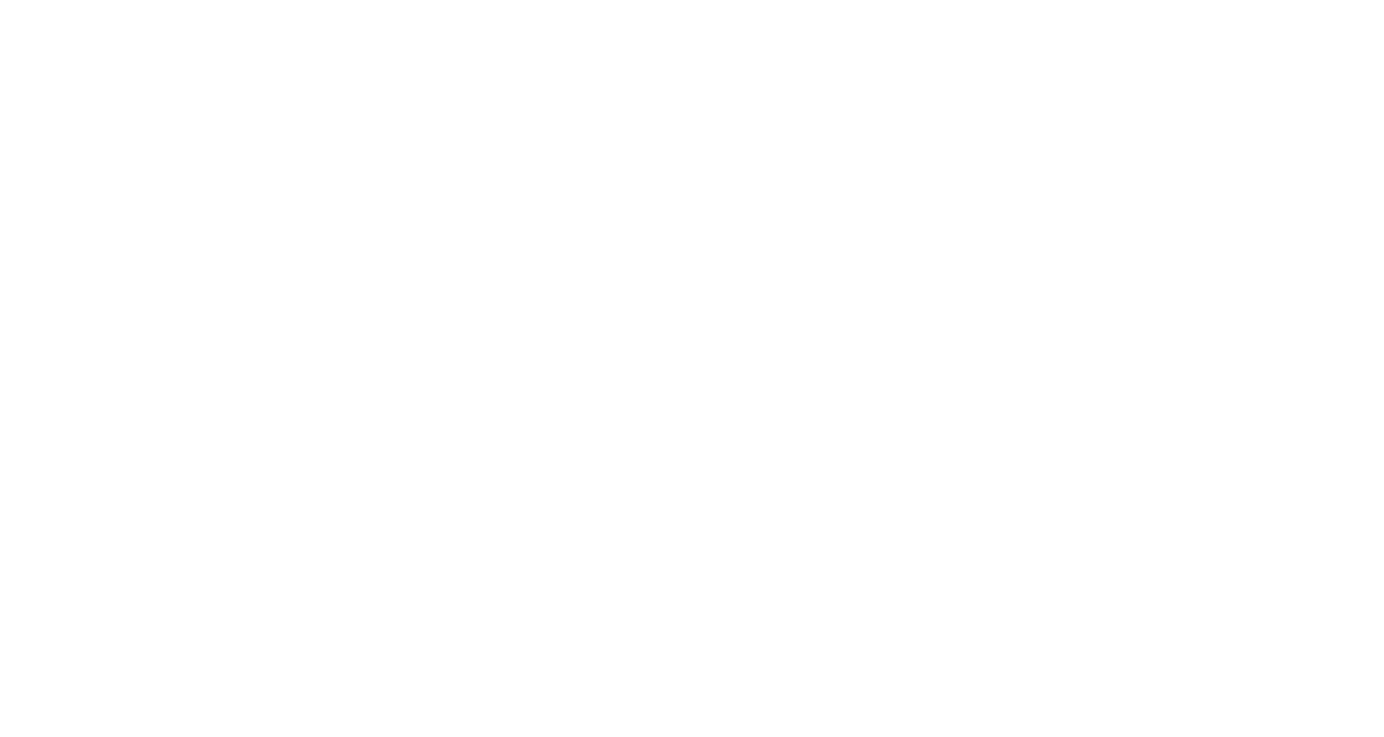 scroll, scrollTop: 0, scrollLeft: 0, axis: both 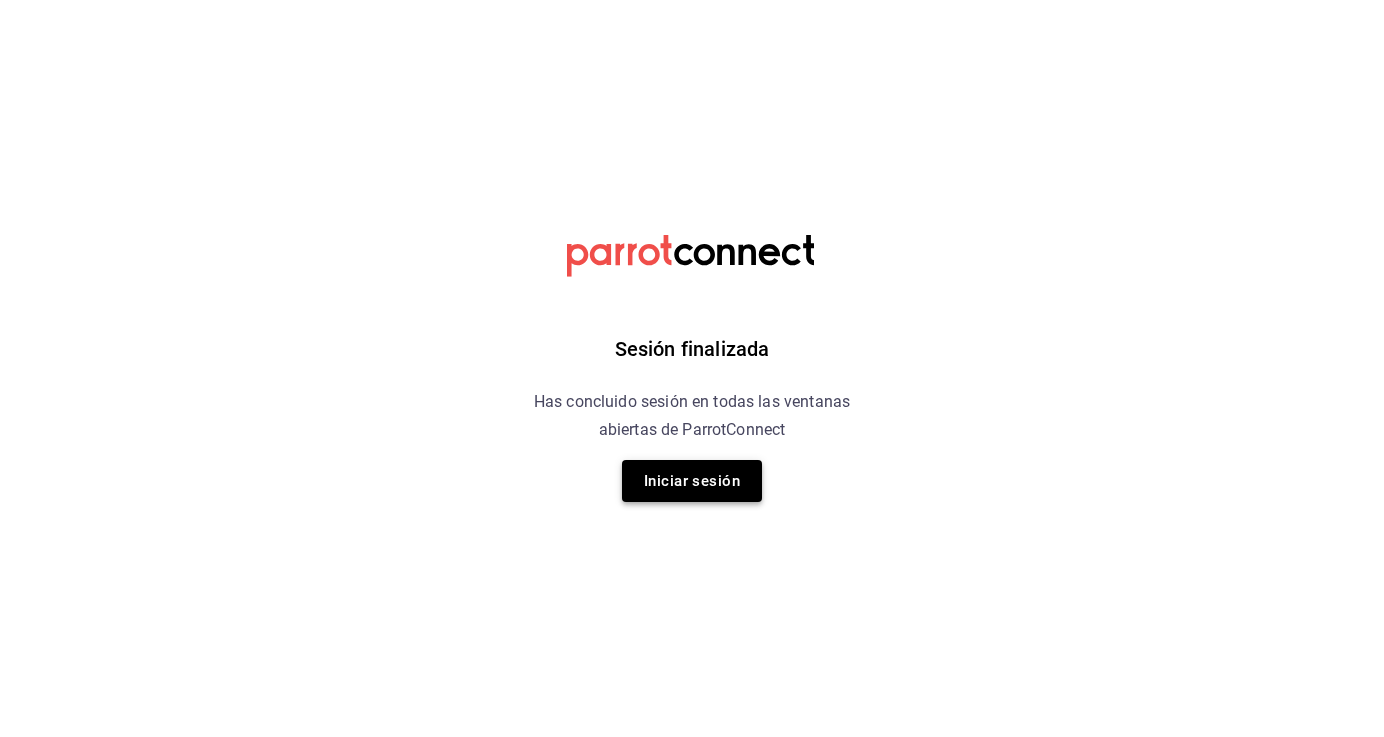 click on "Iniciar sesión" at bounding box center (692, 481) 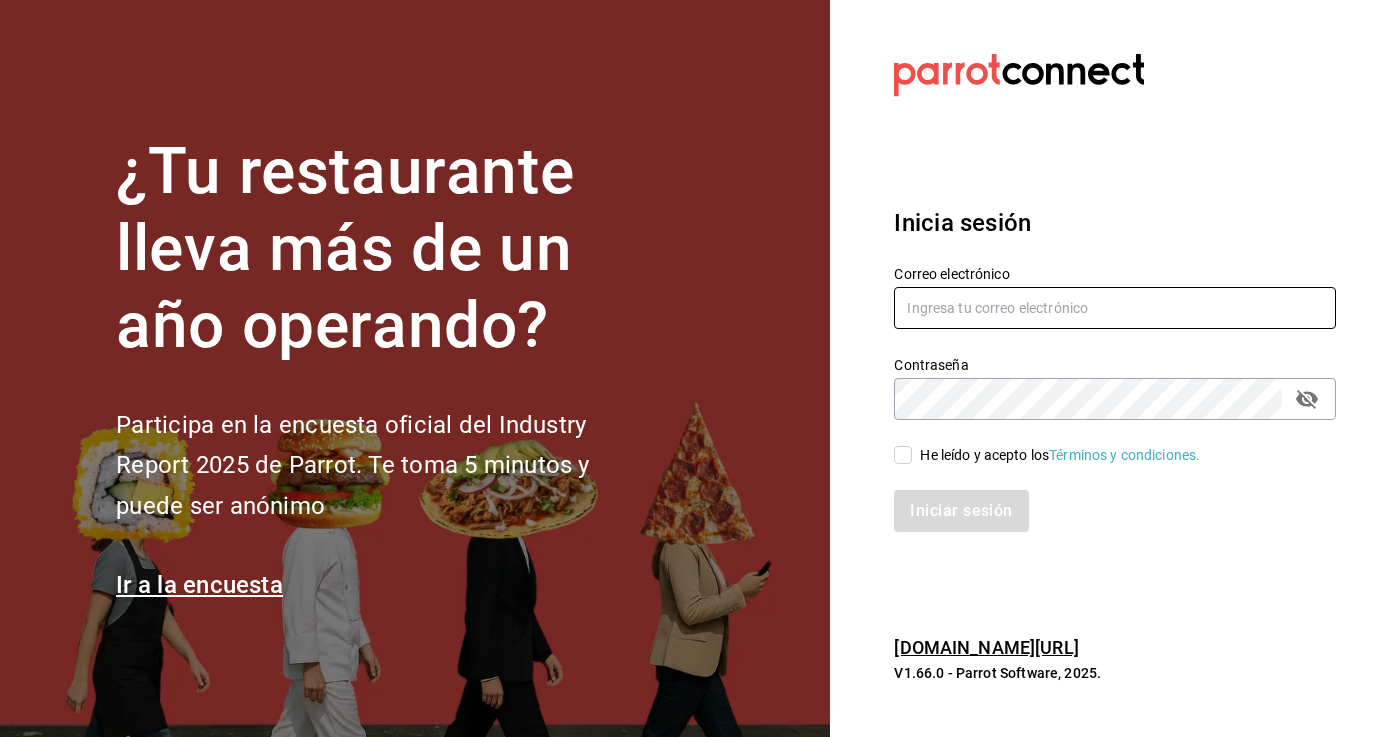 click at bounding box center [1115, 308] 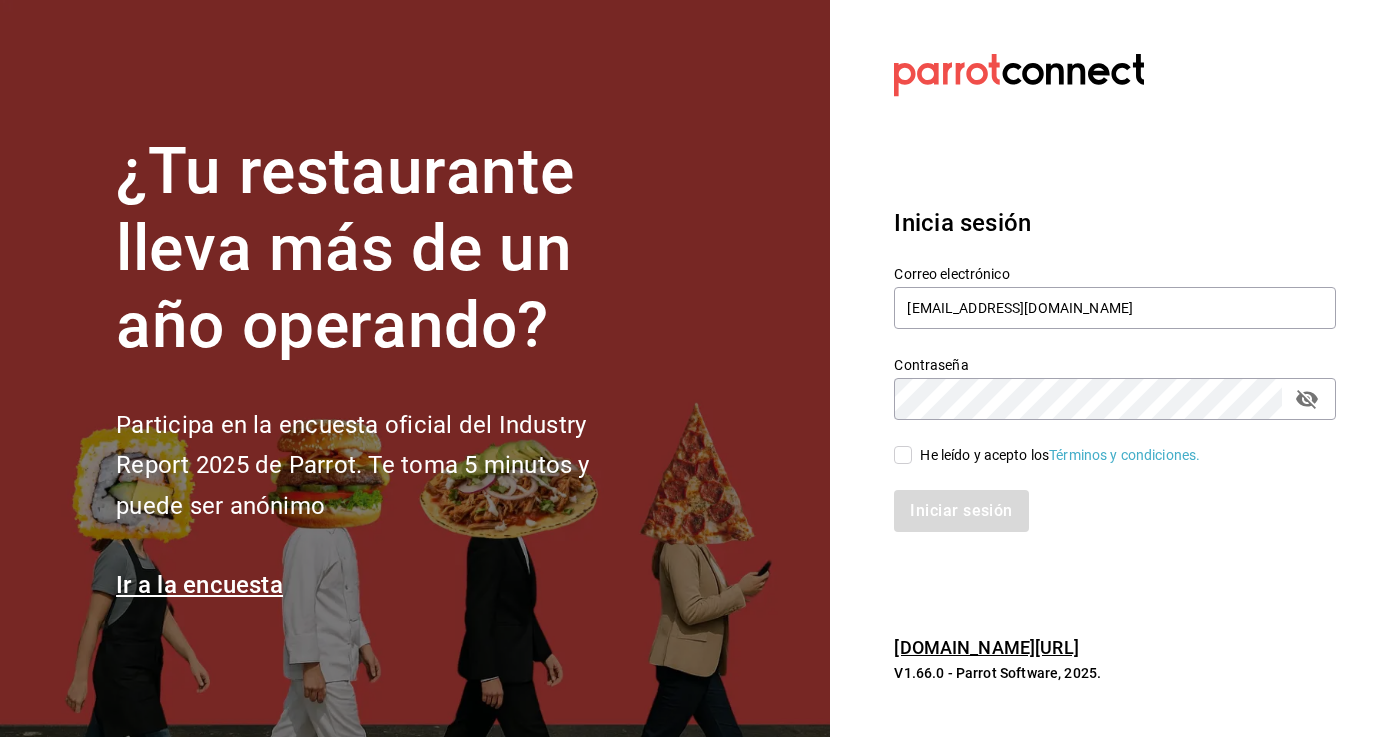 click on "He leído y acepto los  Términos y condiciones." at bounding box center (903, 455) 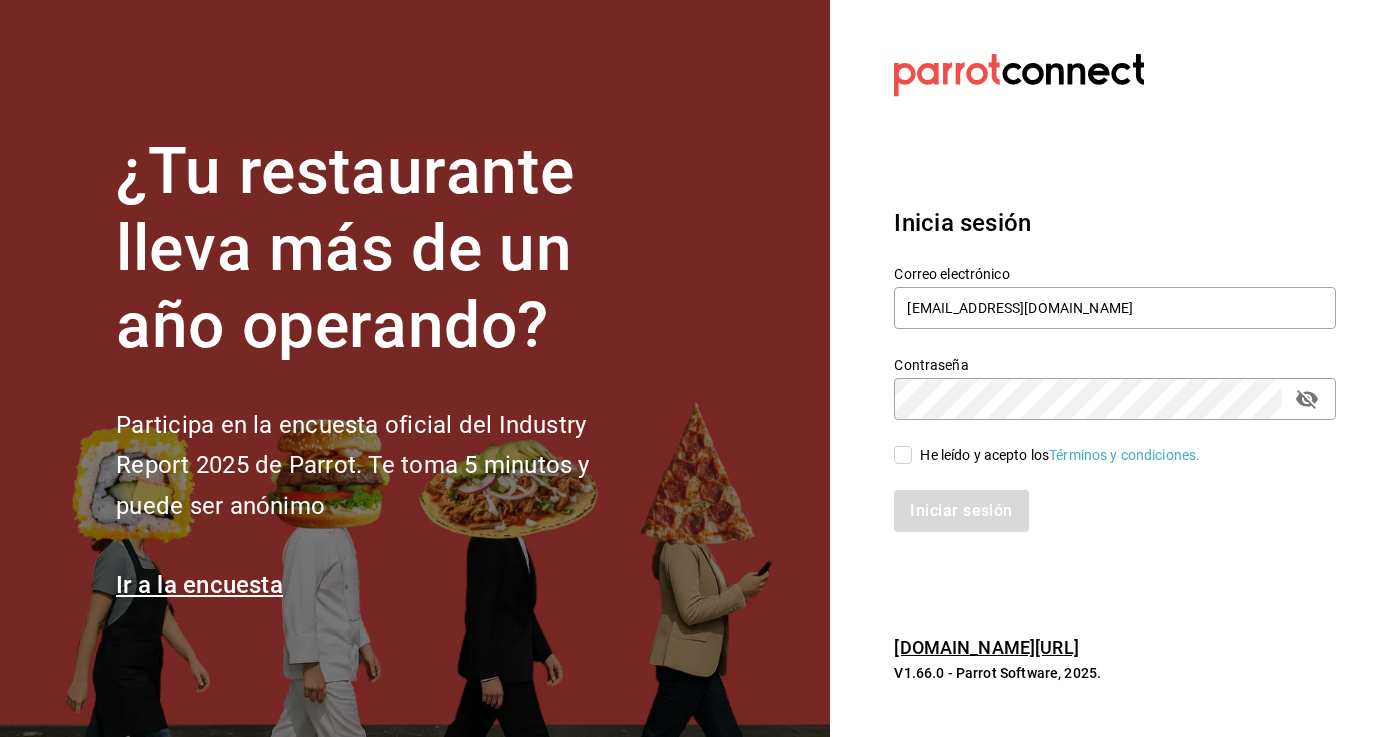 checkbox on "true" 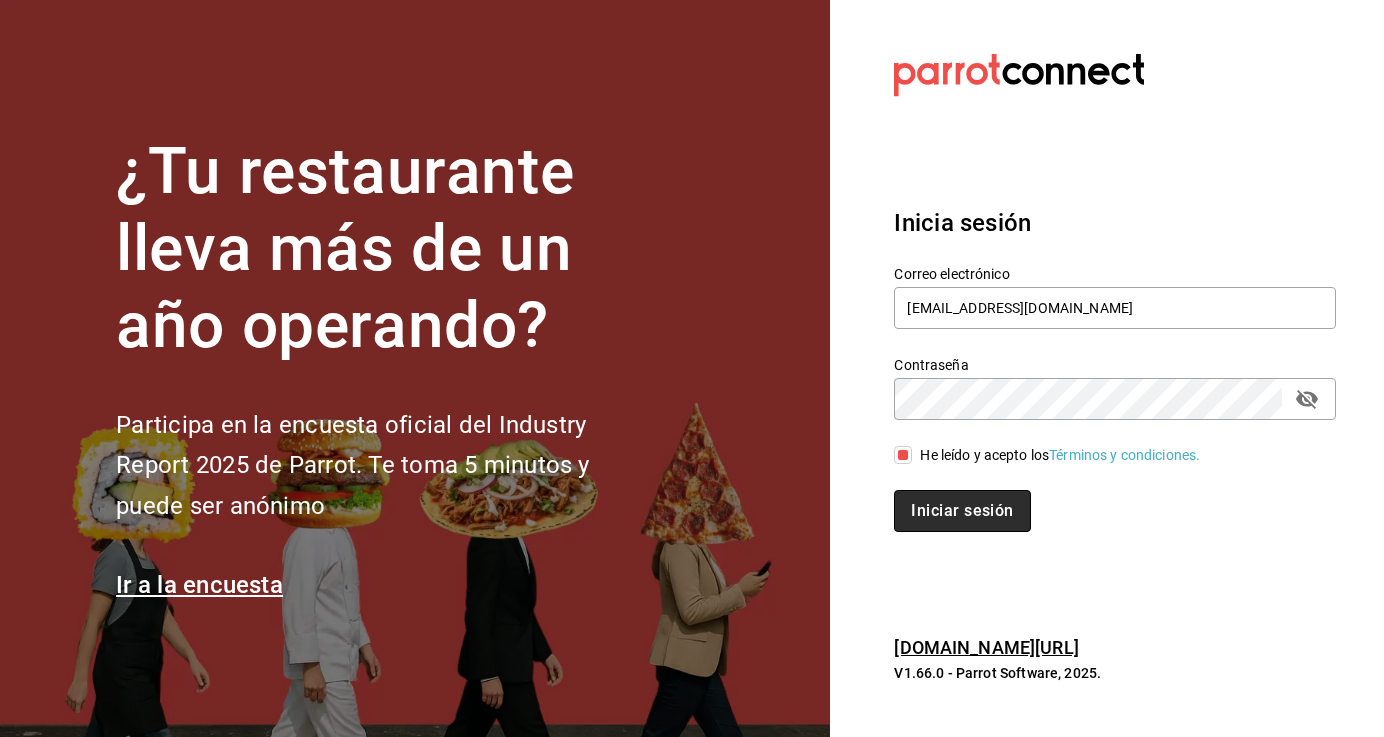 click on "Iniciar sesión" at bounding box center (962, 511) 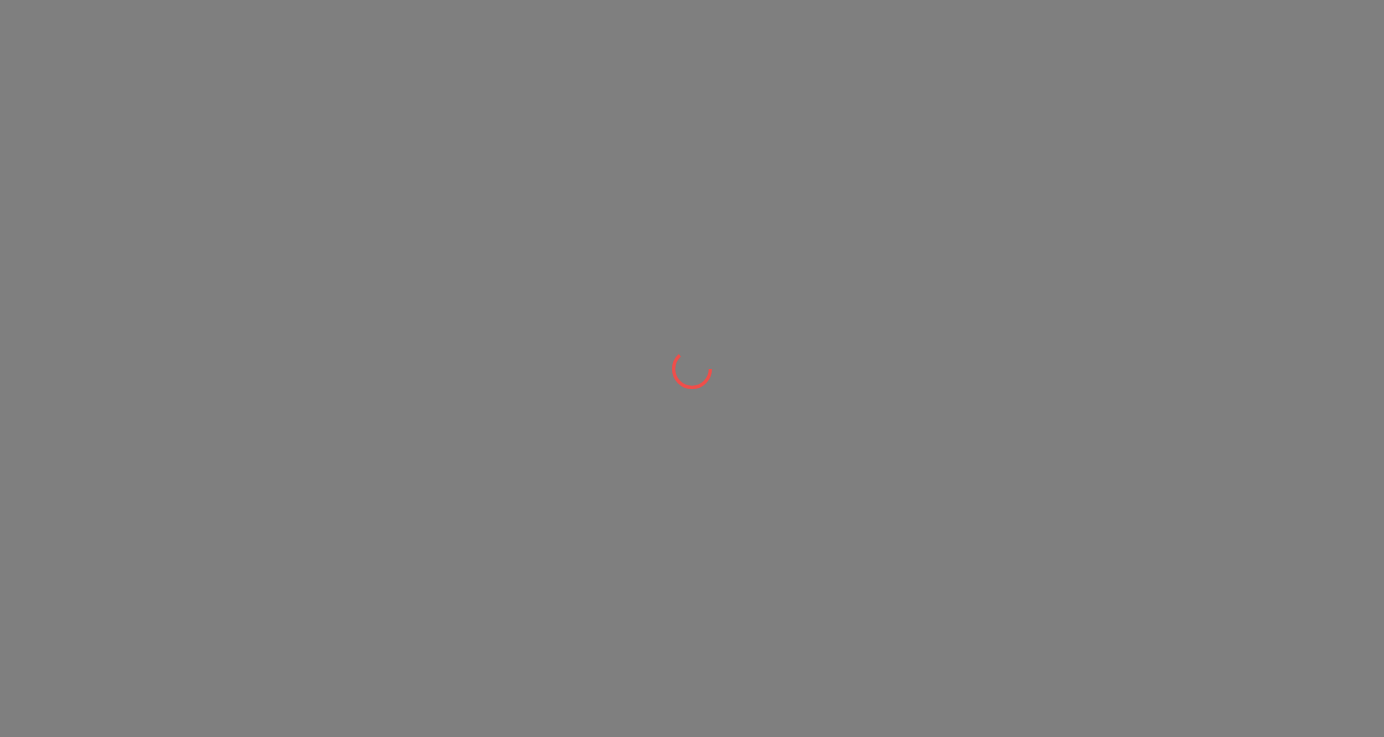 scroll, scrollTop: 0, scrollLeft: 0, axis: both 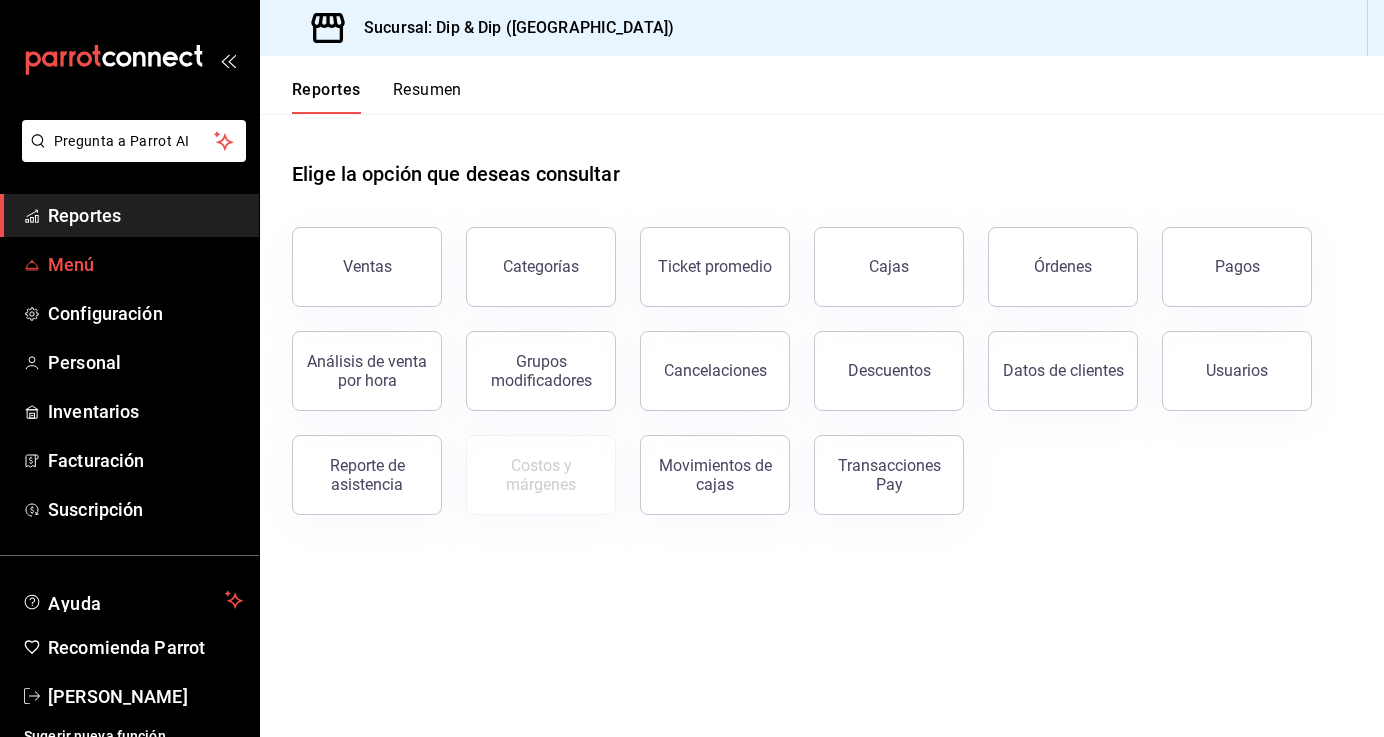 click on "Menú" at bounding box center [145, 264] 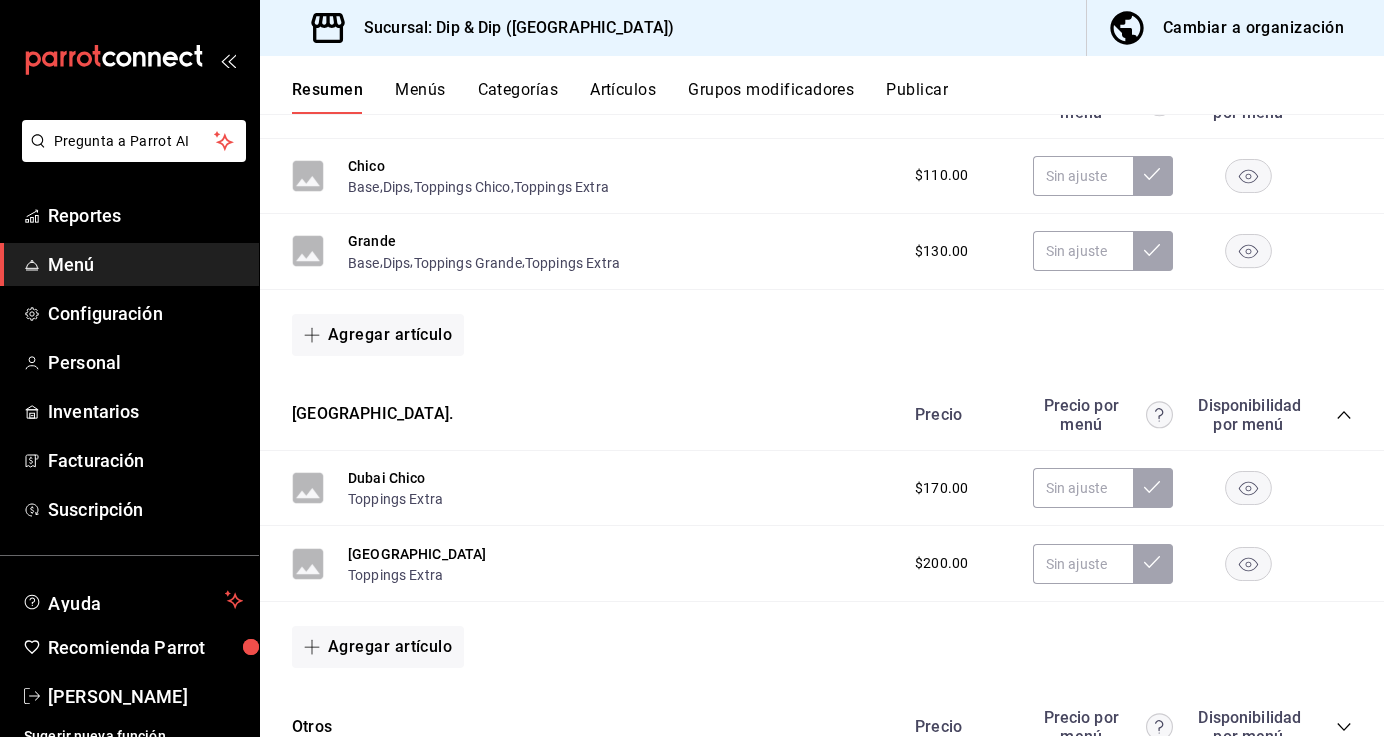 scroll, scrollTop: 470, scrollLeft: 0, axis: vertical 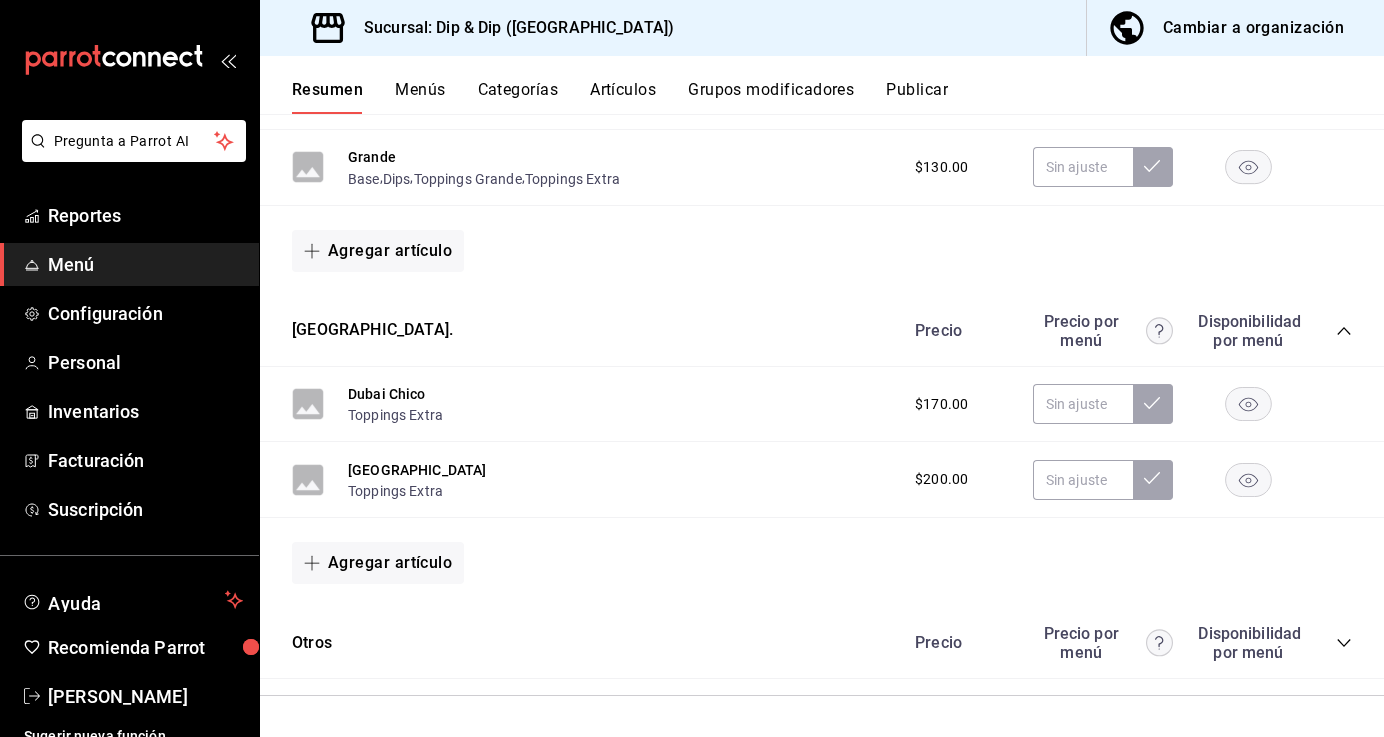 click 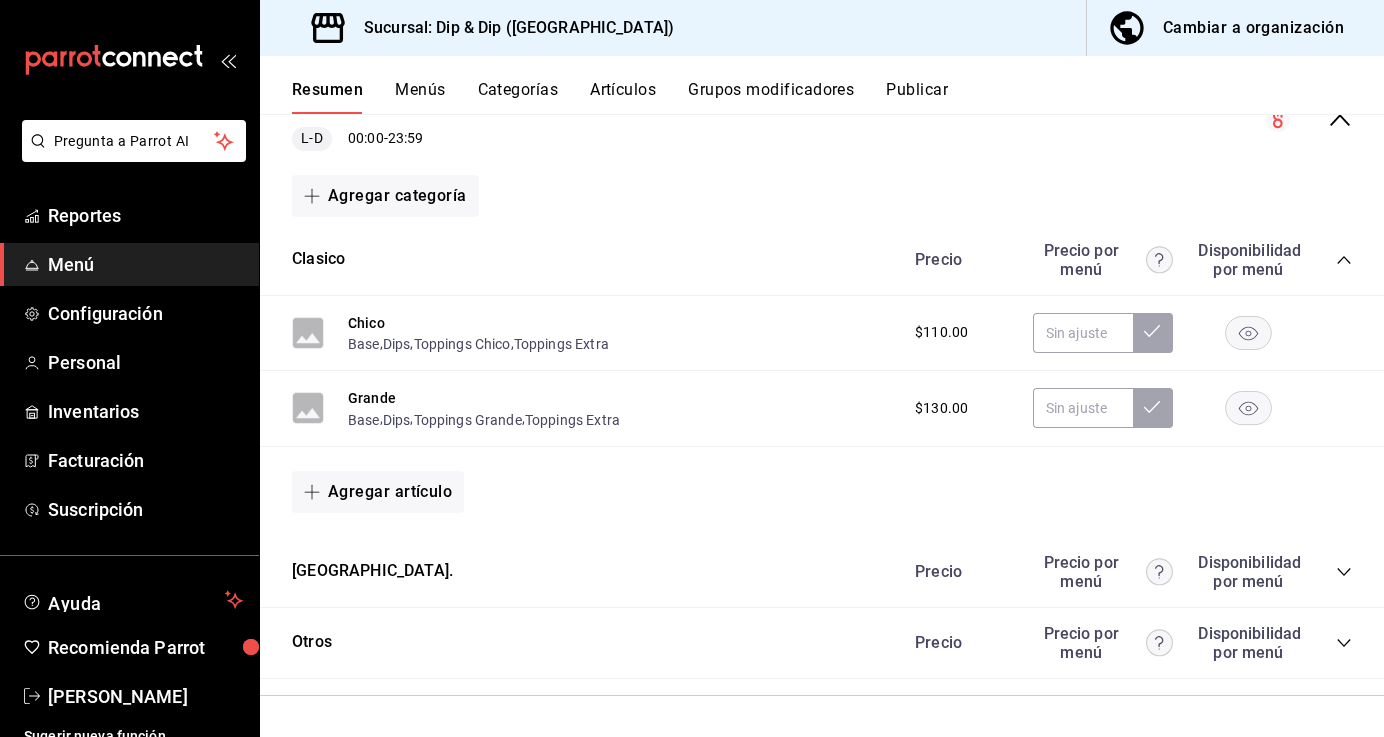 scroll, scrollTop: 229, scrollLeft: 0, axis: vertical 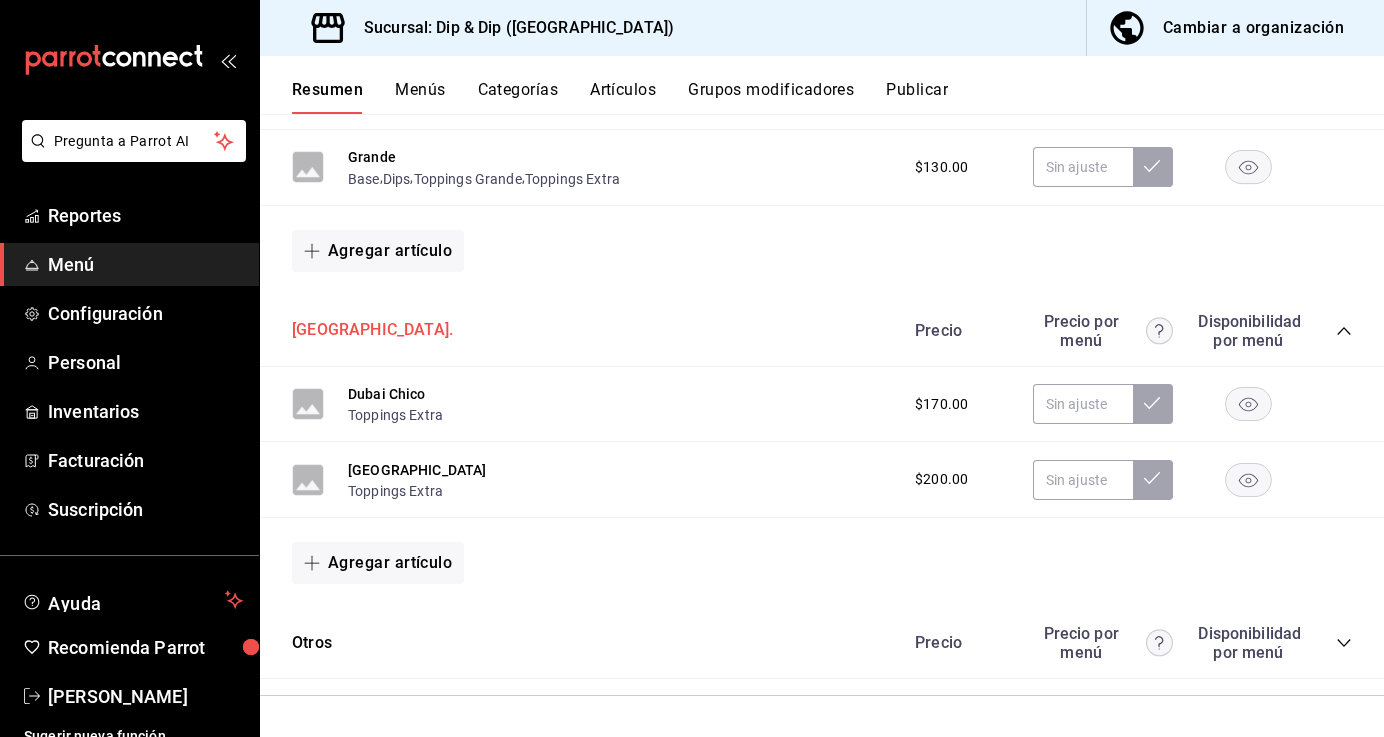 click on "[GEOGRAPHIC_DATA]." at bounding box center (372, 330) 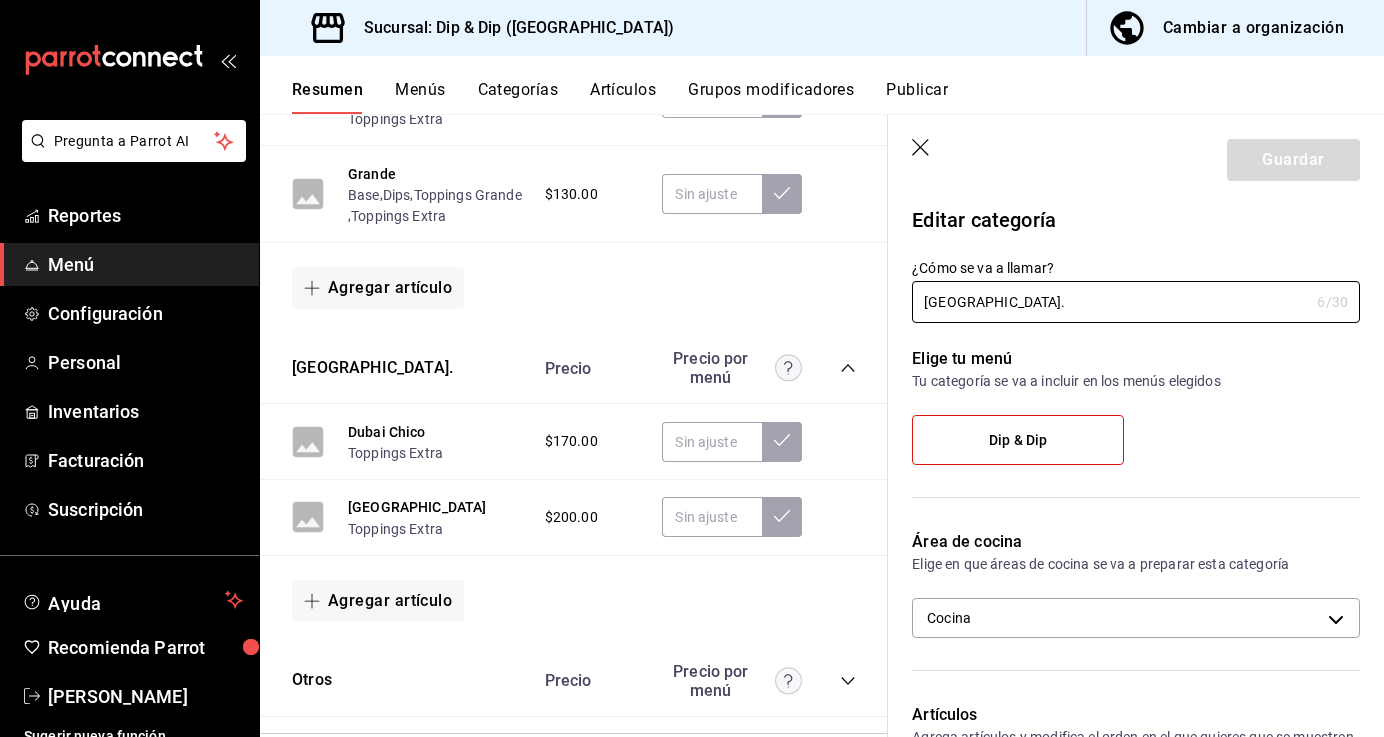 scroll, scrollTop: 499, scrollLeft: 0, axis: vertical 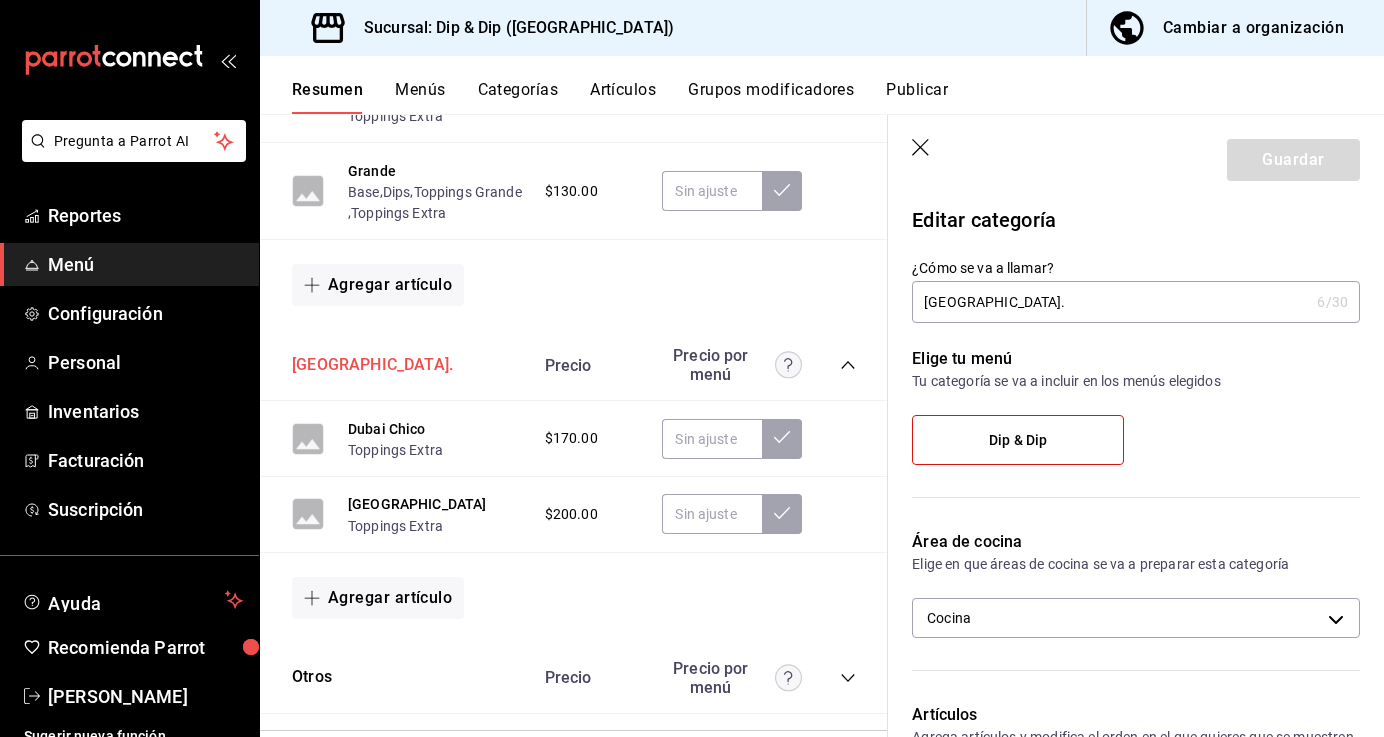 click on "[GEOGRAPHIC_DATA]." at bounding box center (372, 365) 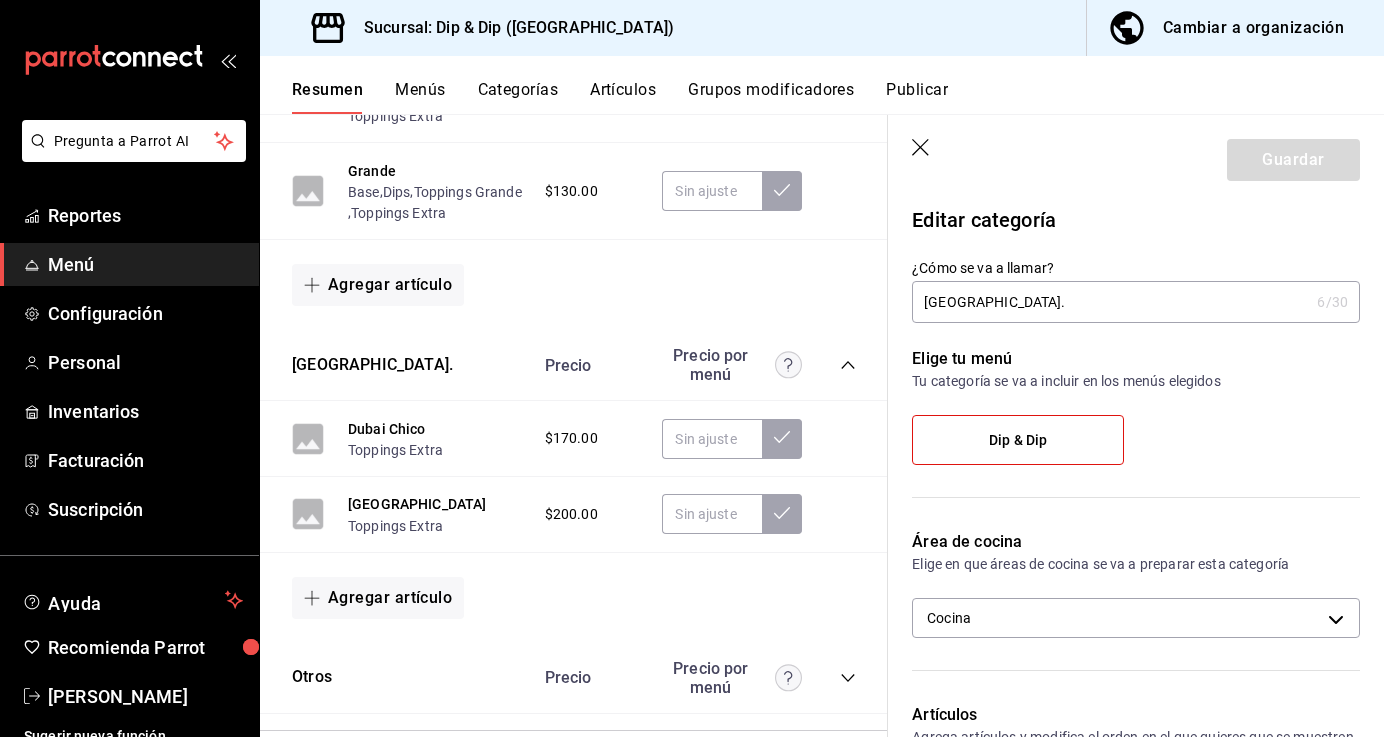 click on "[GEOGRAPHIC_DATA]." at bounding box center [1110, 302] 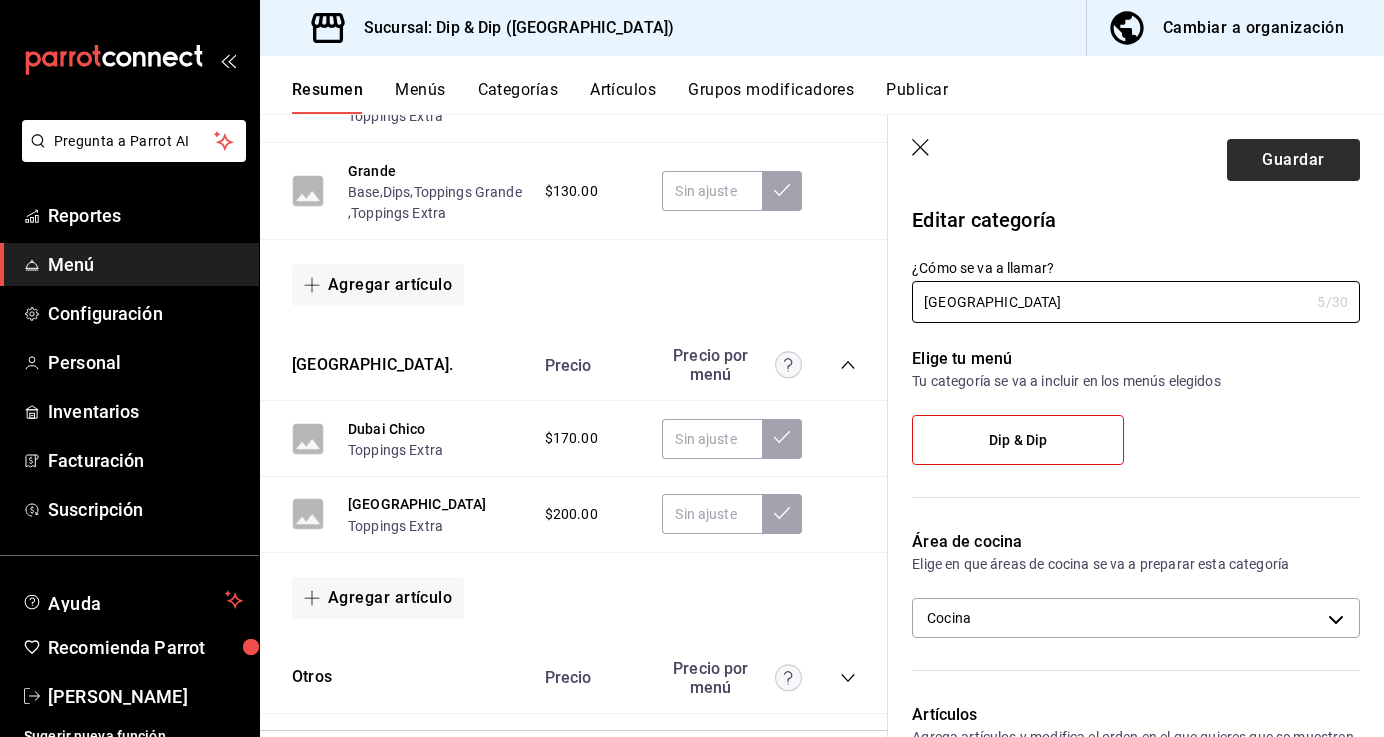 type on "[GEOGRAPHIC_DATA]" 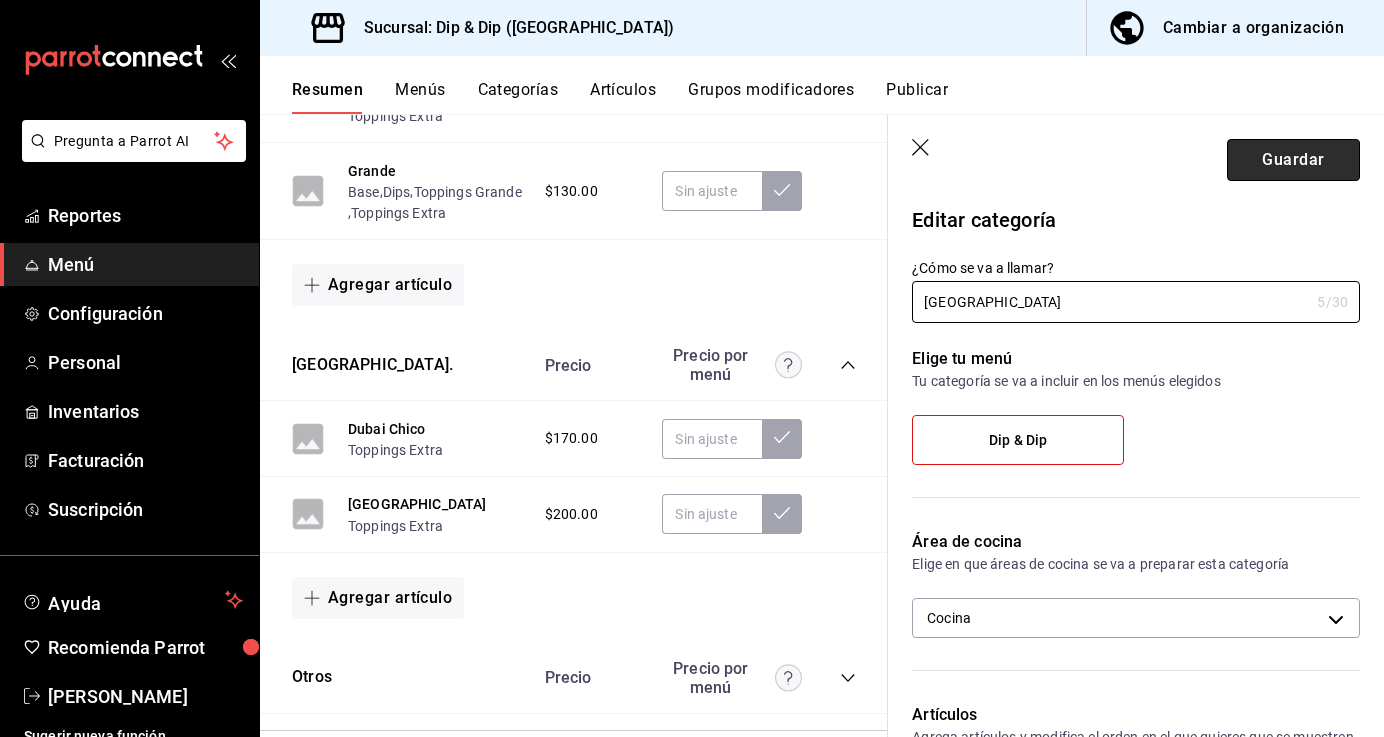 click on "Guardar" at bounding box center (1293, 160) 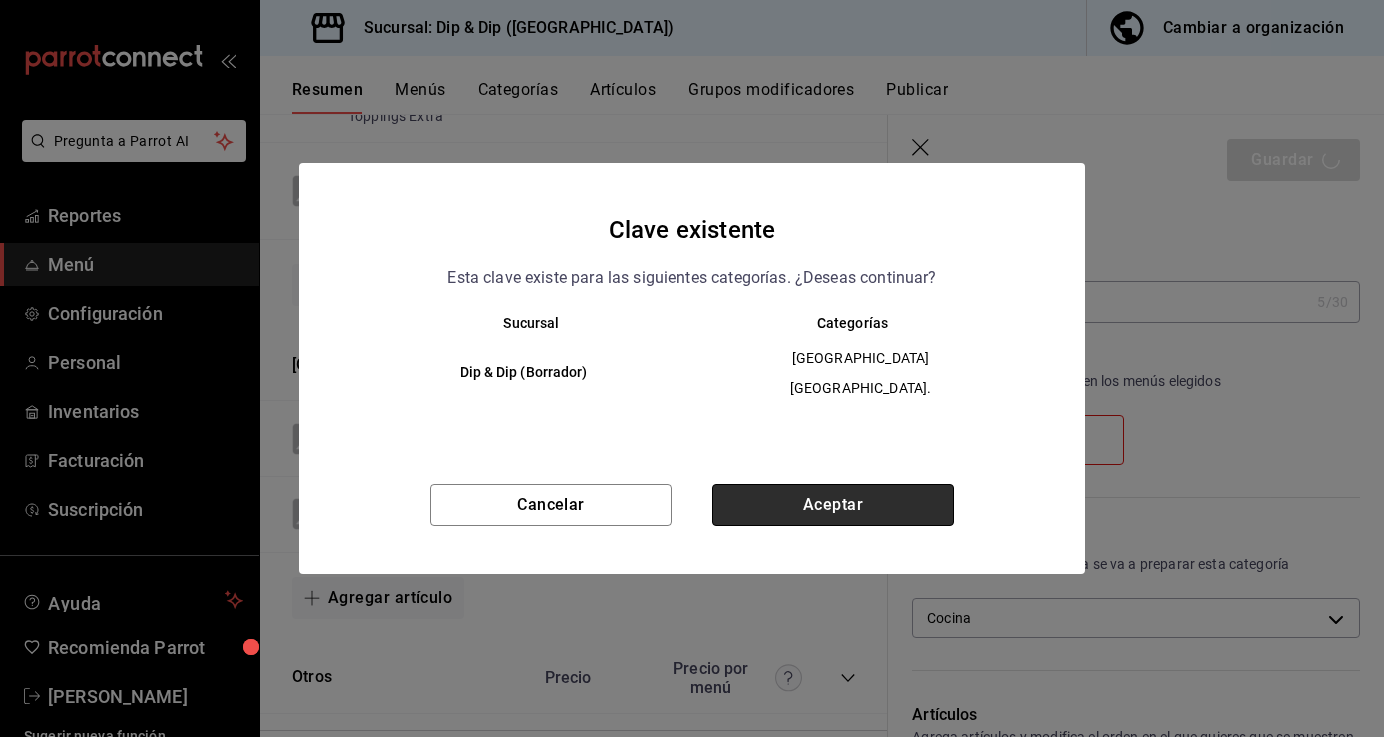 click on "Aceptar" at bounding box center (833, 505) 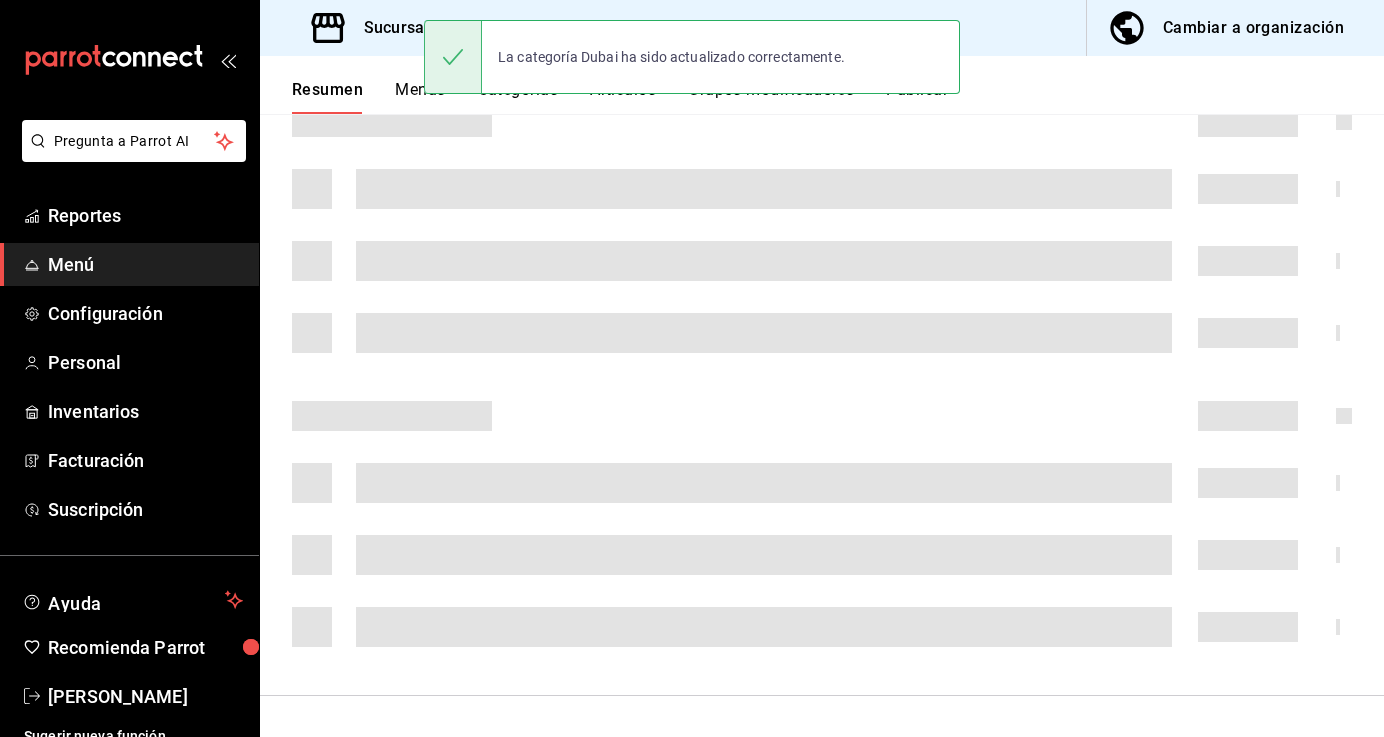scroll, scrollTop: 304, scrollLeft: 0, axis: vertical 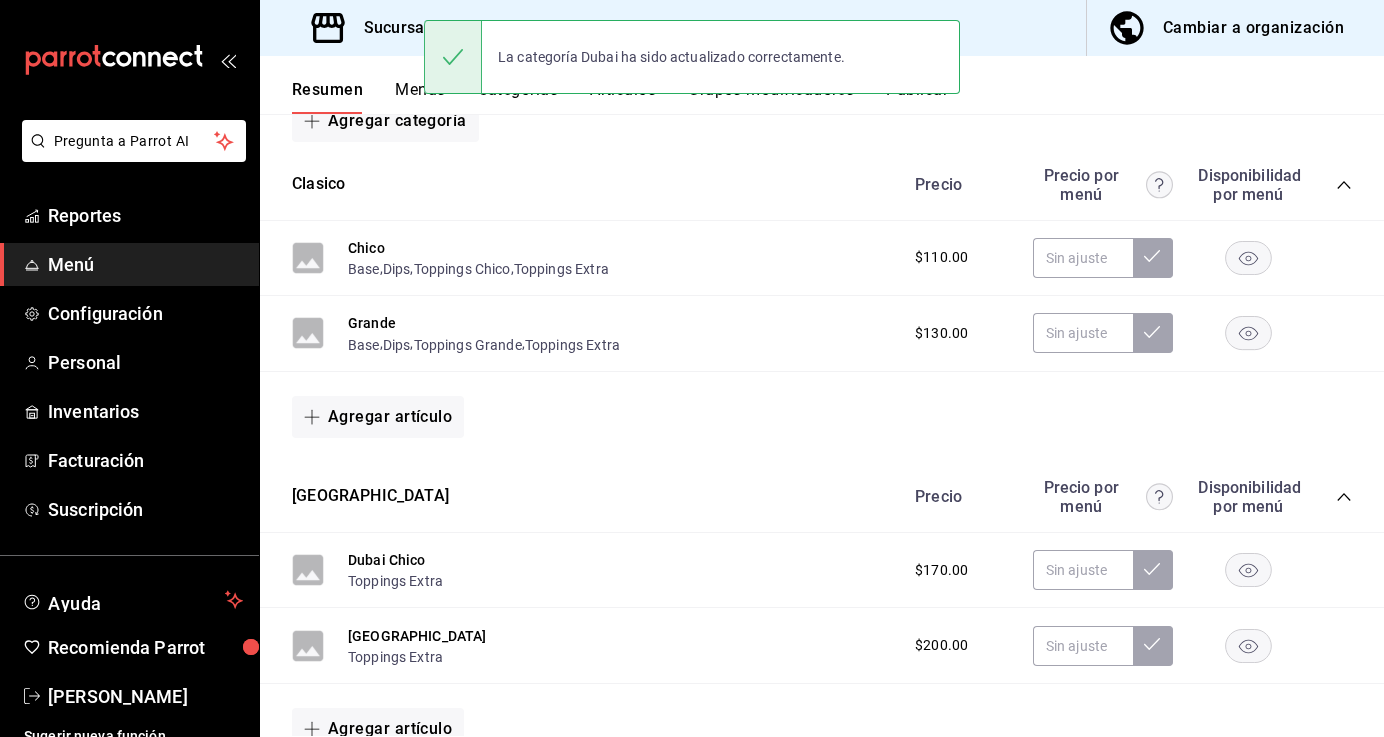 click on "Cambiar a organización" at bounding box center (1253, 28) 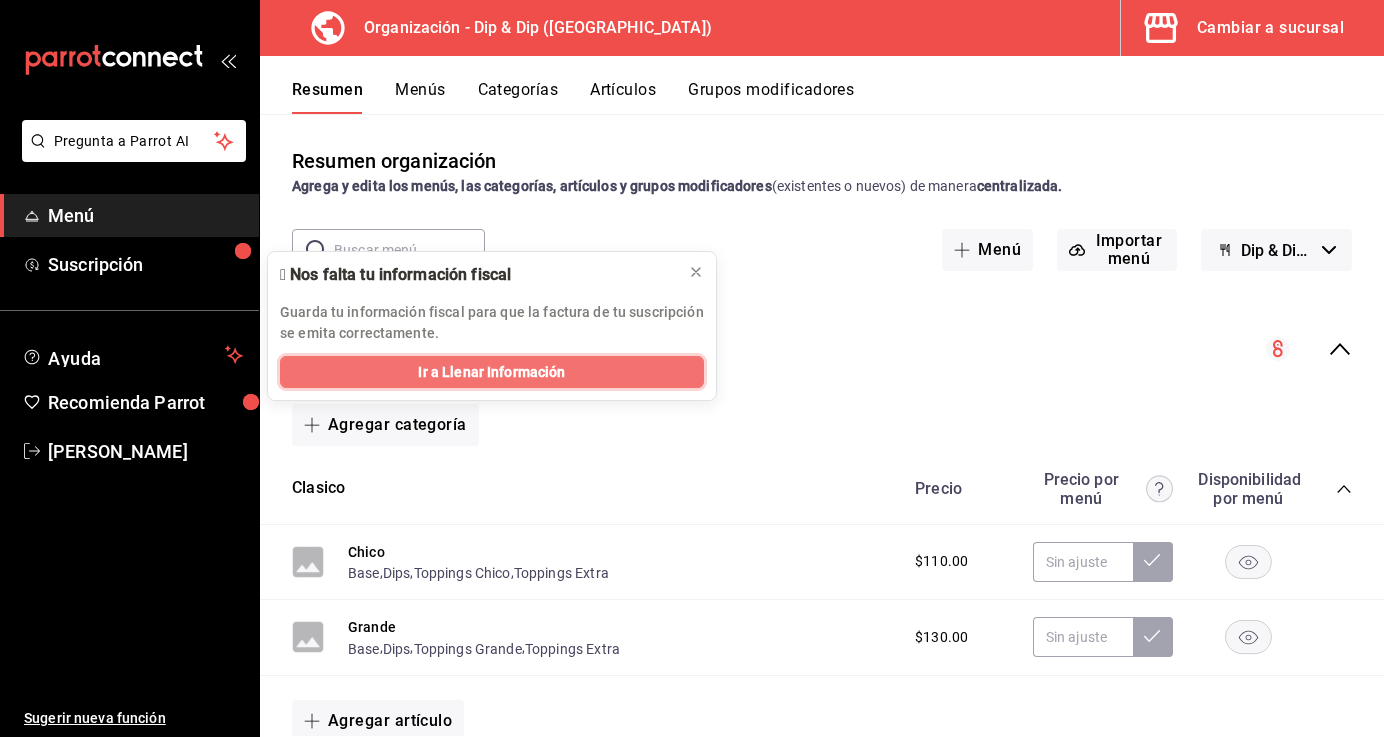 click on "Ir a Llenar Información" at bounding box center (491, 372) 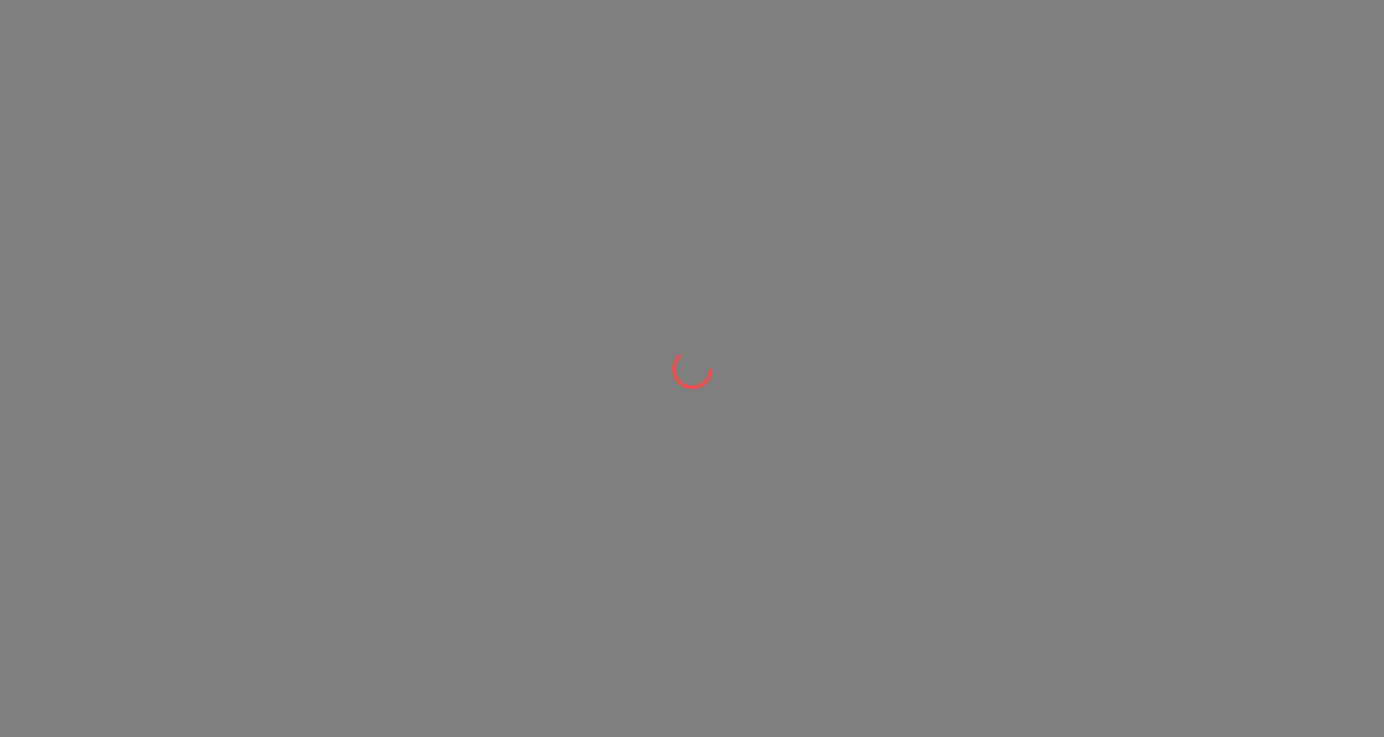 scroll, scrollTop: 0, scrollLeft: 0, axis: both 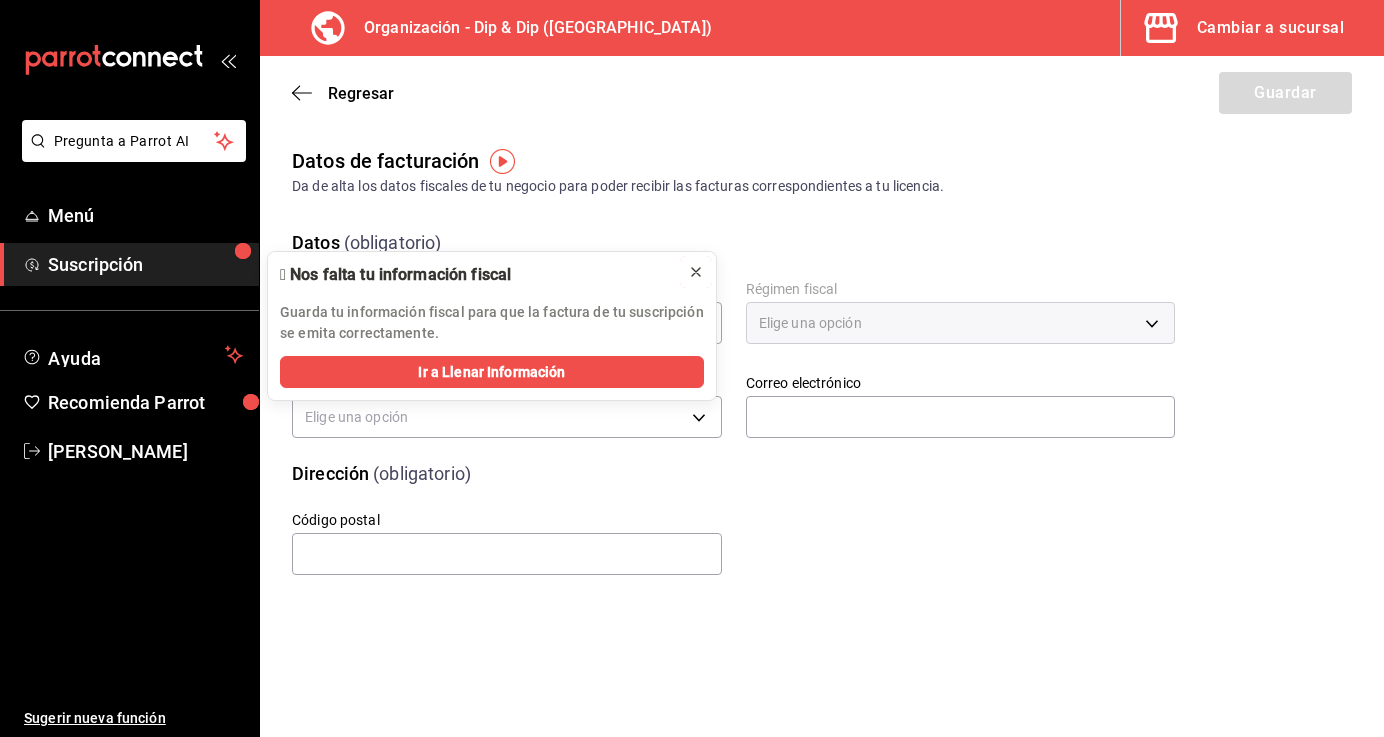 click 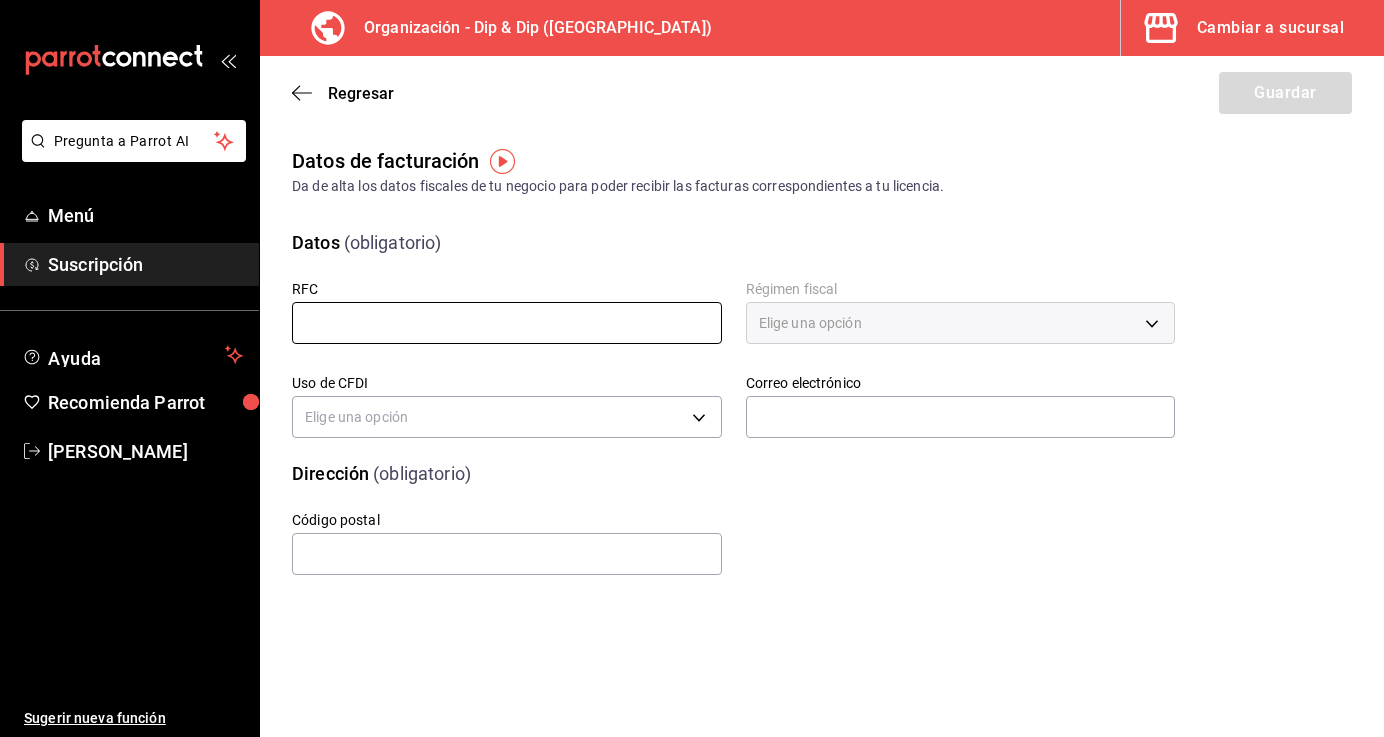 click at bounding box center (507, 323) 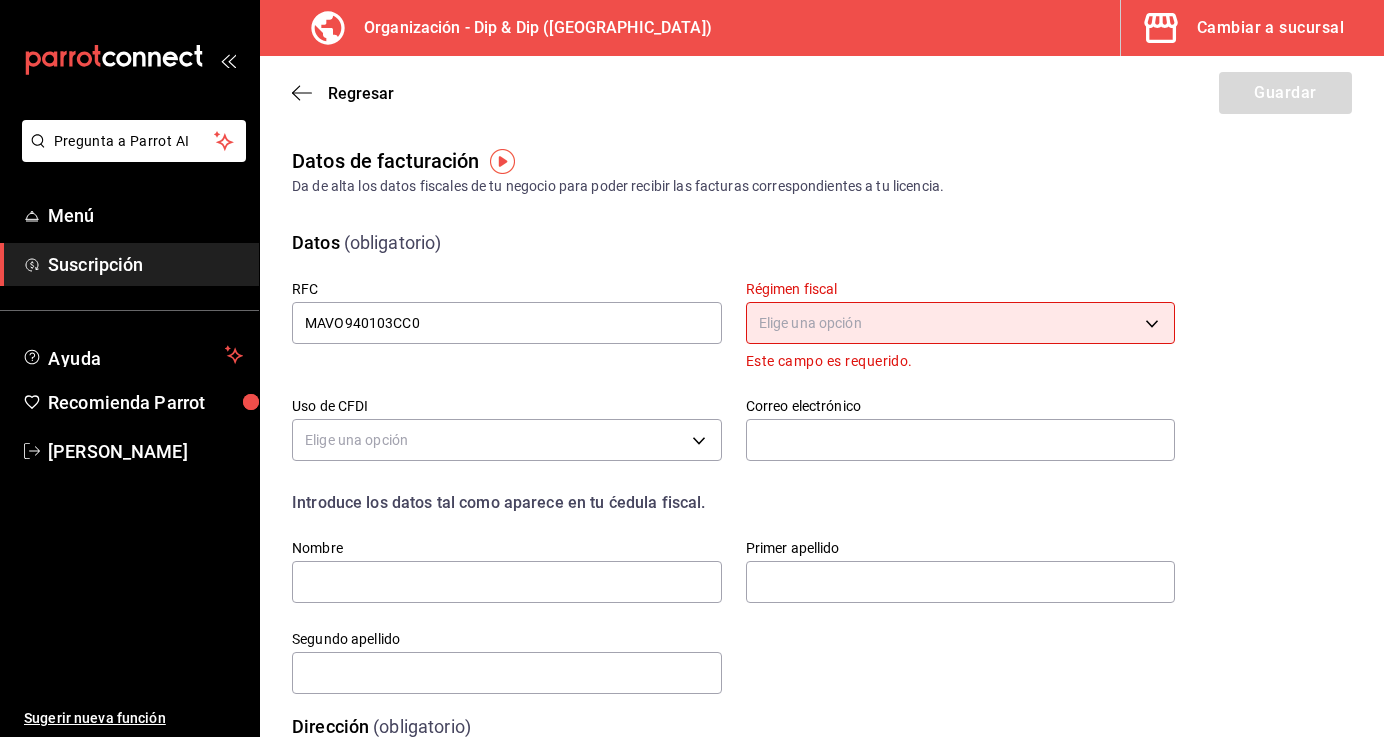 click on "Pregunta a Parrot AI Menú   Suscripción   Ayuda Recomienda Parrot   Constanza Navarro   Sugerir nueva función   Organización - Dip & Dip (Puebla) Cambiar a sucursal Regresar Guardar Datos de facturación Da de alta los datos fiscales de tu negocio para poder recibir las facturas correspondientes a tu licencia. Datos (obligatorio) RFC MAVO940103CC0 Régimen fiscal Elige una opción Este campo es requerido. Uso de CFDI Elige una opción Correo electrónico Introduce los datos tal como aparece en tu ćedula fiscal. Nombre Primer apellido Segundo apellido Dirección (obligatorio) Código postal Pregunta a Parrot AI Menú   Suscripción   Ayuda Recomienda Parrot   Constanza Navarro   Sugerir nueva función   GANA 1 MES GRATIS EN TU SUSCRIPCIÓN AQUÍ ¿Recuerdas cómo empezó tu restaurante?
Hoy puedes ayudar a un colega a tener el mismo cambio que tú viviste.
Recomienda Parrot directamente desde tu Portal Administrador.
Es fácil y rápido.
🎁 Por cada restaurante que se una, ganas 1 mes gratis." at bounding box center [692, 368] 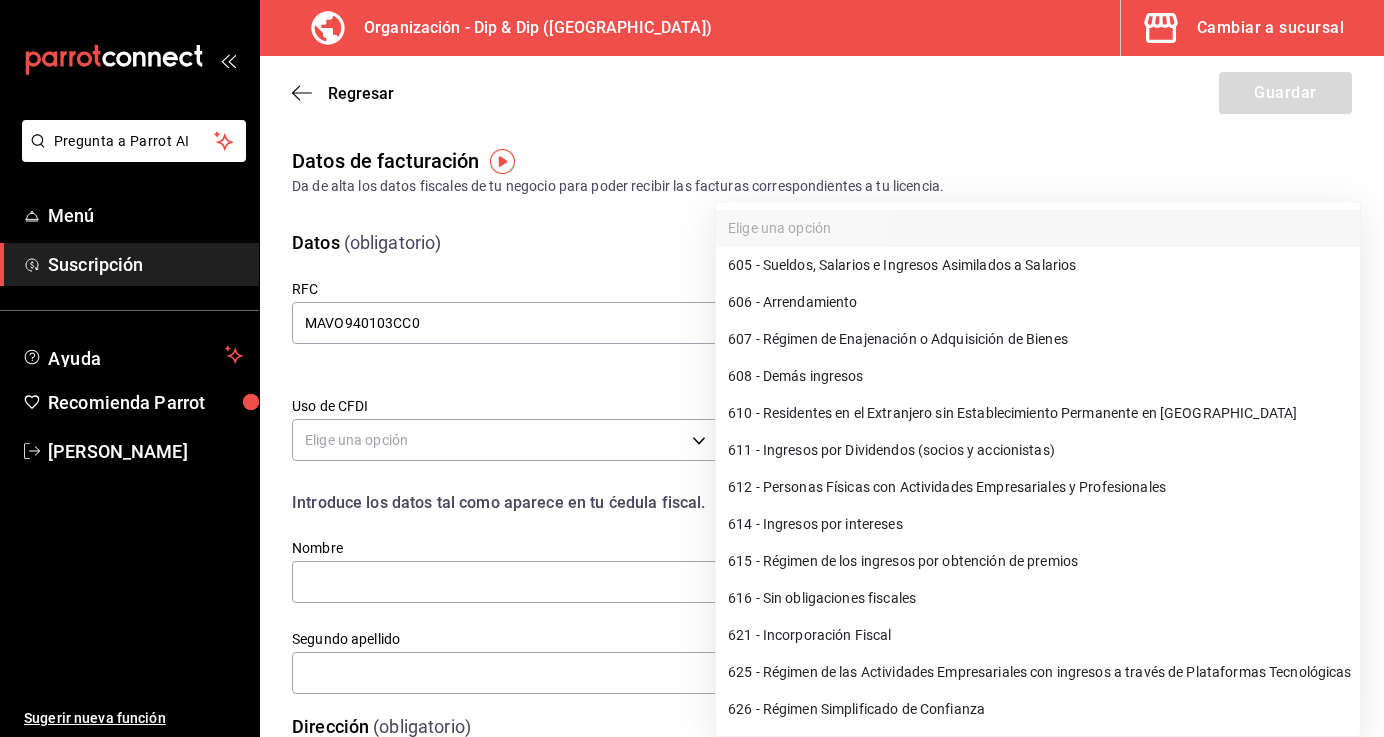 click on "612 - Personas Físicas con Actividades Empresariales y Profesionales" at bounding box center (1038, 487) 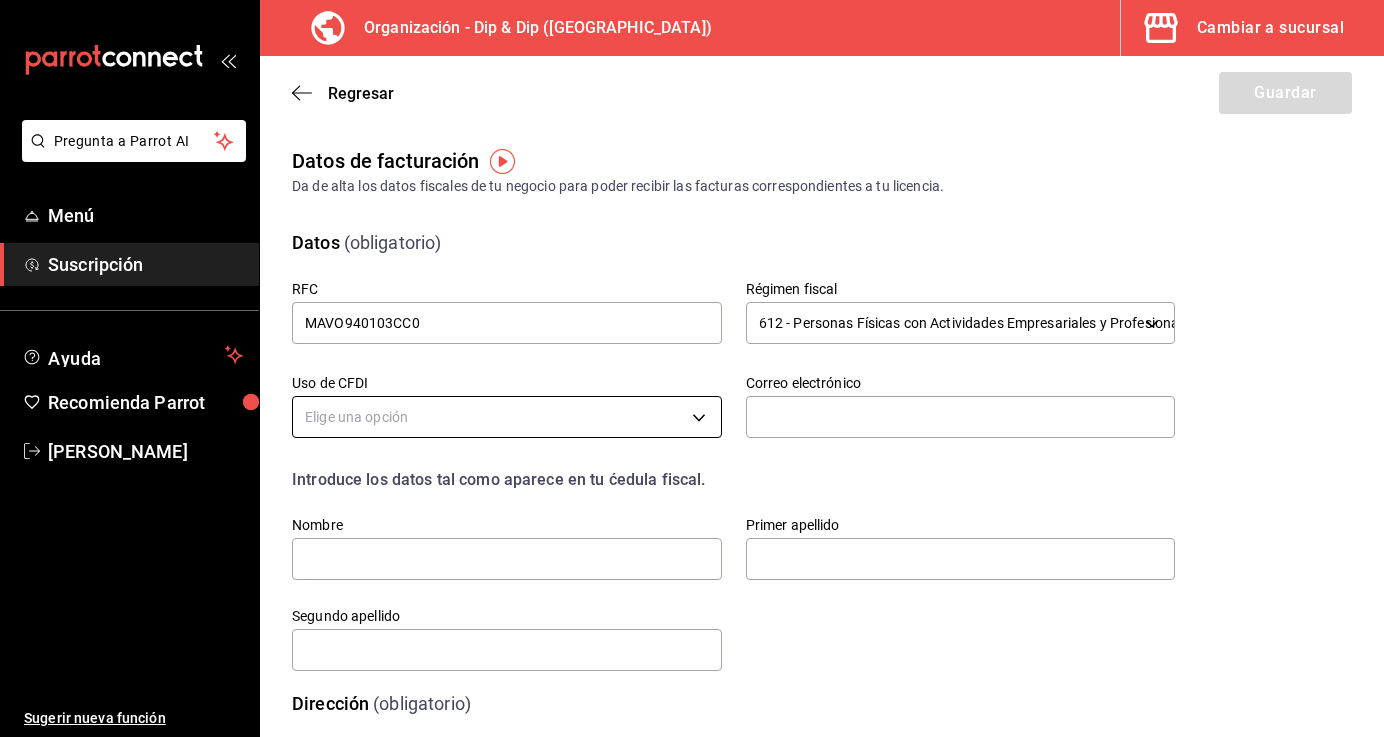 click on "Pregunta a Parrot AI Menú   Suscripción   Ayuda Recomienda Parrot   Constanza Navarro   Sugerir nueva función   Organización - Dip & Dip (Puebla) Cambiar a sucursal Regresar Guardar Datos de facturación Da de alta los datos fiscales de tu negocio para poder recibir las facturas correspondientes a tu licencia. Datos (obligatorio) RFC MAVO940103CC0 Régimen fiscal 612 - Personas Físicas con Actividades Empresariales y Profesionales 612 Uso de CFDI Elige una opción Correo electrónico Introduce los datos tal como aparece en tu ćedula fiscal. Nombre Primer apellido Segundo apellido Dirección (obligatorio) Código postal Pregunta a Parrot AI Menú   Suscripción   Ayuda Recomienda Parrot   Constanza Navarro   Sugerir nueva función   GANA 1 MES GRATIS EN TU SUSCRIPCIÓN AQUÍ Ver video tutorial Ir a video Visitar centro de ayuda (81) 2046 6363 soporte@parrotsoftware.io Visitar centro de ayuda (81) 2046 6363 soporte@parrotsoftware.io" at bounding box center [692, 368] 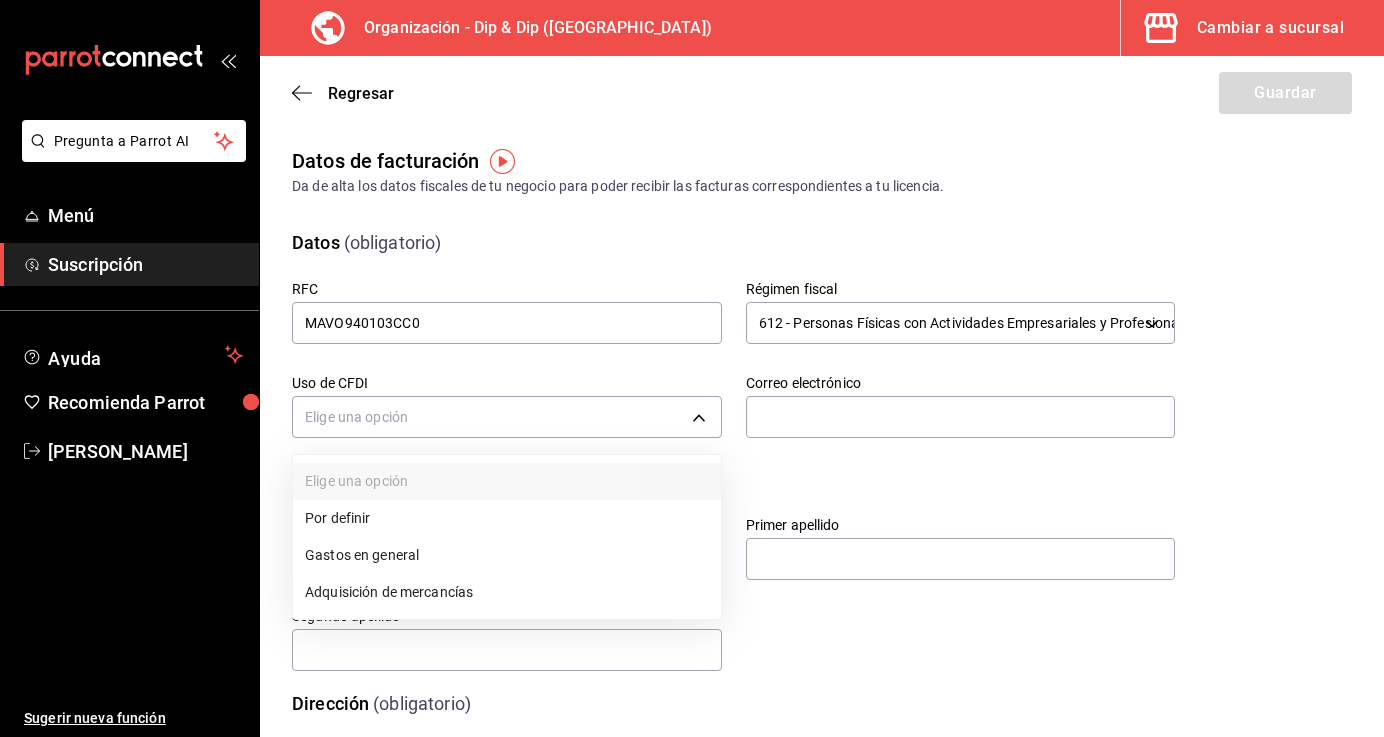 click on "Gastos en general" at bounding box center (507, 555) 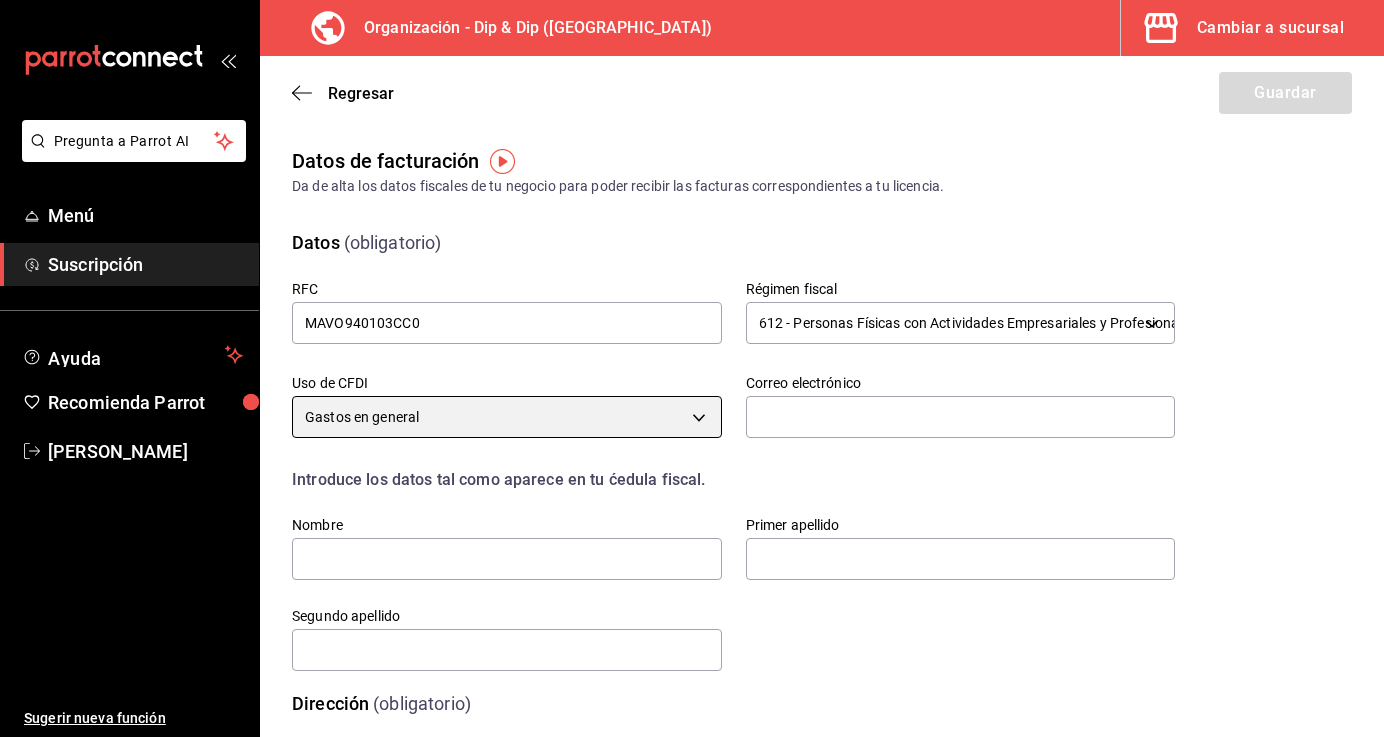 type on "G03" 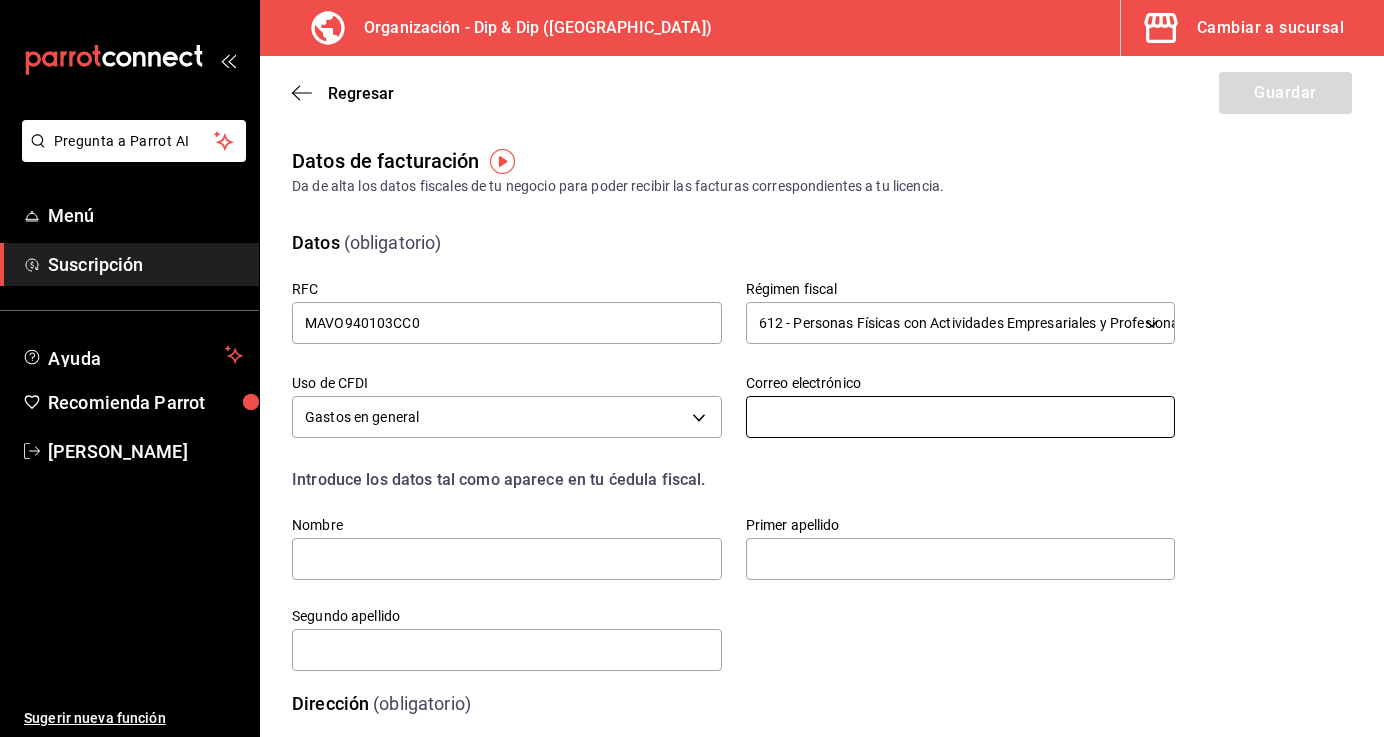 click at bounding box center [961, 417] 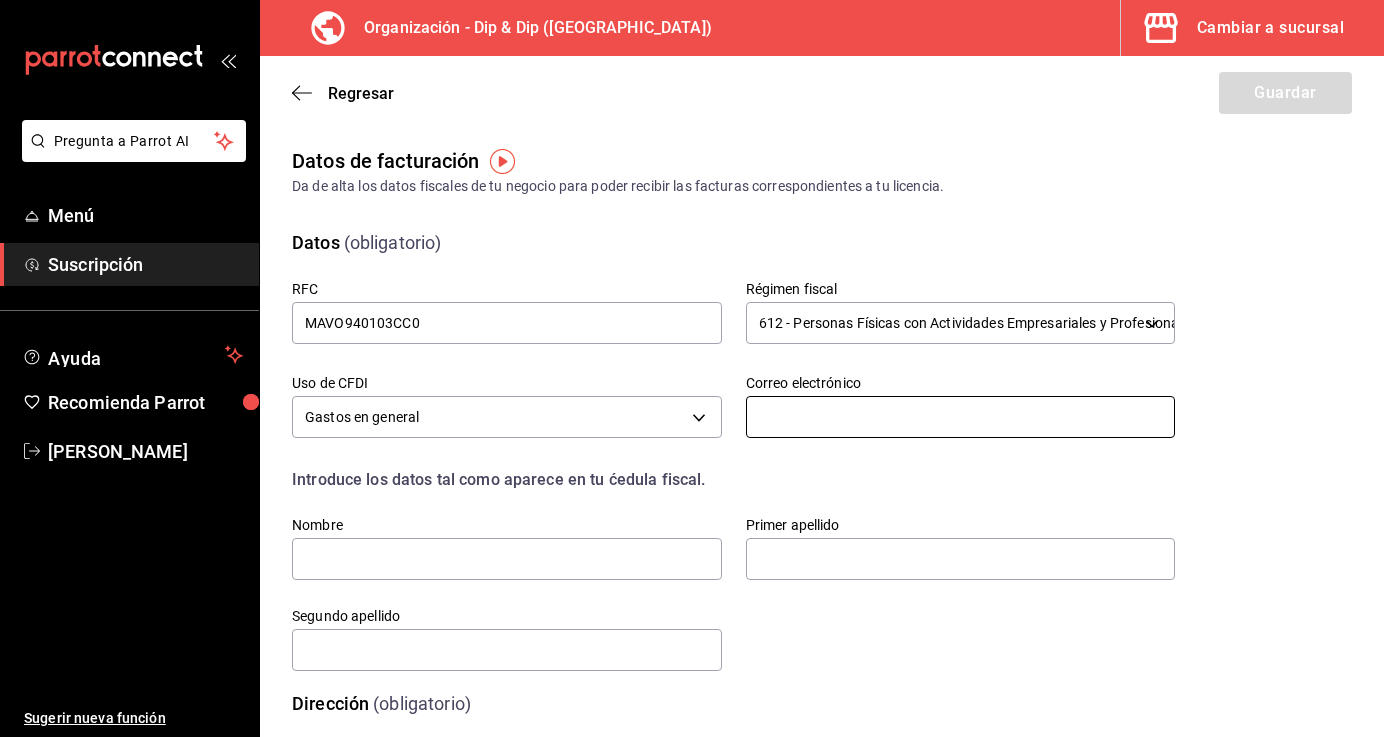 type on "omvcontabilidad@hotmail.com" 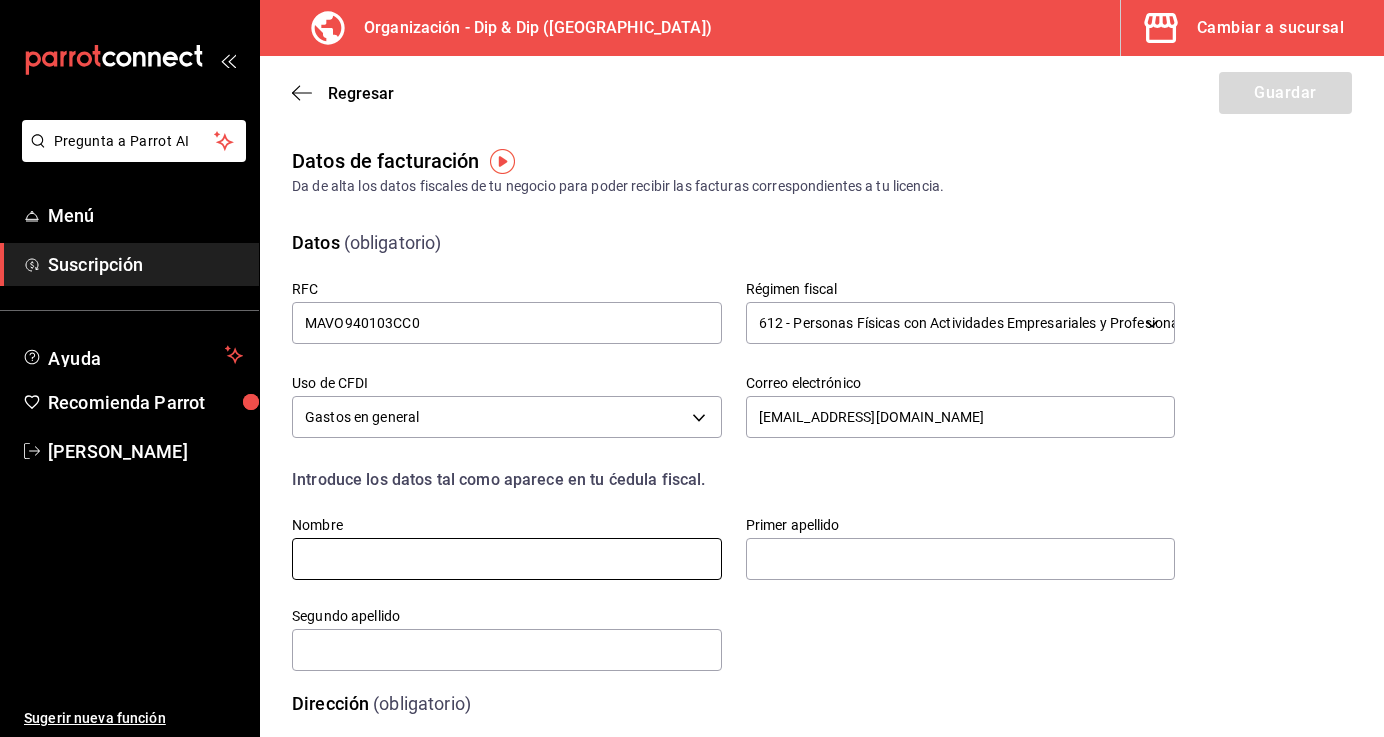 click at bounding box center (507, 559) 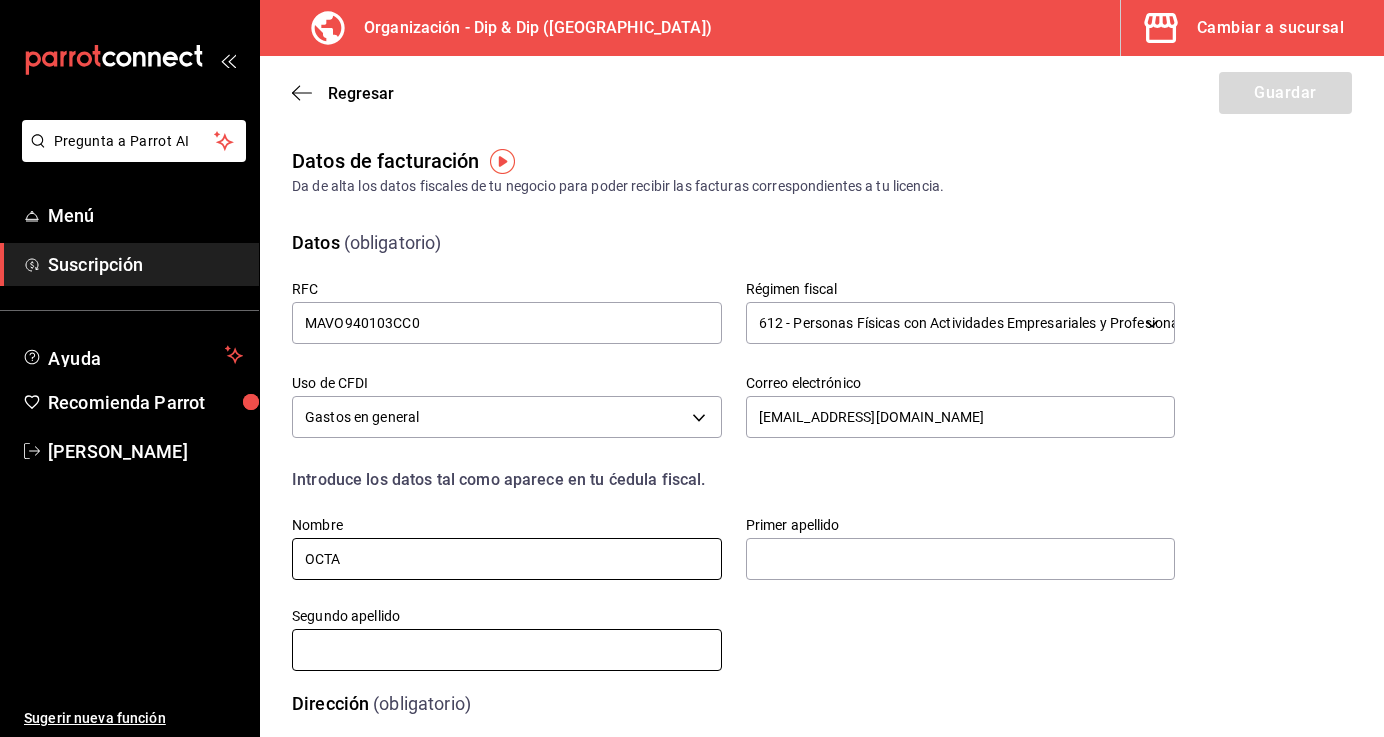 type on "OCTAVIO" 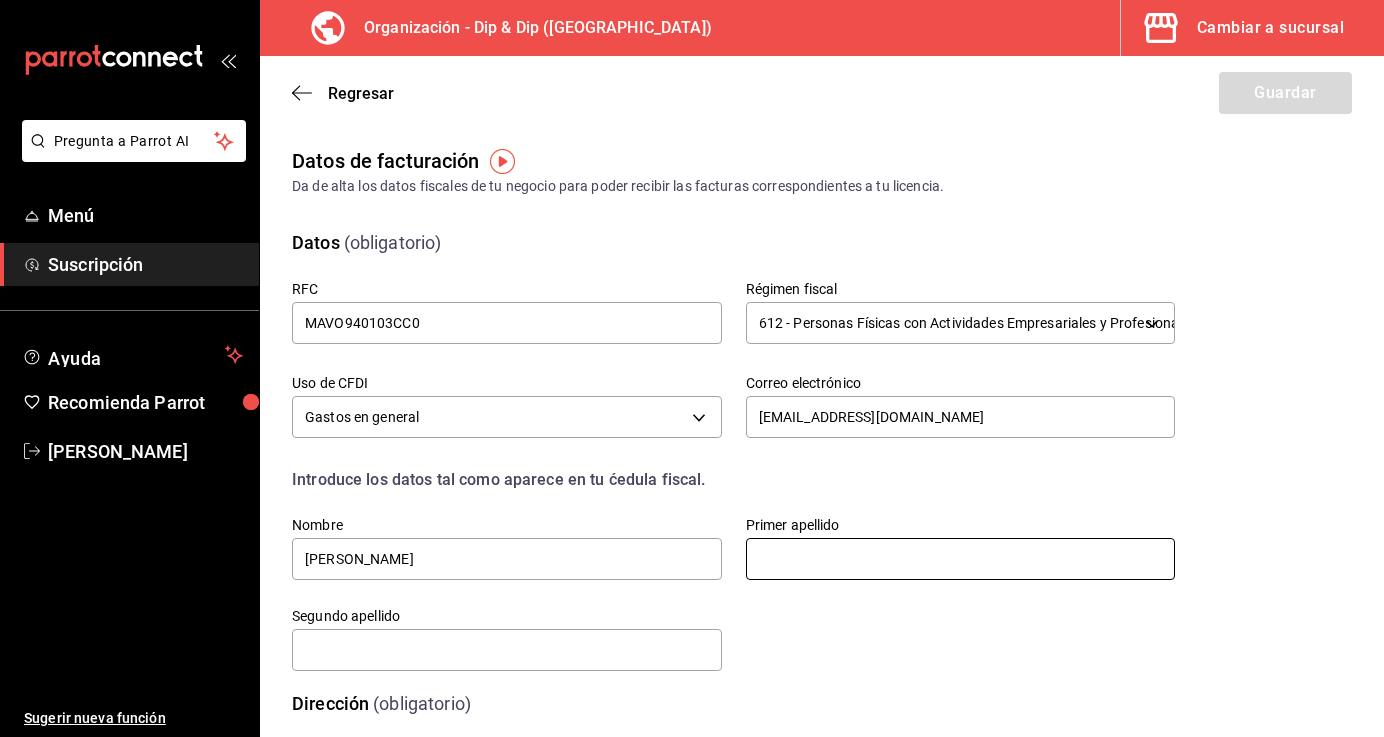 click at bounding box center [961, 559] 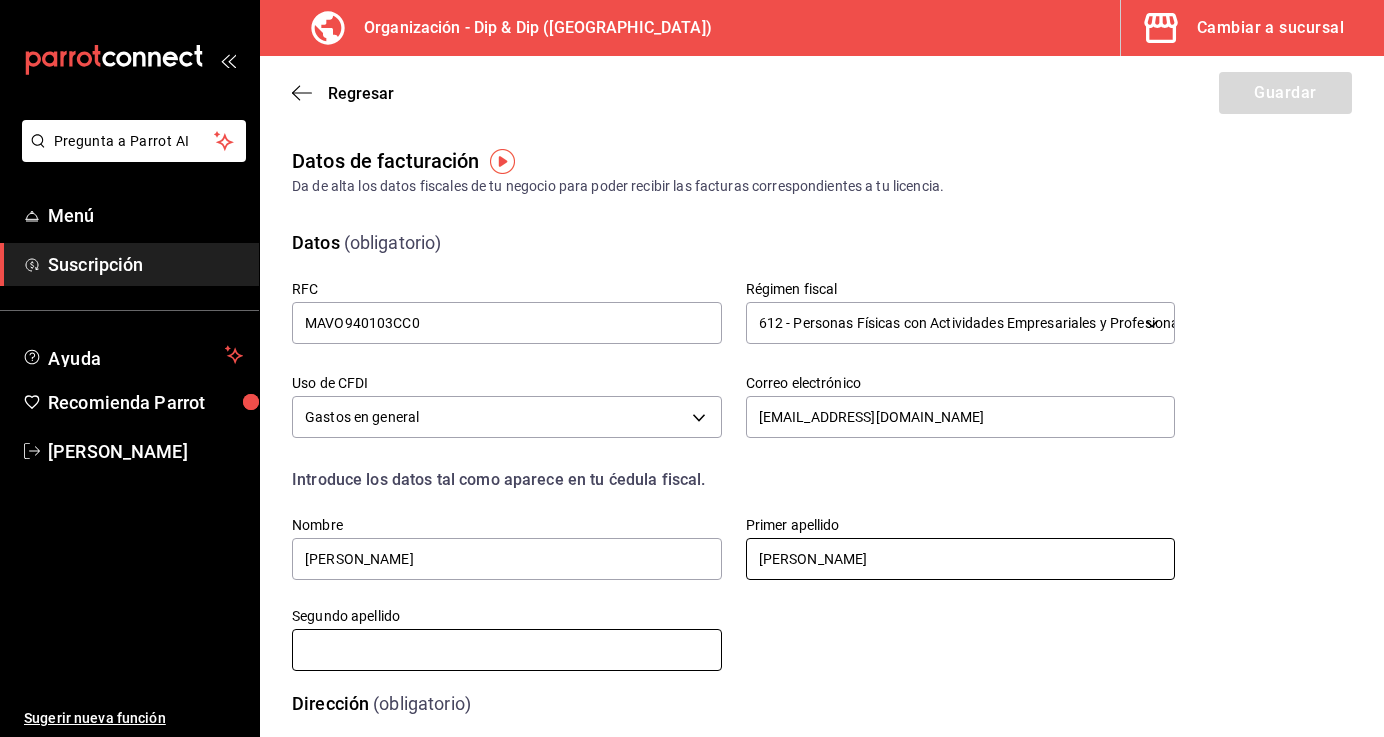 type on "MARQUEZ" 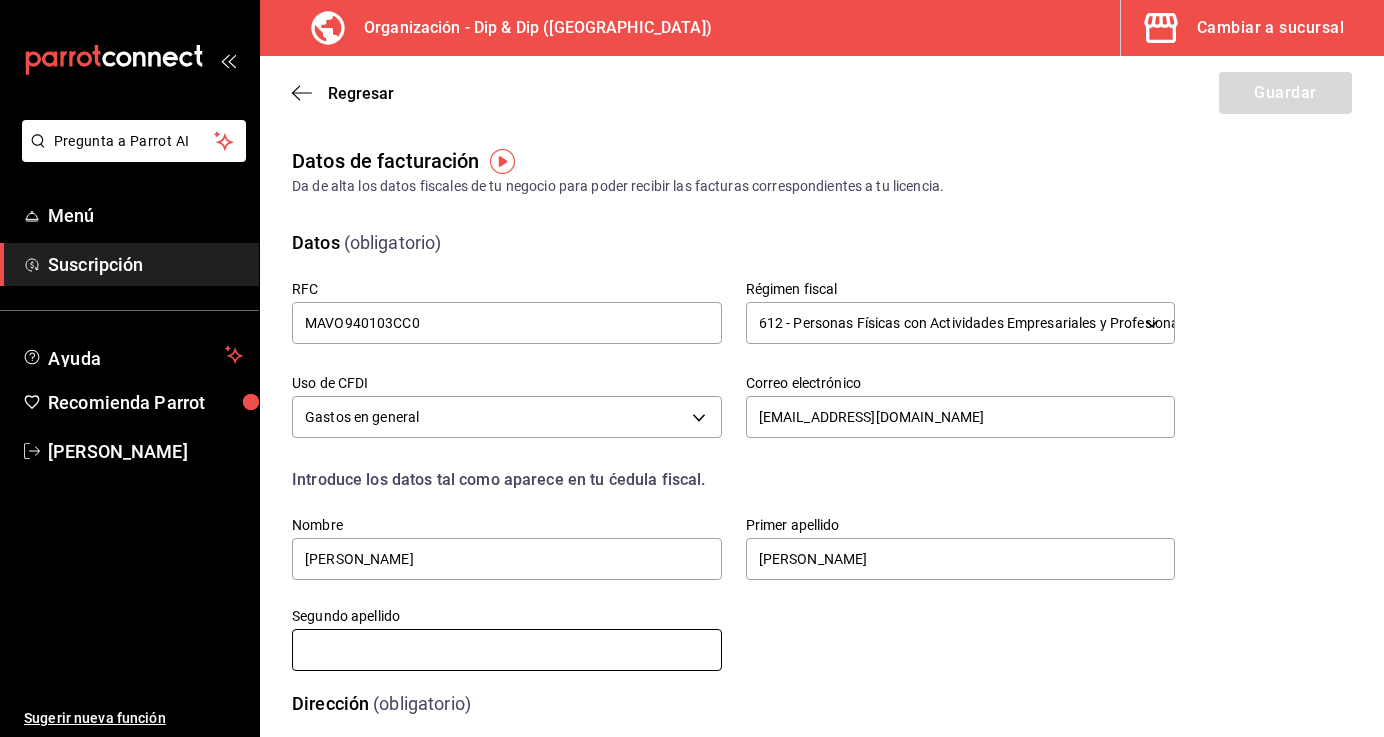 click at bounding box center [507, 650] 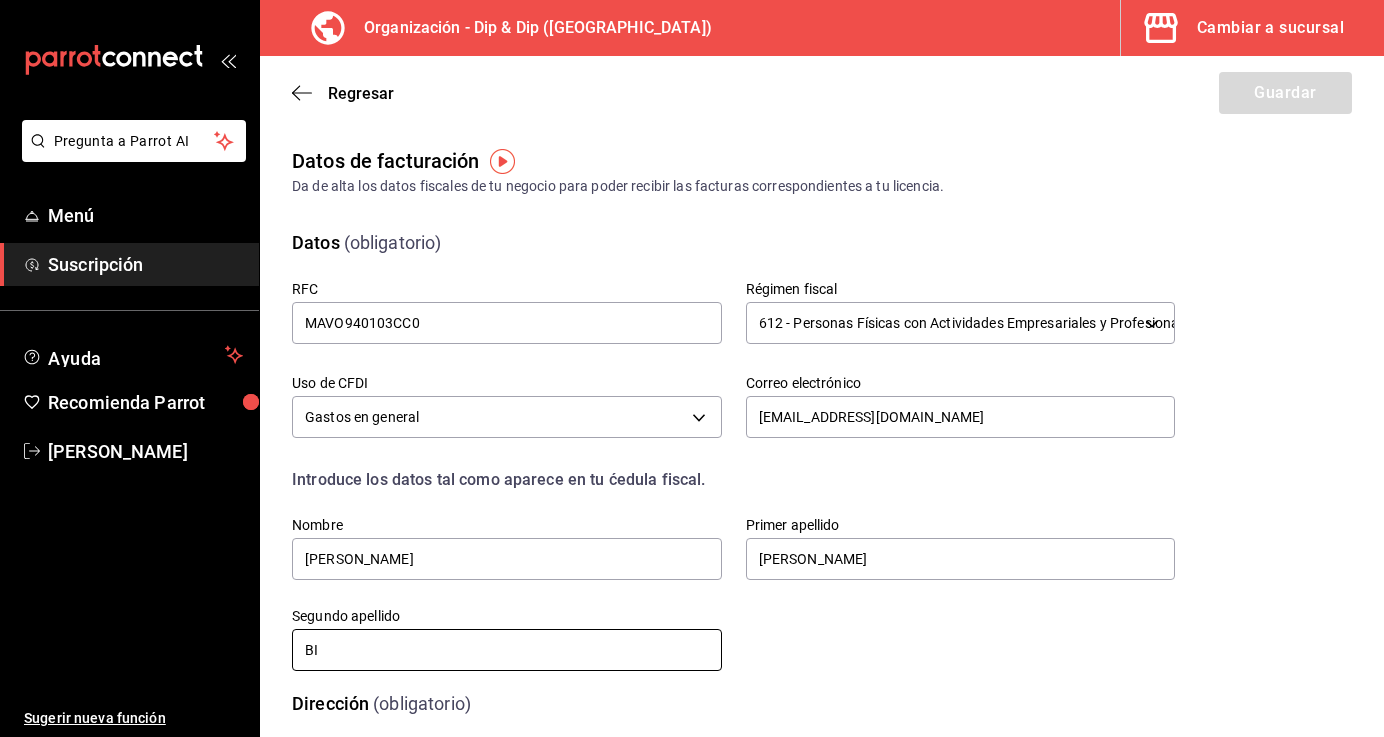 type on "B" 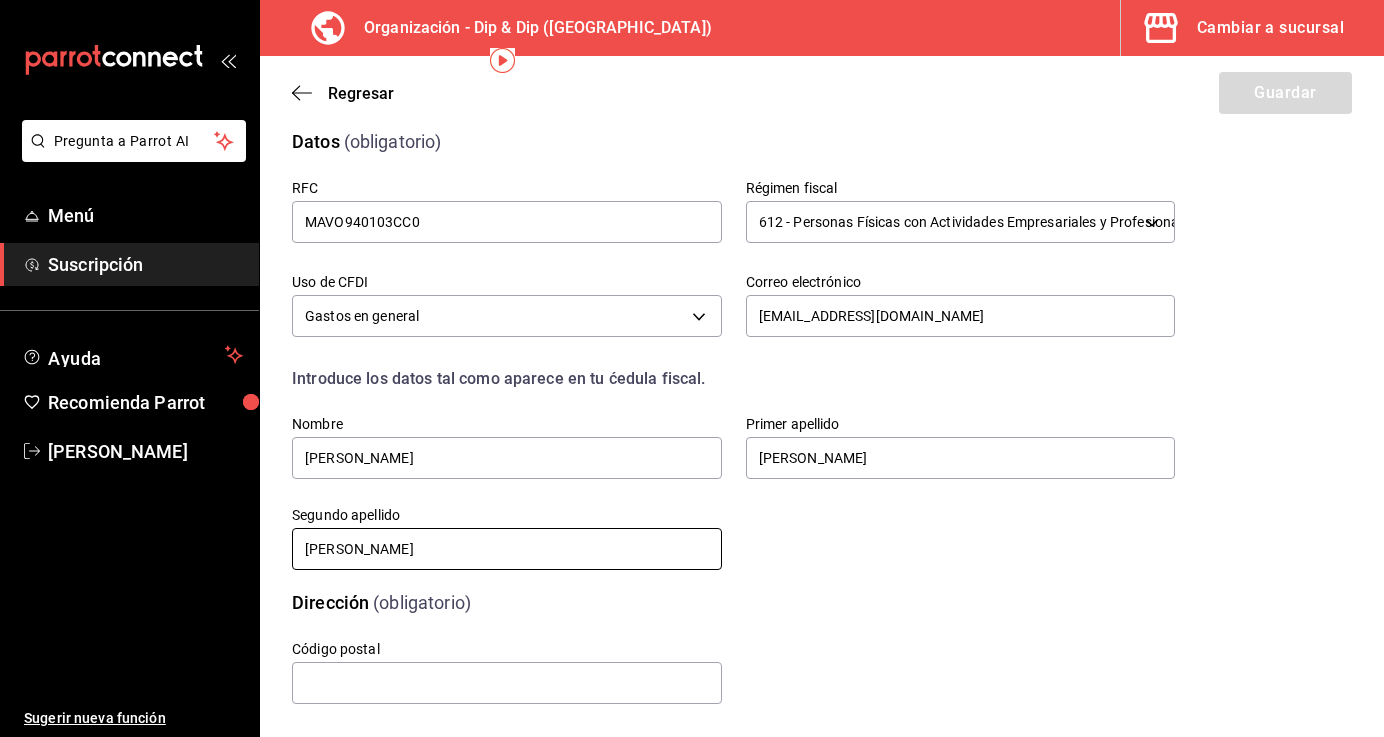 scroll, scrollTop: 119, scrollLeft: 0, axis: vertical 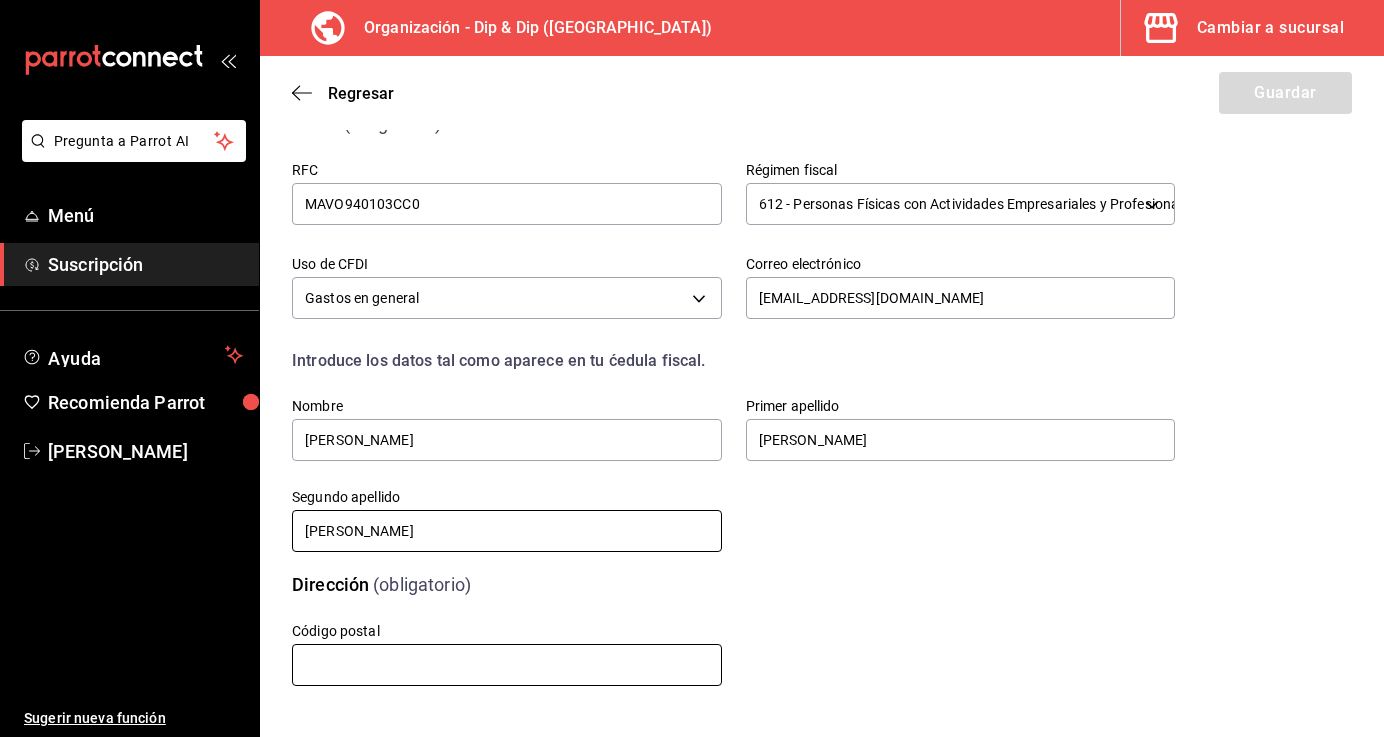 type on "VILLEGAS" 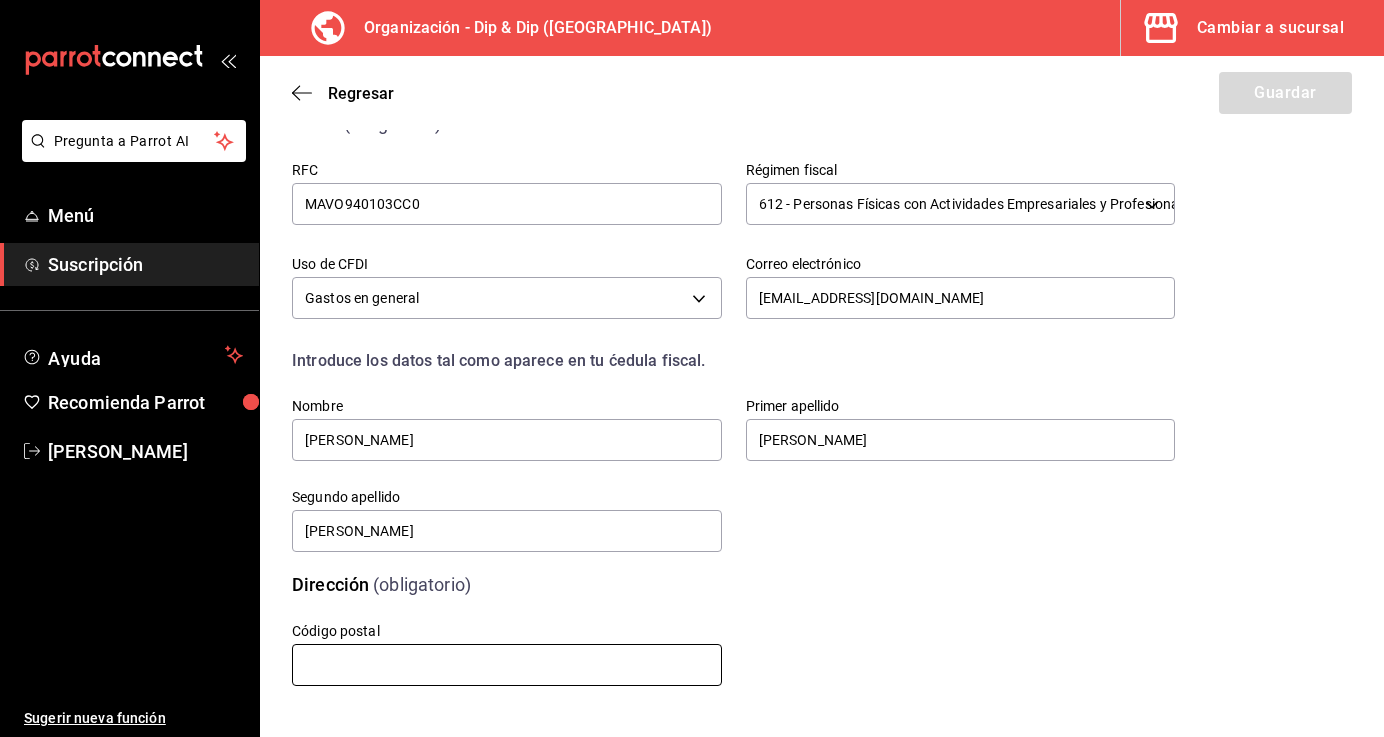 click at bounding box center [507, 665] 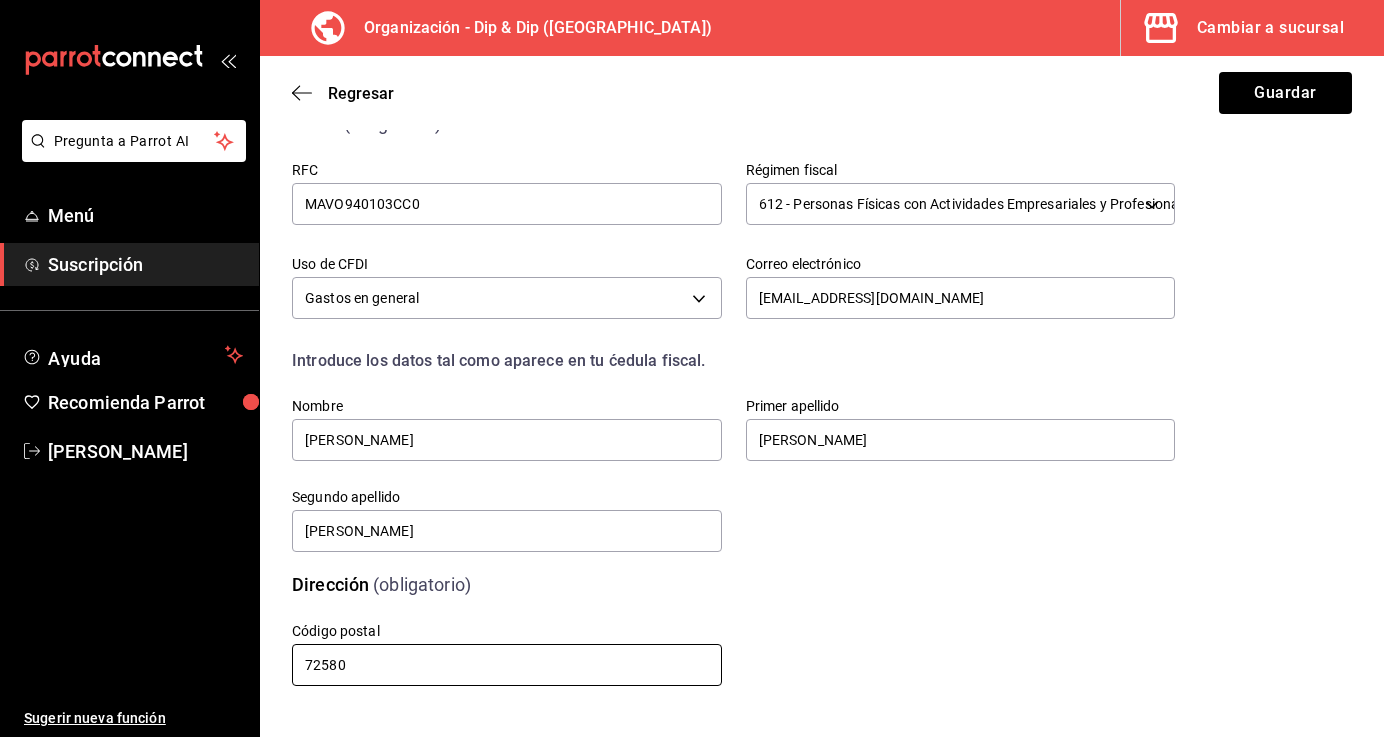 type on "72580" 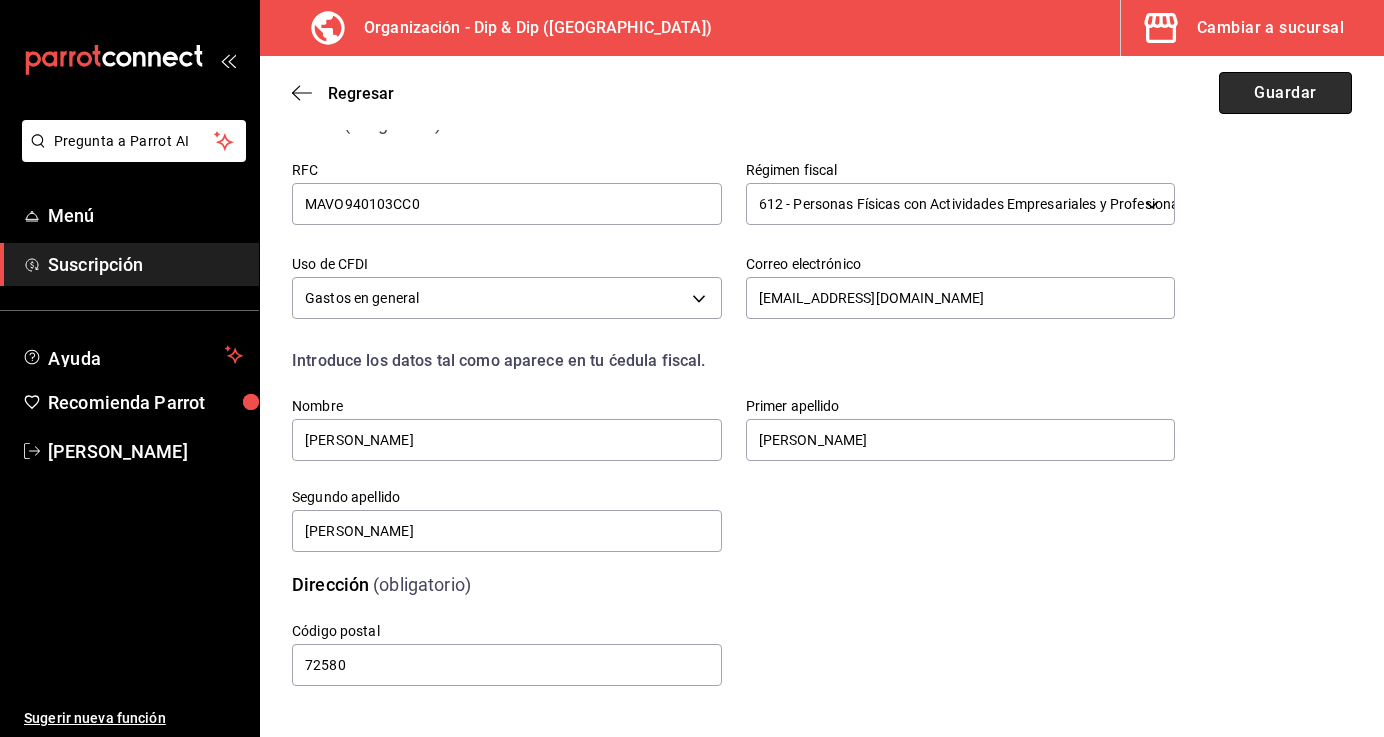 click on "Guardar" at bounding box center [1285, 93] 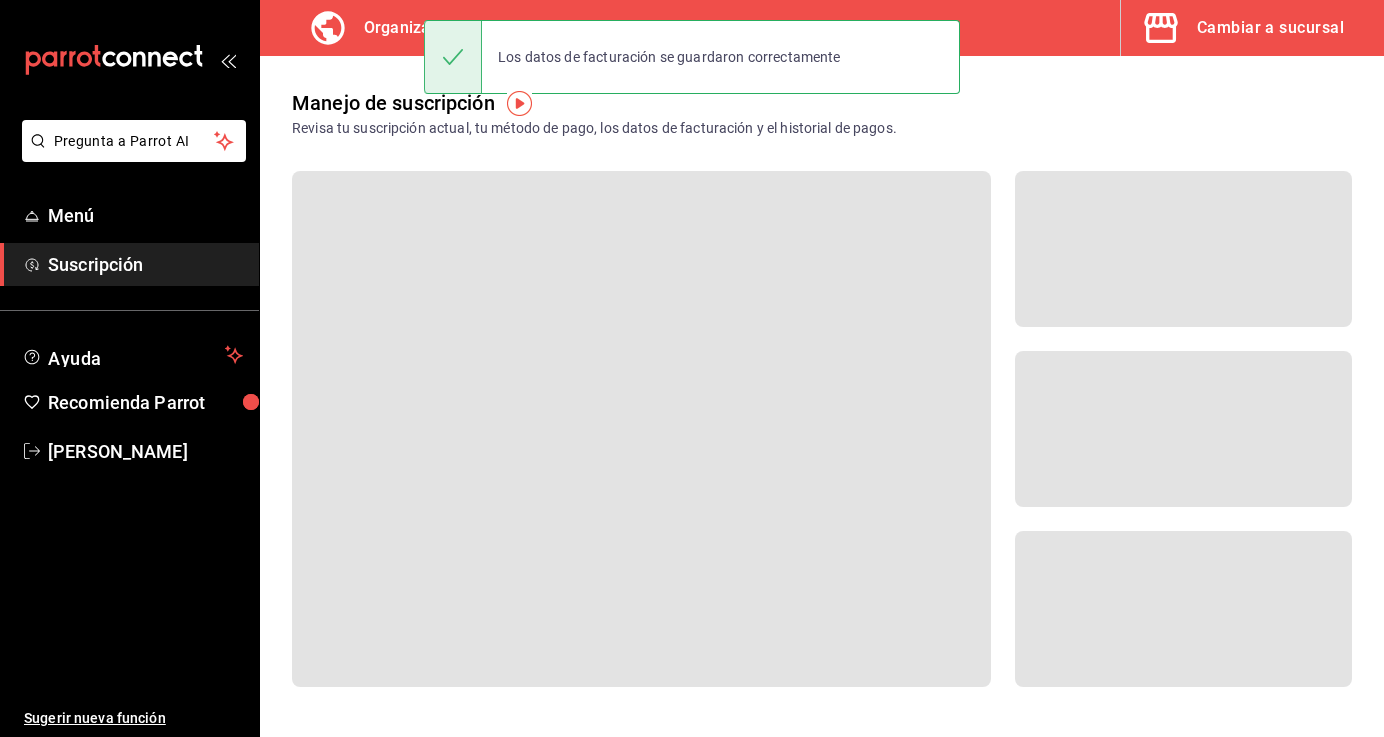 scroll, scrollTop: 0, scrollLeft: 0, axis: both 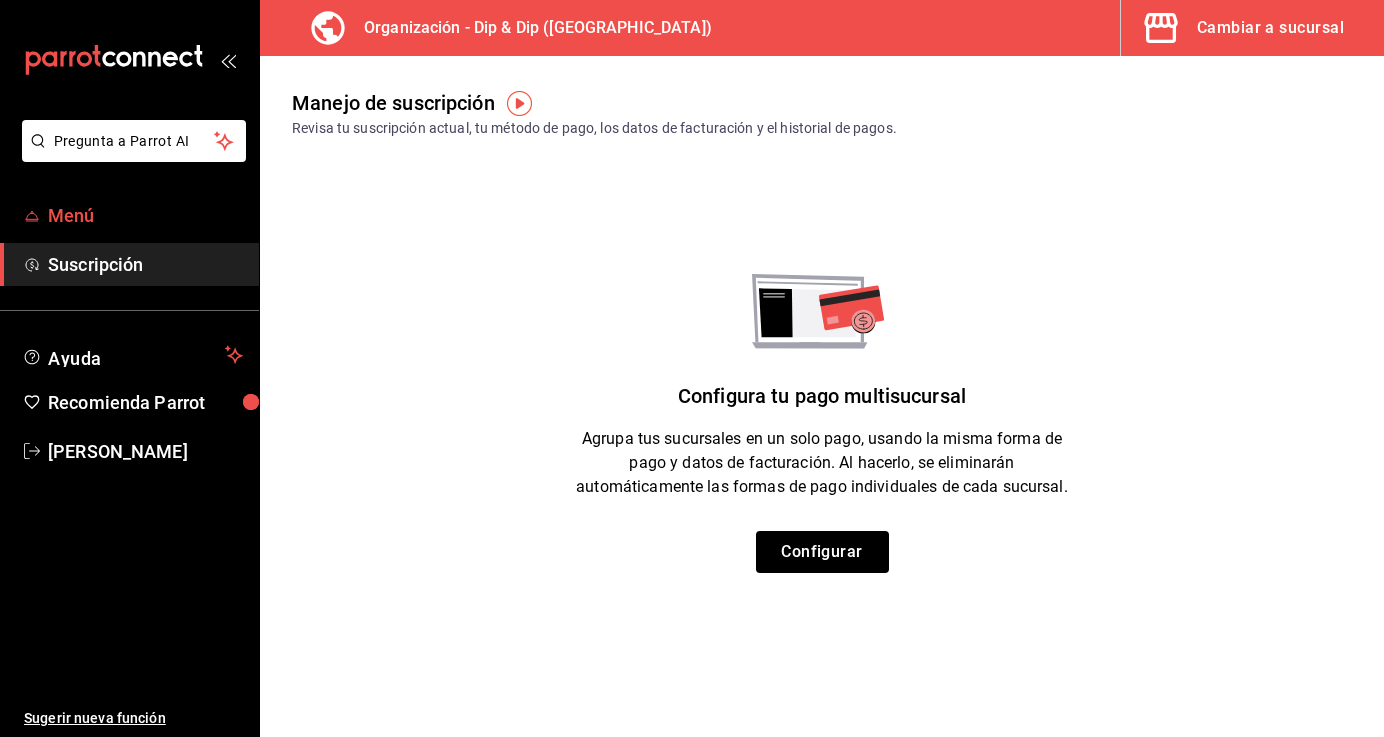 click on "Menú" at bounding box center (145, 215) 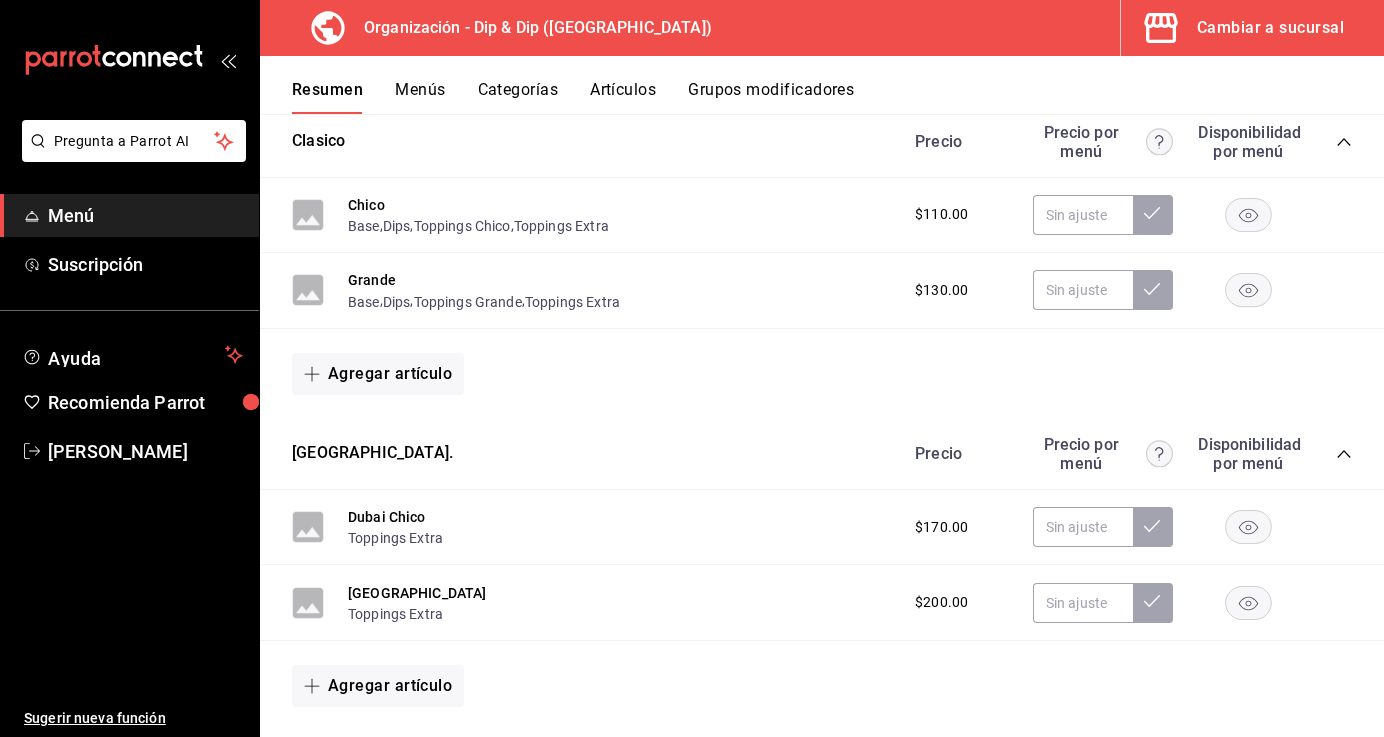 scroll, scrollTop: 348, scrollLeft: 0, axis: vertical 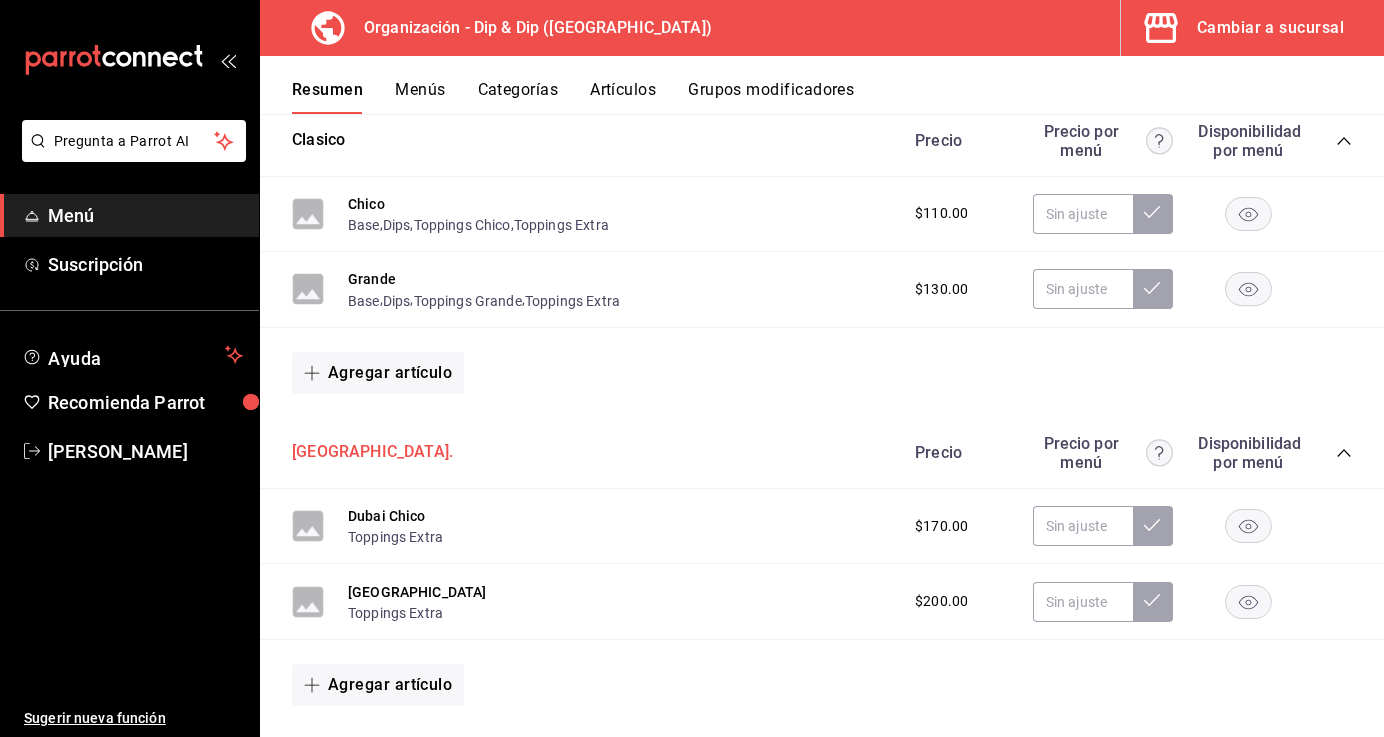 click on "[GEOGRAPHIC_DATA]." at bounding box center (372, 452) 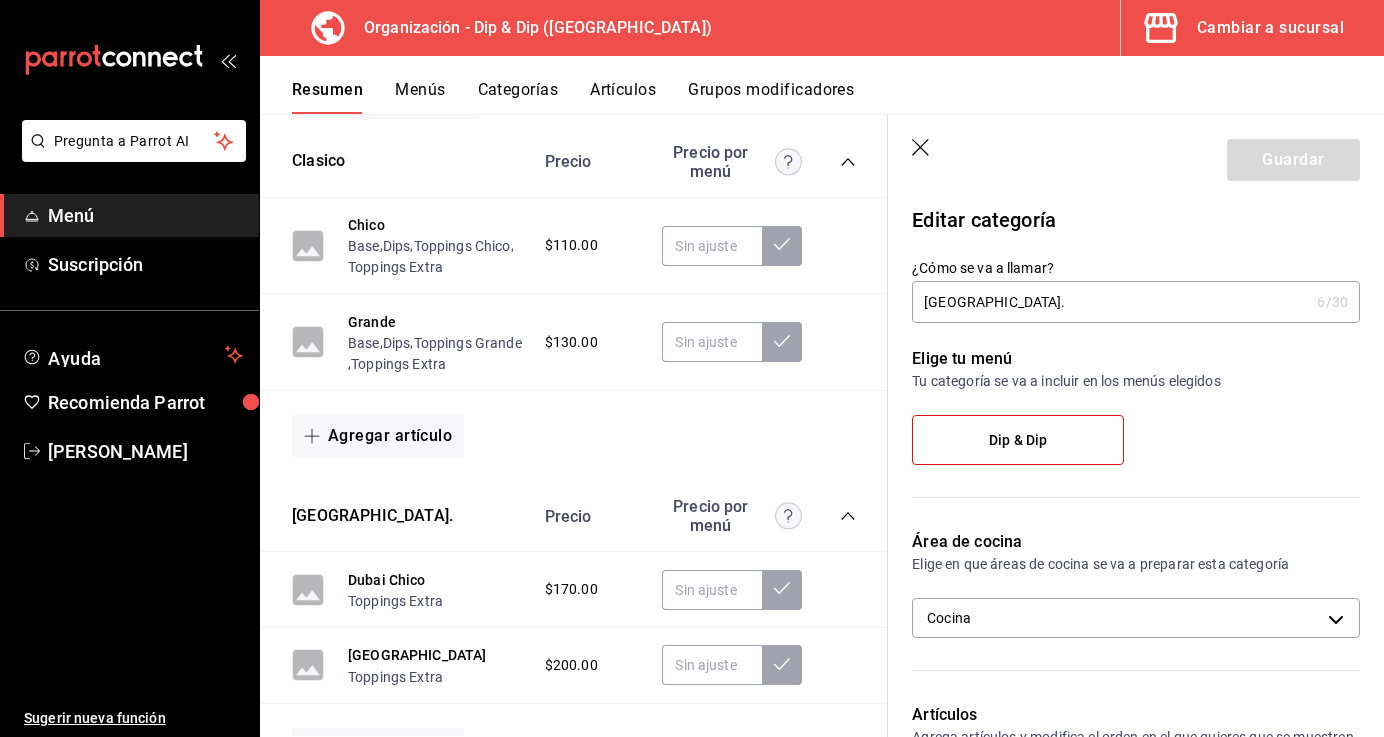 click on "[GEOGRAPHIC_DATA]." at bounding box center [1110, 302] 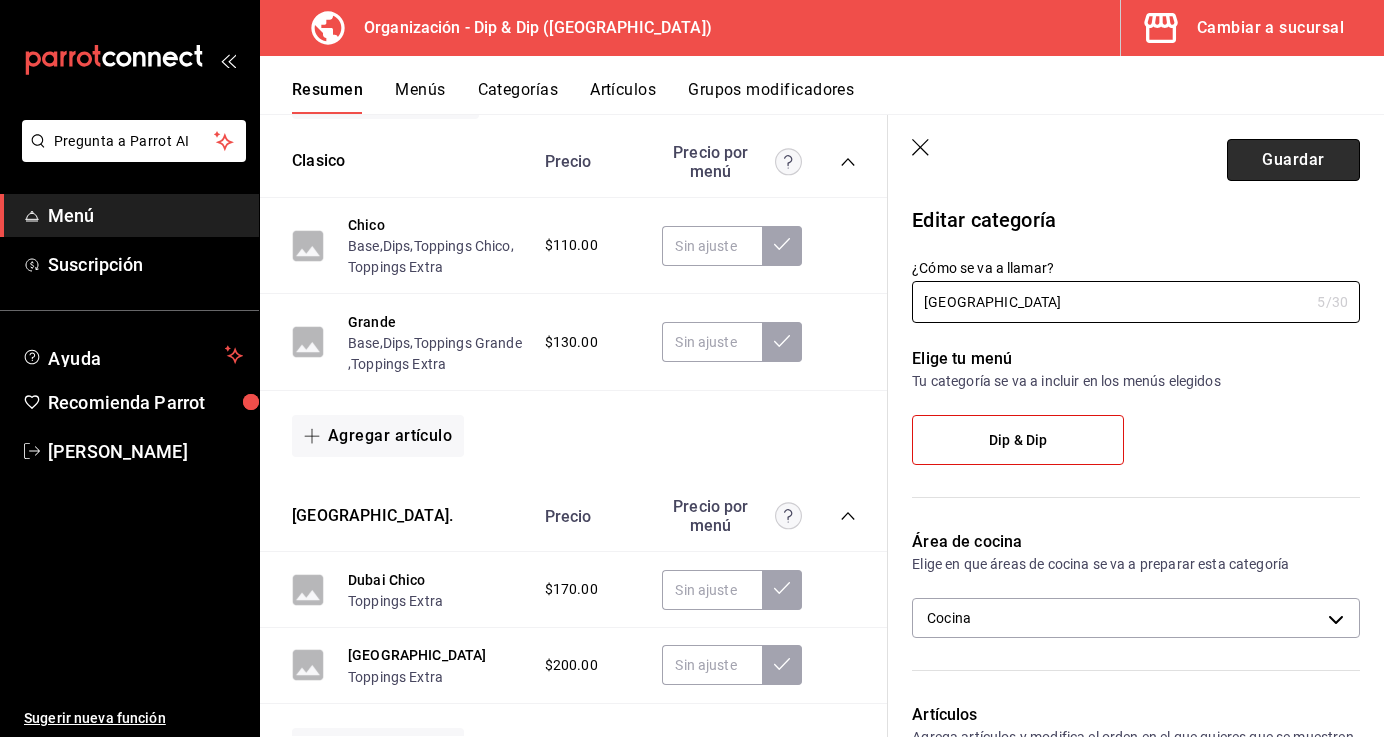 click on "Guardar" at bounding box center [1293, 160] 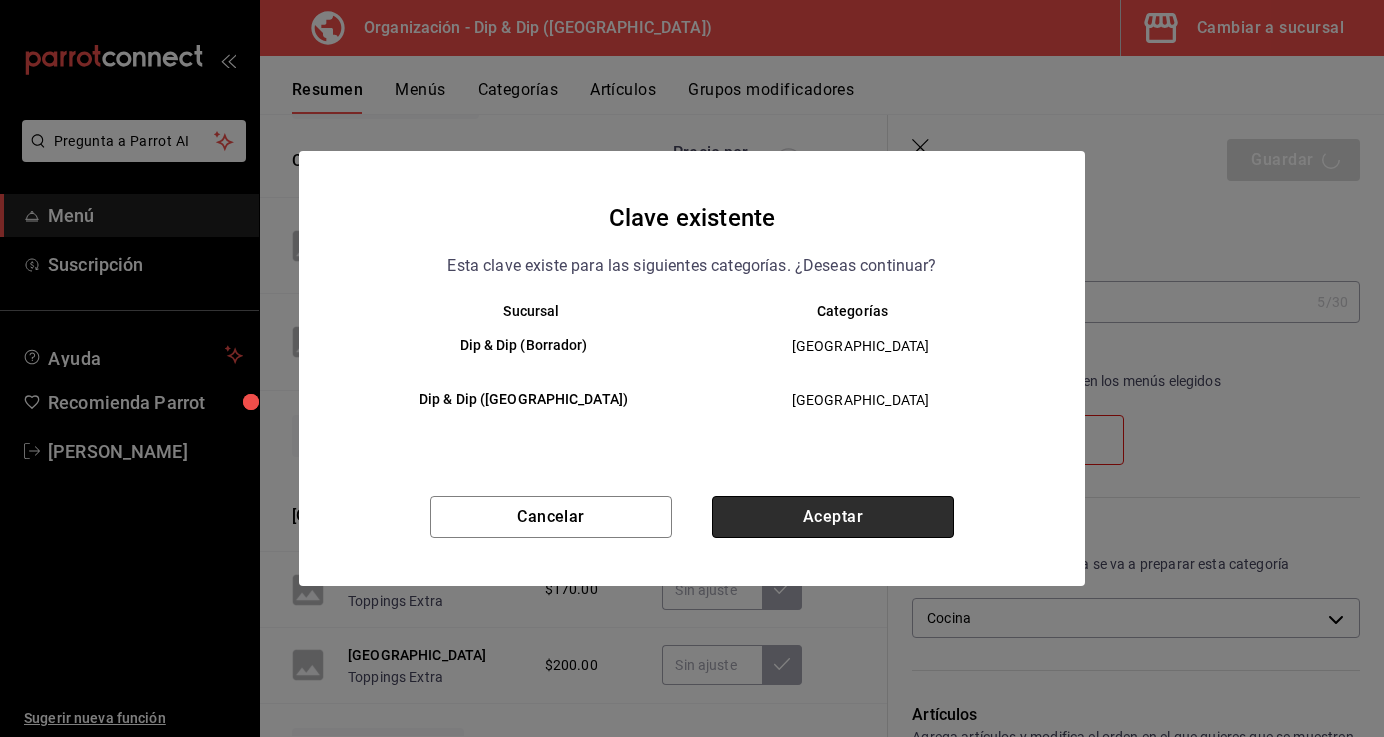 click on "Aceptar" at bounding box center [833, 517] 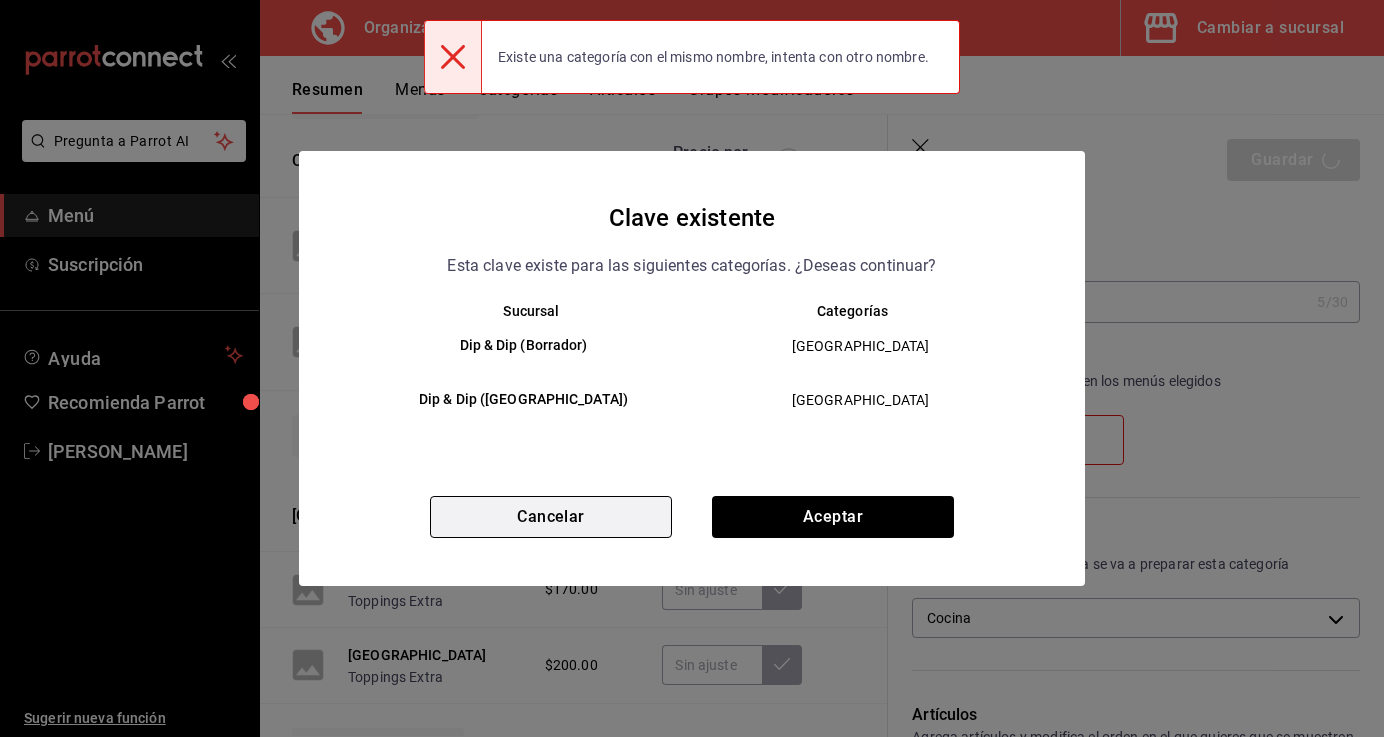 click on "Cancelar" at bounding box center (551, 517) 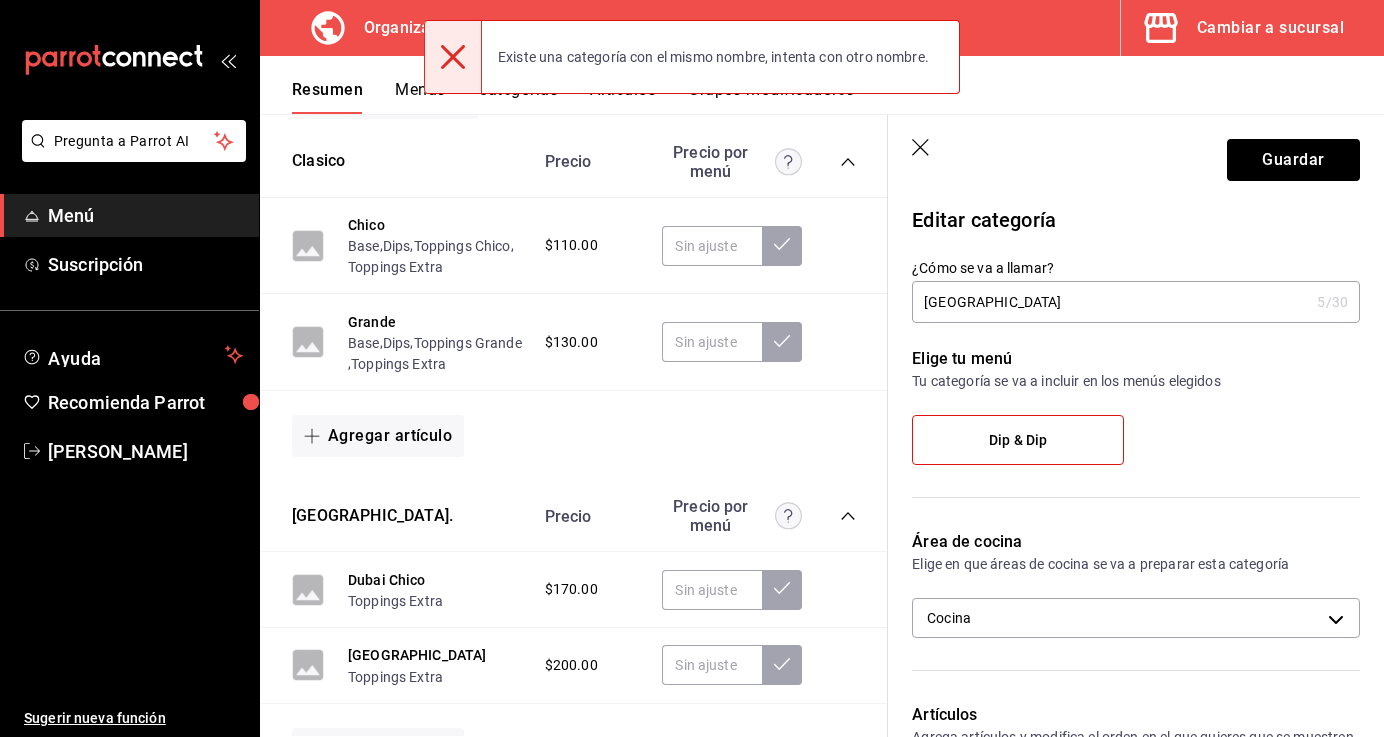 click on "[GEOGRAPHIC_DATA]" at bounding box center [1110, 302] 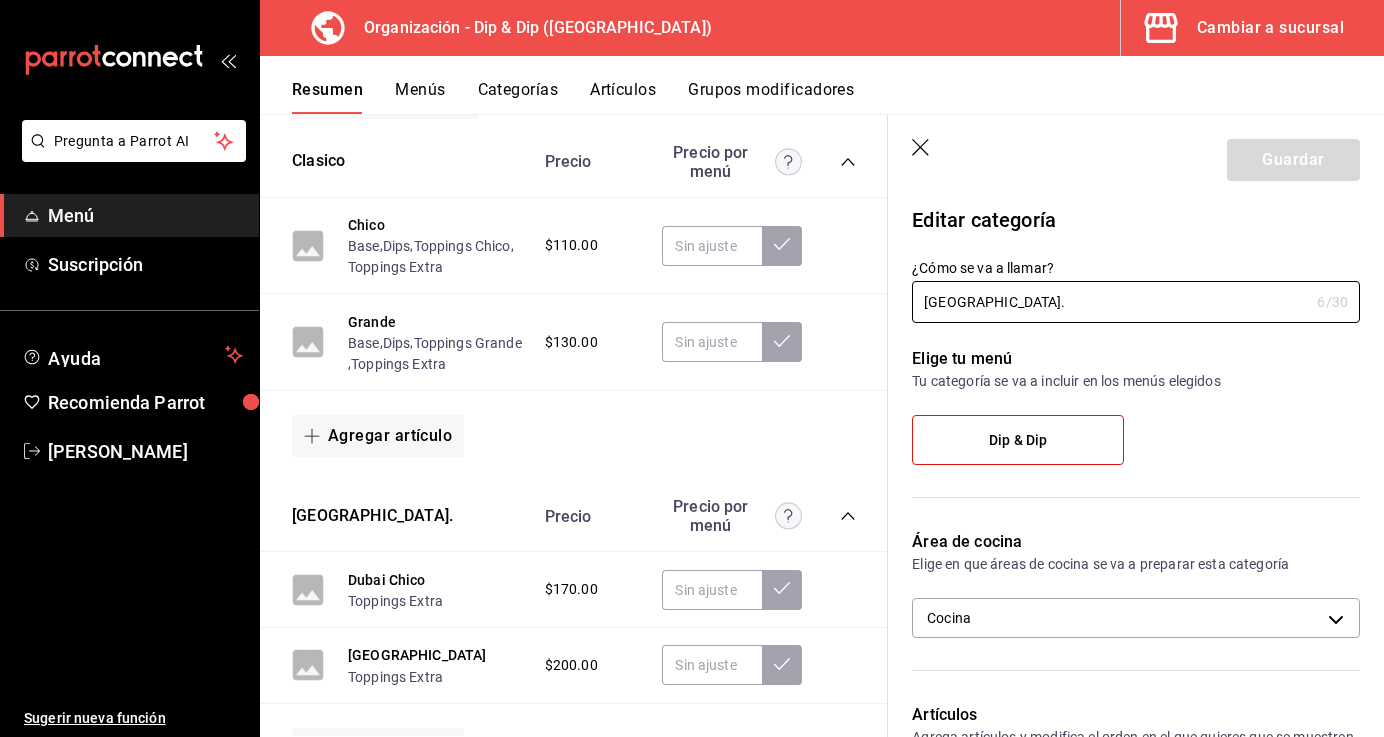 type on "[GEOGRAPHIC_DATA]." 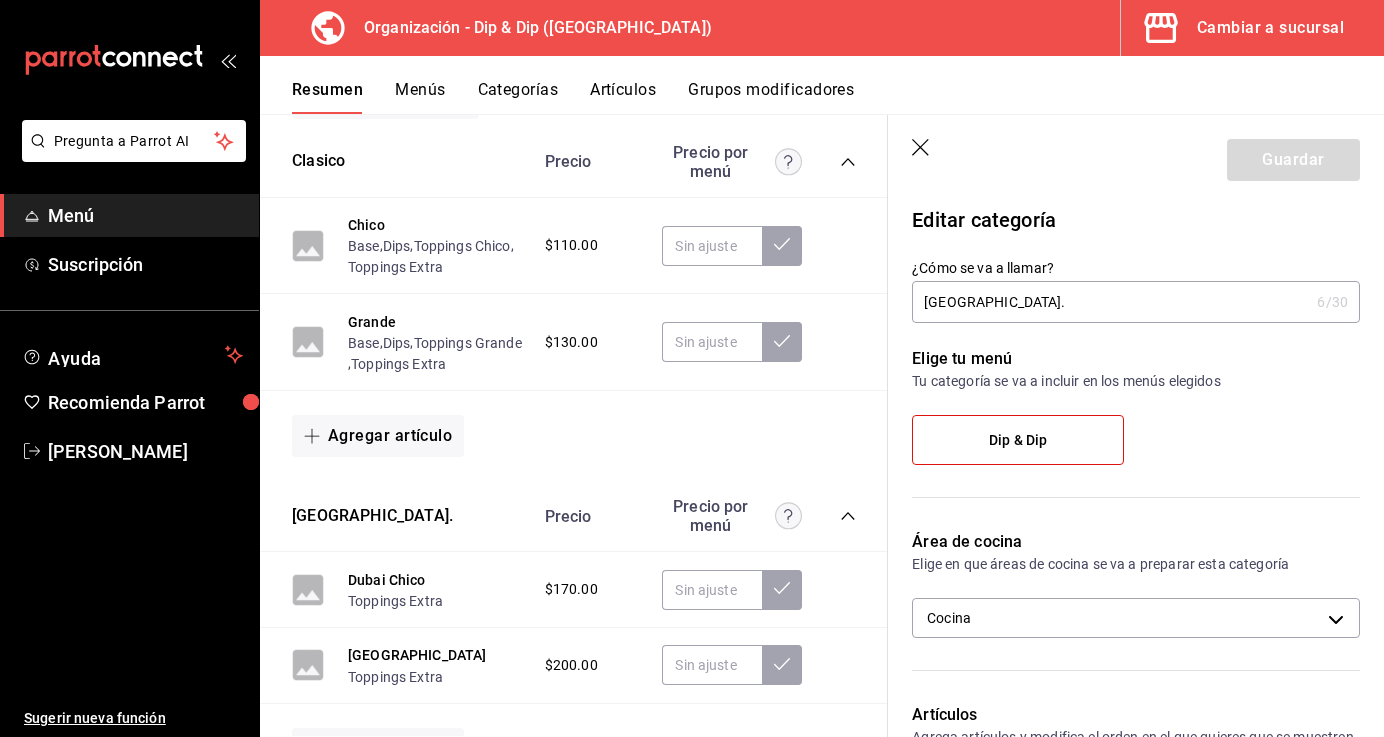 click on "[GEOGRAPHIC_DATA]." at bounding box center [1110, 302] 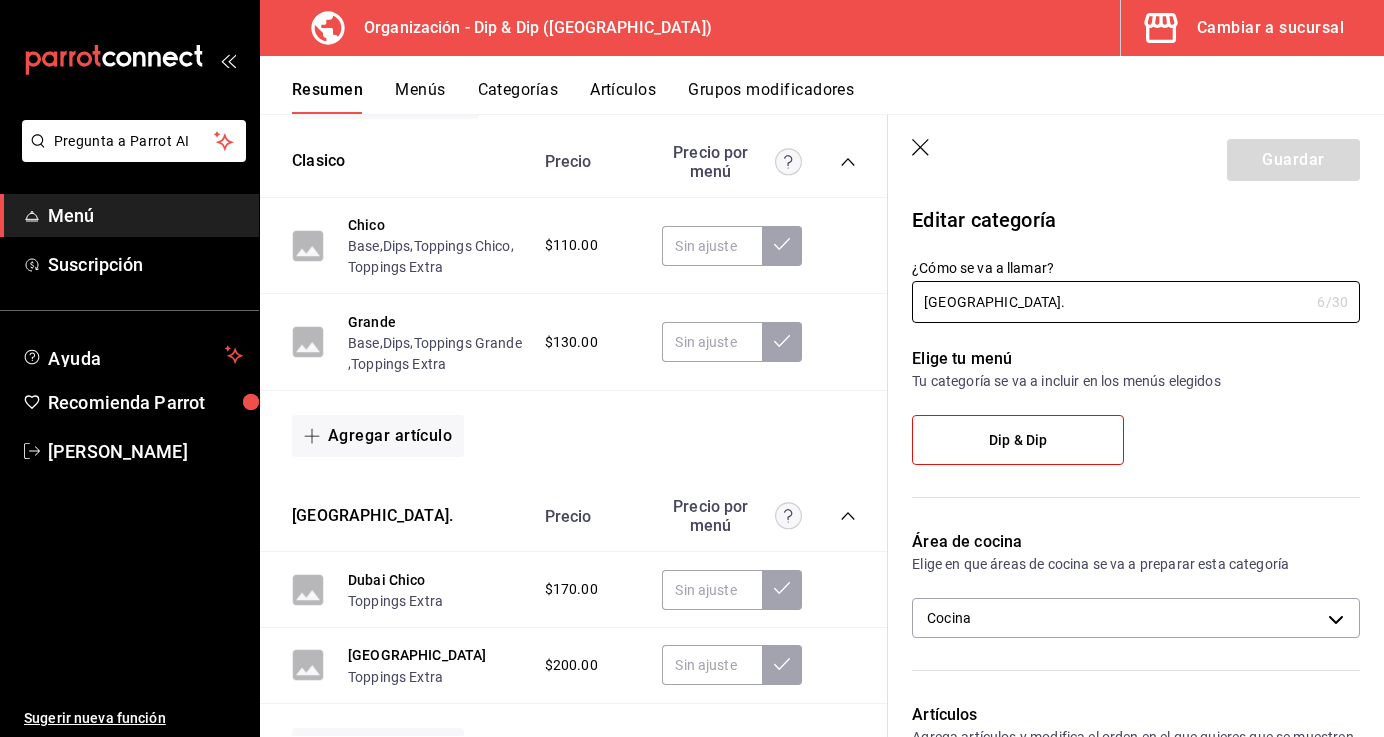 click 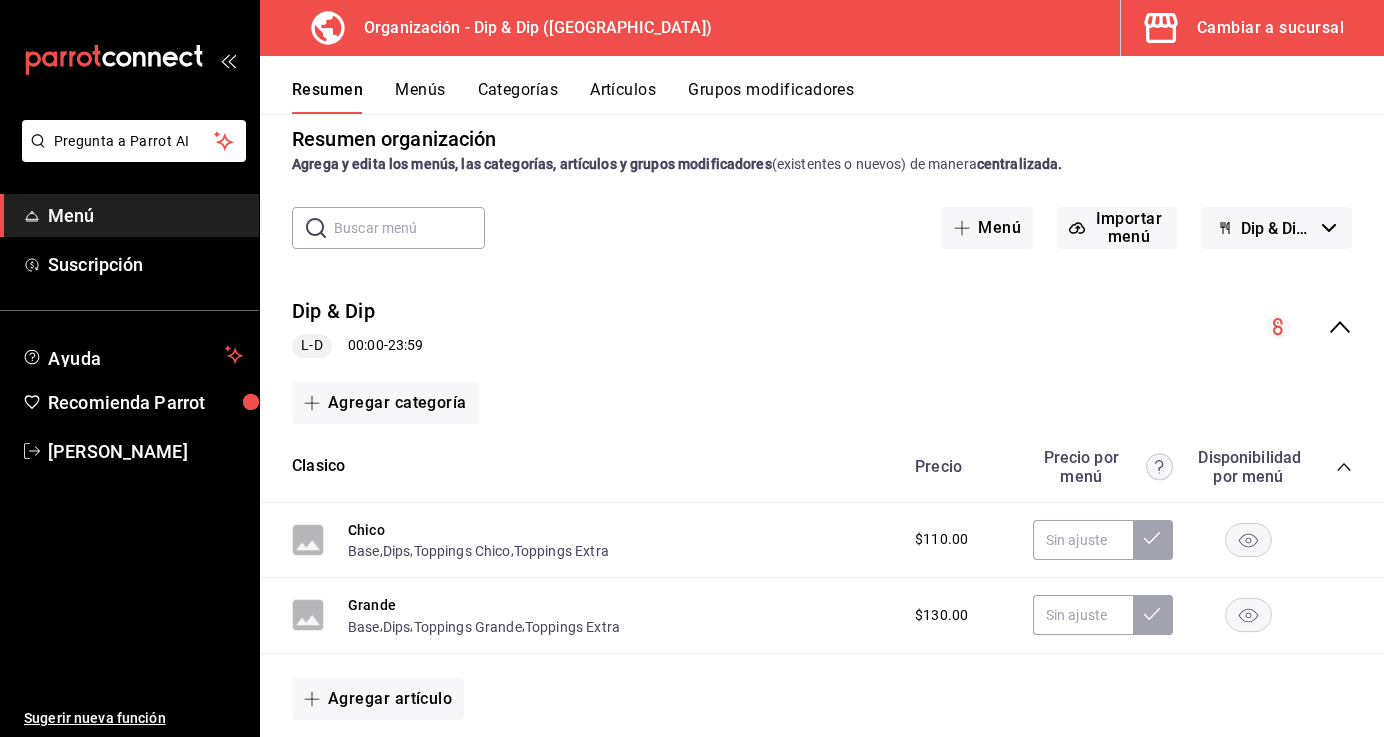 scroll, scrollTop: 0, scrollLeft: 0, axis: both 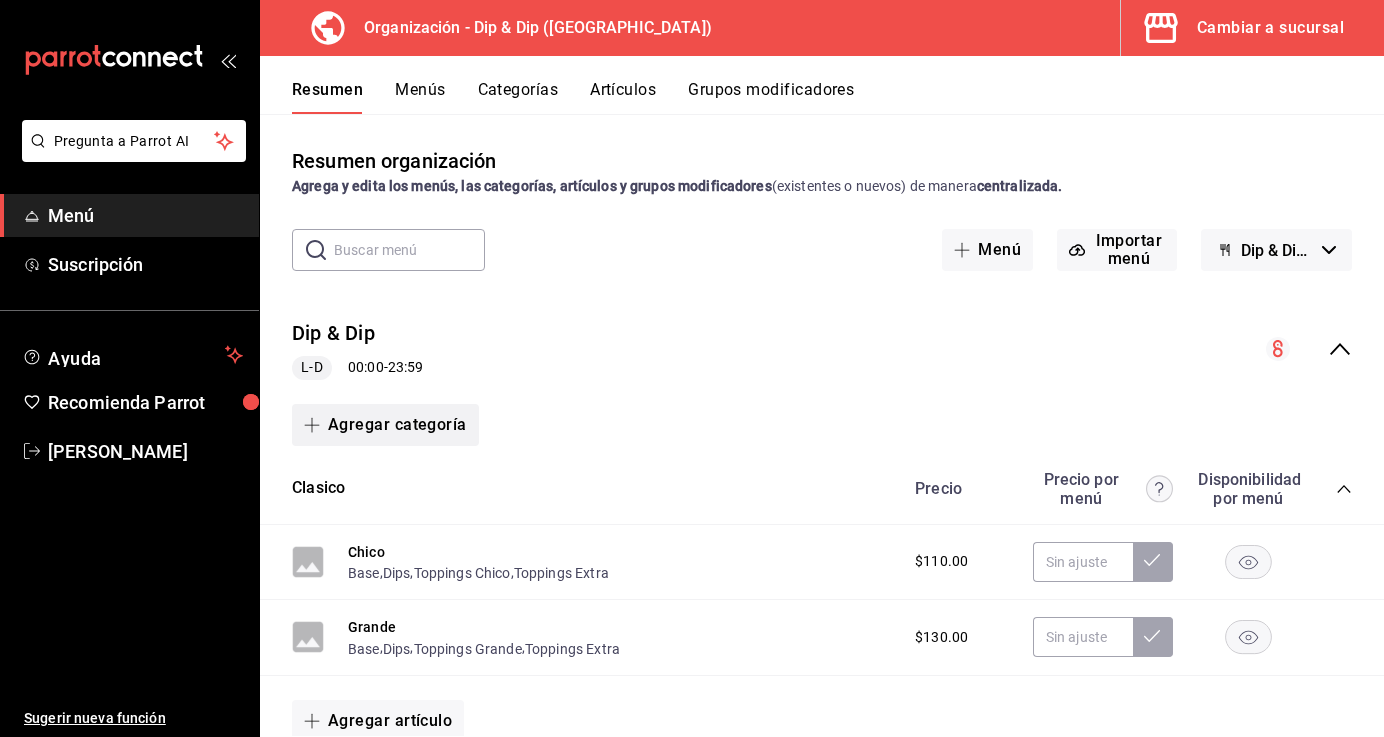 click on "Agregar categoría" at bounding box center [385, 425] 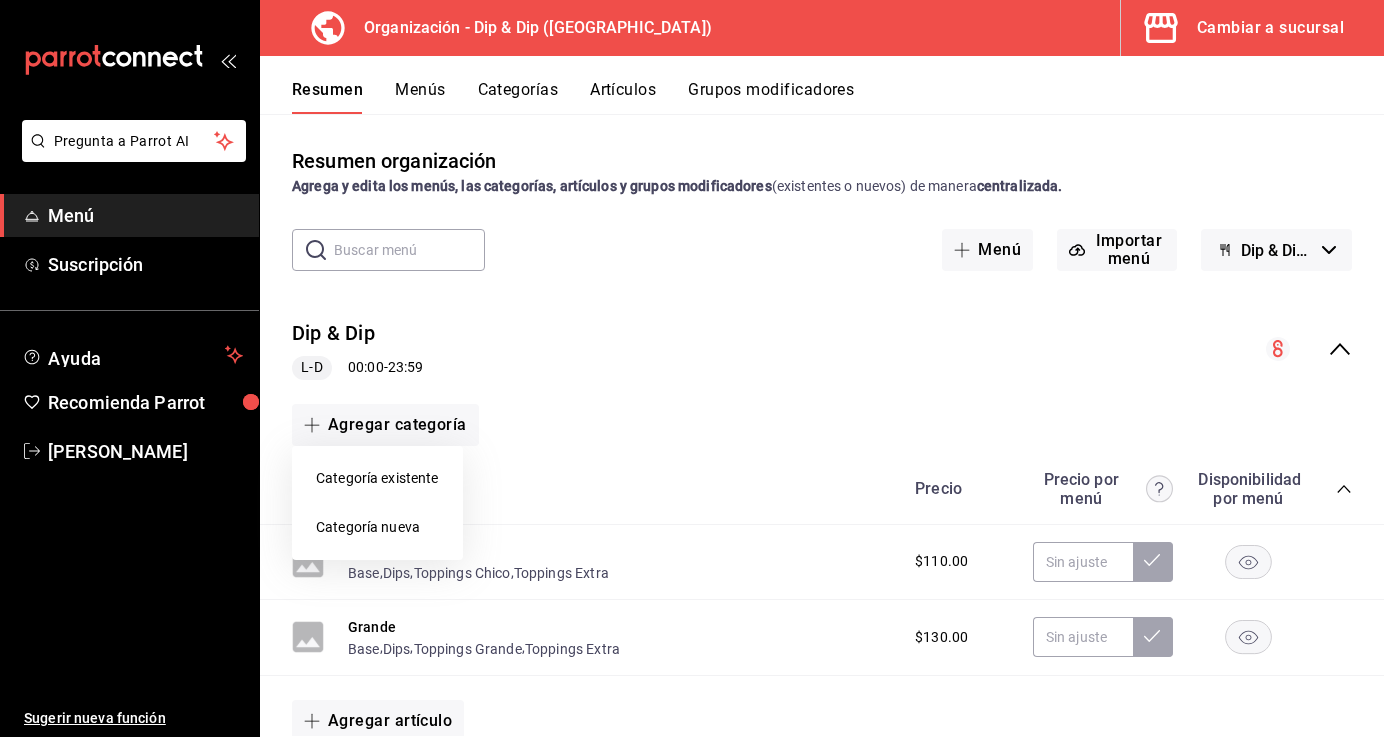 click on "Categoría nueva" at bounding box center (377, 527) 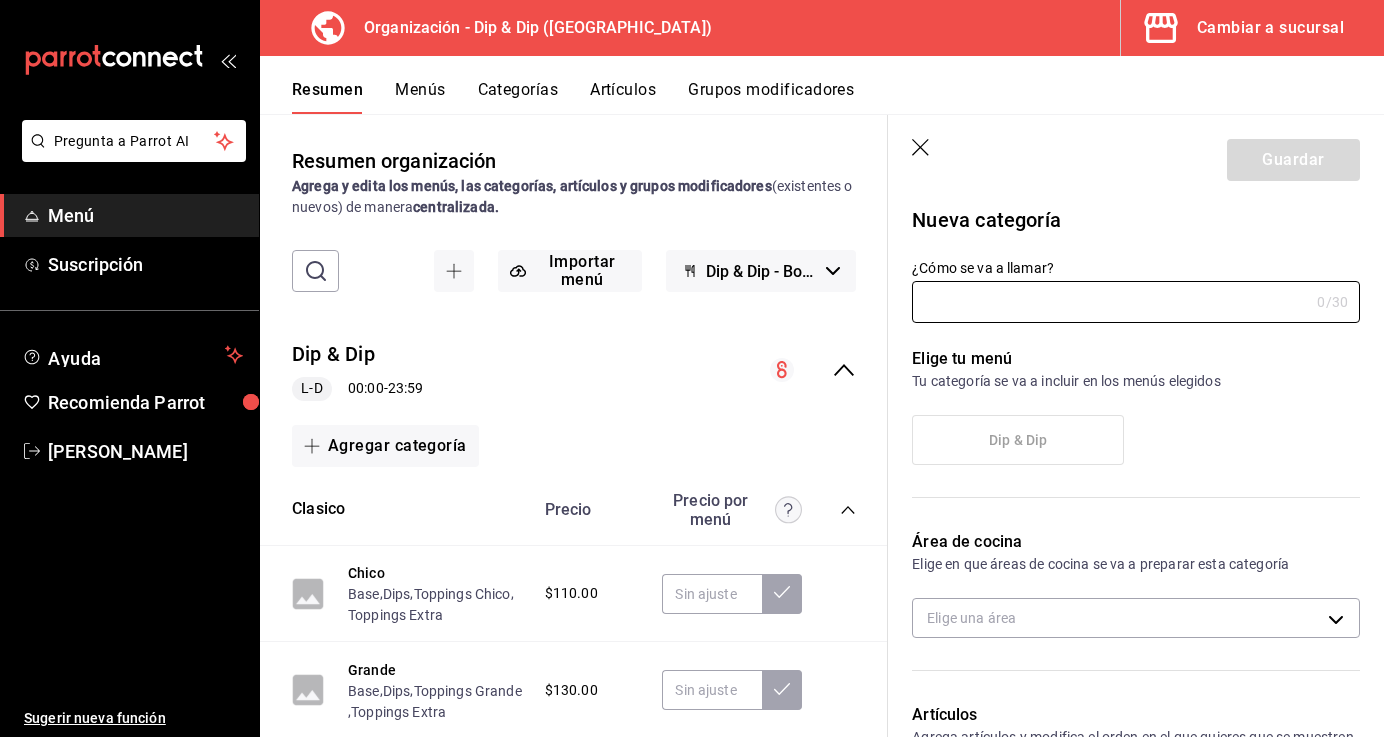 type on "533424d3-2742-4a80-b1ef-ae36276073c6" 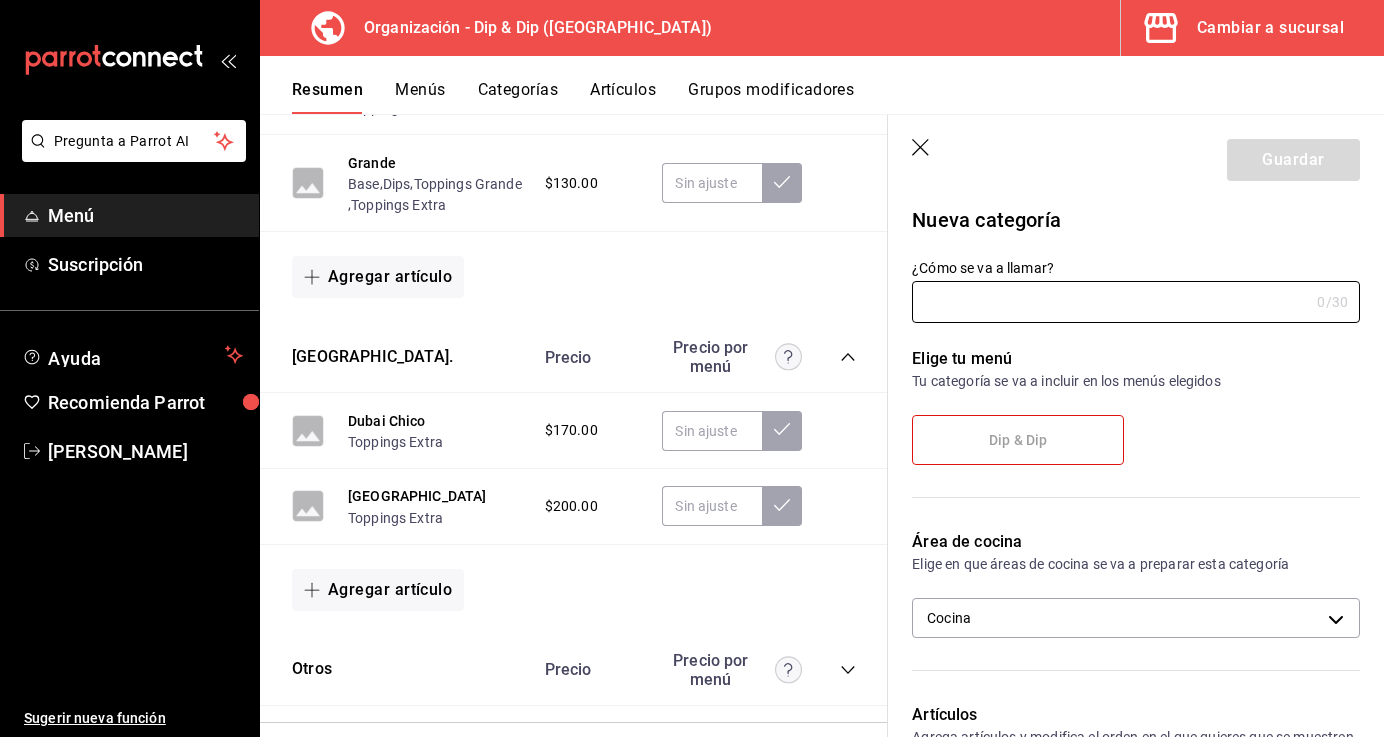 scroll, scrollTop: 555, scrollLeft: 0, axis: vertical 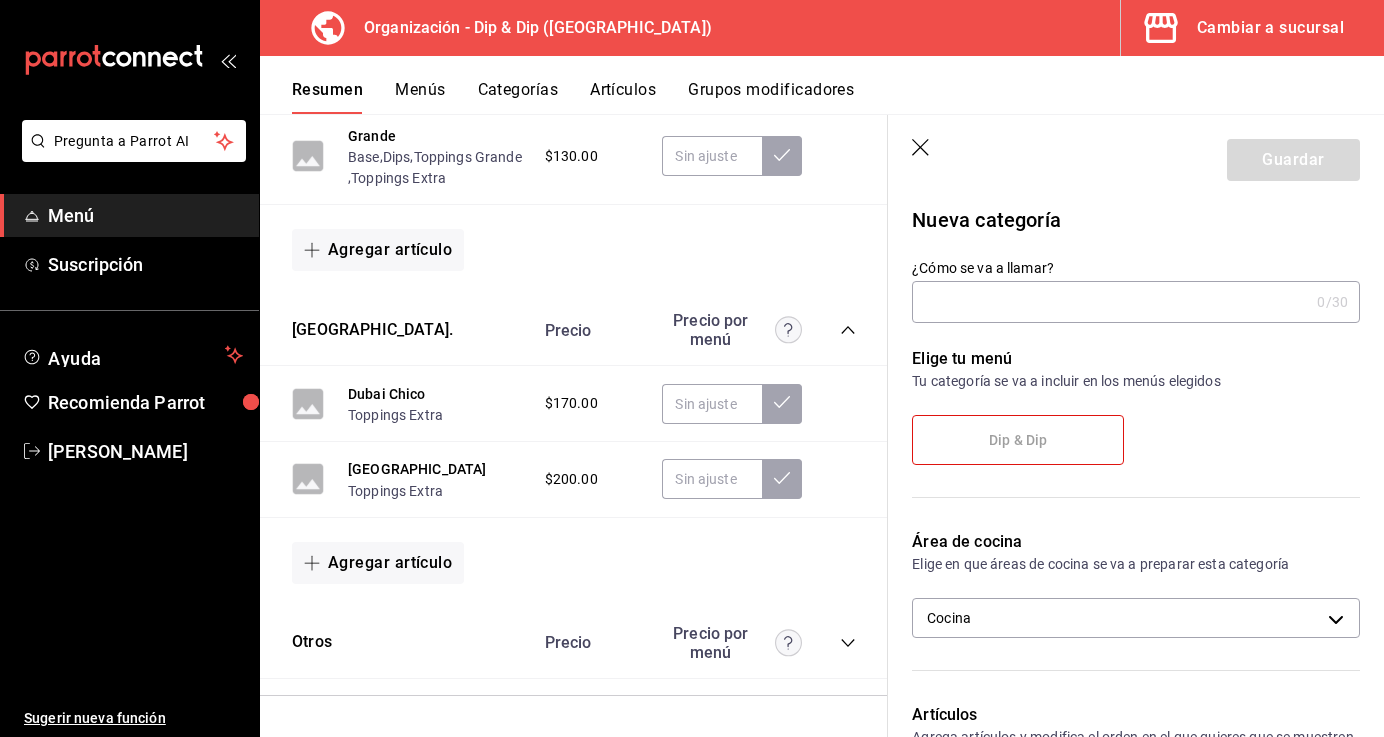 click on "¿Cómo se va a llamar?" at bounding box center (1110, 302) 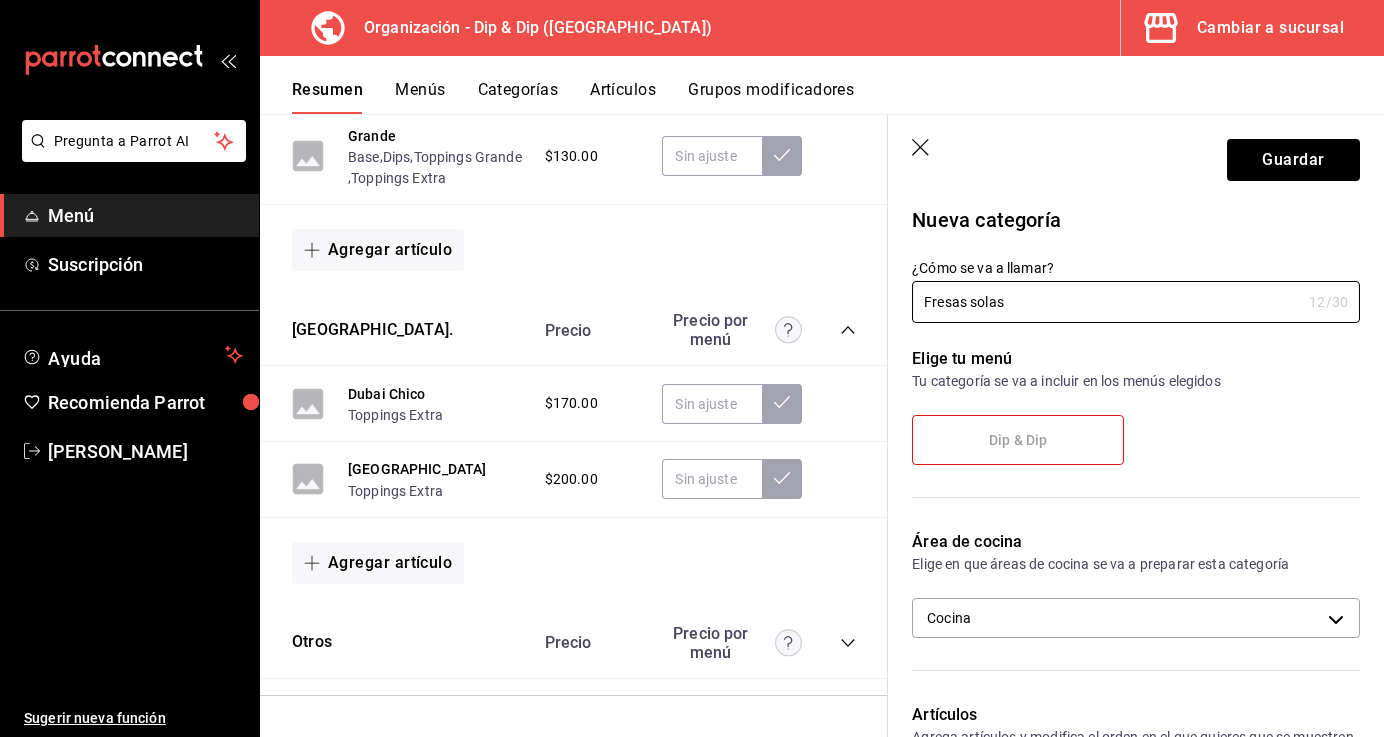 type on "Fresas solas" 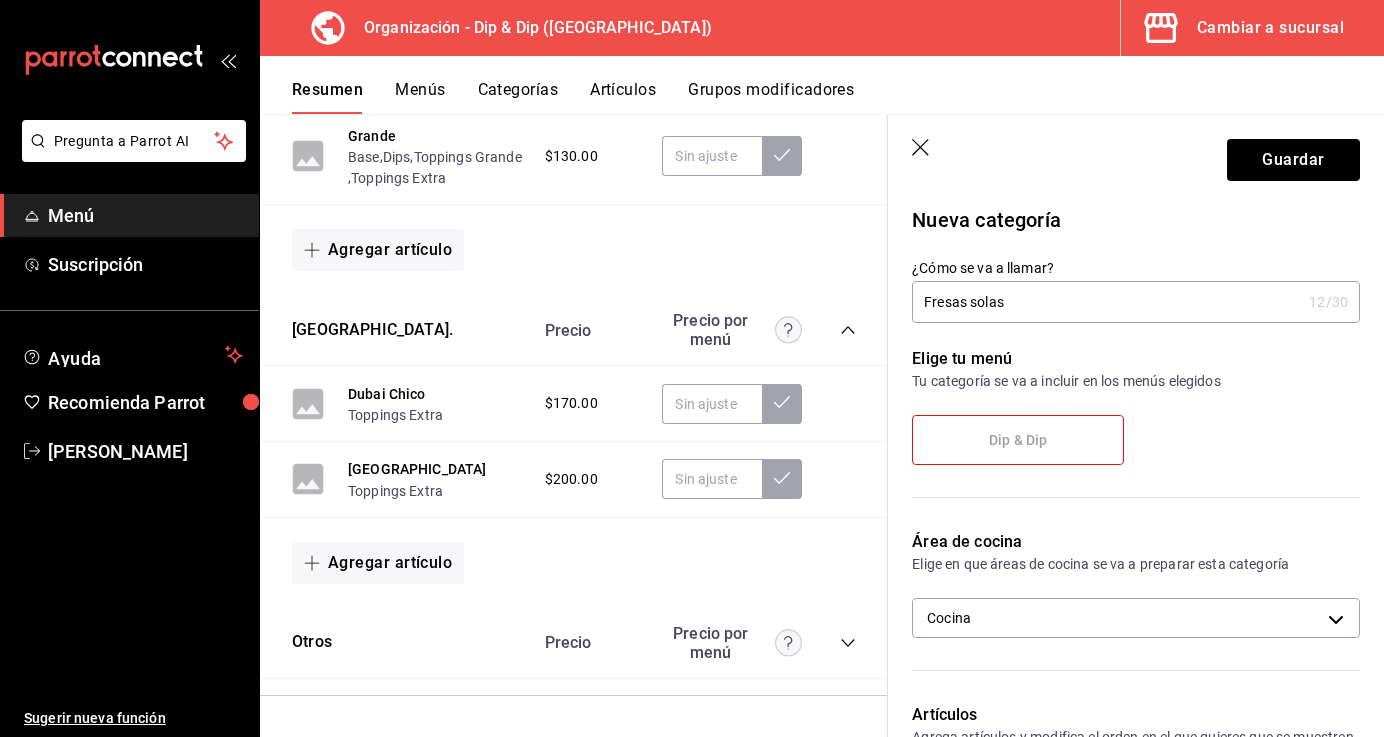 click on "Dip & Dip" at bounding box center (1018, 440) 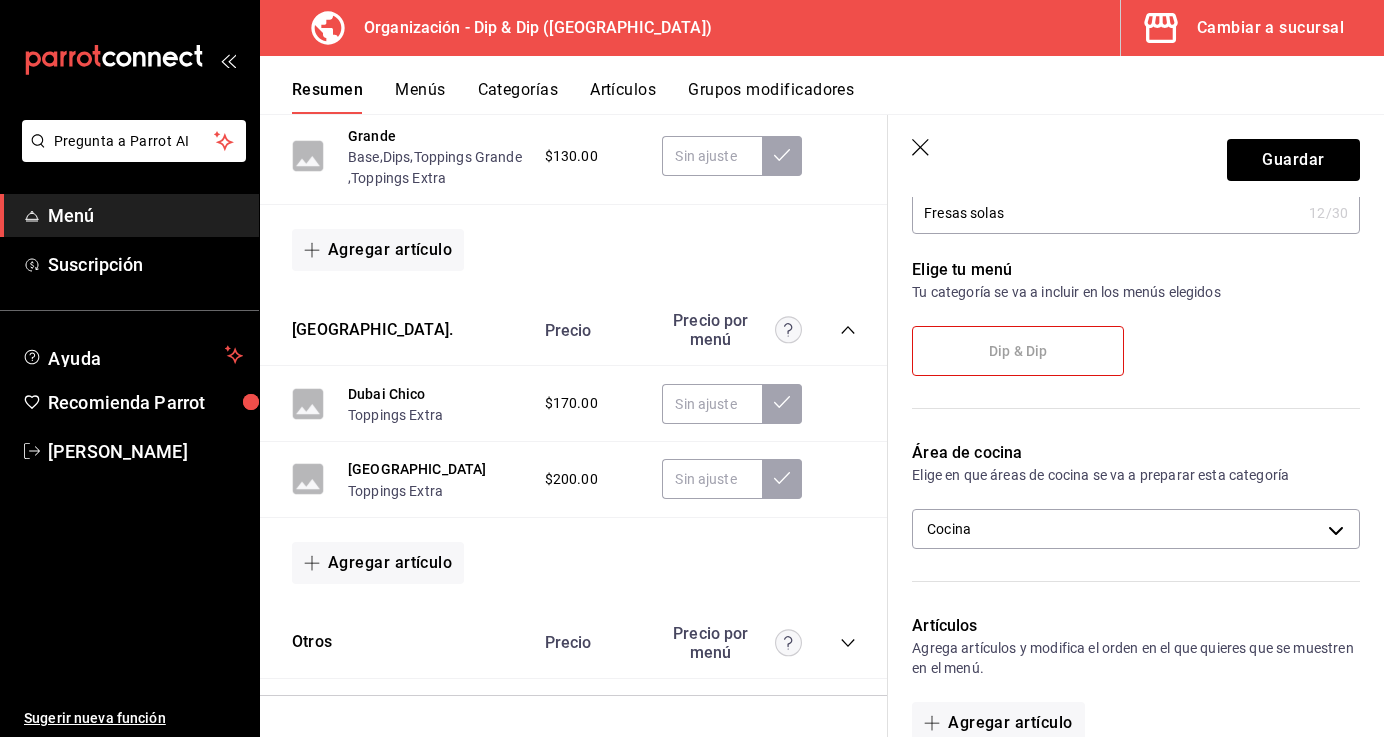 scroll, scrollTop: 126, scrollLeft: 0, axis: vertical 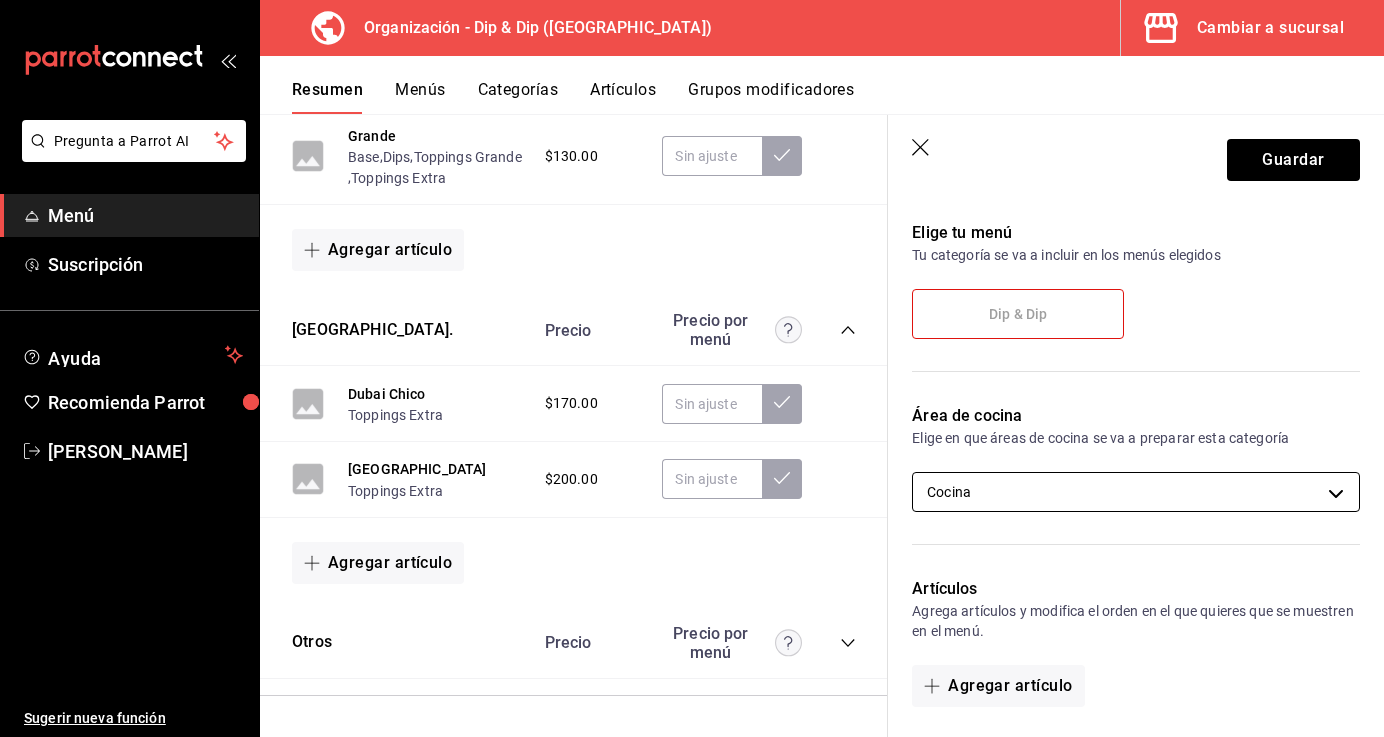 click on "Pregunta a Parrot AI Menú   Suscripción   Ayuda Recomienda Parrot   Constanza Navarro   Sugerir nueva función   Organización - Dip & Dip (Puebla) Cambiar a sucursal Resumen Menús Categorías Artículos Grupos modificadores Resumen organización Agrega y edita los menús, las categorías, artículos y grupos modificadores  (existentes o nuevos) de manera  centralizada. ​ ​ Importar menú Dip & Dip - Borrador Dip & Dip L-D 00:00  -  23:59 Agregar categoría Clasico Precio Precio por menú   Chico Base ,  Dips ,  Toppings Chico ,  Toppings Extra $110.00 Grande Base ,  Dips ,  Toppings Grande ,  Toppings Extra $130.00 Agregar artículo Dubai. Precio Precio por menú   Dubai Chico Toppings Extra $170.00 Dubai Grande Toppings Extra $200.00 Agregar artículo Otros Precio Precio por menú   Agregar artículo Guardar Nueva categoría ¿Cómo se va a llamar? Fresas solas 12 /30 ¿Cómo se va a llamar? Elige tu menú Tu categoría se va a incluir en los menús elegidos Dip & Dip Área de cocina Cocina Color CA-" at bounding box center [692, 368] 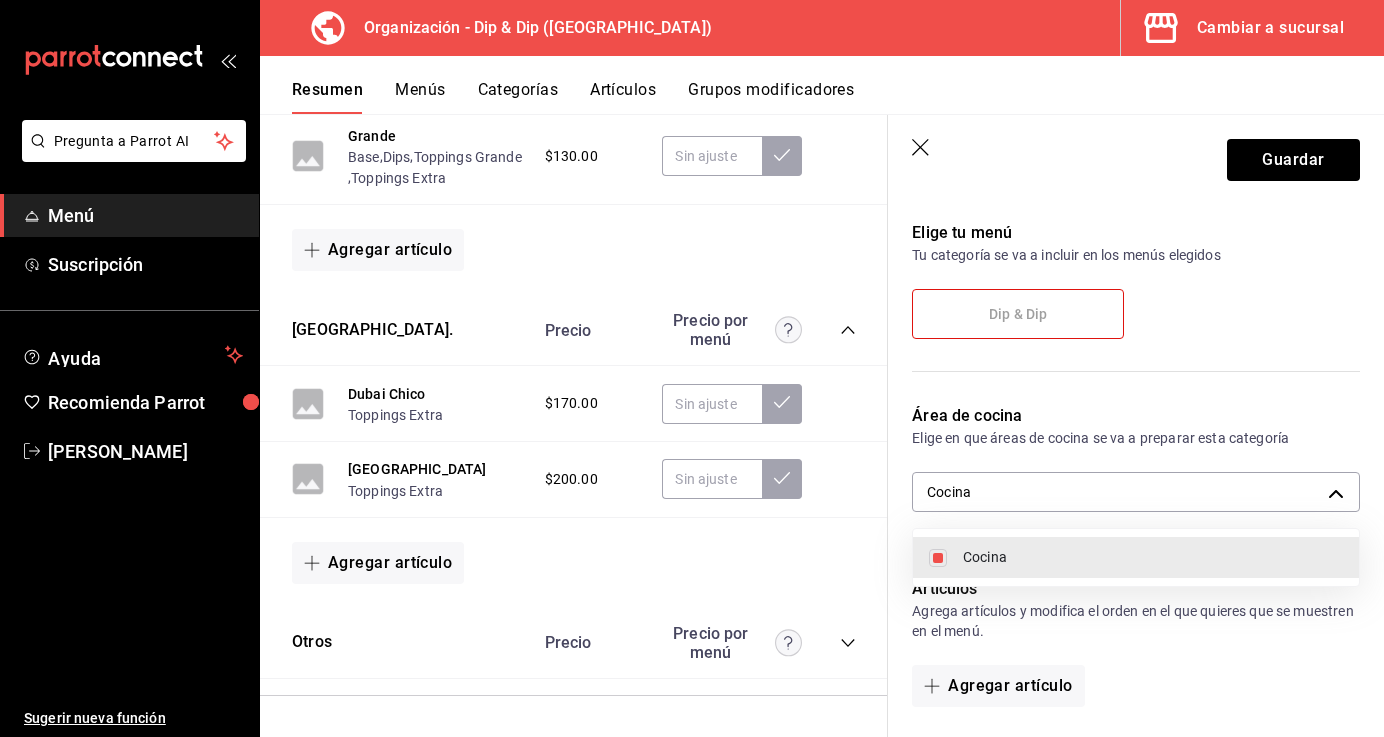 click on "Cocina" at bounding box center (1153, 557) 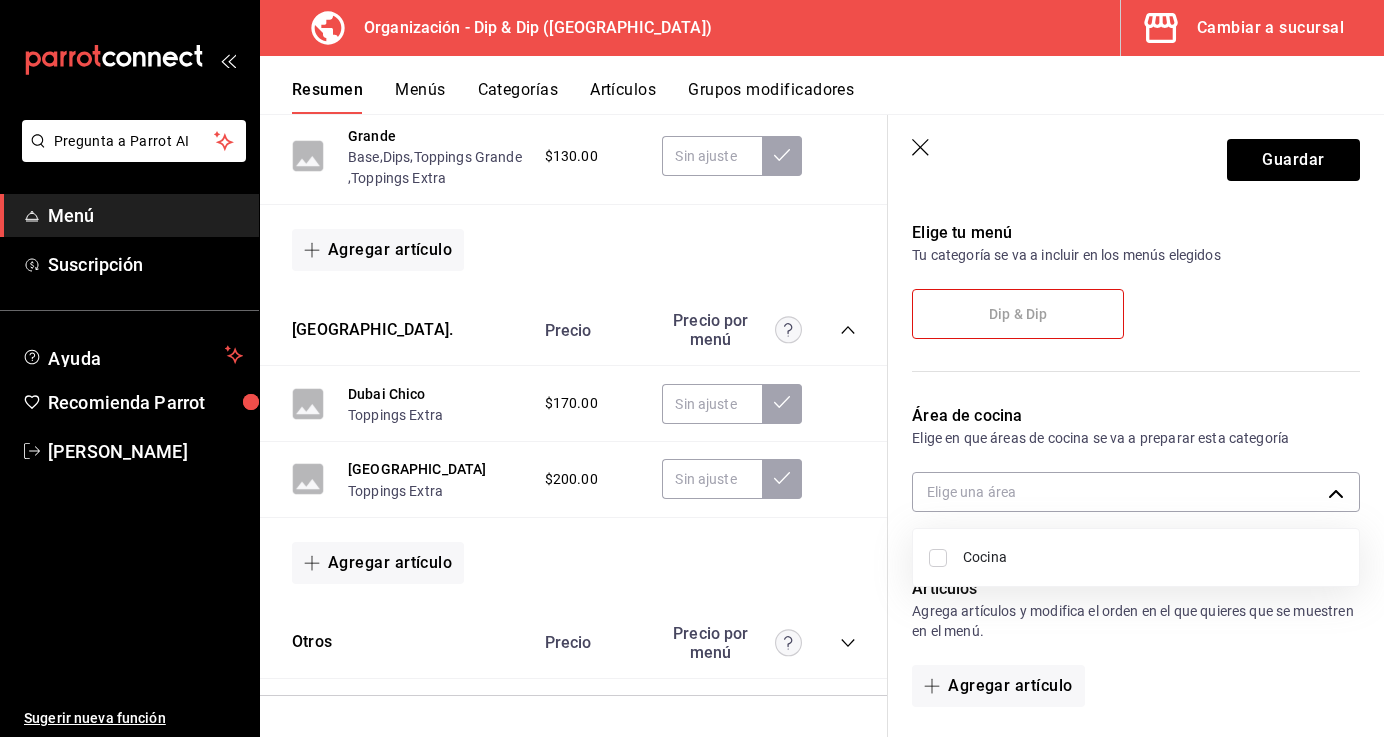 click at bounding box center (692, 368) 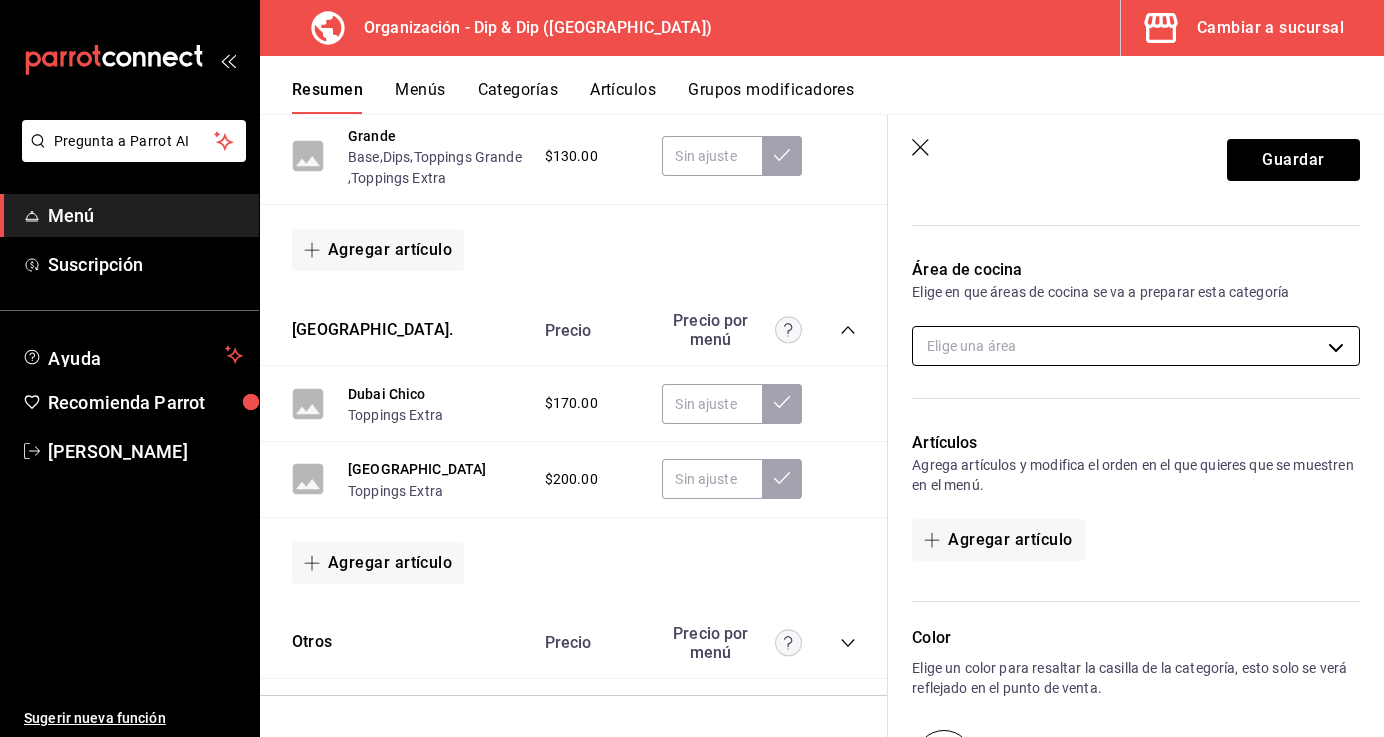 scroll, scrollTop: 323, scrollLeft: 0, axis: vertical 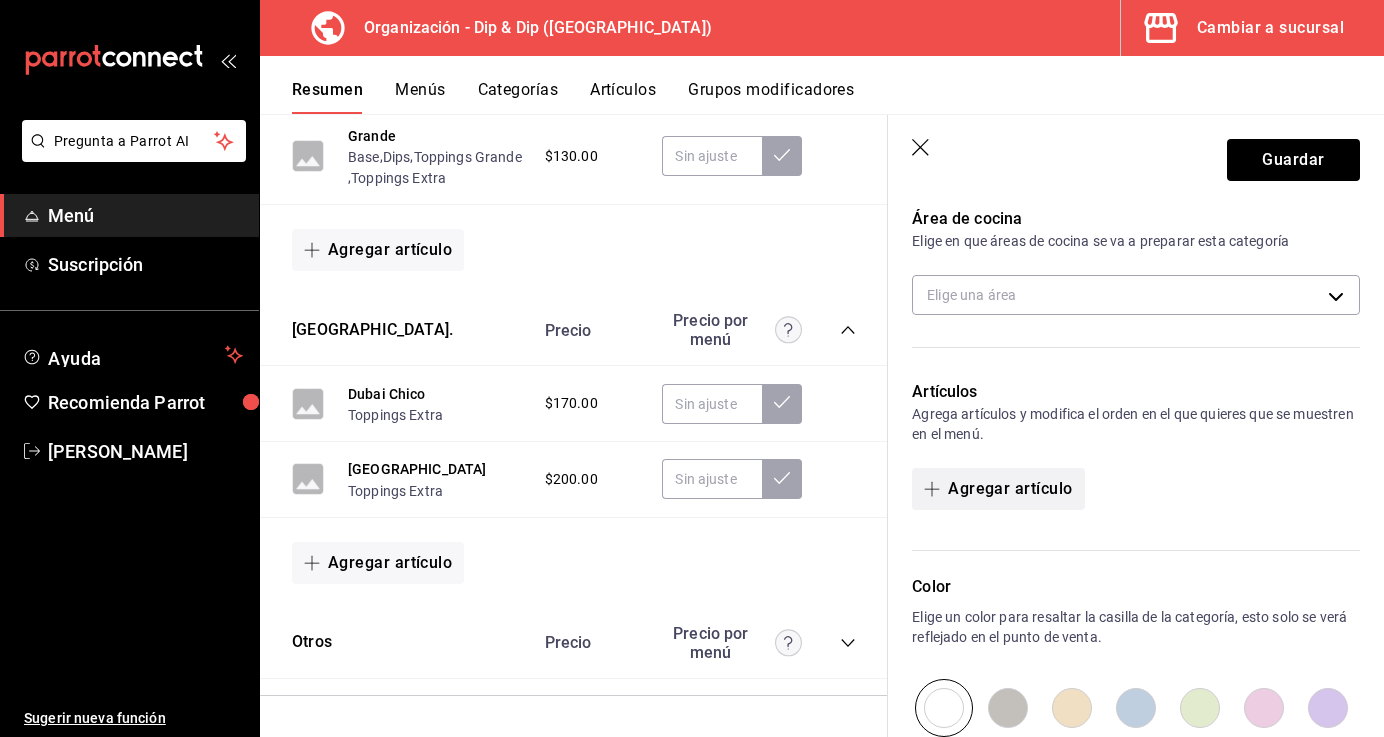click on "Agregar artículo" at bounding box center [998, 489] 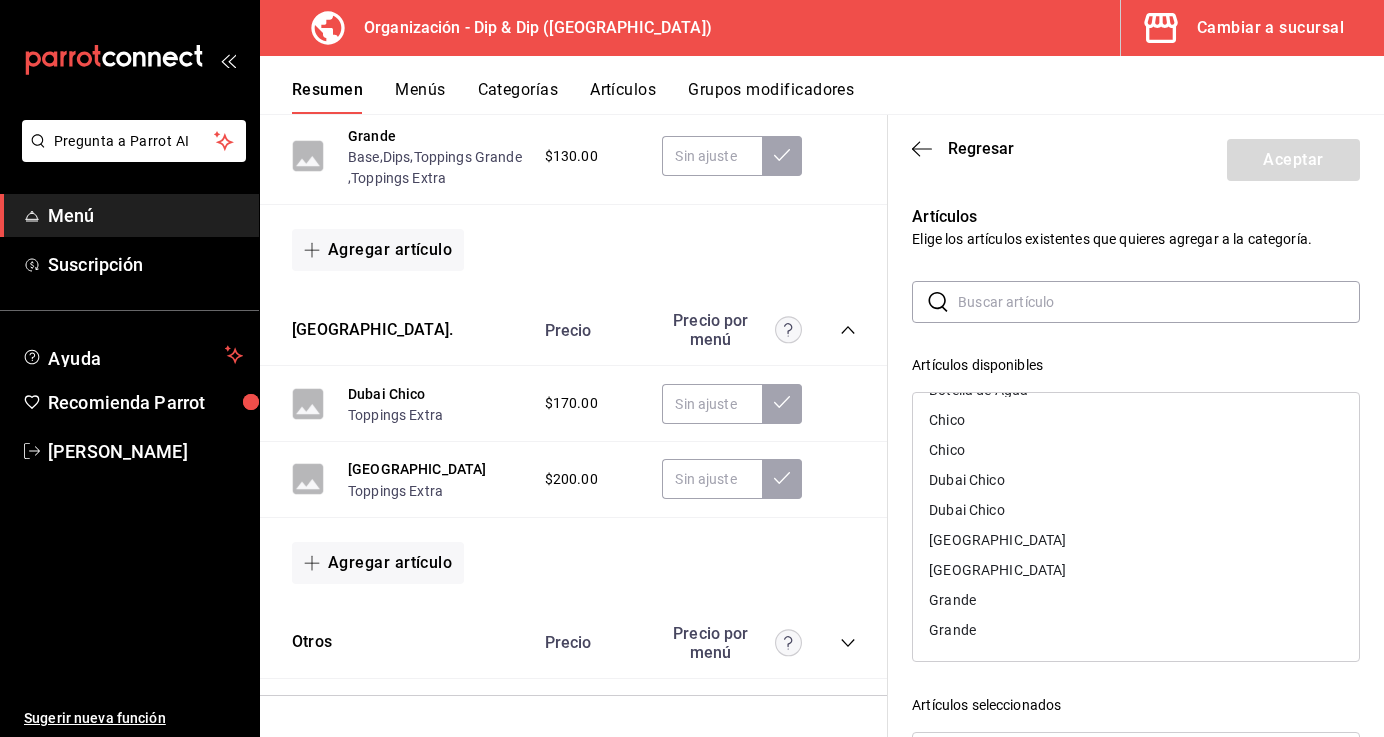 scroll, scrollTop: 0, scrollLeft: 0, axis: both 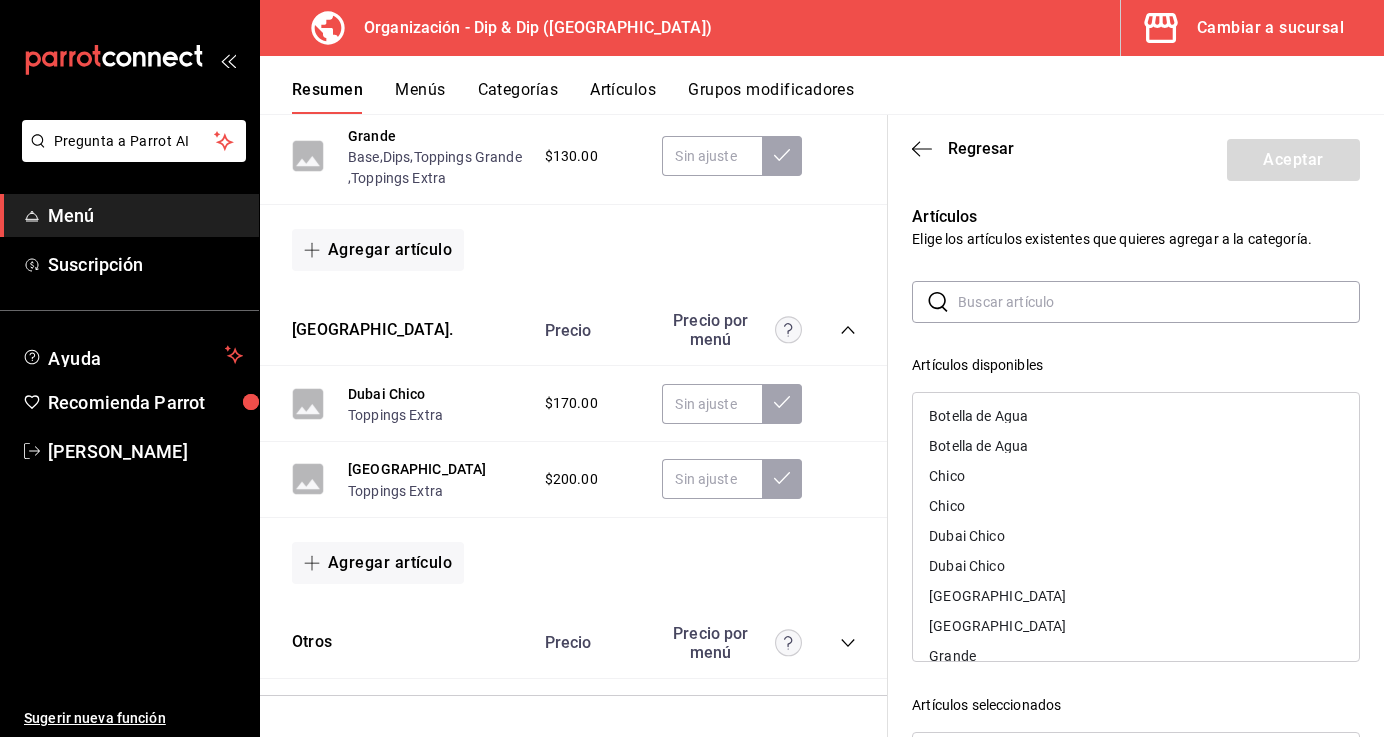 click on "Artículos disponibles" at bounding box center [1136, 365] 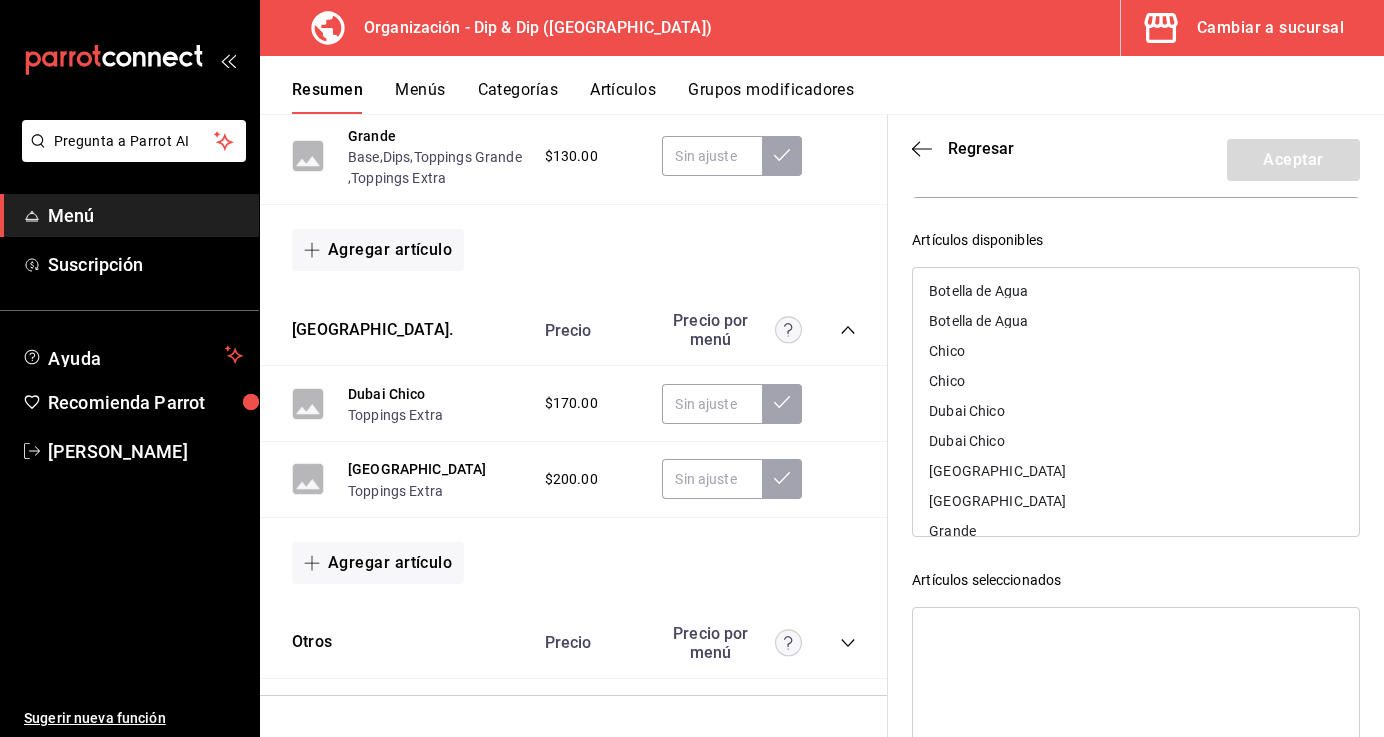scroll, scrollTop: 143, scrollLeft: 0, axis: vertical 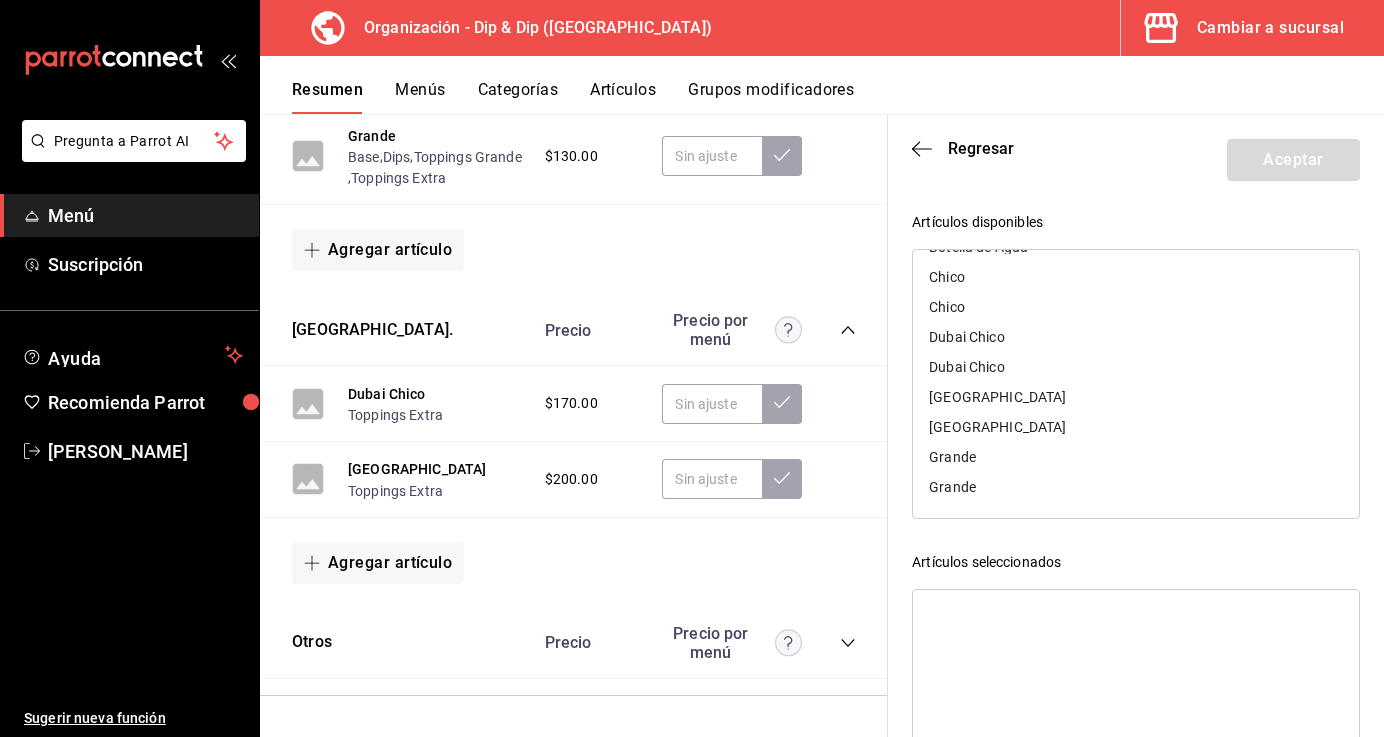 click on "Artículos Elige los artículos existentes que quieres agregar a la categoría. ​ ​ Artículos disponibles Botella de Agua Botella de Agua Chico Chico Dubai Chico Dubai Chico Dubai Grande Dubai Grande Grande Grande Artículos seleccionados" at bounding box center [1124, 445] 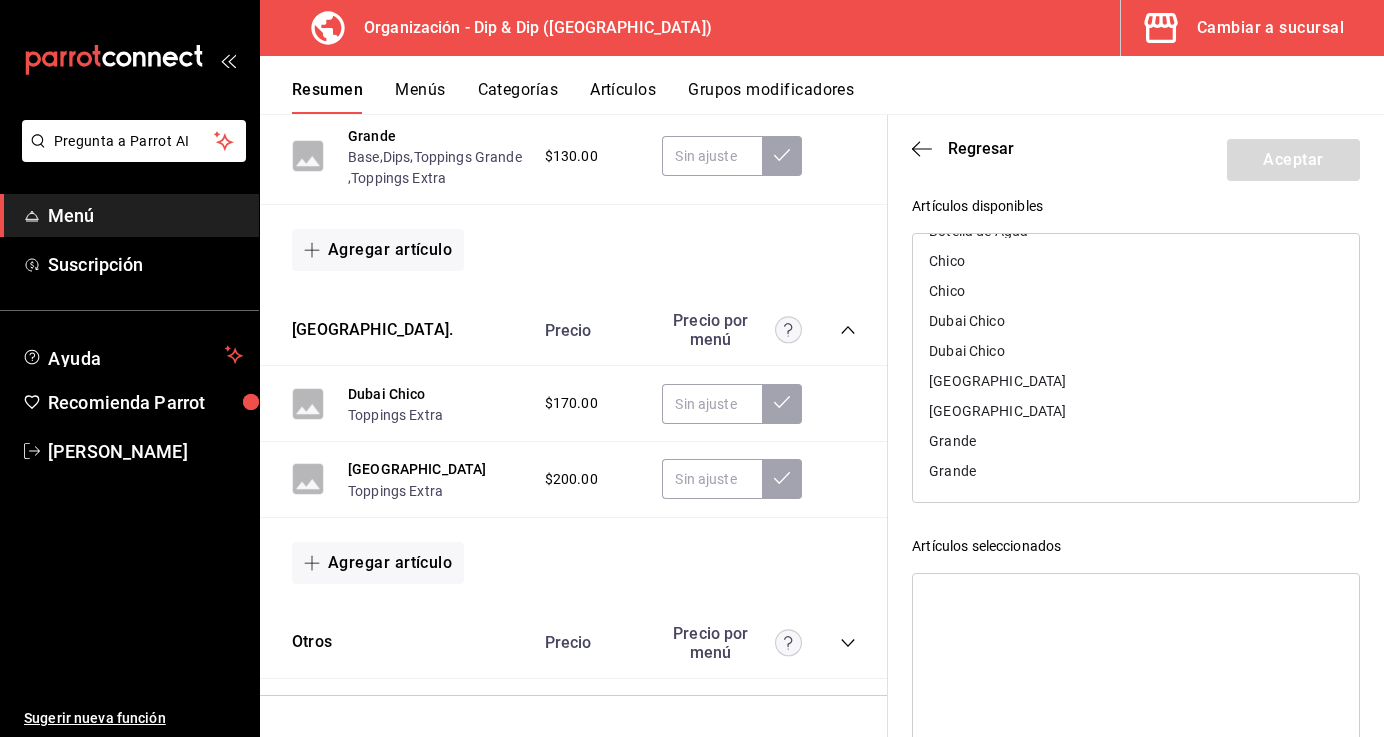 scroll, scrollTop: 258, scrollLeft: 0, axis: vertical 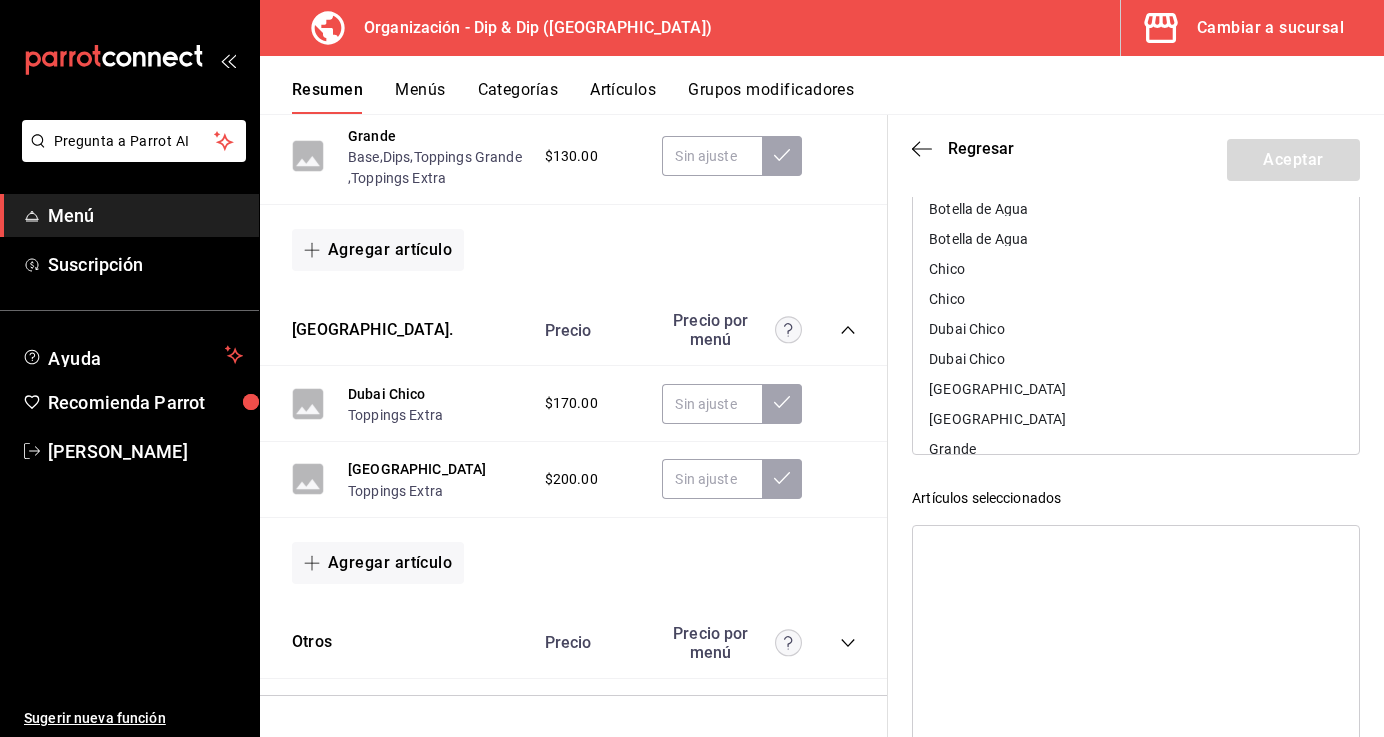click on "Chico" at bounding box center (947, 269) 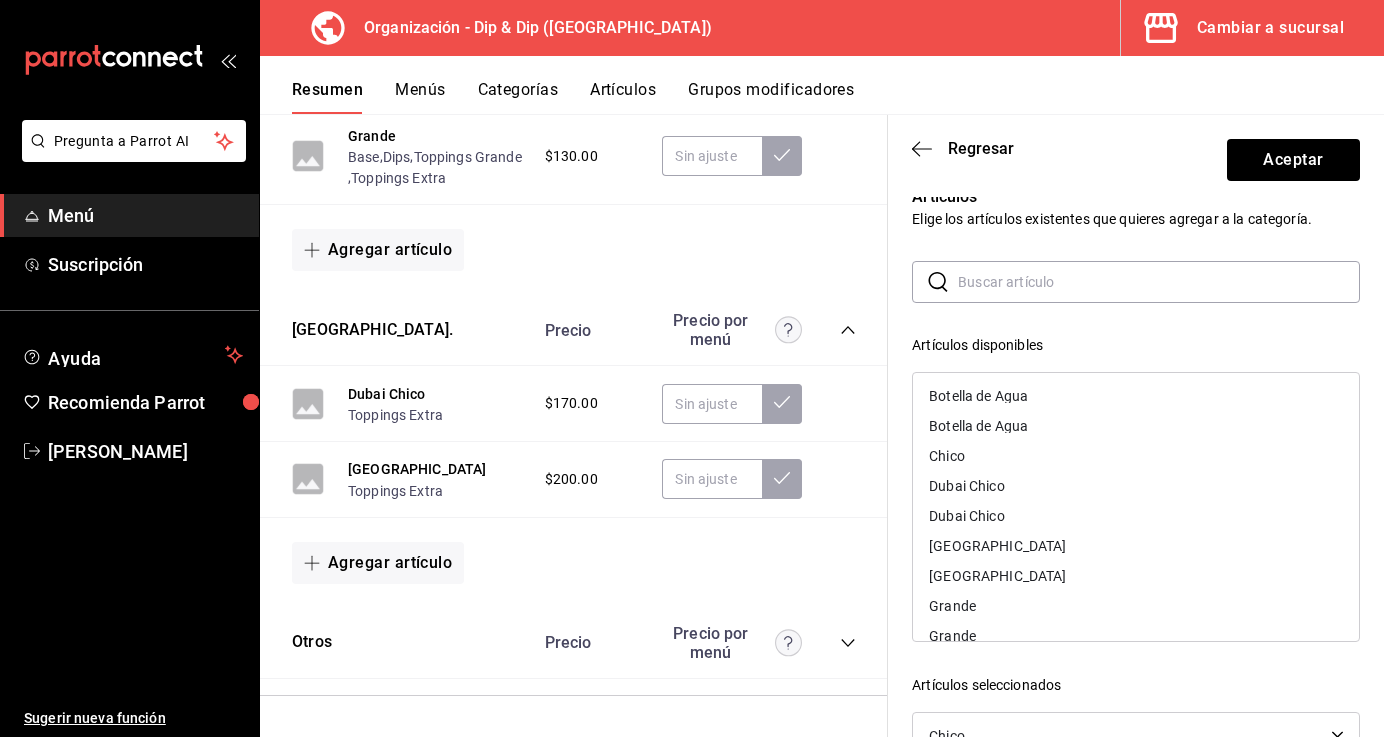 scroll, scrollTop: 0, scrollLeft: 0, axis: both 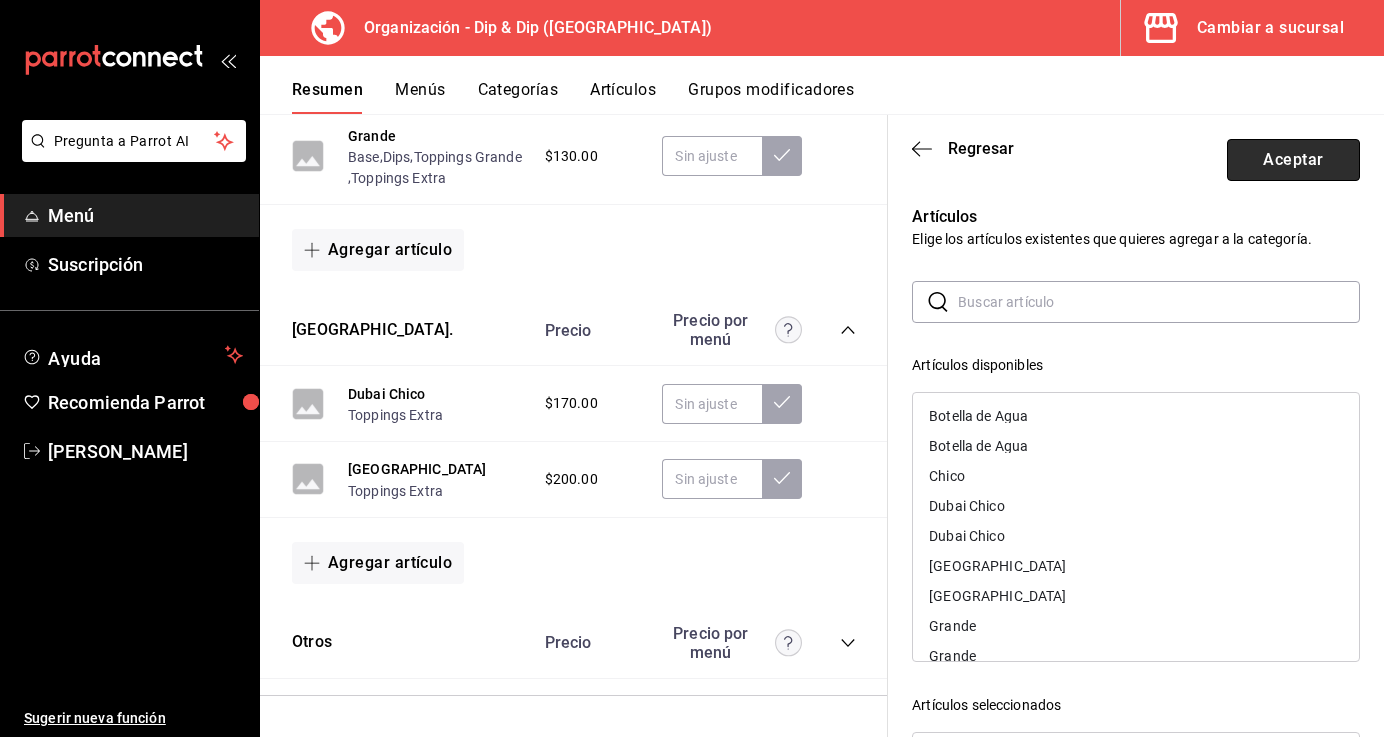 click on "Aceptar" at bounding box center [1293, 160] 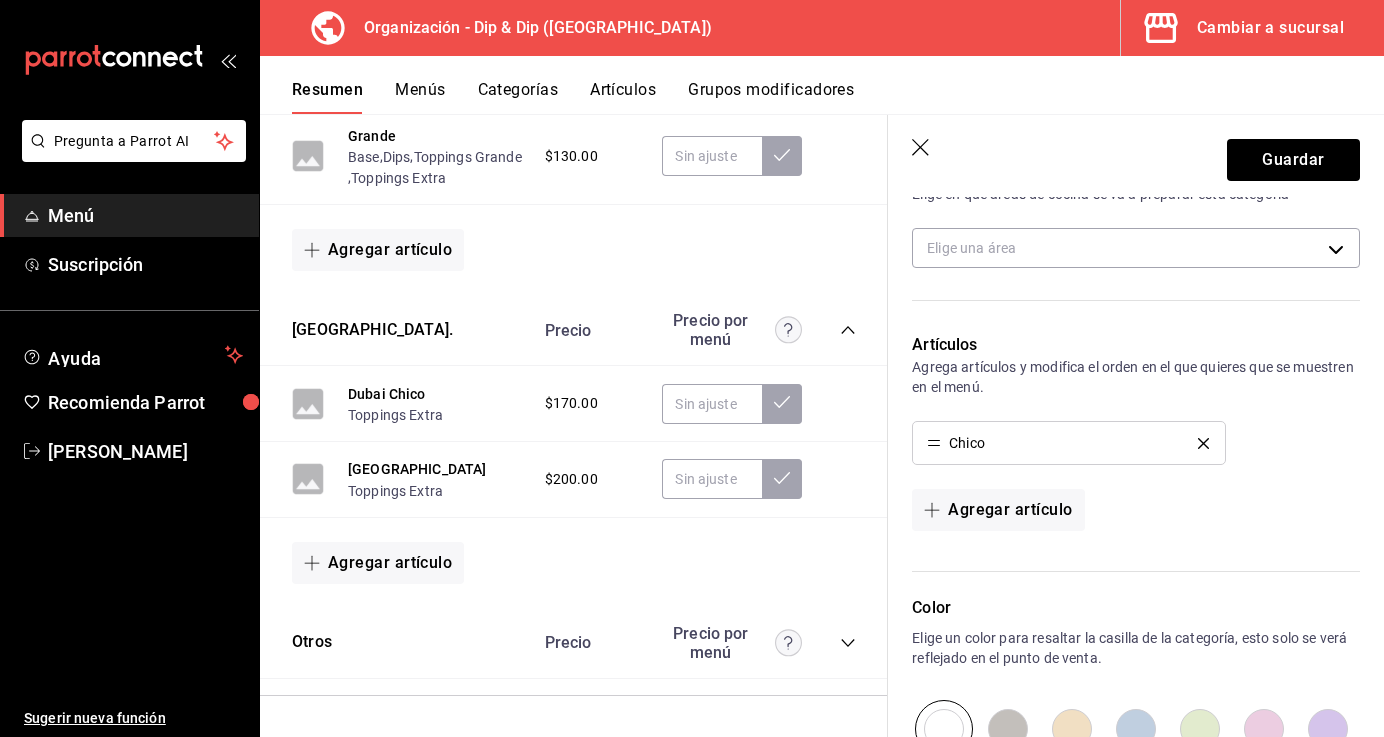 scroll, scrollTop: 393, scrollLeft: 0, axis: vertical 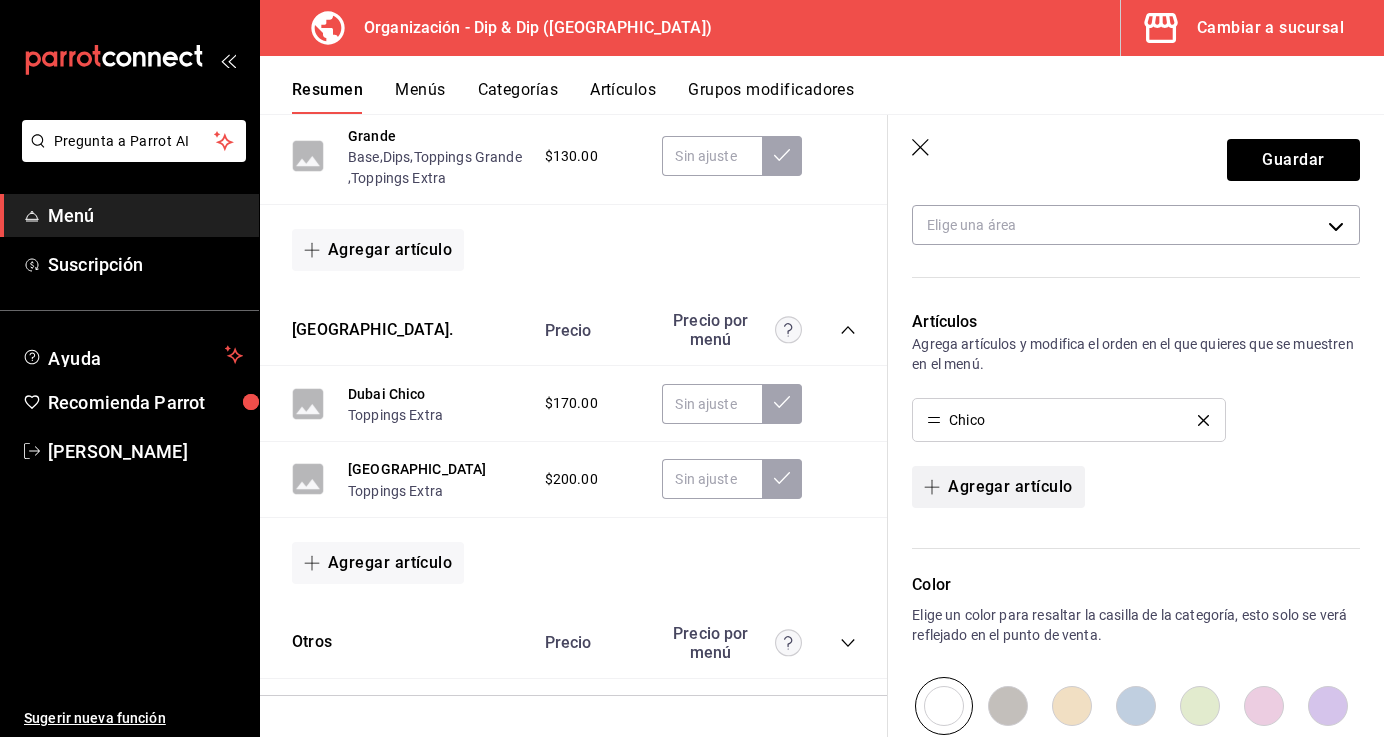 click on "Agregar artículo" at bounding box center (998, 487) 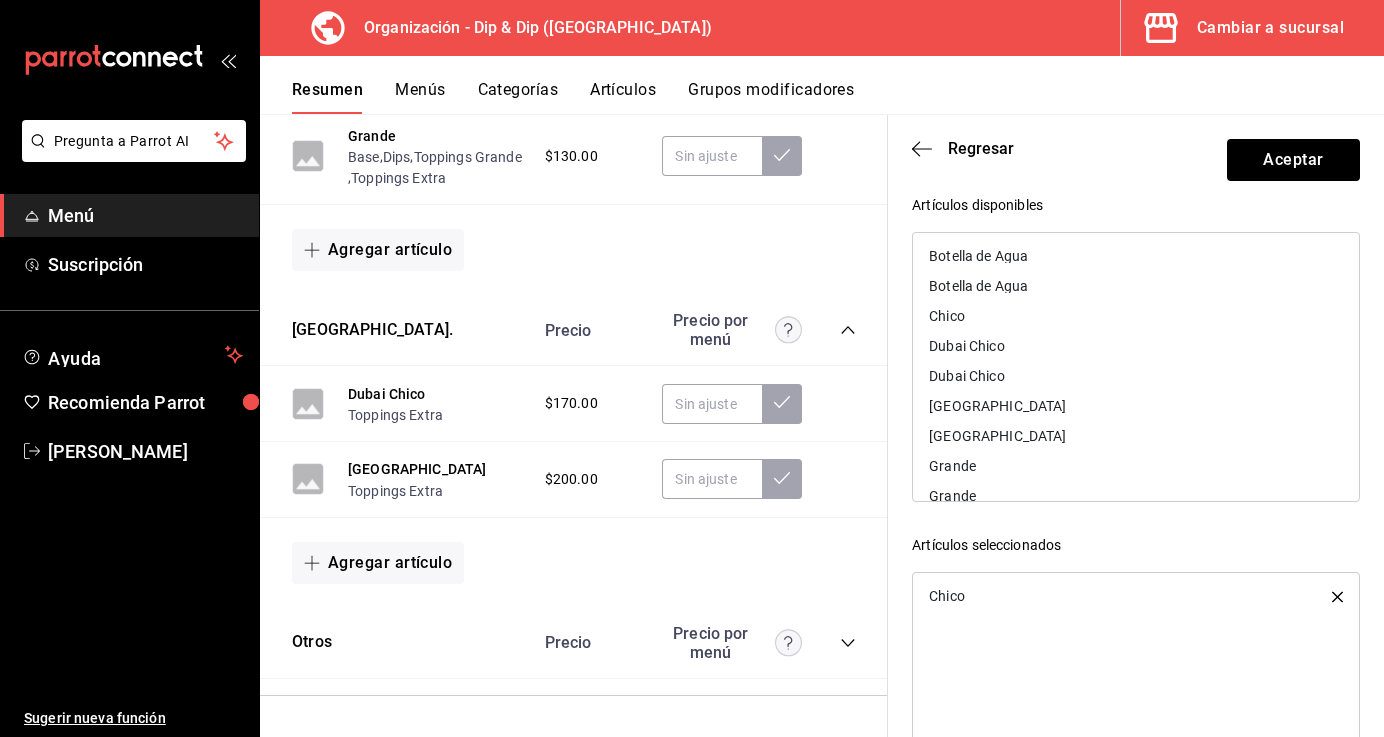 scroll, scrollTop: 215, scrollLeft: 0, axis: vertical 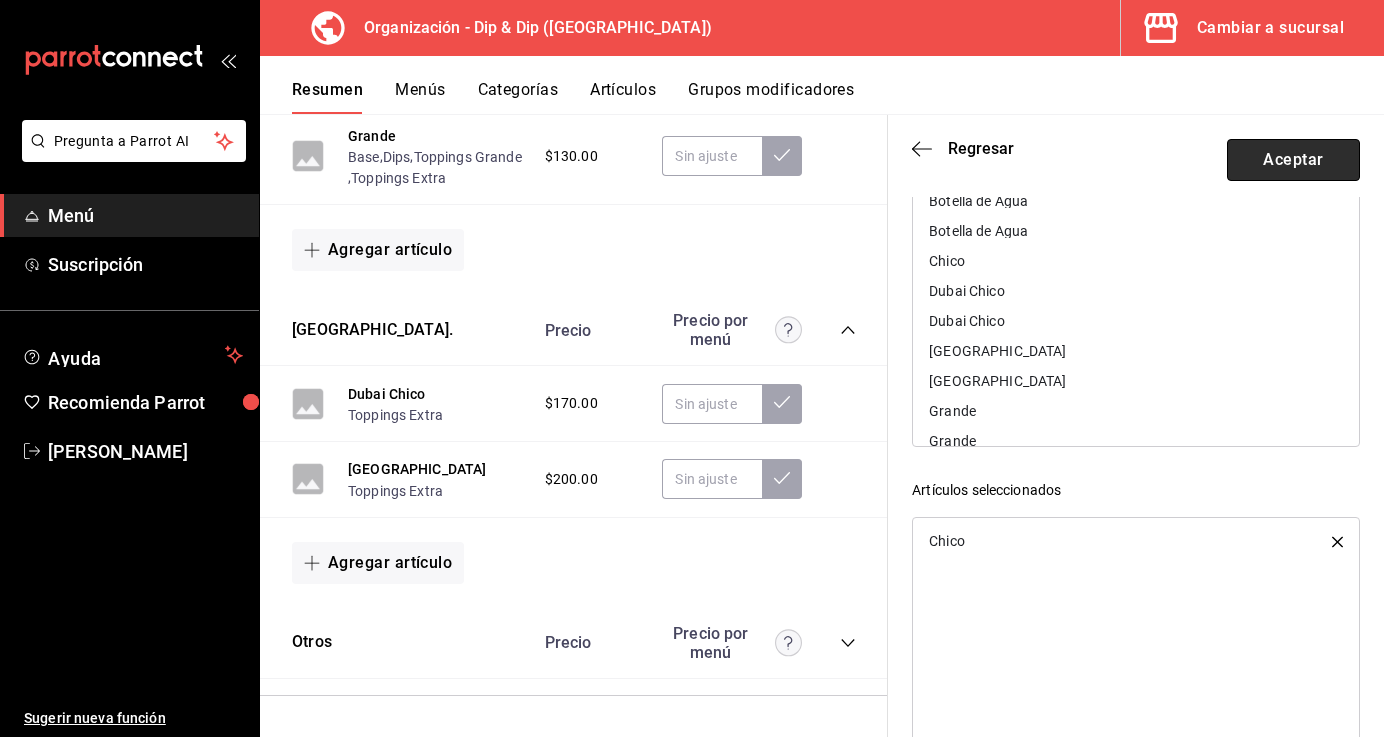 click on "Aceptar" at bounding box center (1293, 160) 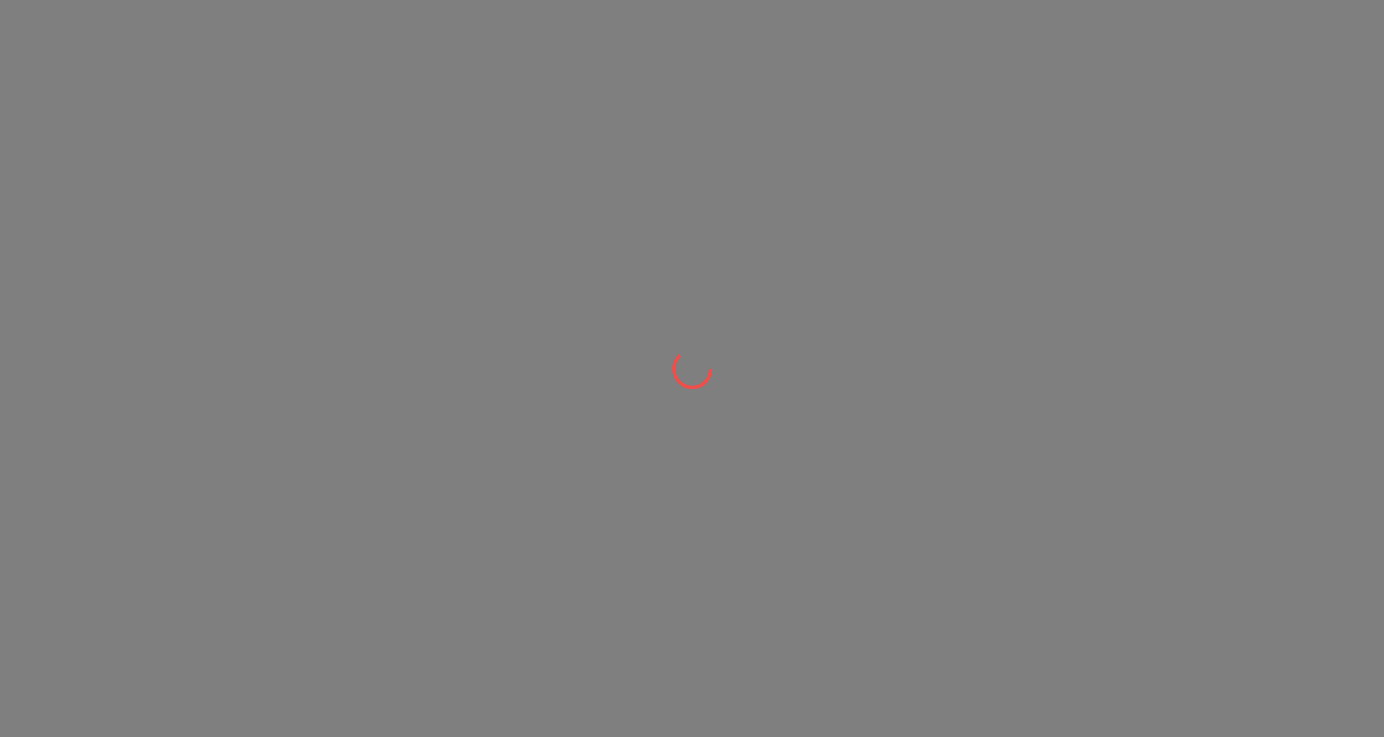 scroll, scrollTop: 0, scrollLeft: 0, axis: both 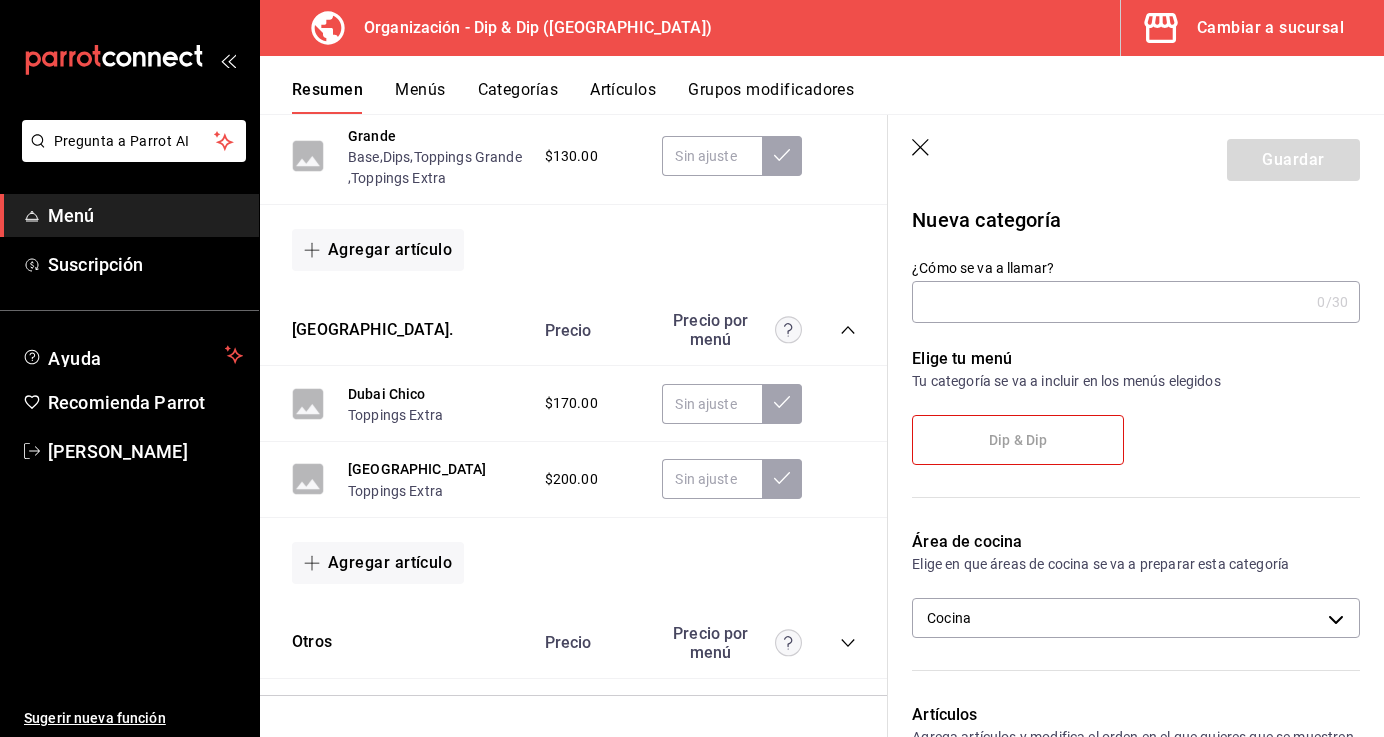 click on "¿Cómo se va a llamar?" at bounding box center [1110, 302] 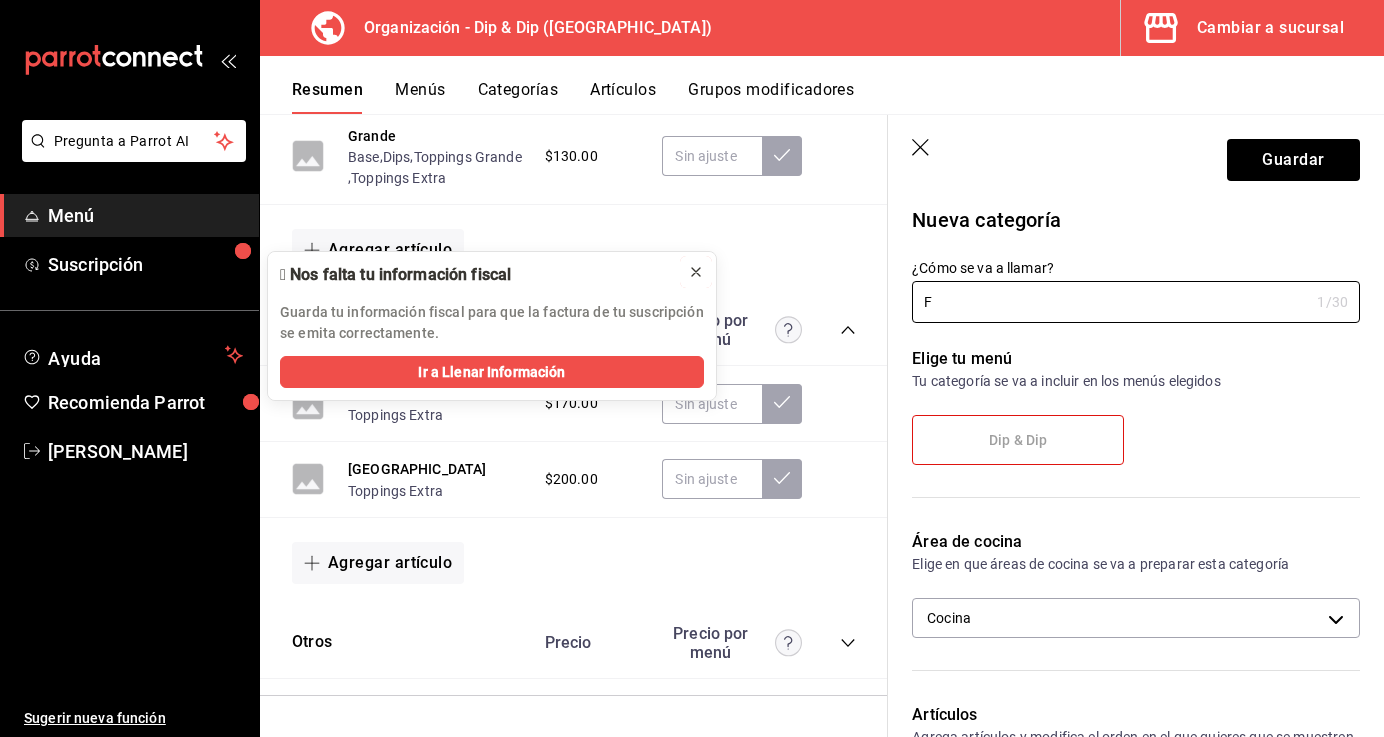 click 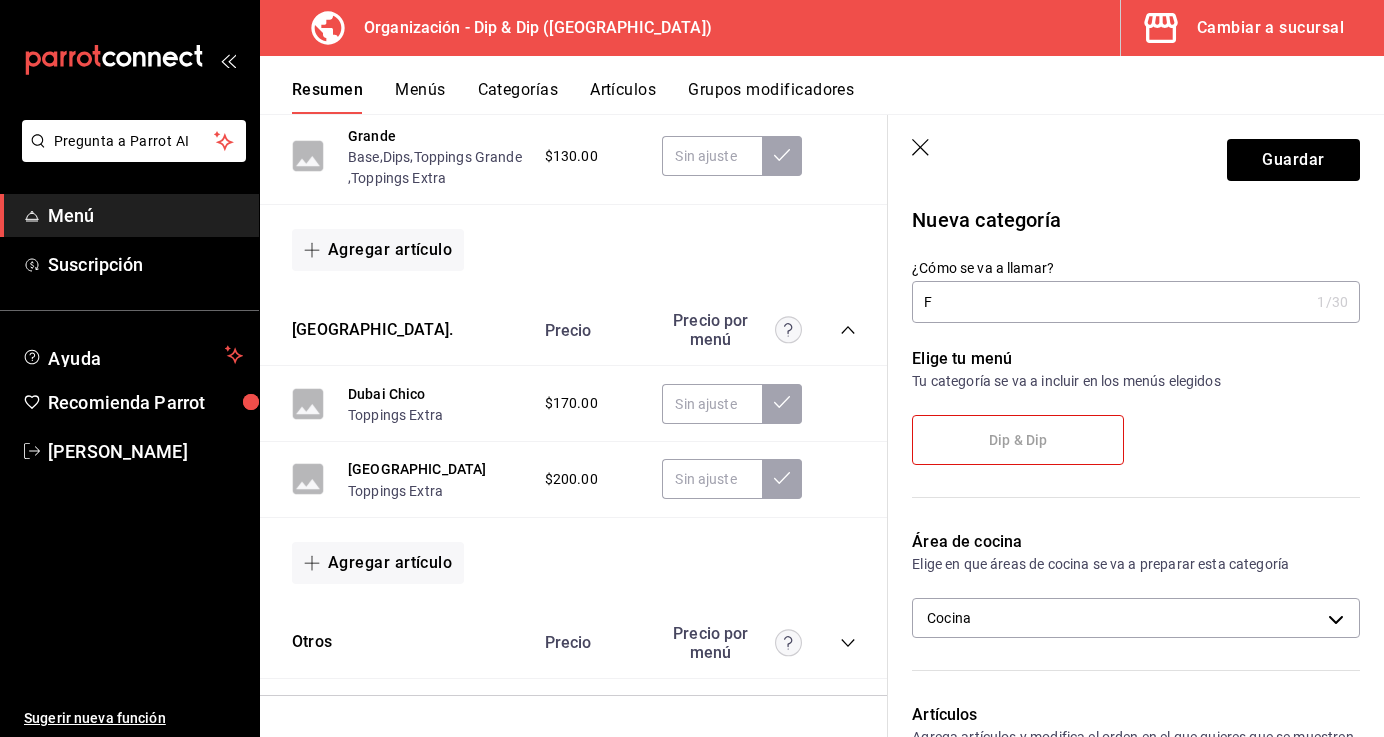 click on "F" at bounding box center (1110, 302) 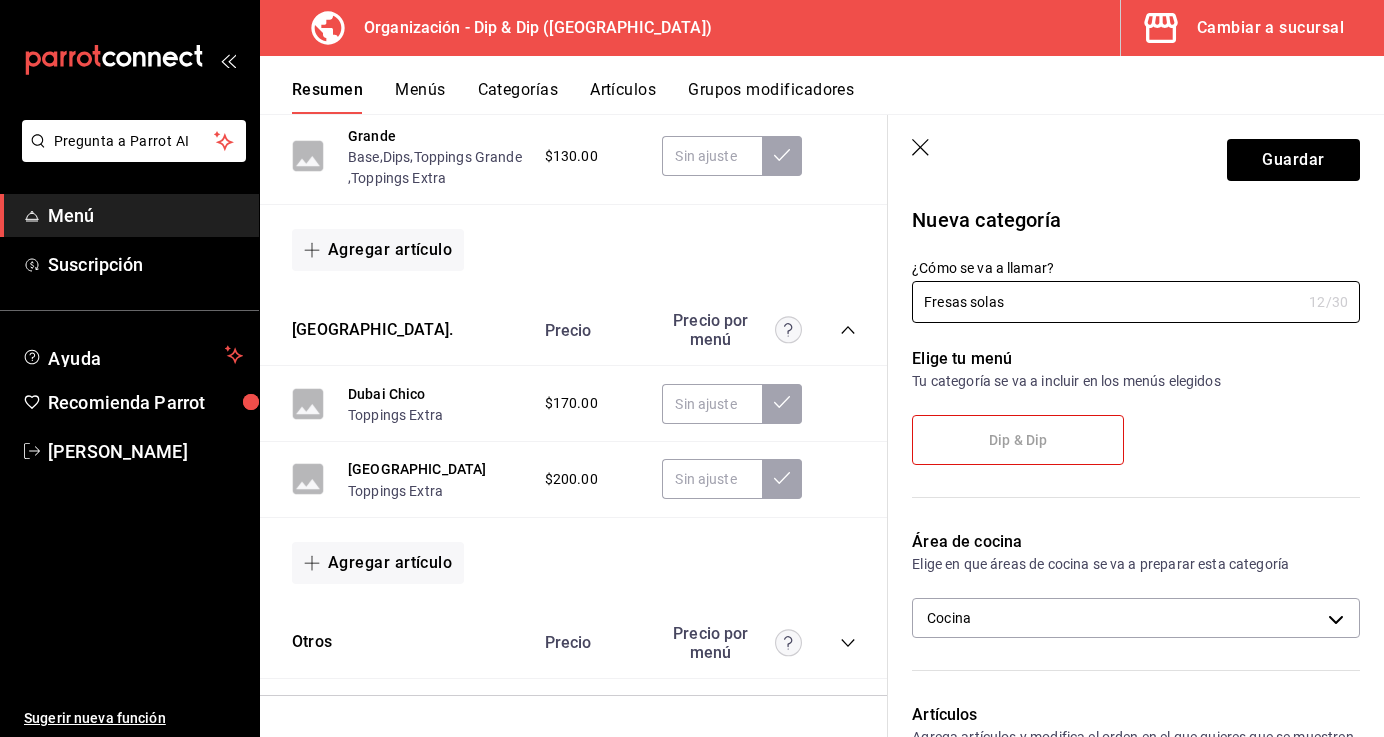 type on "Fresas solas" 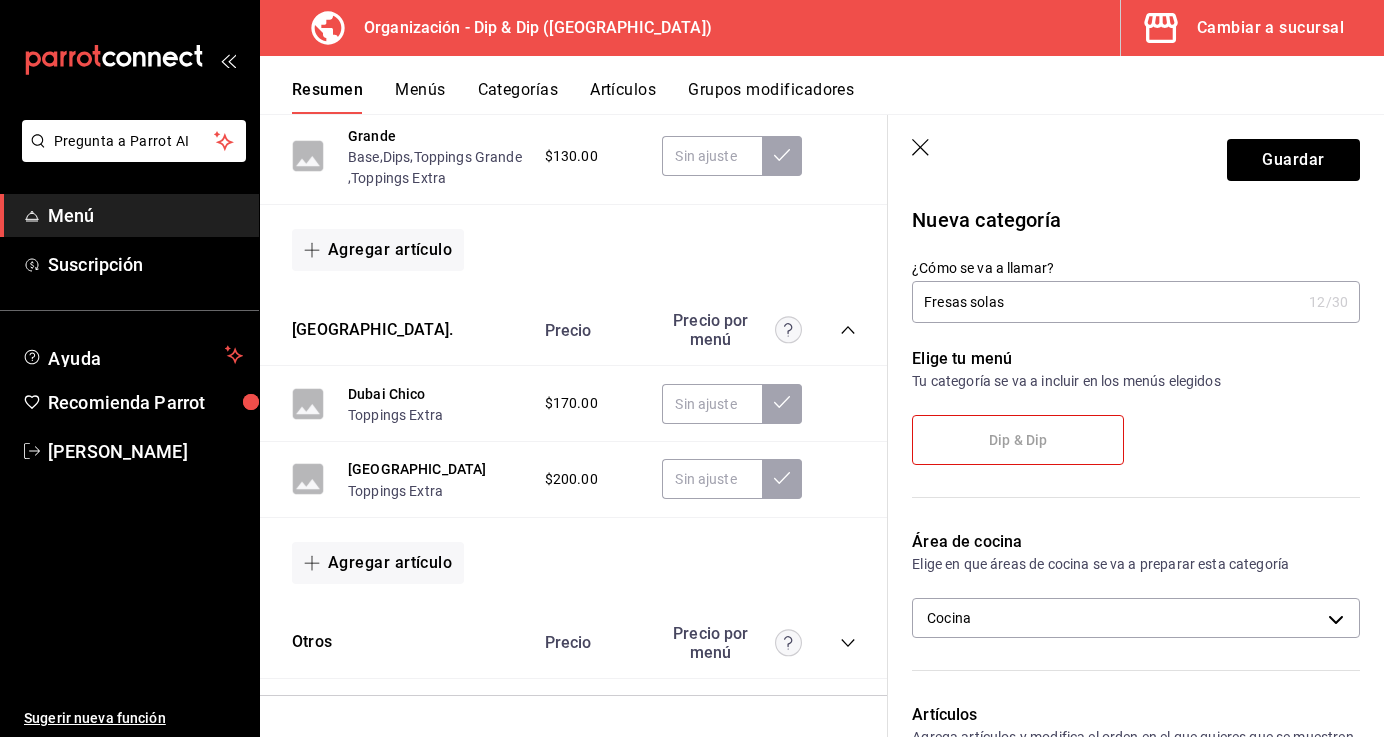 click on "Dip & Dip" at bounding box center (1018, 440) 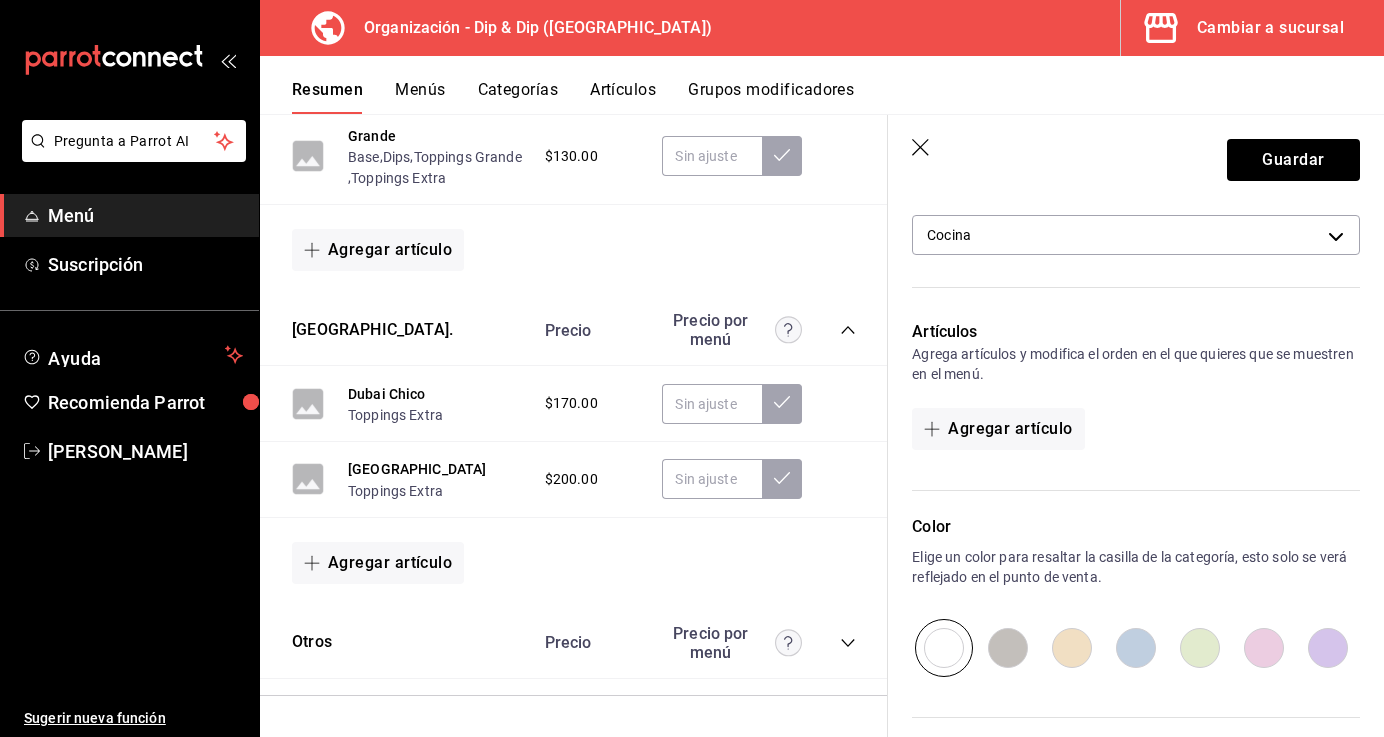 scroll, scrollTop: 239, scrollLeft: 0, axis: vertical 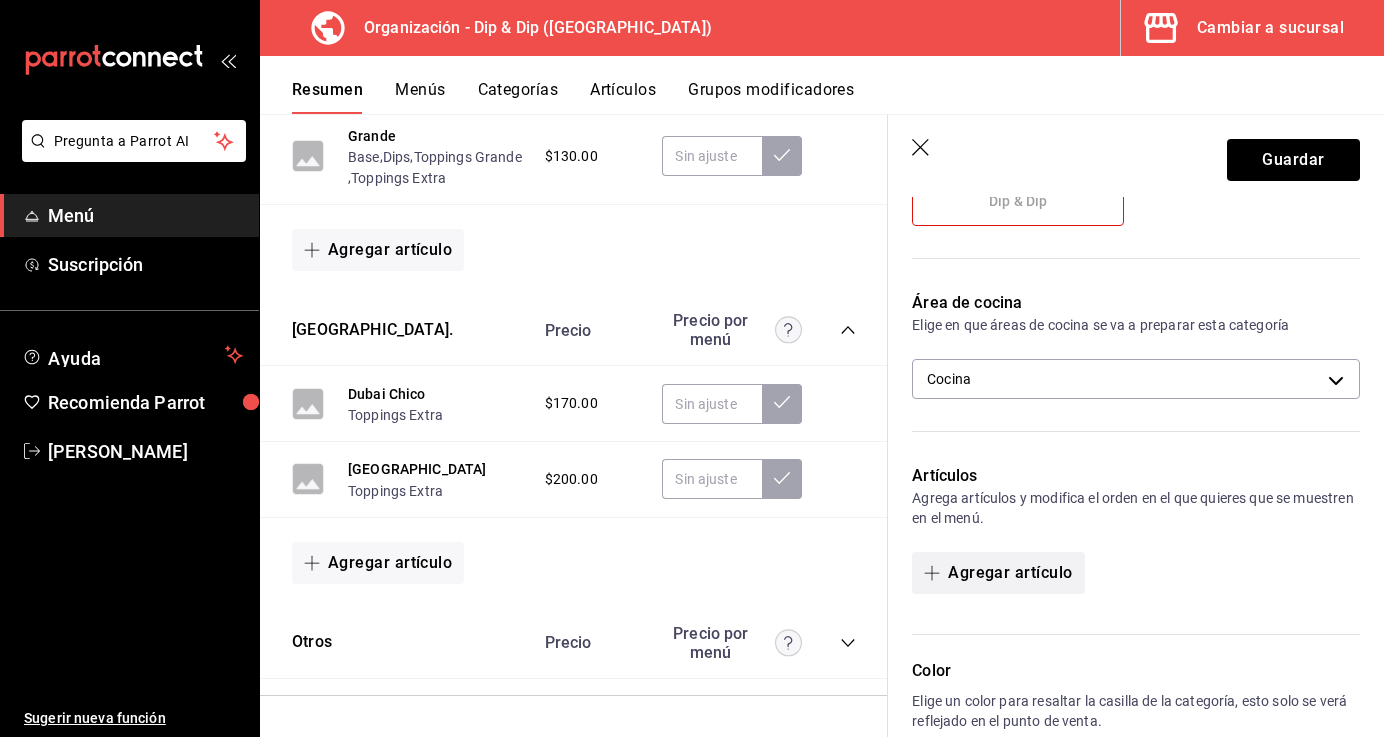 click on "Agregar artículo" at bounding box center [998, 573] 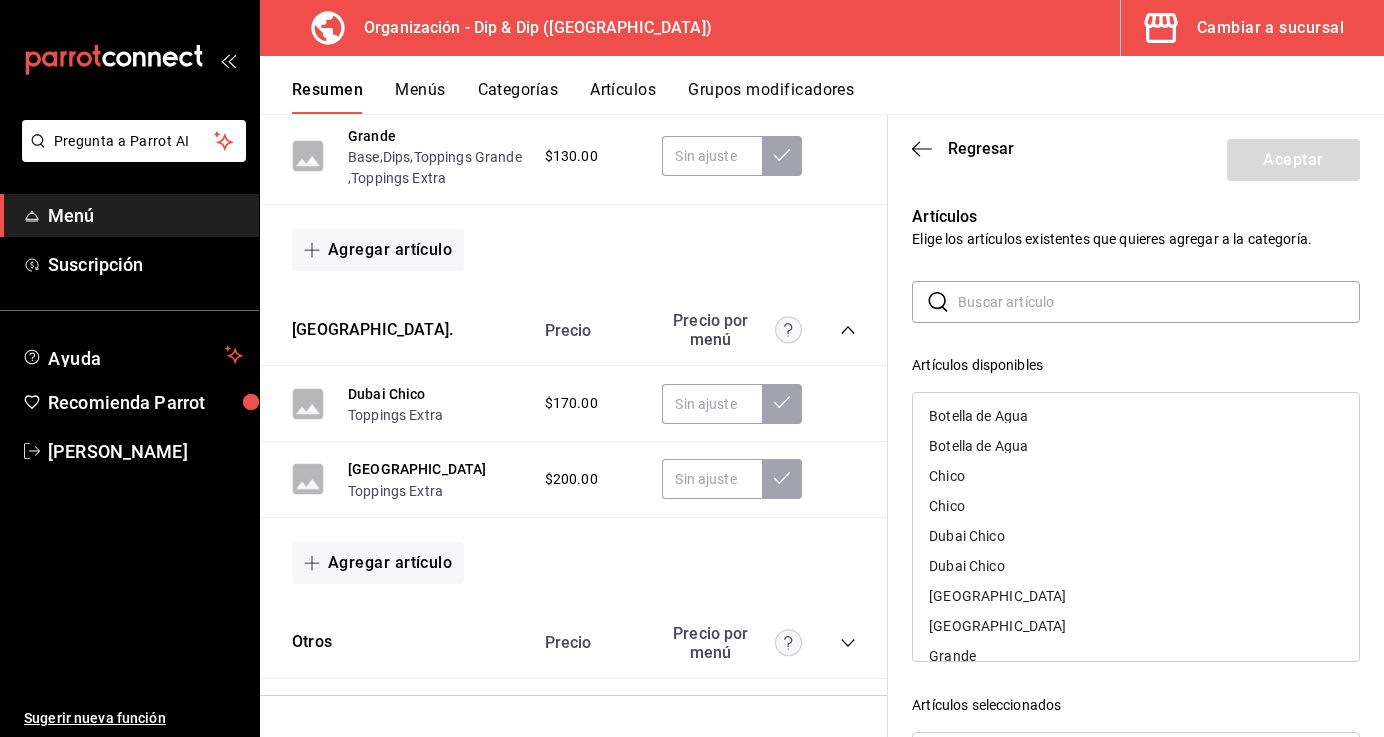 scroll, scrollTop: 56, scrollLeft: 0, axis: vertical 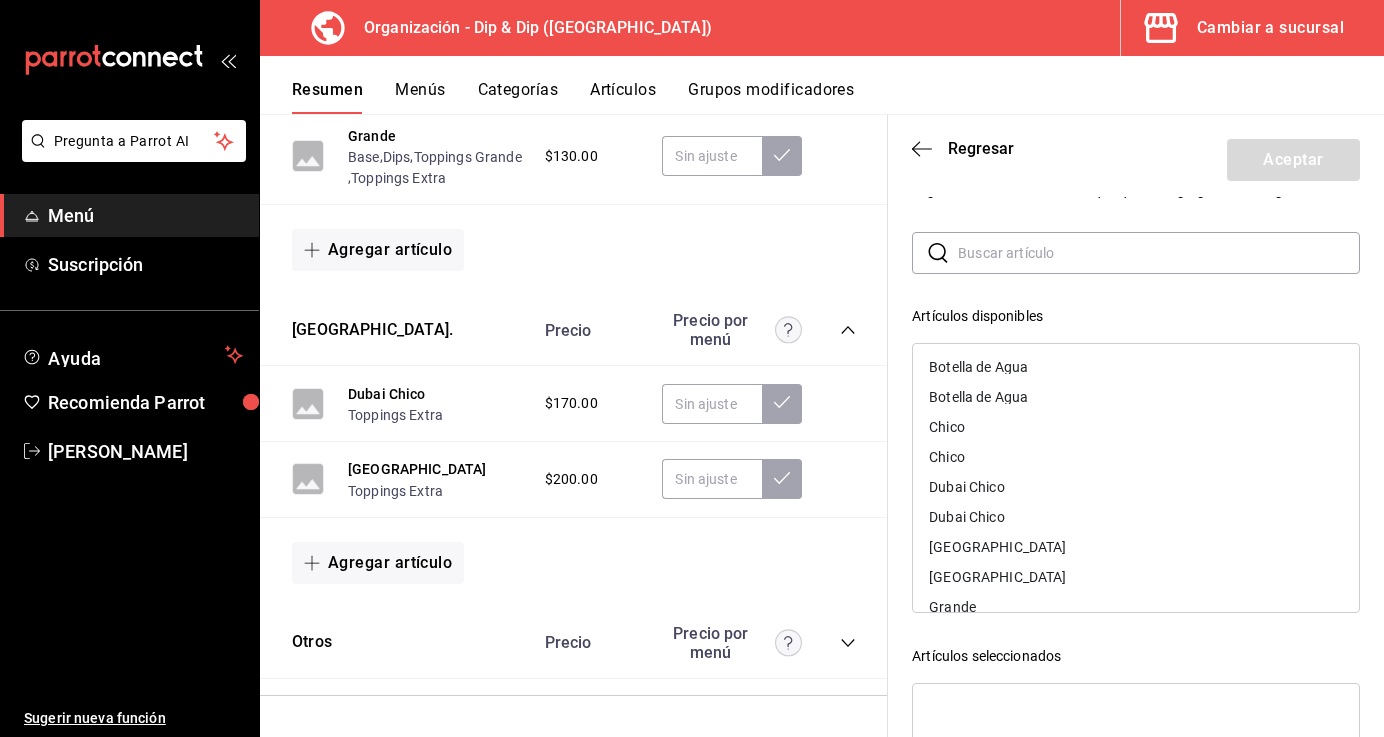 click on "Chico" at bounding box center (1136, 427) 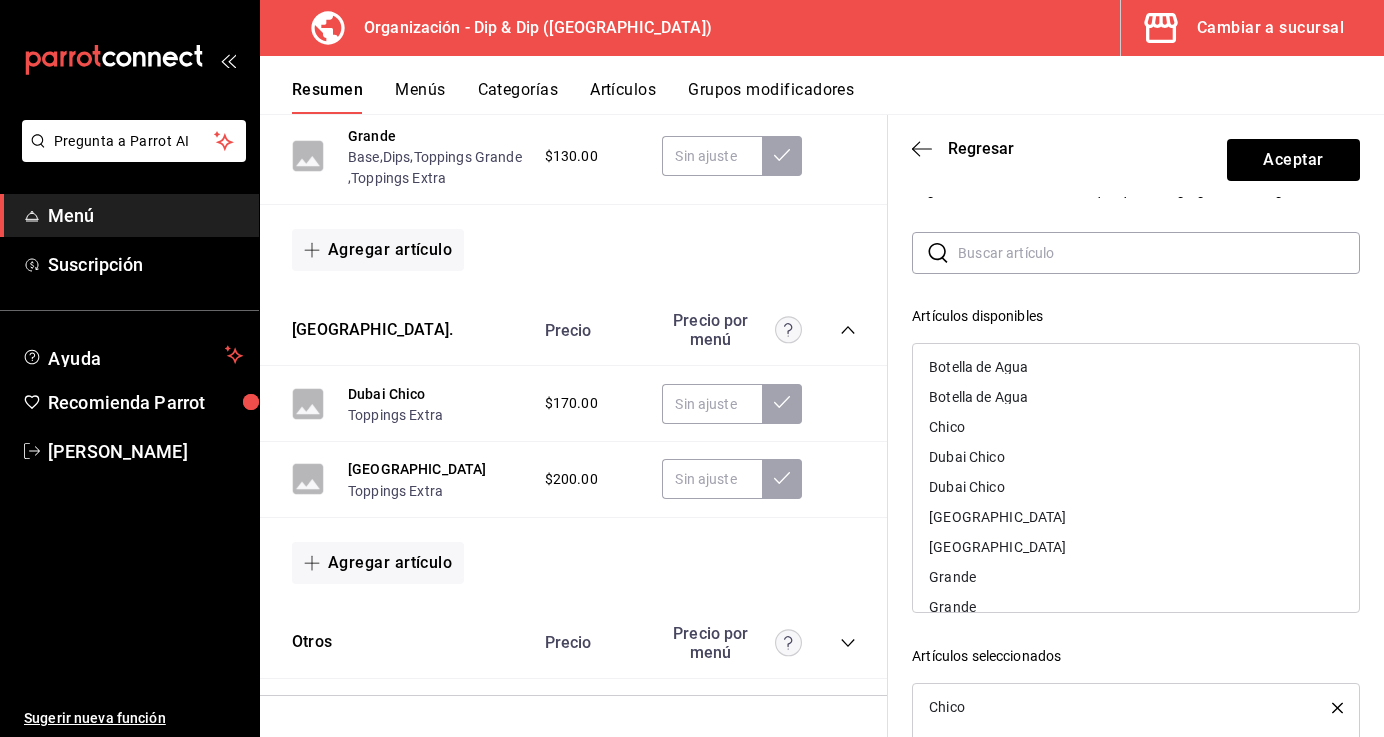 click on "​ ​ Artículos disponibles Botella de Agua Botella de Agua Chico Dubai Chico Dubai Chico Dubai Grande Dubai Grande Grande Grande Artículos seleccionados Chico" at bounding box center [1136, 589] 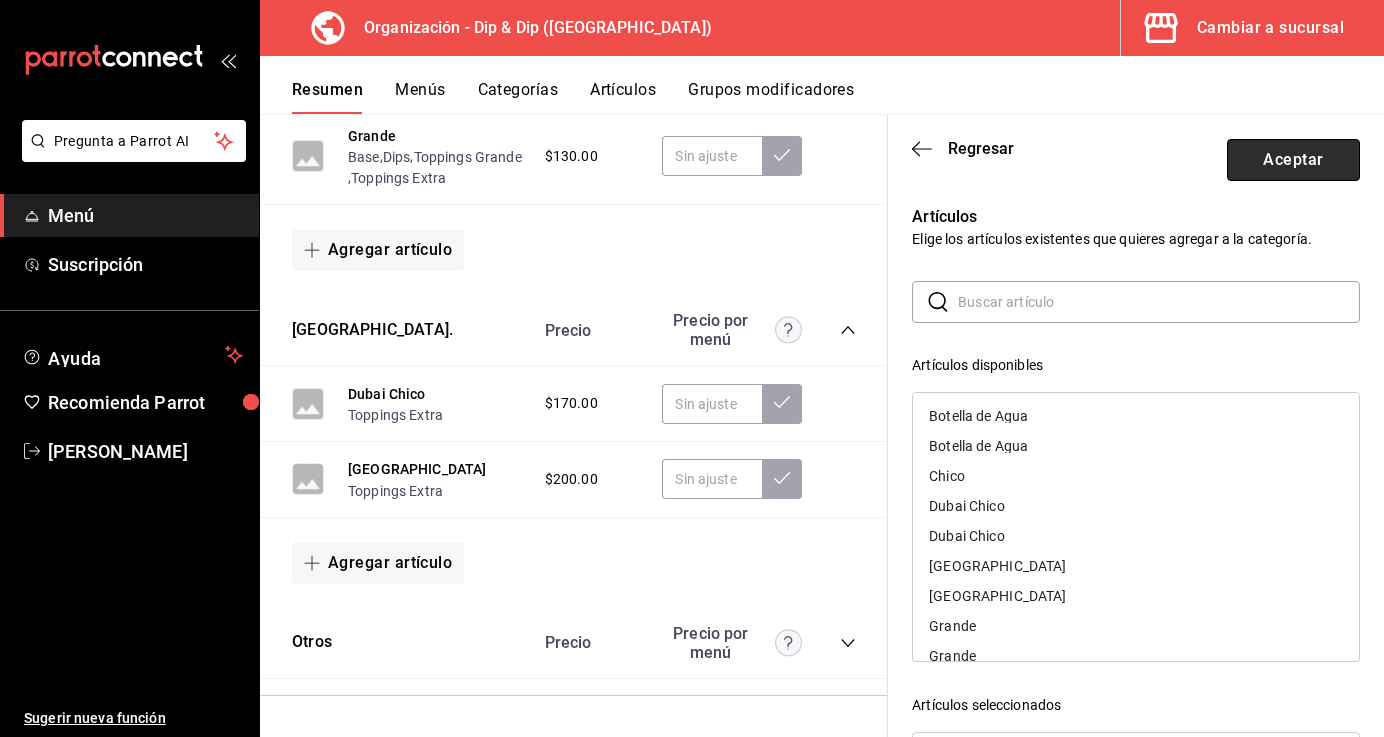click on "Aceptar" at bounding box center (1293, 160) 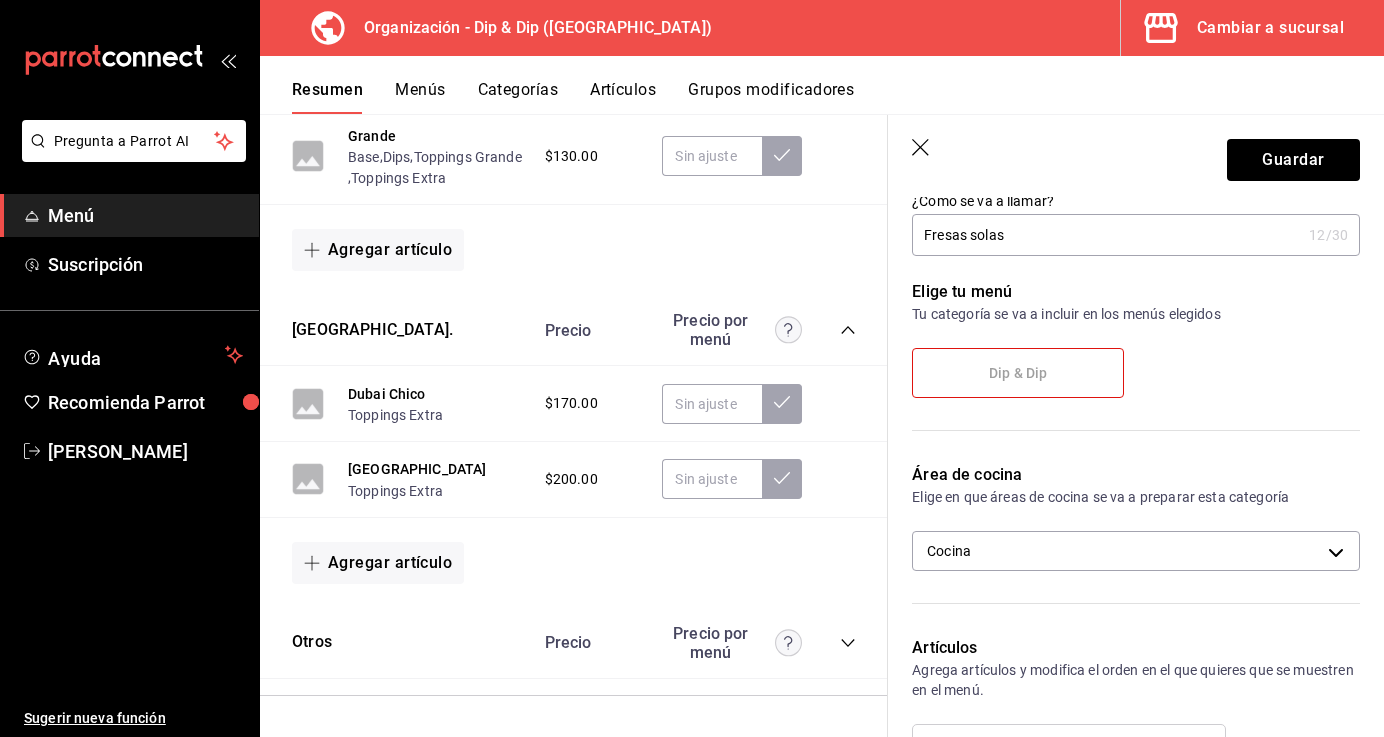 scroll, scrollTop: 51, scrollLeft: 0, axis: vertical 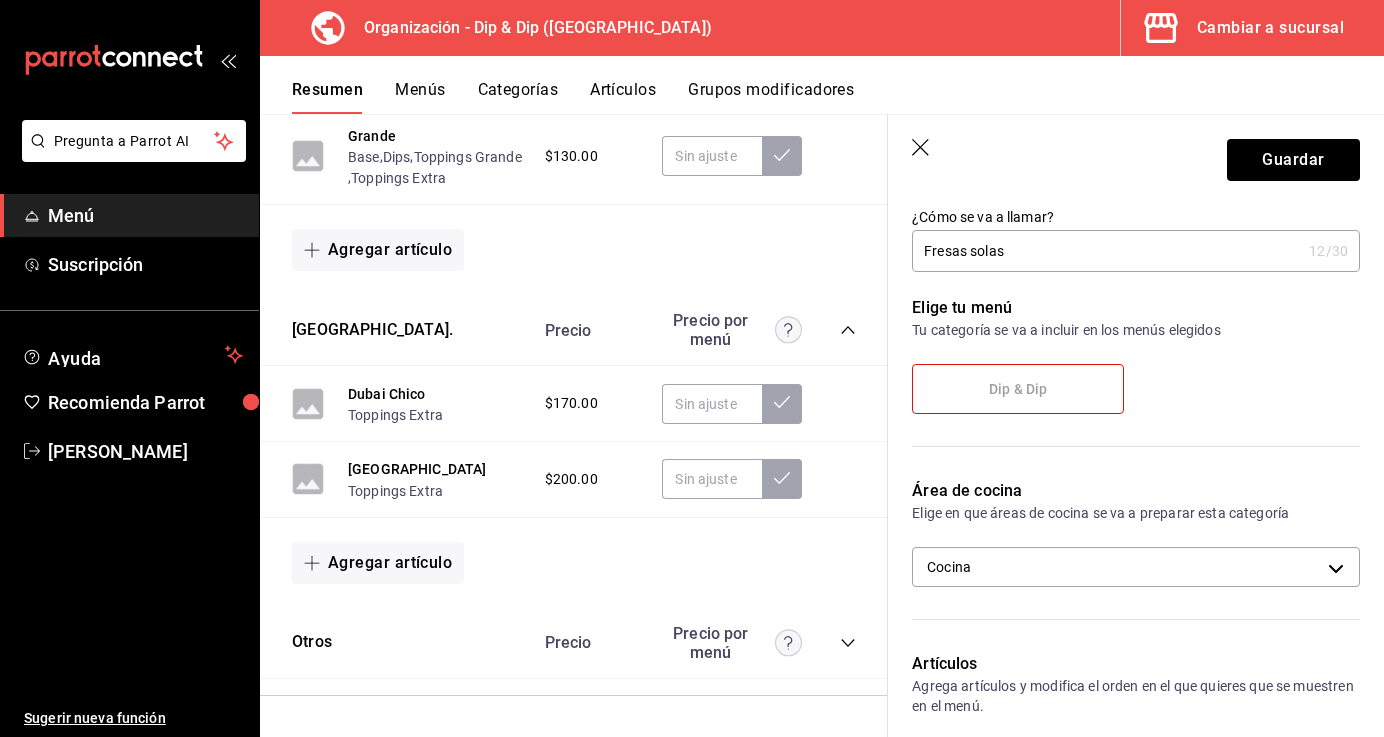 click on "Dip & Dip" at bounding box center [1018, 389] 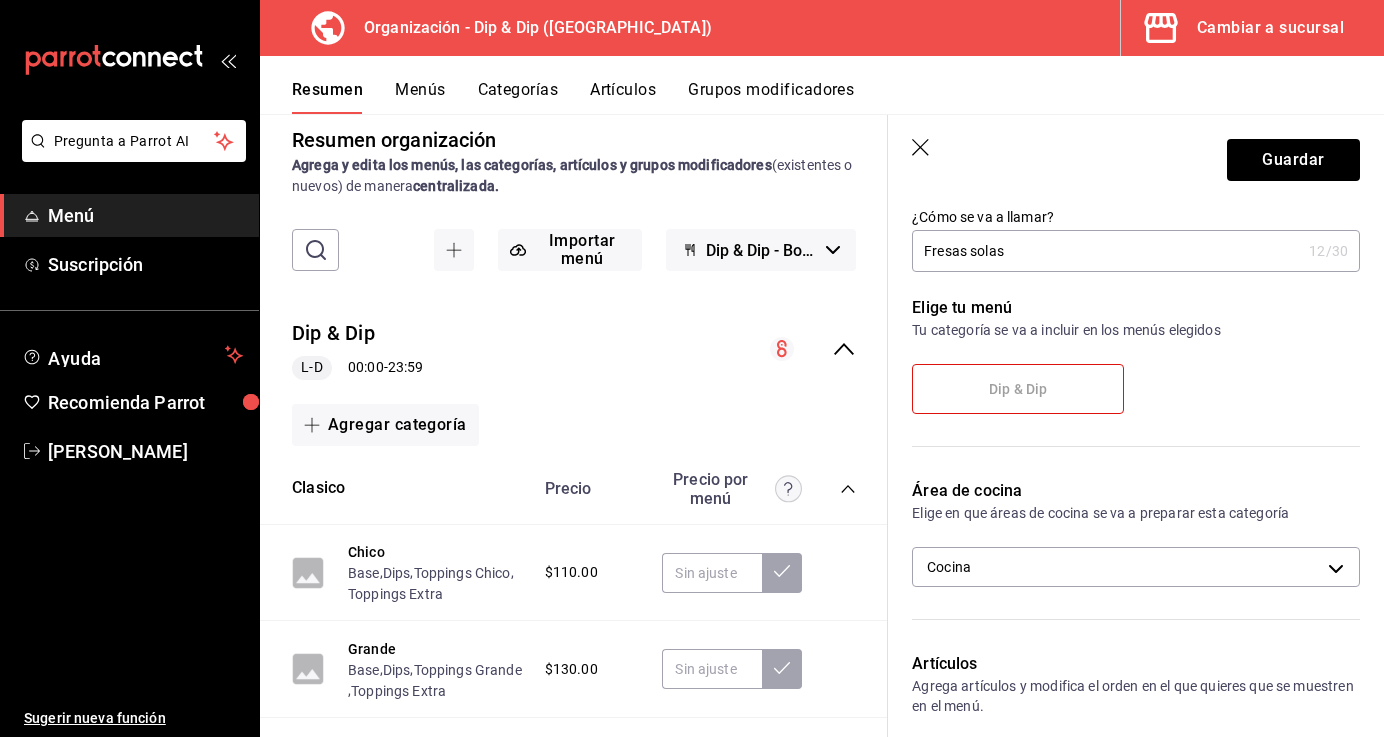 scroll, scrollTop: 555, scrollLeft: 0, axis: vertical 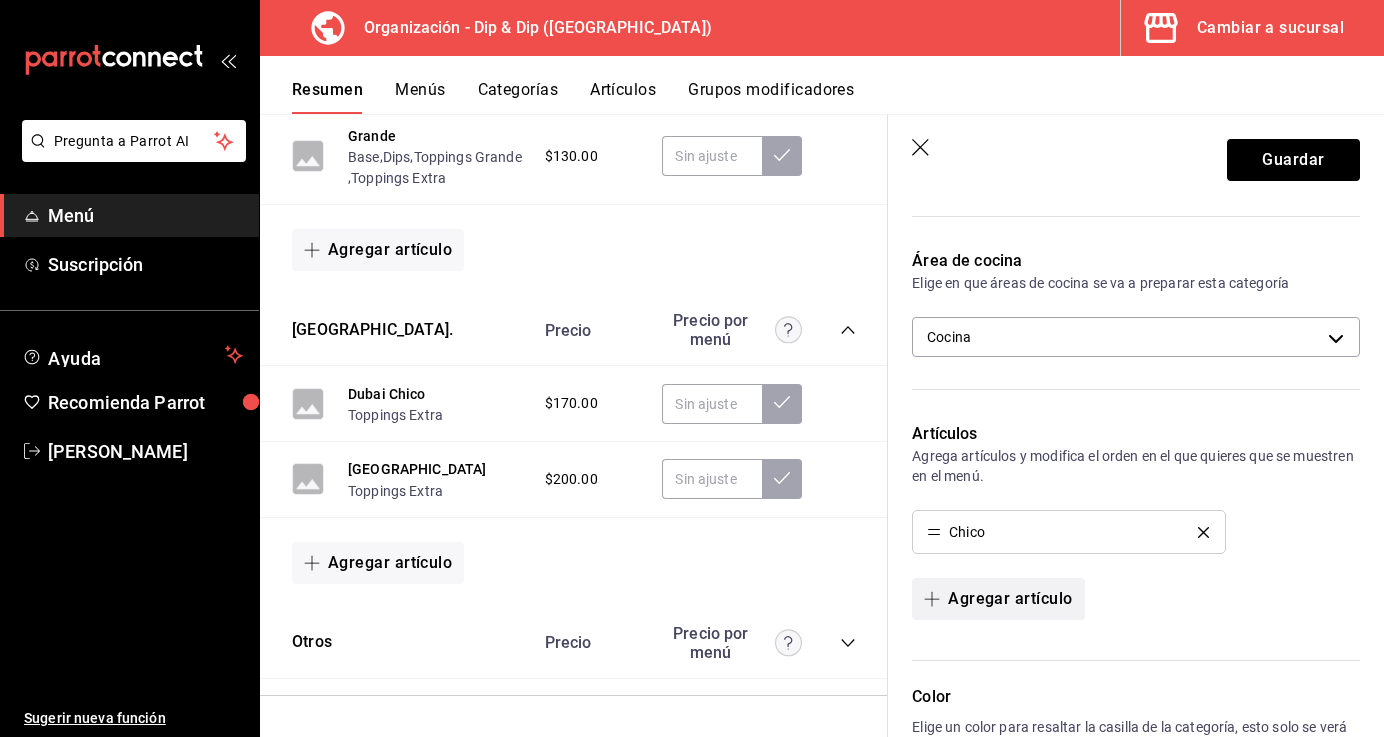 click on "Agregar artículo" at bounding box center (998, 599) 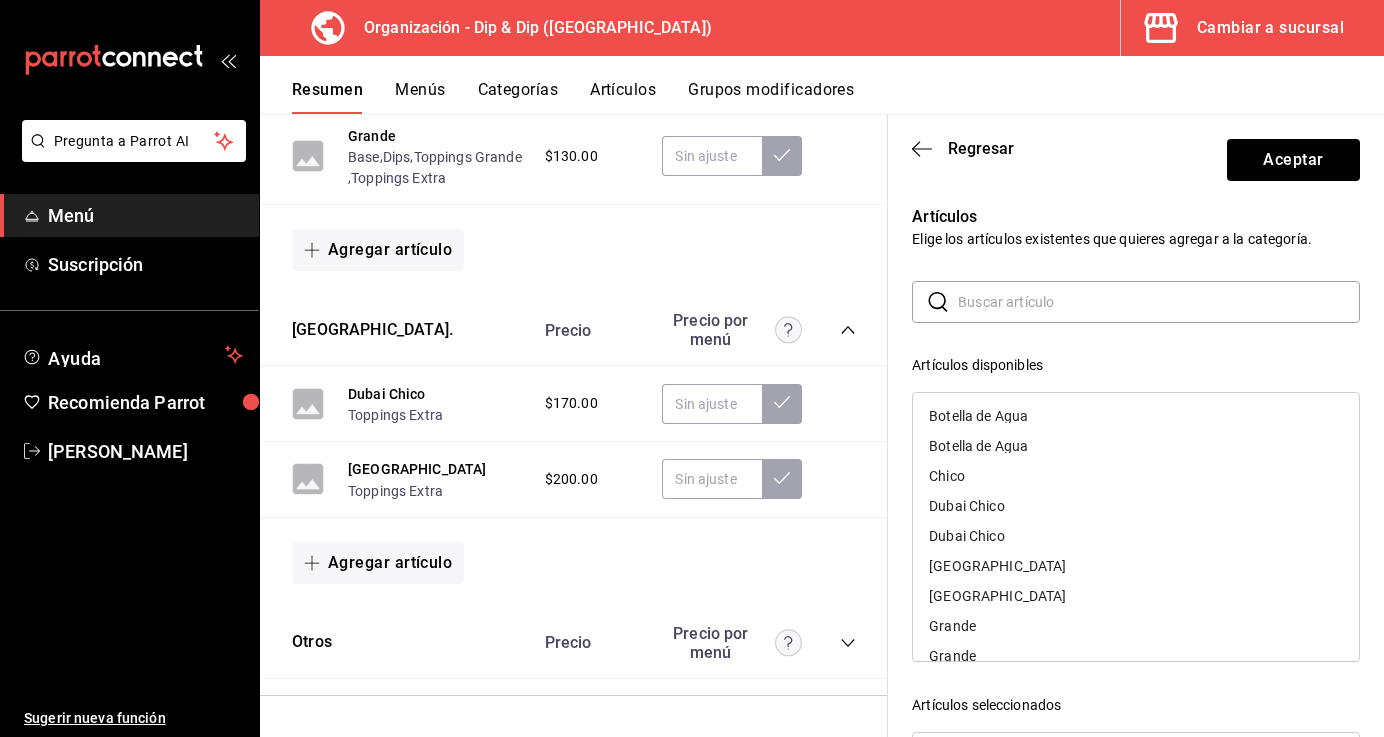 scroll, scrollTop: 26, scrollLeft: 0, axis: vertical 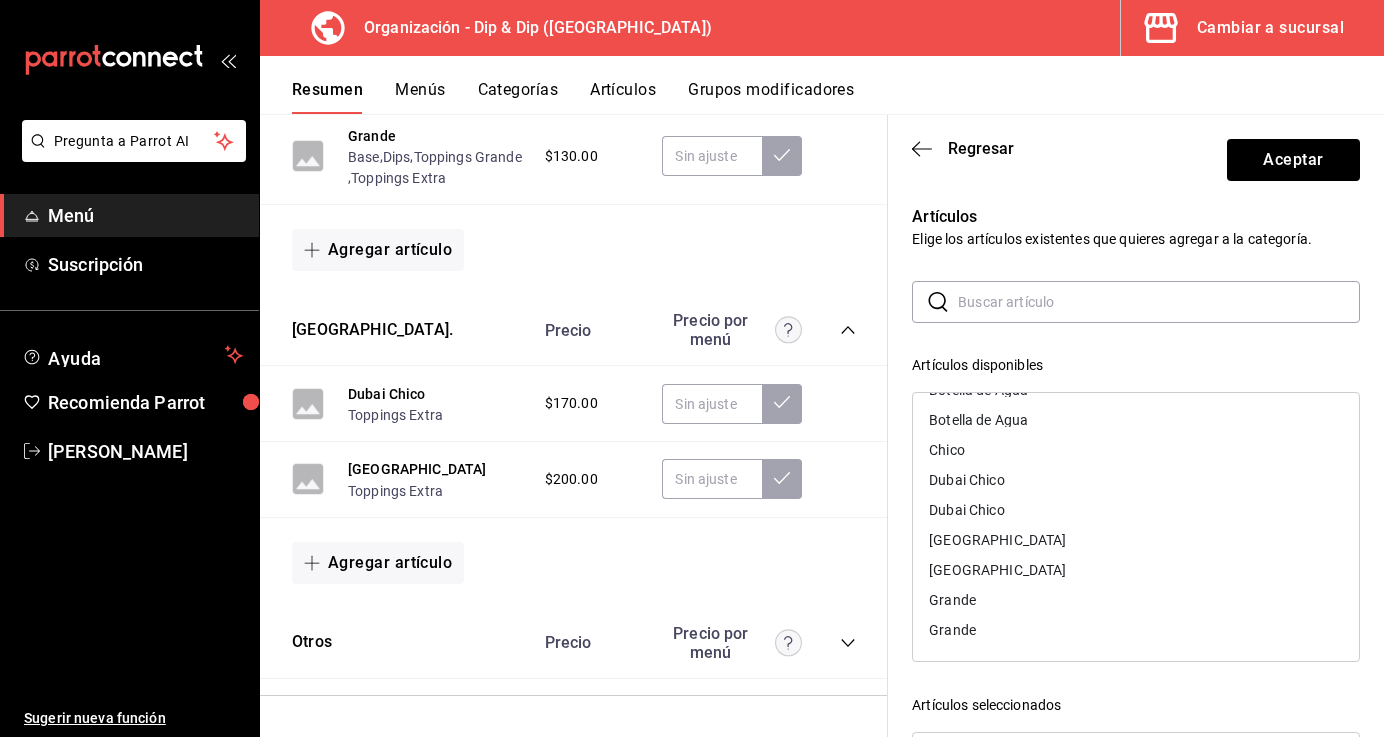 click on "Grande" at bounding box center [1136, 600] 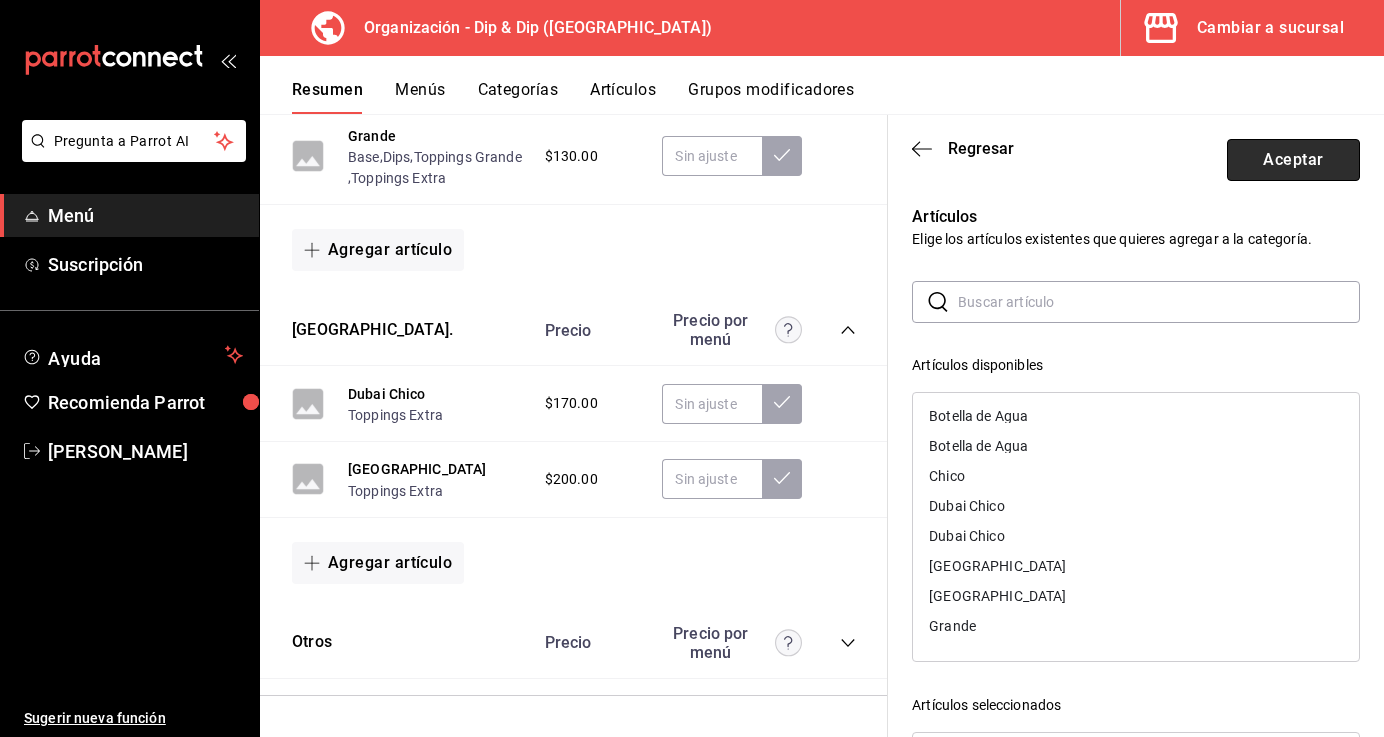 click on "Aceptar" at bounding box center (1293, 160) 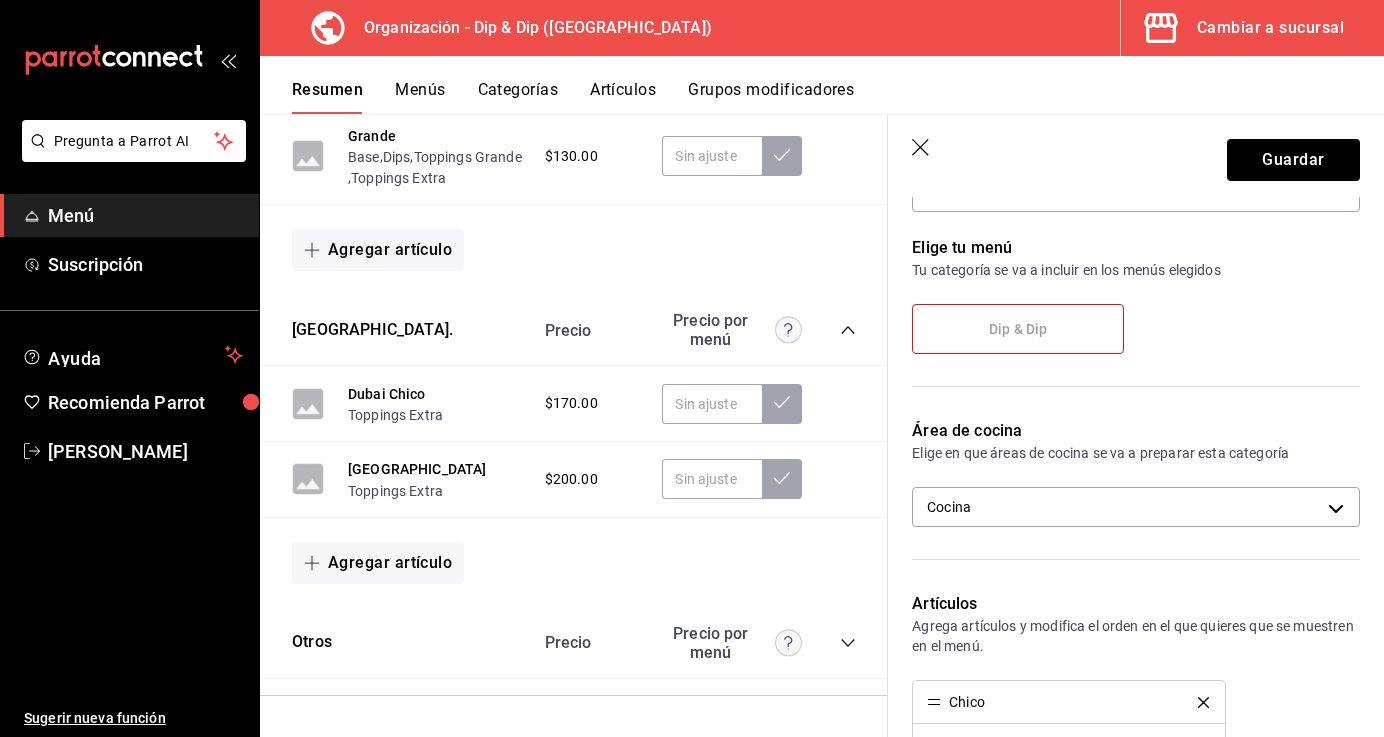 scroll, scrollTop: 0, scrollLeft: 0, axis: both 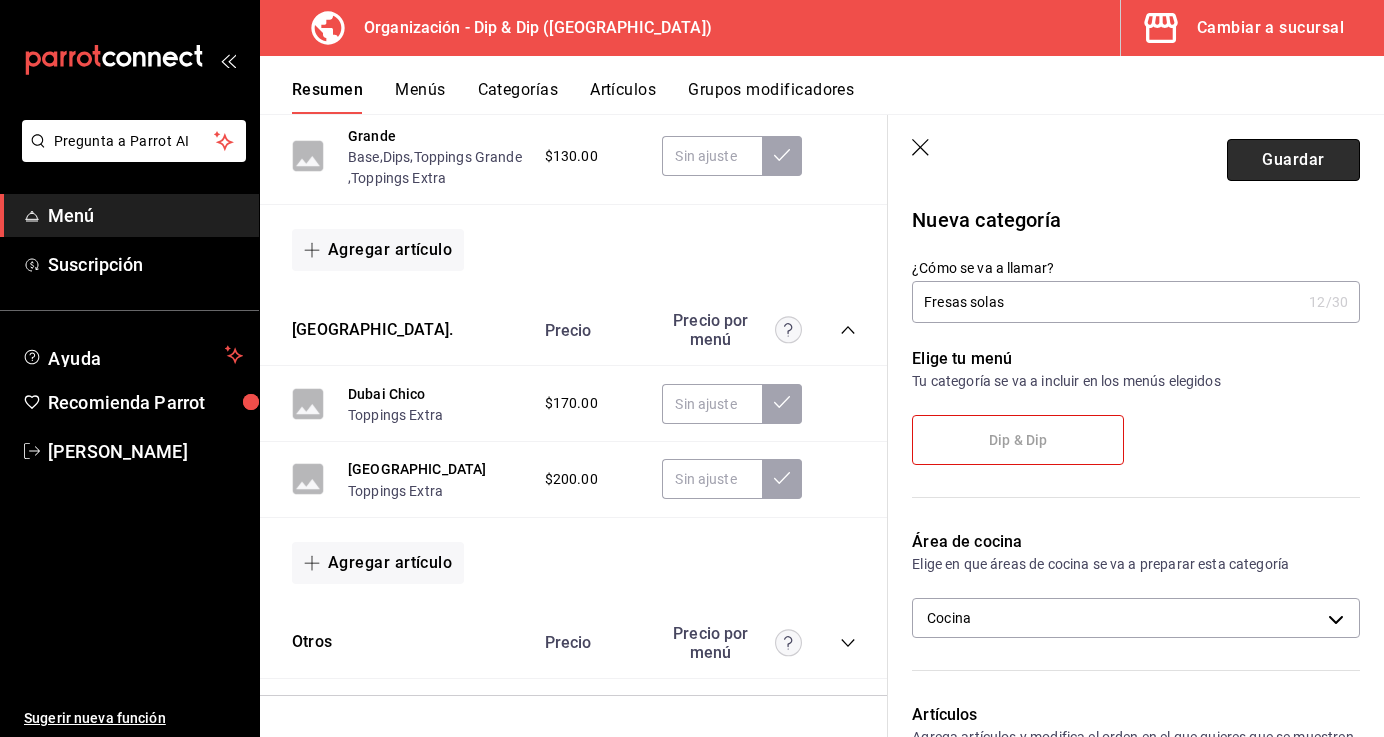 click on "Guardar" at bounding box center [1293, 160] 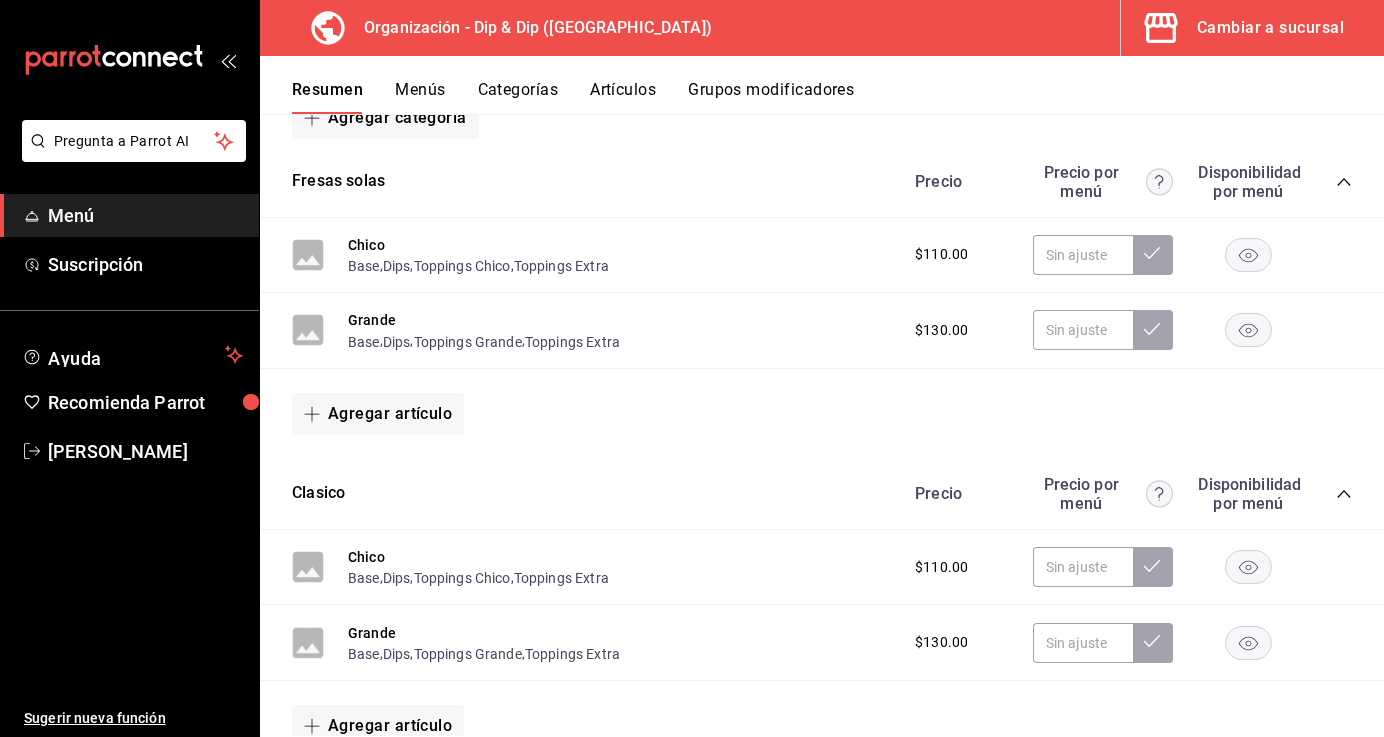 scroll, scrollTop: 308, scrollLeft: 0, axis: vertical 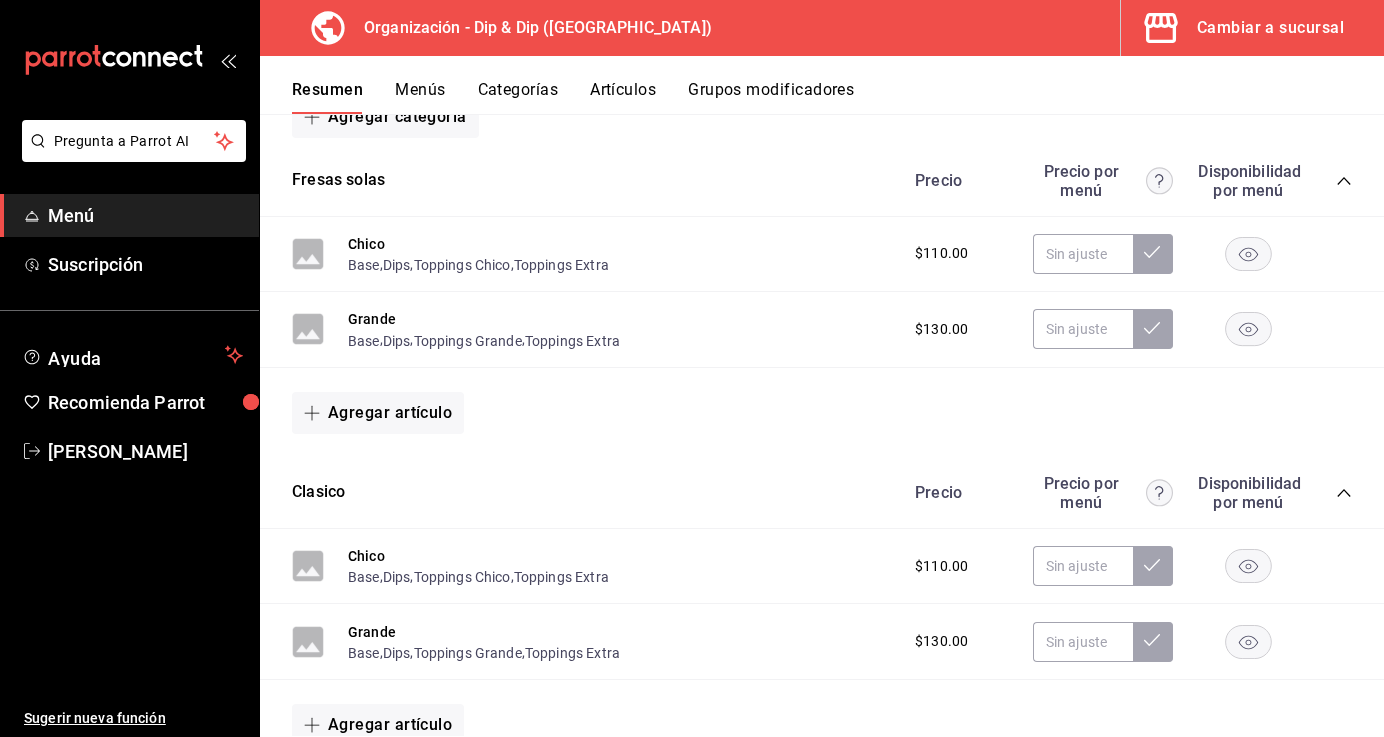 drag, startPoint x: 323, startPoint y: 174, endPoint x: 335, endPoint y: 552, distance: 378.19043 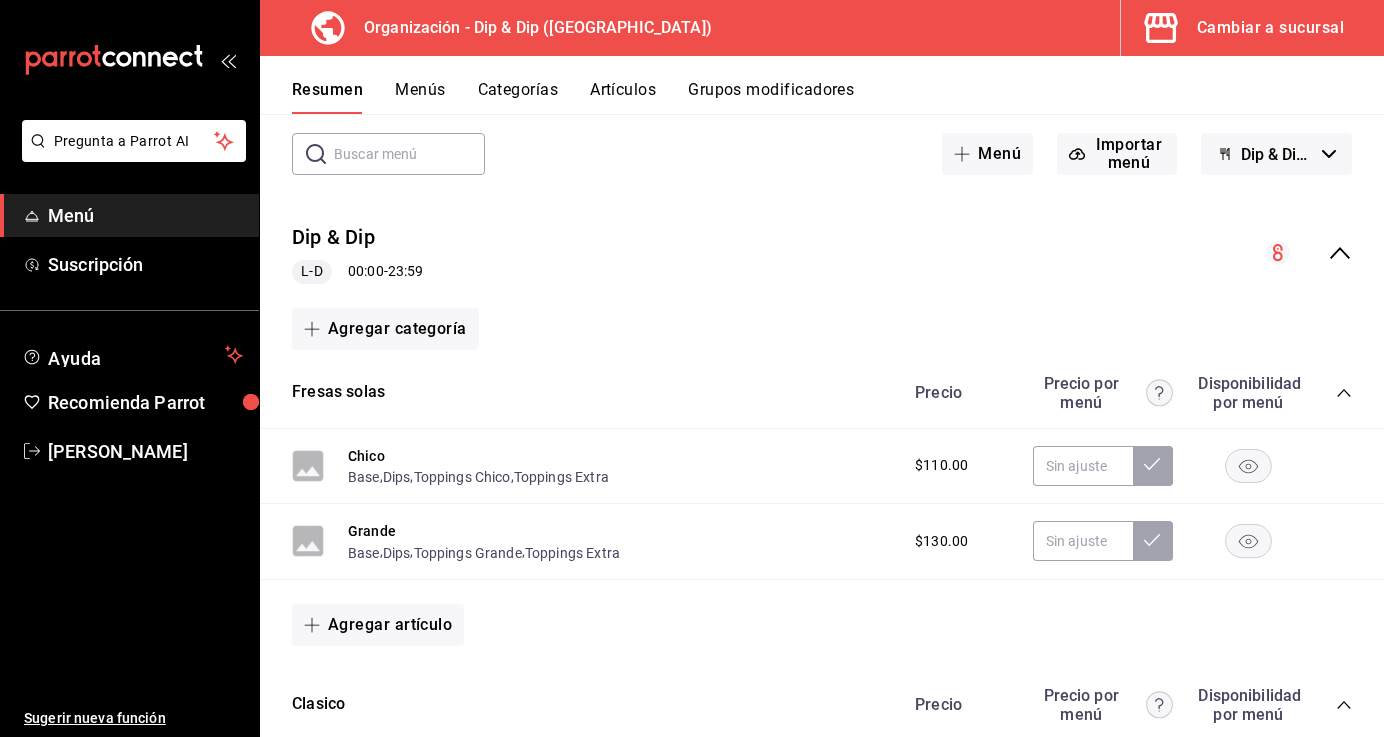 scroll, scrollTop: 95, scrollLeft: 0, axis: vertical 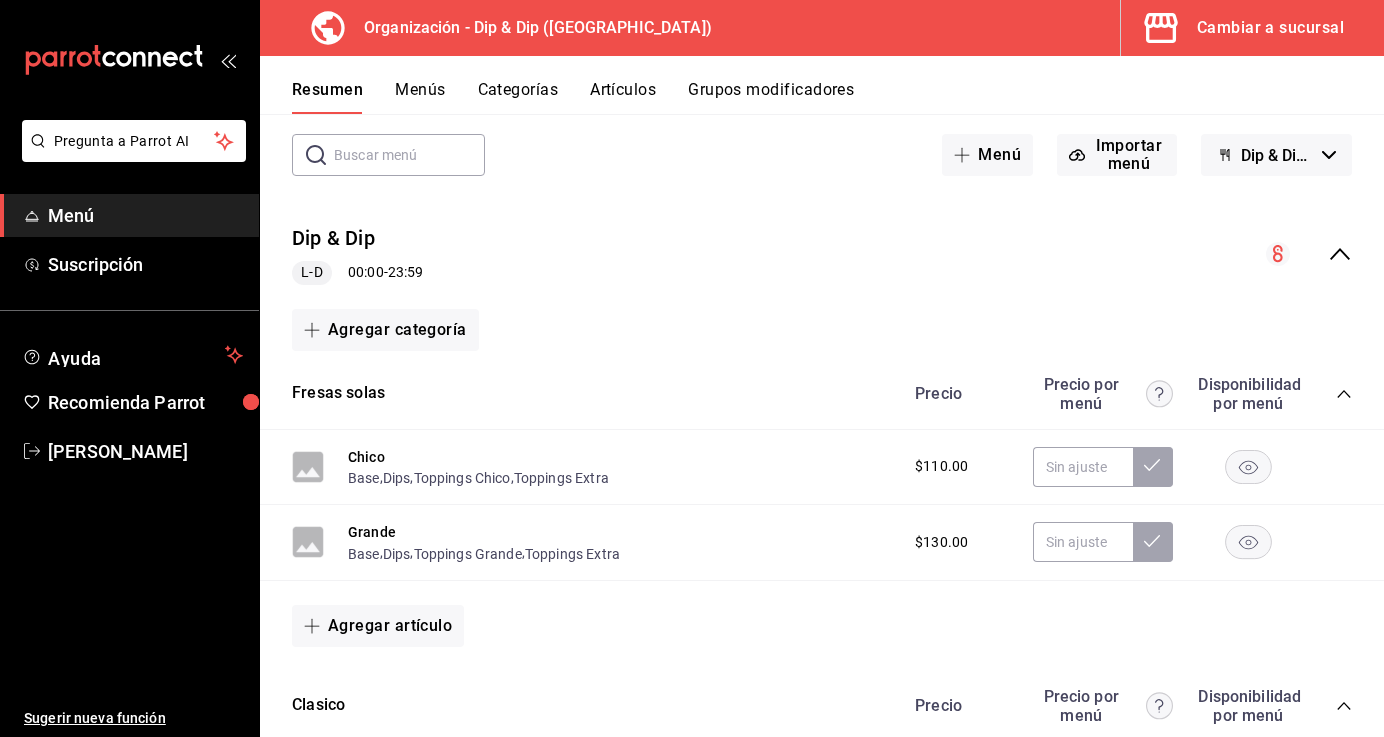 click 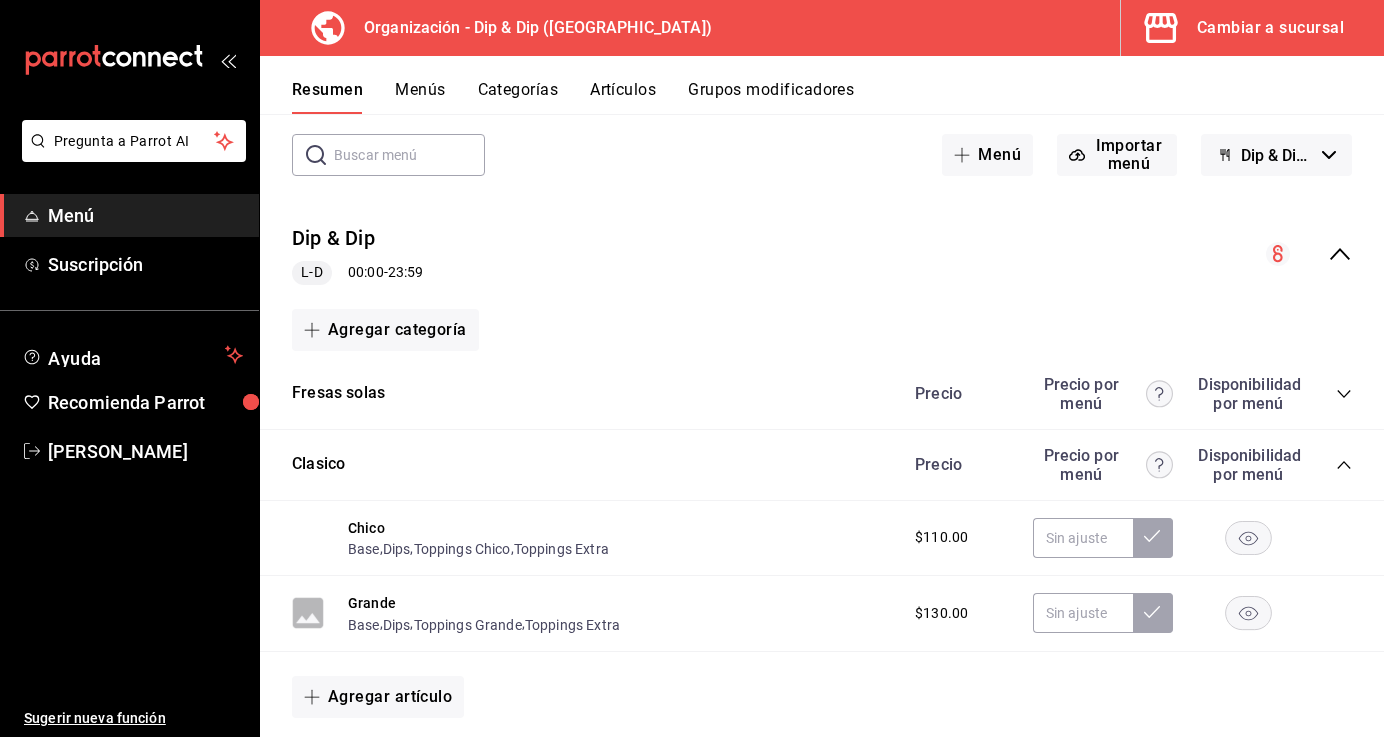 click 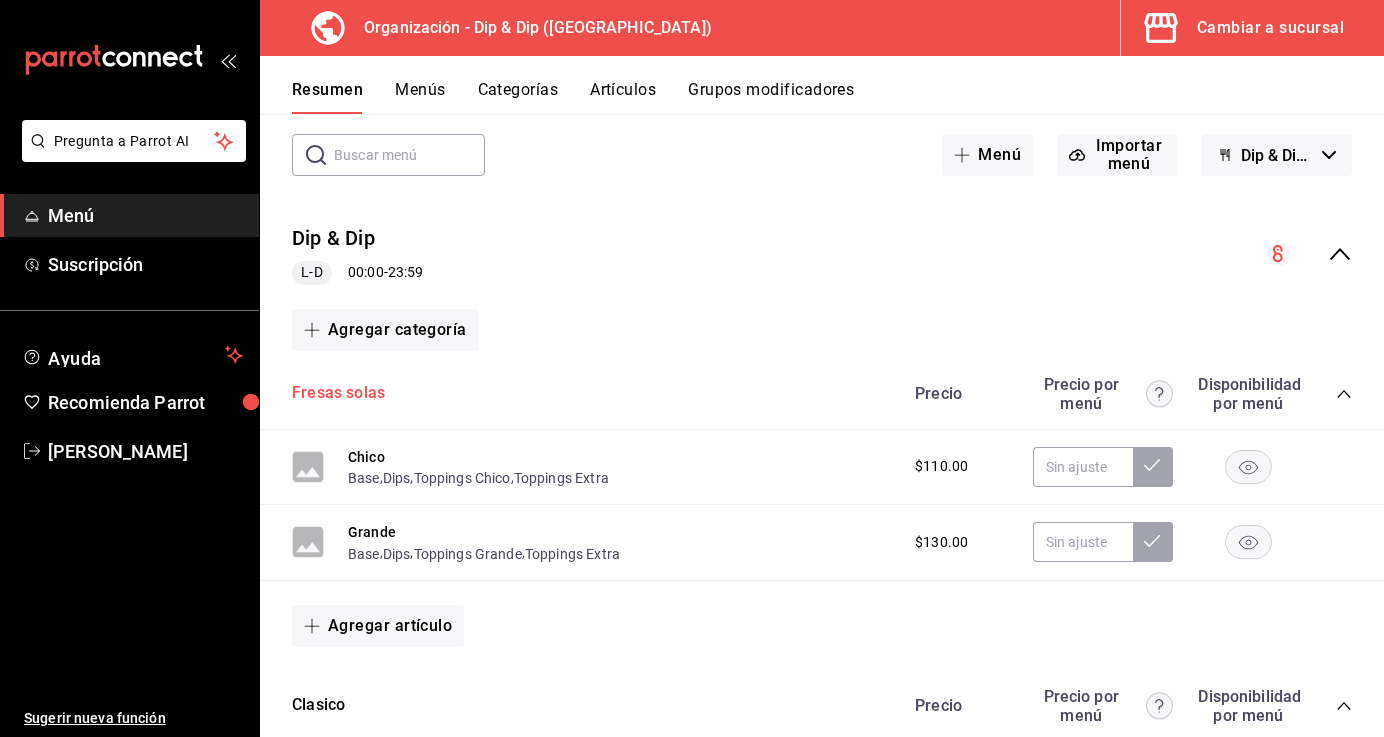 click on "Fresas solas" at bounding box center [338, 393] 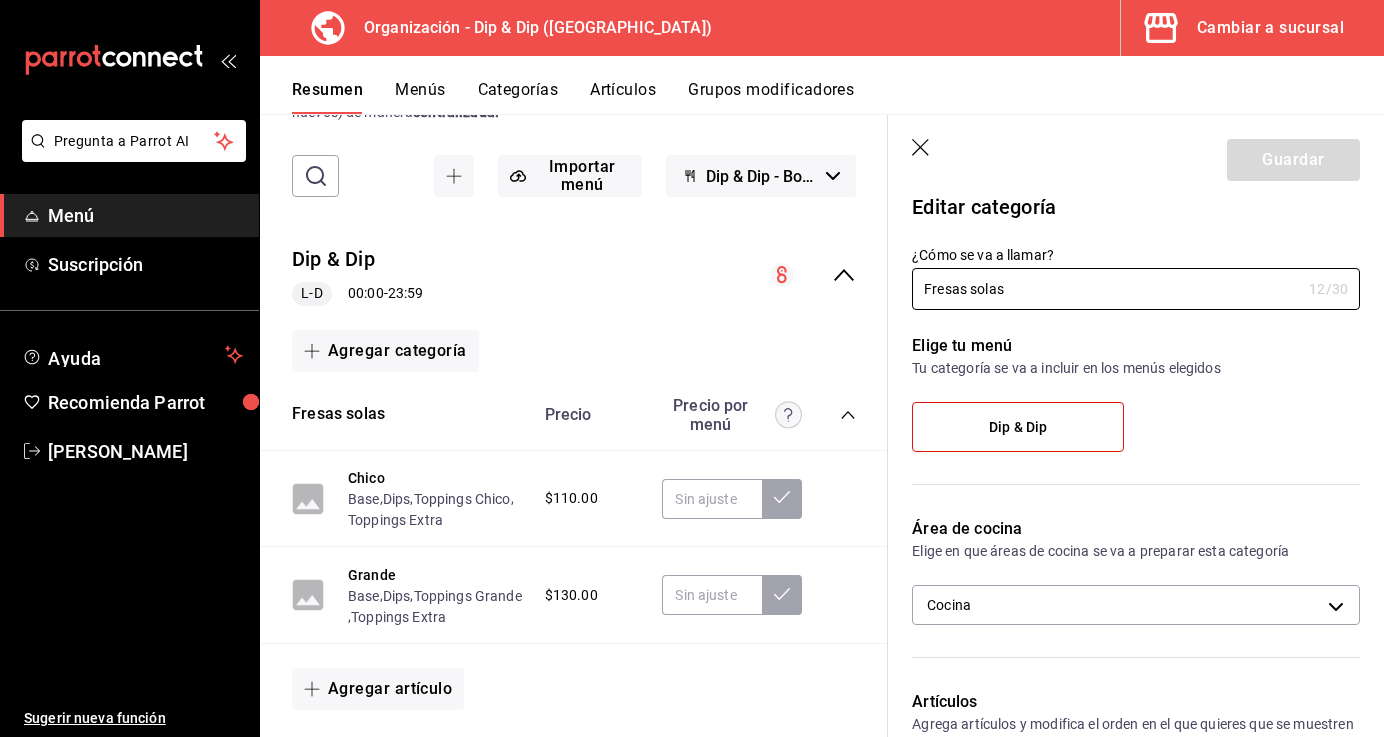 scroll, scrollTop: 0, scrollLeft: 0, axis: both 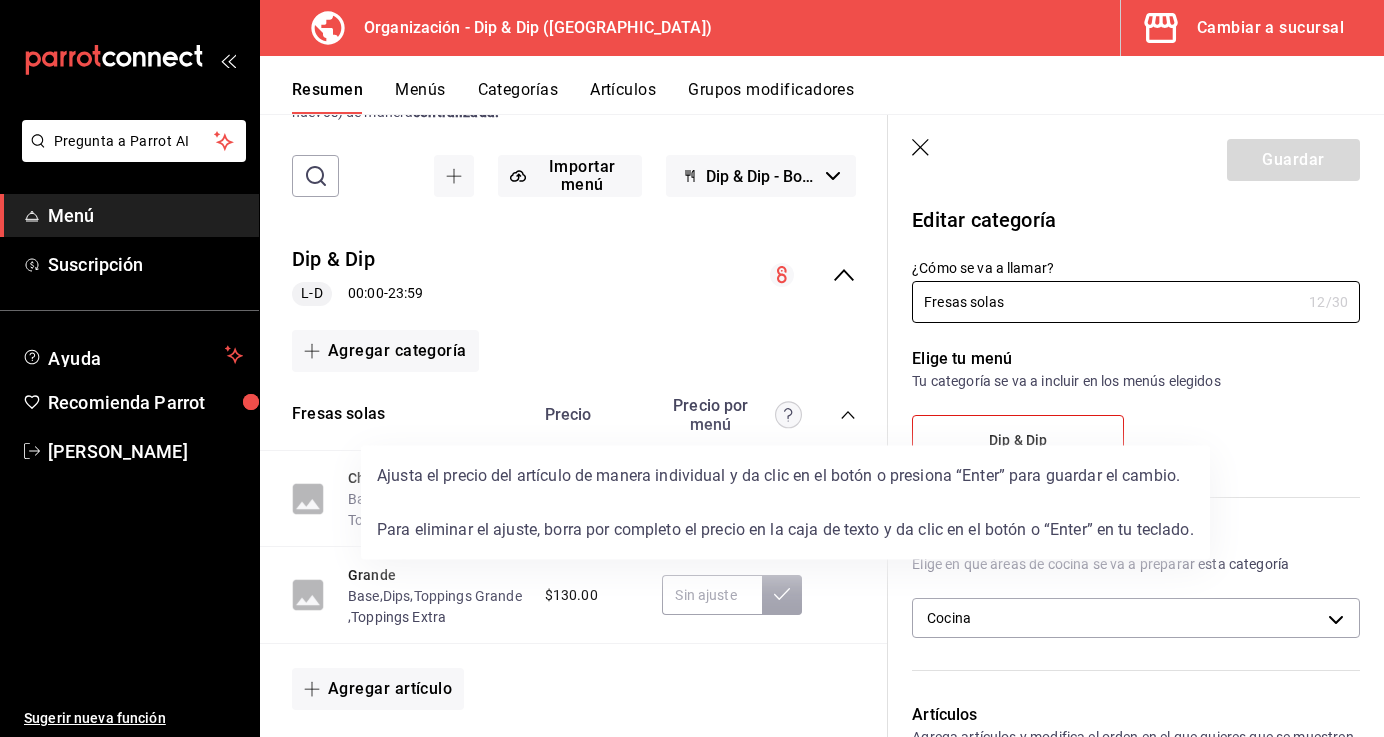 click 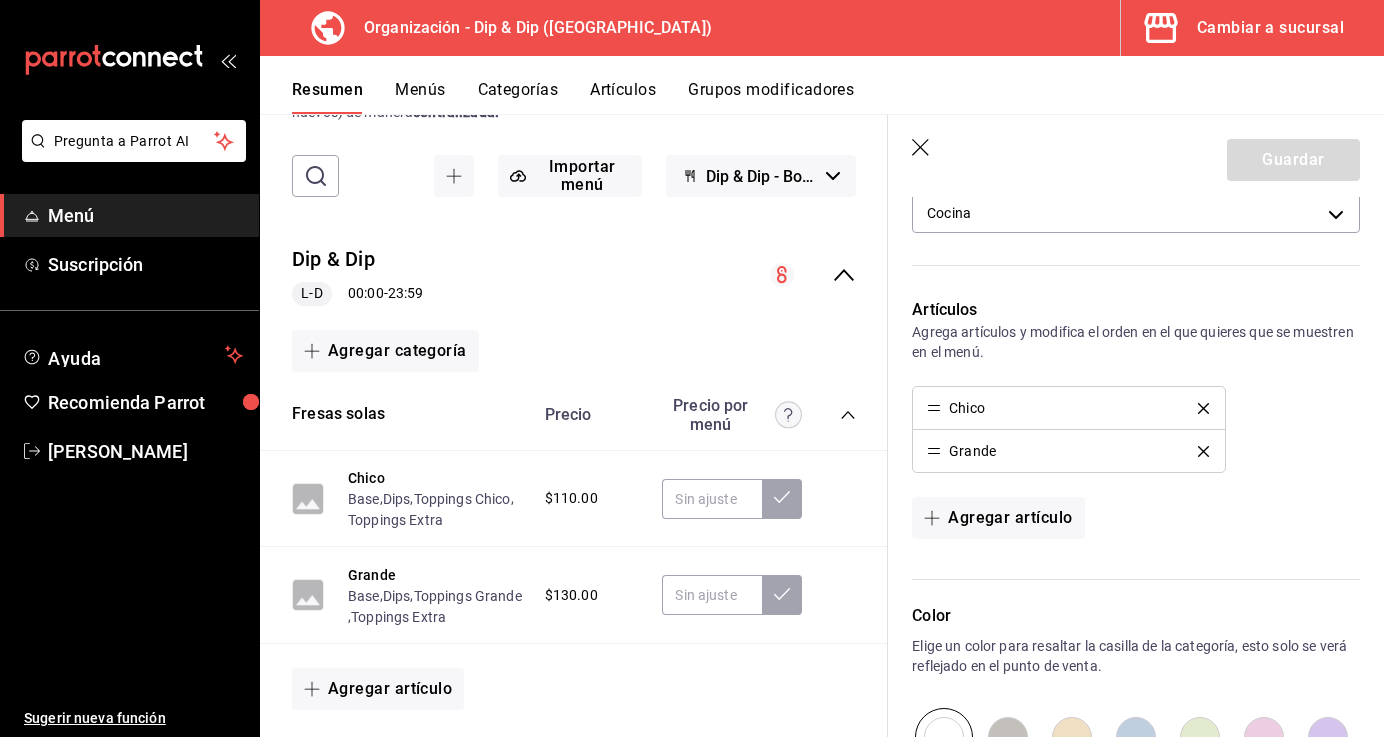 scroll, scrollTop: 415, scrollLeft: 0, axis: vertical 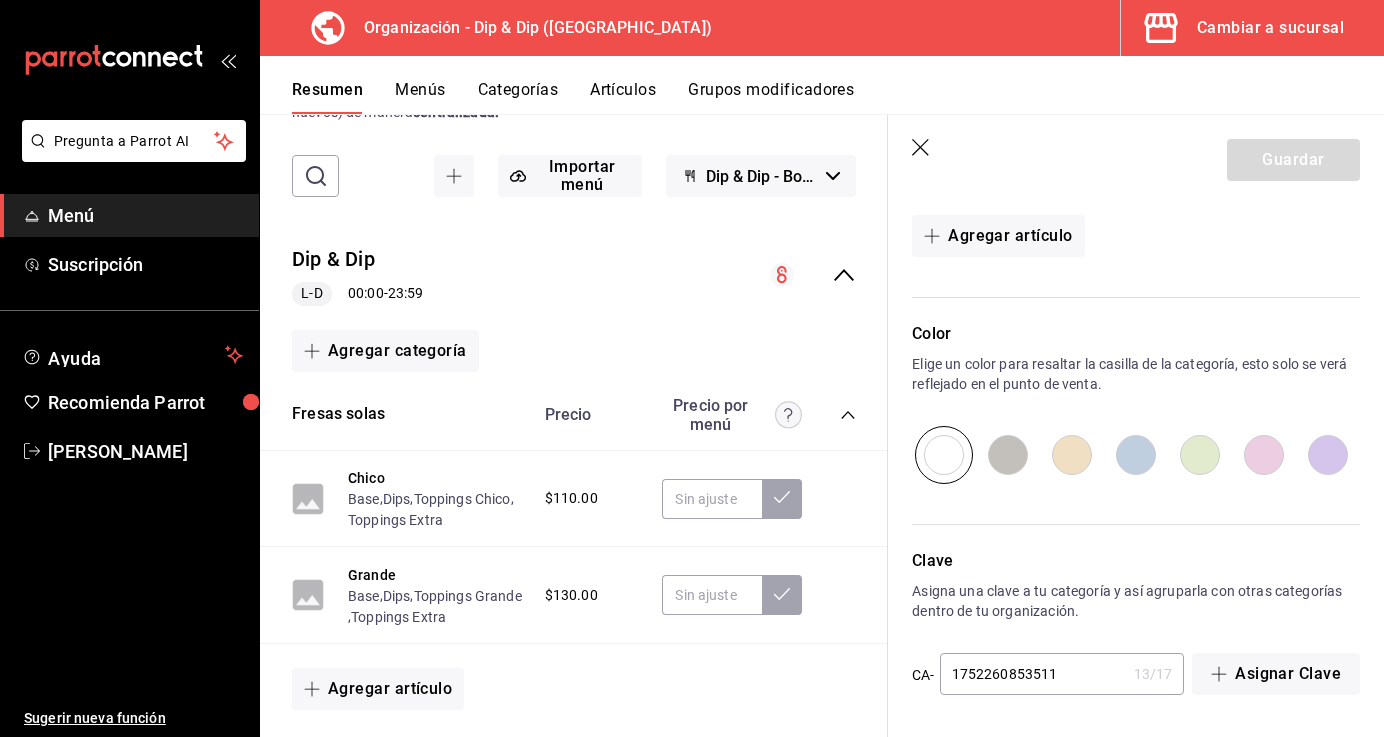 click 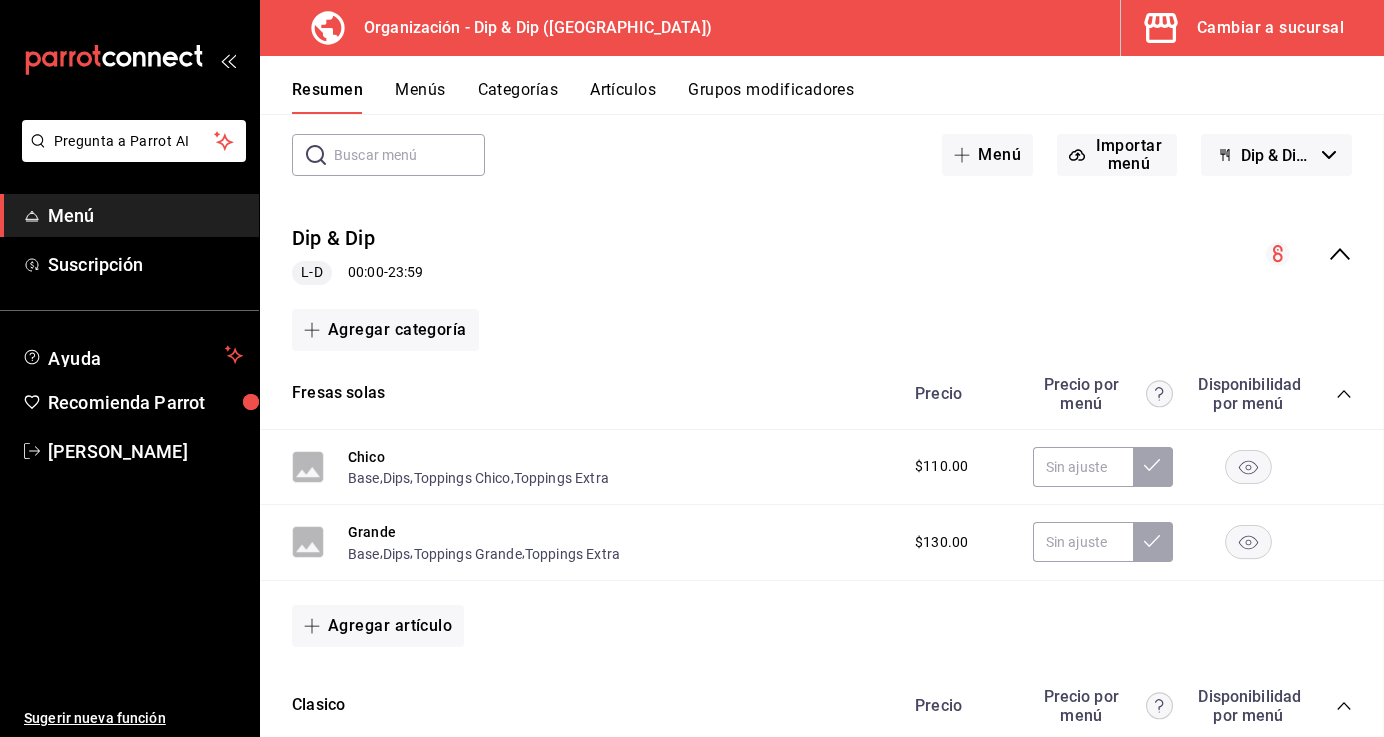 scroll, scrollTop: 0, scrollLeft: 0, axis: both 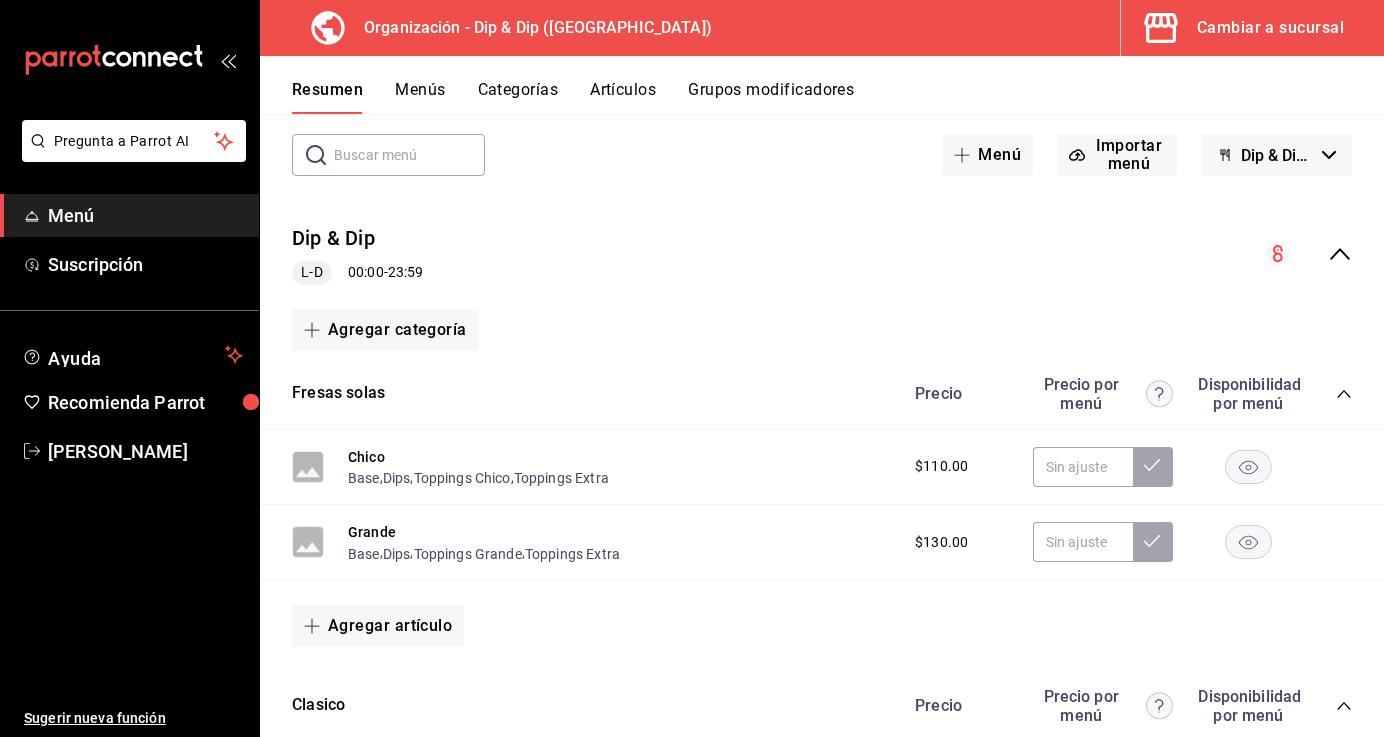 click 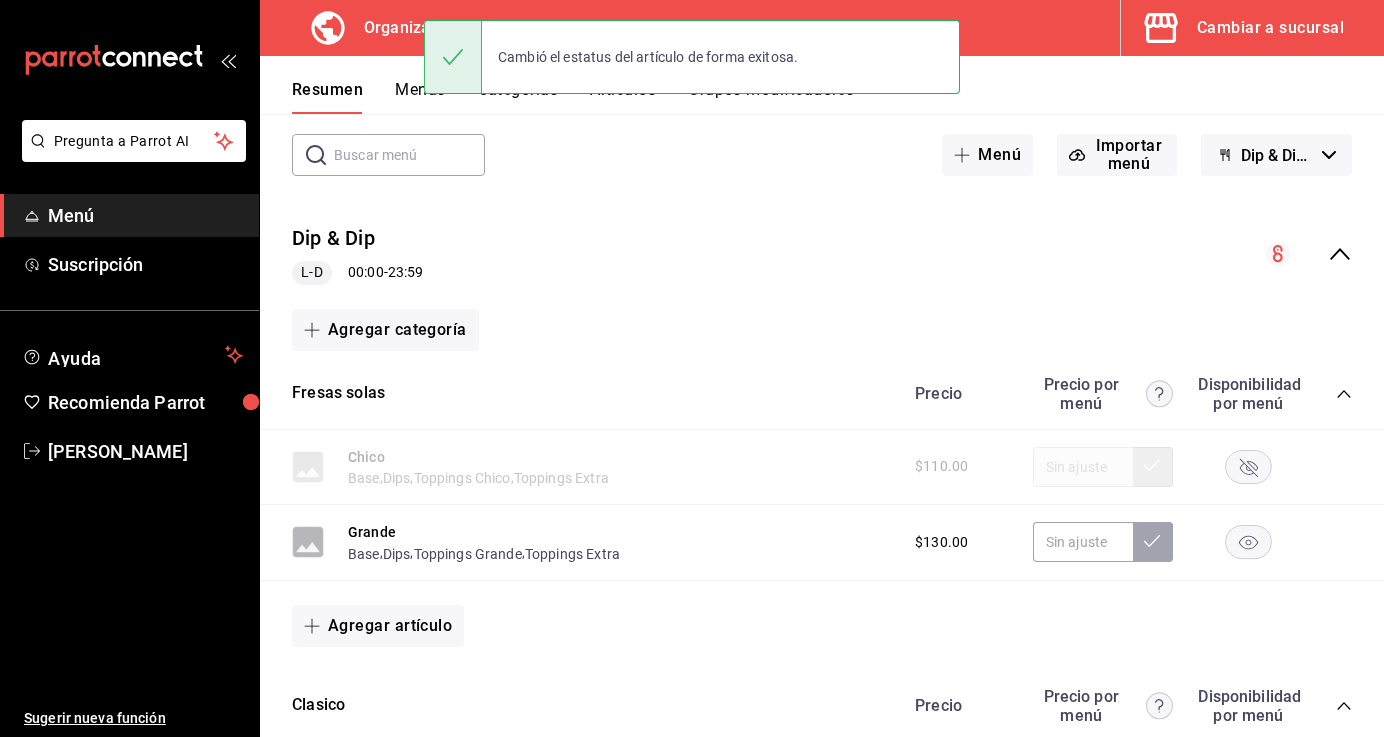 click 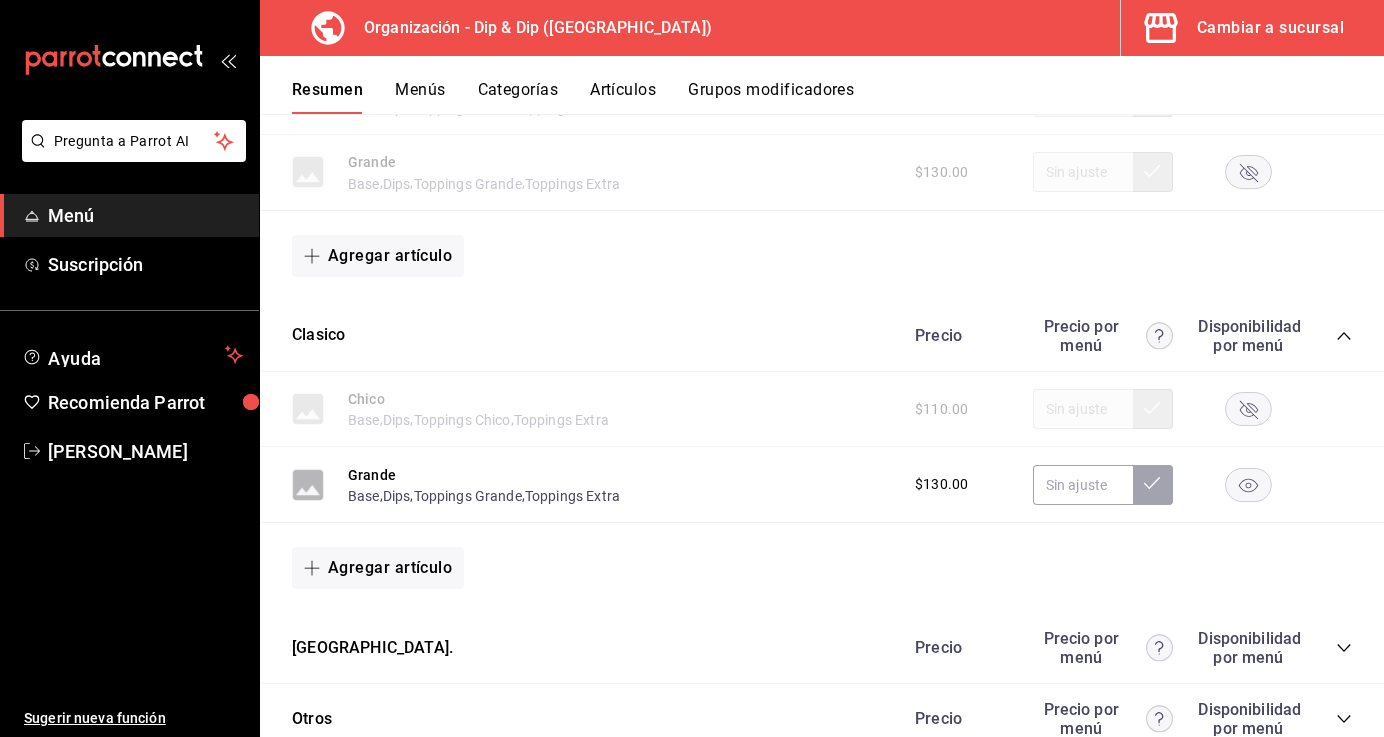 scroll, scrollTop: 541, scrollLeft: 0, axis: vertical 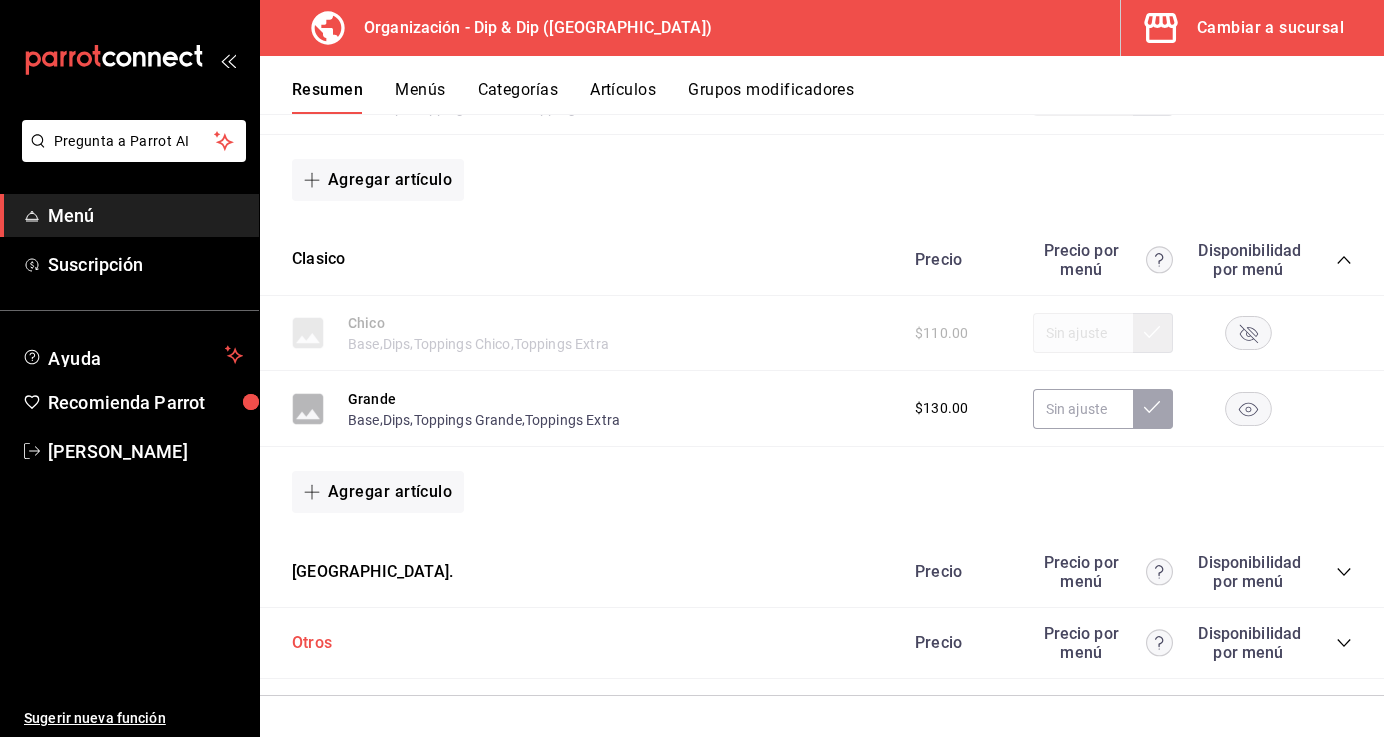 click on "Otros" at bounding box center (312, 643) 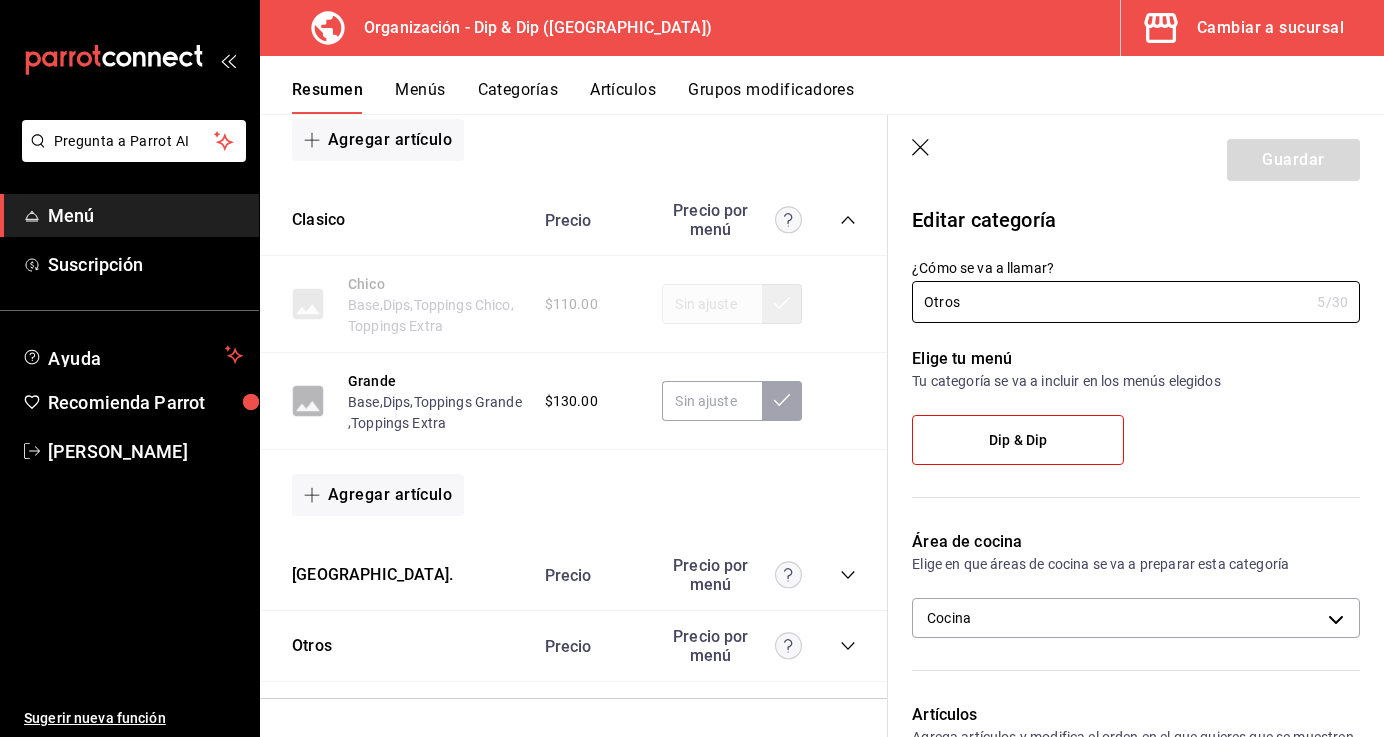 scroll, scrollTop: 690, scrollLeft: 0, axis: vertical 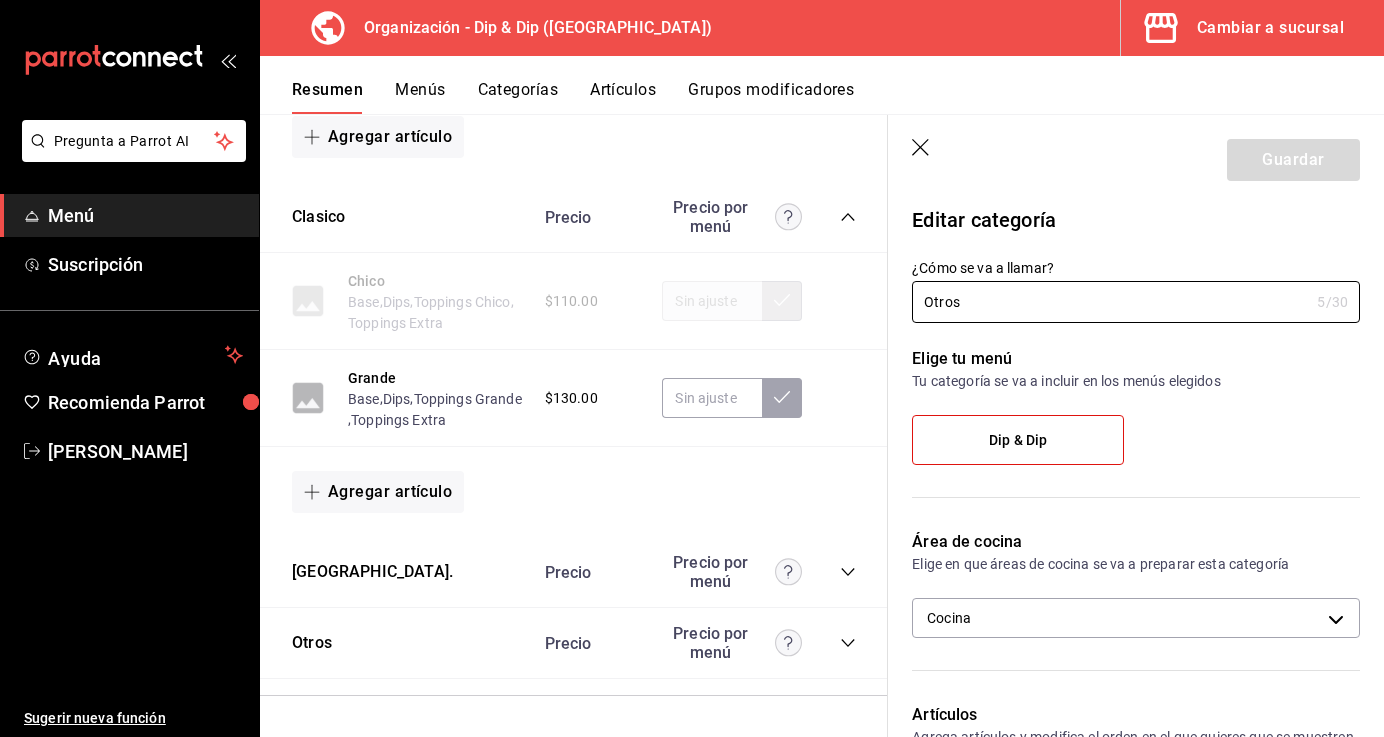 click 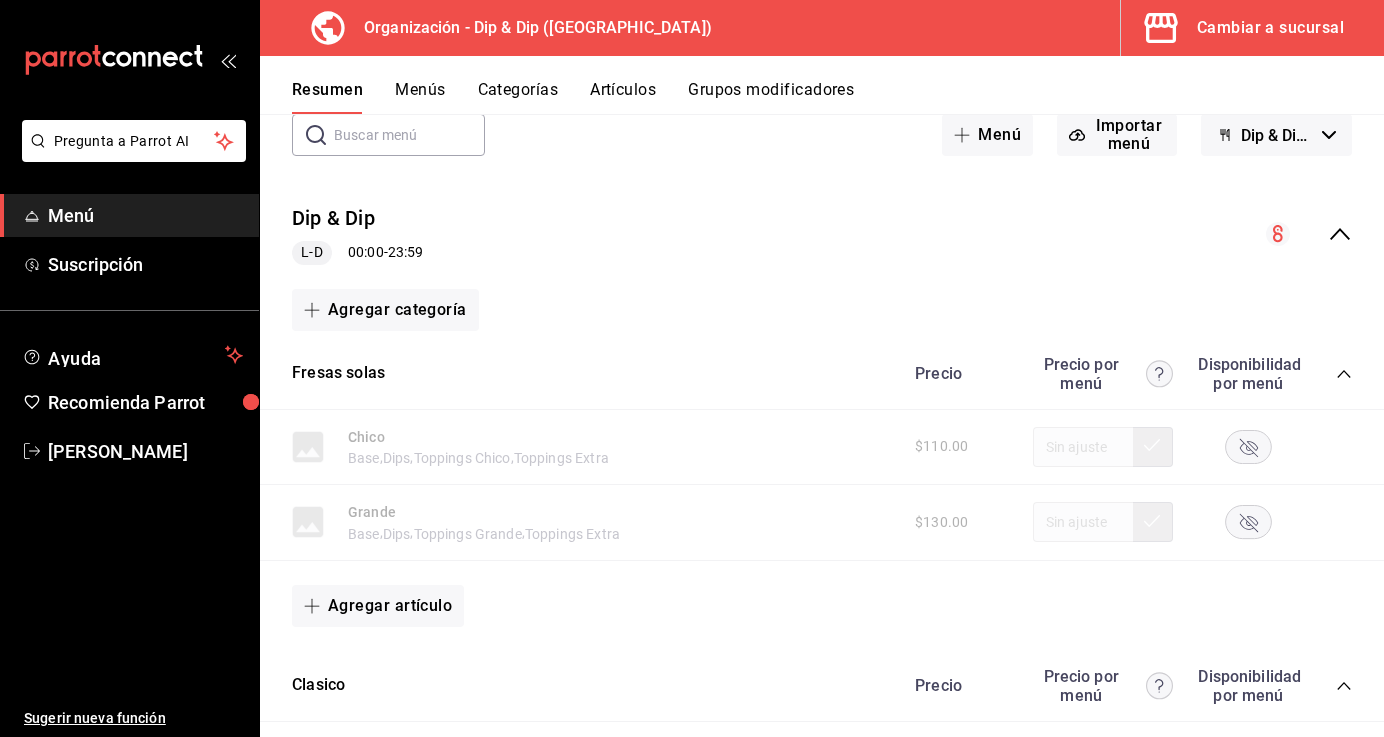 scroll, scrollTop: 113, scrollLeft: 0, axis: vertical 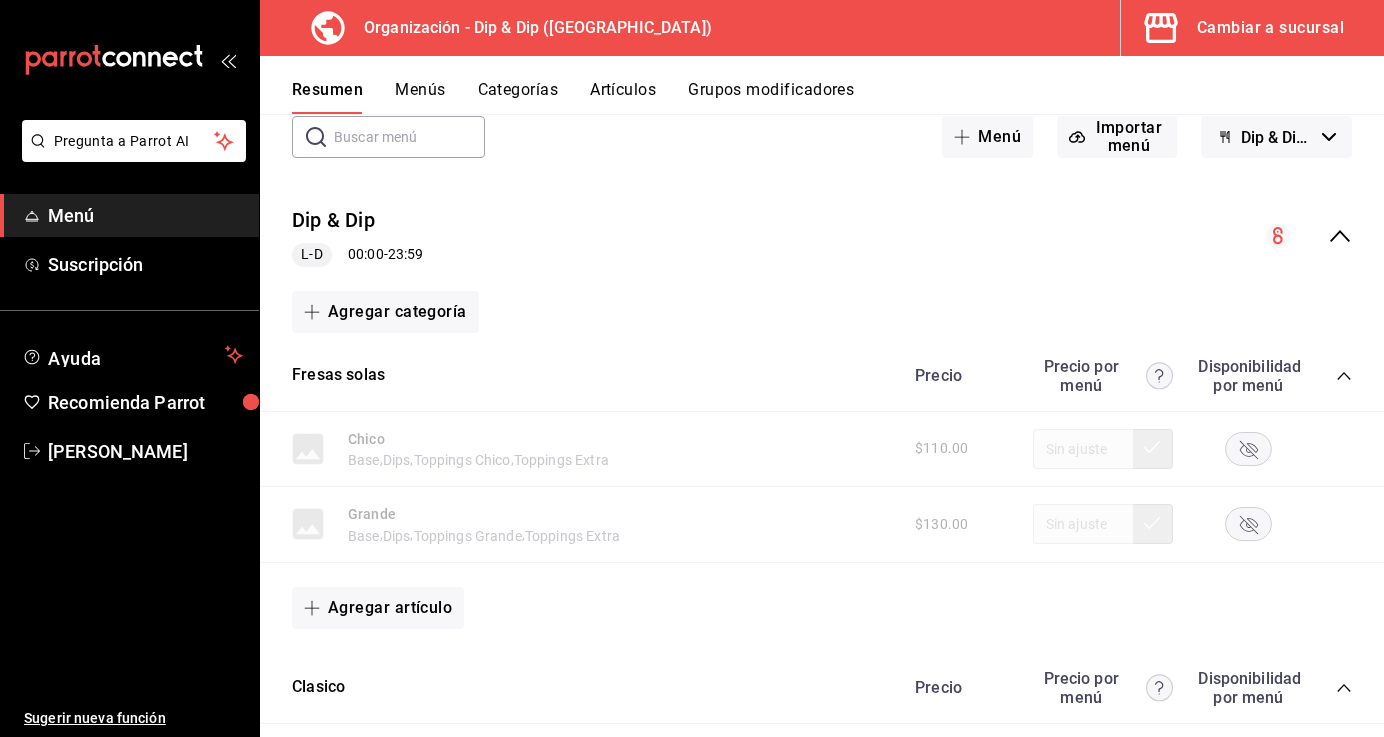 click 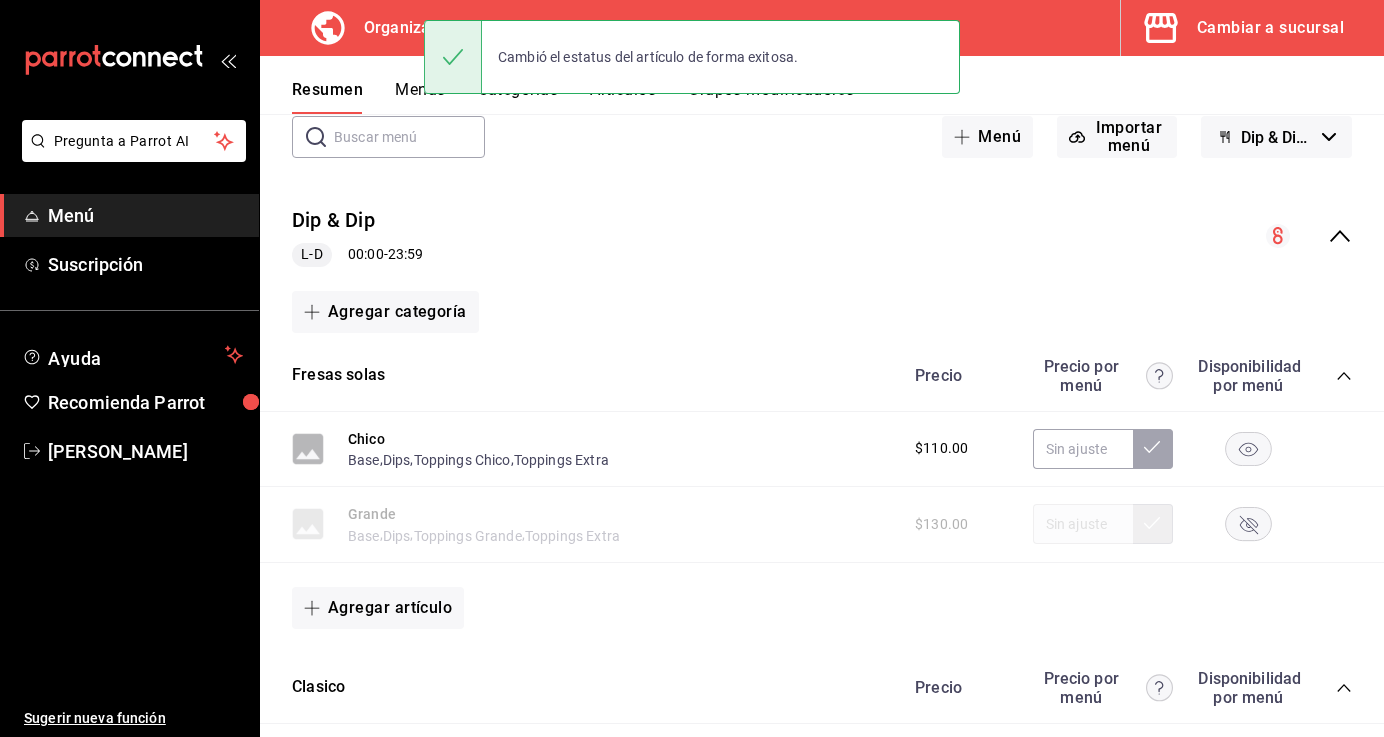 click 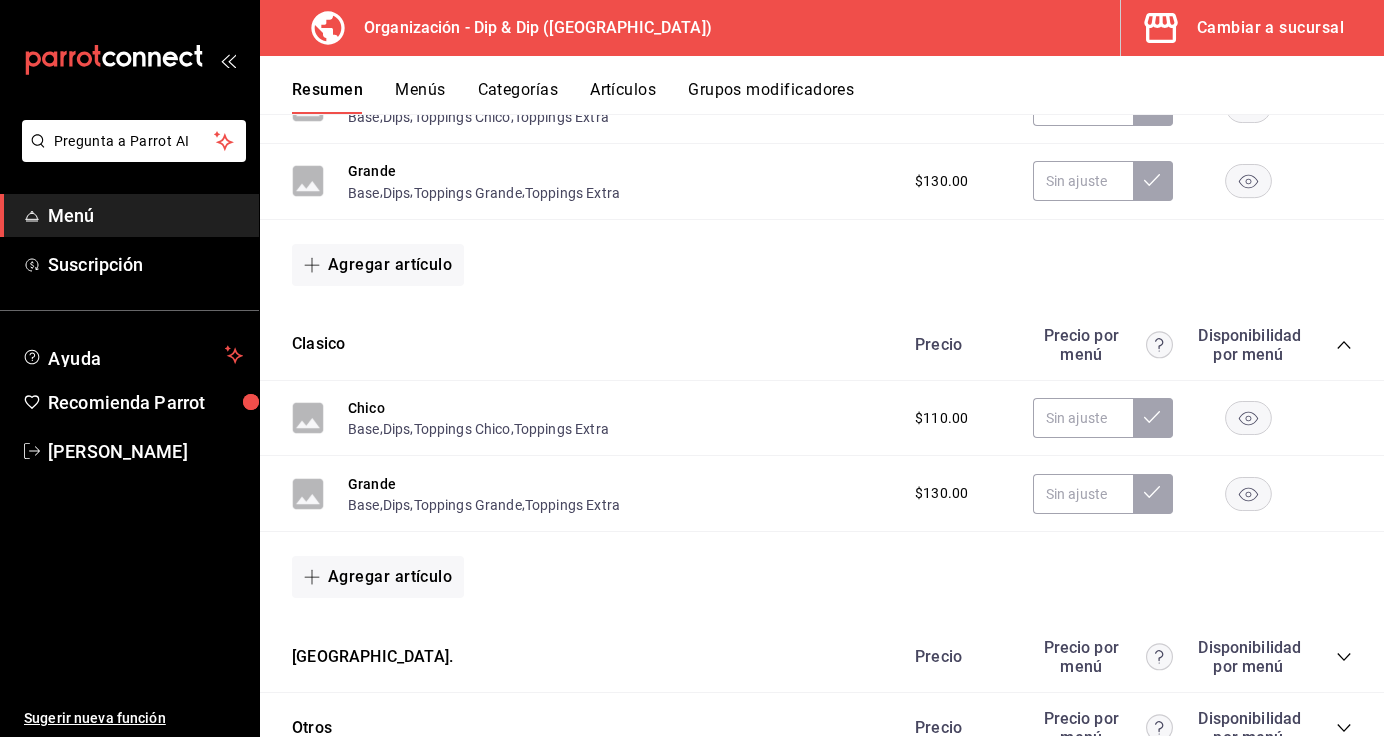 scroll, scrollTop: 541, scrollLeft: 0, axis: vertical 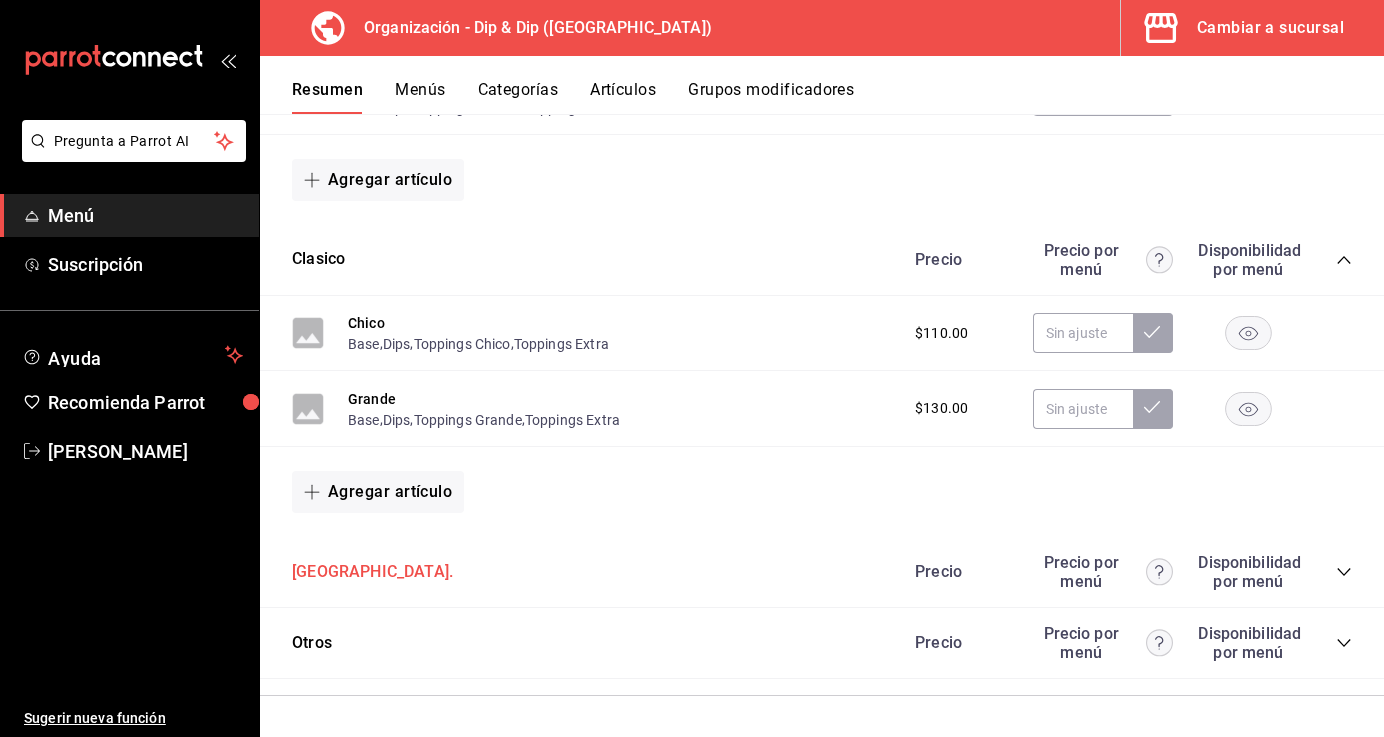 click on "[GEOGRAPHIC_DATA]." at bounding box center (372, 572) 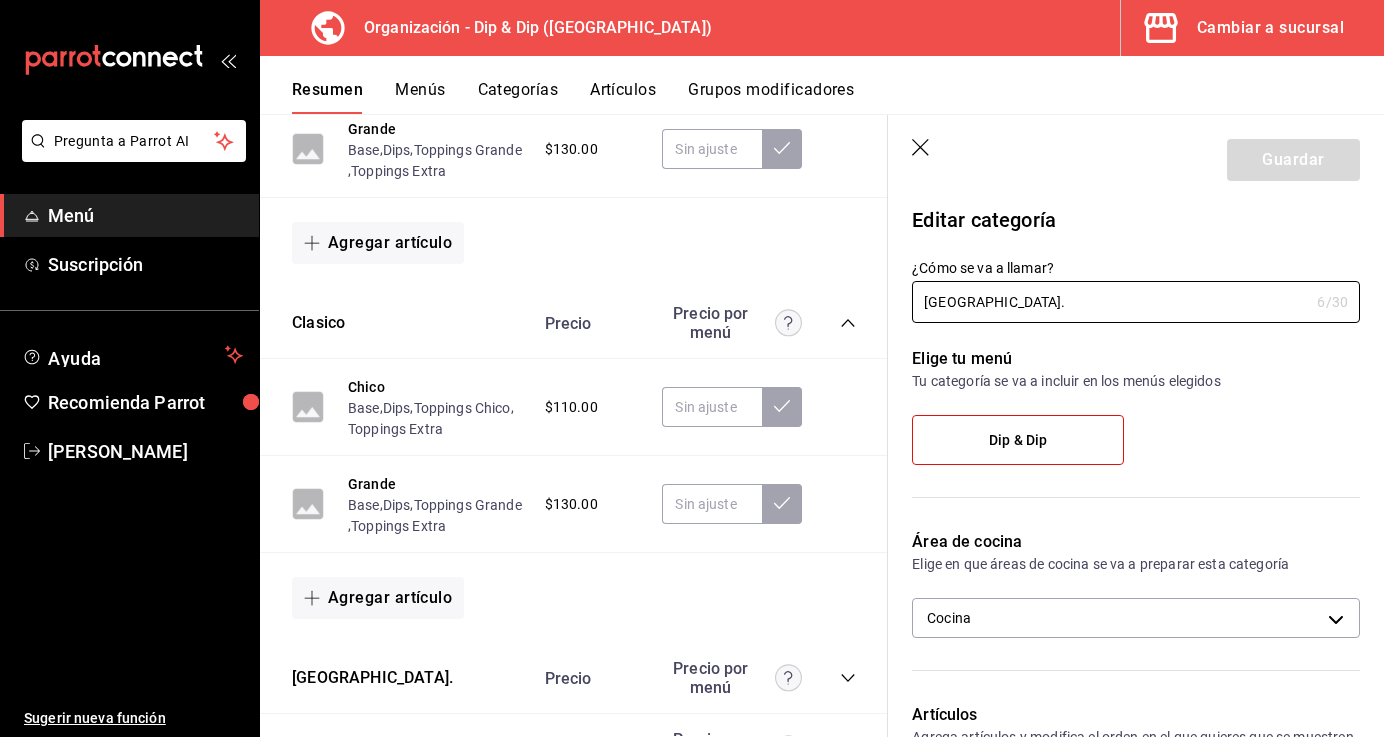scroll, scrollTop: 690, scrollLeft: 0, axis: vertical 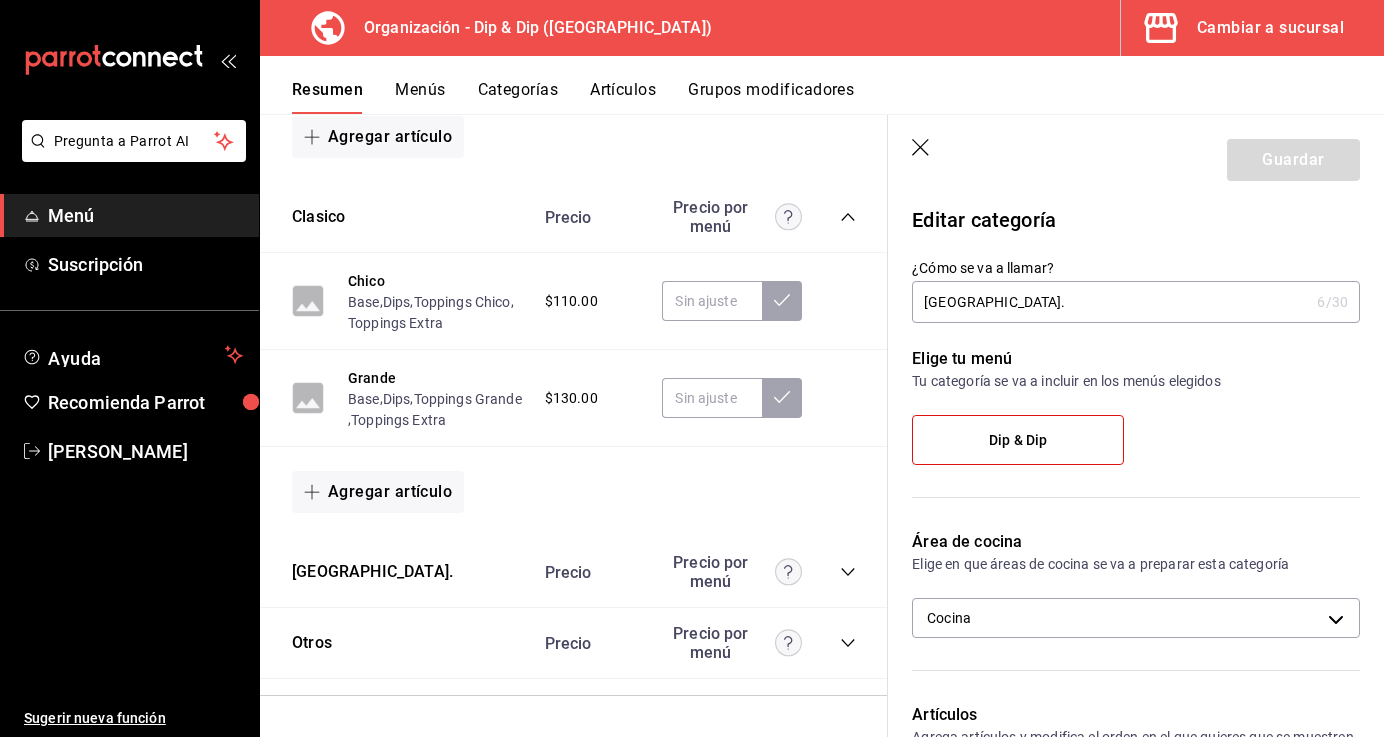 click 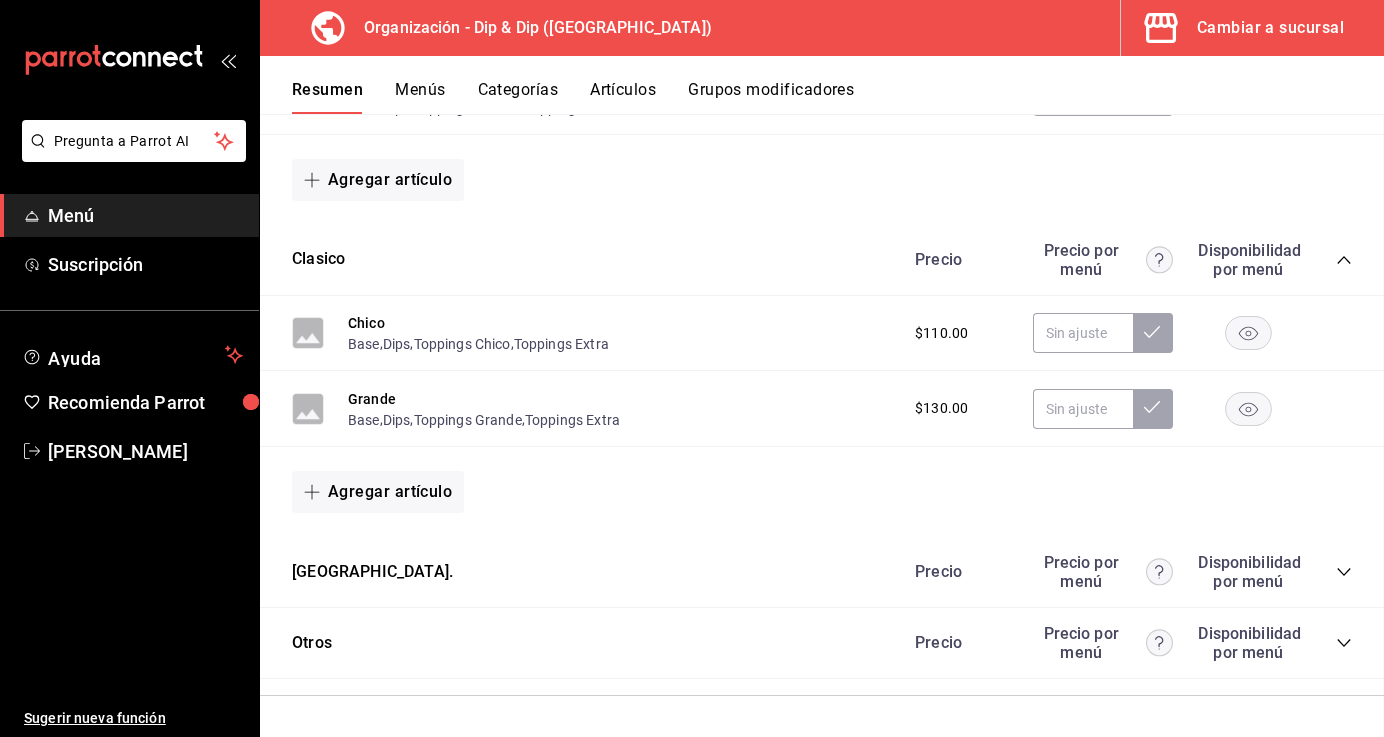 scroll, scrollTop: 541, scrollLeft: 0, axis: vertical 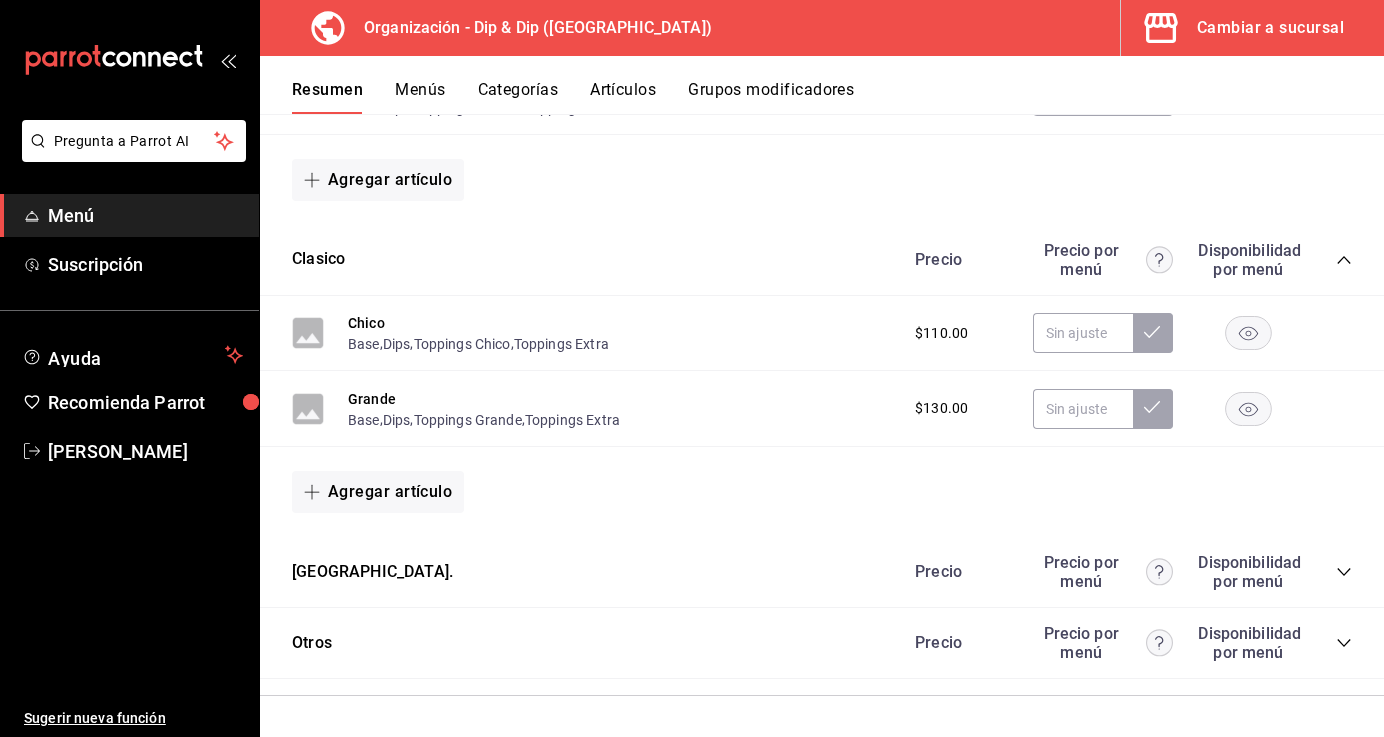 click on "Categorías" at bounding box center [518, 97] 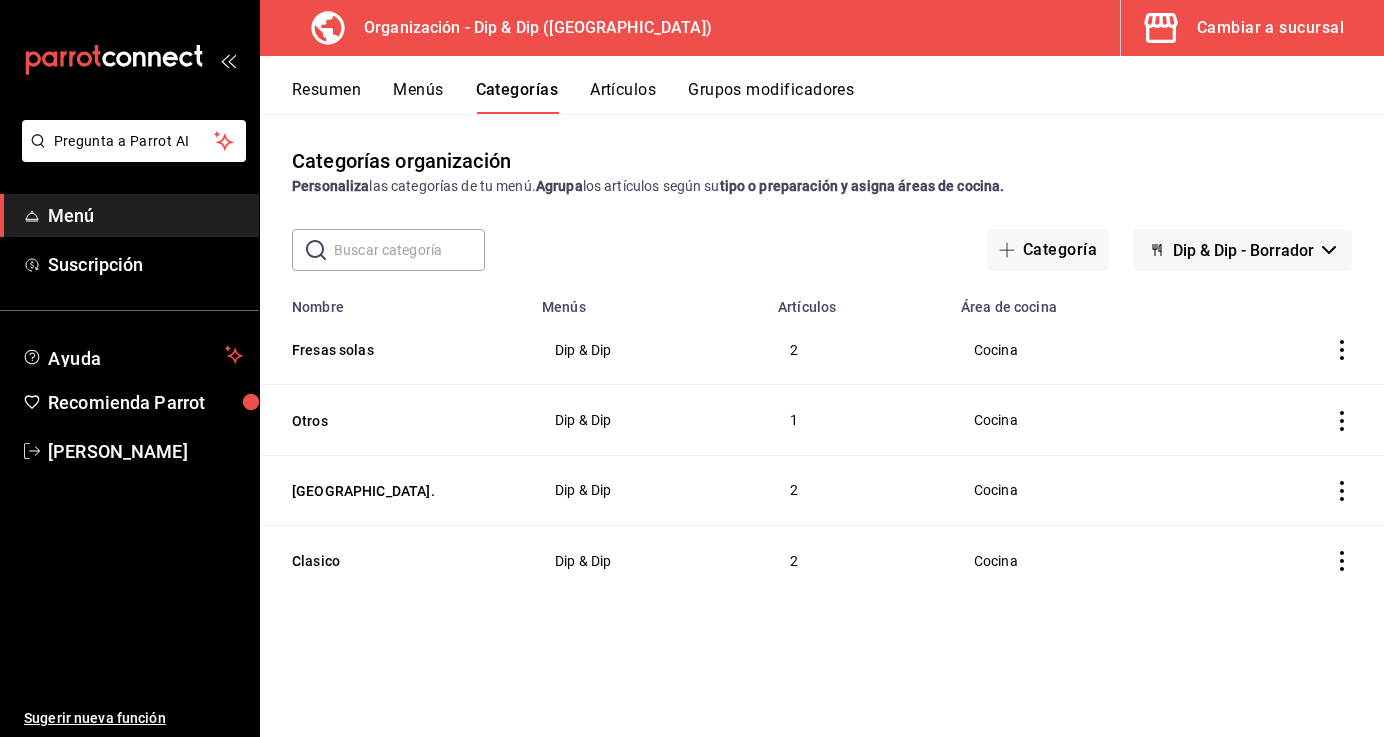 click 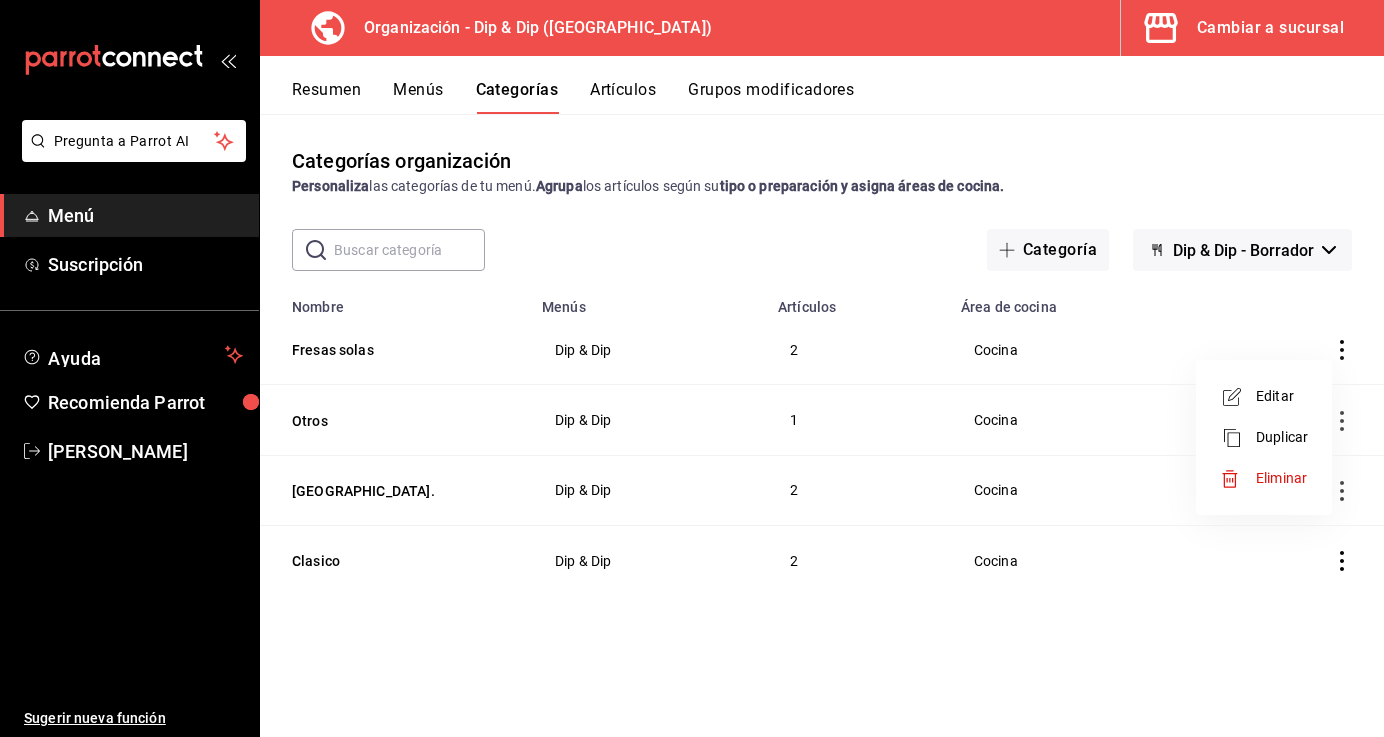 click on "Eliminar" at bounding box center [1281, 478] 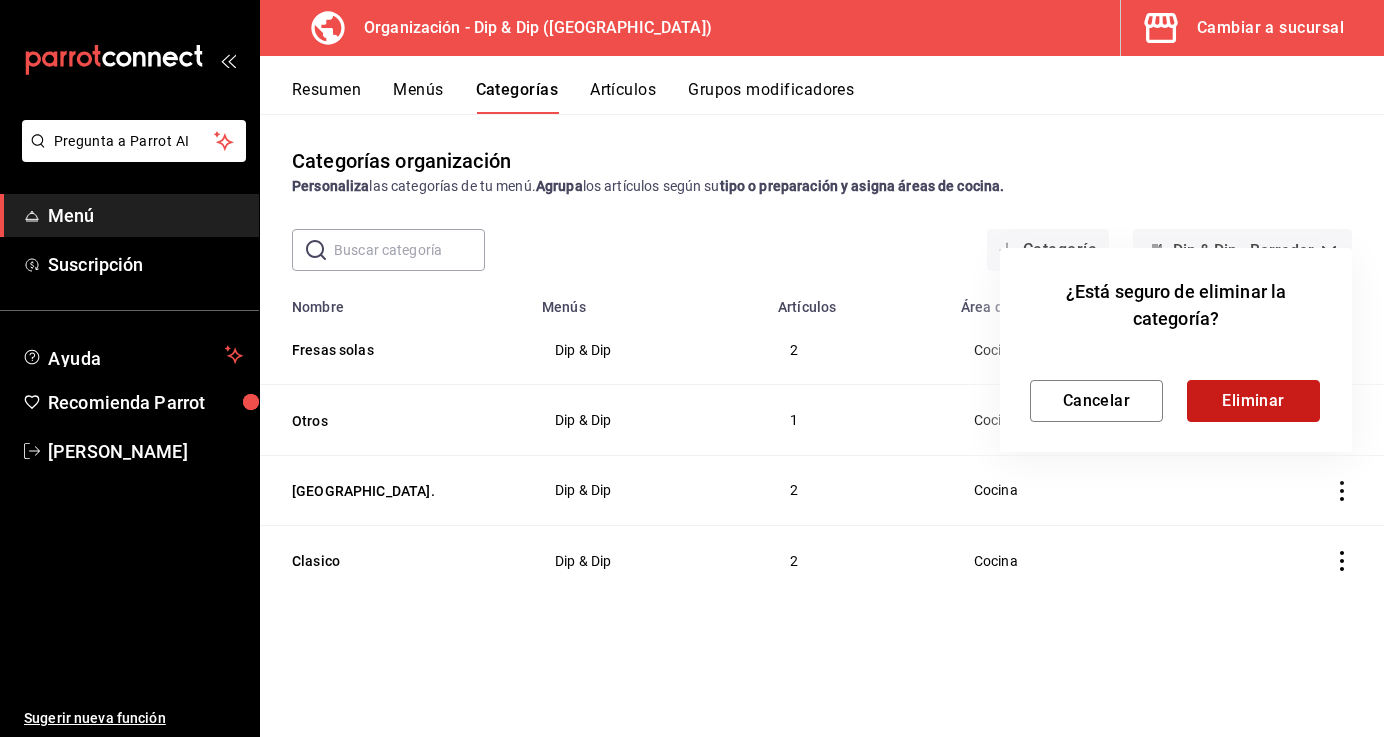 click on "Eliminar" at bounding box center (1253, 401) 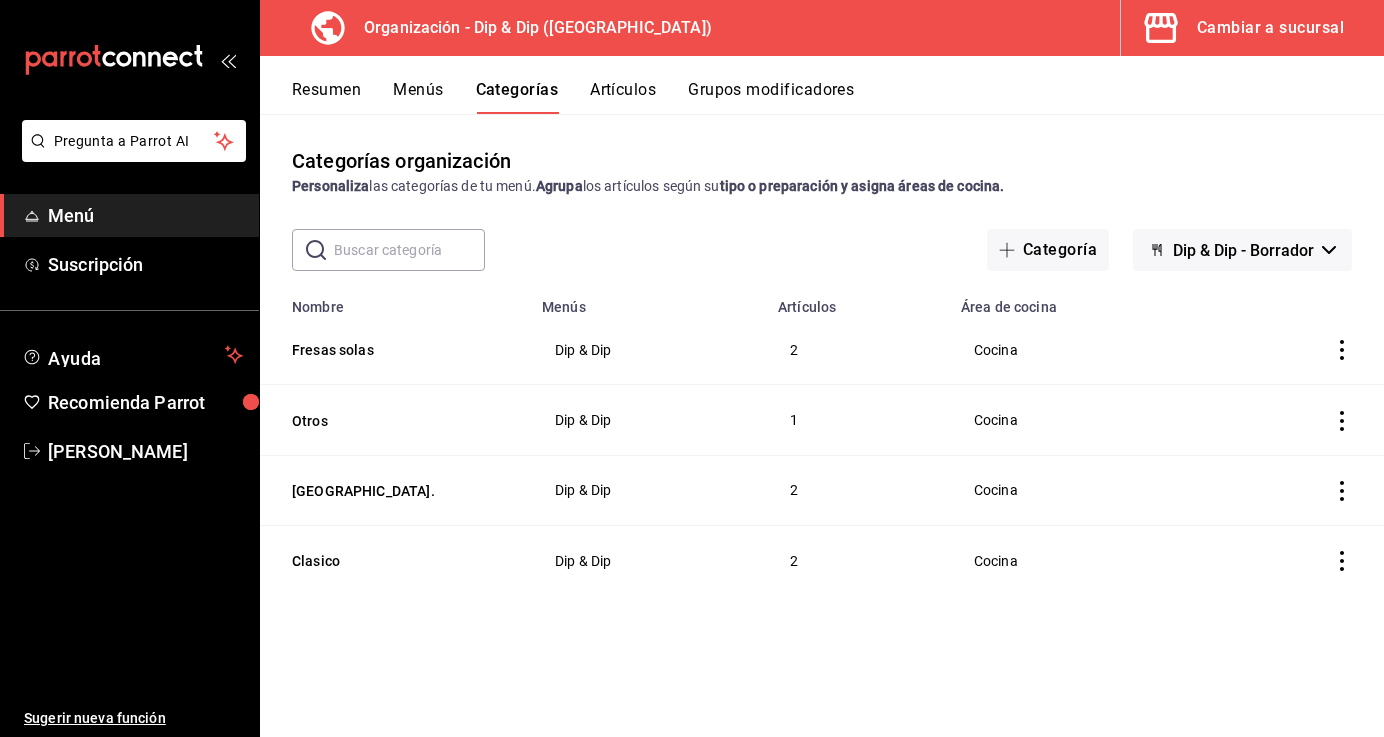 click on "2" at bounding box center (857, 350) 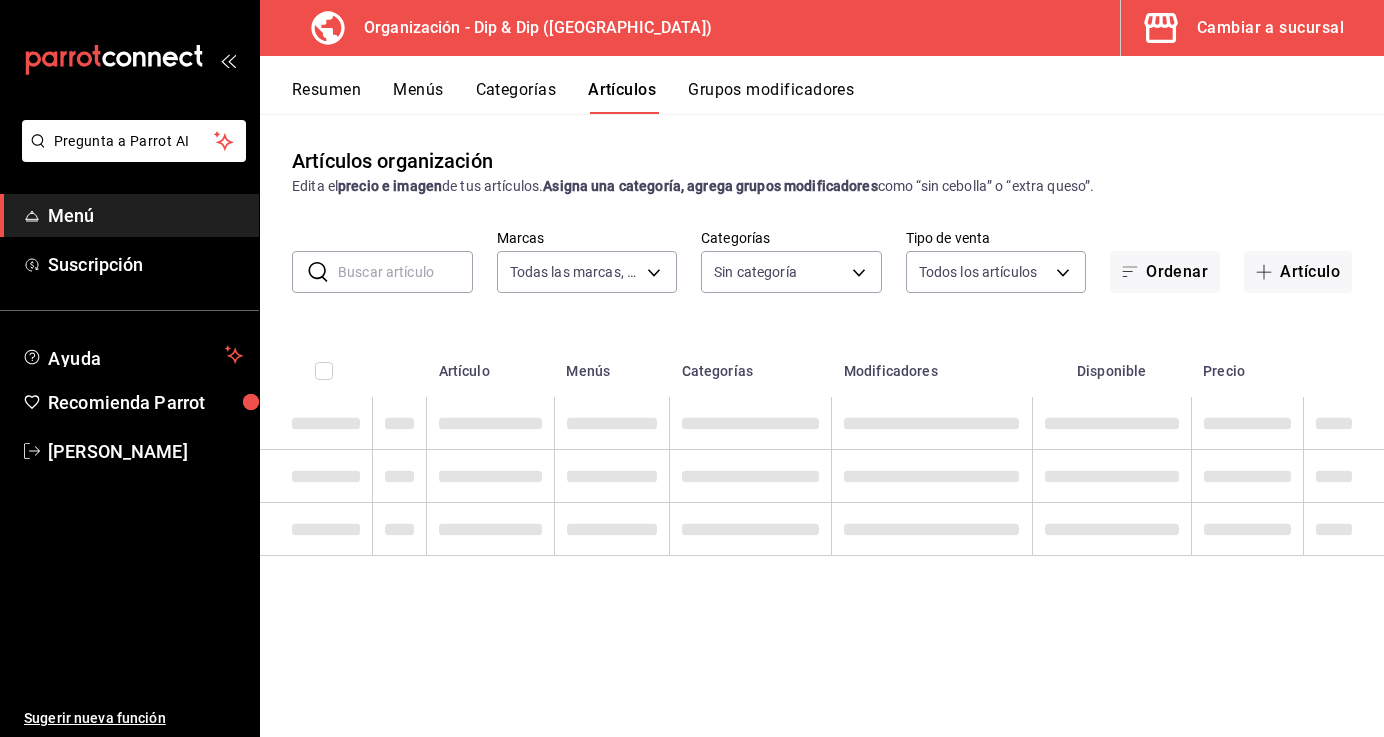 type on "a73dcbb4-33ef-4727-8e52-c16671ed3dbc" 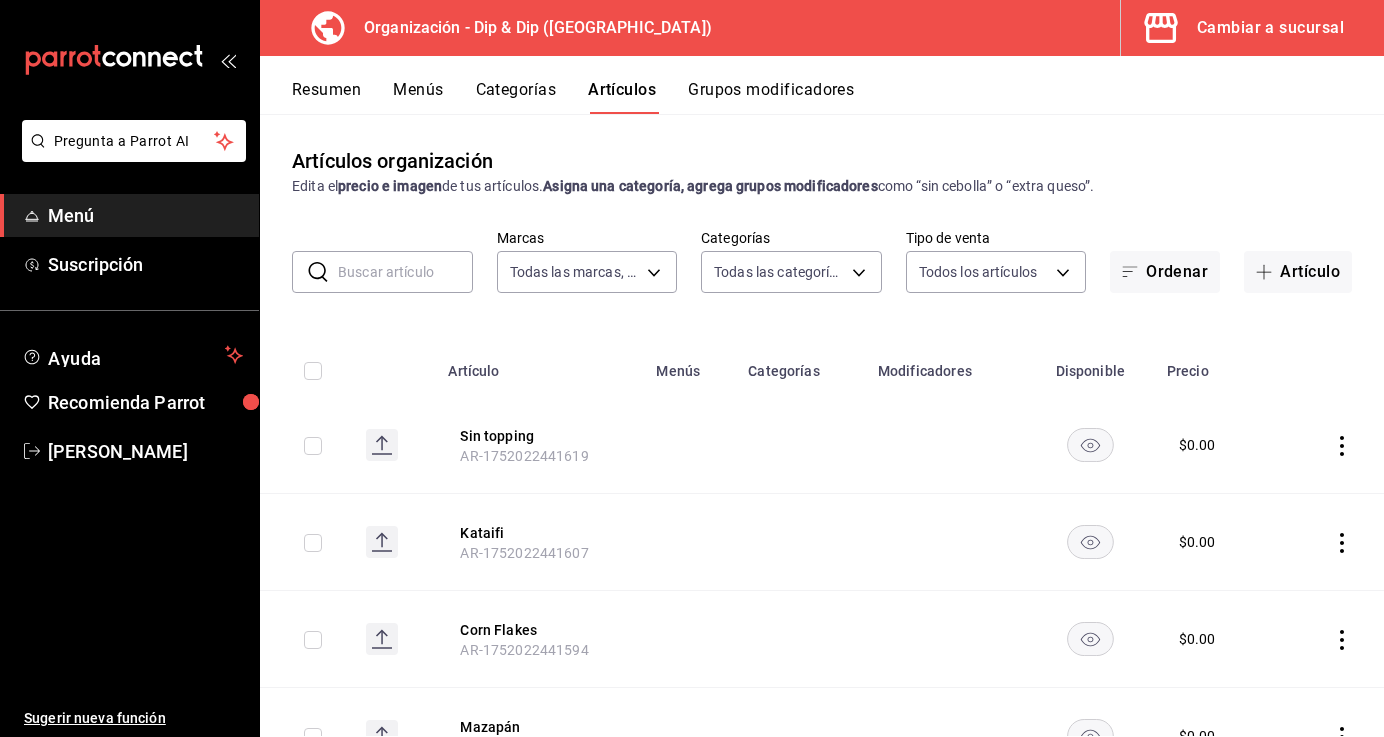 type on "5e338024-c1ec-4c43-9061-1dd9c237dc58,8a16f402-fa11-4880-bb6f-415e2e834a5f,454bbf28-9121-4e0e-8d07-57b0f959150e,68887eaf-dd35-4a15-a7f1-cb269e80de01,4c0e6f5a-e482-4dd6-b1d6-f24cff57abff,fd7f8403-3167-4631-86f2-64c8c7c560f2,5fe4ace5-f04f-485d-8e14-cd0c94245c09" 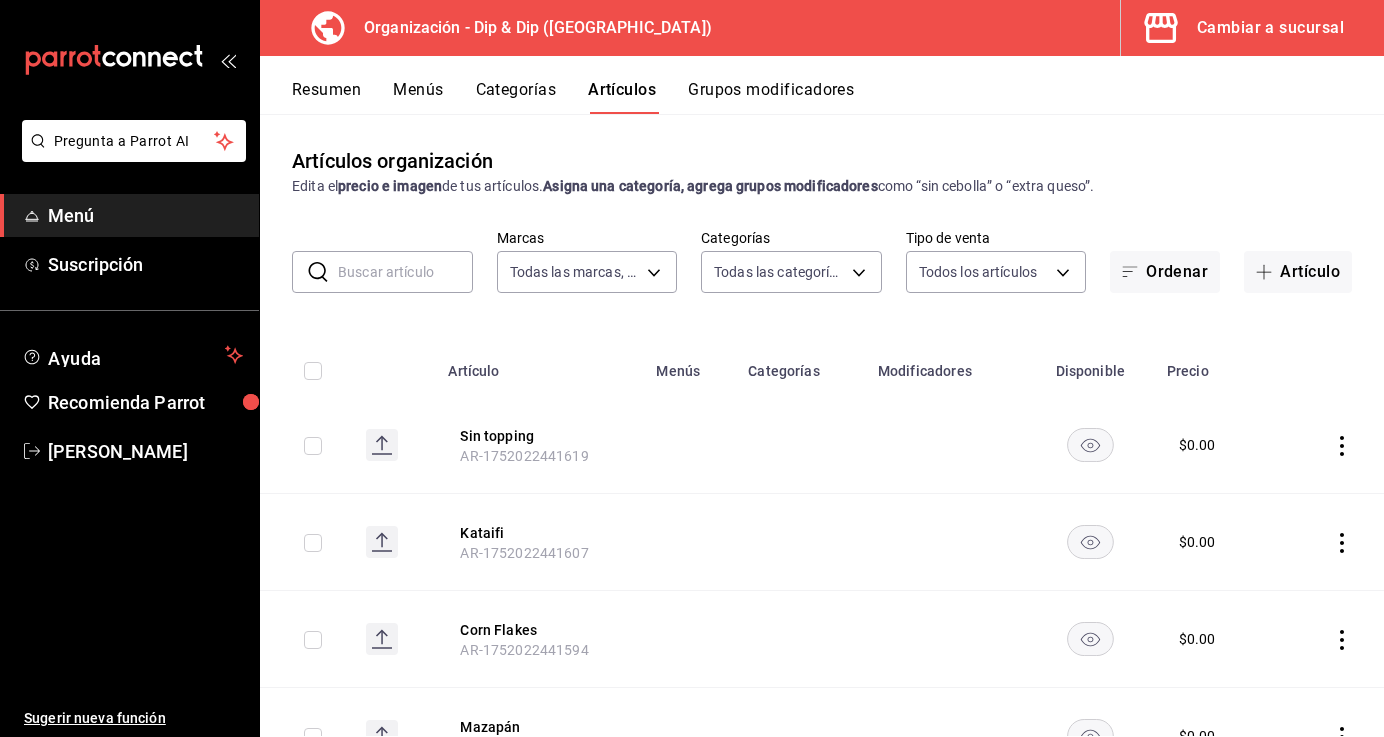 click on "Grupos modificadores" at bounding box center [771, 97] 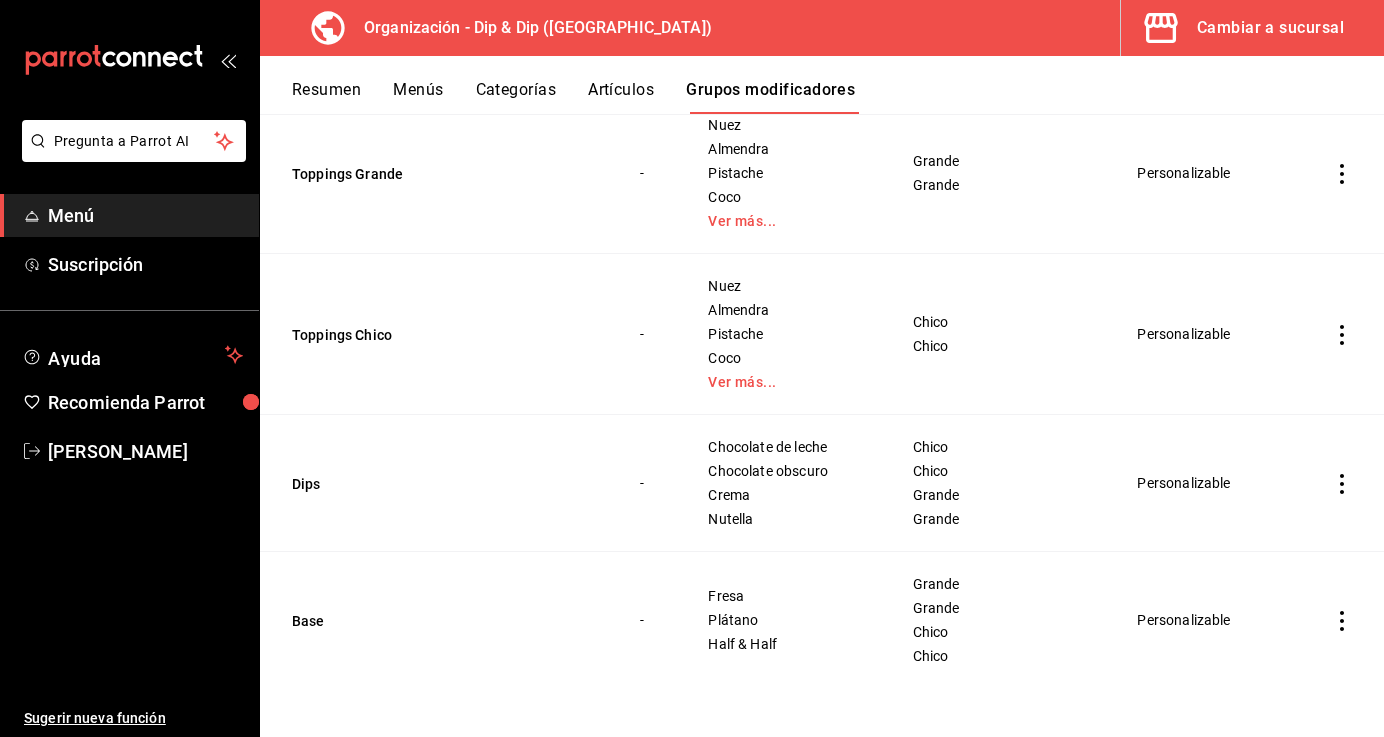 scroll, scrollTop: 0, scrollLeft: 0, axis: both 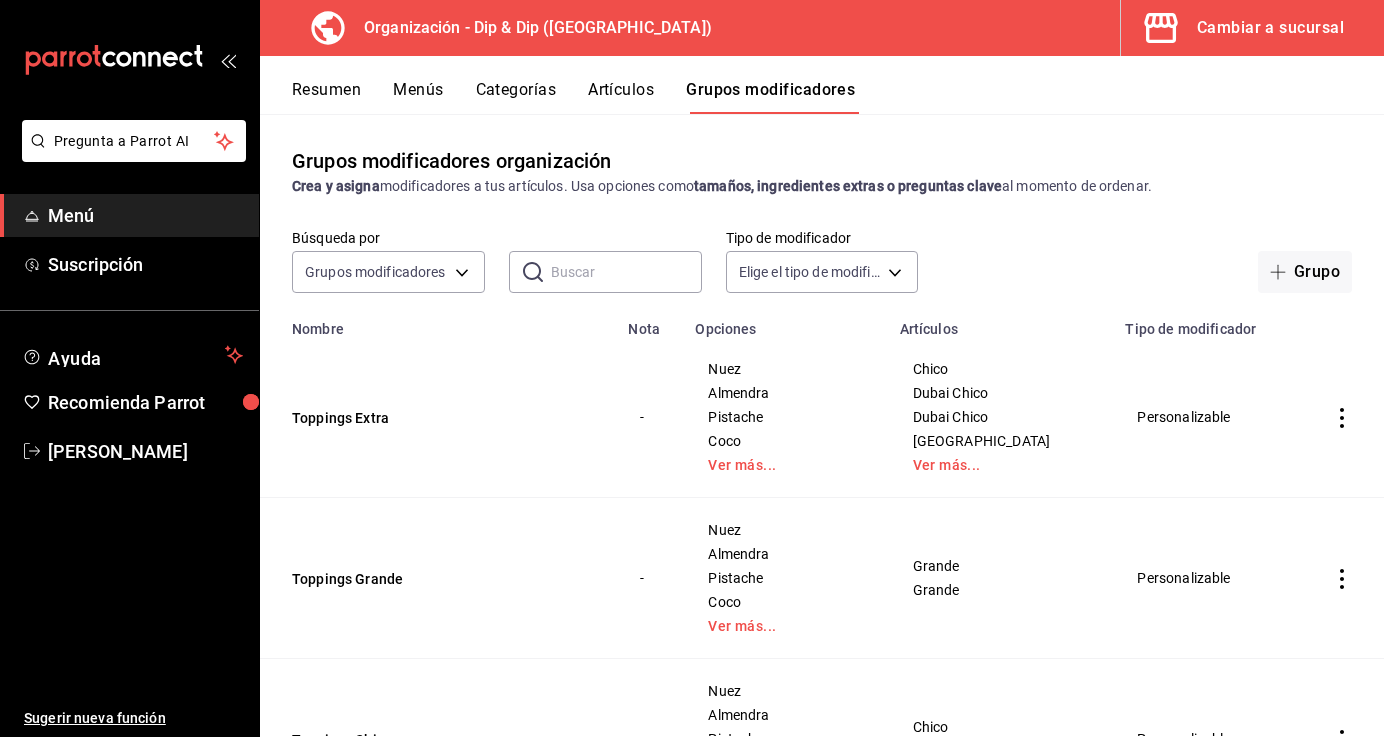 click on "Artículos" at bounding box center [621, 97] 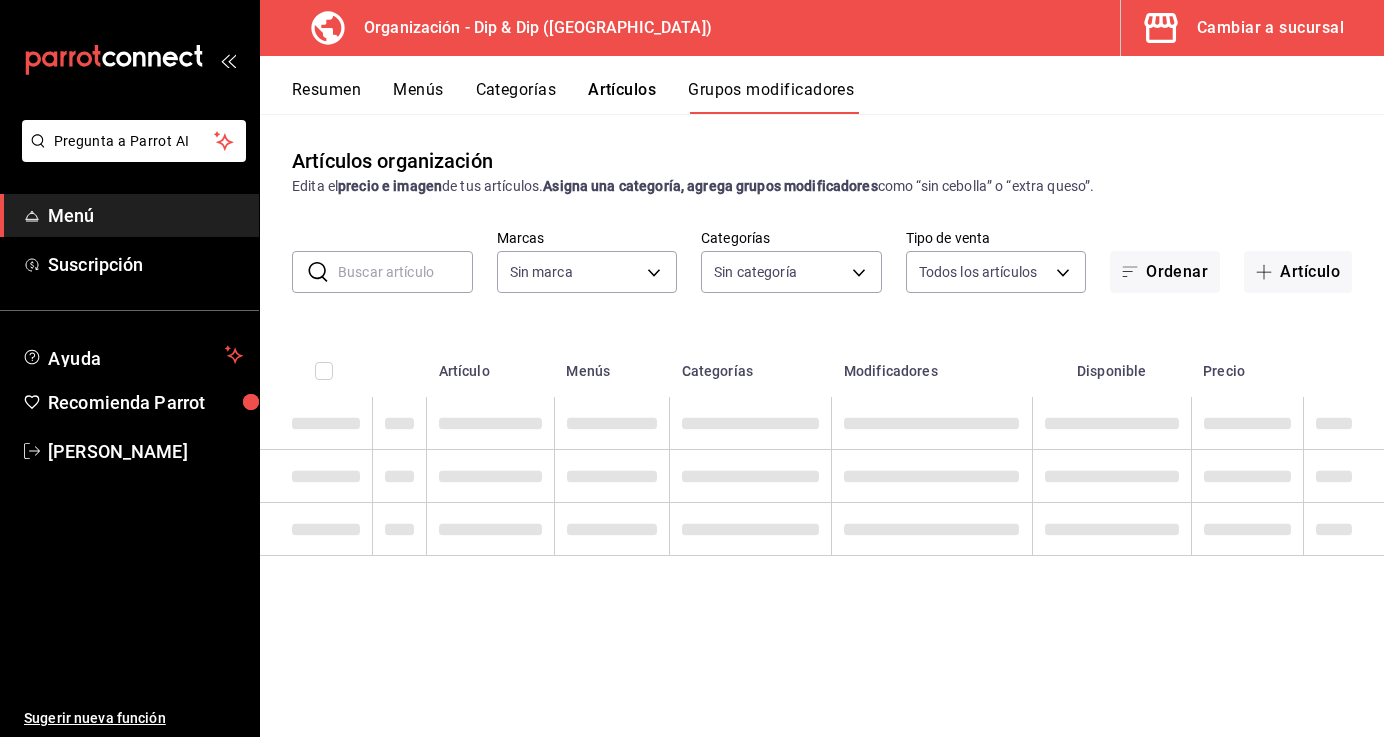 type on "a73dcbb4-33ef-4727-8e52-c16671ed3dbc" 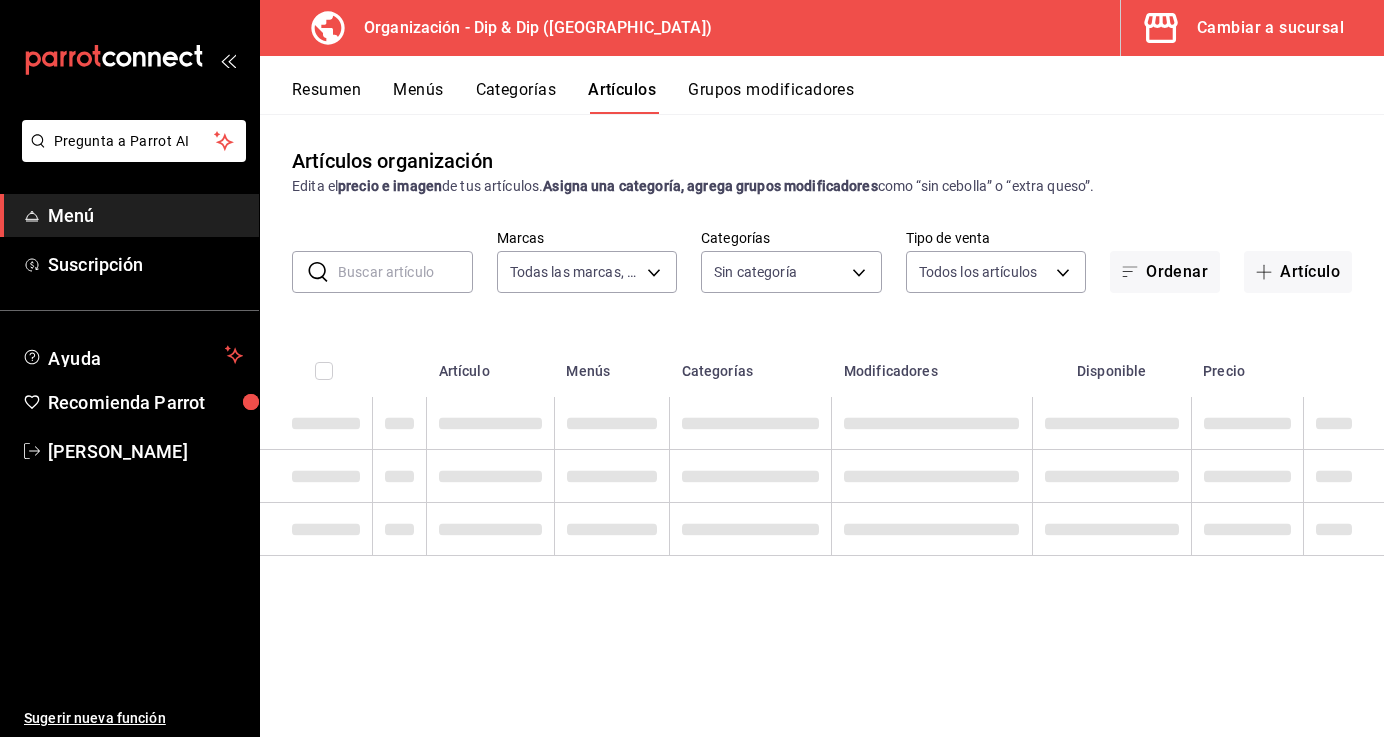type on "a73dcbb4-33ef-4727-8e52-c16671ed3dbc" 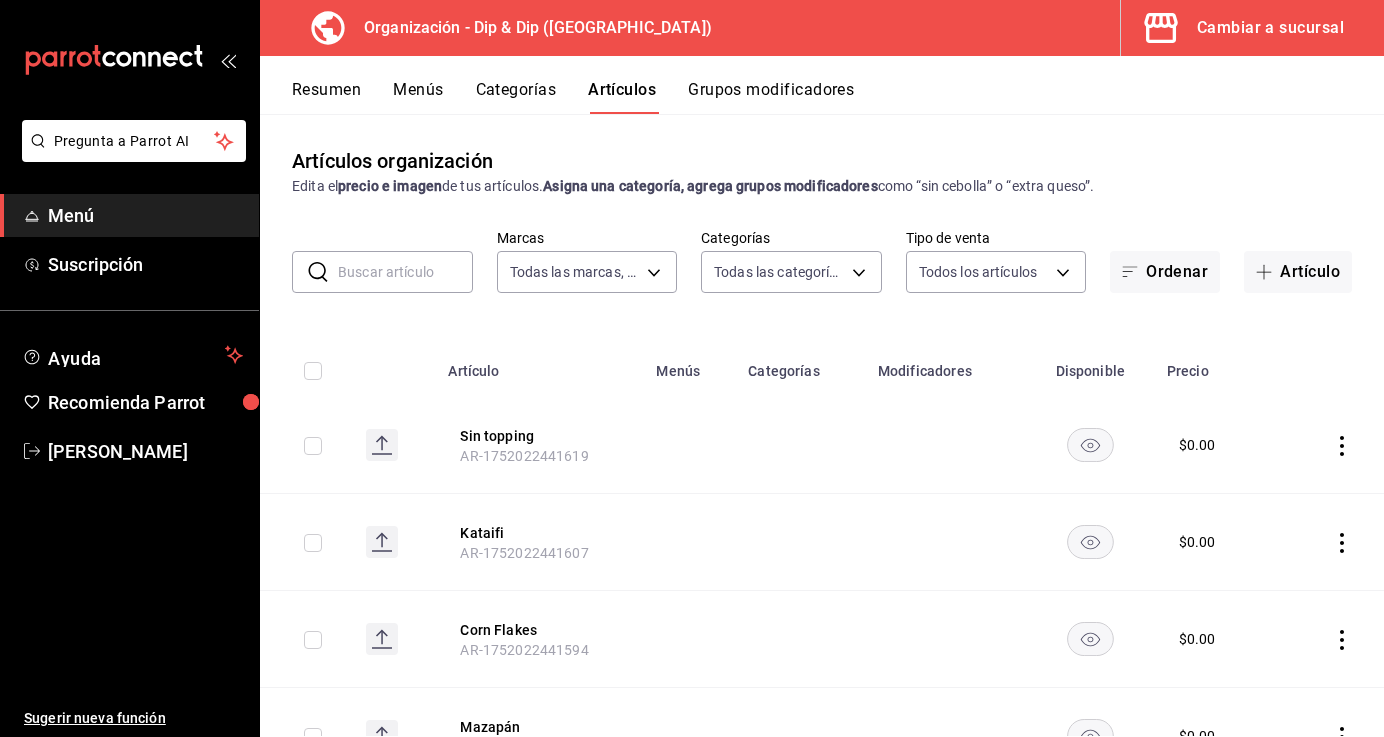 type on "5e338024-c1ec-4c43-9061-1dd9c237dc58,8a16f402-fa11-4880-bb6f-415e2e834a5f,454bbf28-9121-4e0e-8d07-57b0f959150e,68887eaf-dd35-4a15-a7f1-cb269e80de01,4c0e6f5a-e482-4dd6-b1d6-f24cff57abff,fd7f8403-3167-4631-86f2-64c8c7c560f2,5fe4ace5-f04f-485d-8e14-cd0c94245c09" 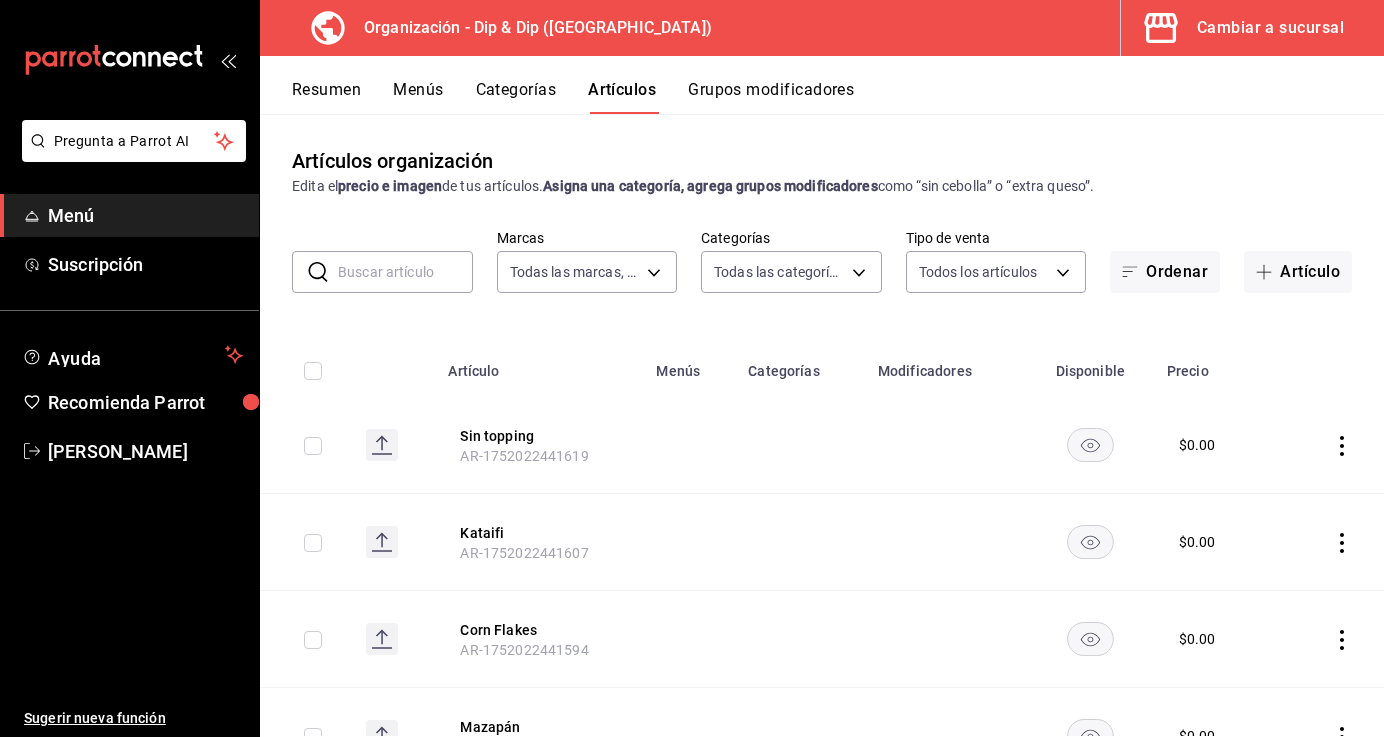 click on "Categorías" at bounding box center [516, 97] 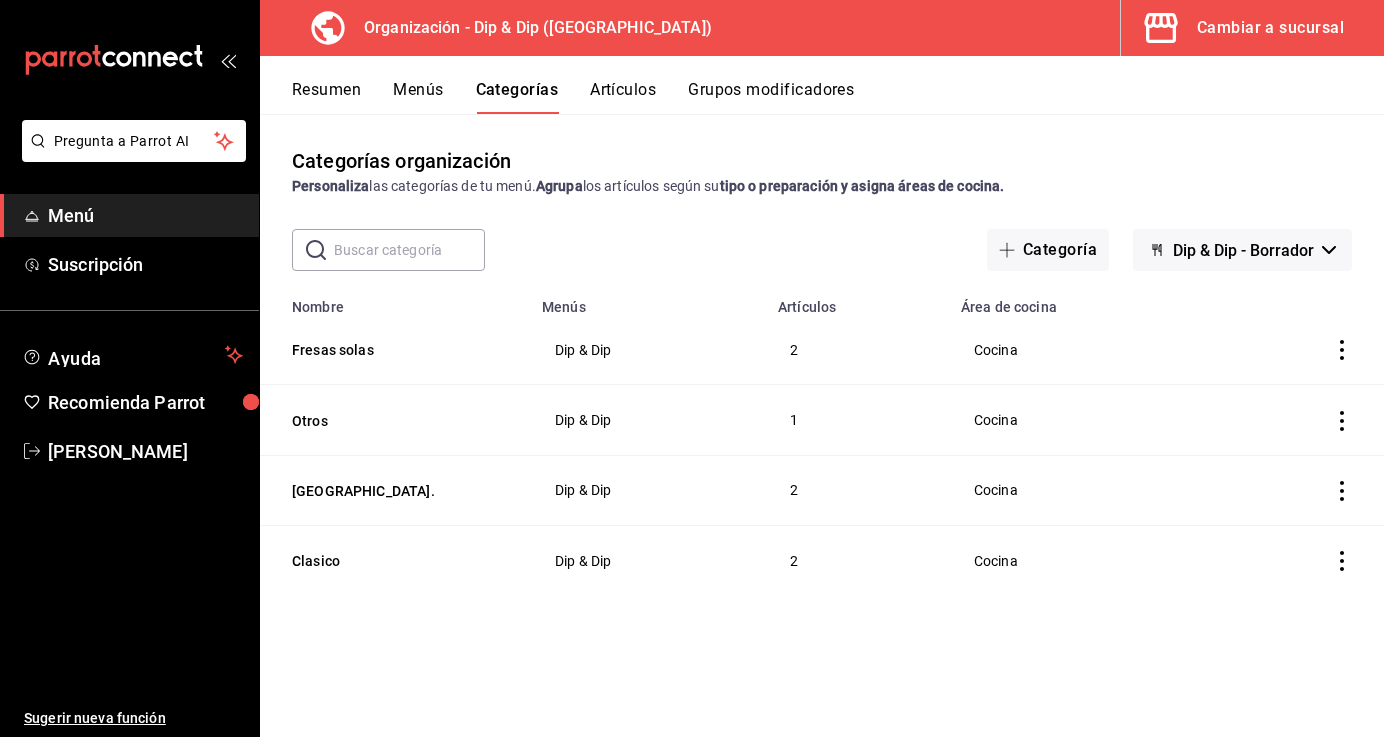 click on "Menús" at bounding box center (418, 97) 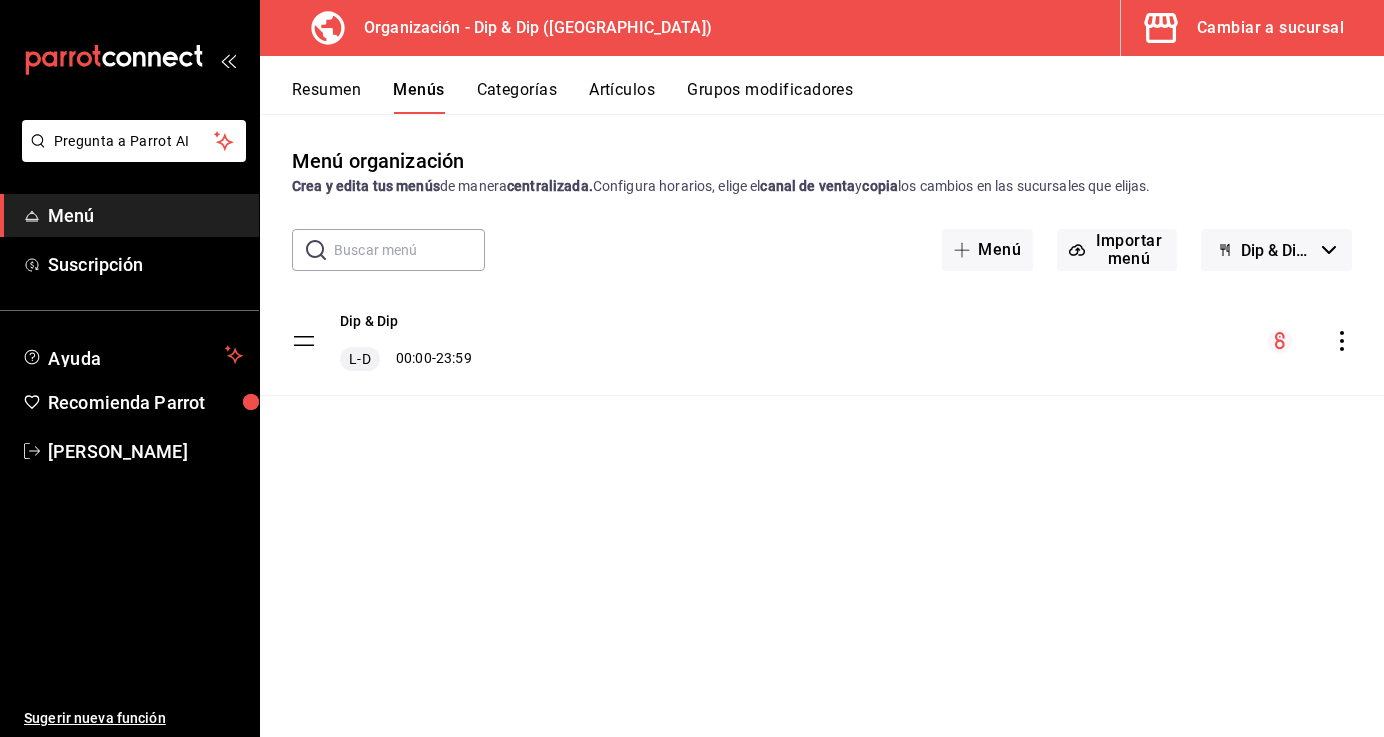 click on "Resumen" at bounding box center (326, 97) 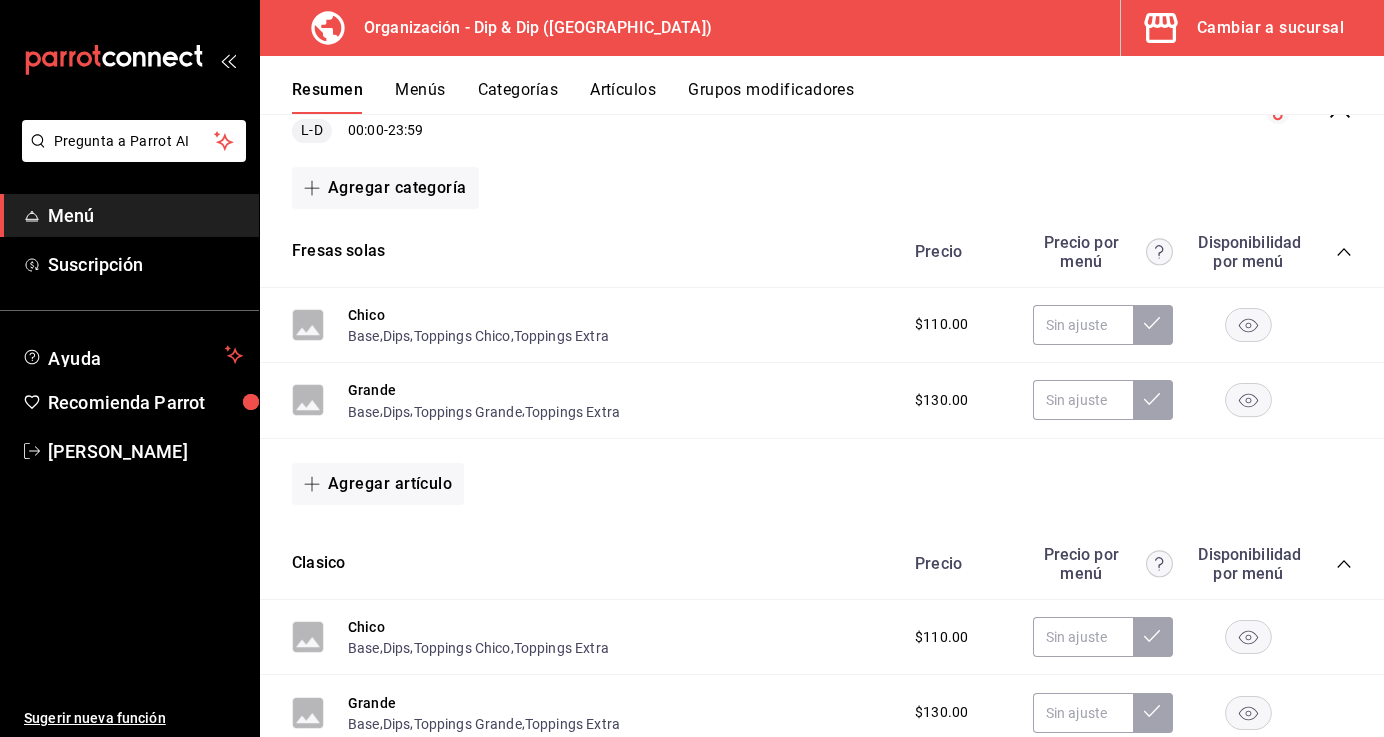 scroll, scrollTop: 235, scrollLeft: 0, axis: vertical 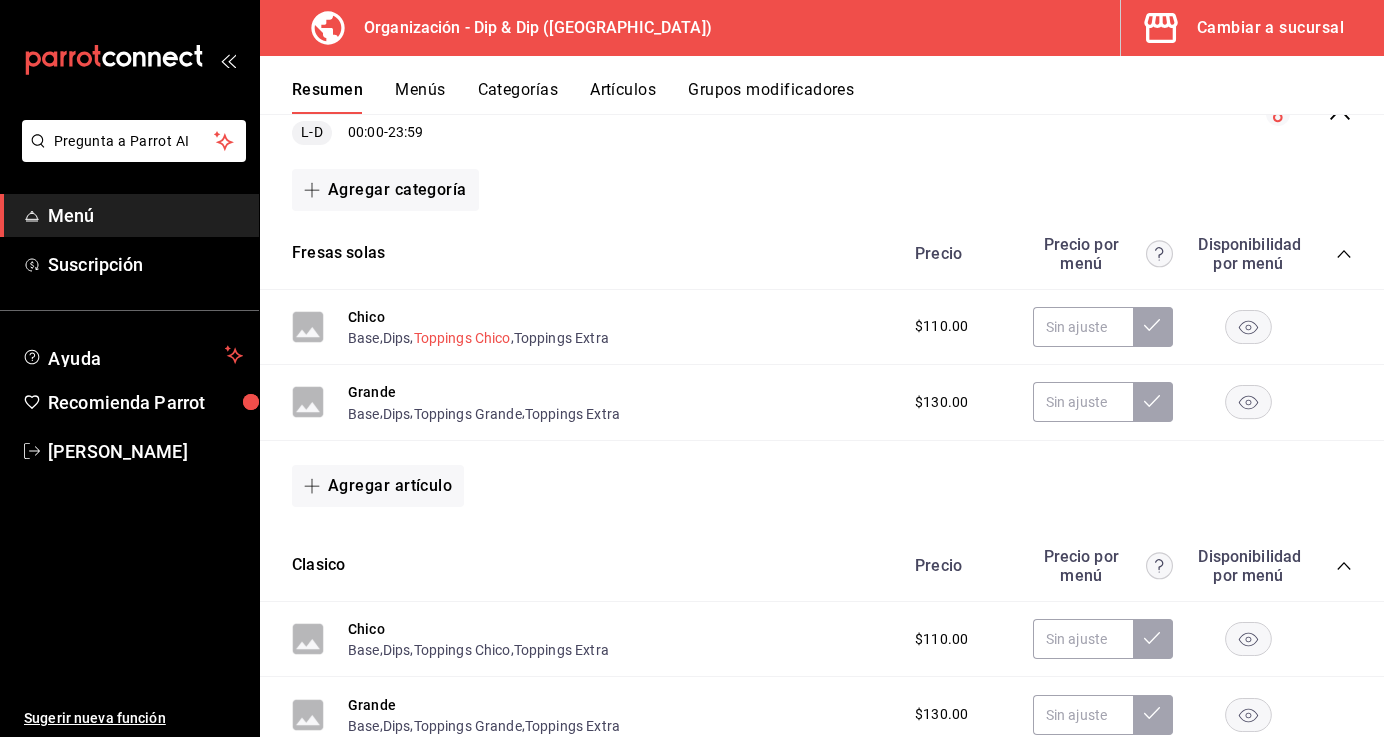 click on "Toppings Chico" at bounding box center [462, 338] 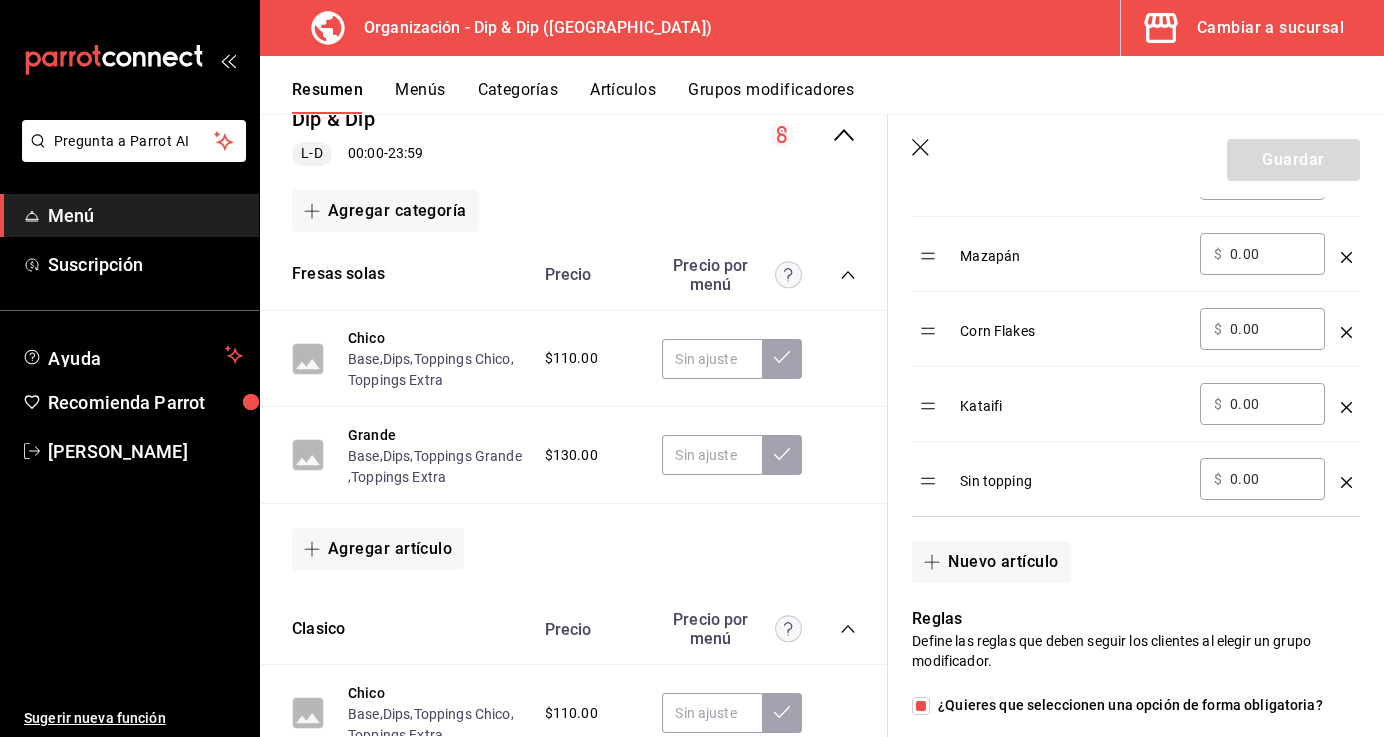 scroll, scrollTop: 1138, scrollLeft: 0, axis: vertical 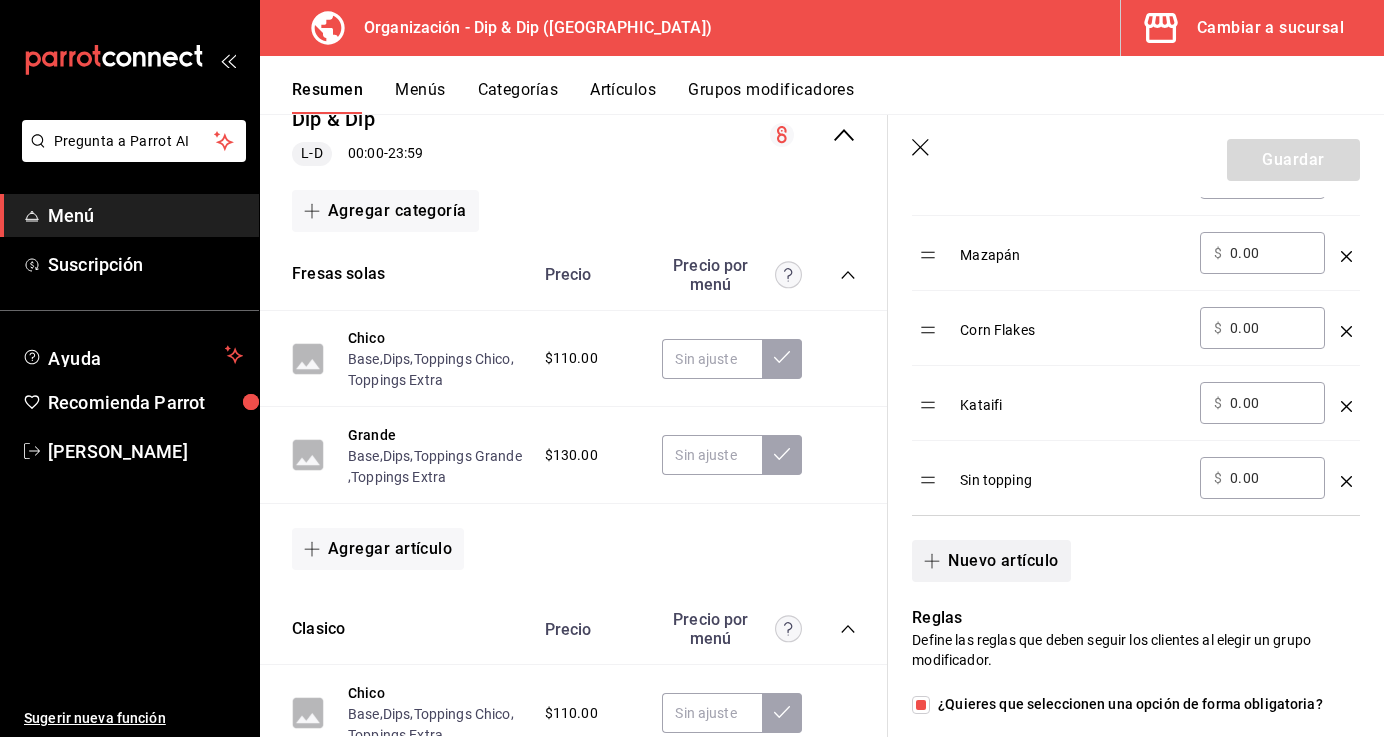 click on "Nuevo artículo" at bounding box center (991, 561) 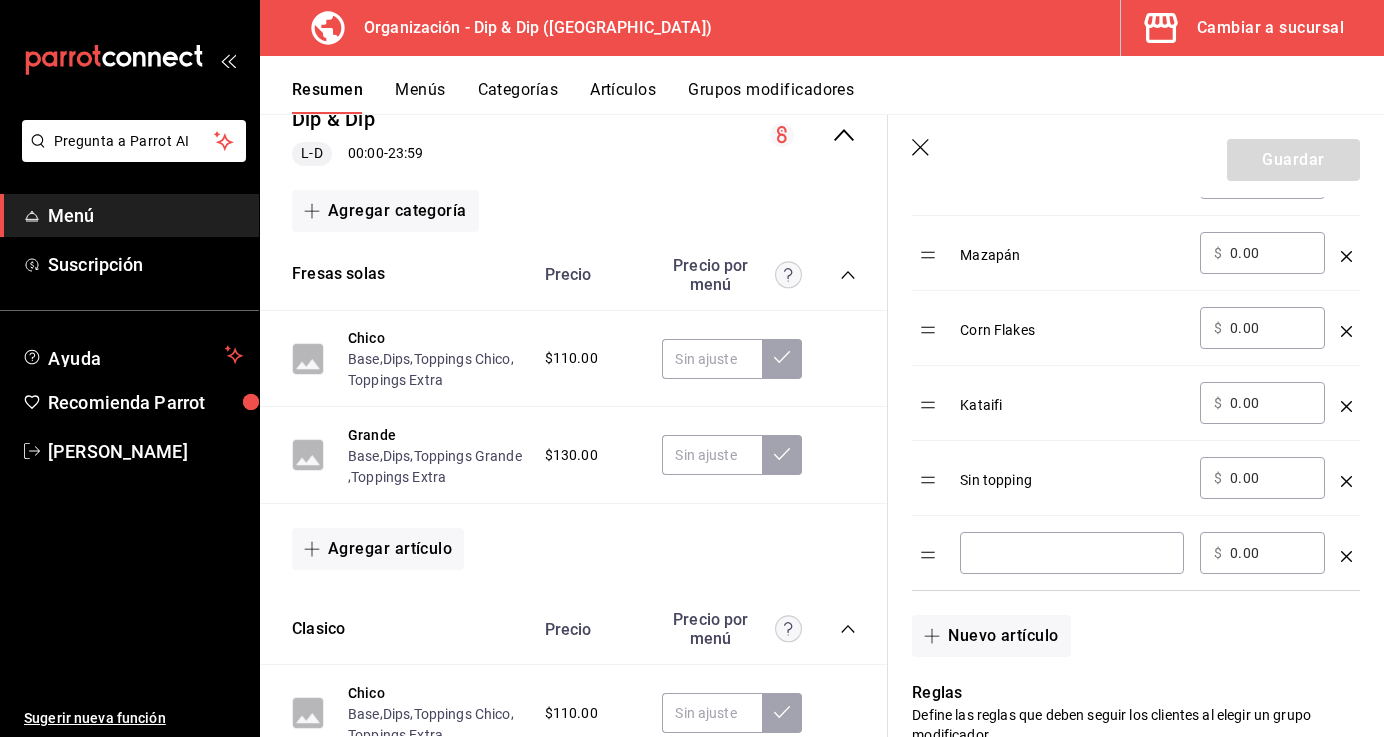 click at bounding box center [1072, 553] 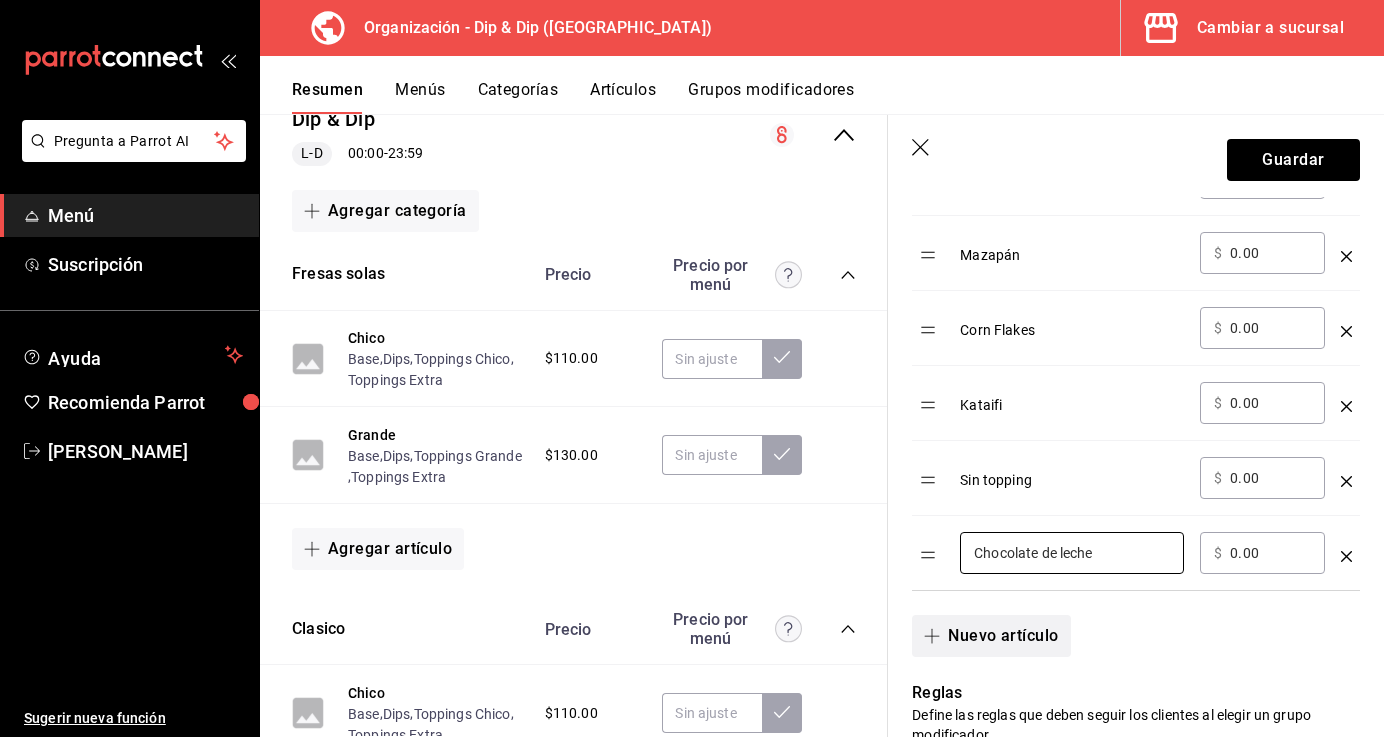 type on "Chocolate de leche" 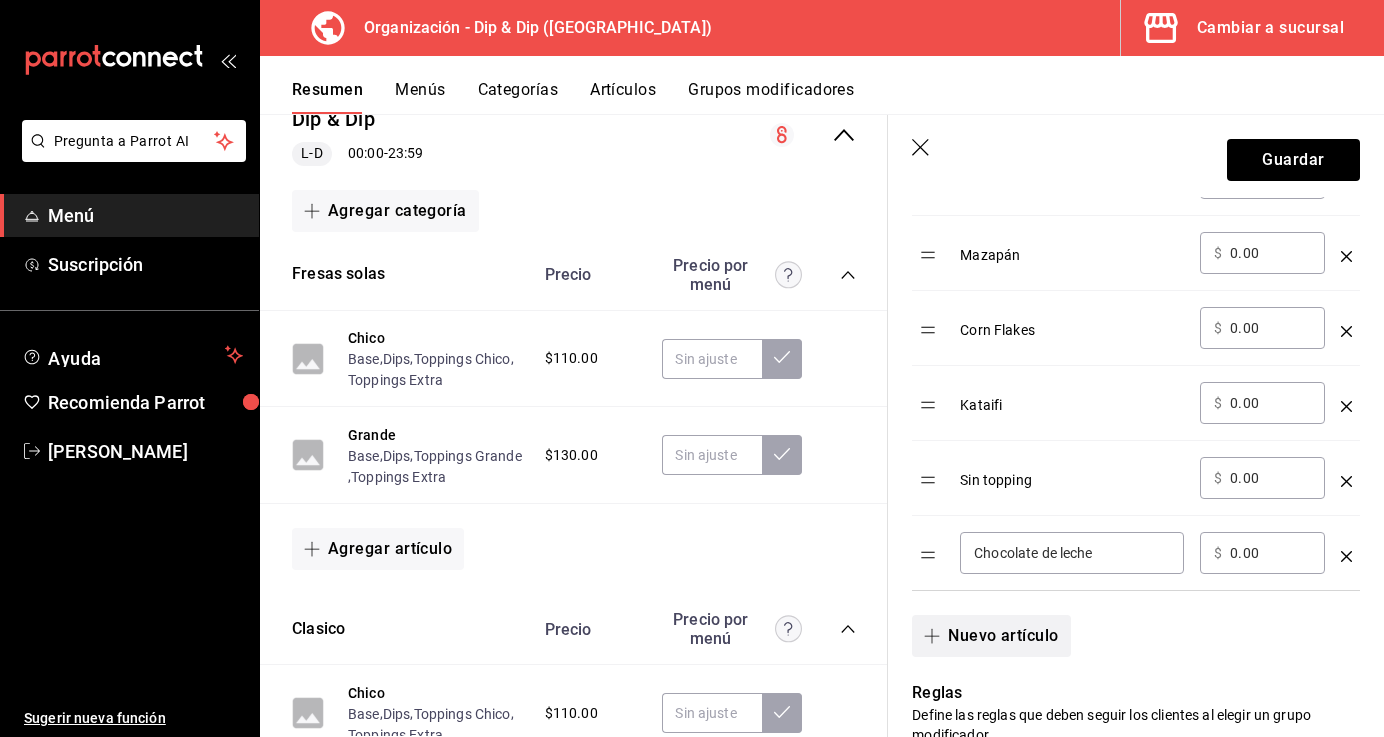 click on "Nuevo artículo" at bounding box center [991, 636] 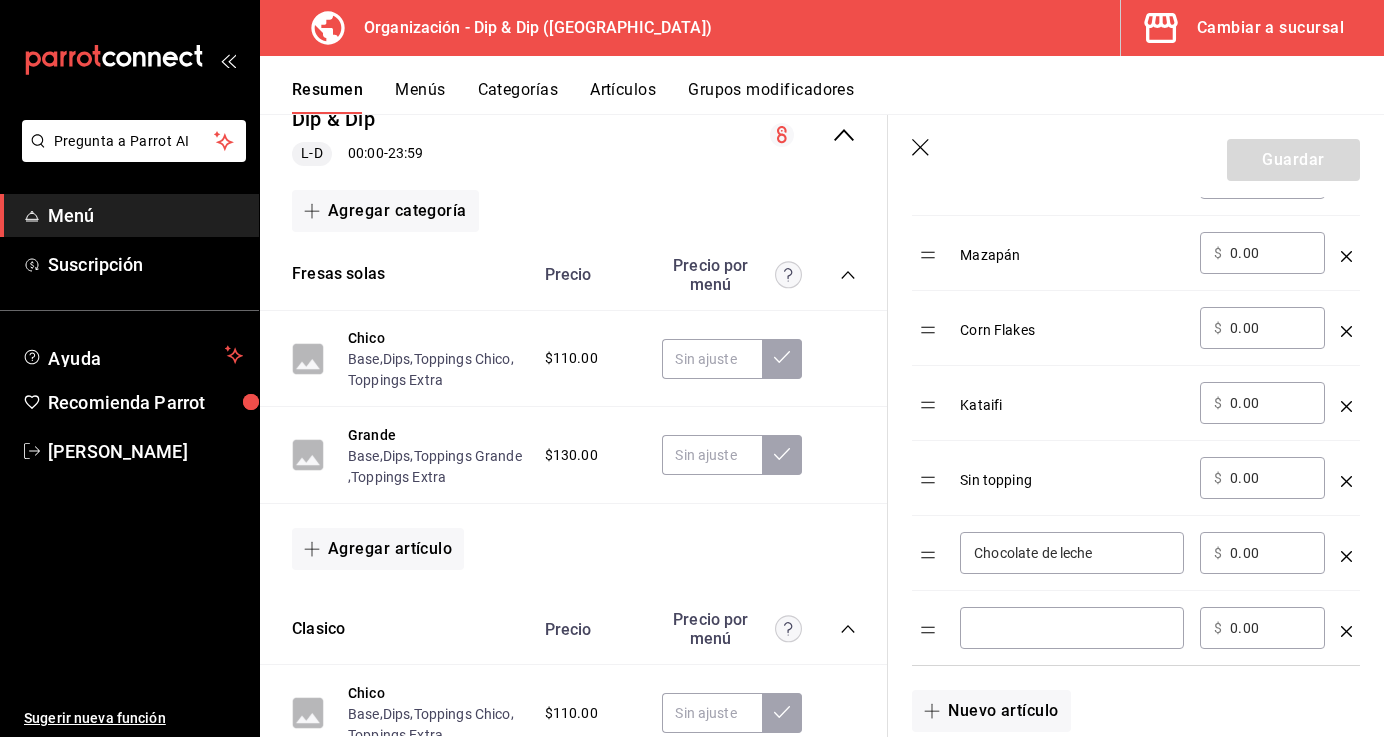 click at bounding box center [1072, 628] 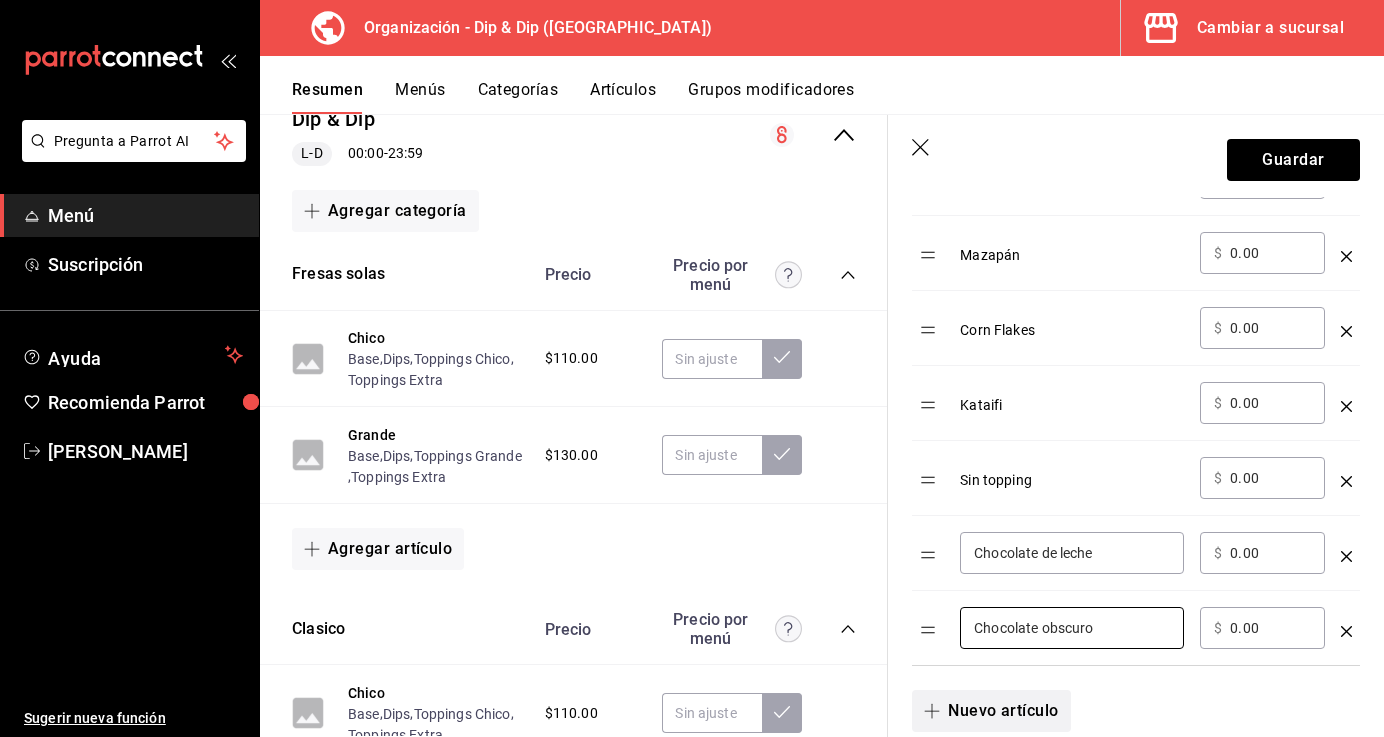 type on "Chocolate obscuro" 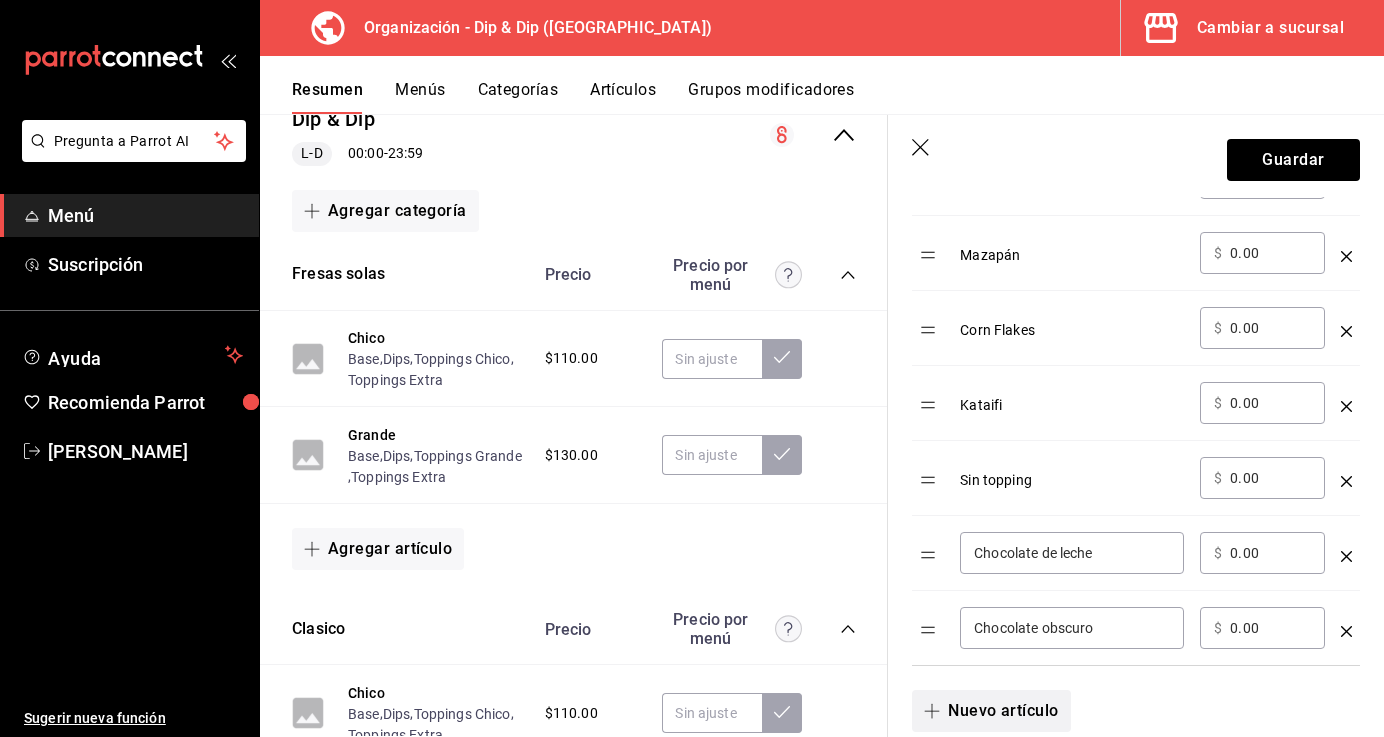 click on "Nuevo artículo" at bounding box center (991, 711) 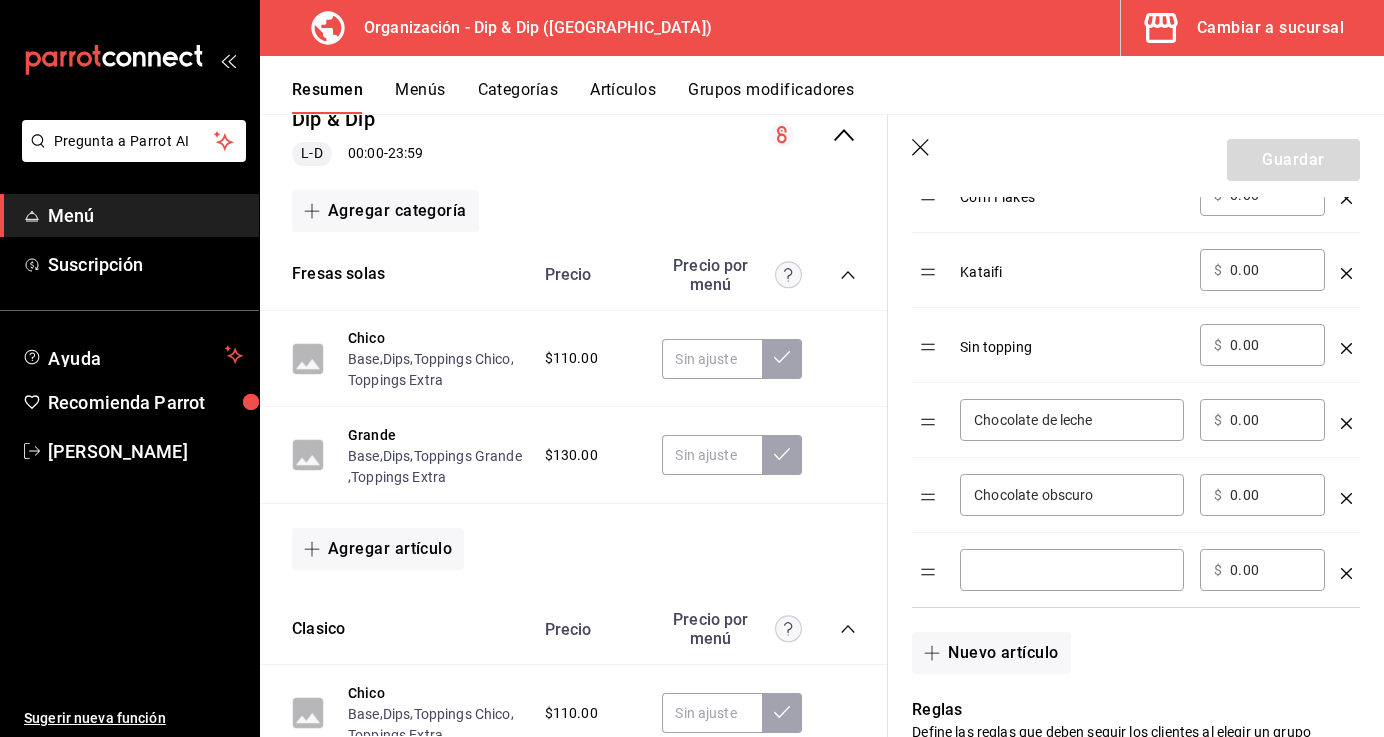 scroll, scrollTop: 1284, scrollLeft: 0, axis: vertical 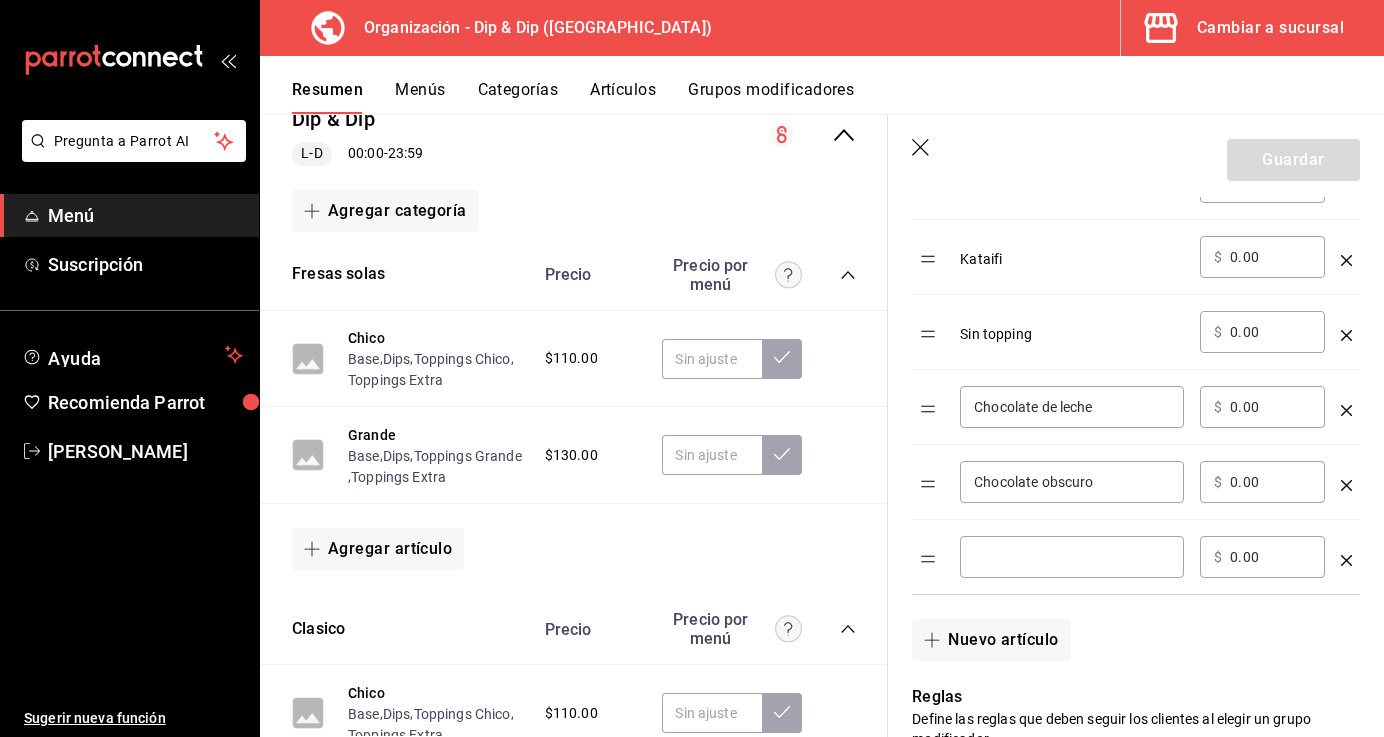 click at bounding box center [1072, 557] 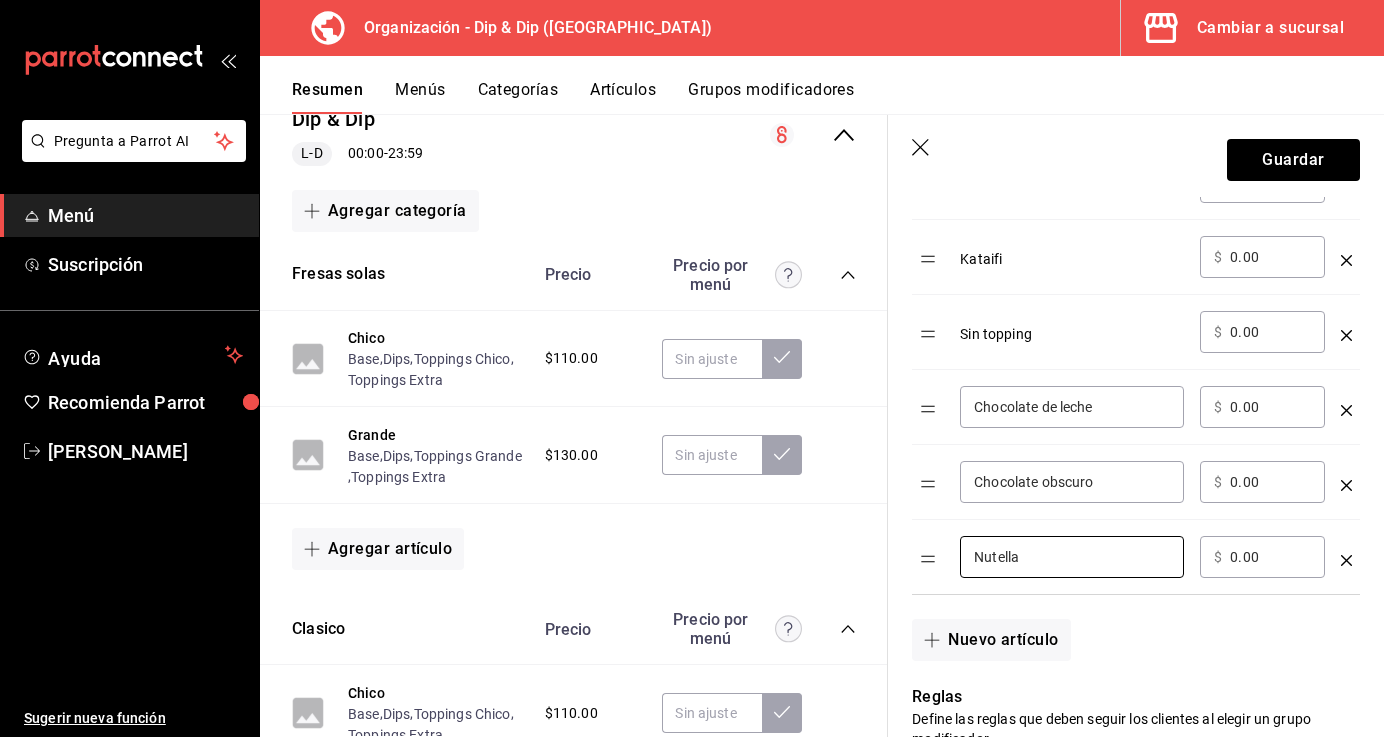 type on "Nutella" 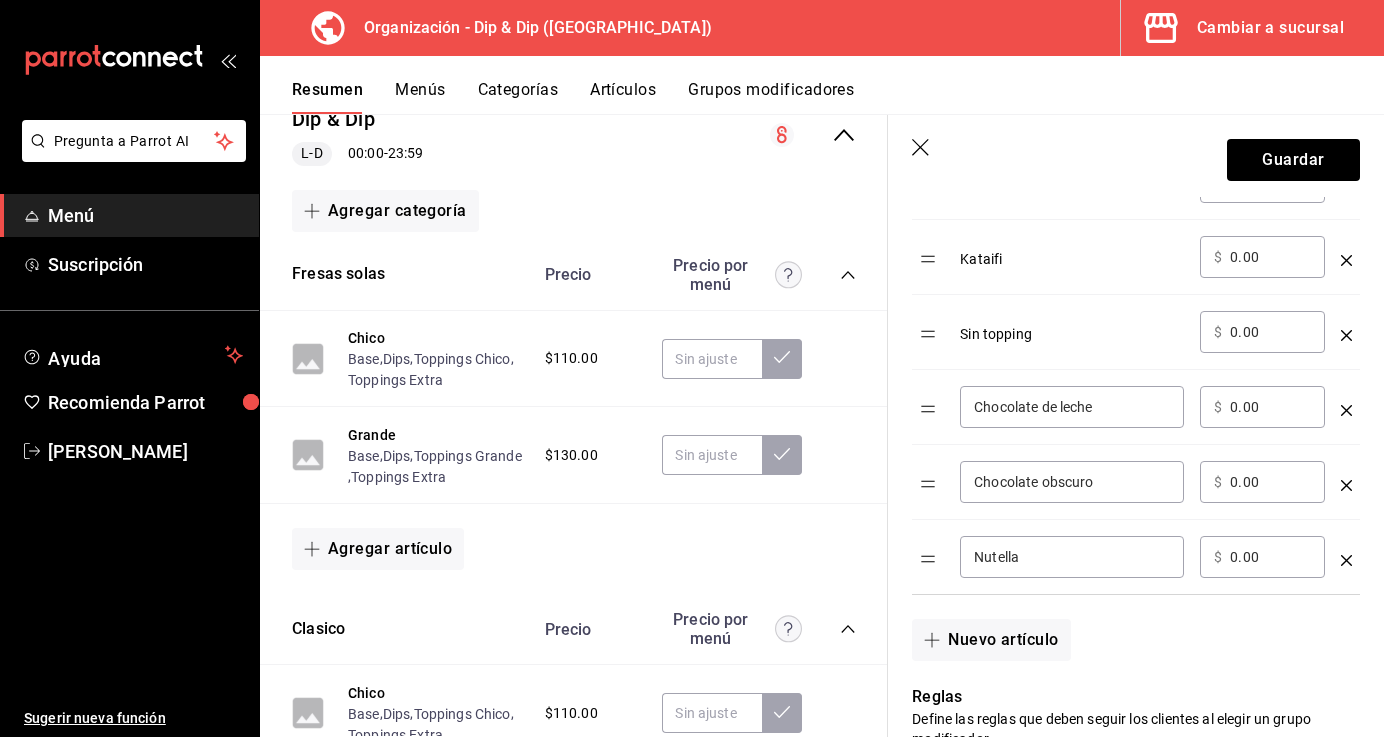 click on "Nutella ​" at bounding box center (1072, 557) 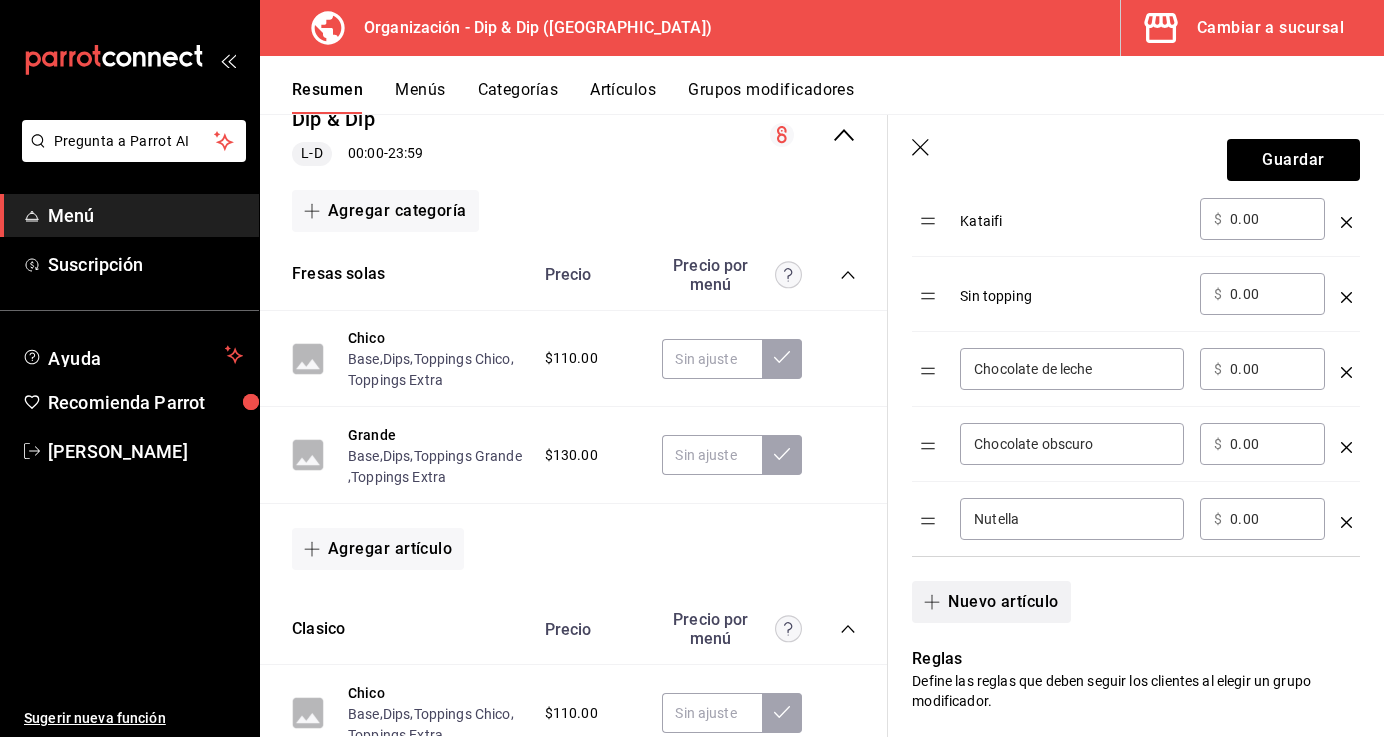 click on "Nuevo artículo" at bounding box center (991, 602) 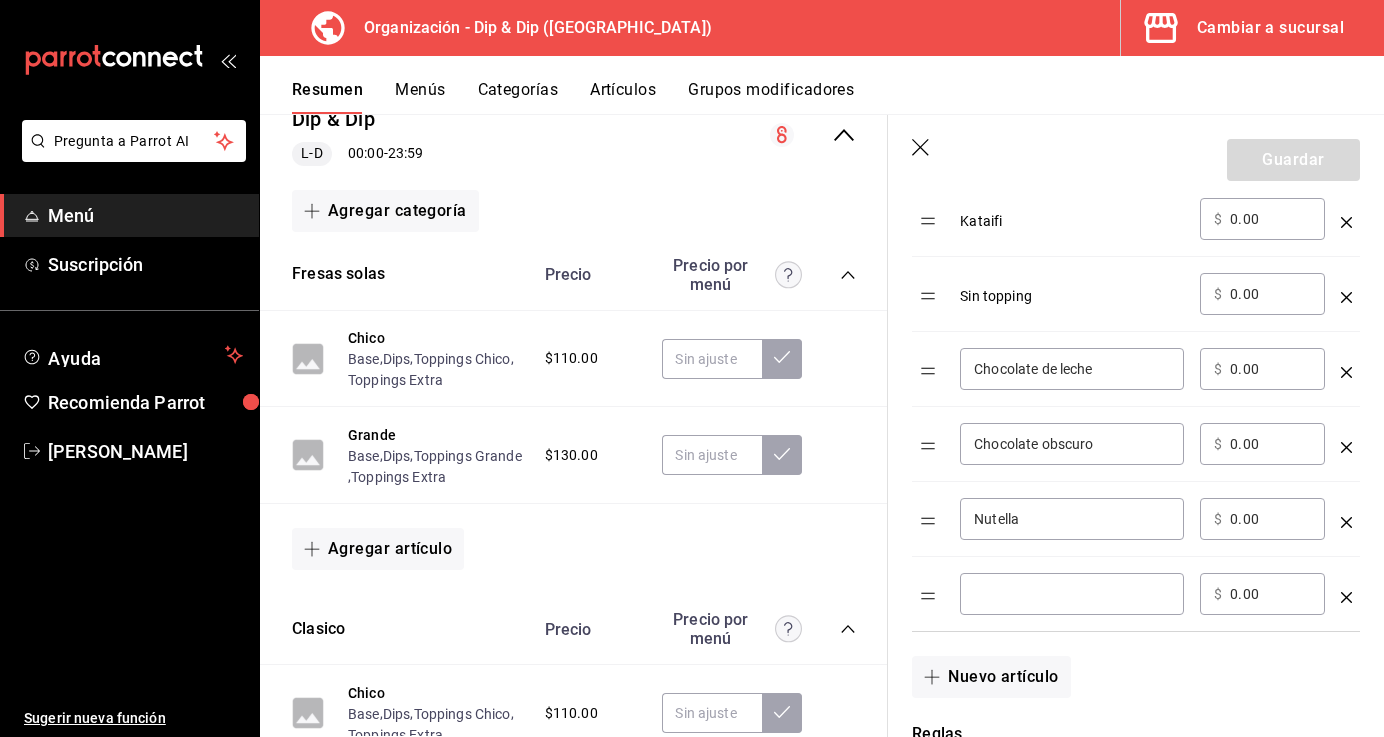 click at bounding box center (1072, 594) 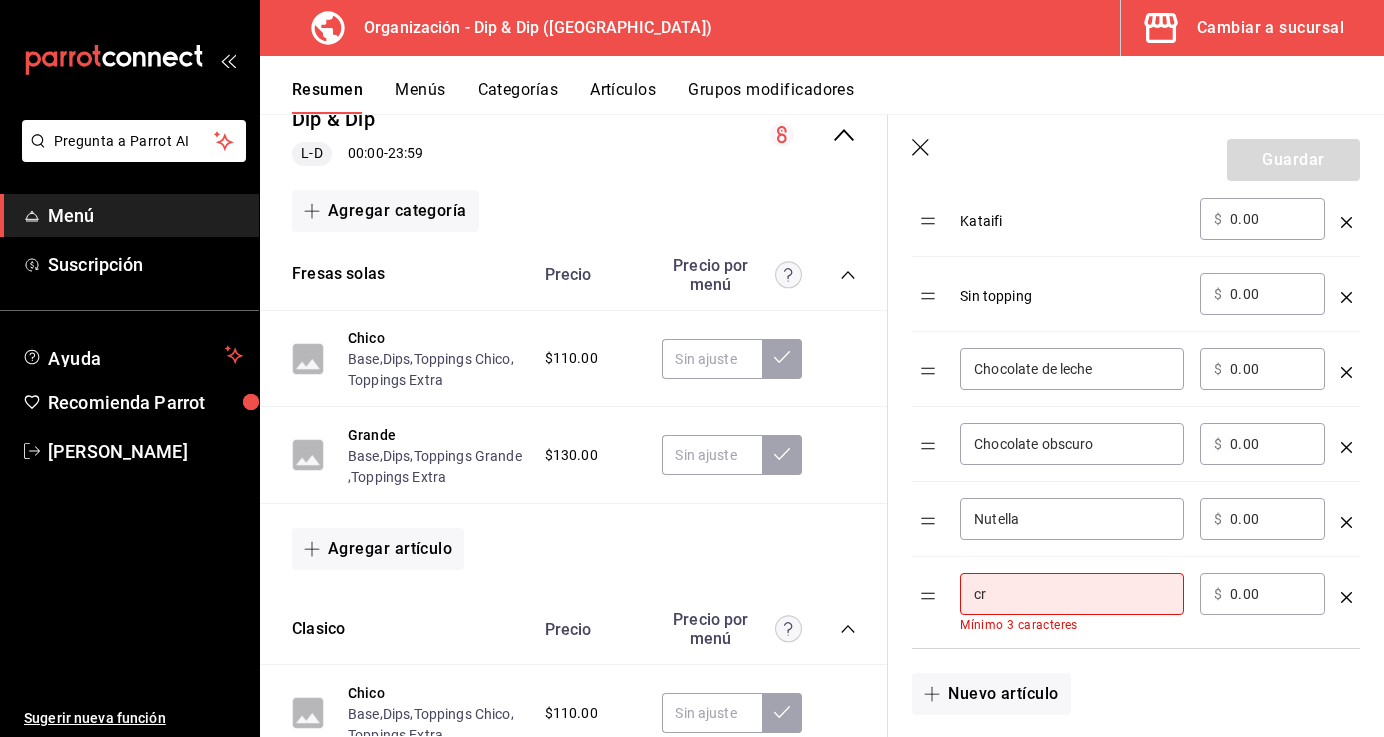 type on "c" 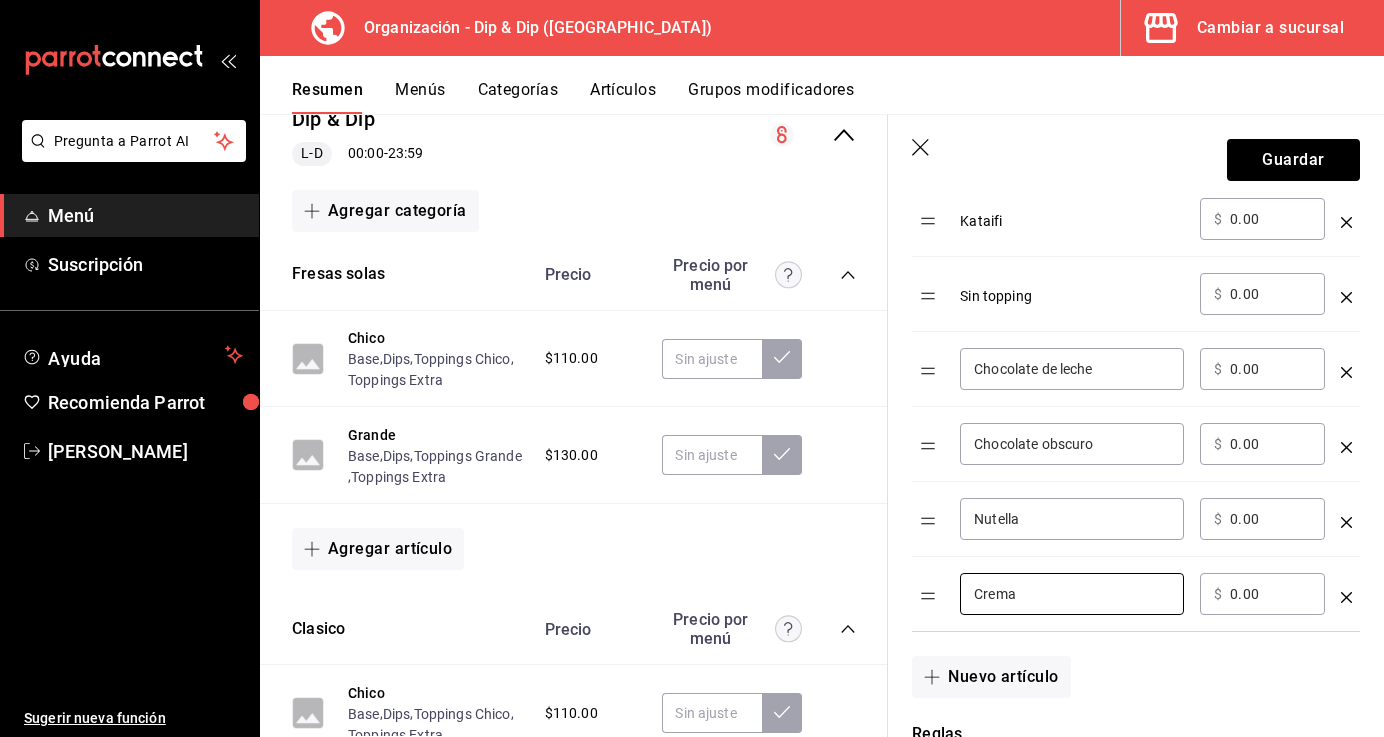 type on "Crema" 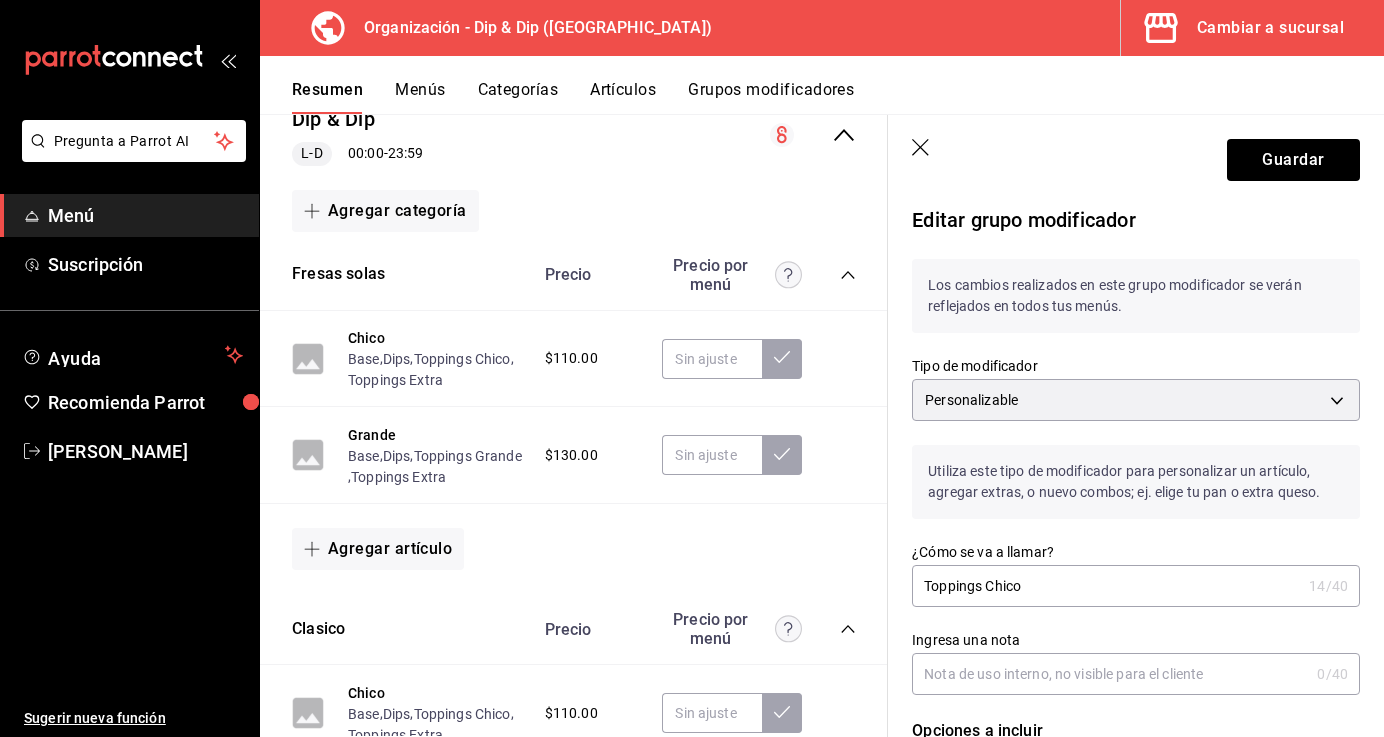 scroll, scrollTop: 86, scrollLeft: 0, axis: vertical 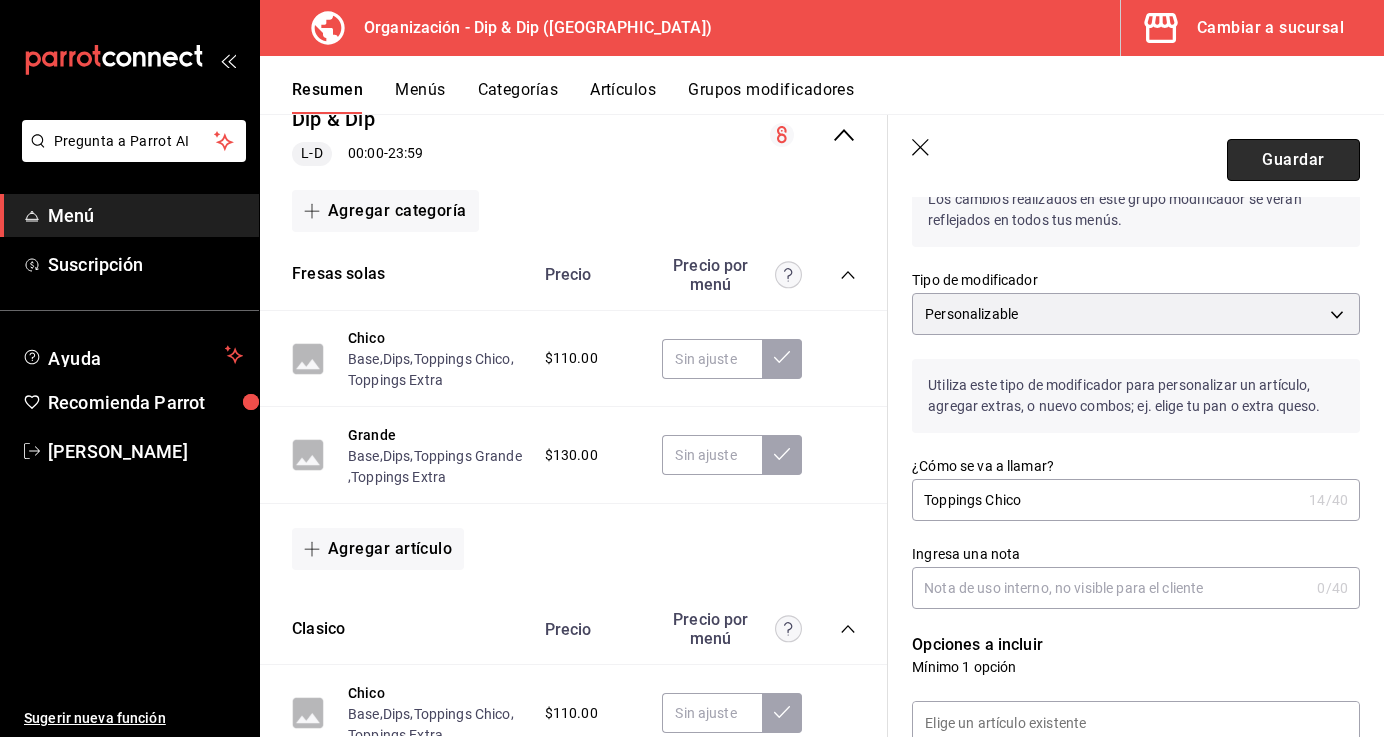 click on "Guardar" at bounding box center (1293, 160) 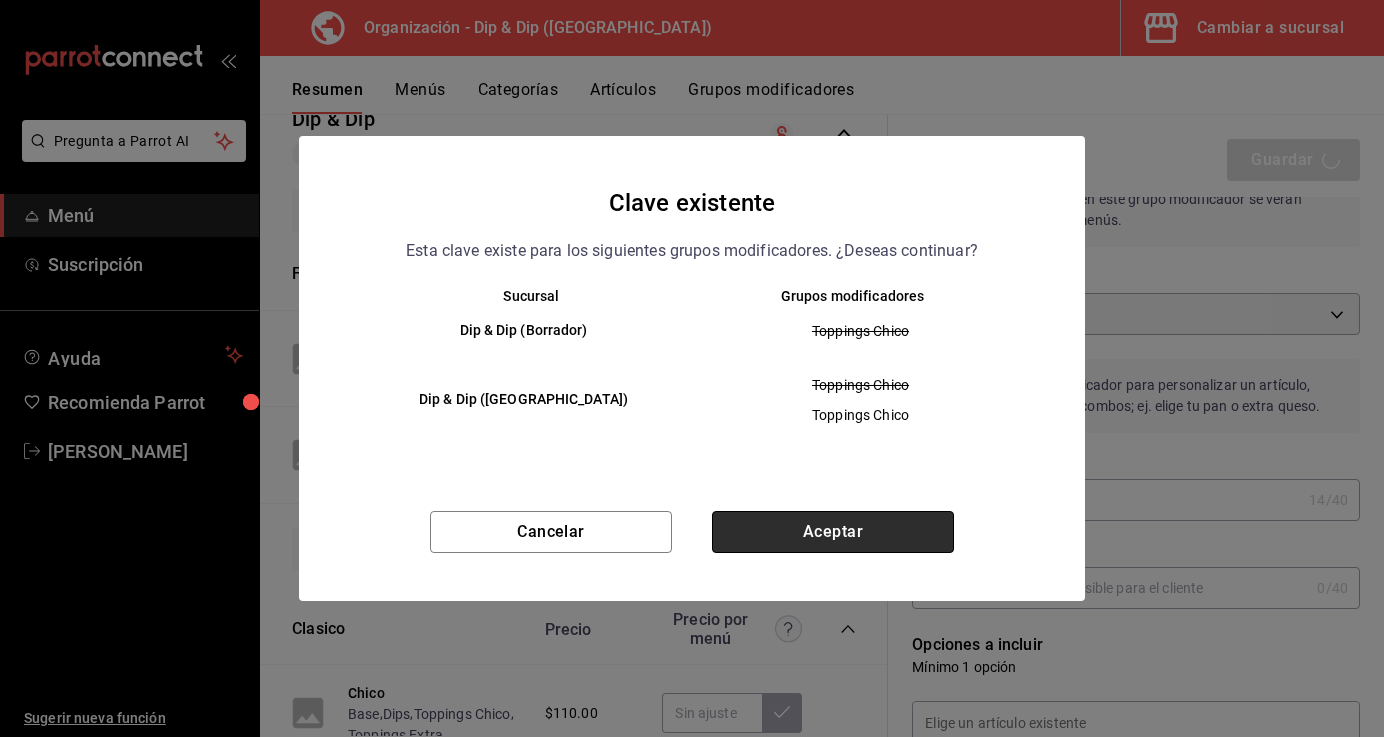 click on "Aceptar" at bounding box center (833, 532) 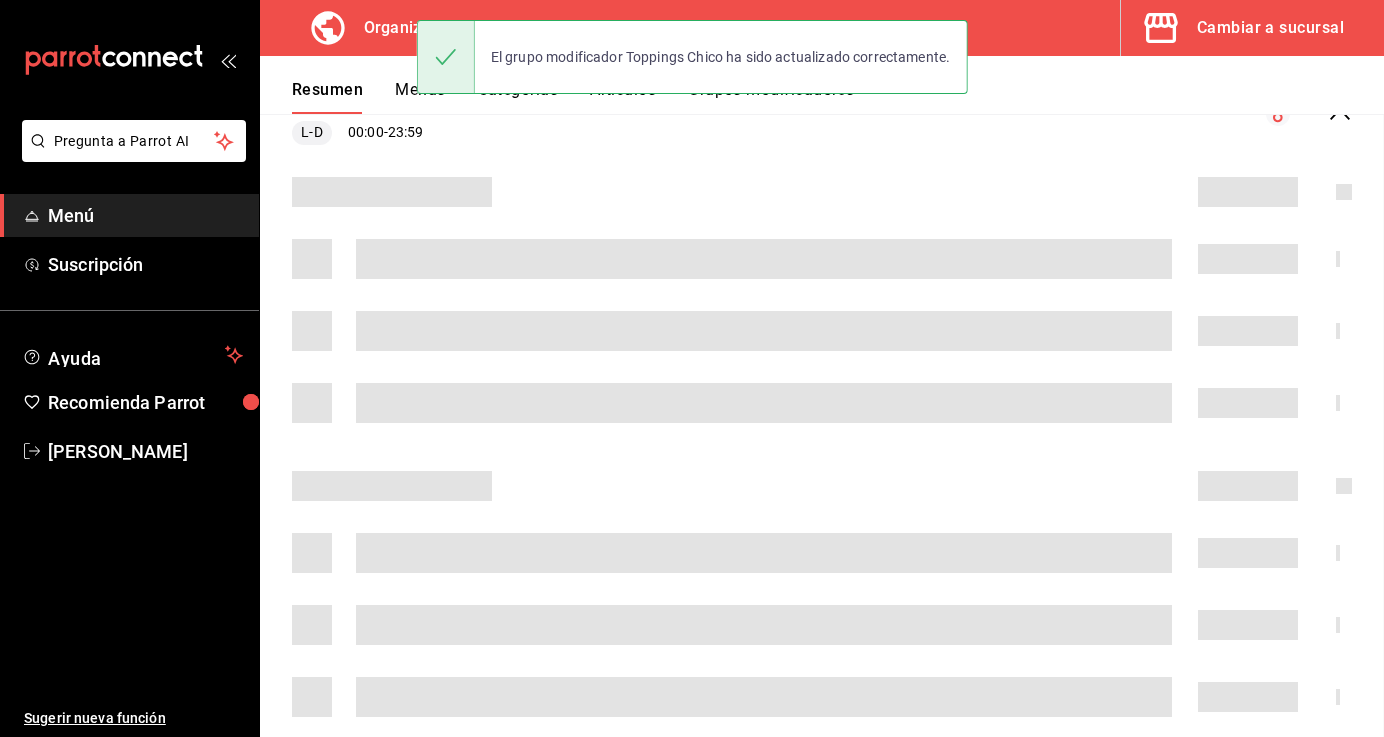 scroll, scrollTop: 0, scrollLeft: 0, axis: both 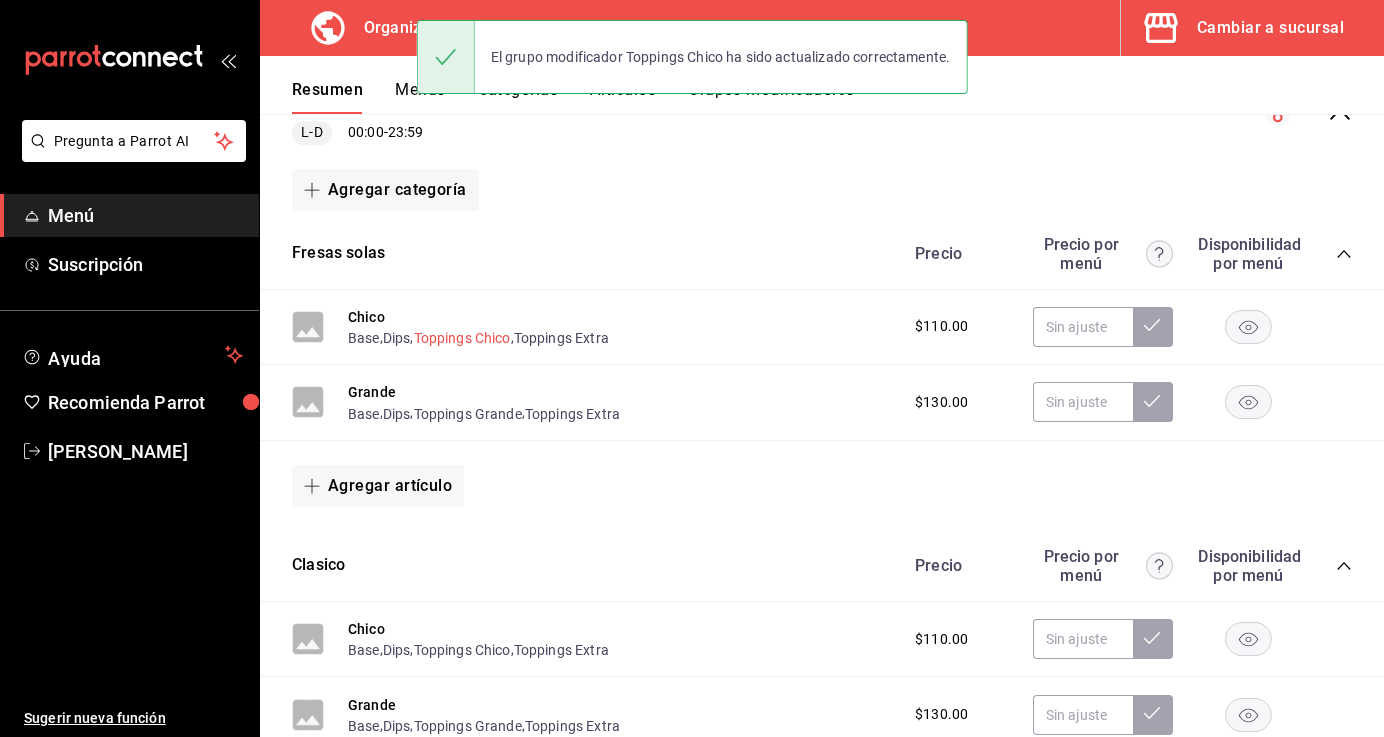 click on "Toppings Chico" at bounding box center (462, 338) 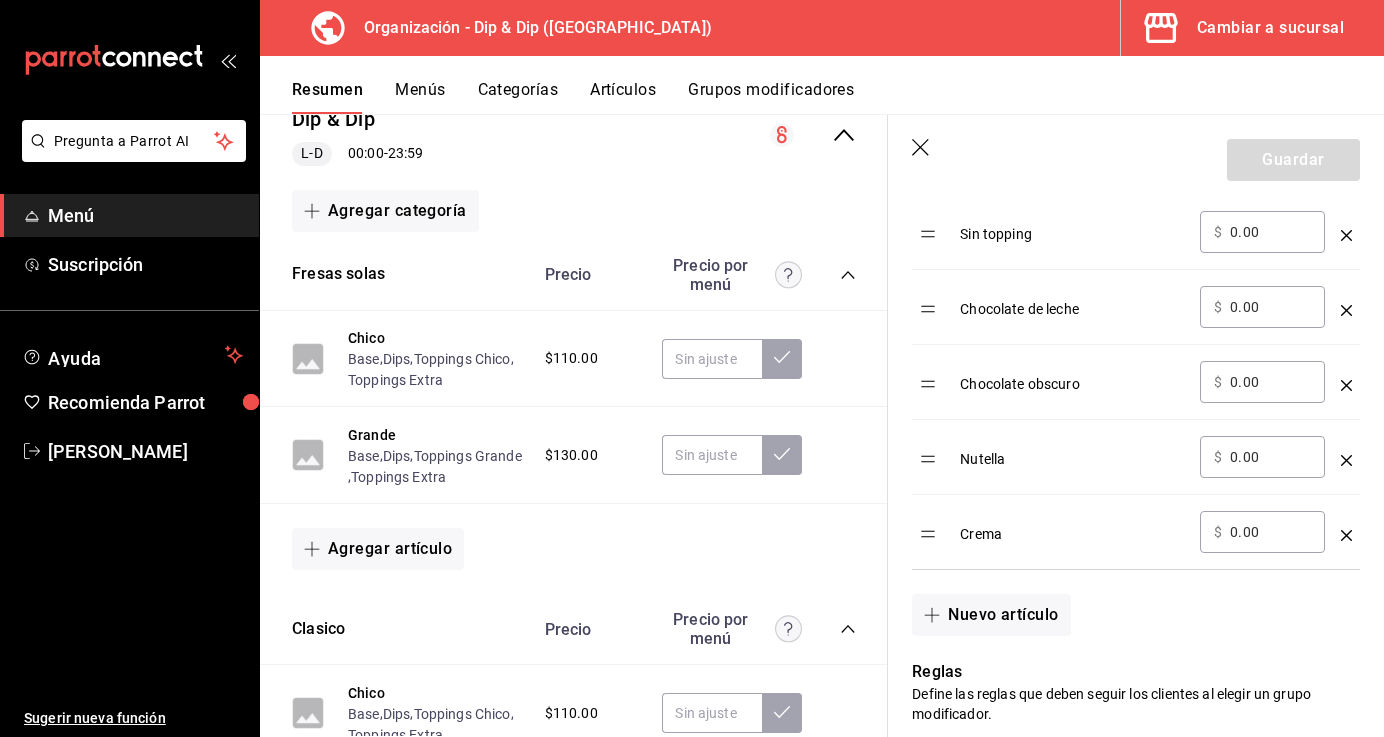 scroll, scrollTop: 1383, scrollLeft: 0, axis: vertical 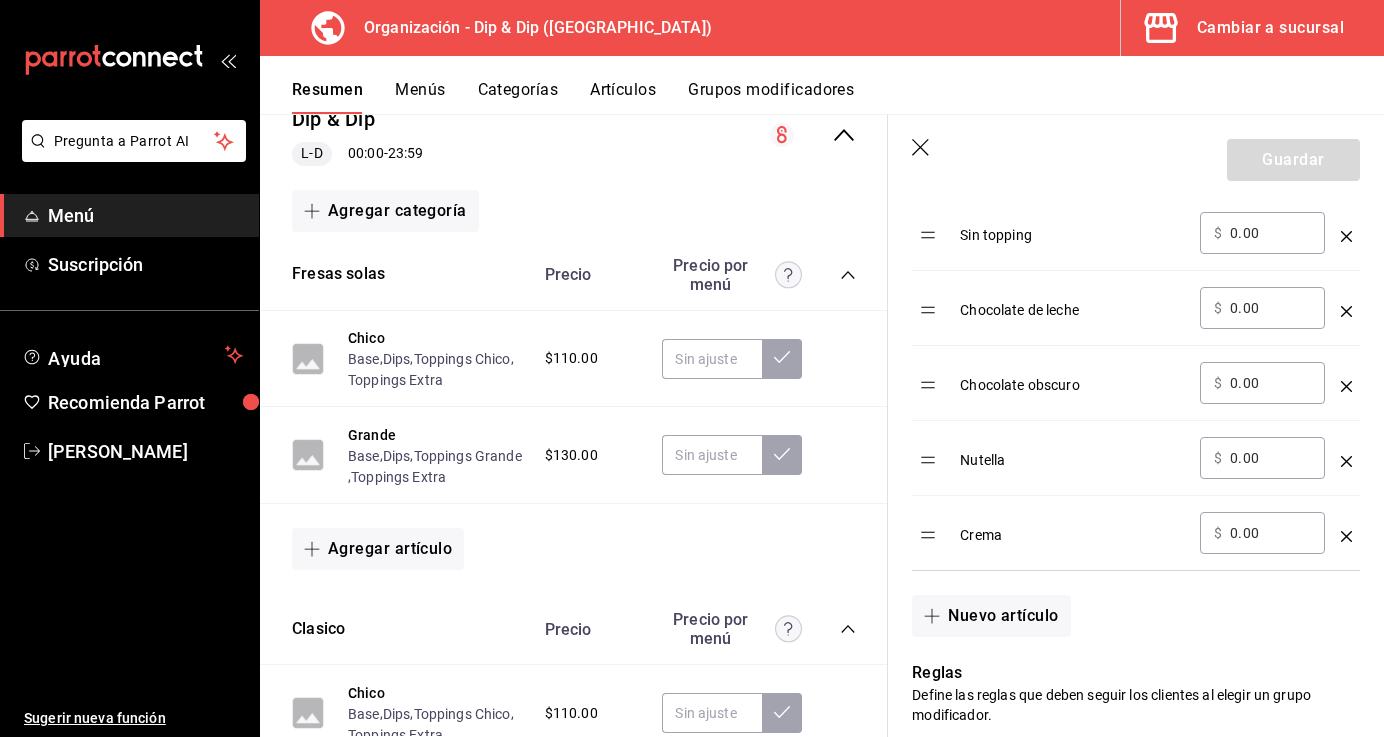 click 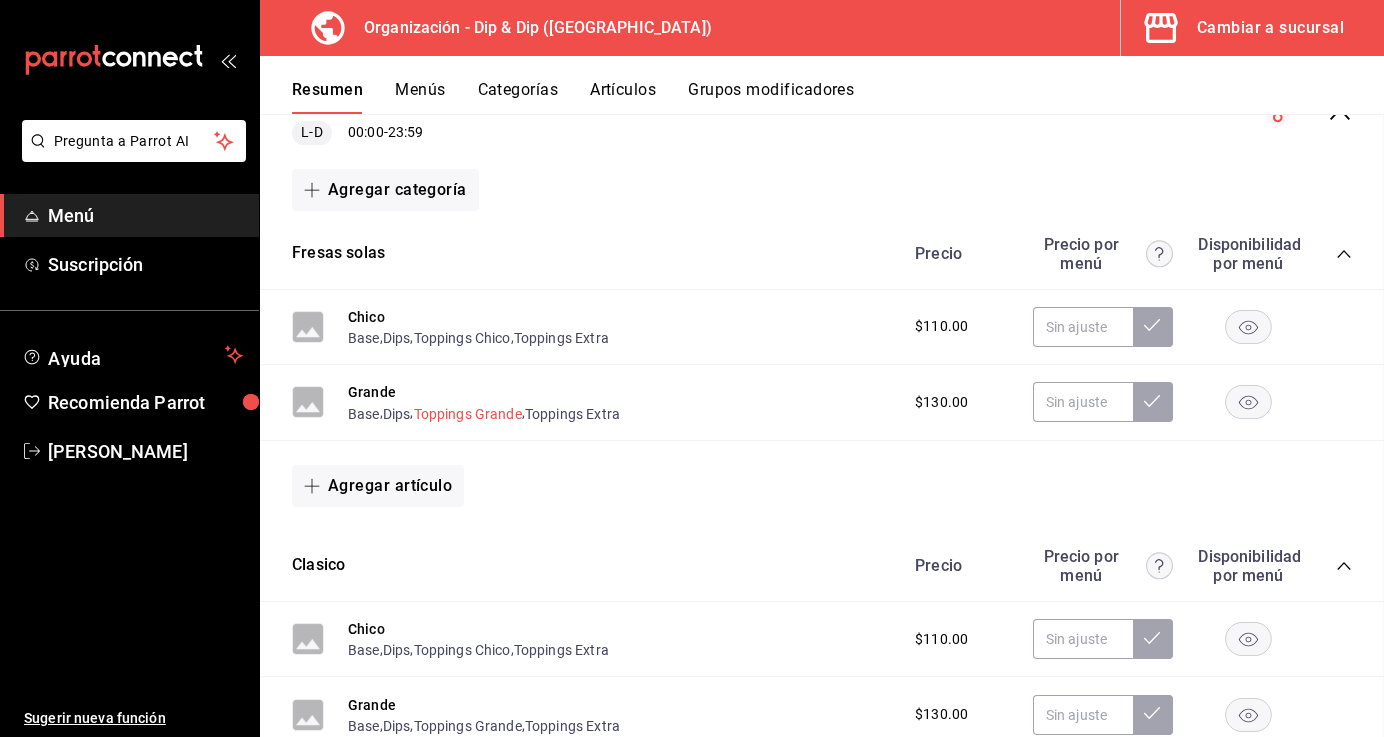 scroll, scrollTop: 0, scrollLeft: 0, axis: both 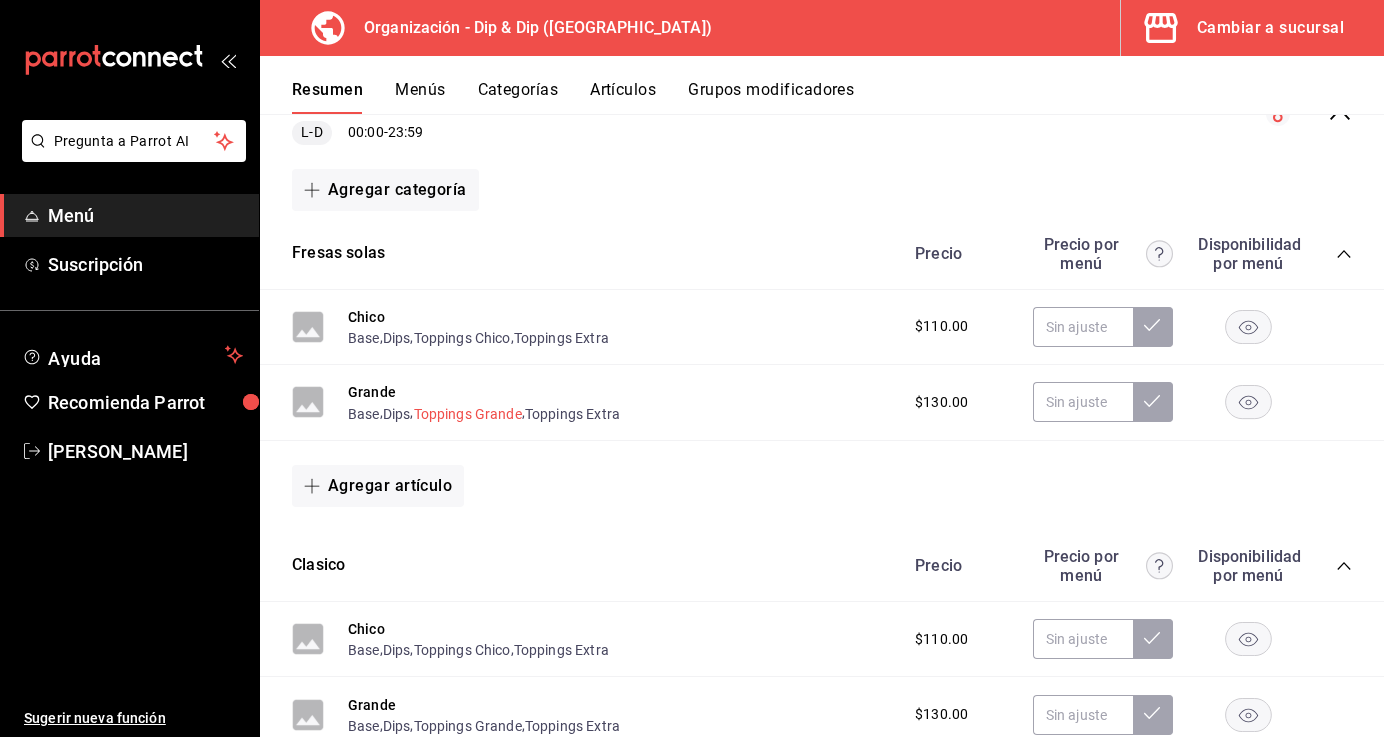 click on "Toppings Grande" at bounding box center [468, 414] 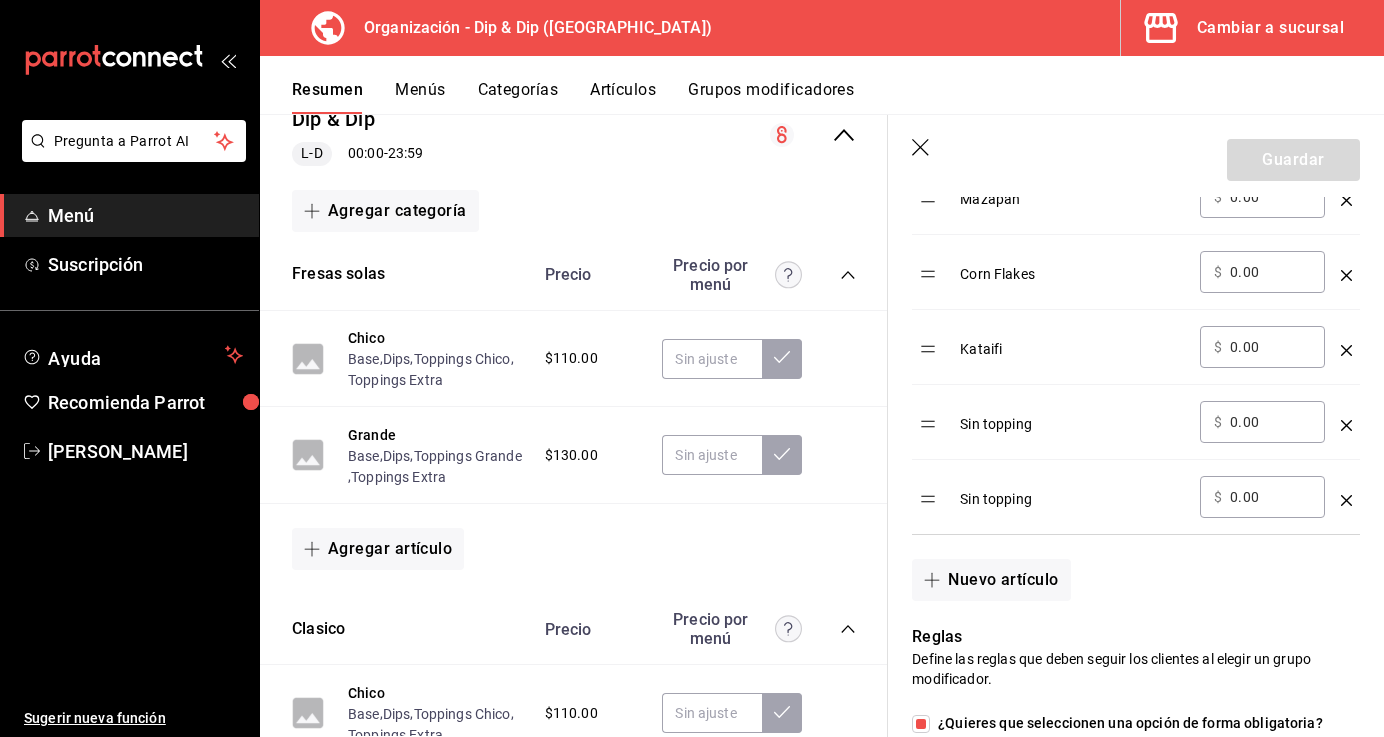 scroll, scrollTop: 1337, scrollLeft: 0, axis: vertical 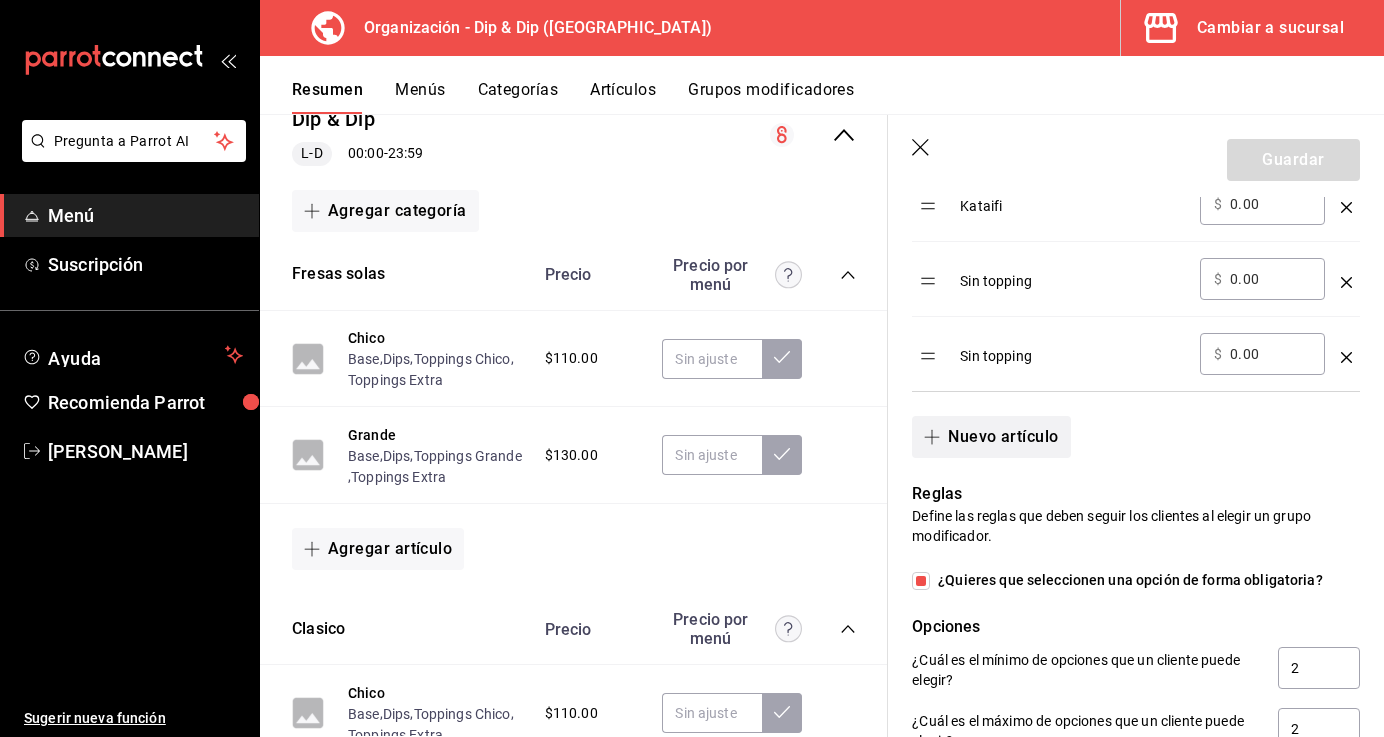 click on "Nuevo artículo" at bounding box center (991, 437) 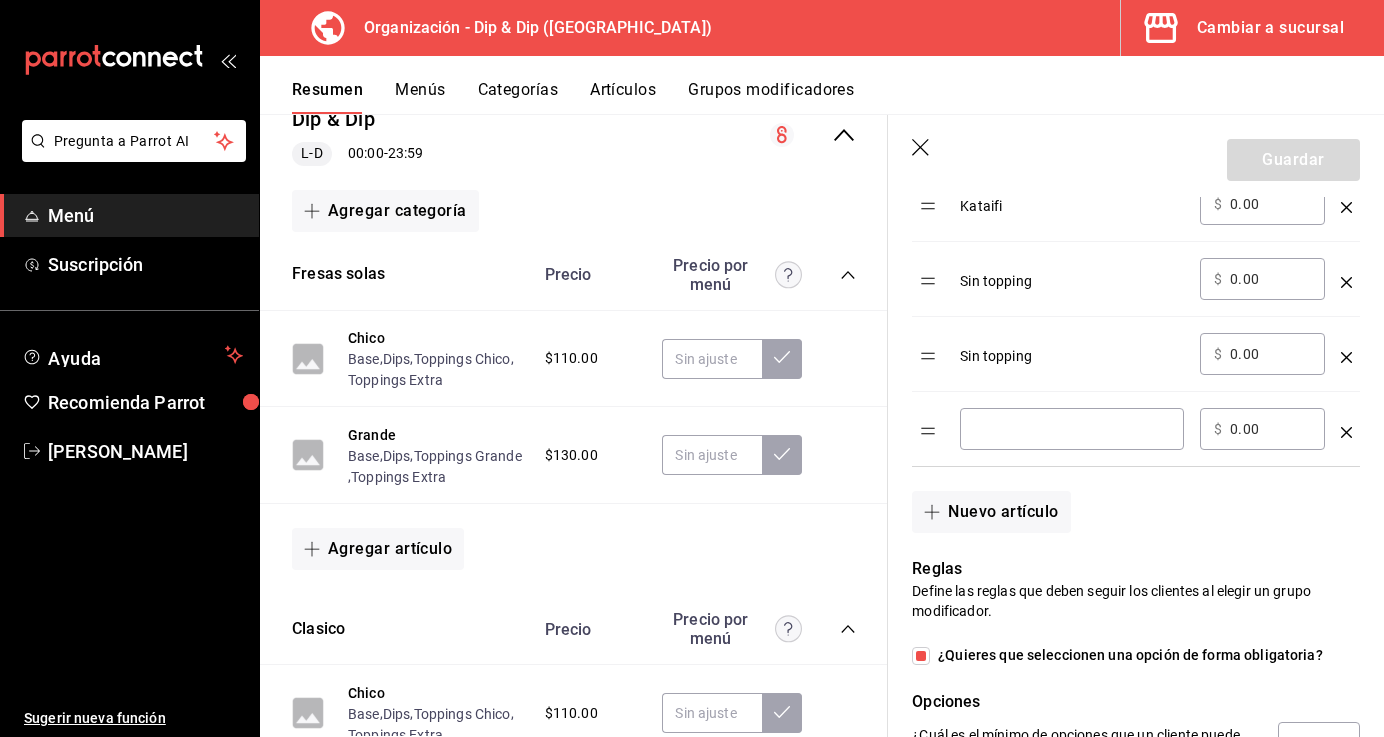 click at bounding box center [1072, 429] 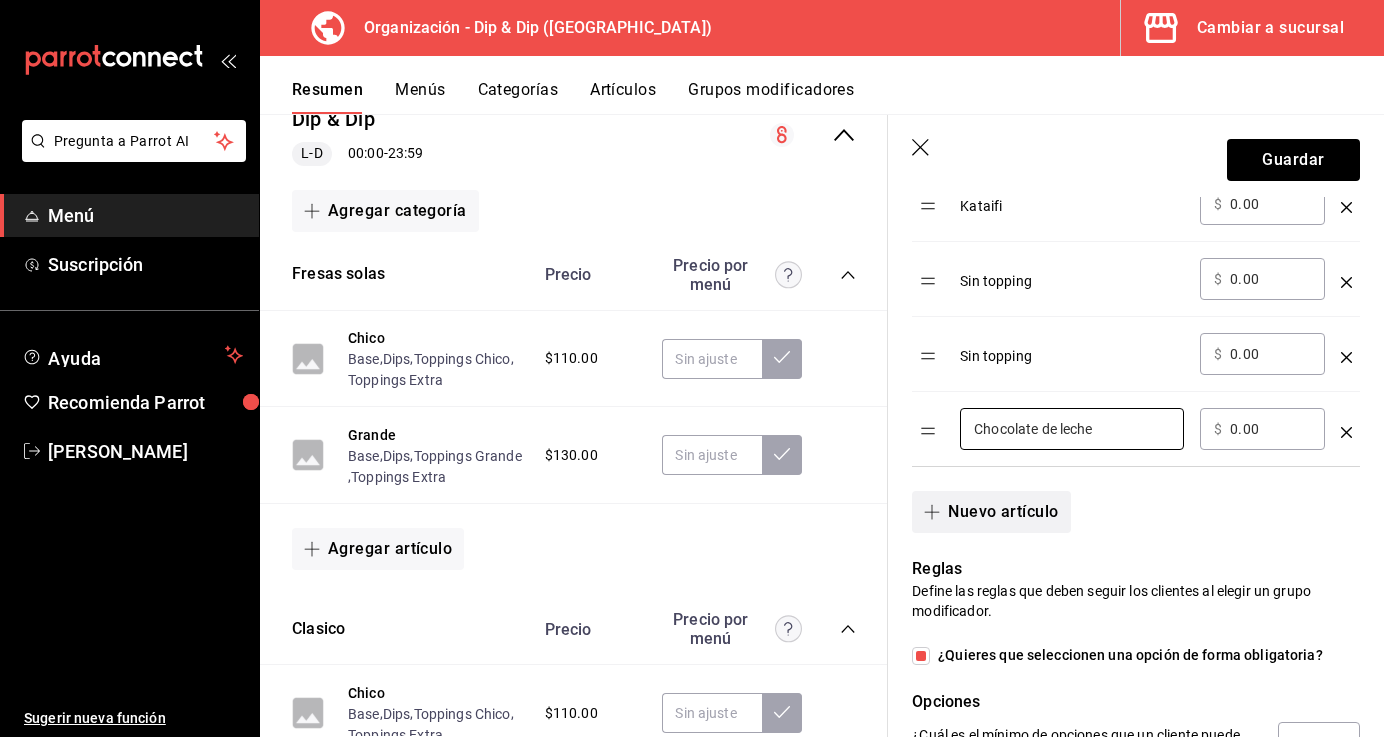 type on "Chocolate de leche" 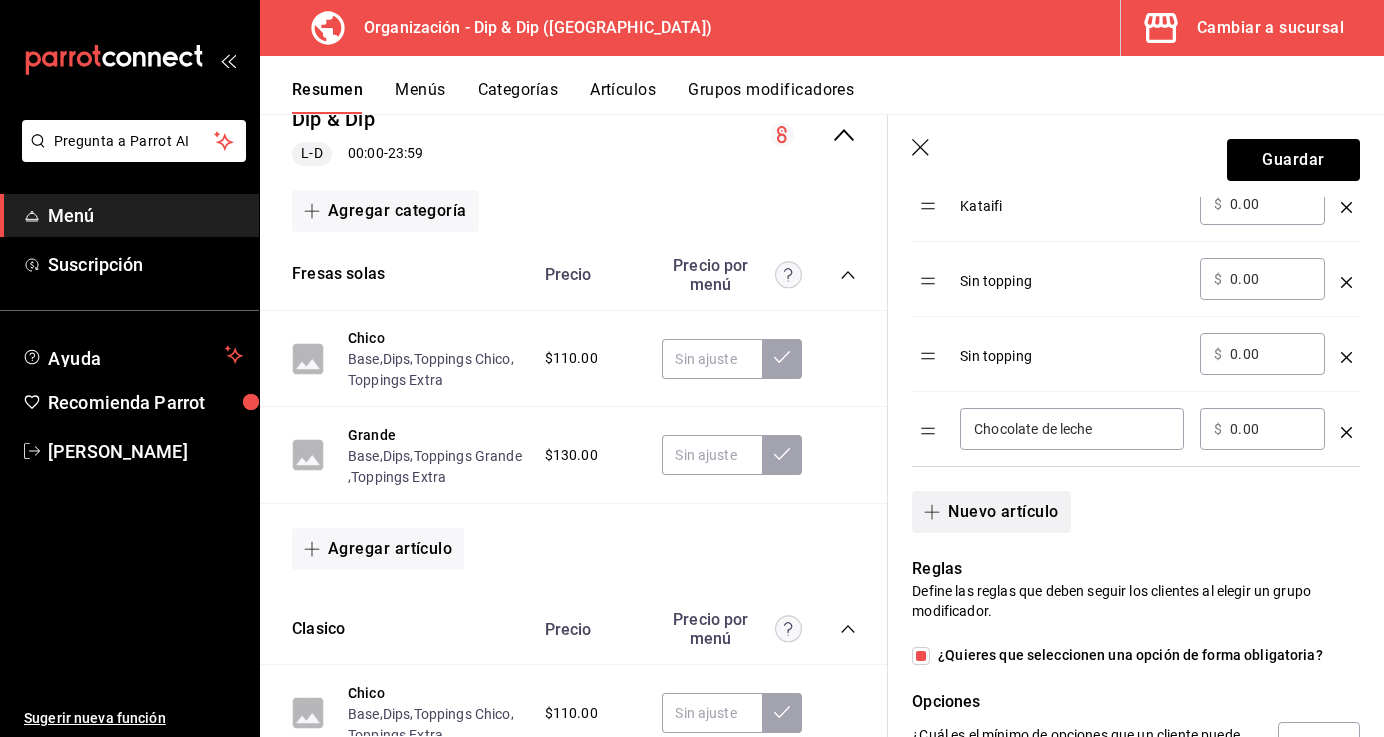 click on "Nuevo artículo" at bounding box center [991, 512] 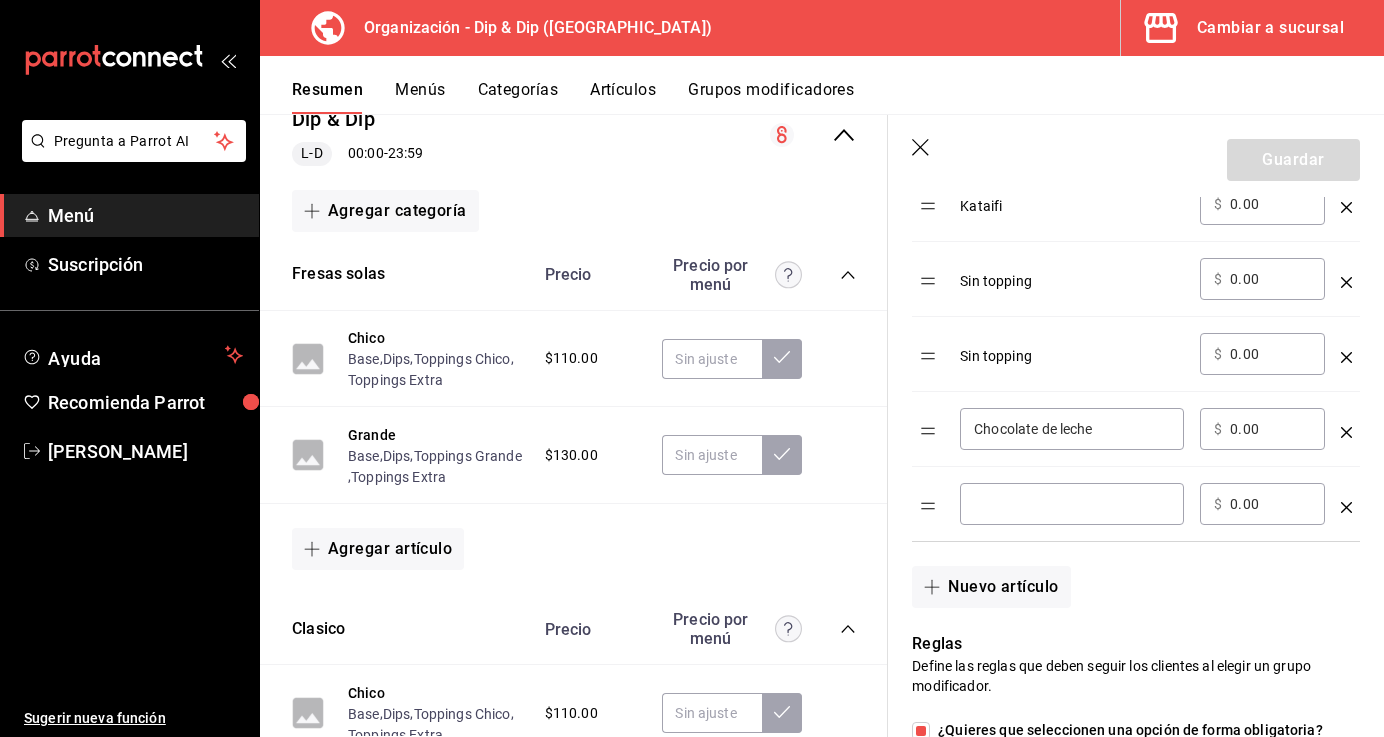 click at bounding box center (1072, 504) 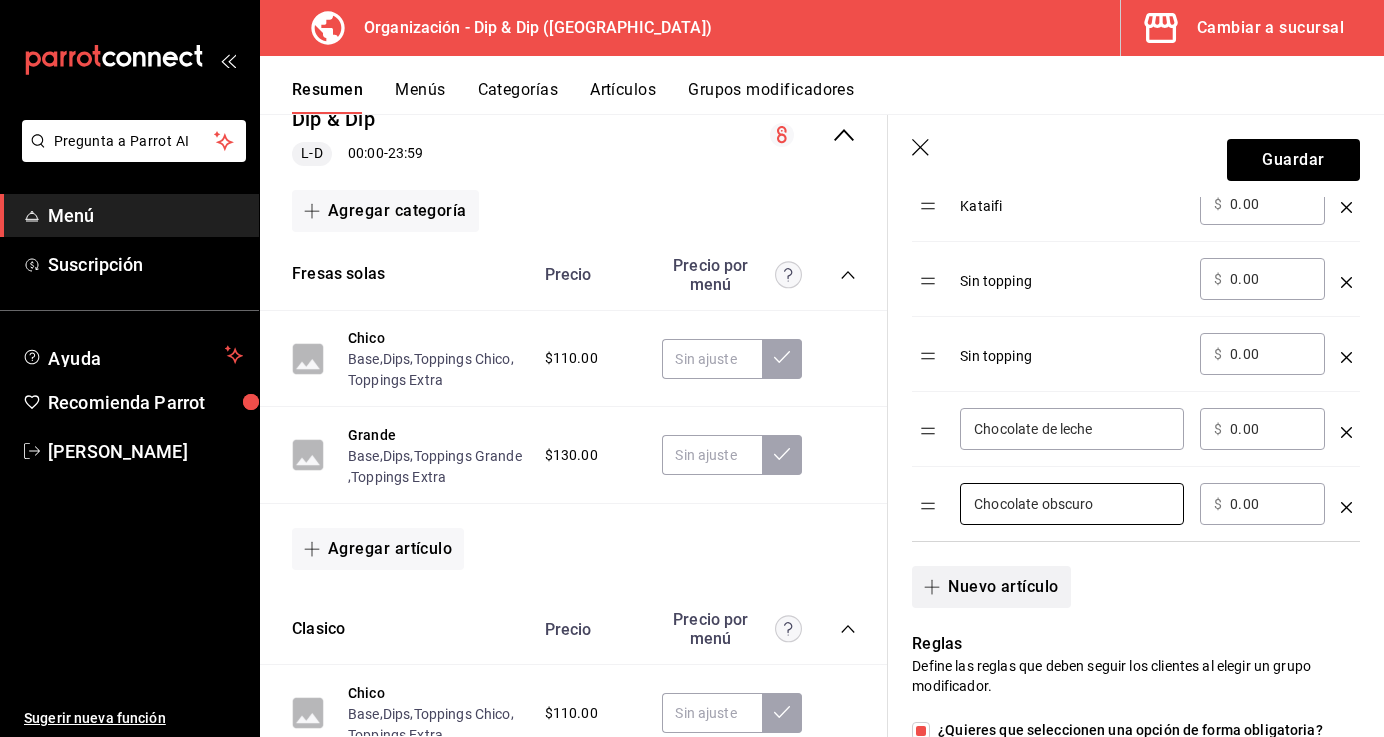 type on "Chocolate obscuro" 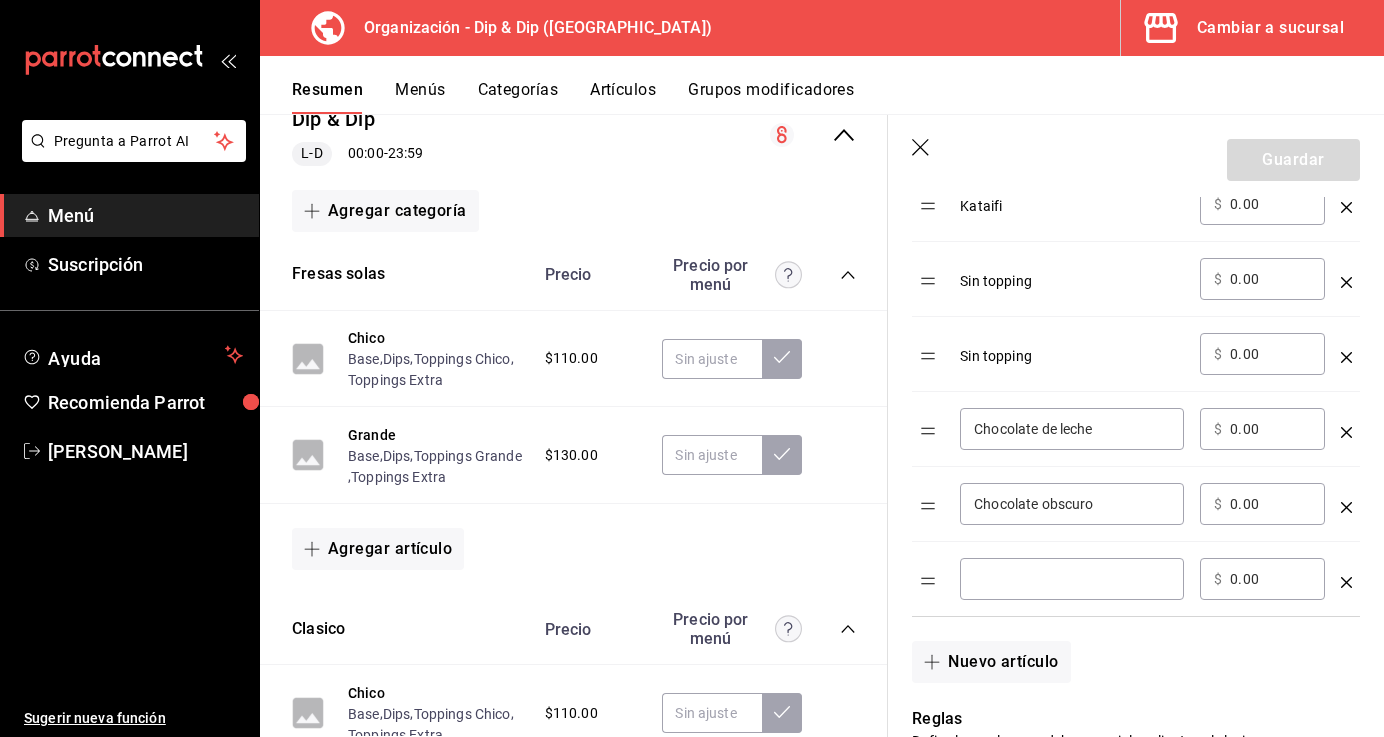 click at bounding box center (1072, 579) 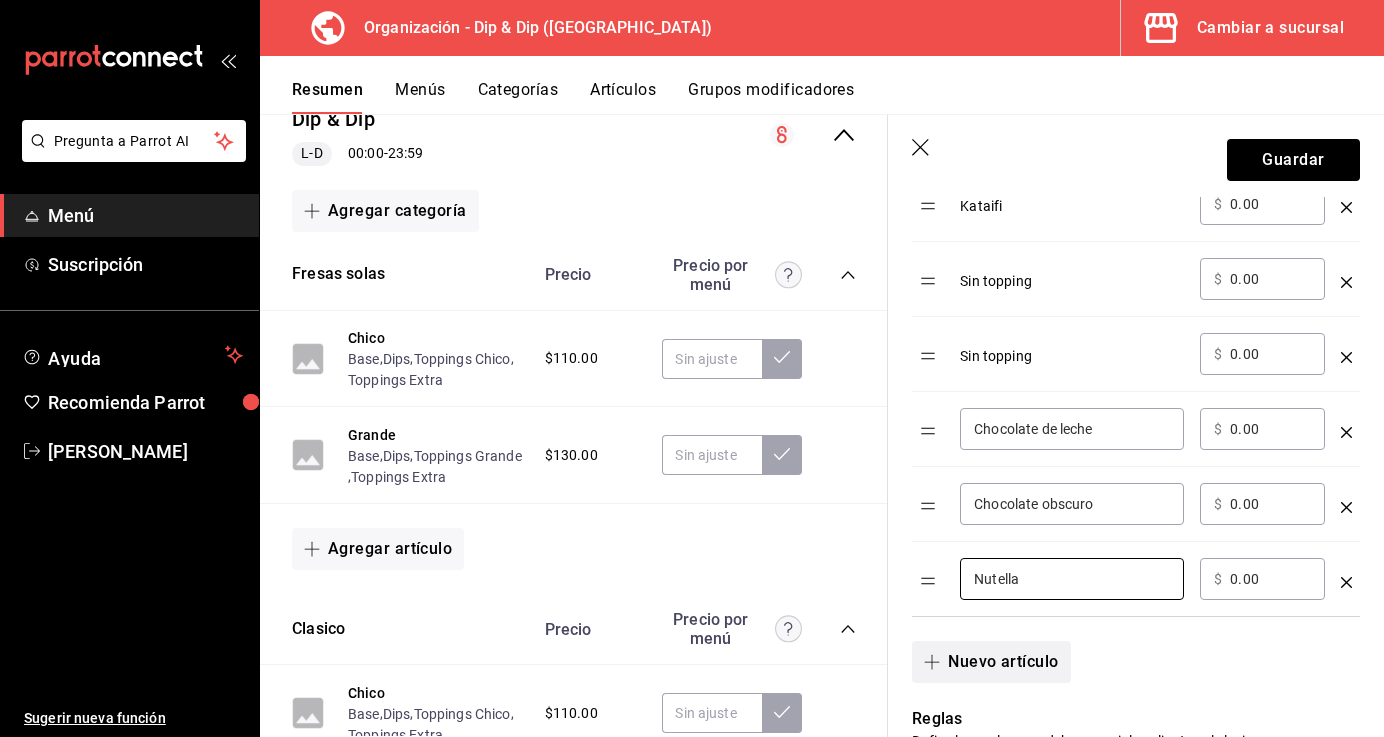 type on "Nutella" 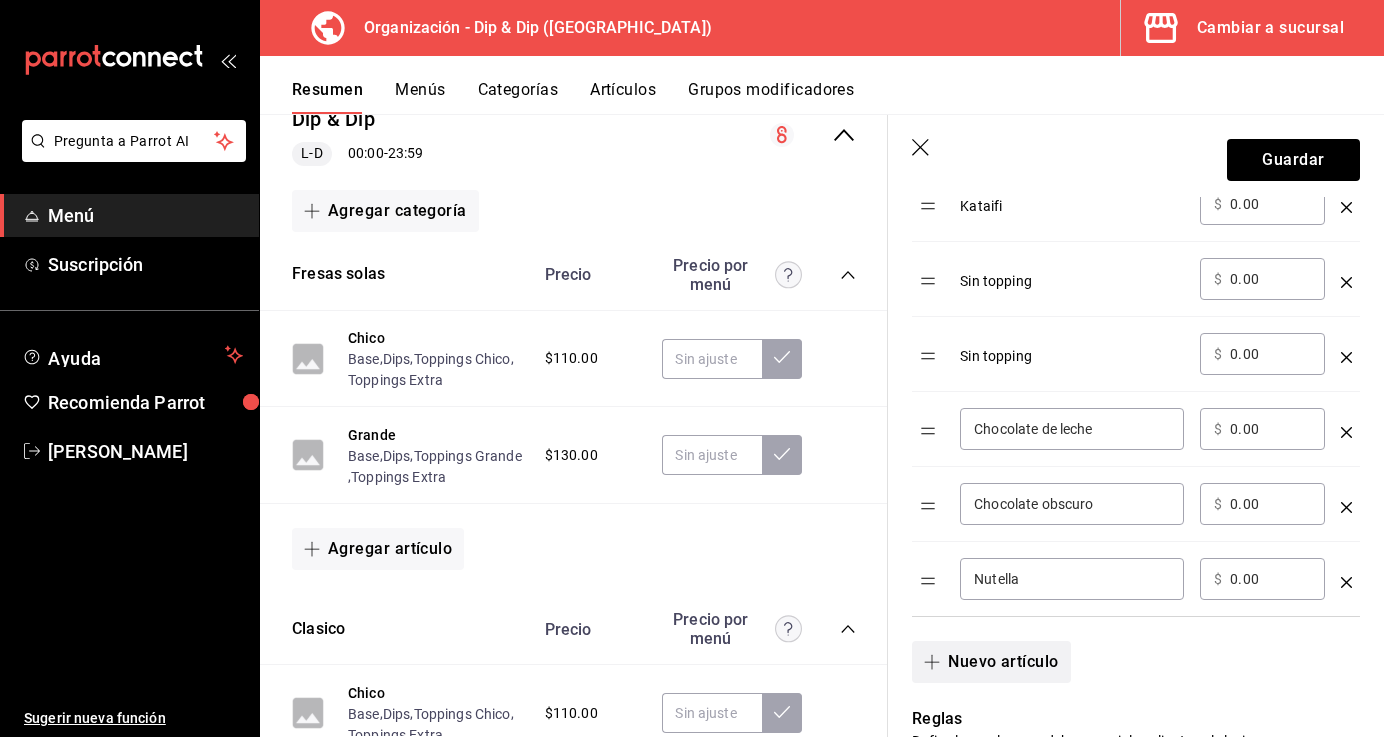 click on "Nuevo artículo" at bounding box center [991, 662] 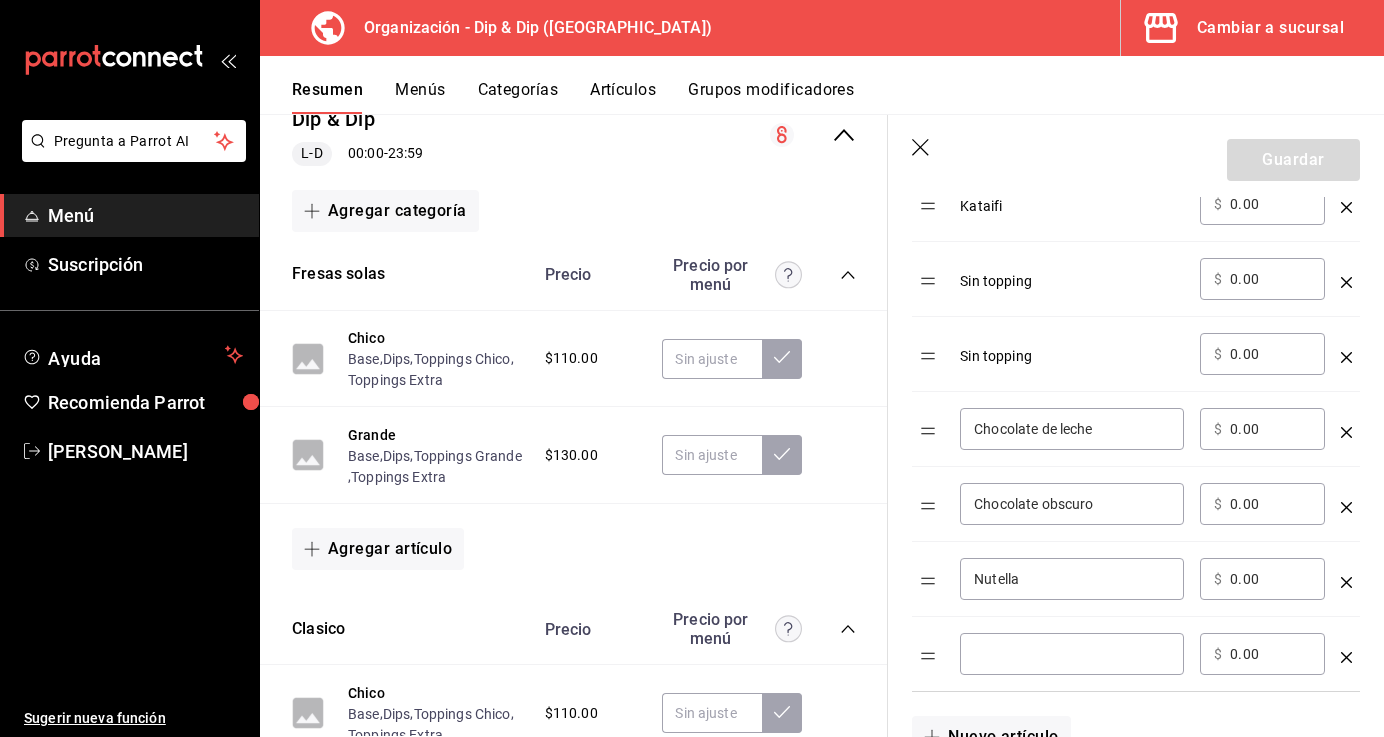 click at bounding box center [1072, 654] 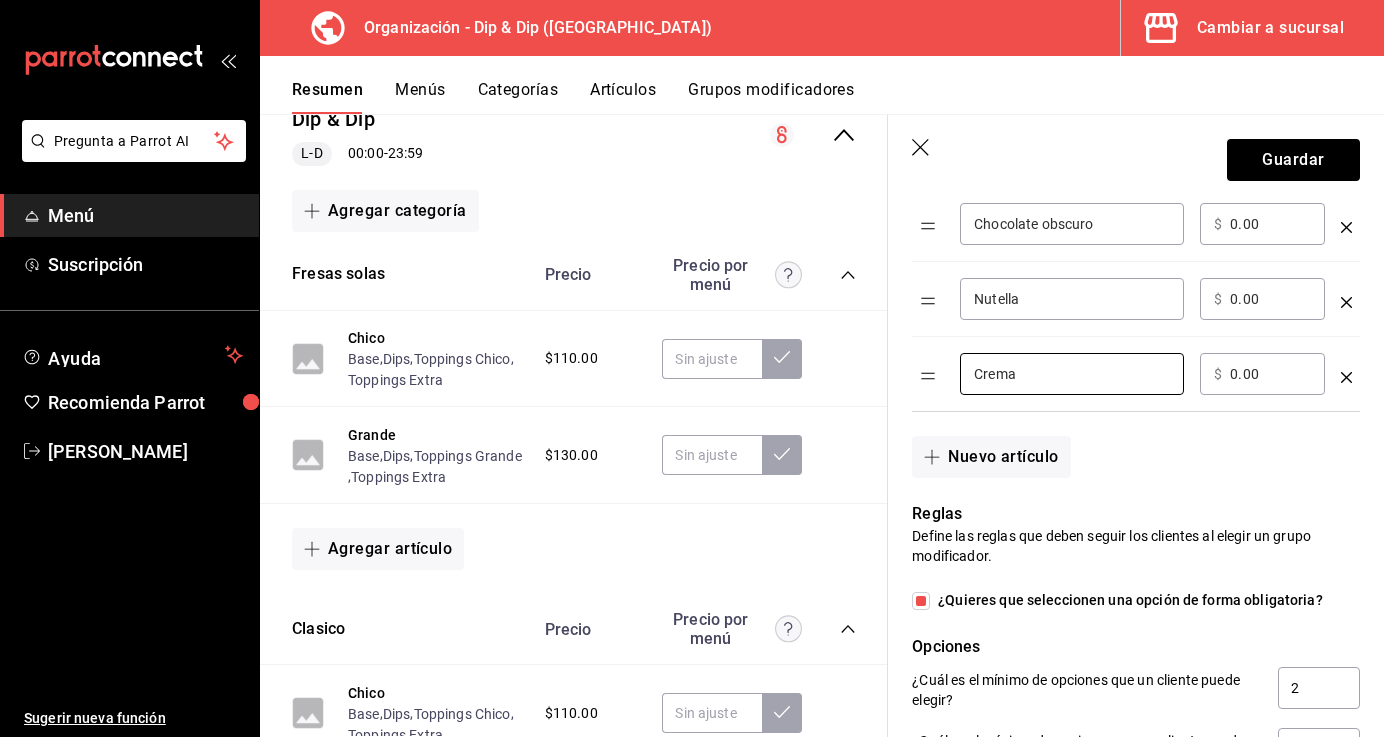 scroll, scrollTop: 1624, scrollLeft: 0, axis: vertical 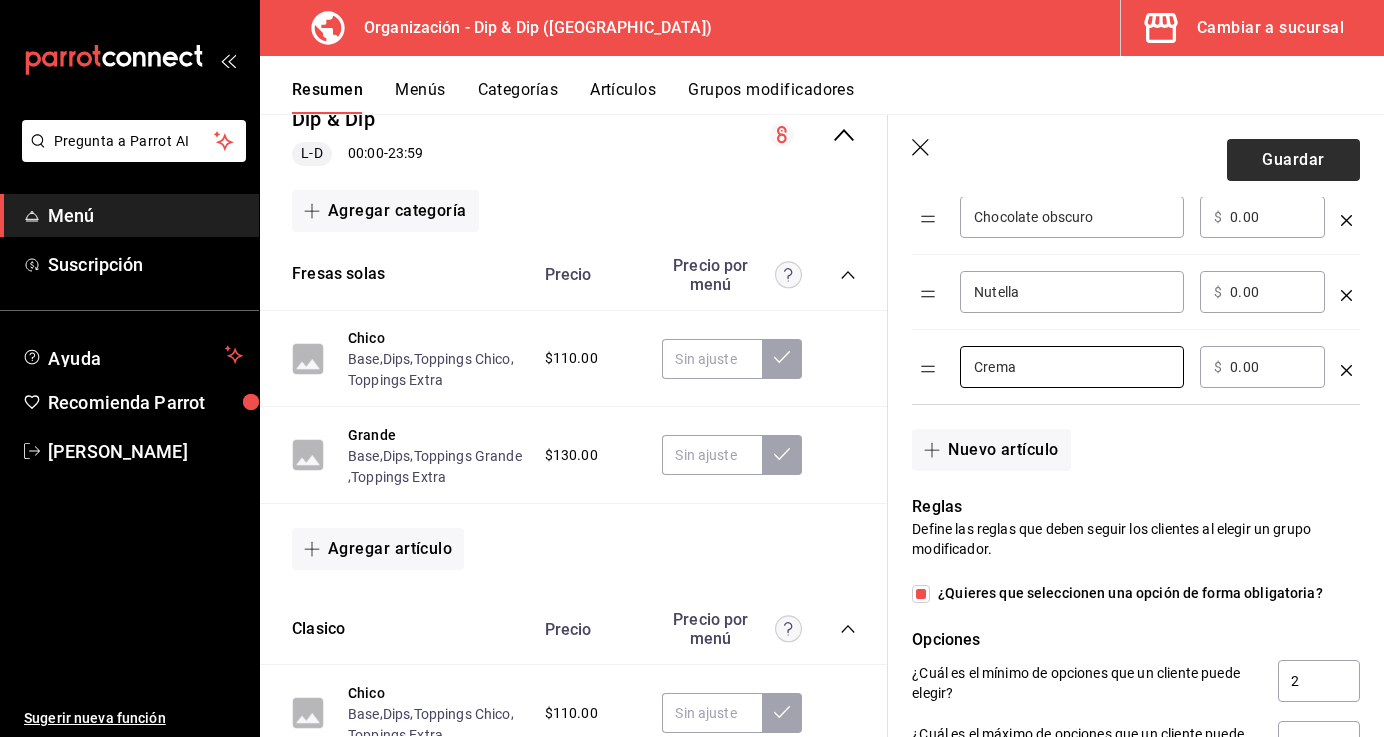 type on "Crema" 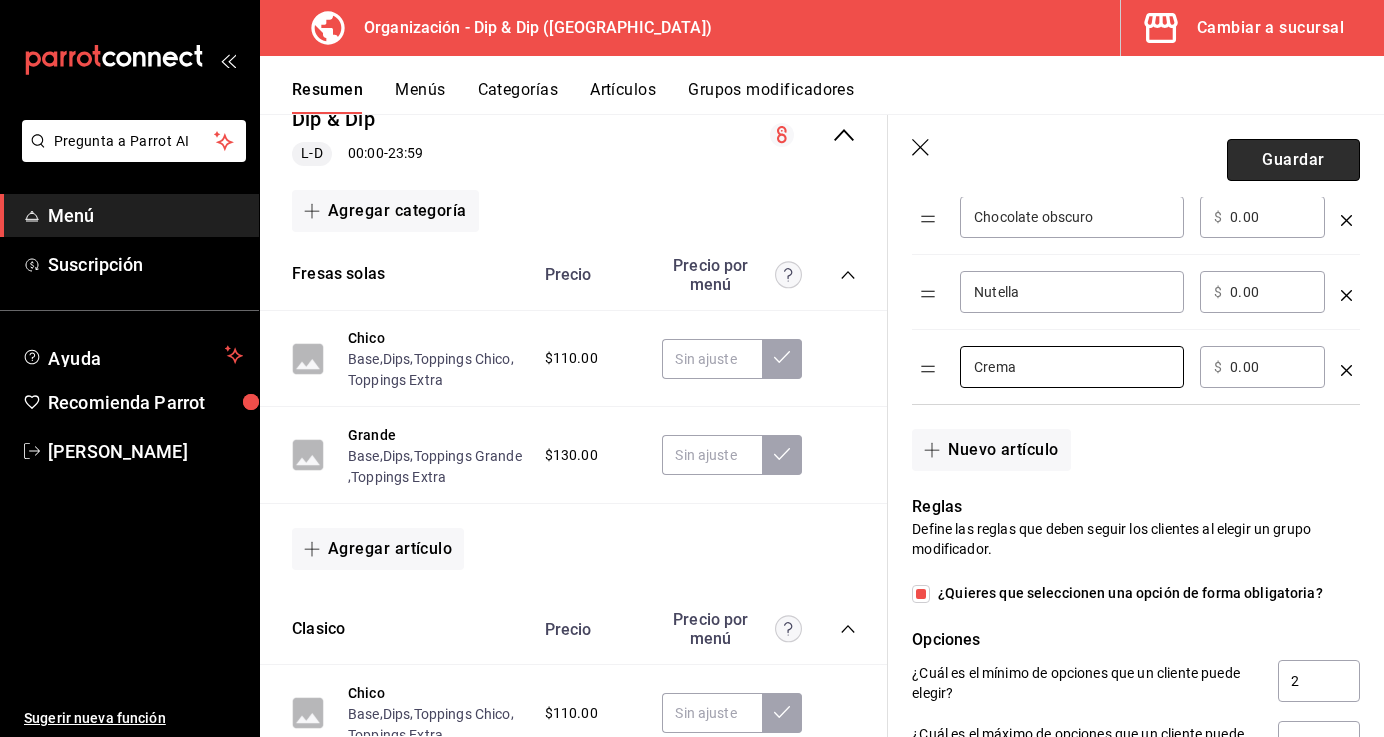 click on "Guardar" at bounding box center (1293, 160) 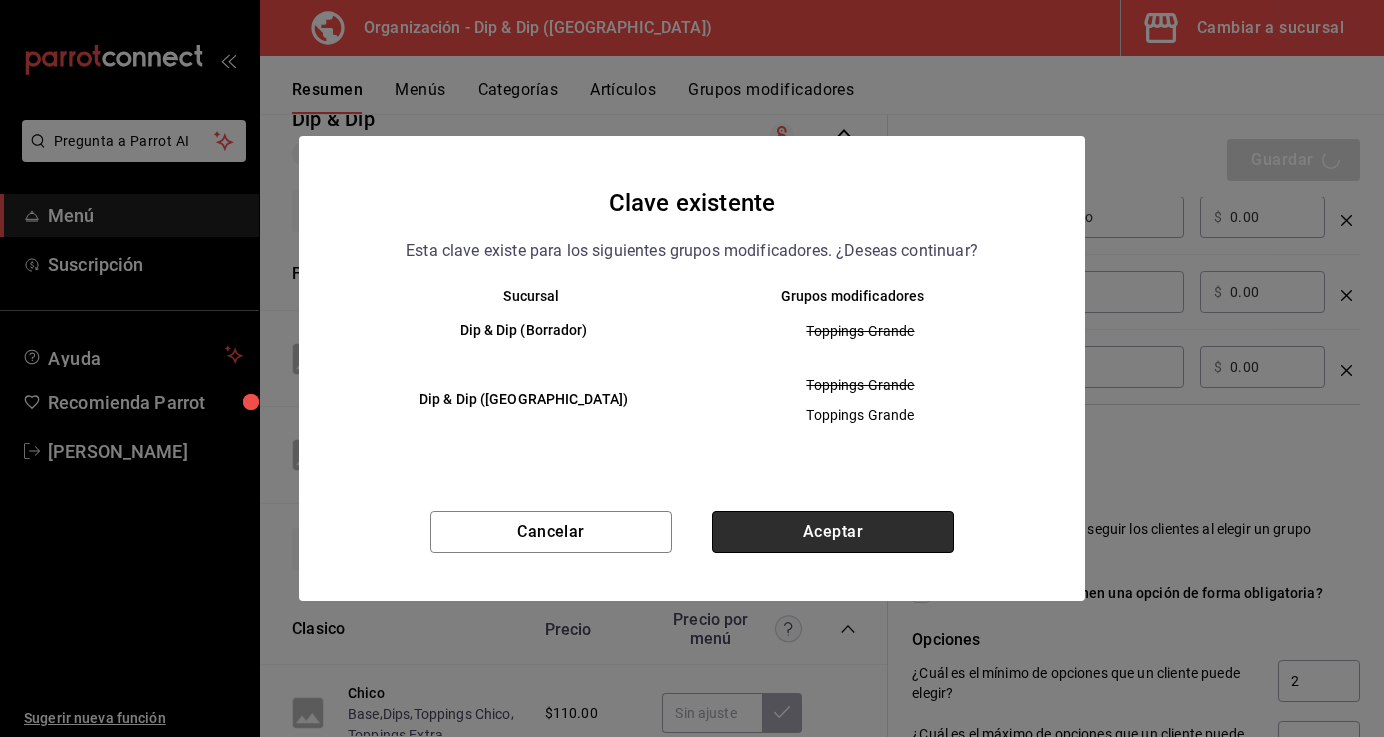click on "Aceptar" at bounding box center [833, 532] 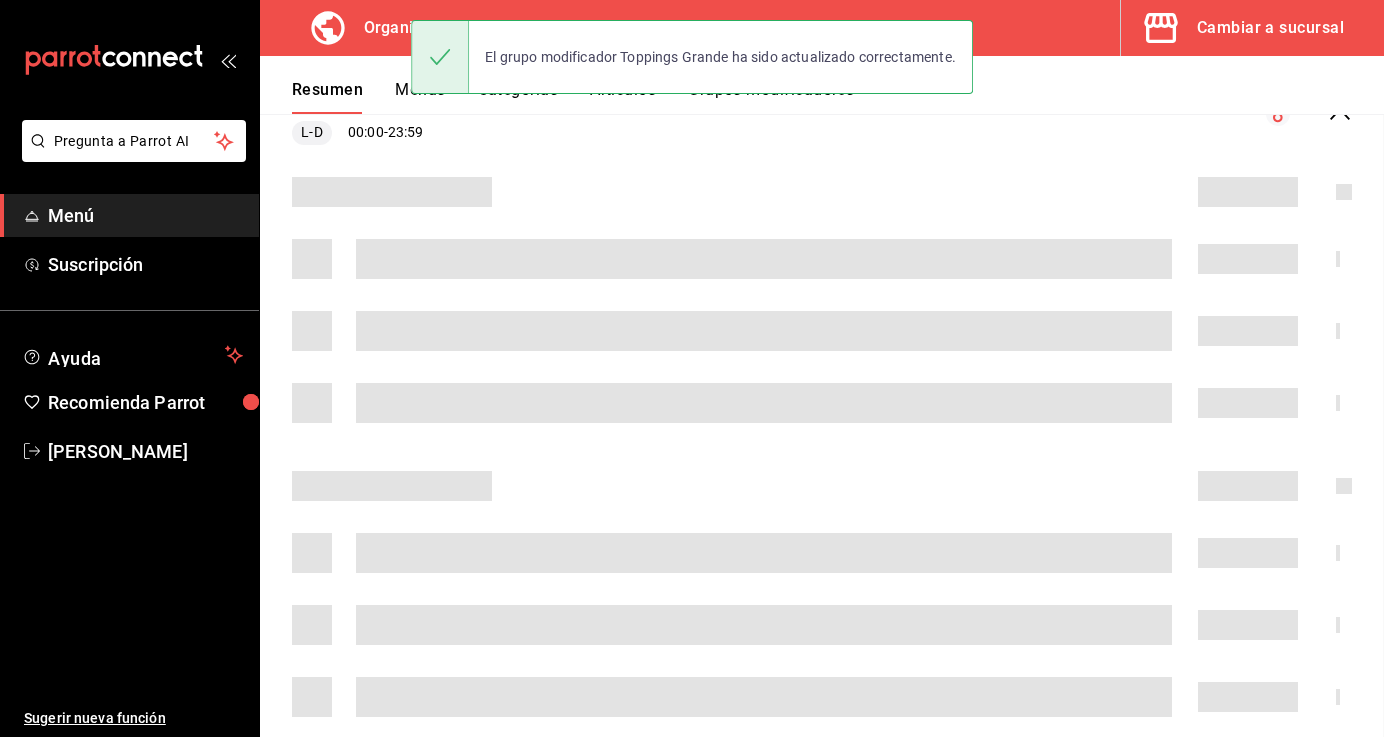 scroll, scrollTop: 0, scrollLeft: 0, axis: both 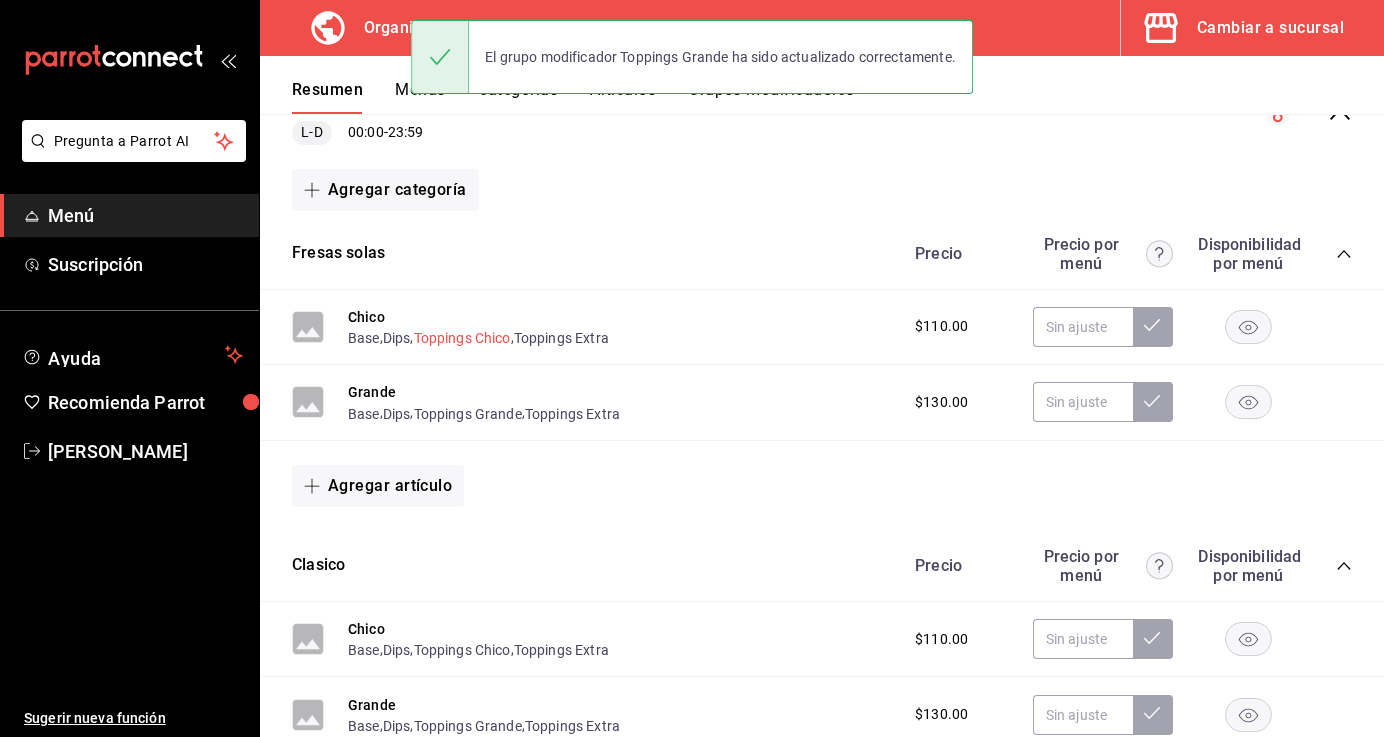 click on "Toppings Chico" at bounding box center (462, 338) 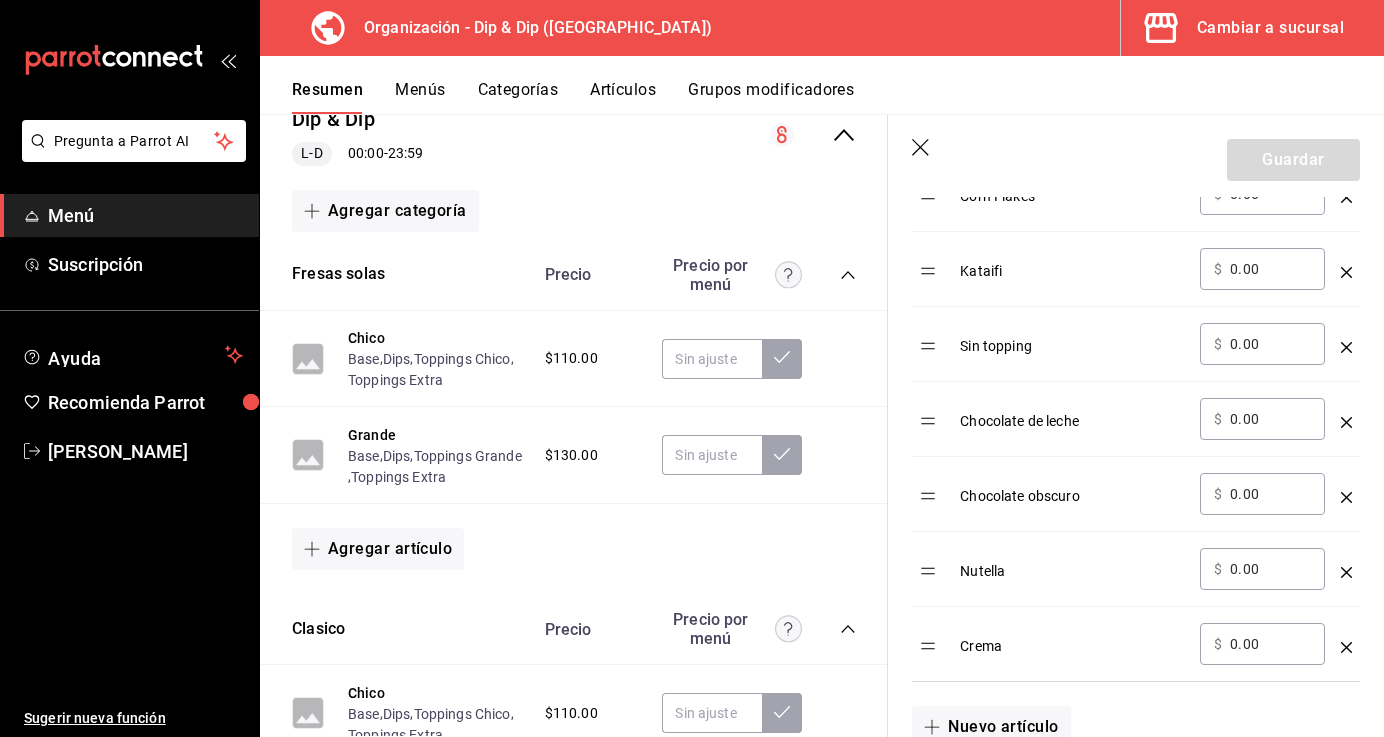 scroll, scrollTop: 1285, scrollLeft: 0, axis: vertical 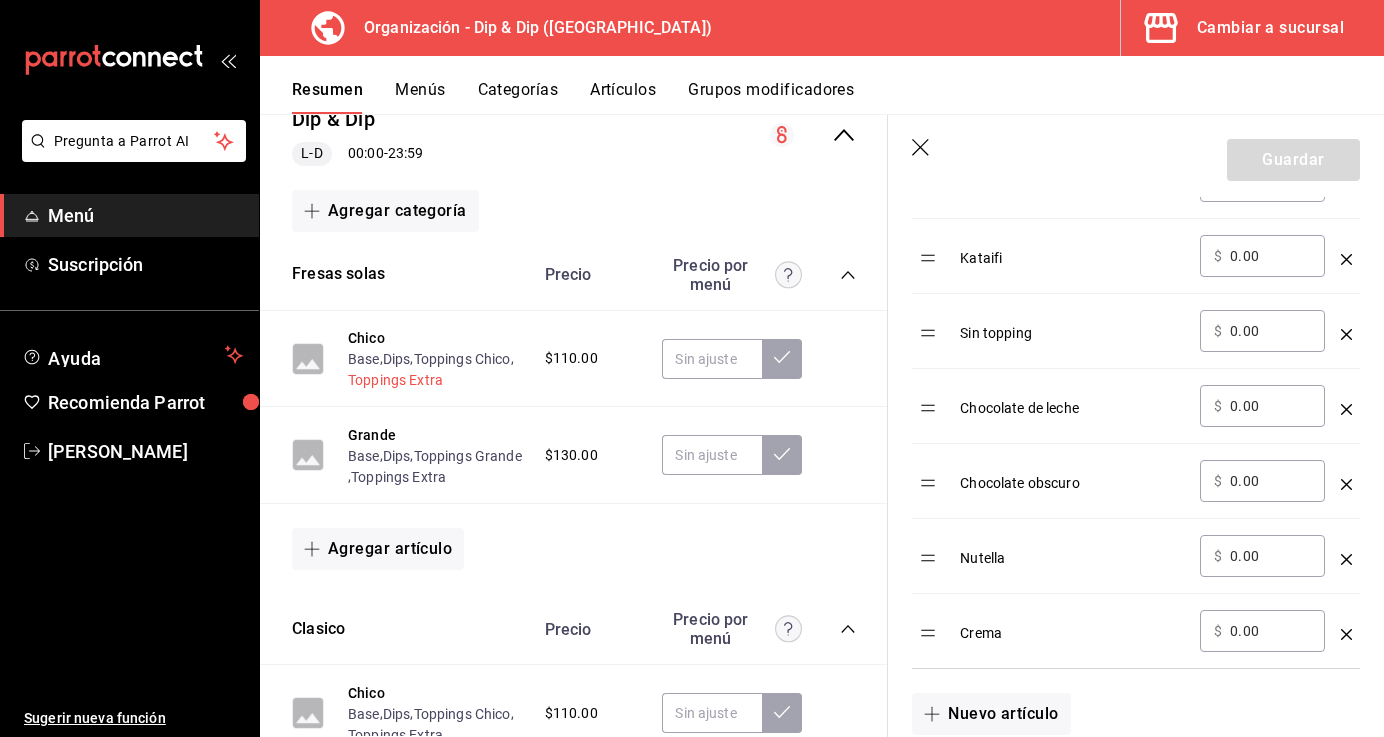 click on "Toppings Extra" at bounding box center [395, 380] 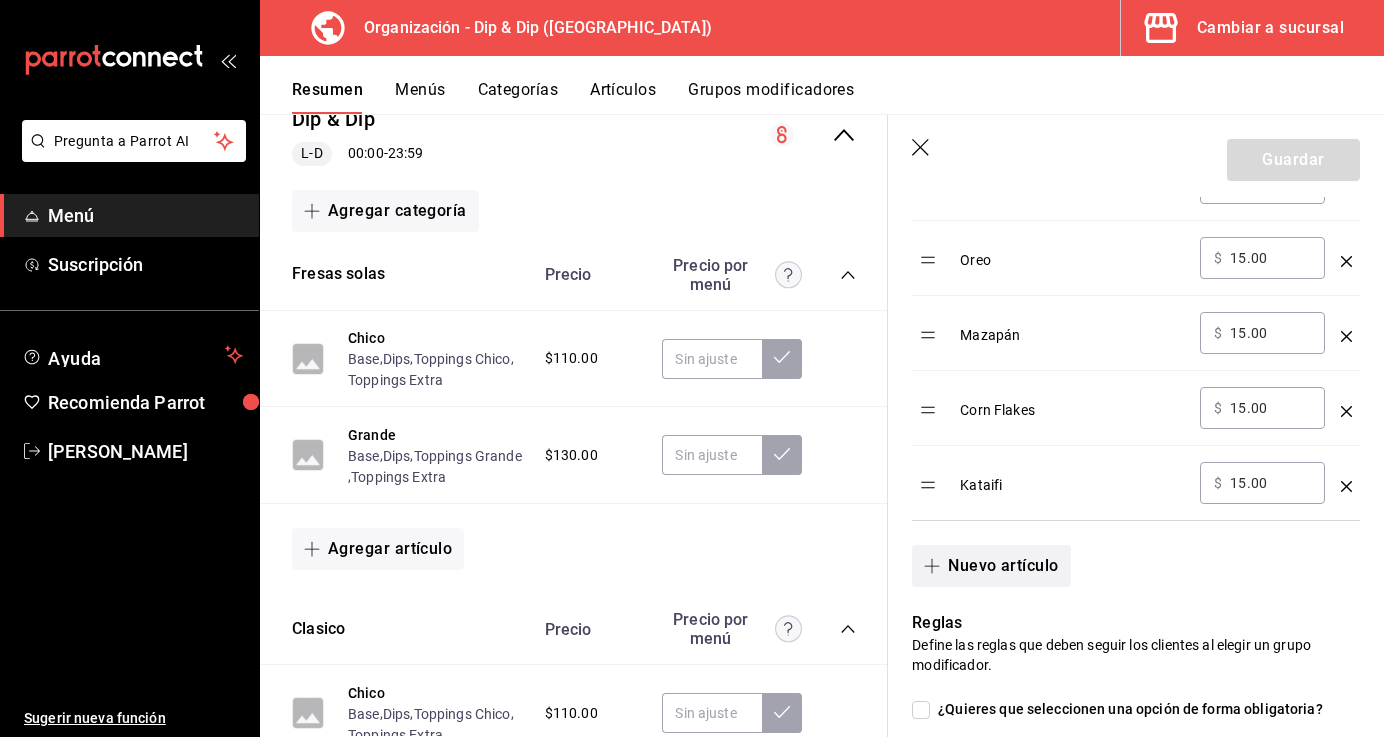 scroll, scrollTop: 1057, scrollLeft: 0, axis: vertical 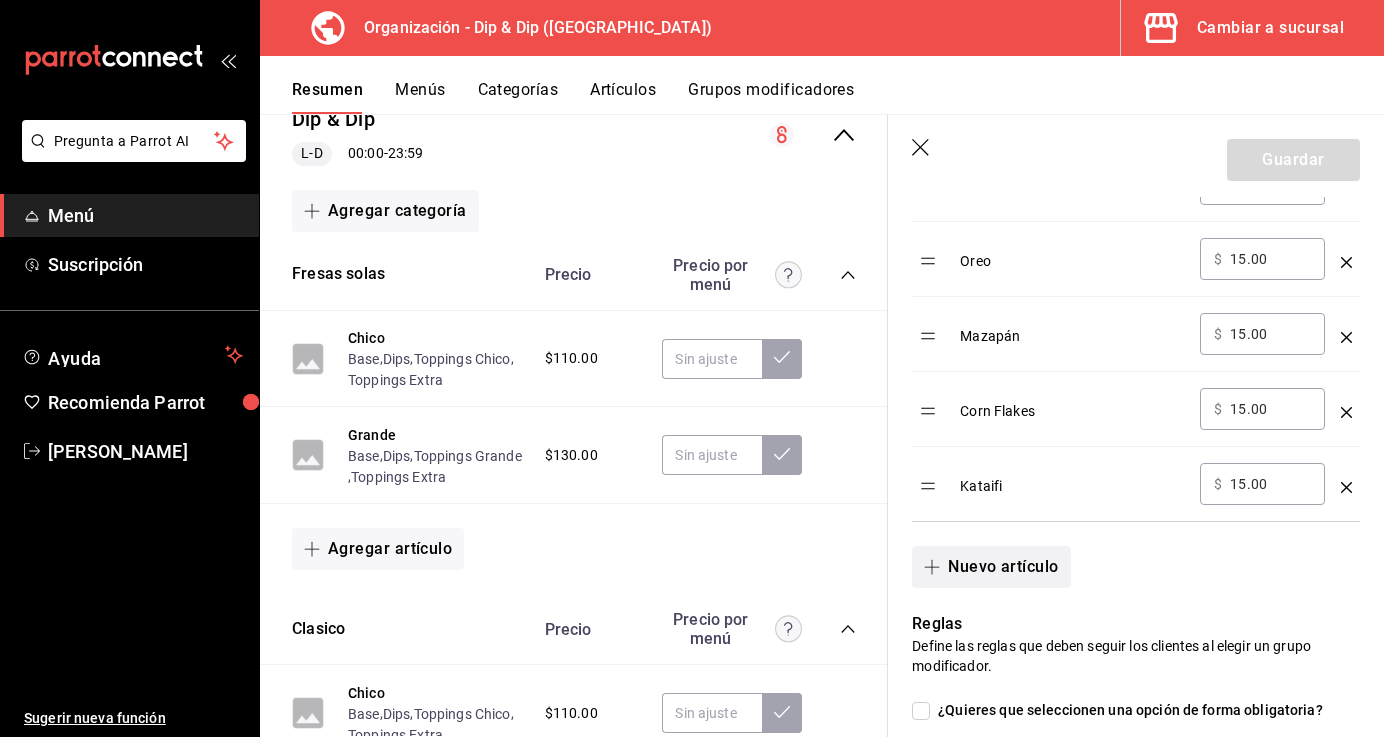 click on "Nuevo artículo" at bounding box center (991, 567) 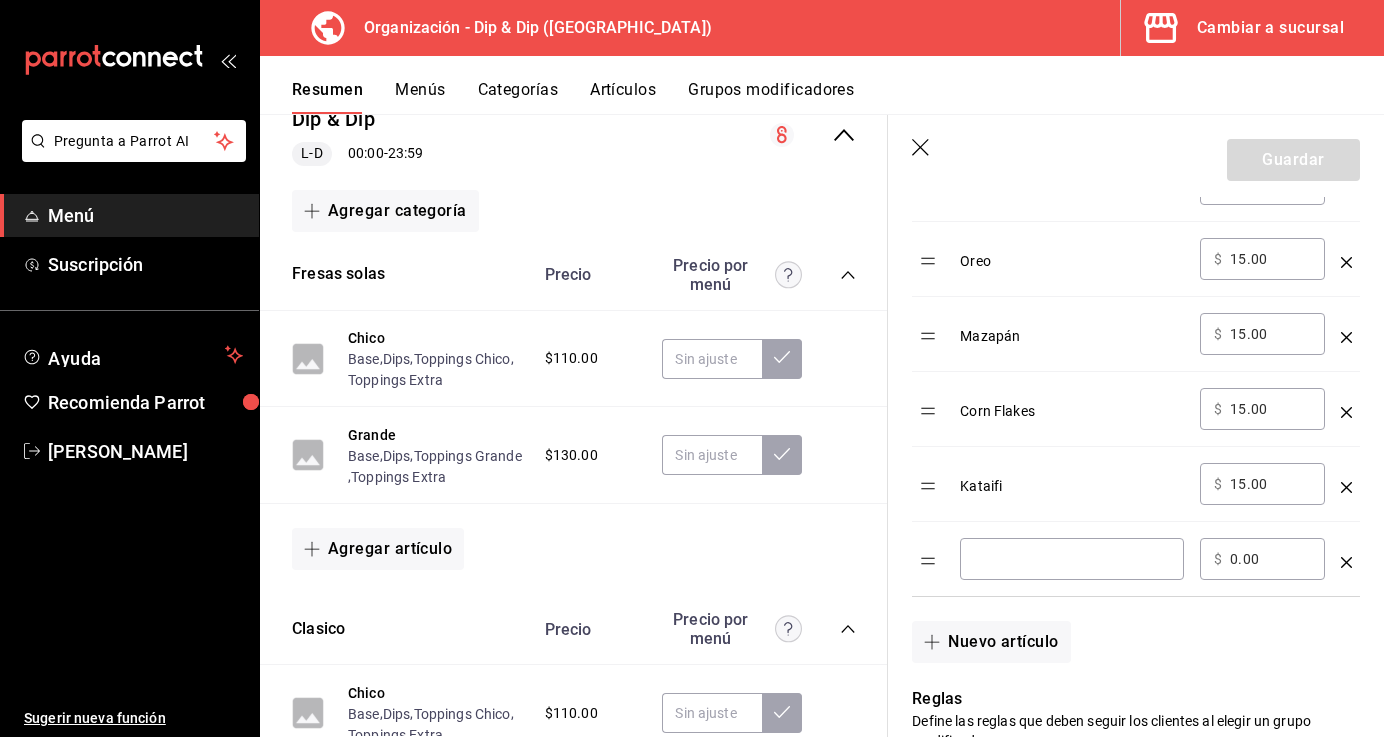 click at bounding box center (1072, 559) 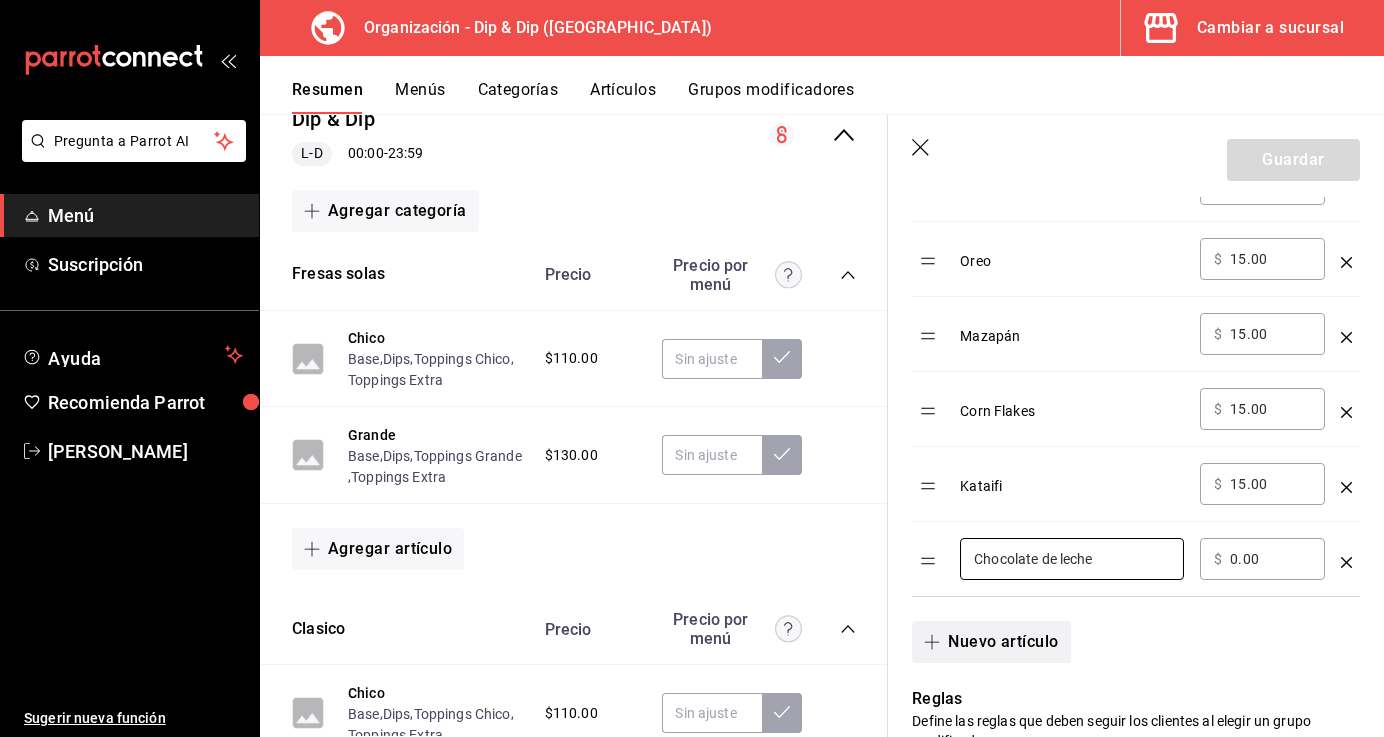 type on "Chocolate de leche" 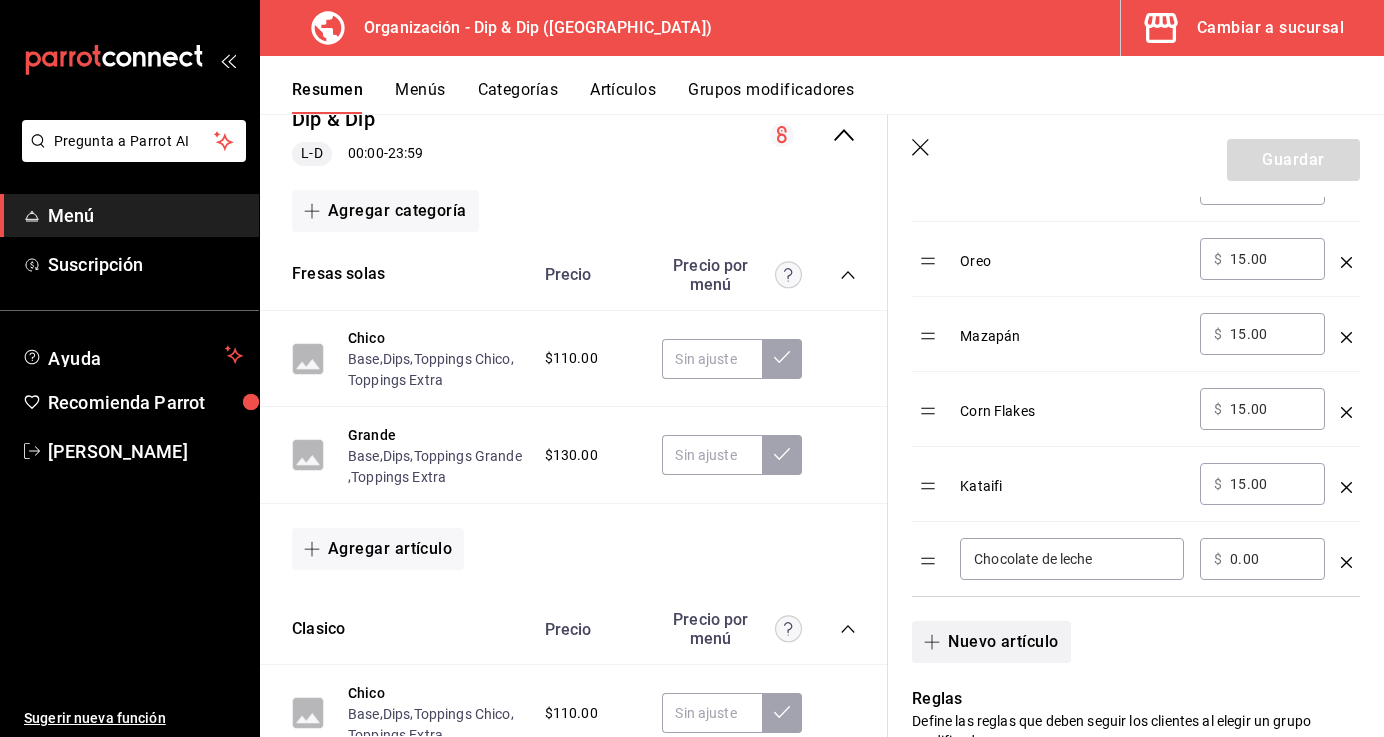 click on "Nuevo artículo" at bounding box center [991, 642] 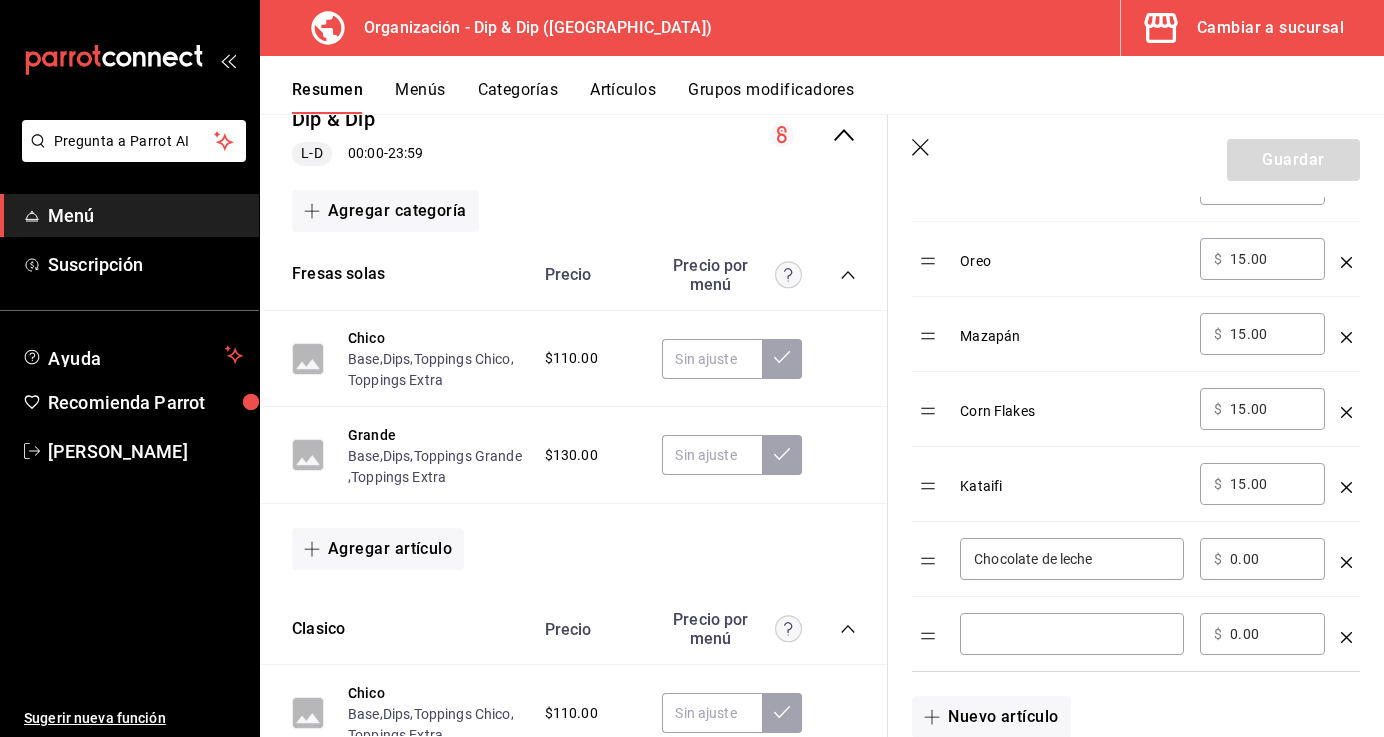 click at bounding box center (1072, 634) 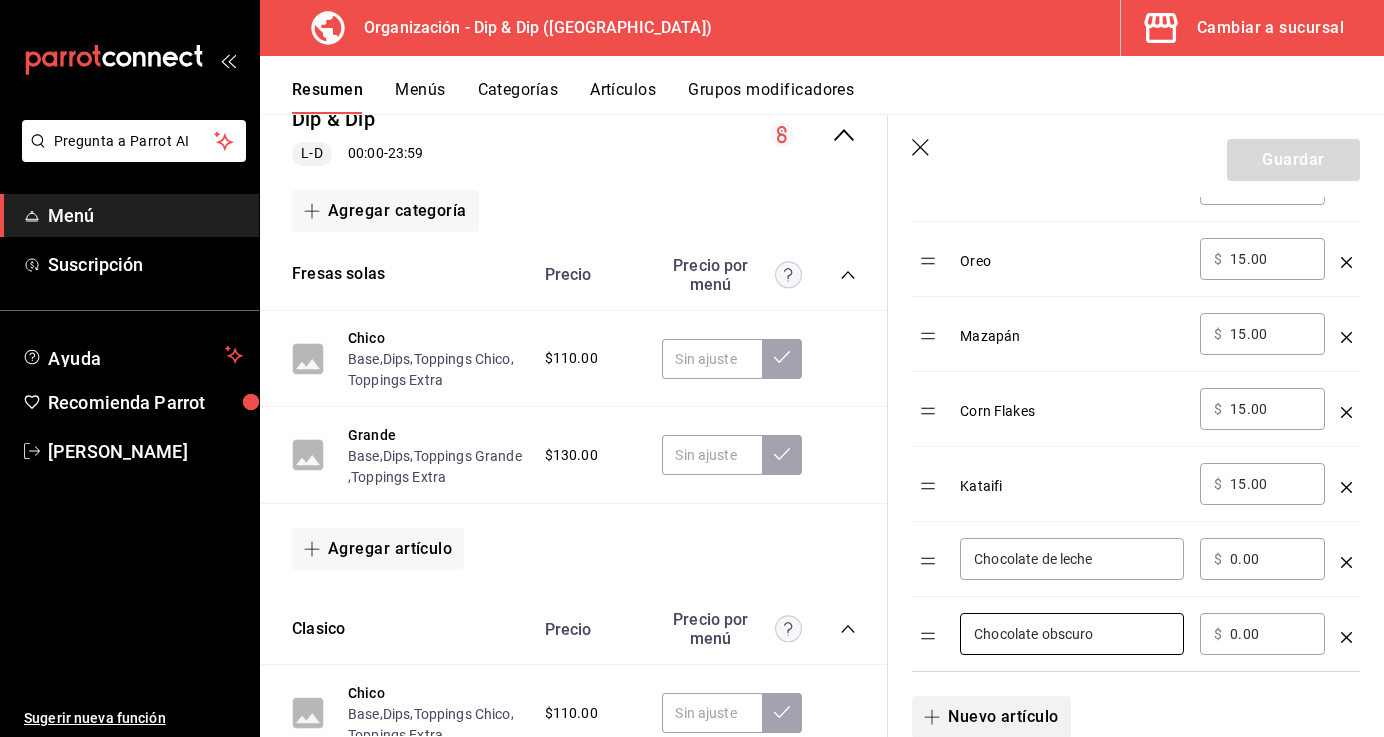 type on "Chocolate obscuro" 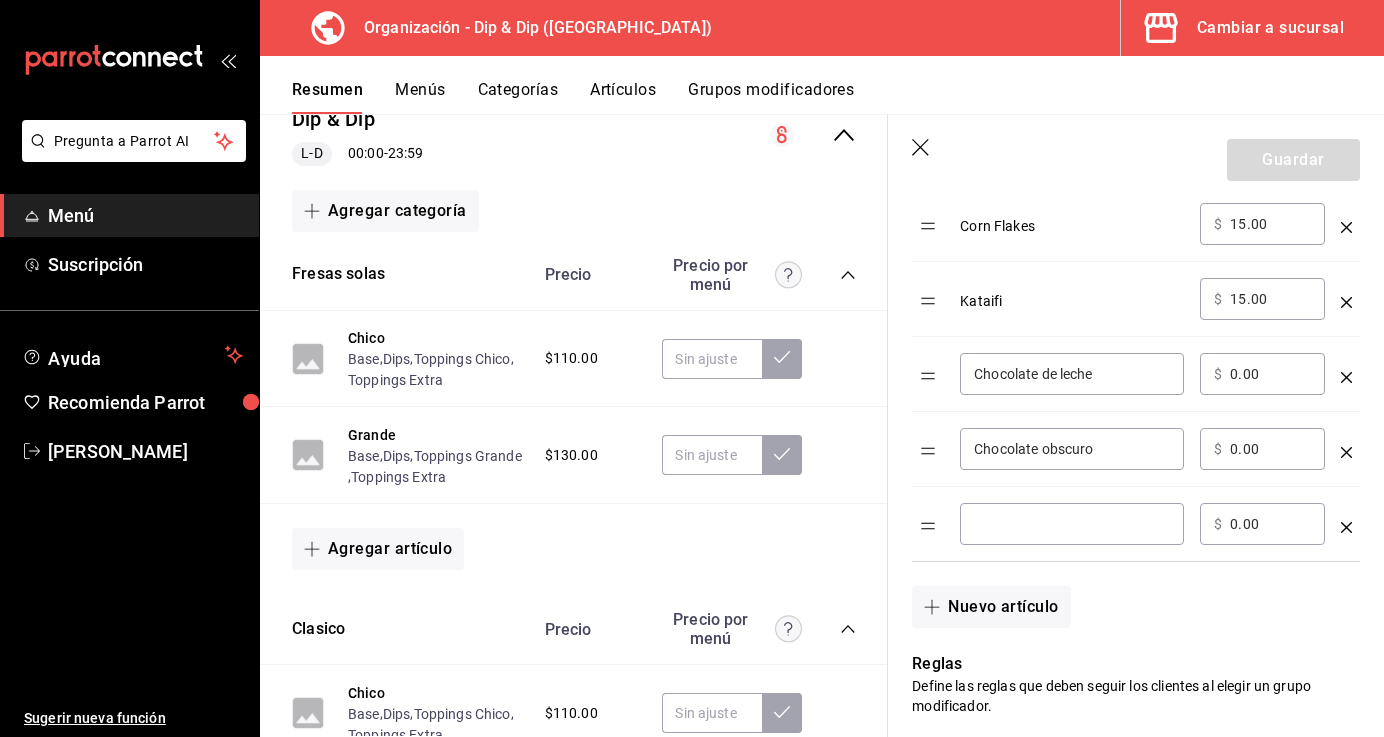 scroll, scrollTop: 1262, scrollLeft: 0, axis: vertical 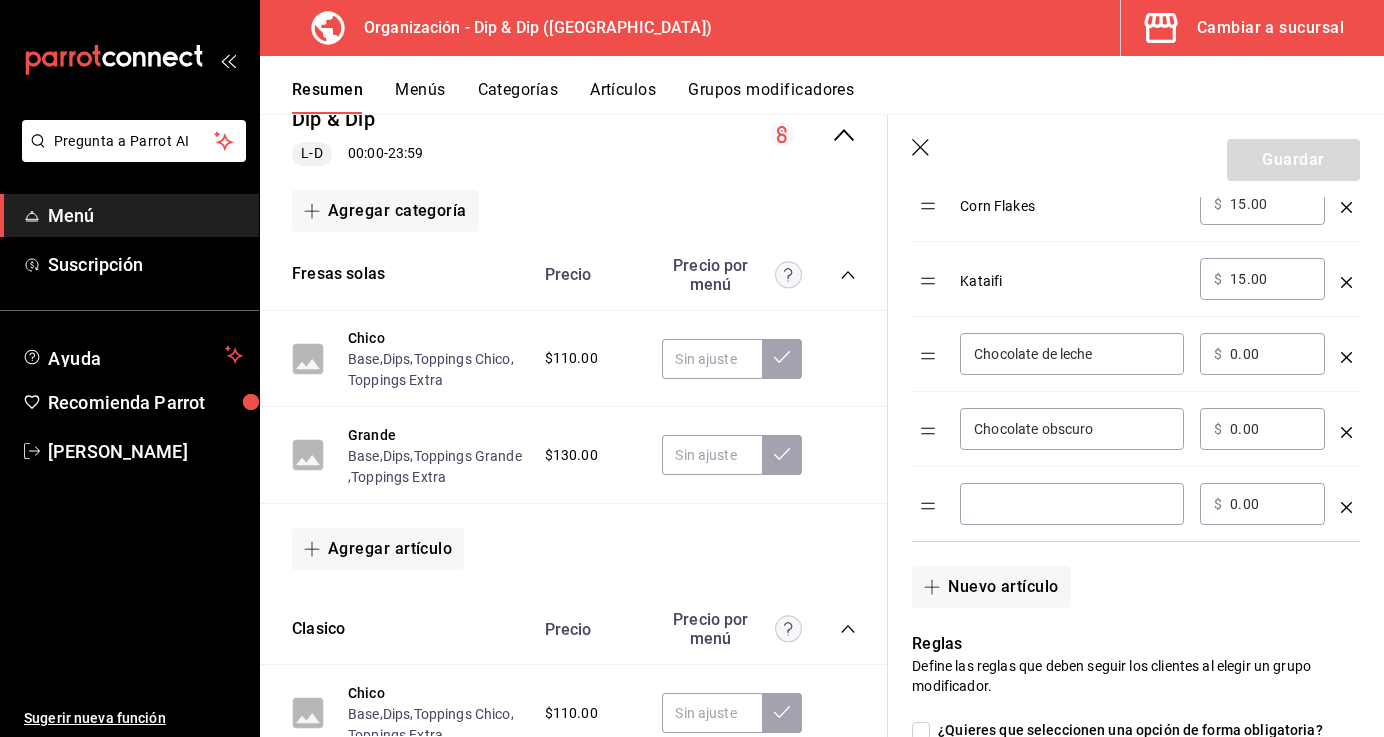 click at bounding box center [1072, 504] 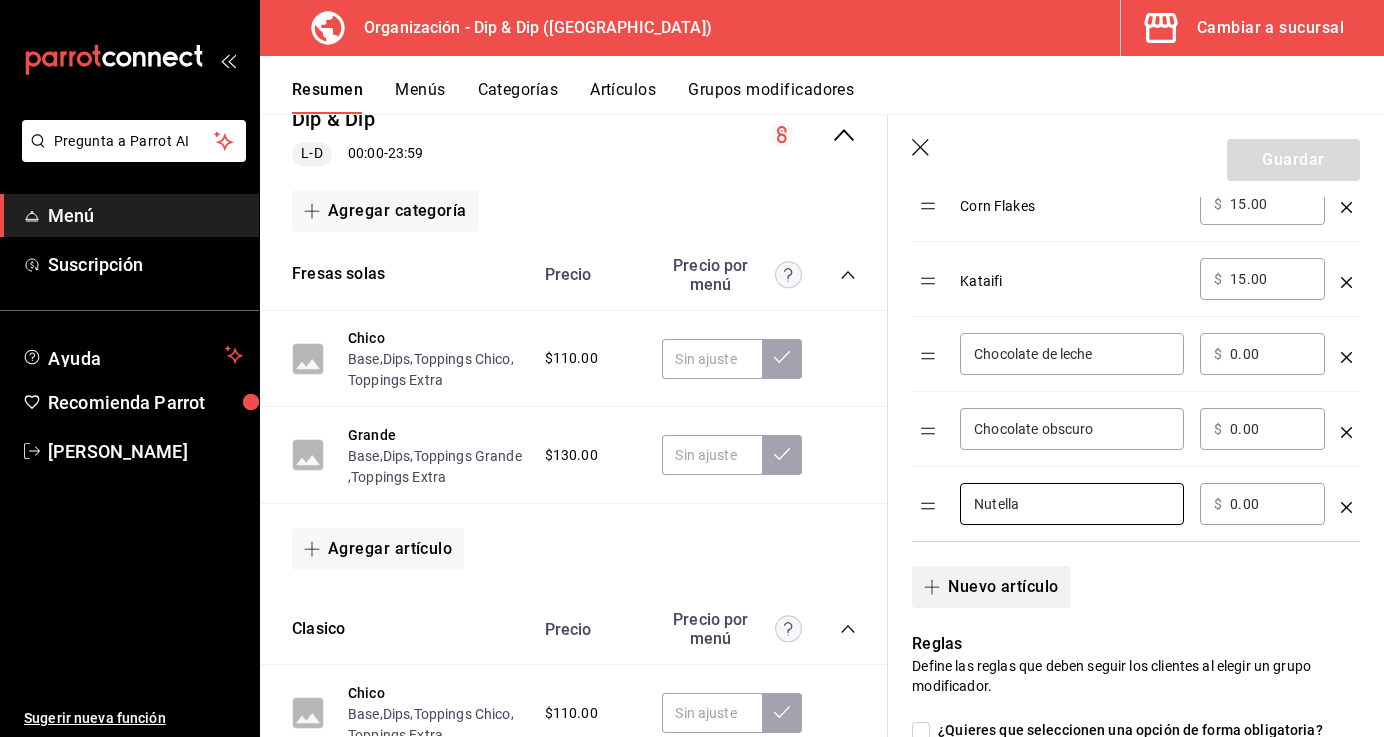 type on "Nutella" 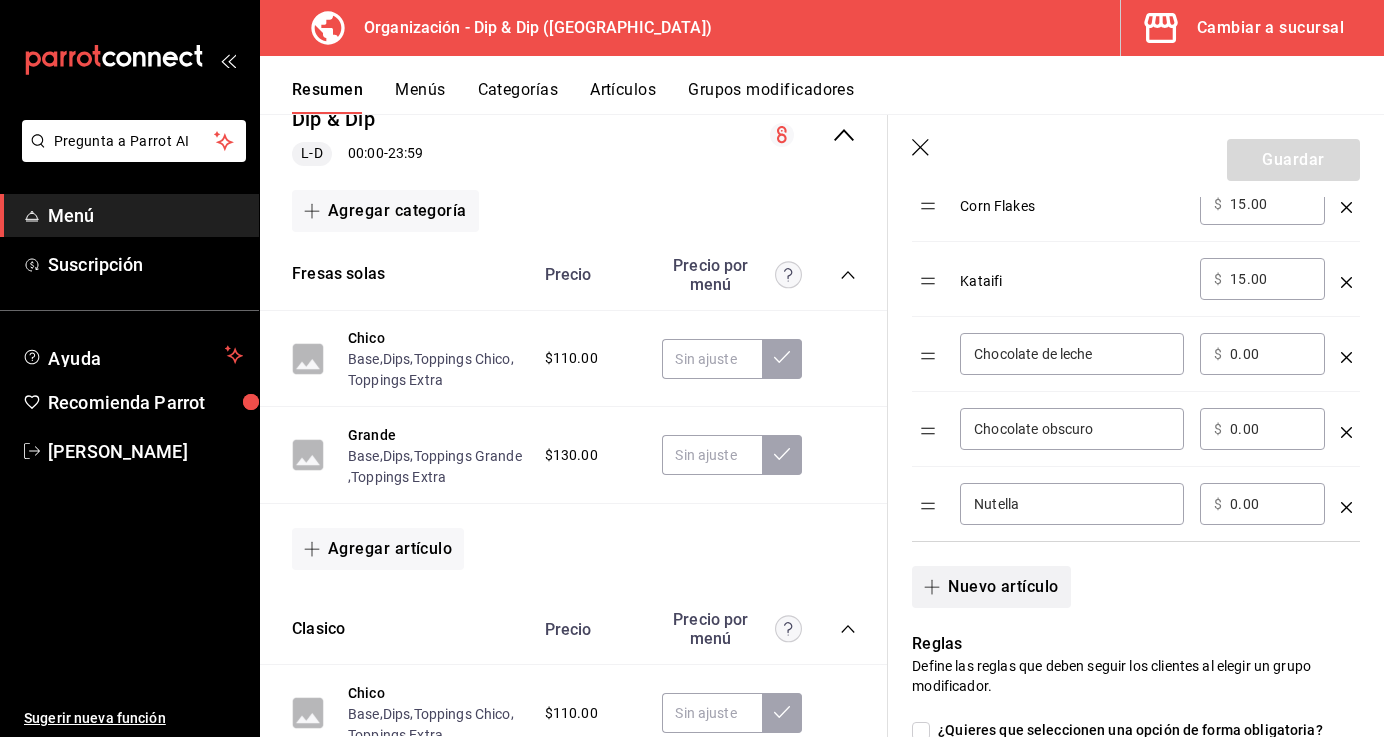 click on "Nuevo artículo" at bounding box center (991, 587) 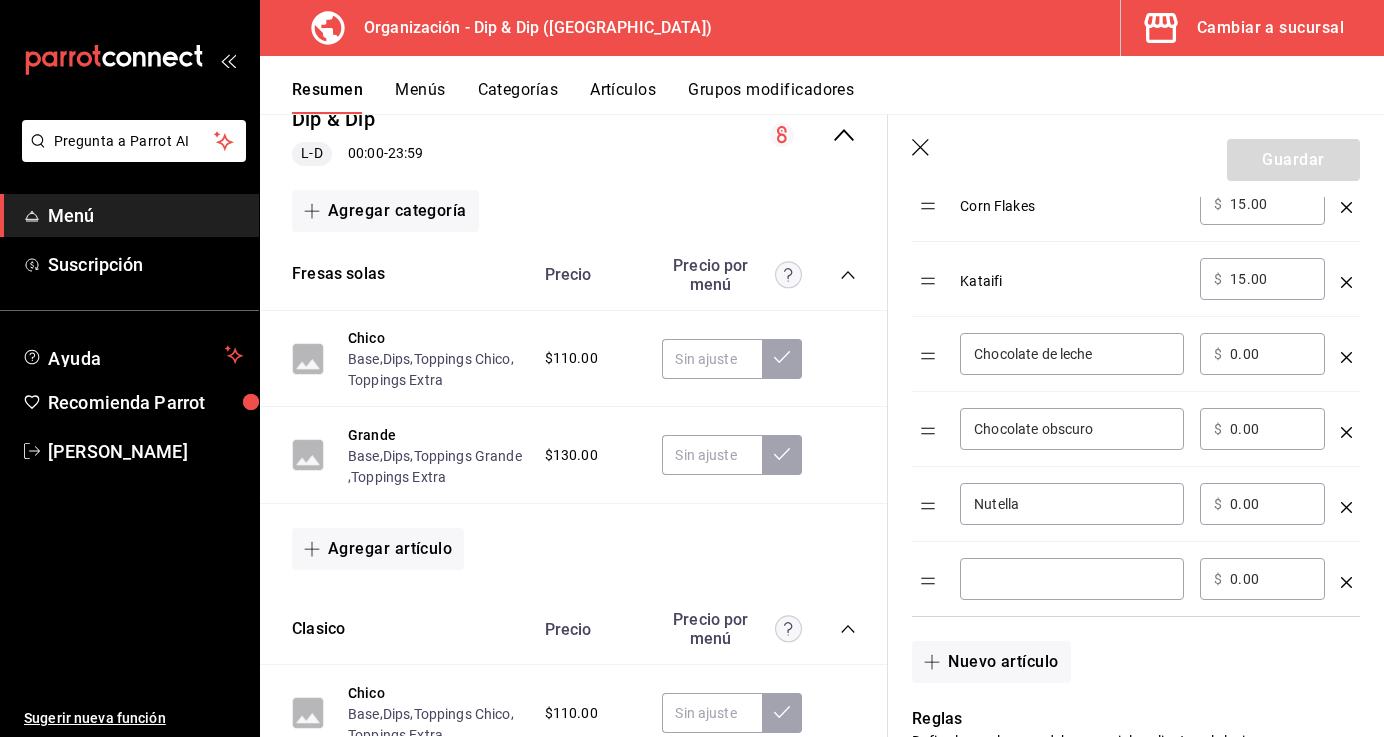 click at bounding box center [1072, 579] 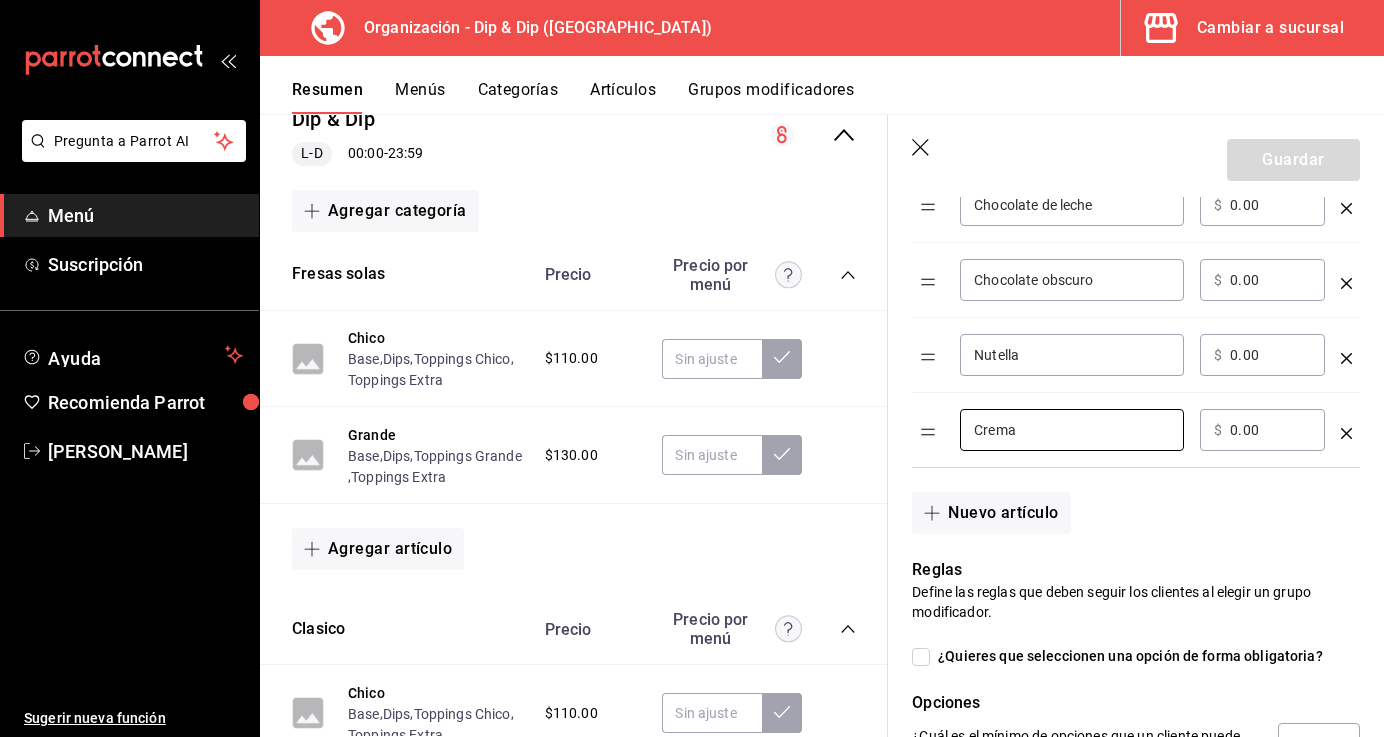 type on "Crema" 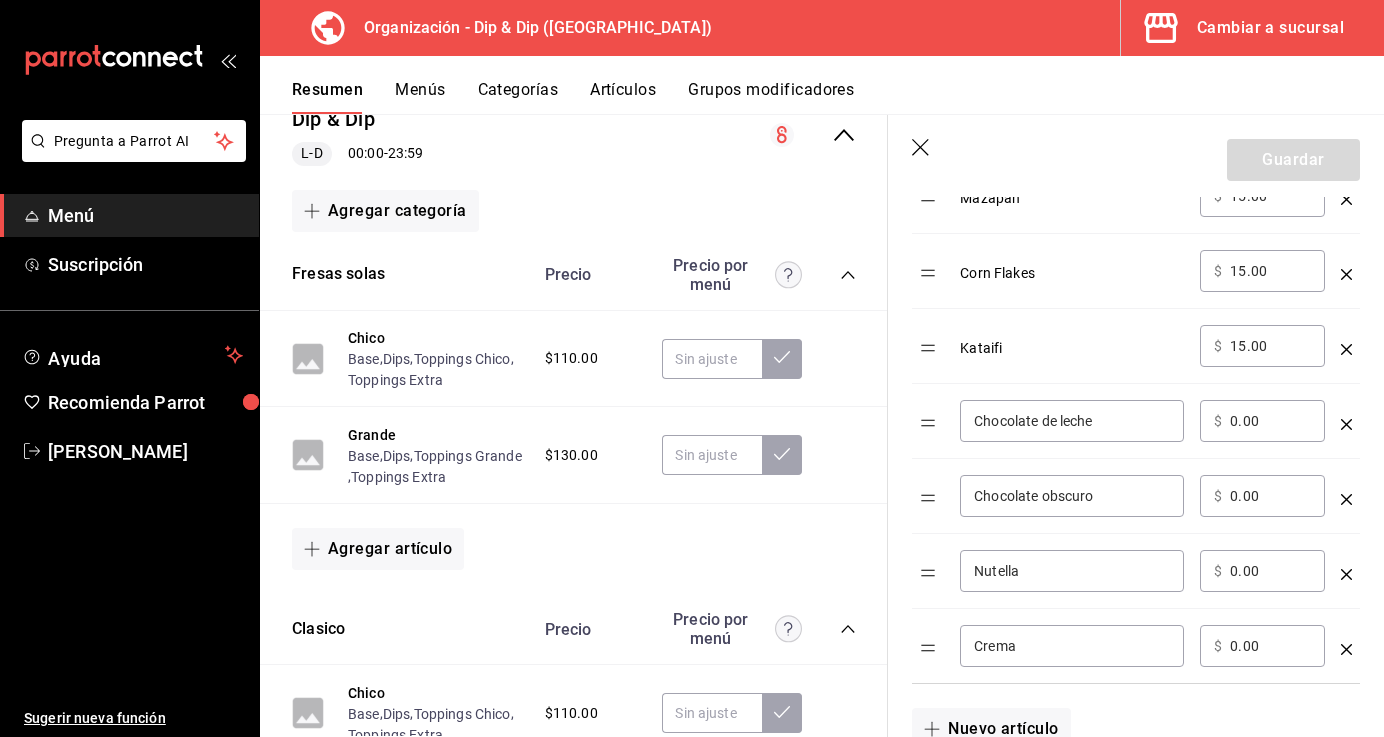 scroll, scrollTop: 1217, scrollLeft: 0, axis: vertical 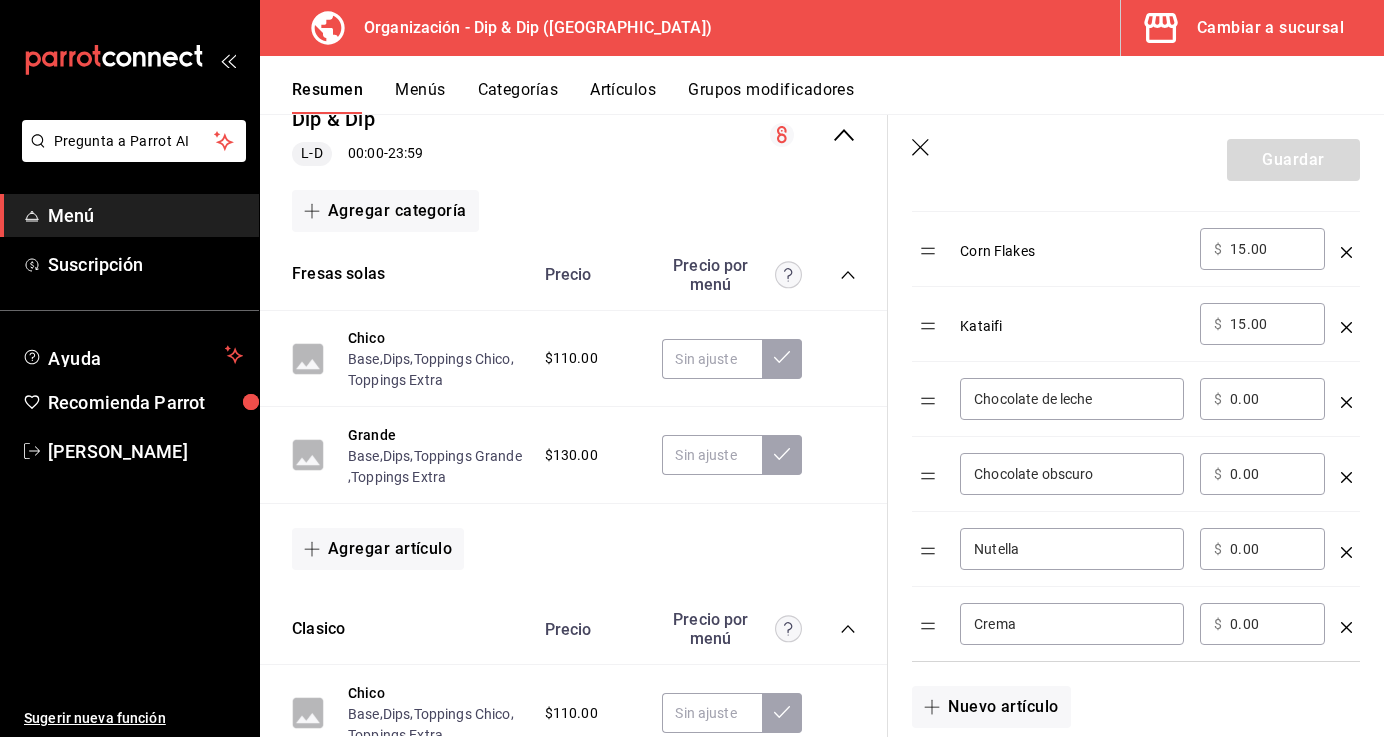click on "0.00" at bounding box center (1270, 399) 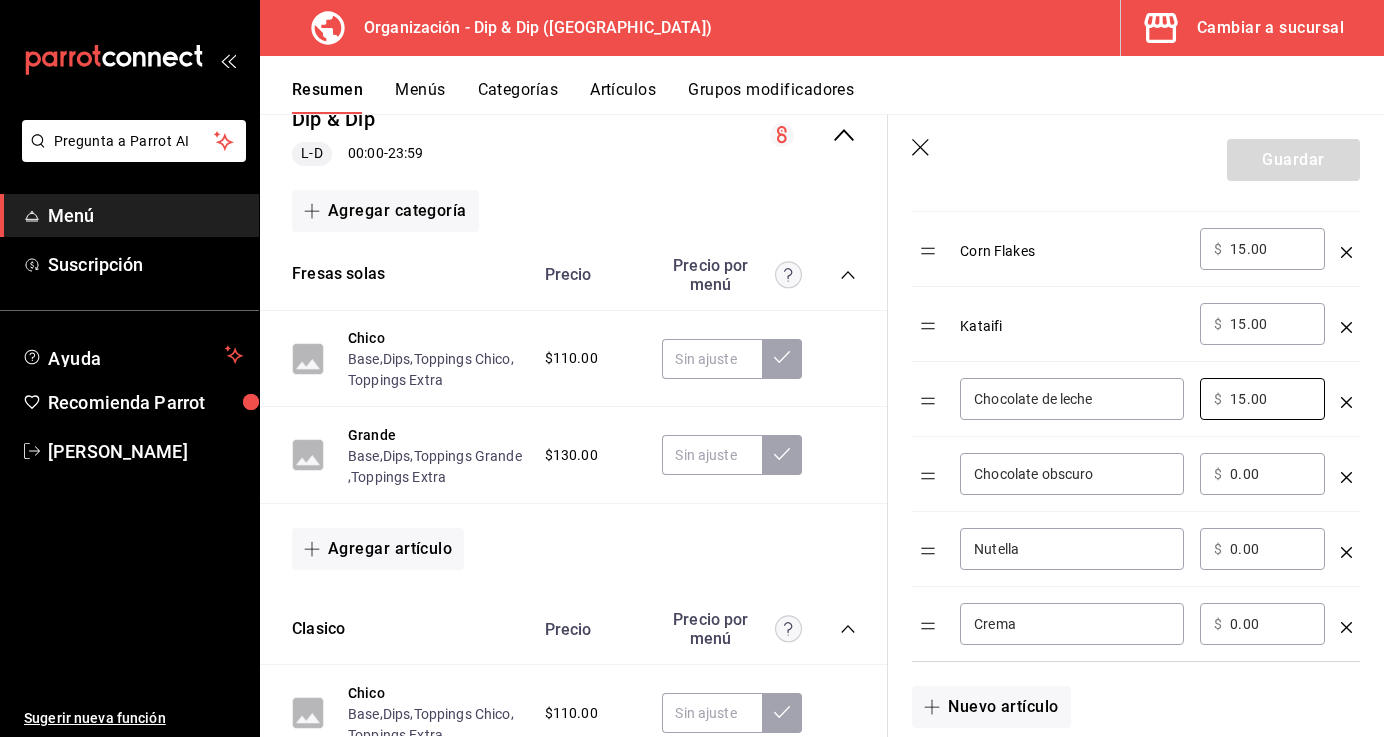 type on "15.00" 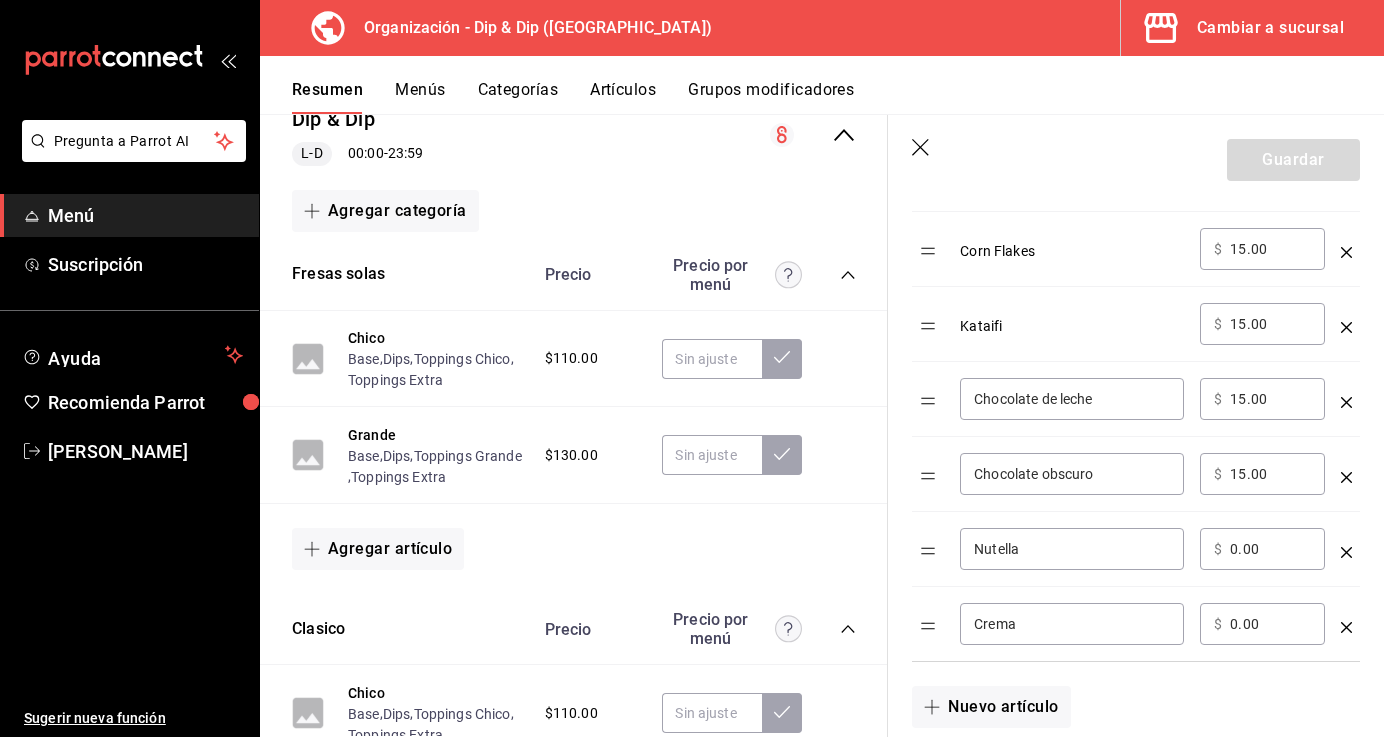 type on "15.00" 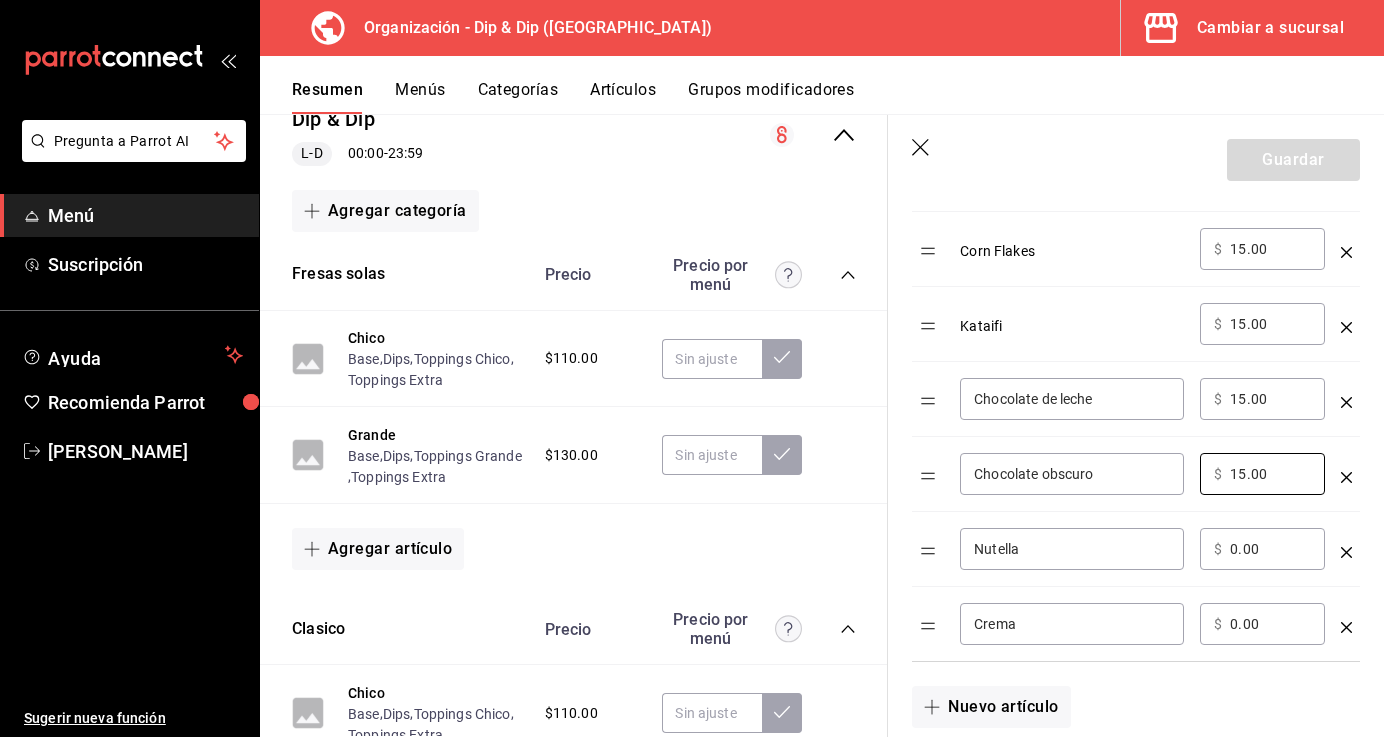 click on "​ $ 15.00 ​" at bounding box center (1262, 474) 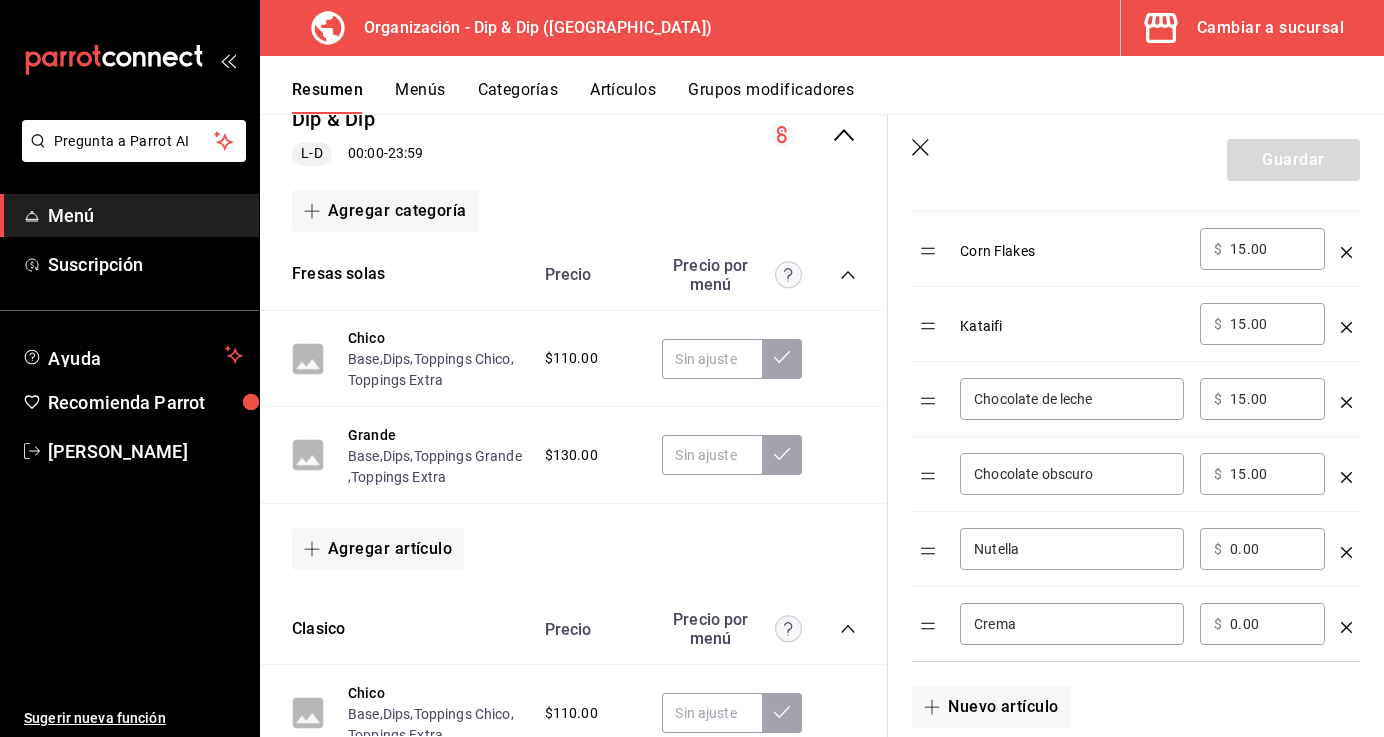 click on "0.00" at bounding box center (1270, 549) 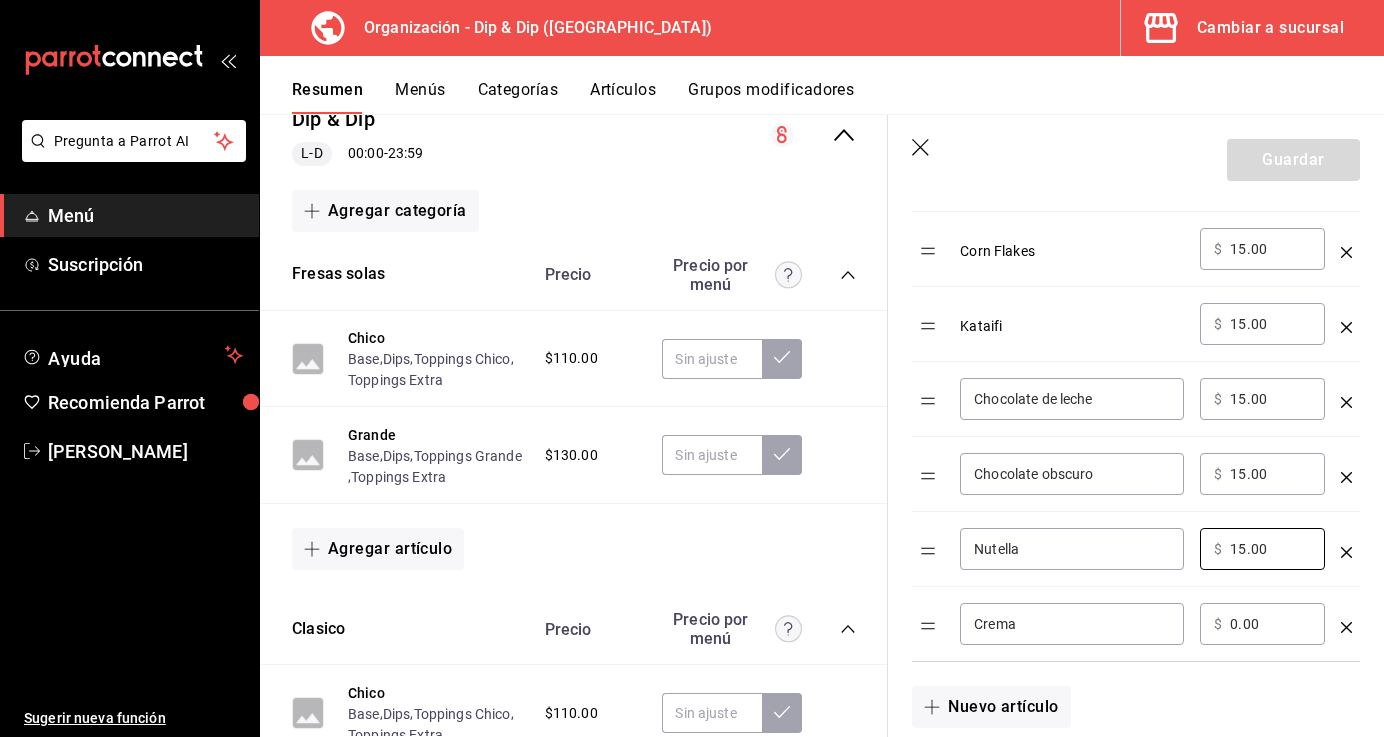 type on "15.00" 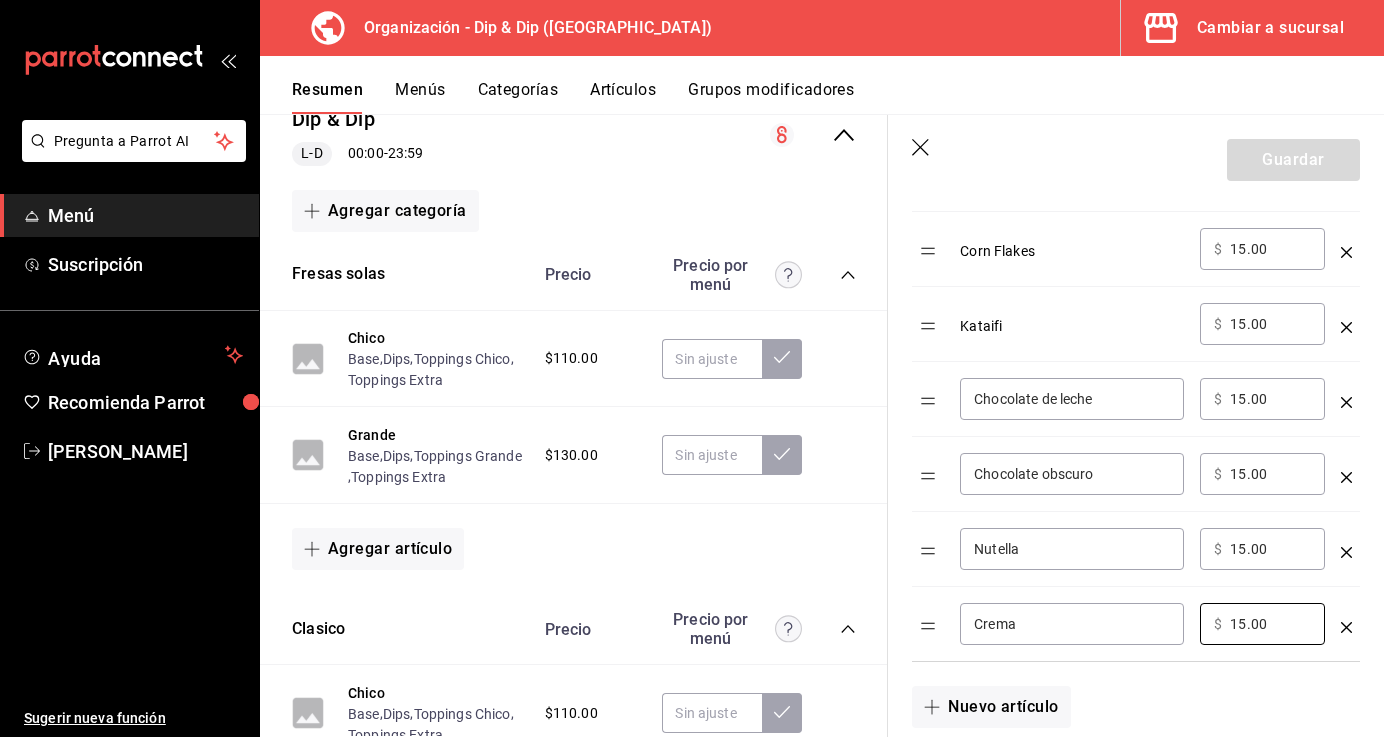 type on "15.00" 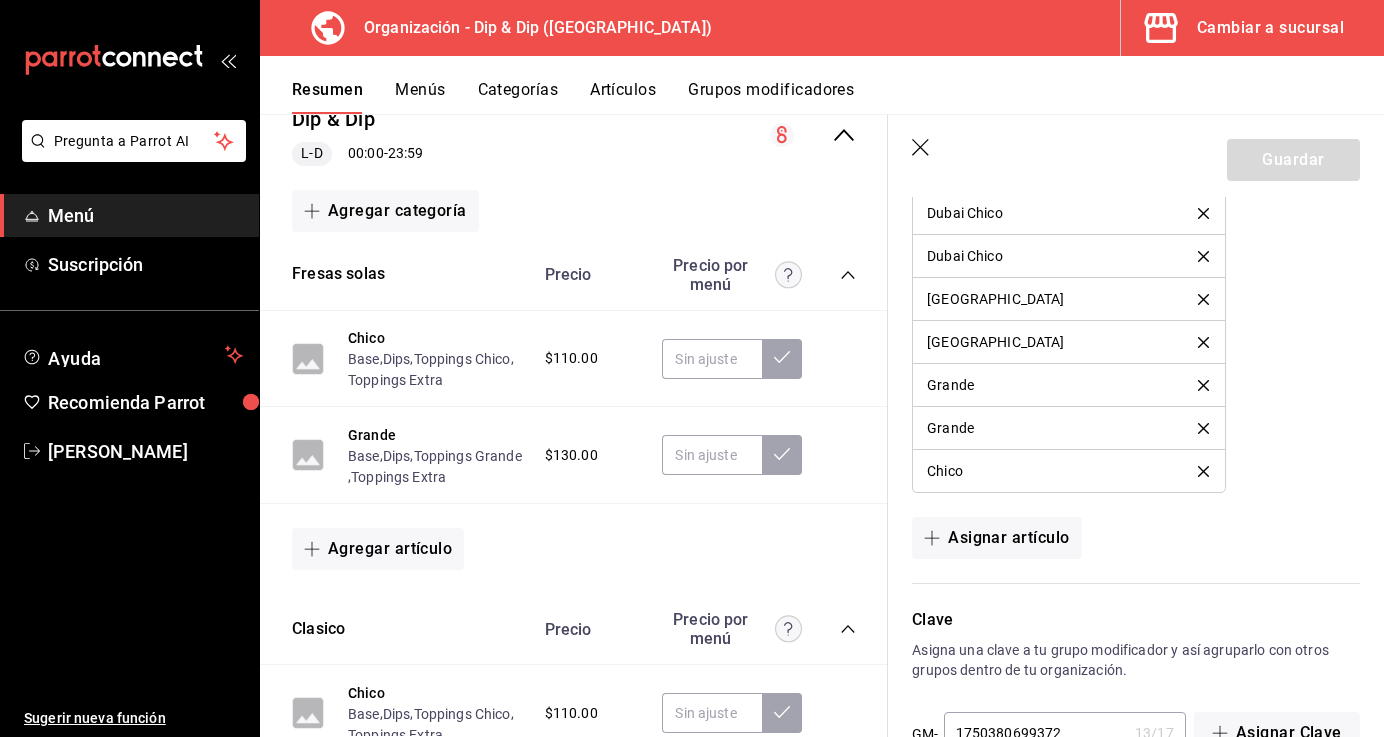 scroll, scrollTop: 2345, scrollLeft: 0, axis: vertical 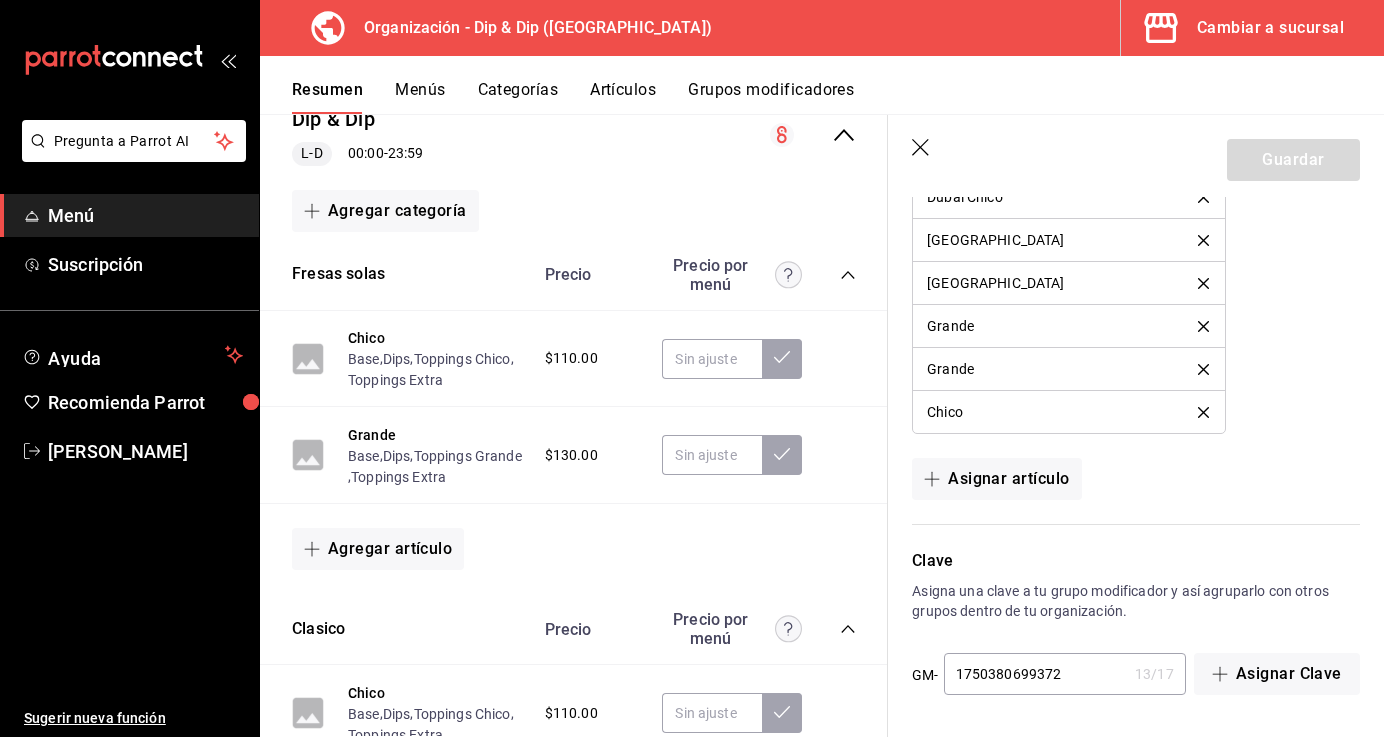 click on "Guardar" at bounding box center (1136, 156) 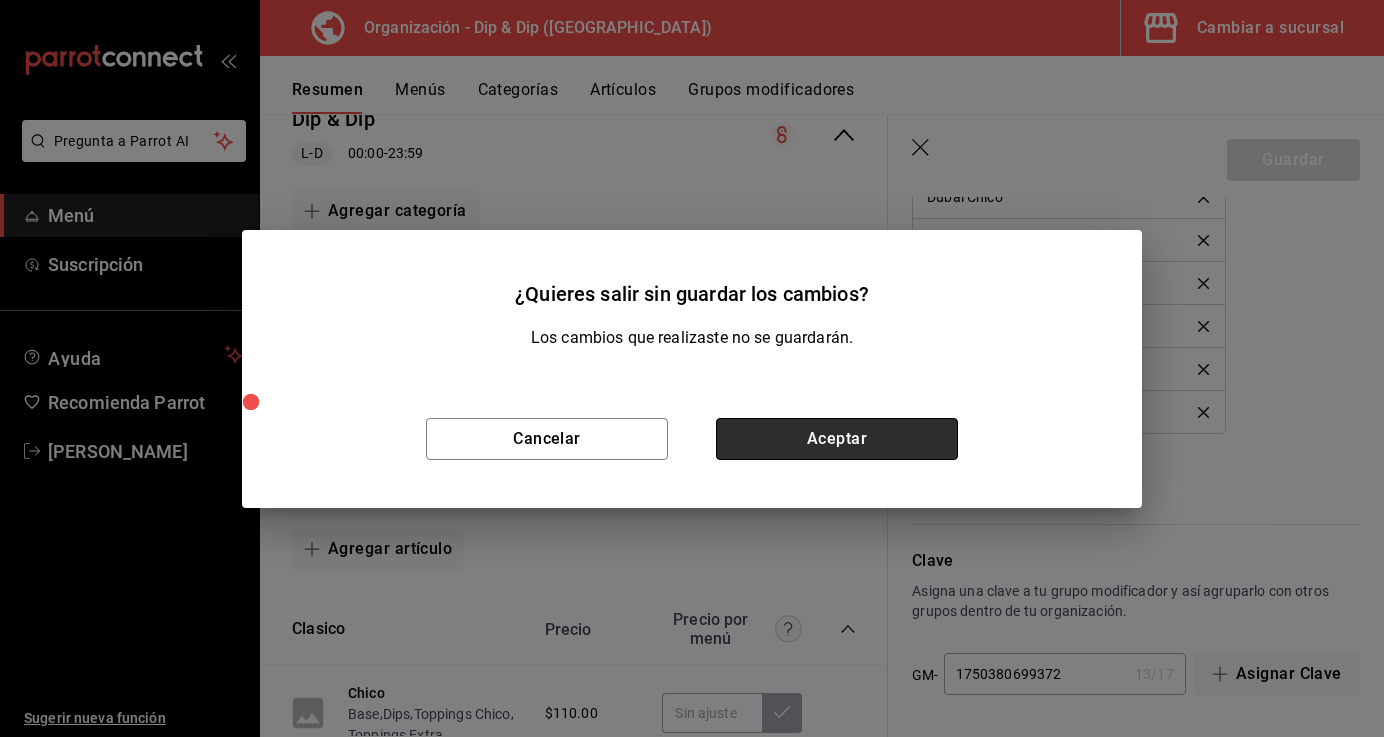 click on "Aceptar" at bounding box center [837, 439] 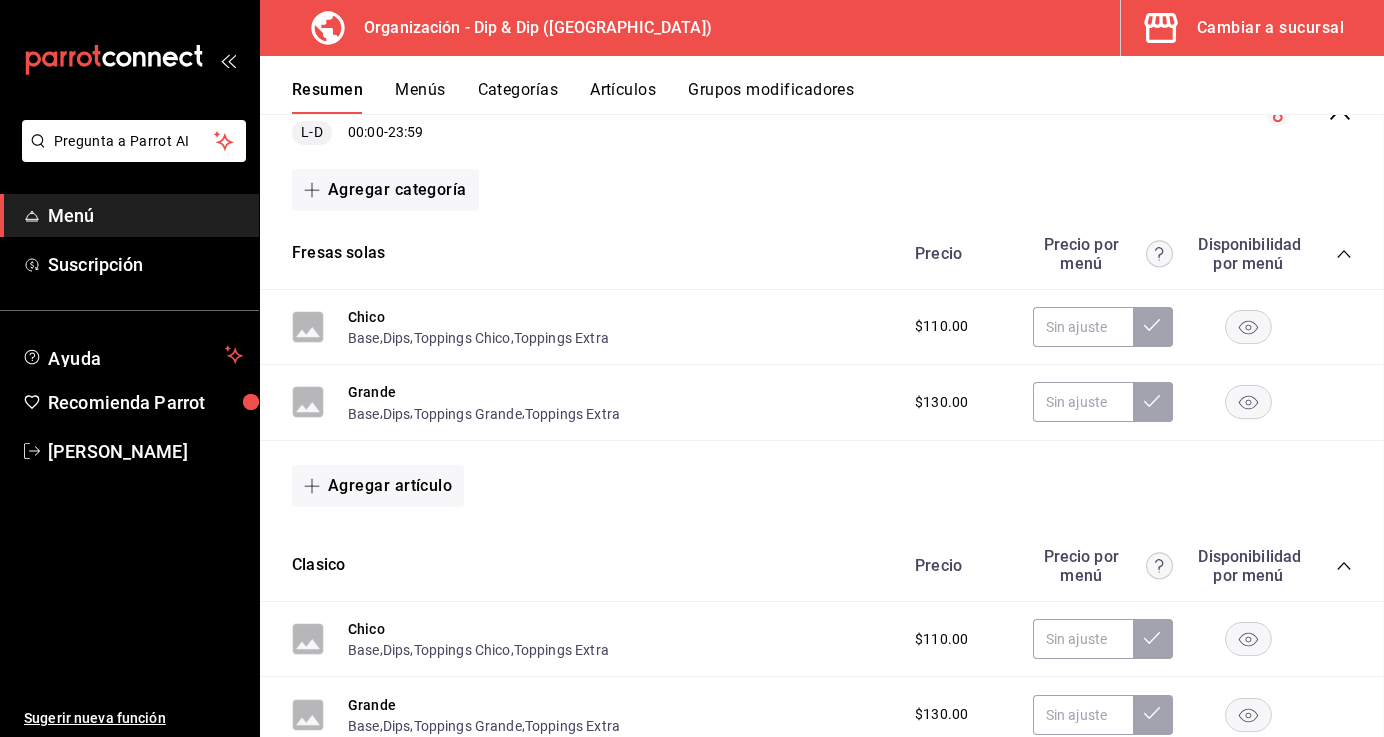 scroll, scrollTop: 0, scrollLeft: 0, axis: both 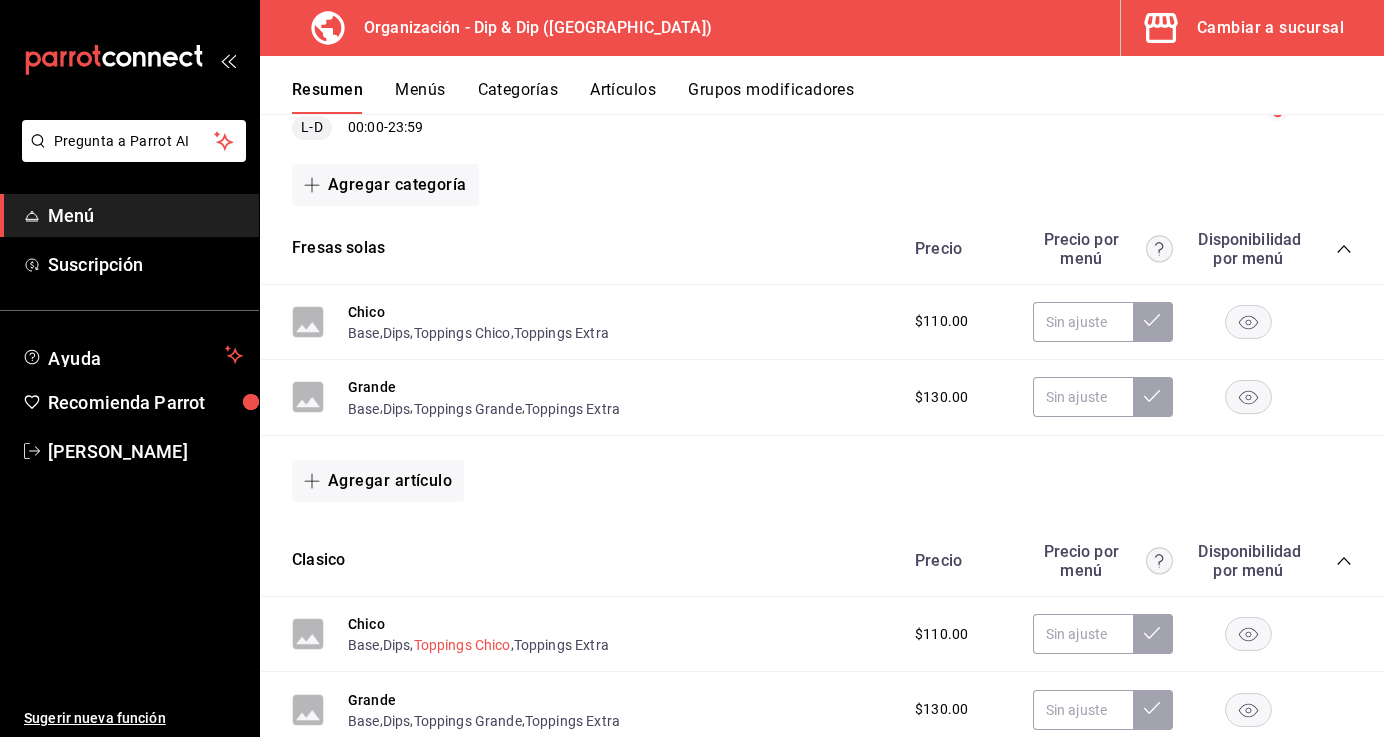 click on "Toppings Chico" at bounding box center (462, 645) 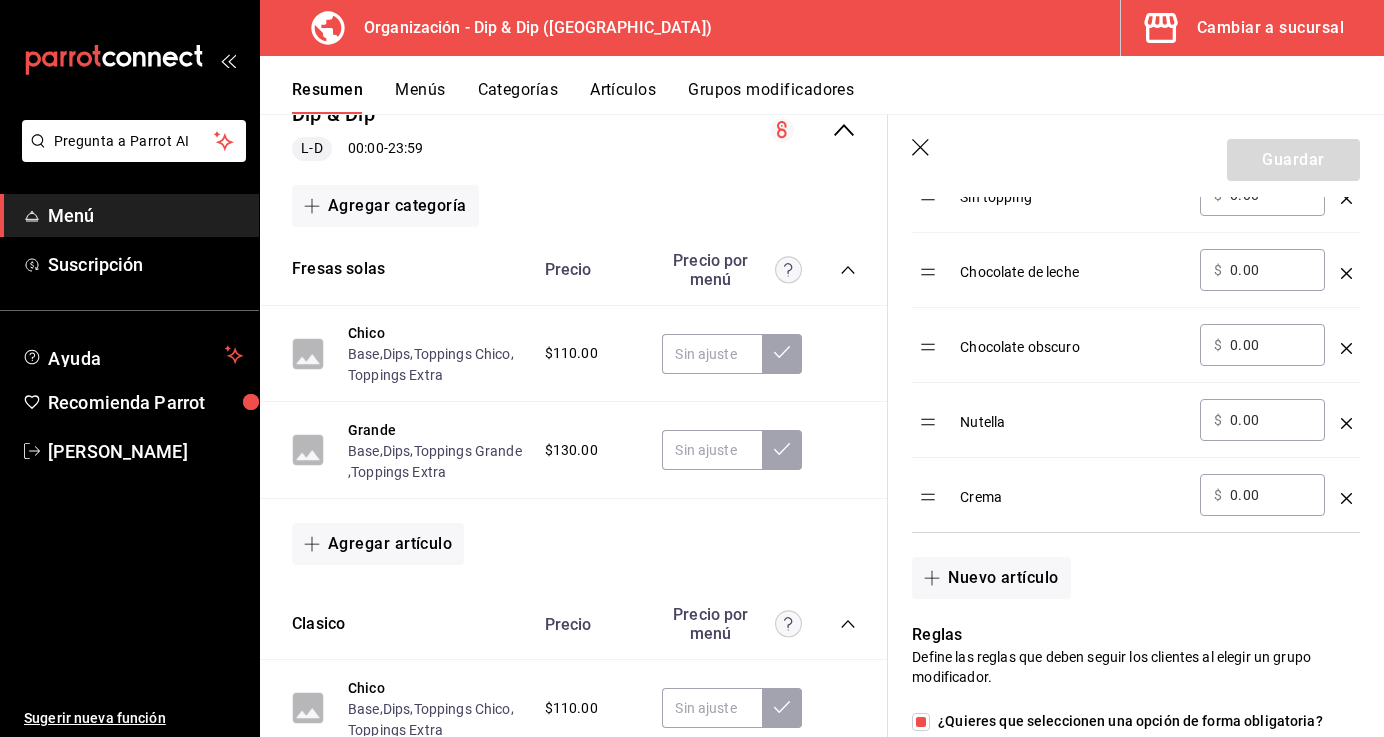 scroll, scrollTop: 1427, scrollLeft: 0, axis: vertical 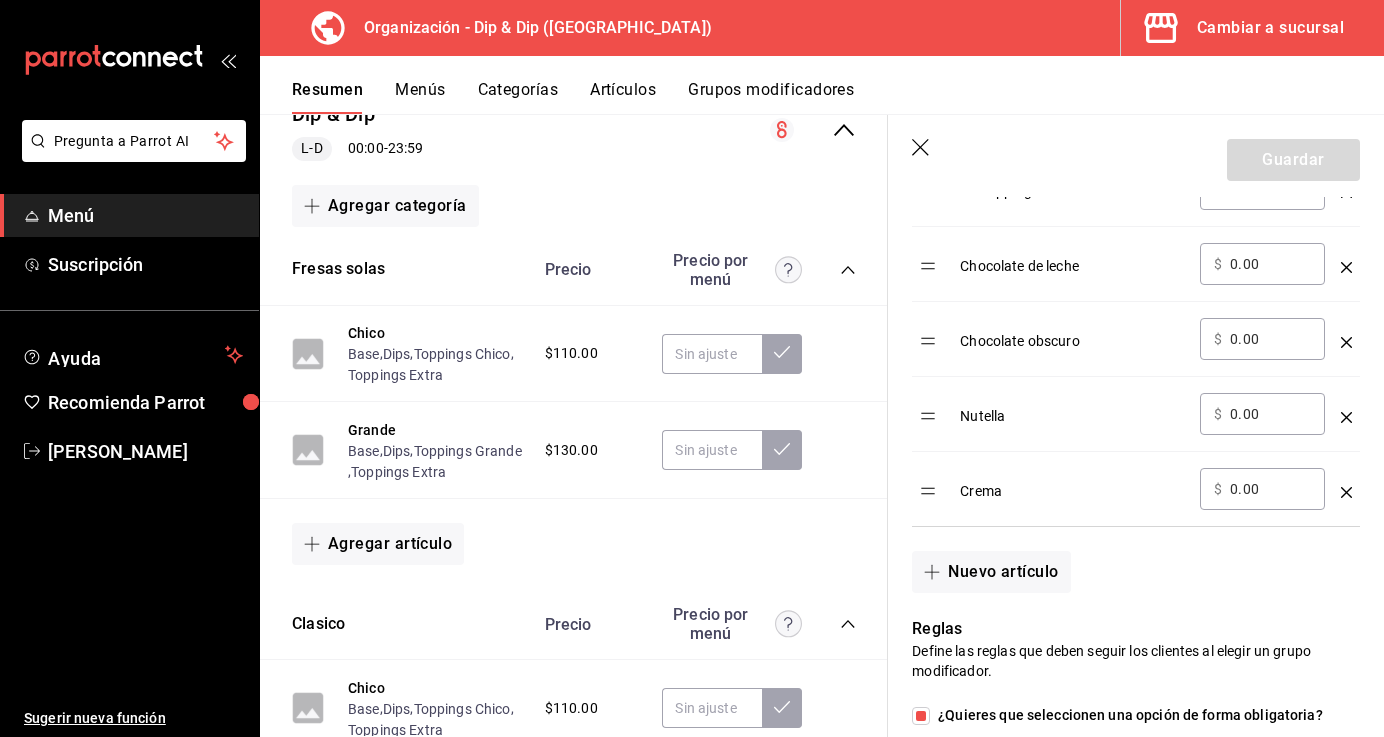 click 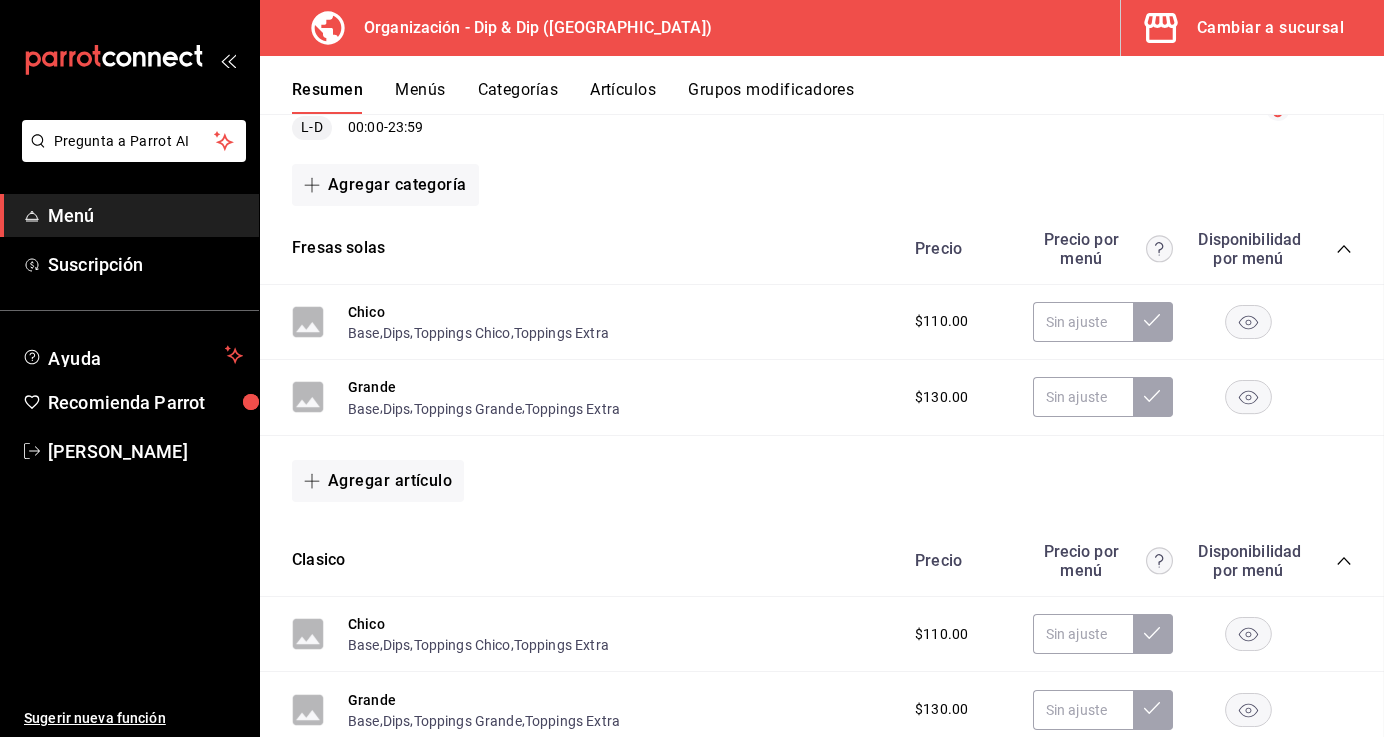scroll, scrollTop: 0, scrollLeft: 0, axis: both 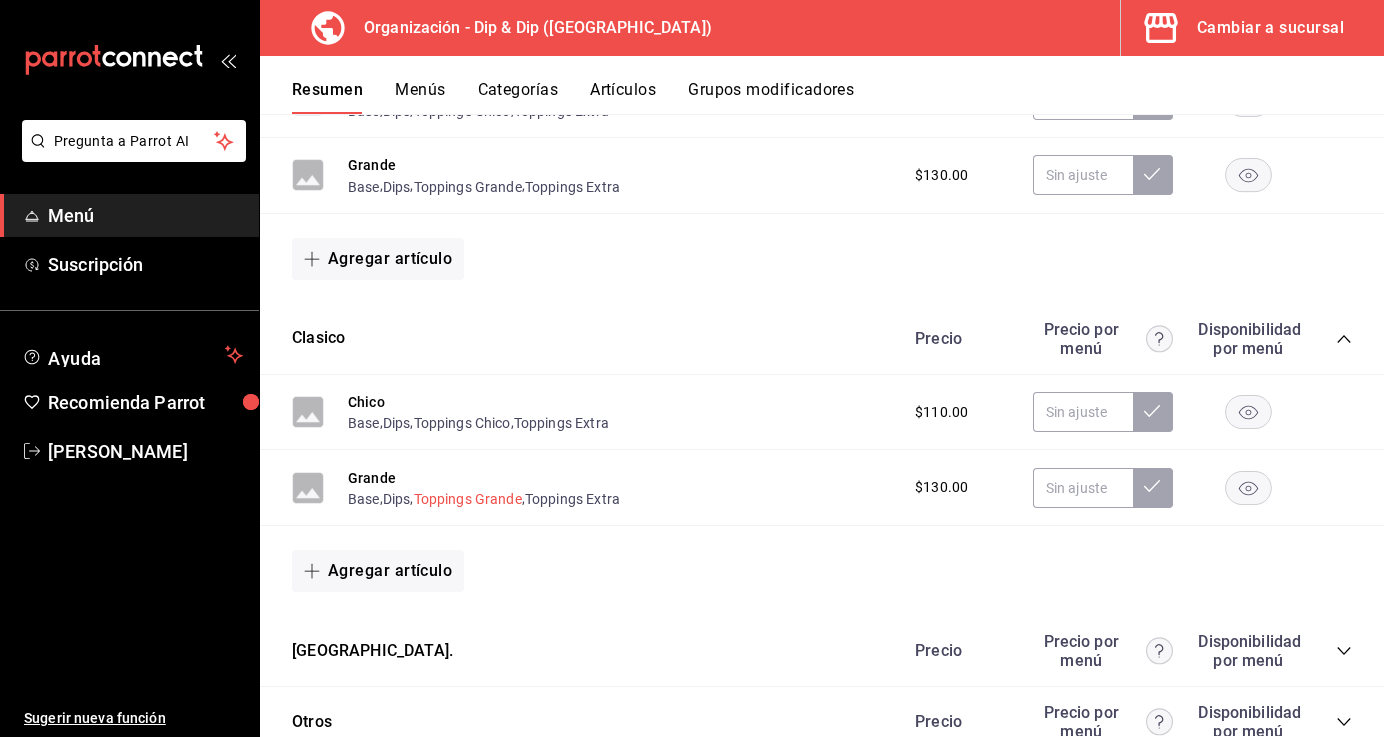 click on "Toppings Grande" at bounding box center (468, 499) 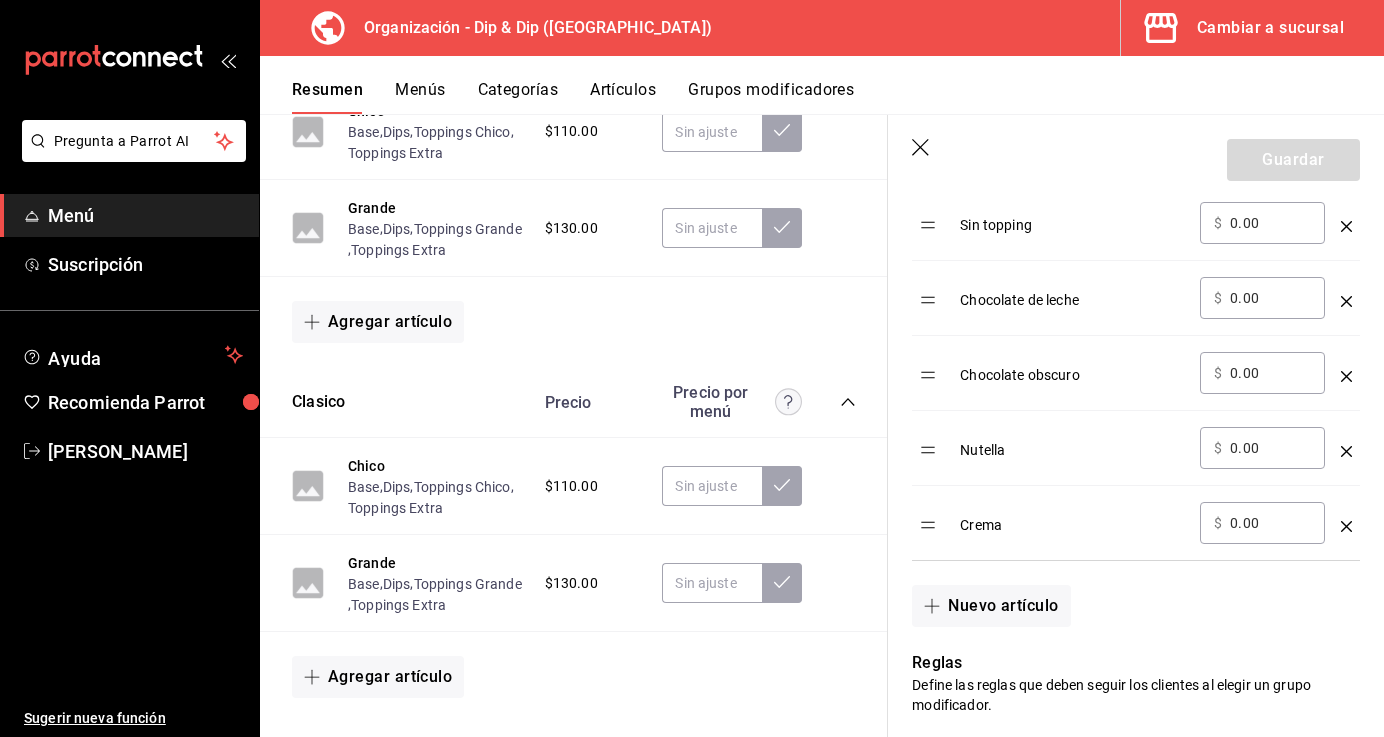 scroll, scrollTop: 1477, scrollLeft: 0, axis: vertical 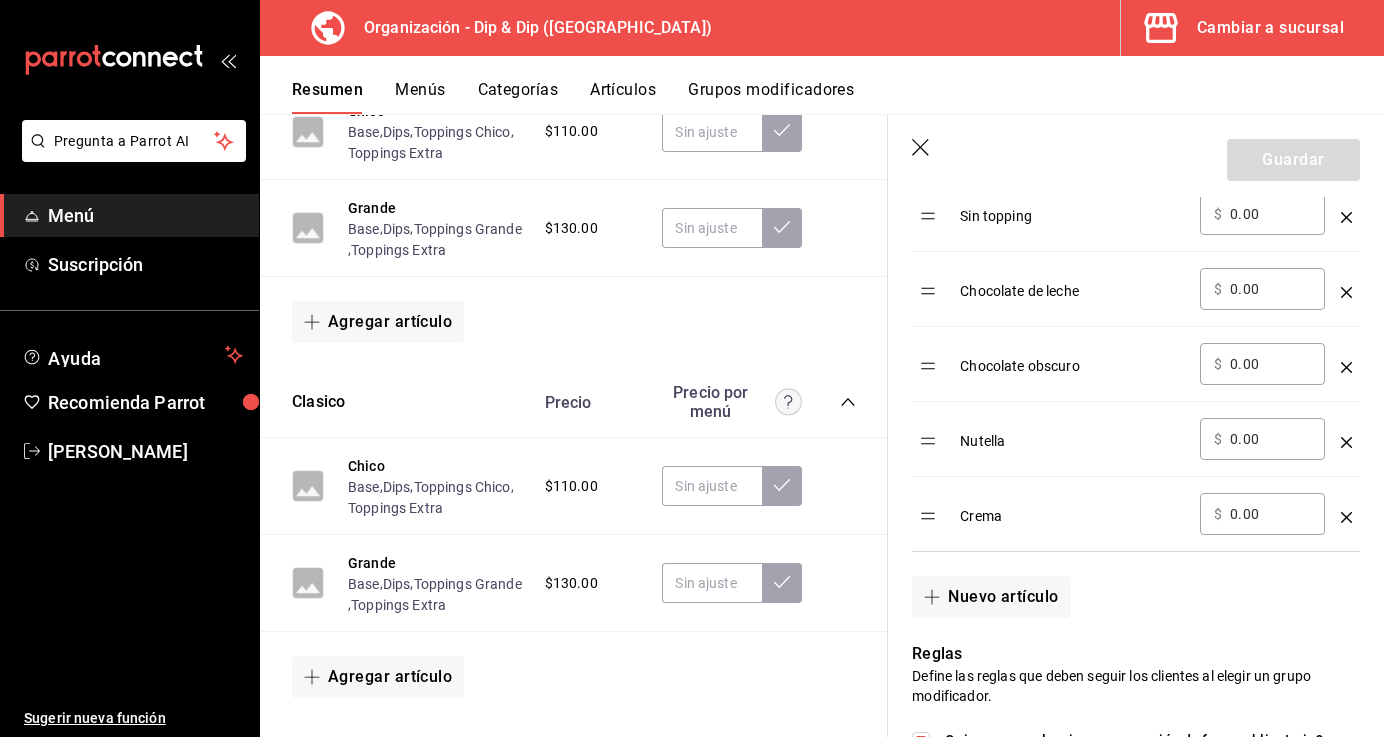 click 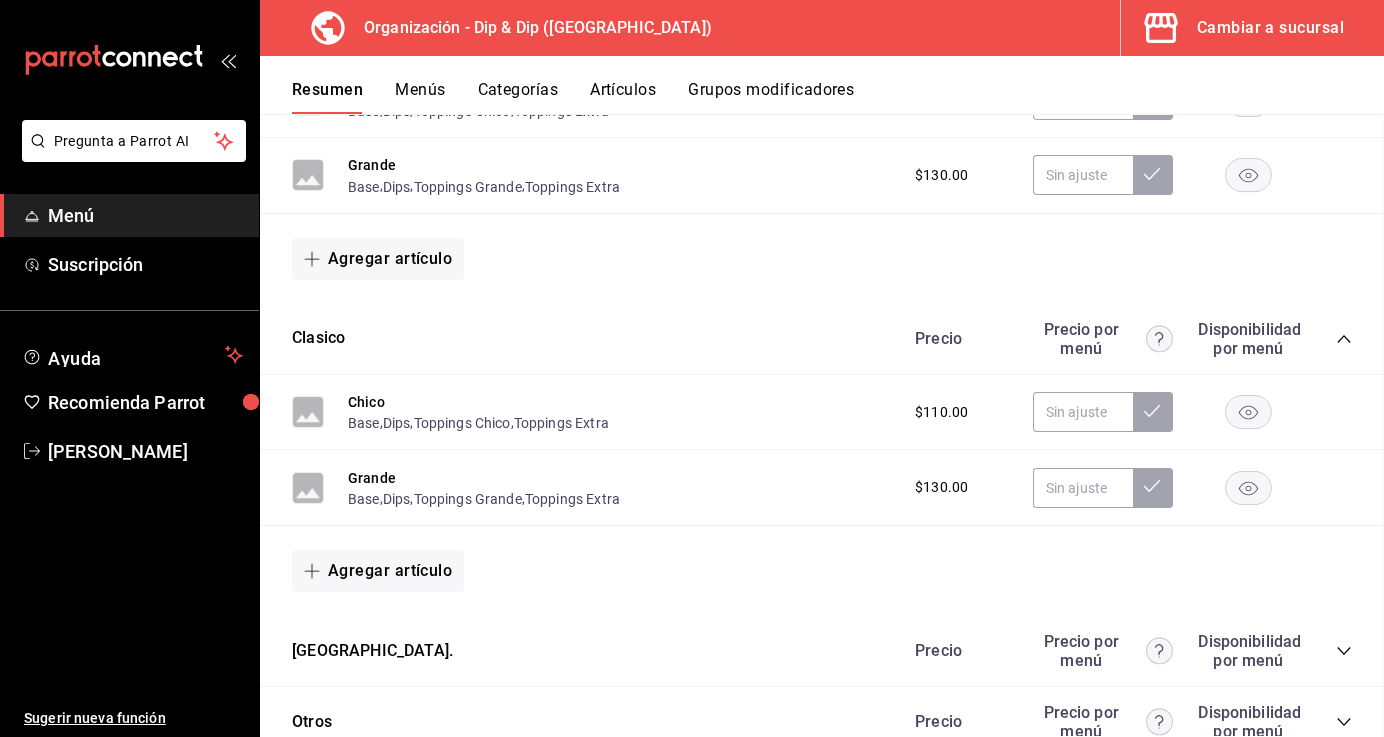 scroll, scrollTop: 0, scrollLeft: 0, axis: both 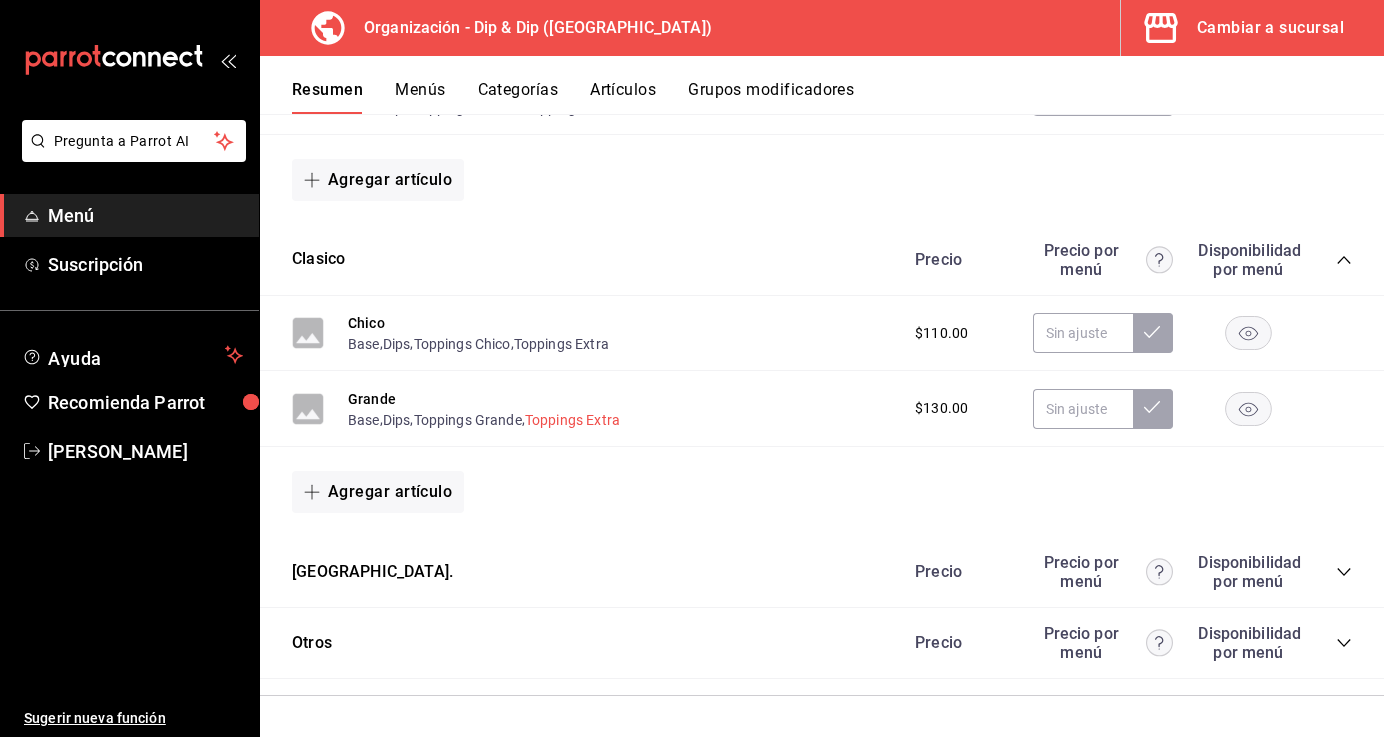 click on "Toppings Extra" at bounding box center [572, 420] 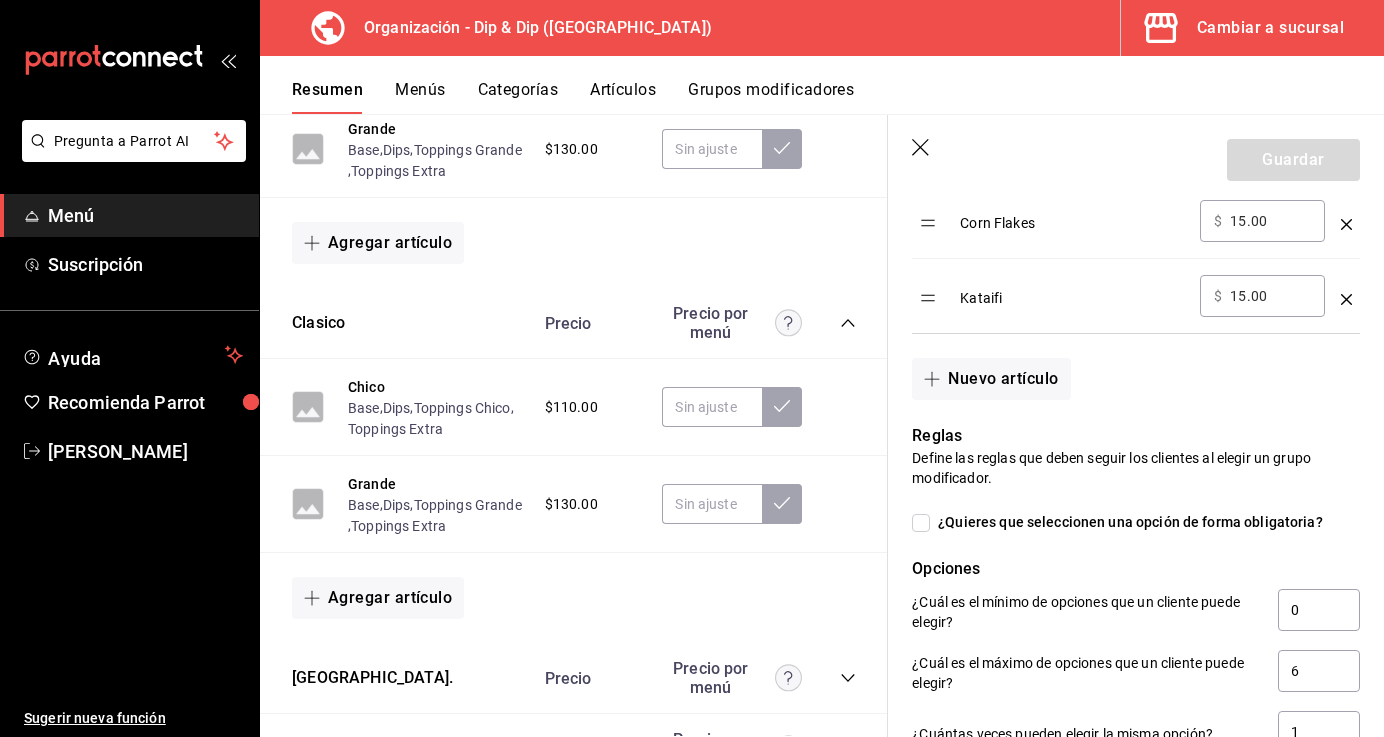 scroll, scrollTop: 1246, scrollLeft: 0, axis: vertical 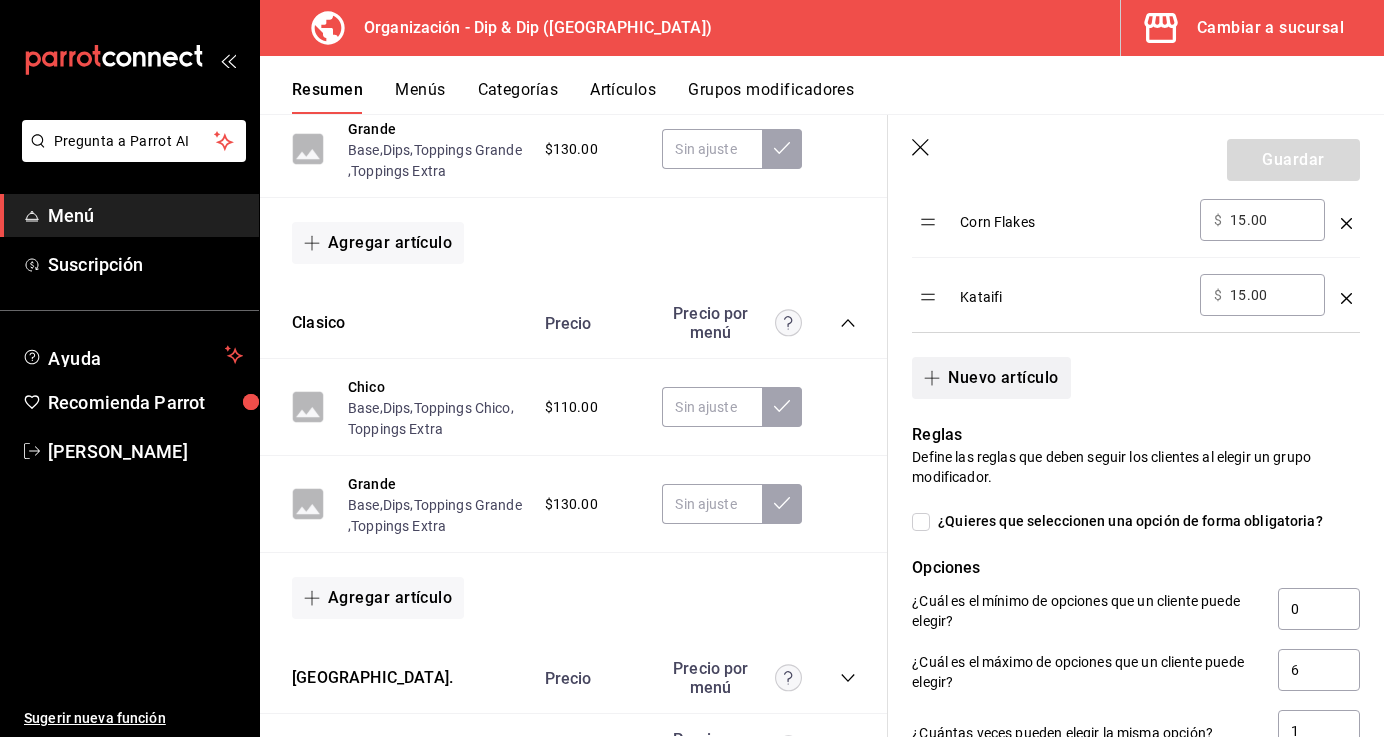 click on "Nuevo artículo" at bounding box center [991, 378] 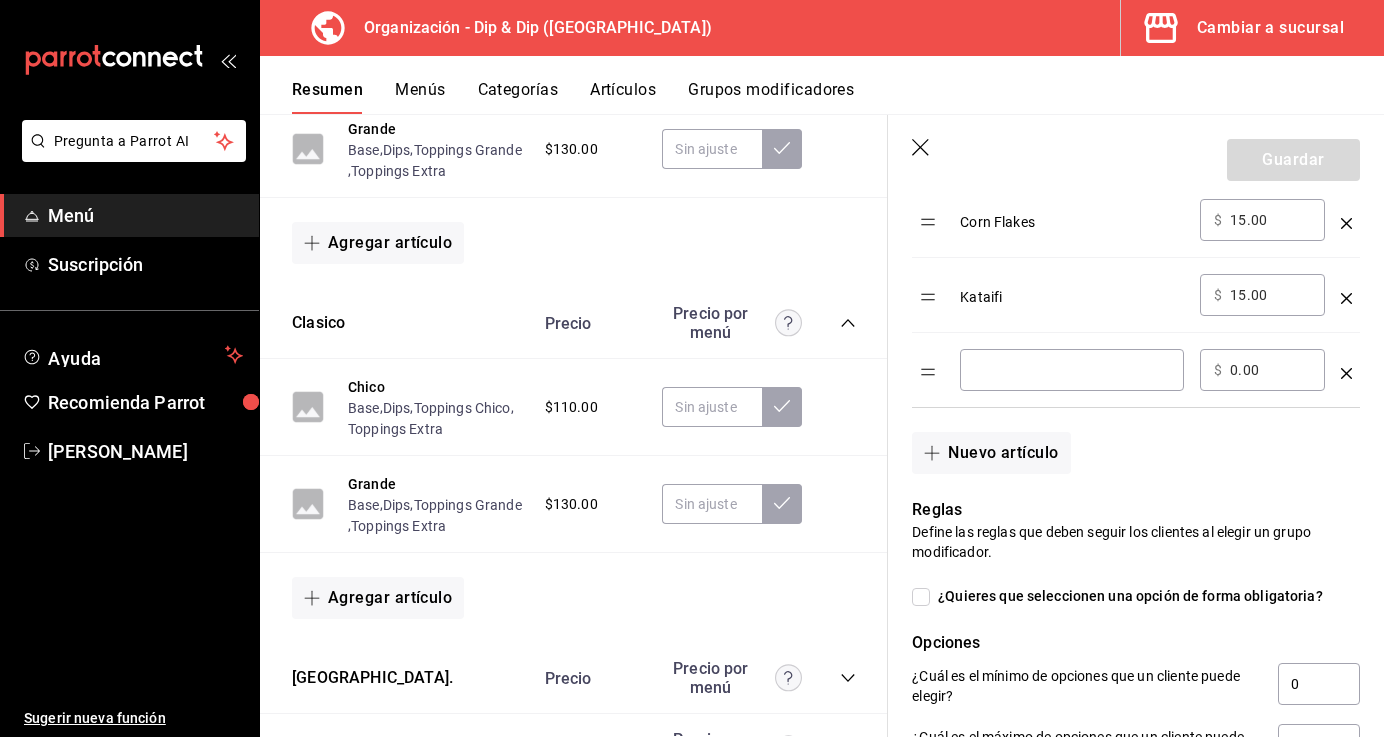 click at bounding box center (1072, 370) 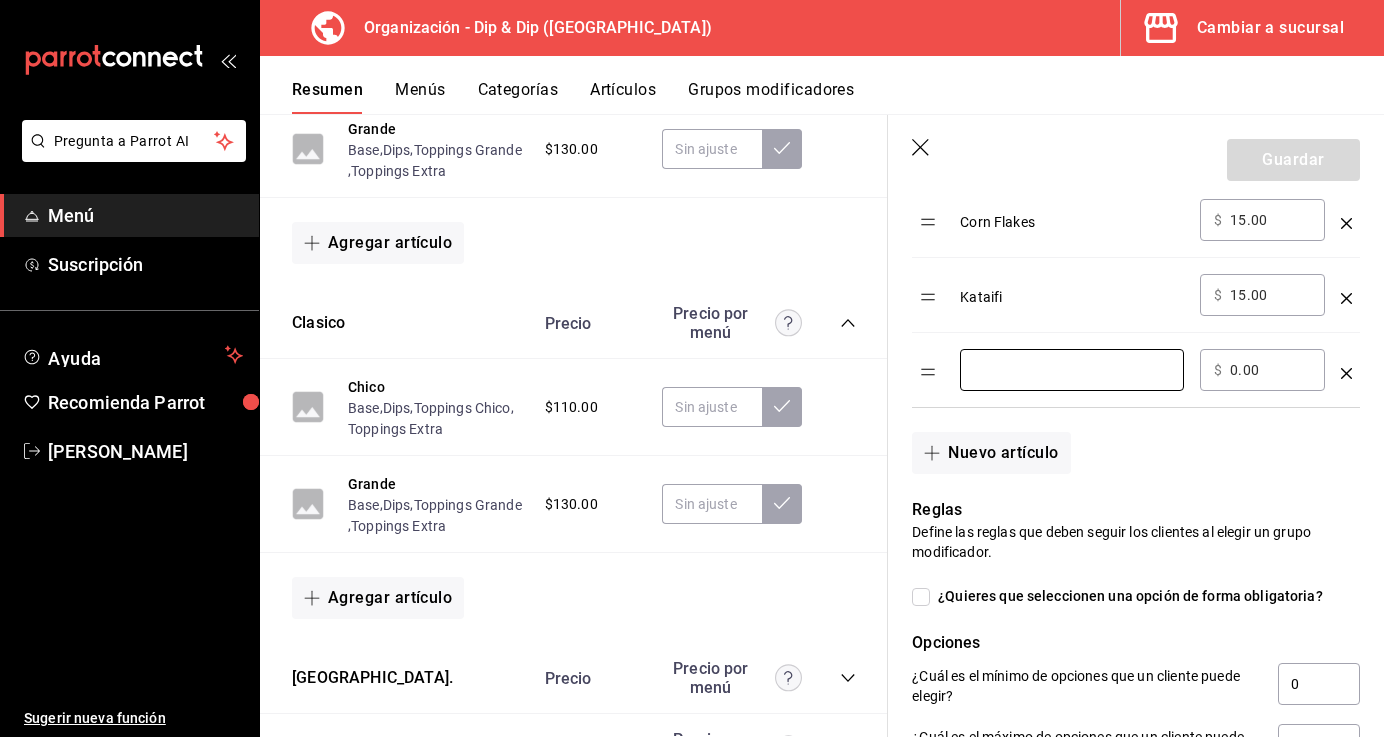 type on "Chocolate de leche" 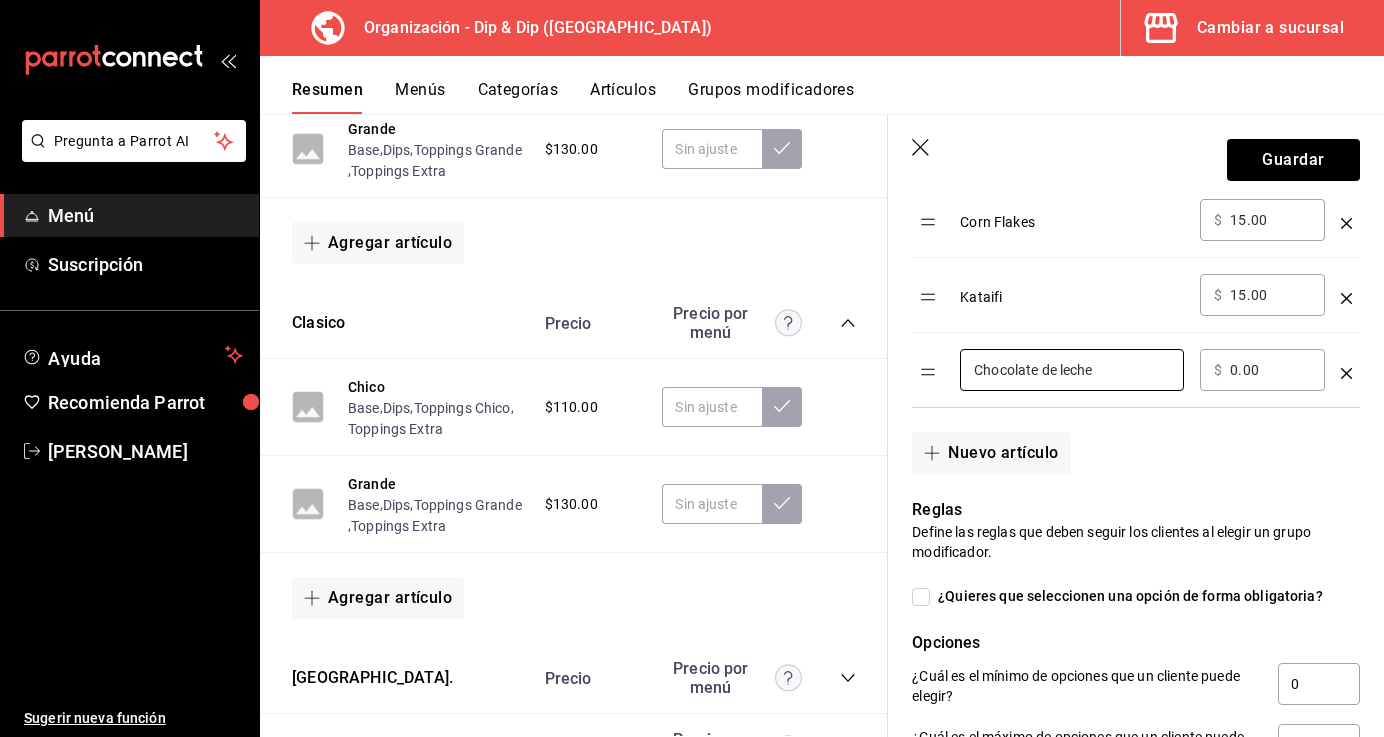 click on "0.00" at bounding box center (1270, 370) 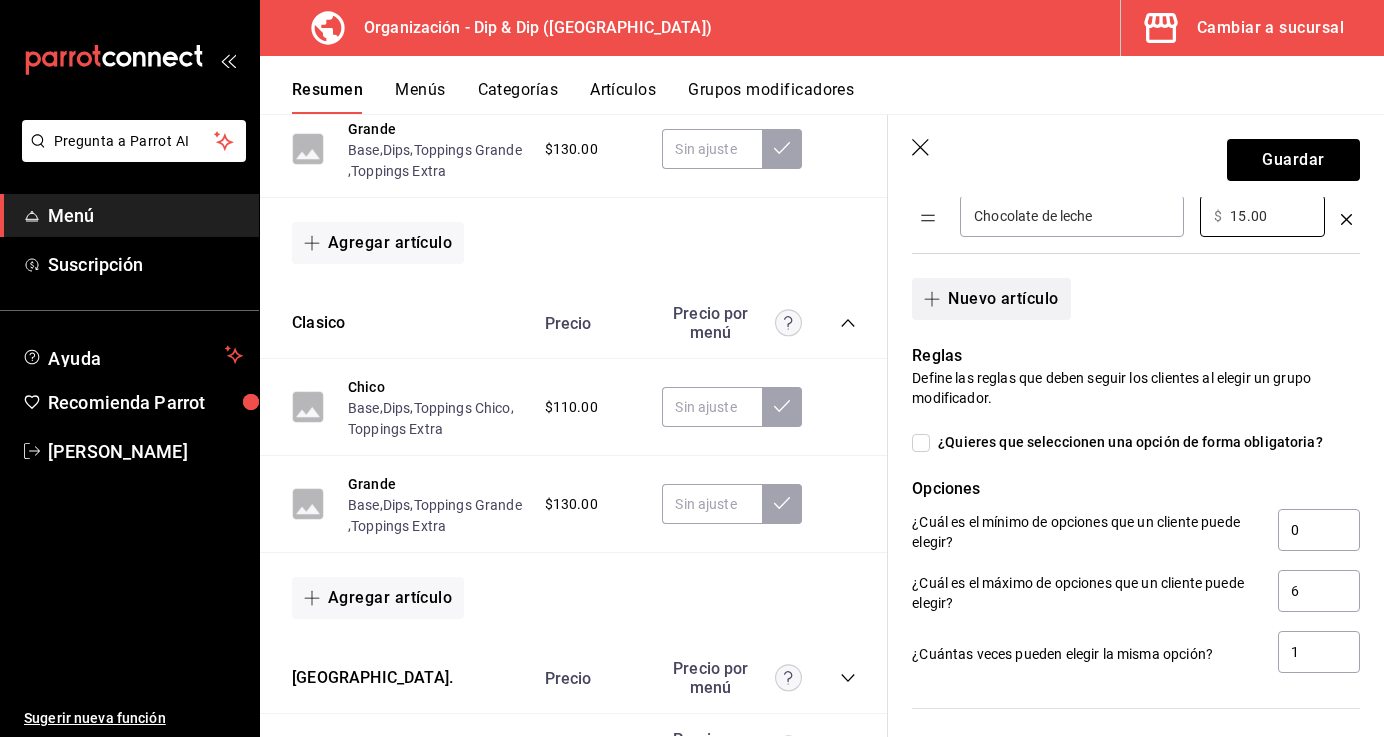 scroll, scrollTop: 1370, scrollLeft: 0, axis: vertical 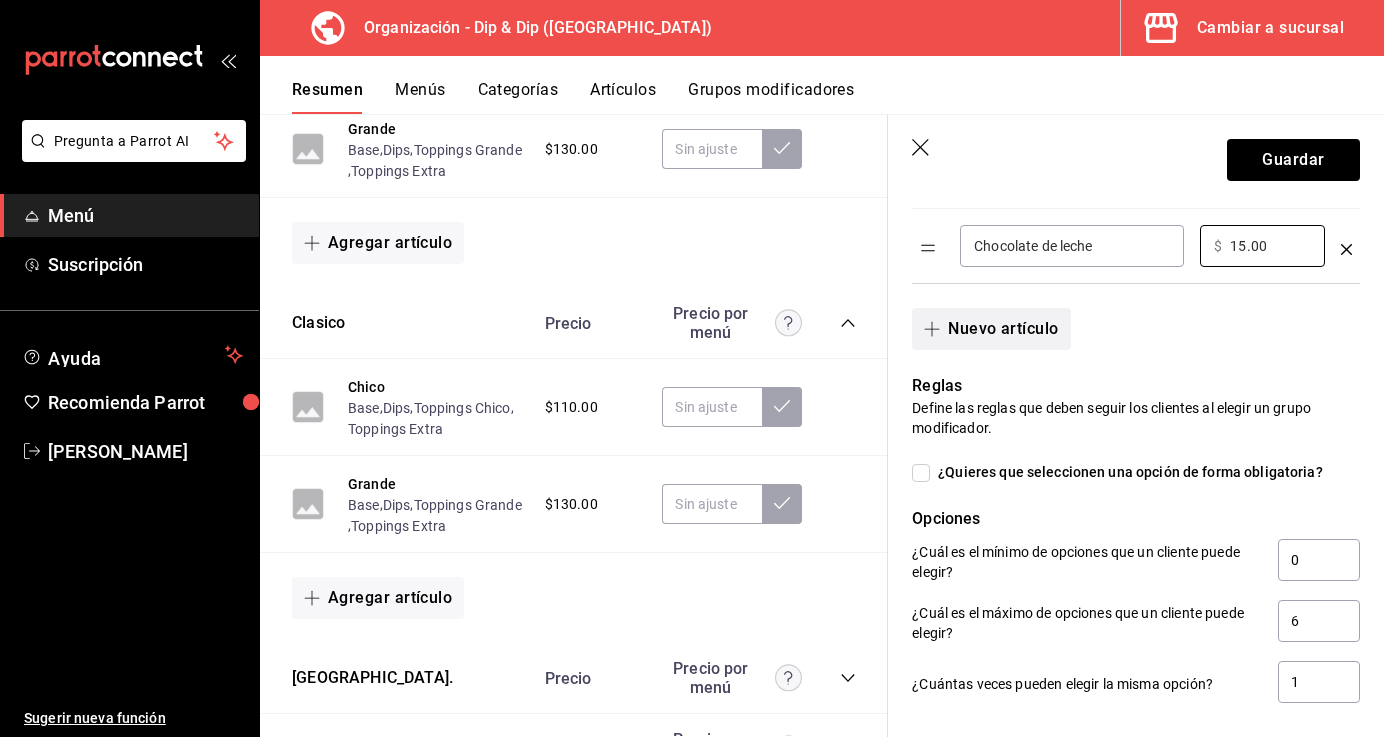 type on "15.00" 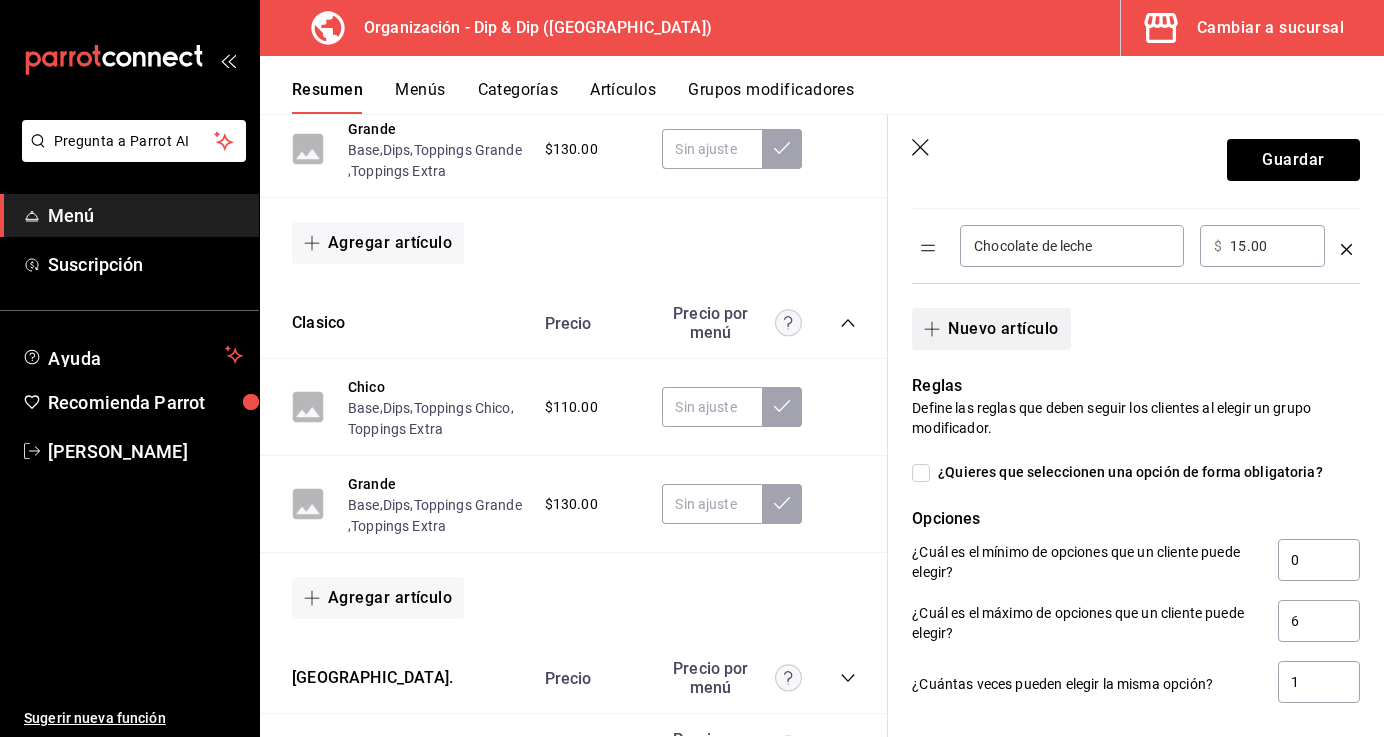 click on "Nuevo artículo" at bounding box center (991, 329) 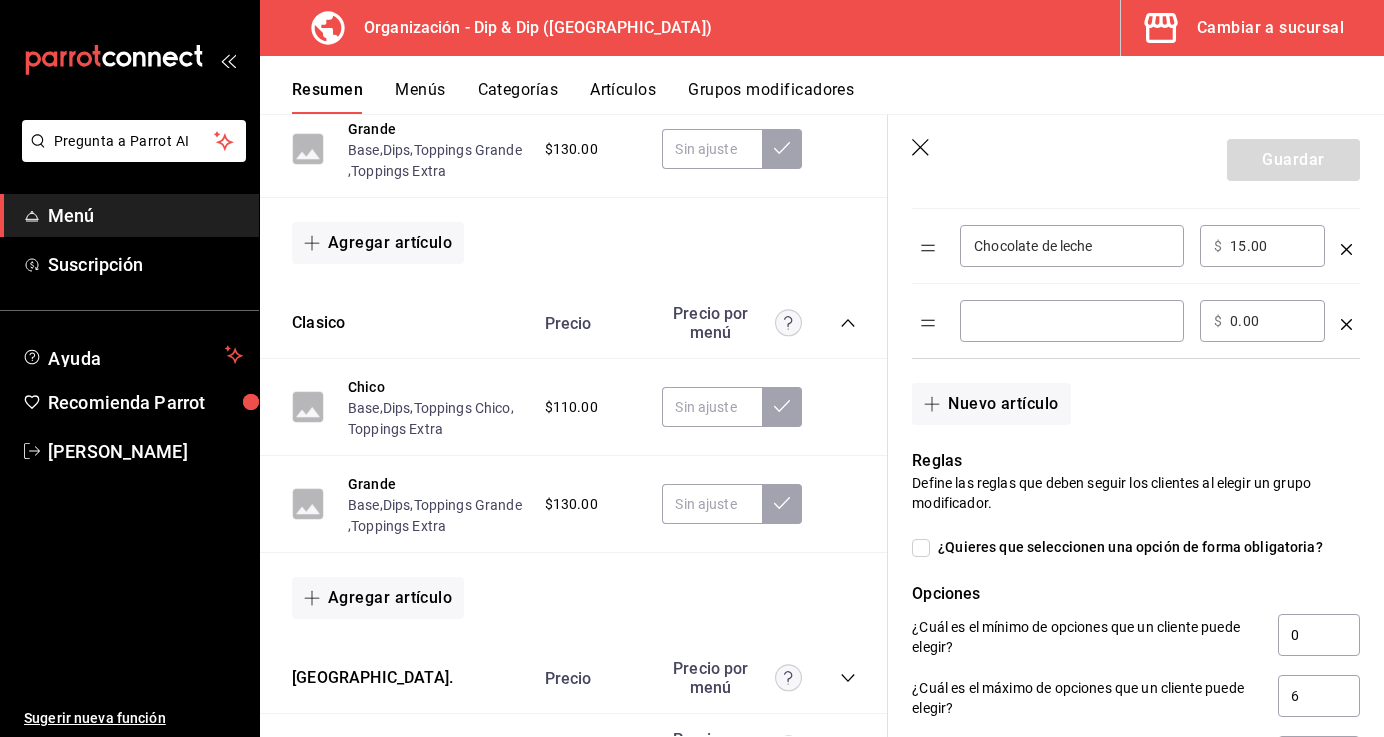 click at bounding box center [1072, 321] 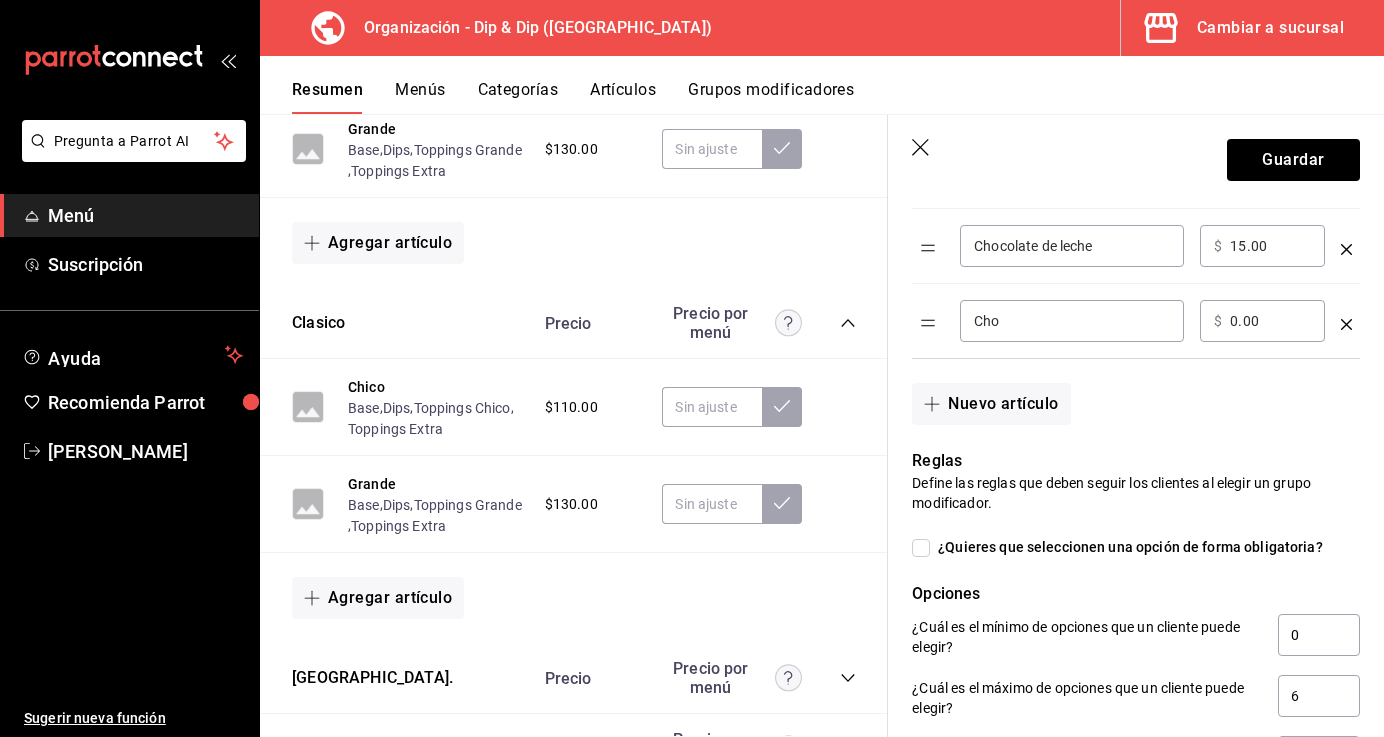 type on "Chocolate obscuro" 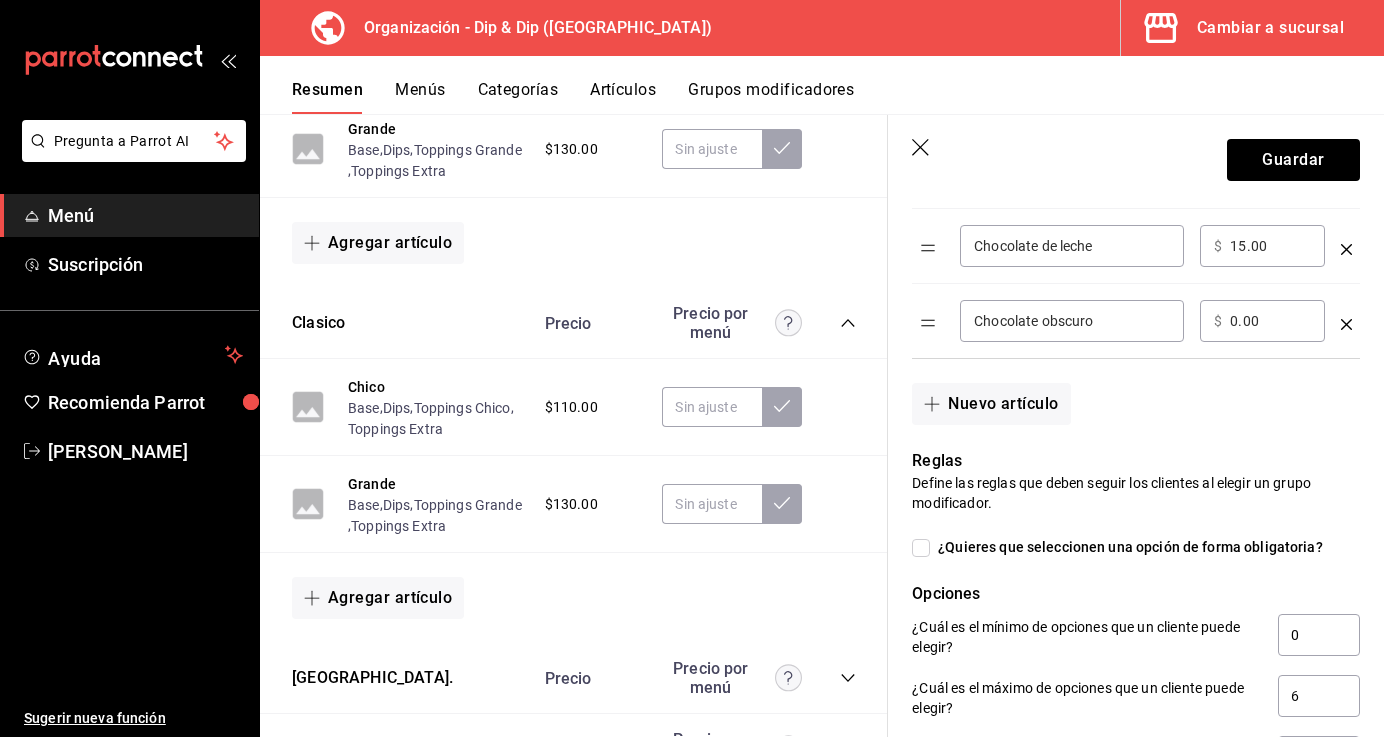 click on "0.00" at bounding box center [1270, 321] 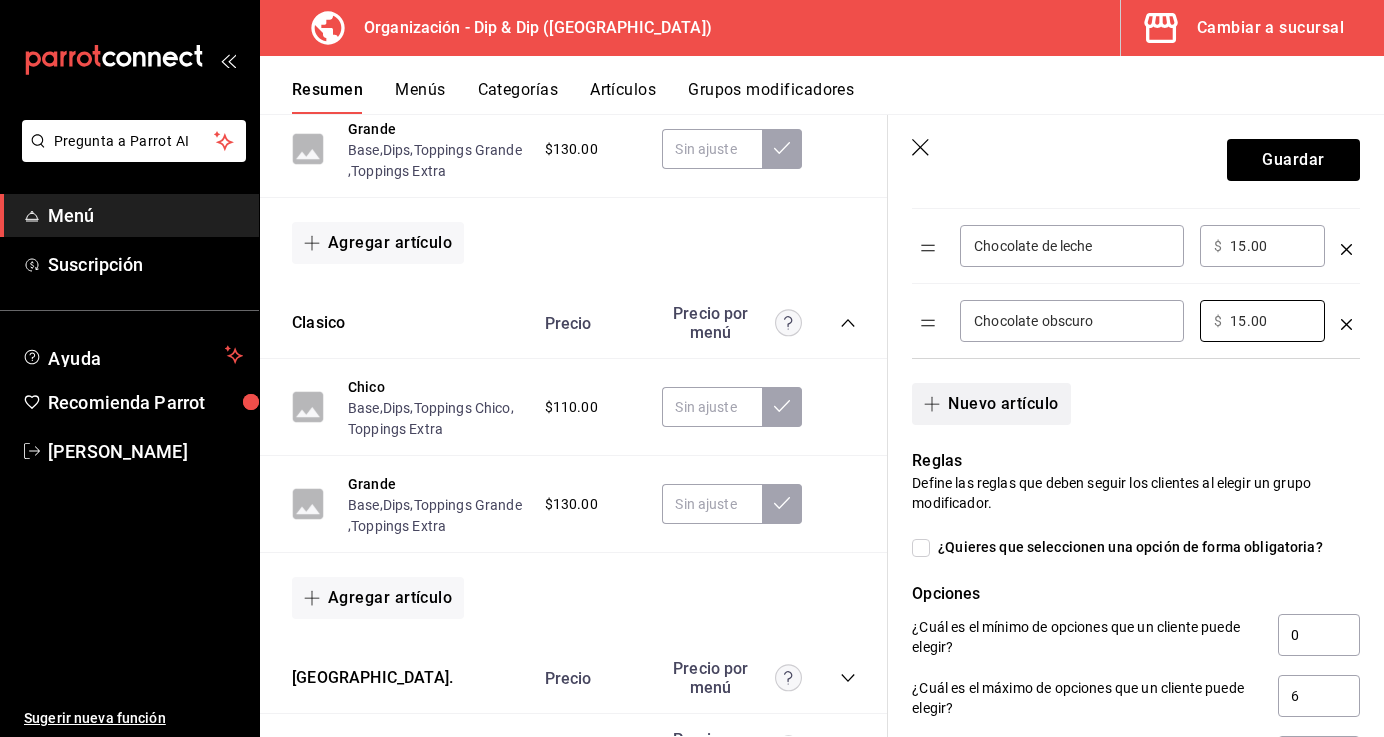 type on "15.00" 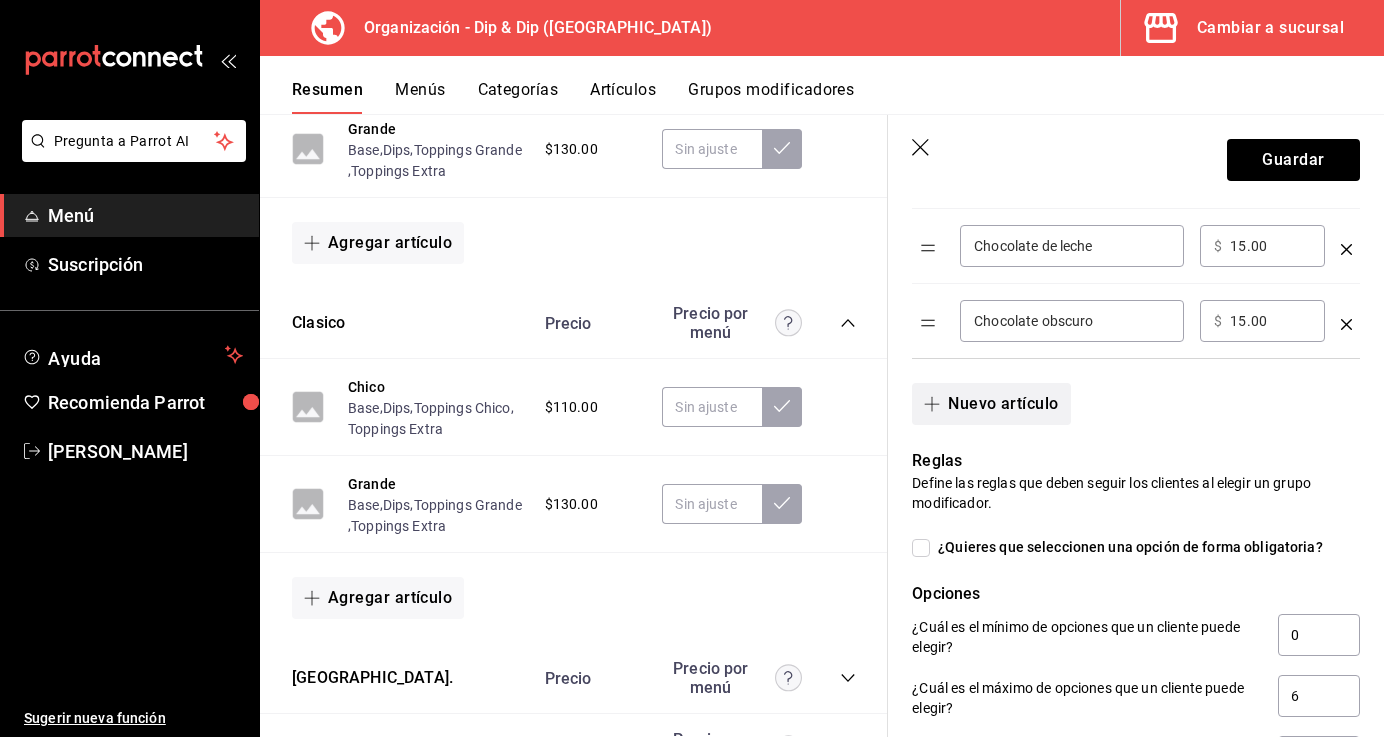 click on "Nuevo artículo" at bounding box center [991, 404] 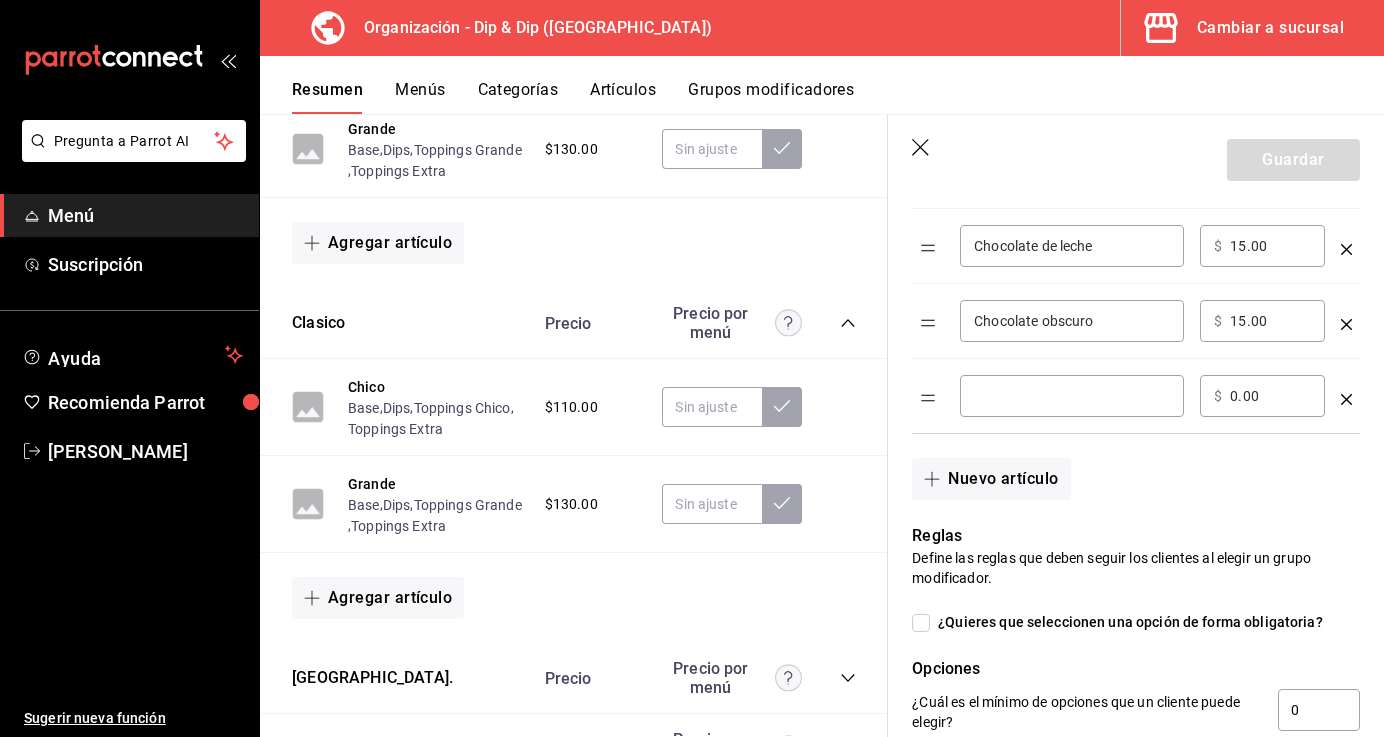 click at bounding box center (1072, 396) 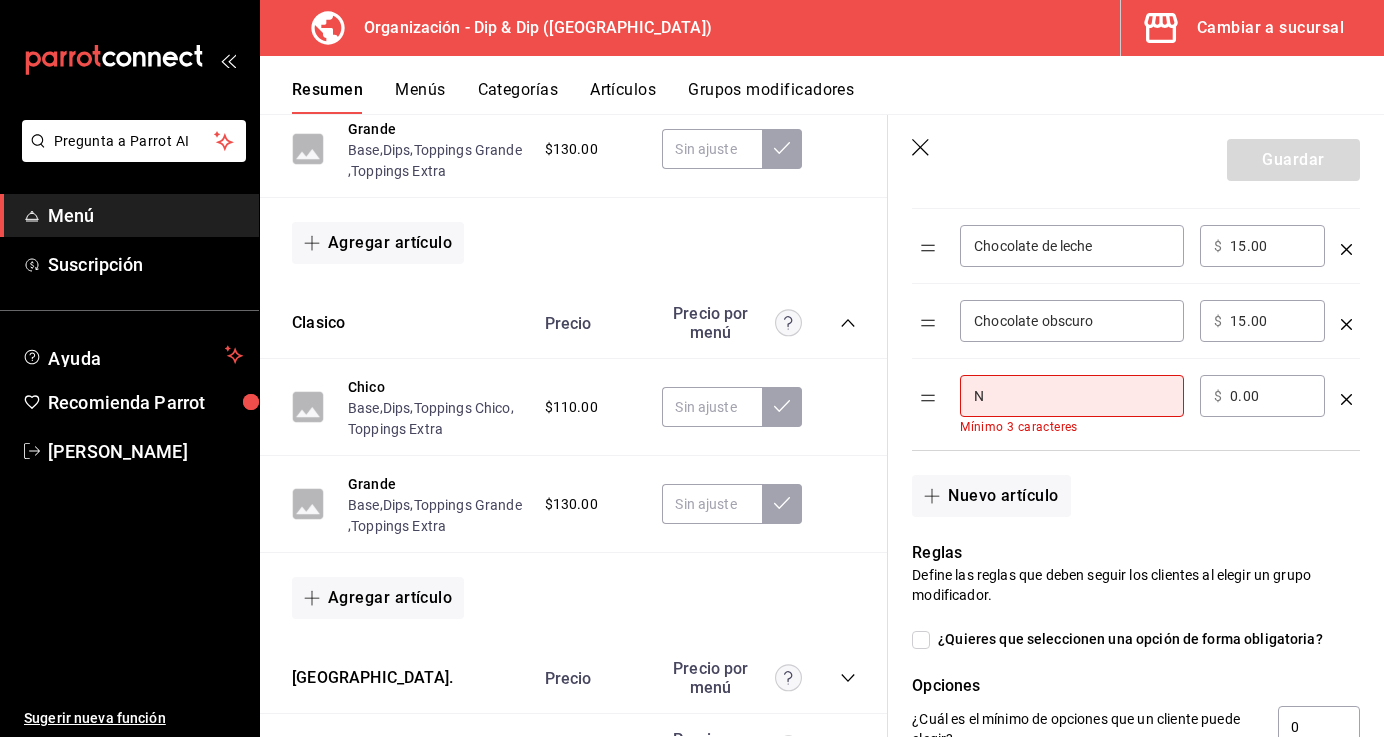 type on "Nutella" 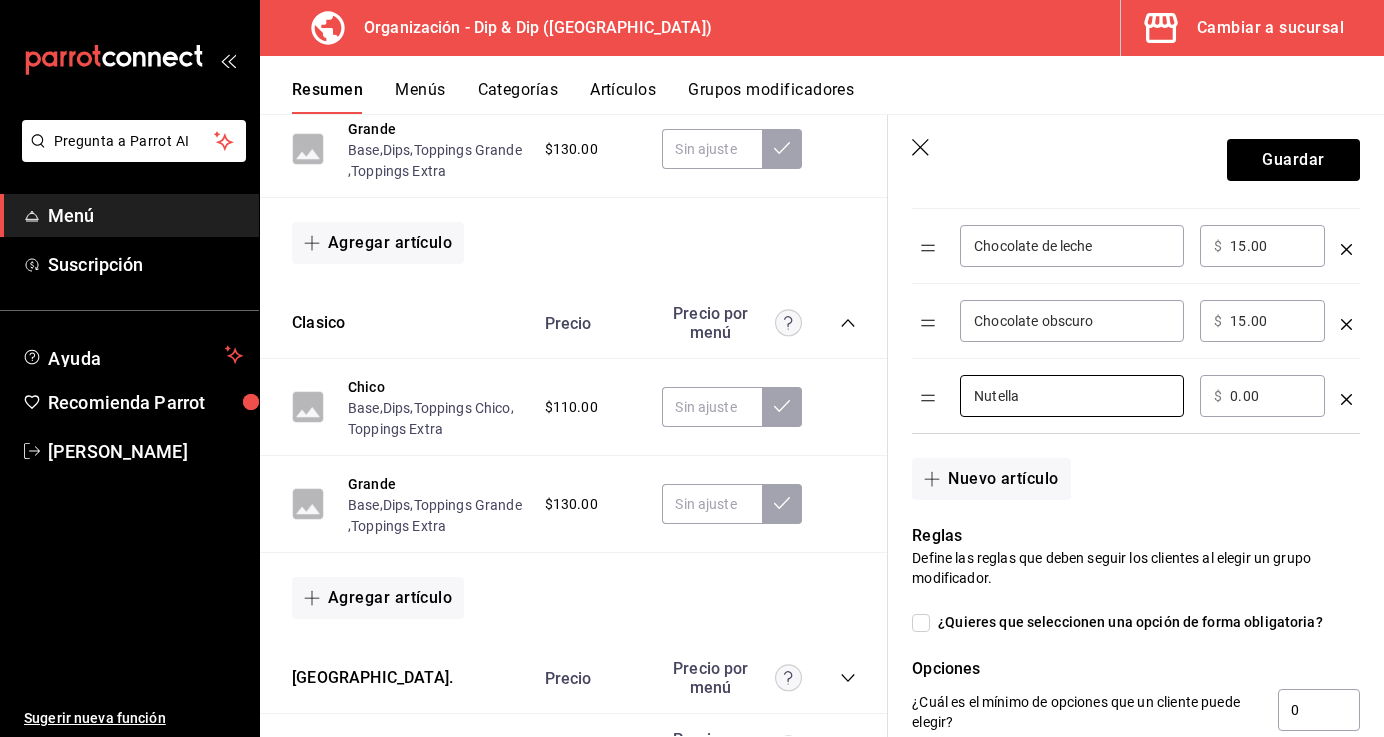 click on "0.00" at bounding box center [1270, 396] 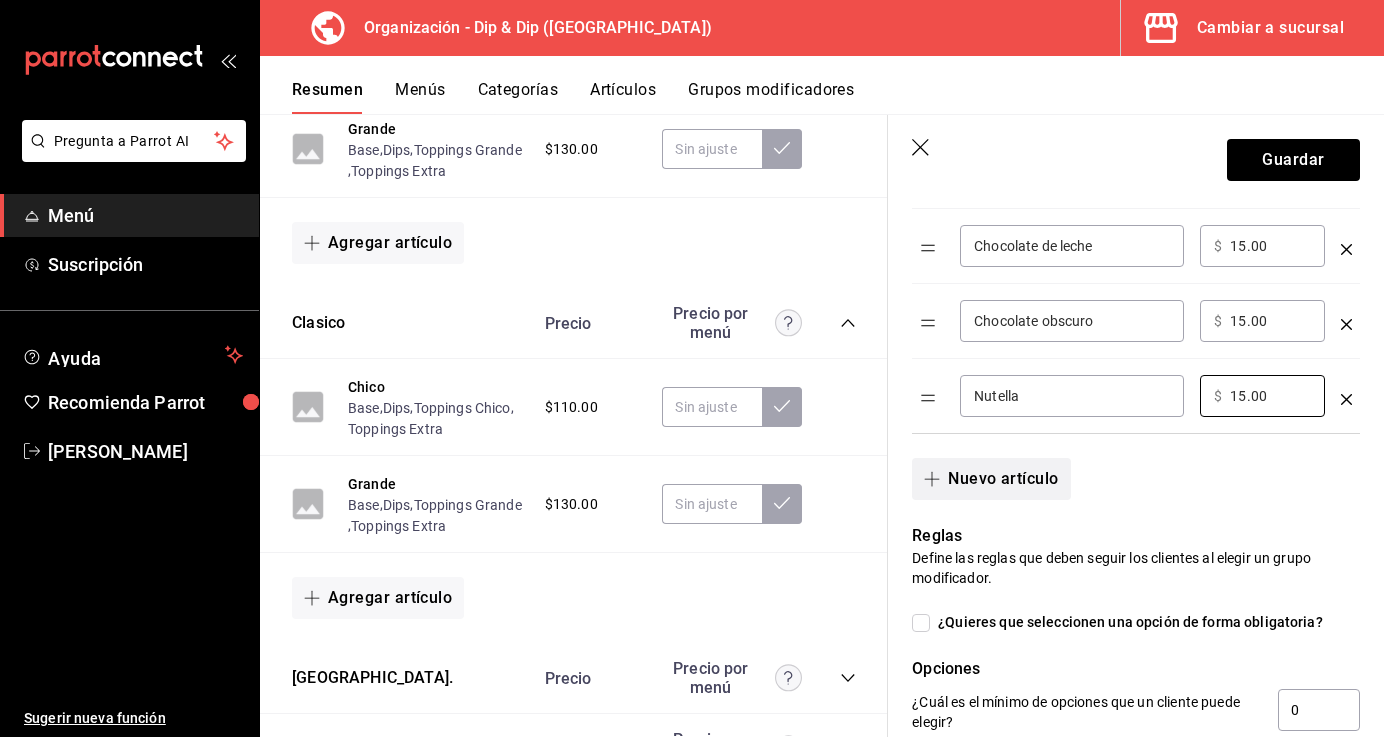 type on "15.00" 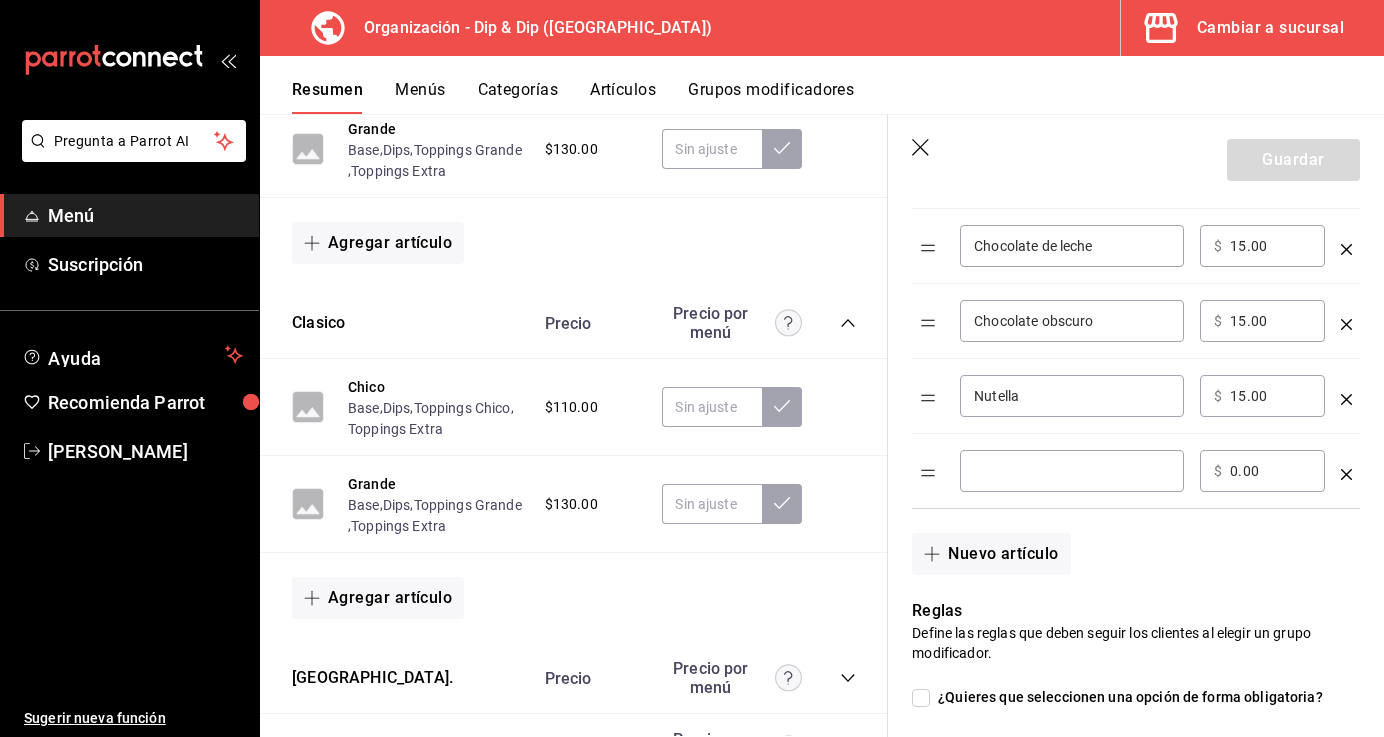 click at bounding box center (1072, 471) 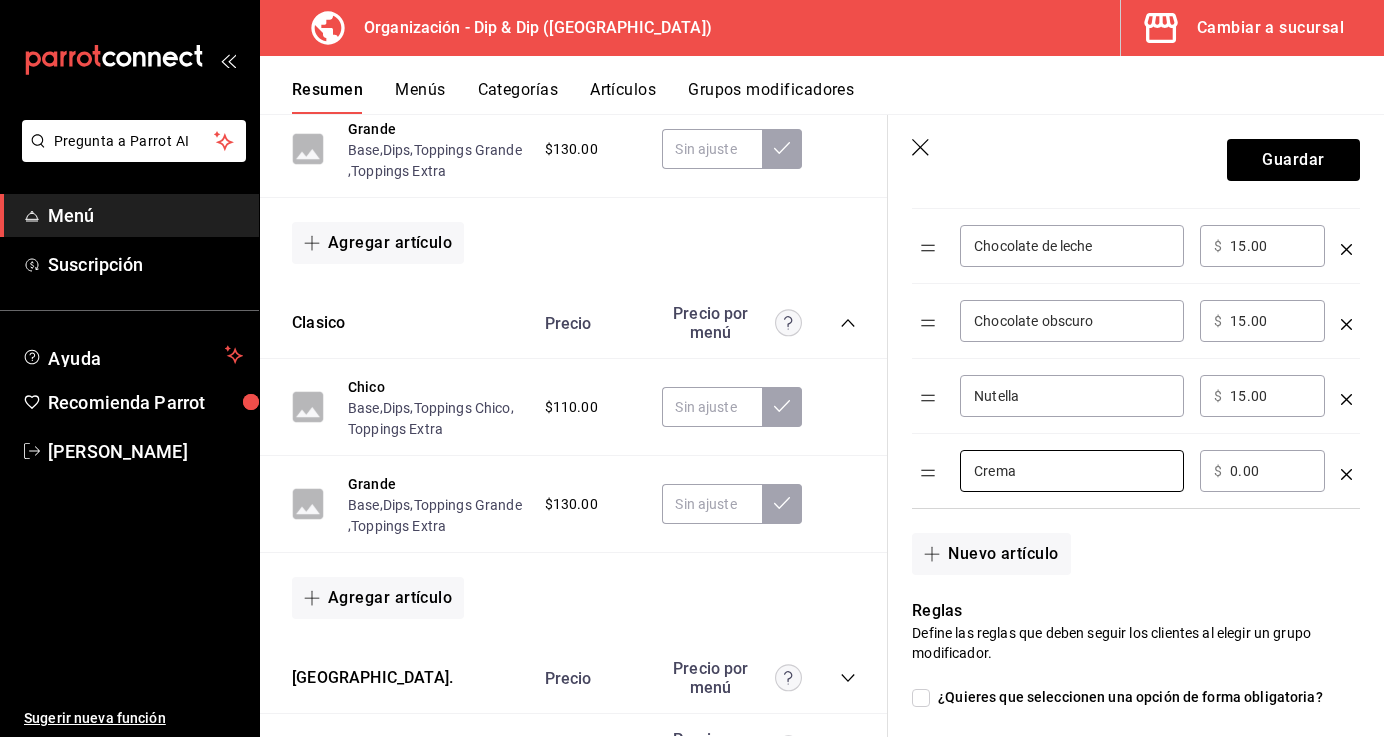 type on "Crema" 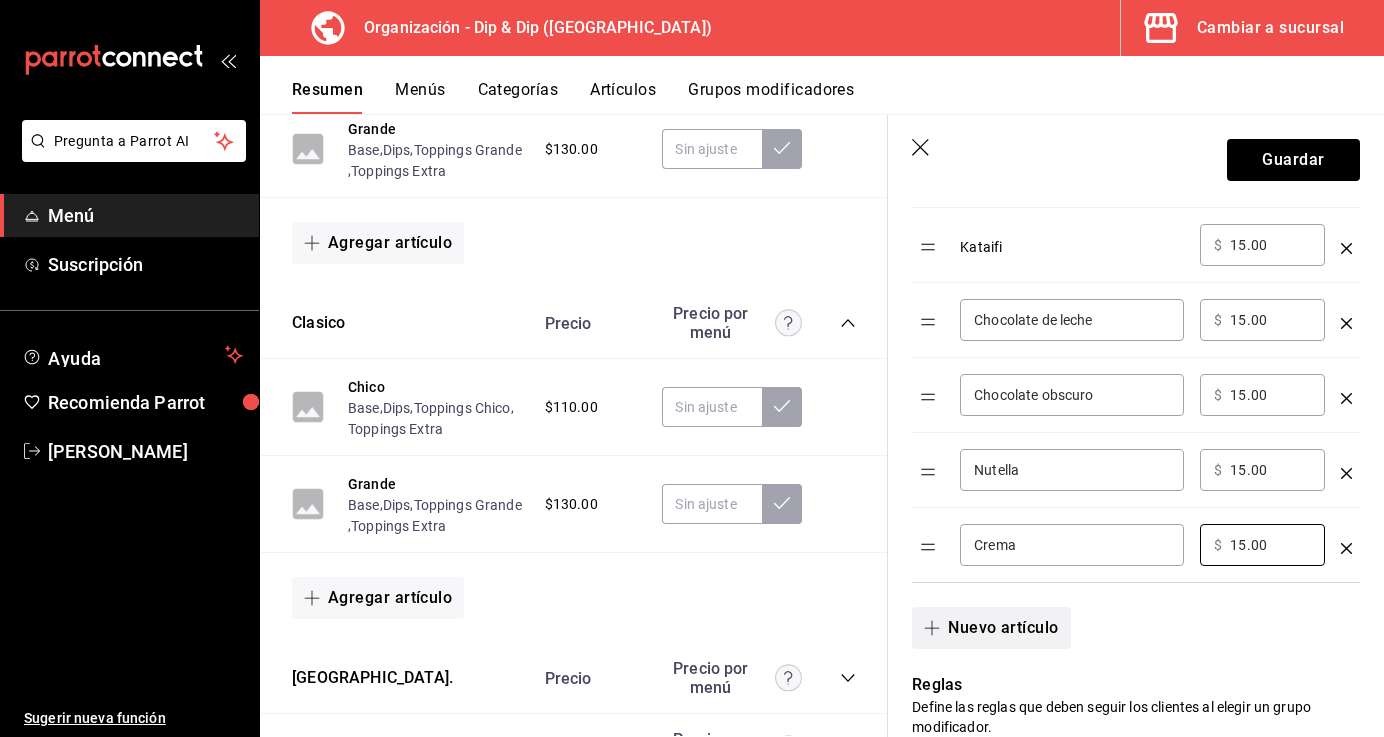 scroll, scrollTop: 1299, scrollLeft: 0, axis: vertical 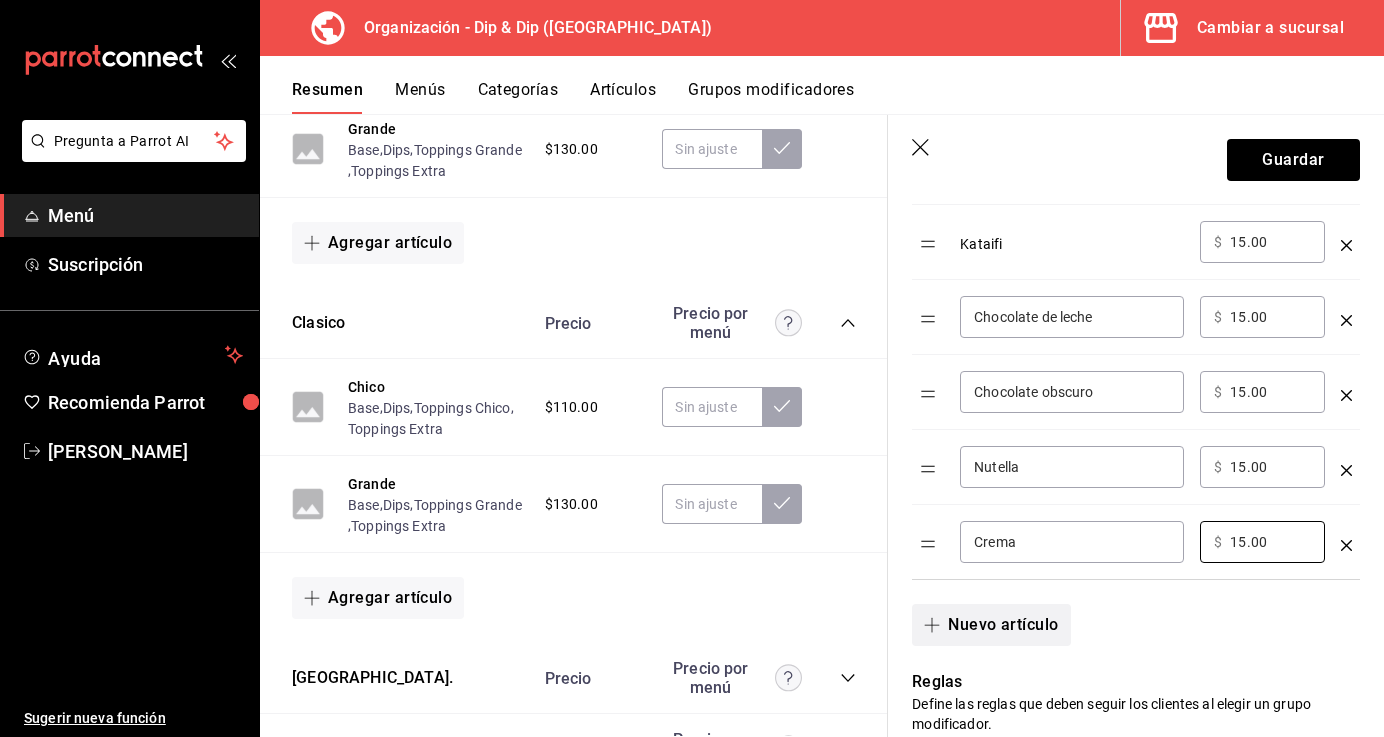 type on "15.00" 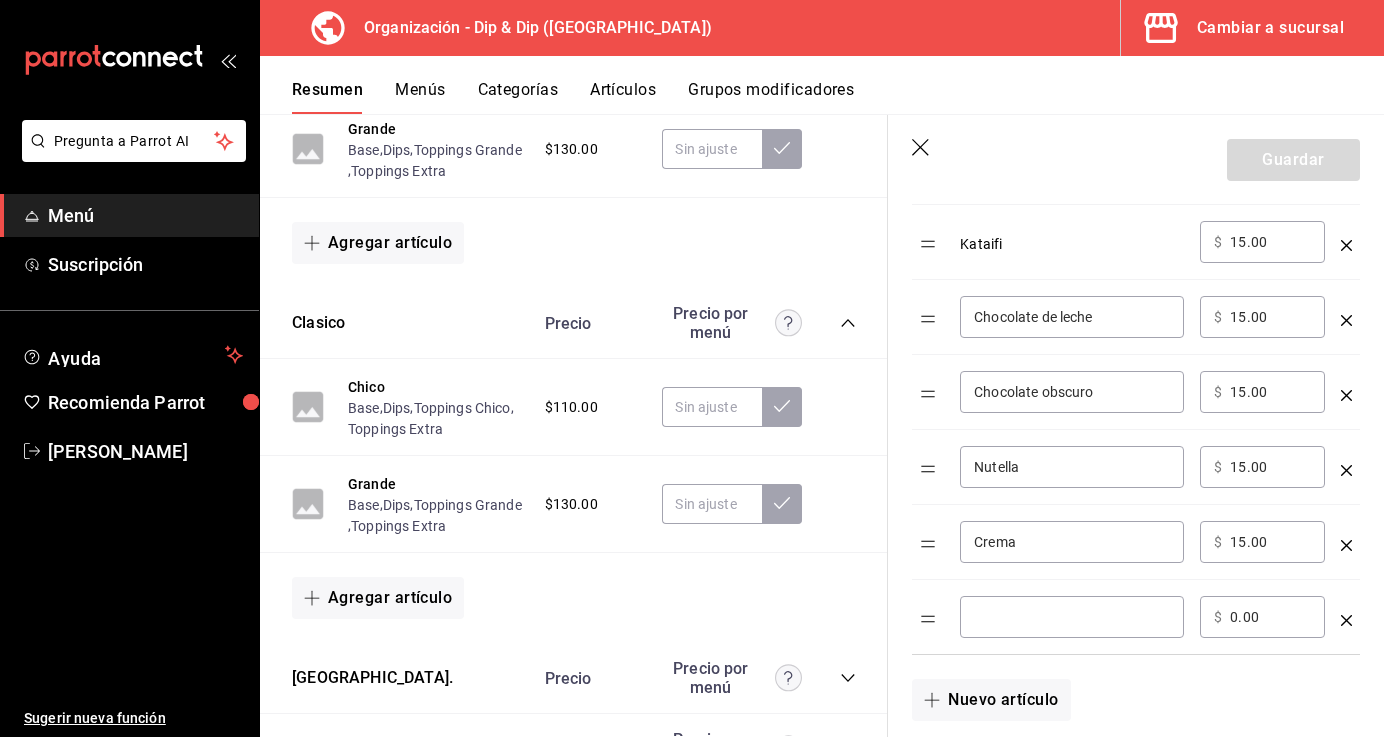 click at bounding box center [1072, 617] 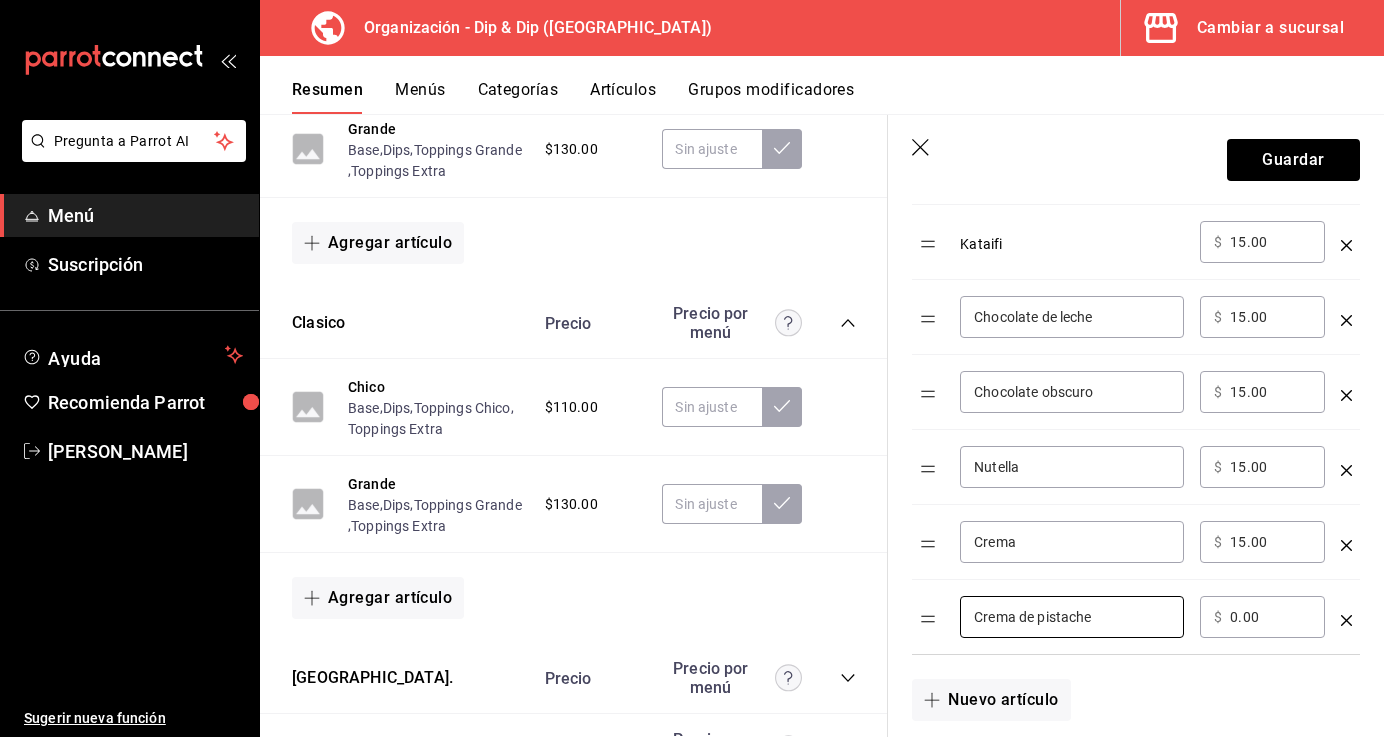 type on "Crema de pistache" 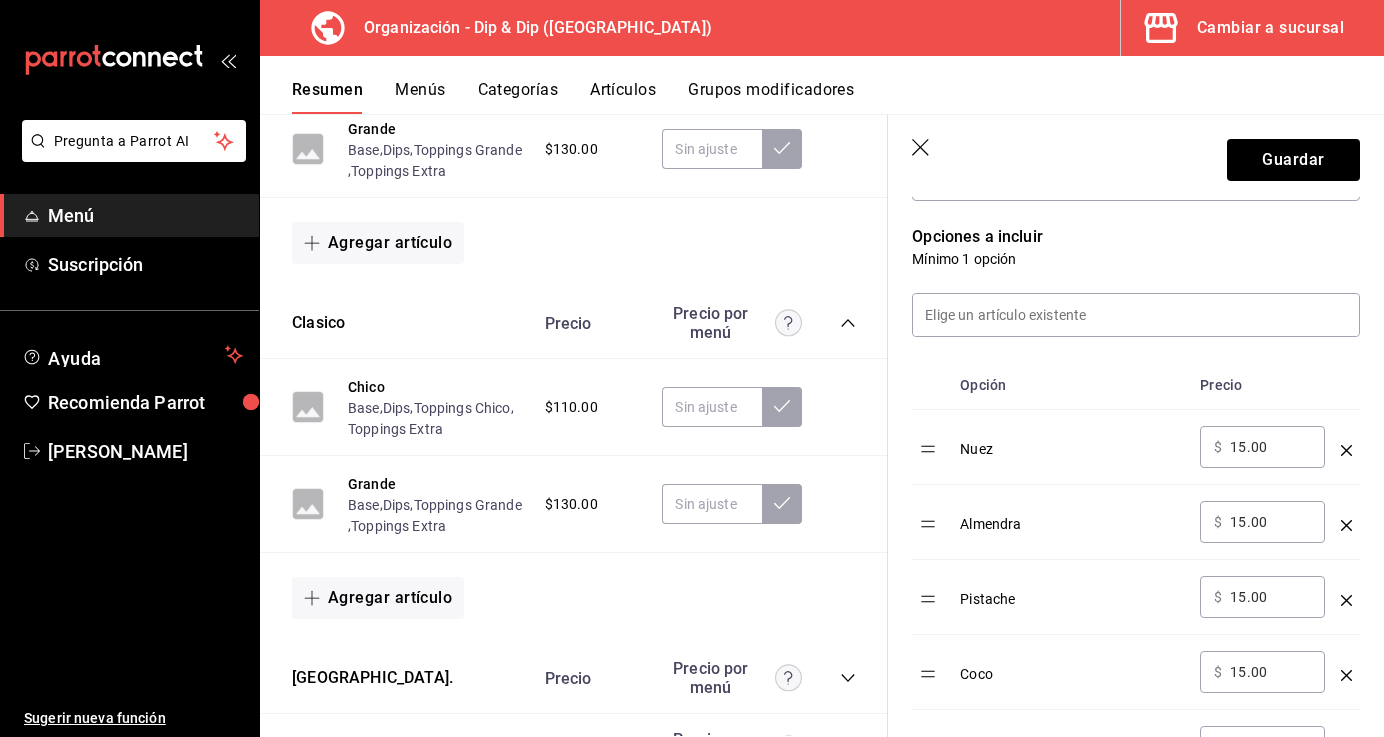 scroll, scrollTop: 0, scrollLeft: 0, axis: both 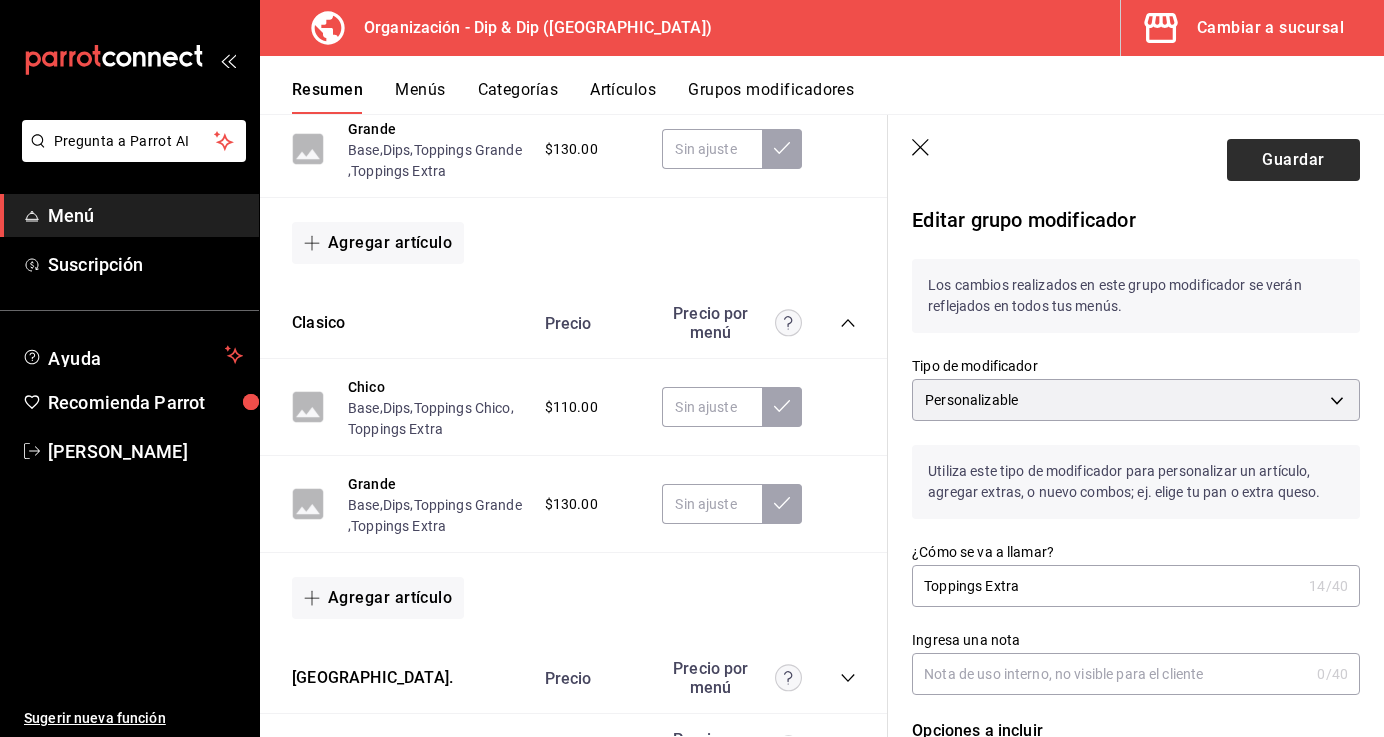 type on "15.00" 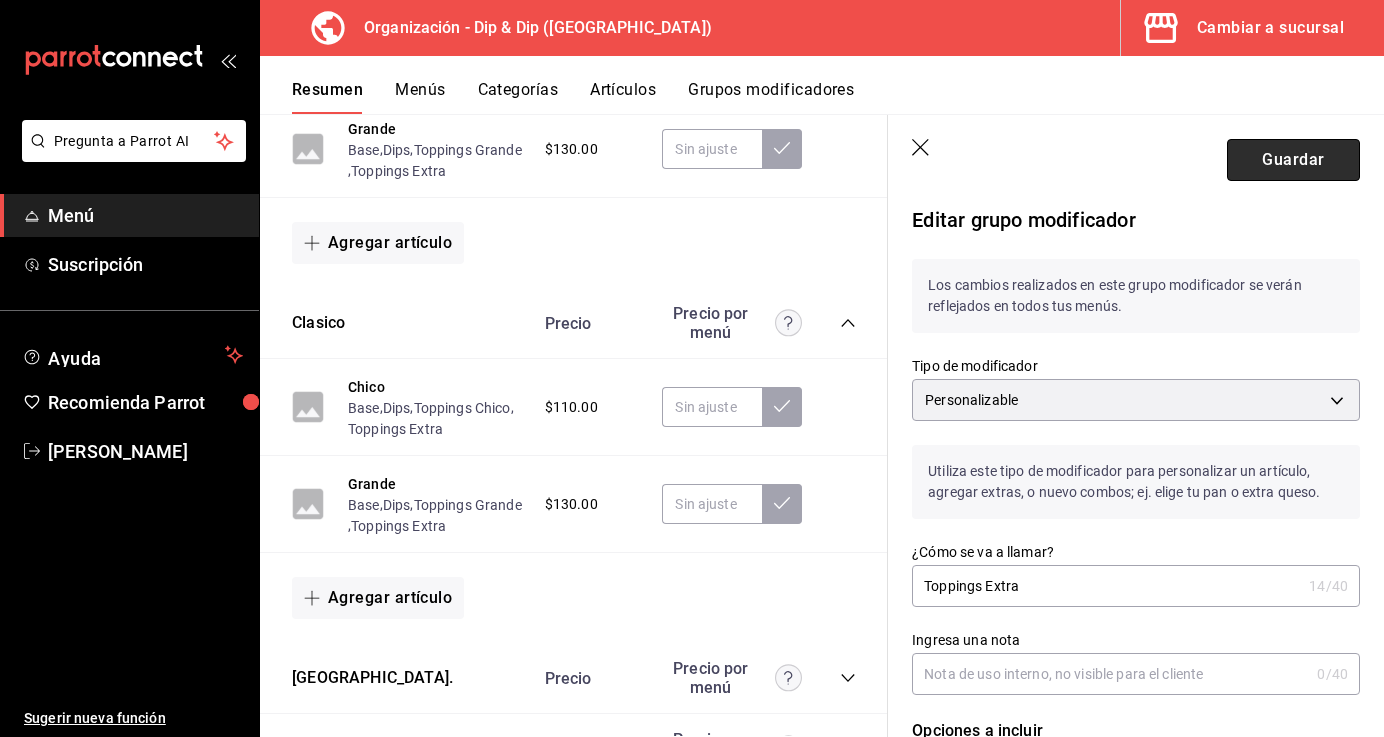 click on "Guardar" at bounding box center (1293, 160) 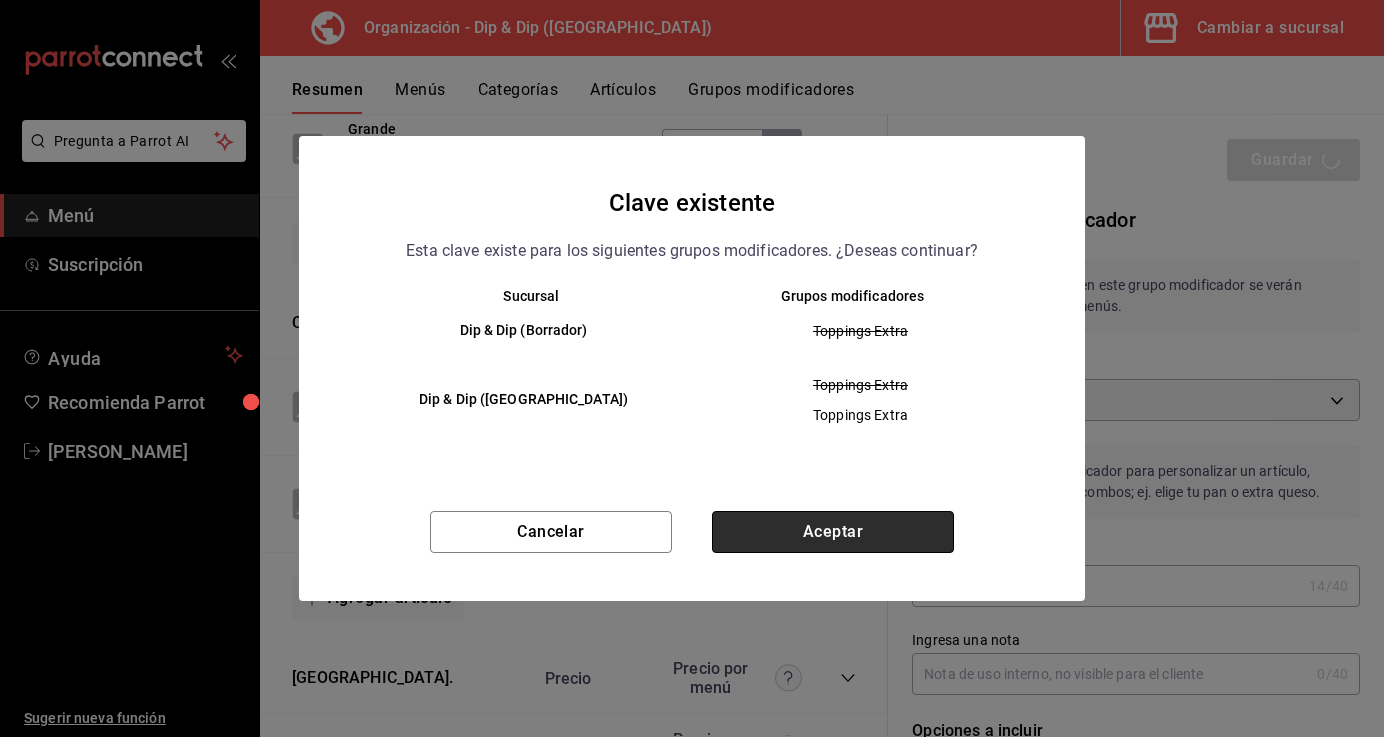 click on "Aceptar" at bounding box center [833, 532] 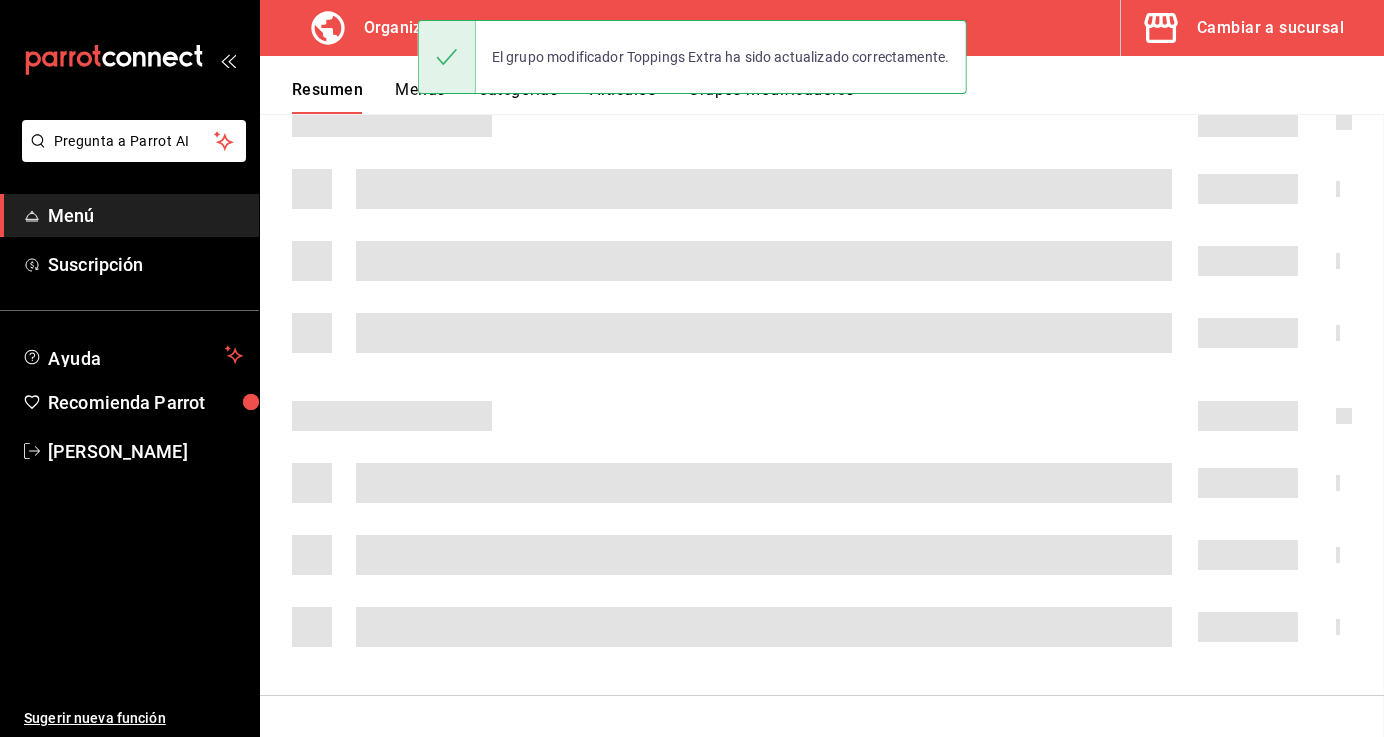 scroll, scrollTop: 0, scrollLeft: 0, axis: both 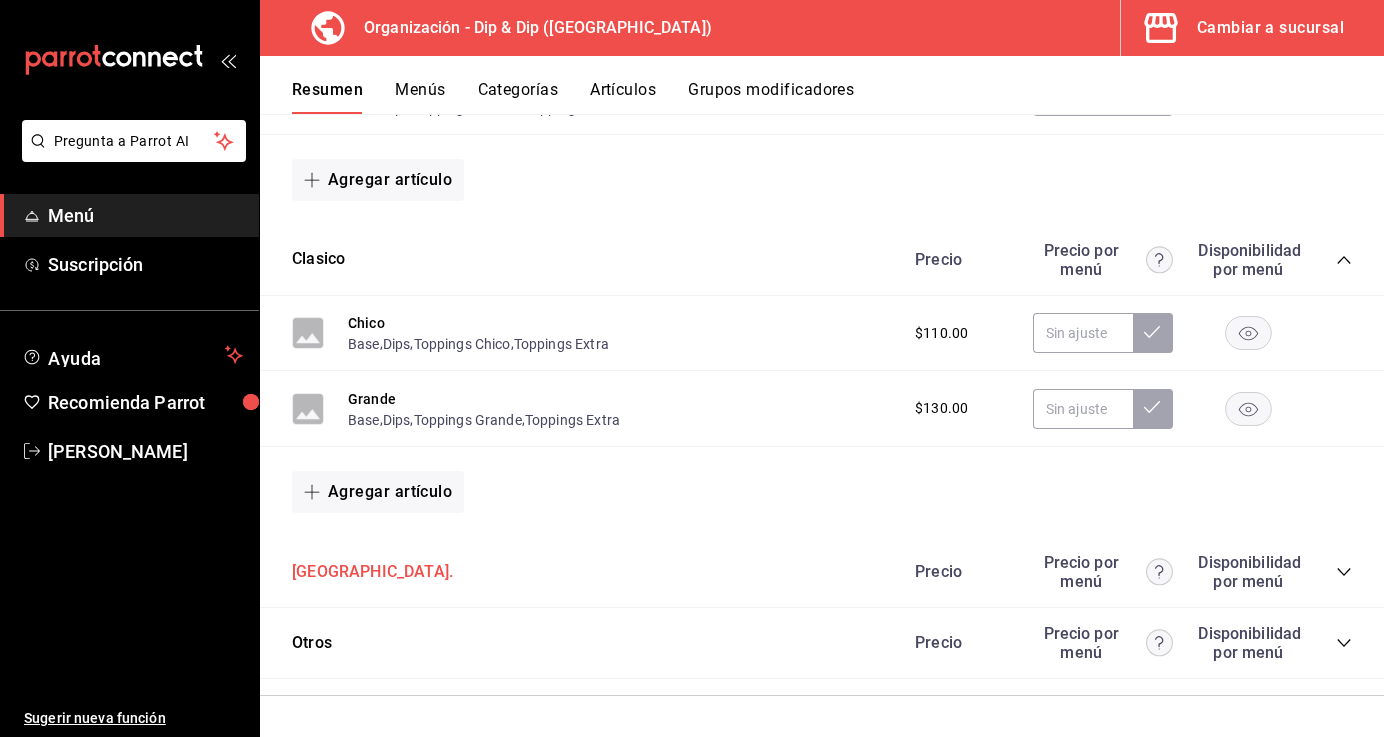 click on "[GEOGRAPHIC_DATA]." at bounding box center (372, 572) 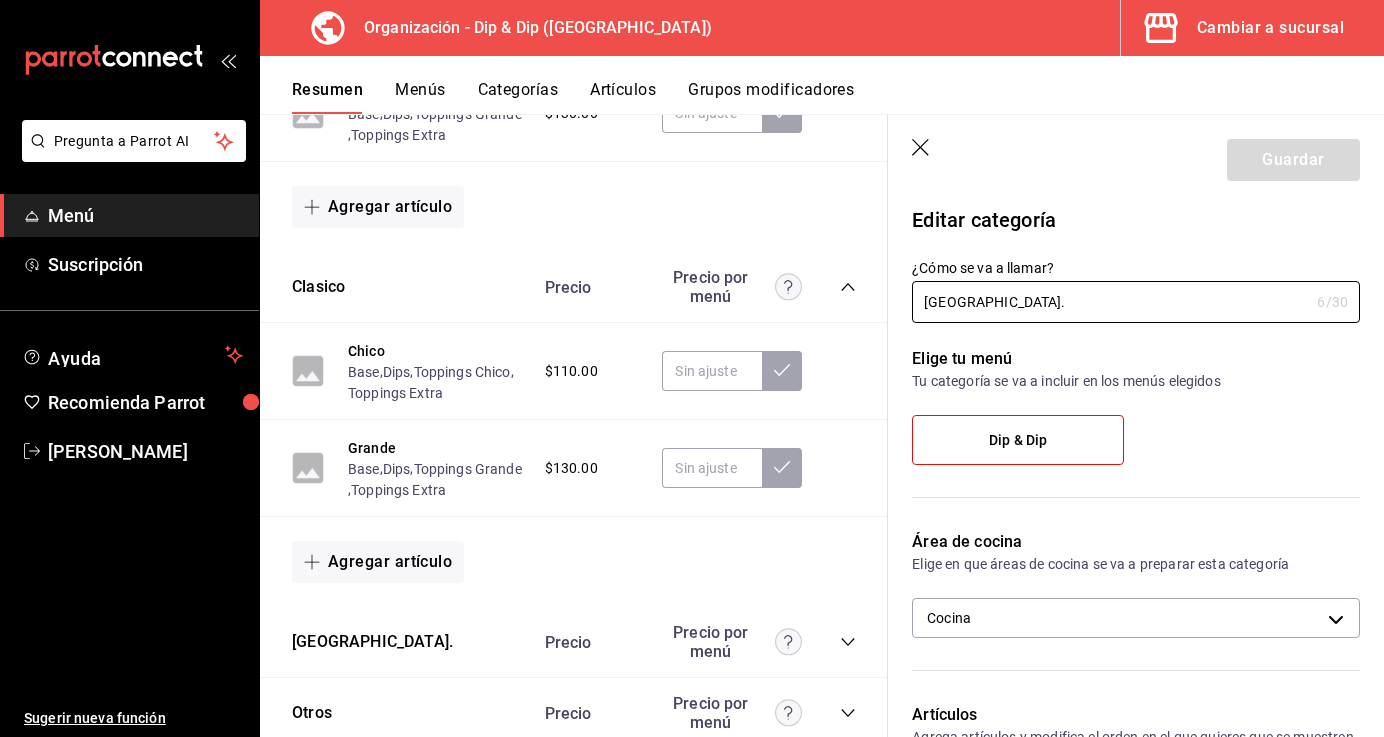 scroll, scrollTop: 581, scrollLeft: 0, axis: vertical 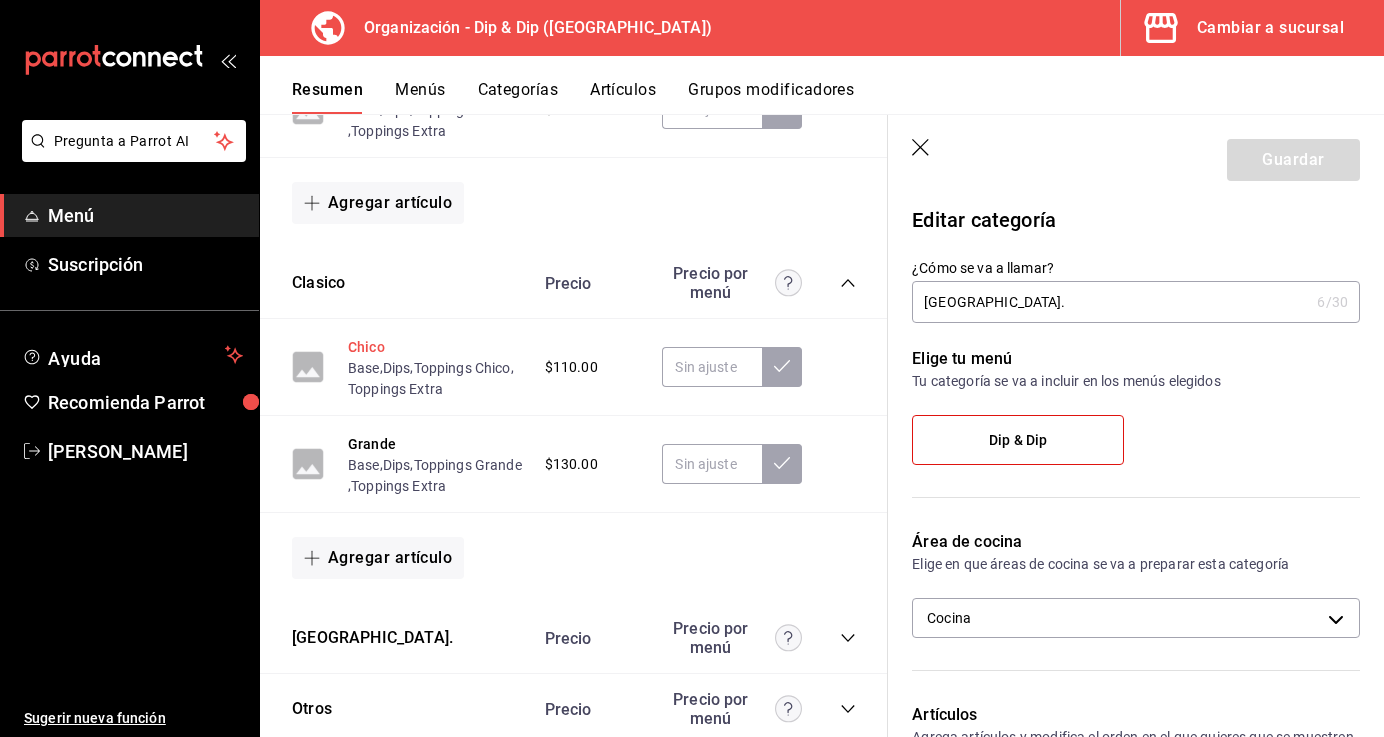 click on "Chico" at bounding box center (366, 347) 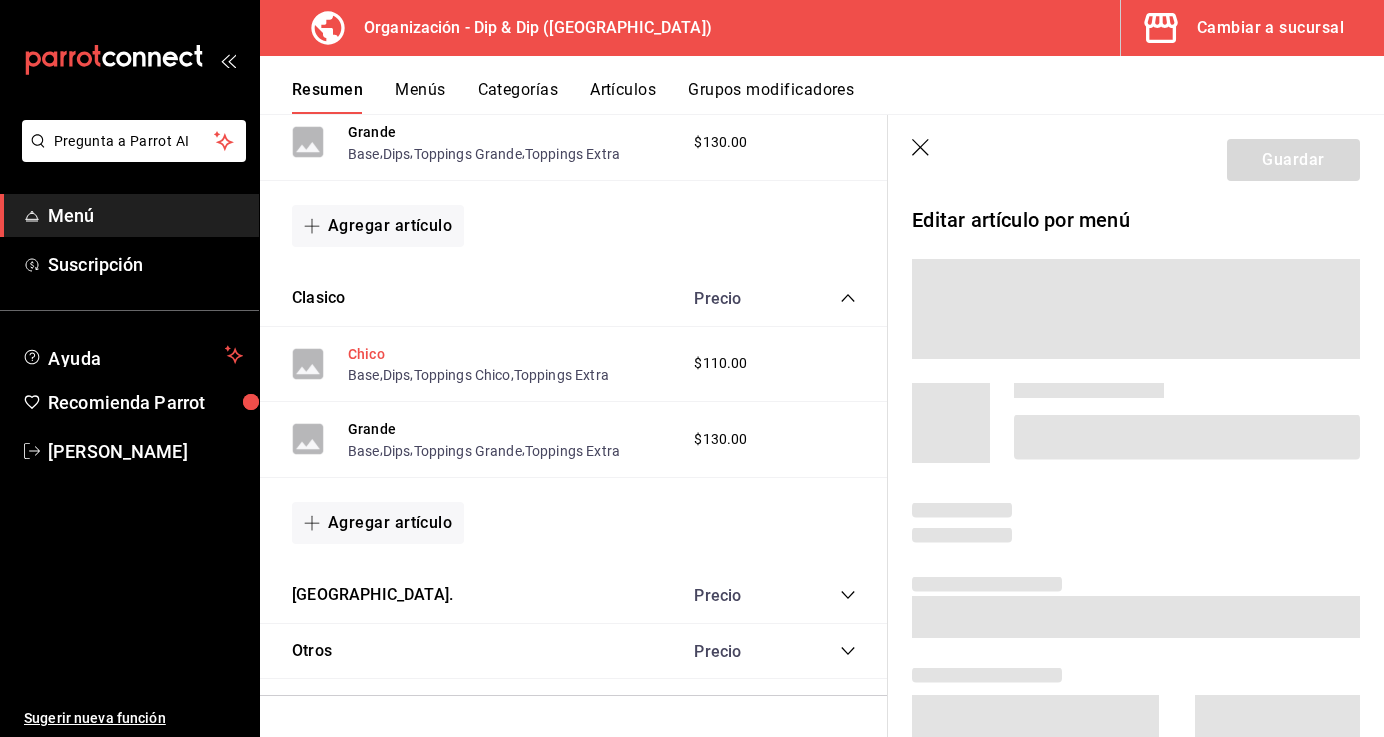 scroll, scrollTop: 501, scrollLeft: 0, axis: vertical 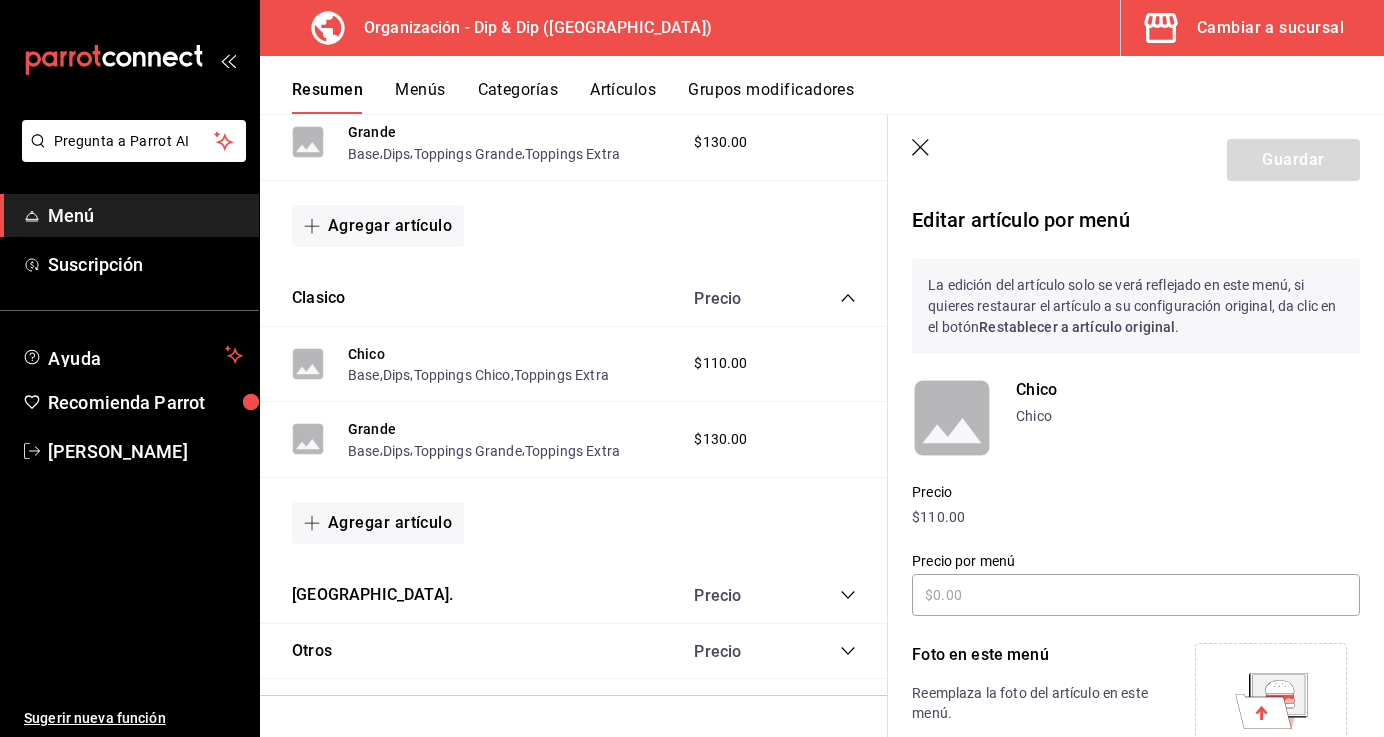 click 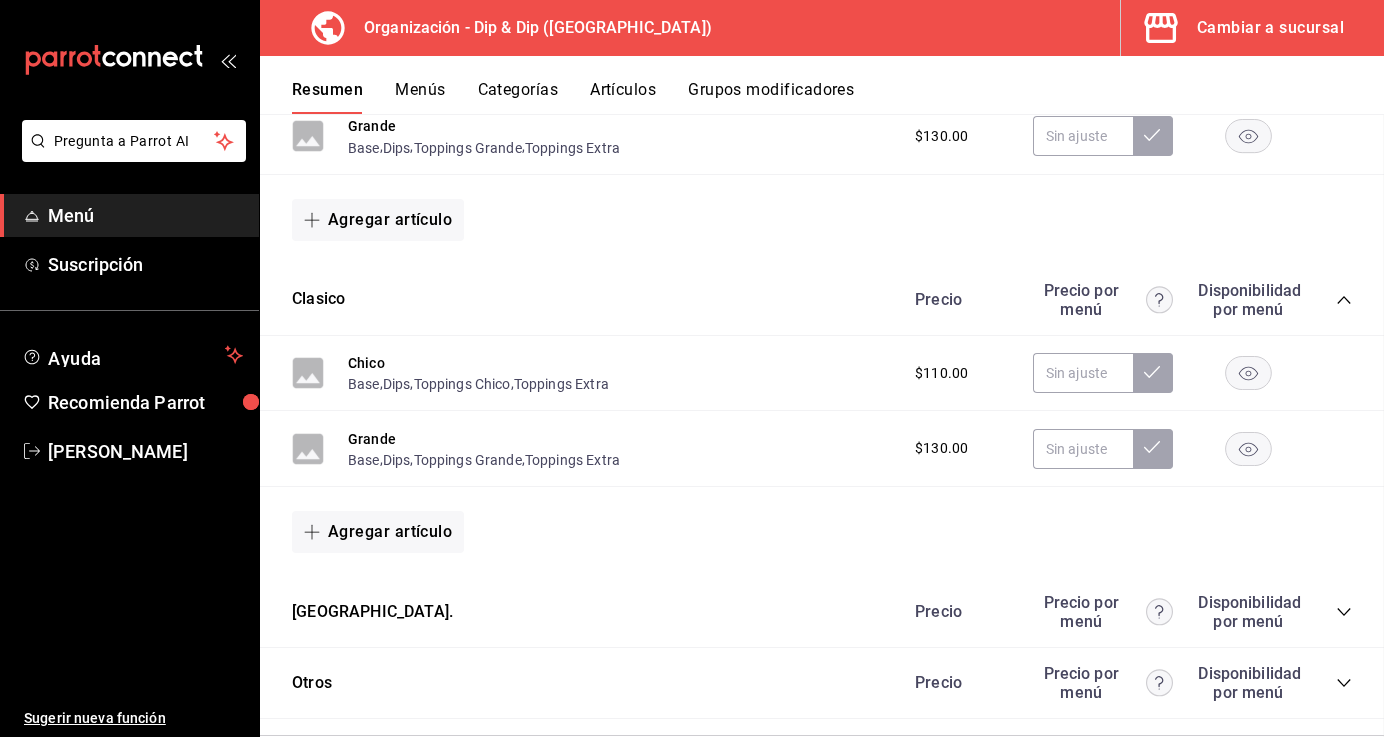 scroll, scrollTop: 541, scrollLeft: 0, axis: vertical 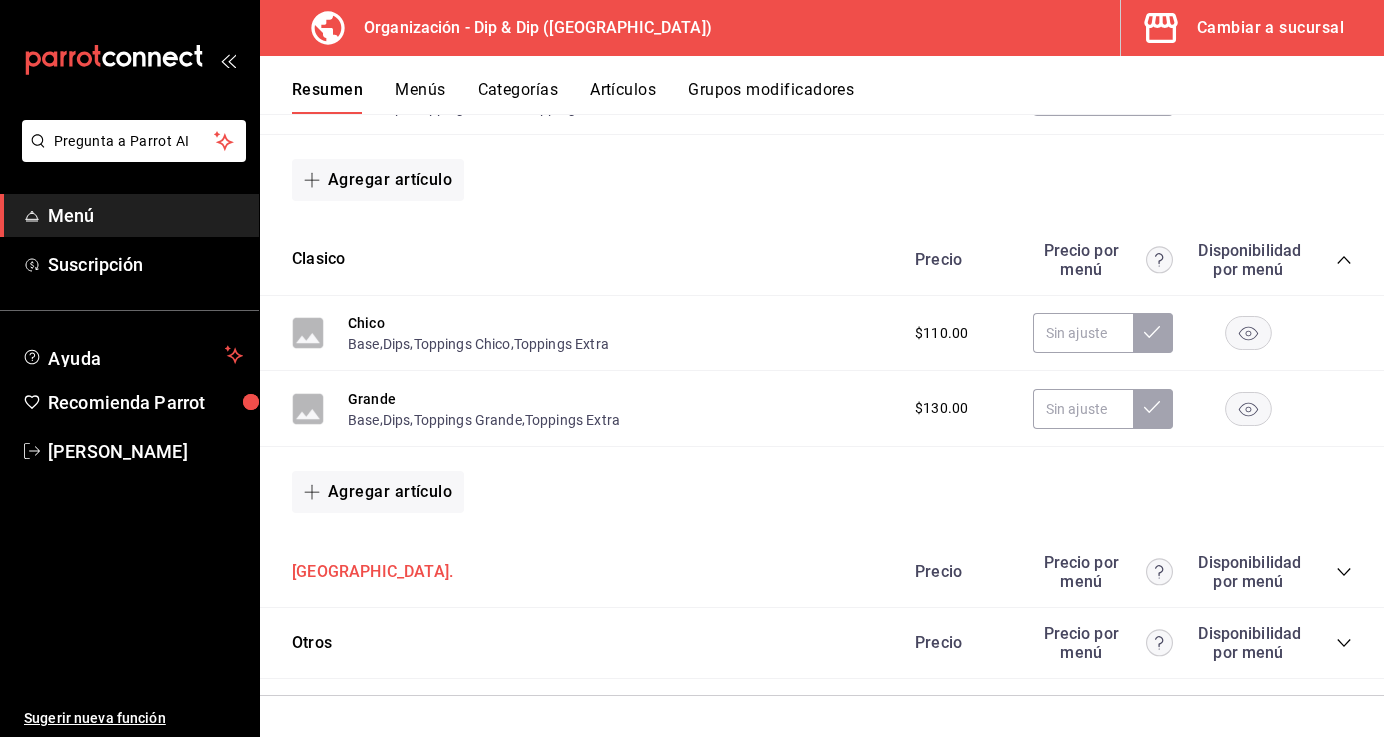 click on "[GEOGRAPHIC_DATA]." at bounding box center [372, 572] 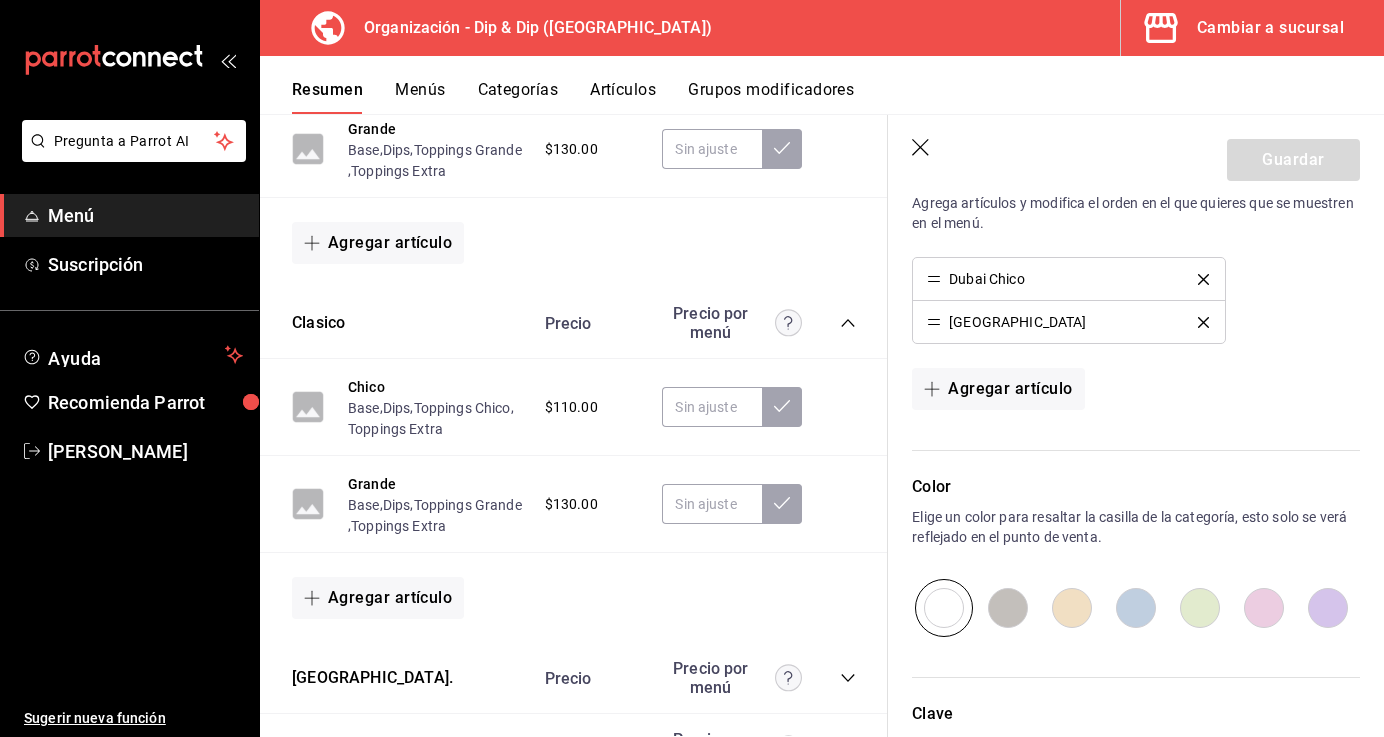 scroll, scrollTop: 687, scrollLeft: 0, axis: vertical 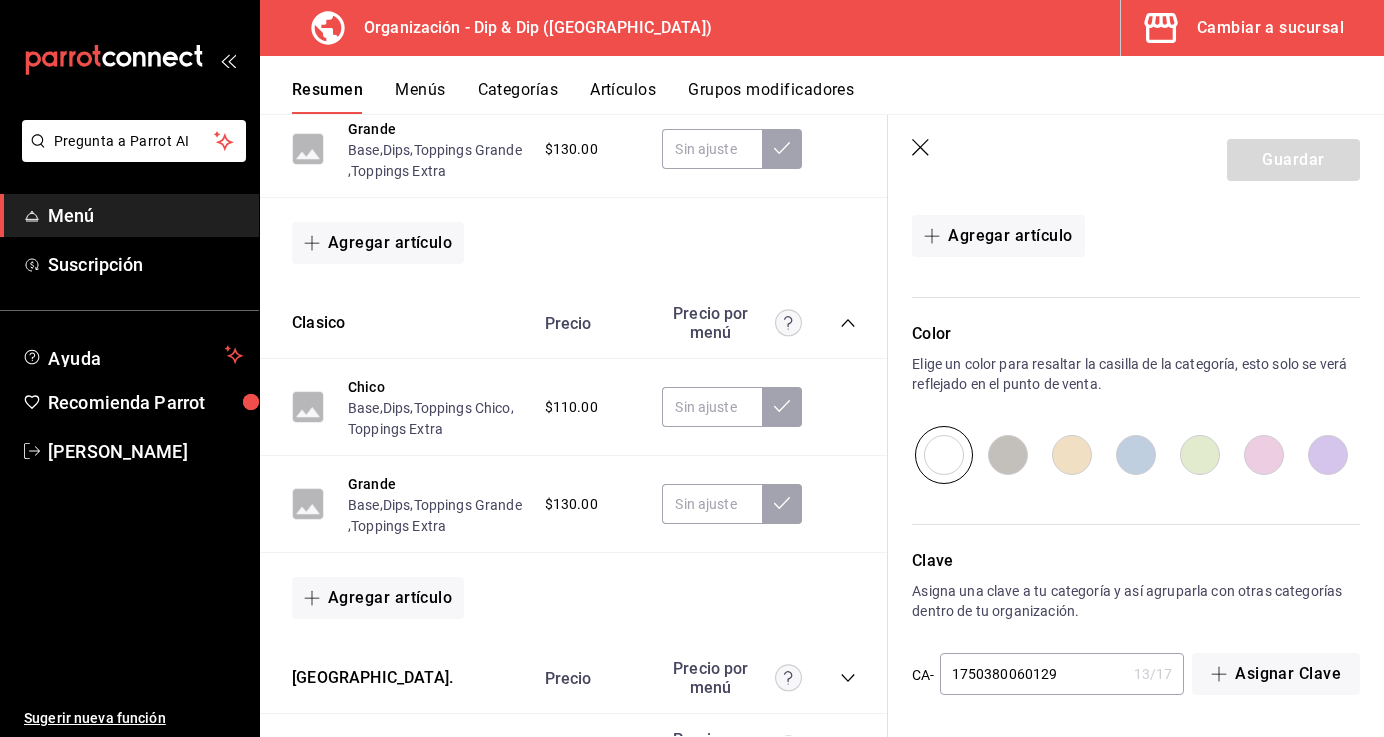 click 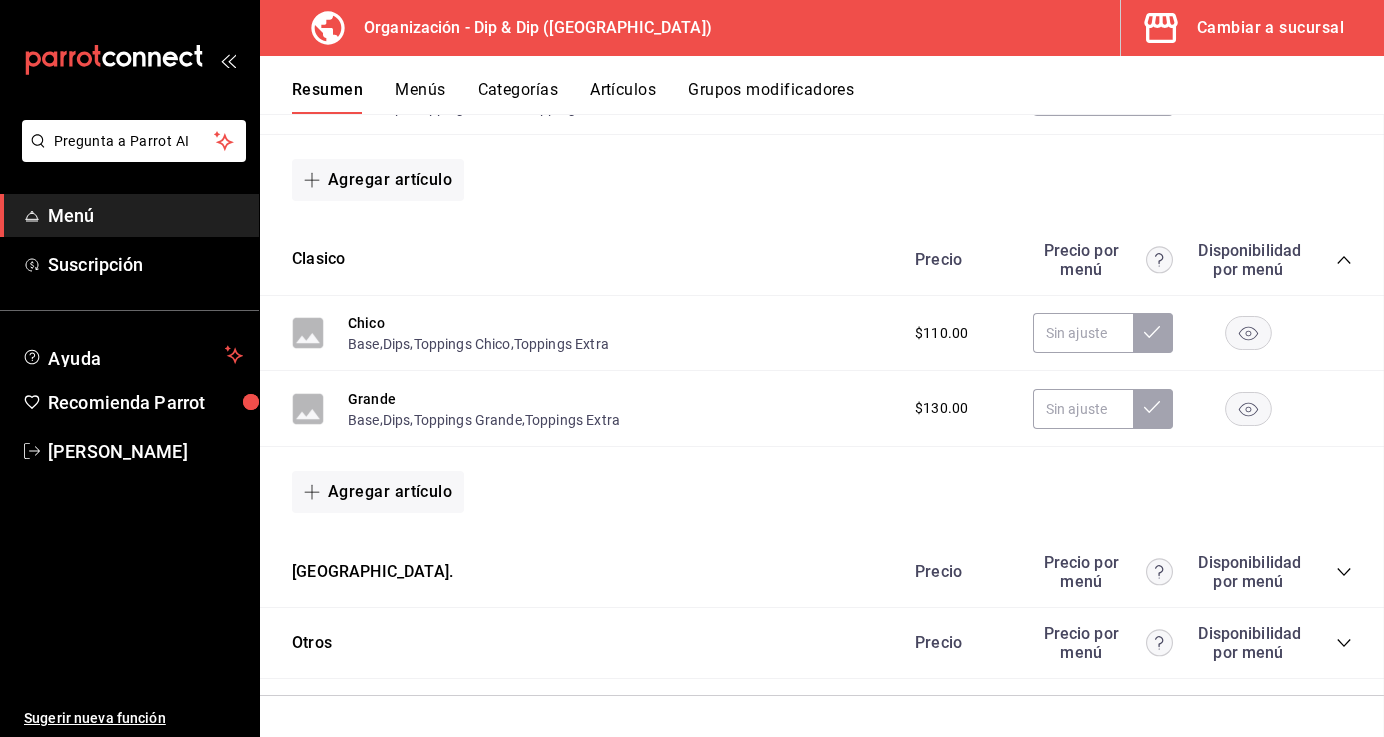 scroll, scrollTop: 0, scrollLeft: 0, axis: both 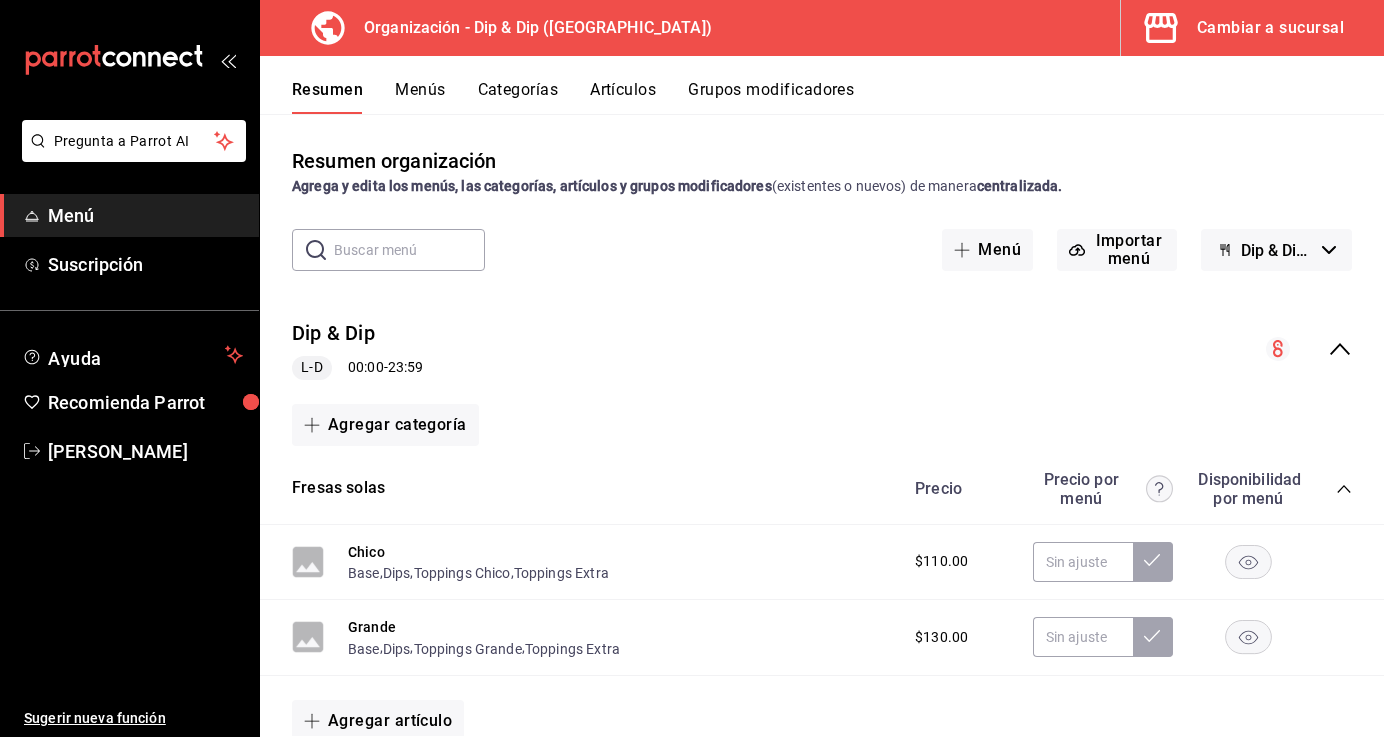 click on "Menús" at bounding box center (420, 97) 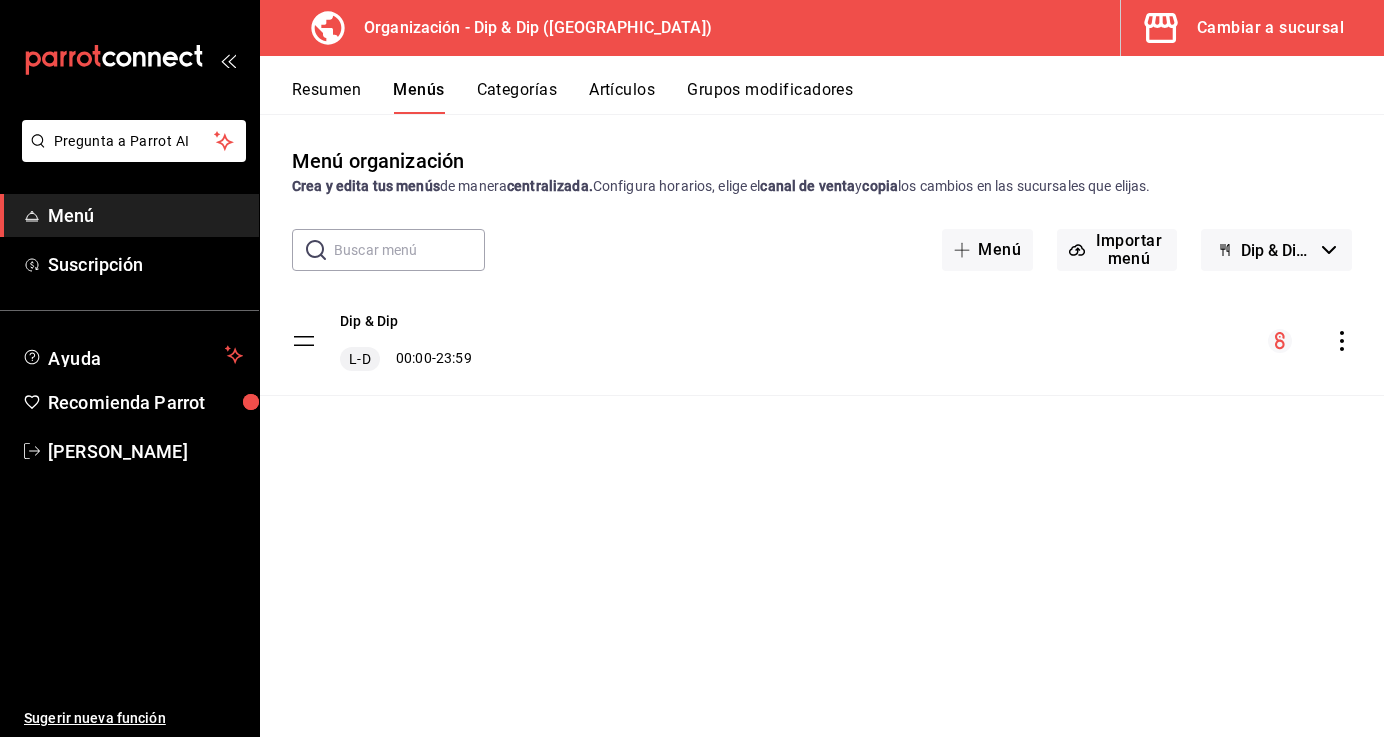 click on "Categorías" at bounding box center [517, 97] 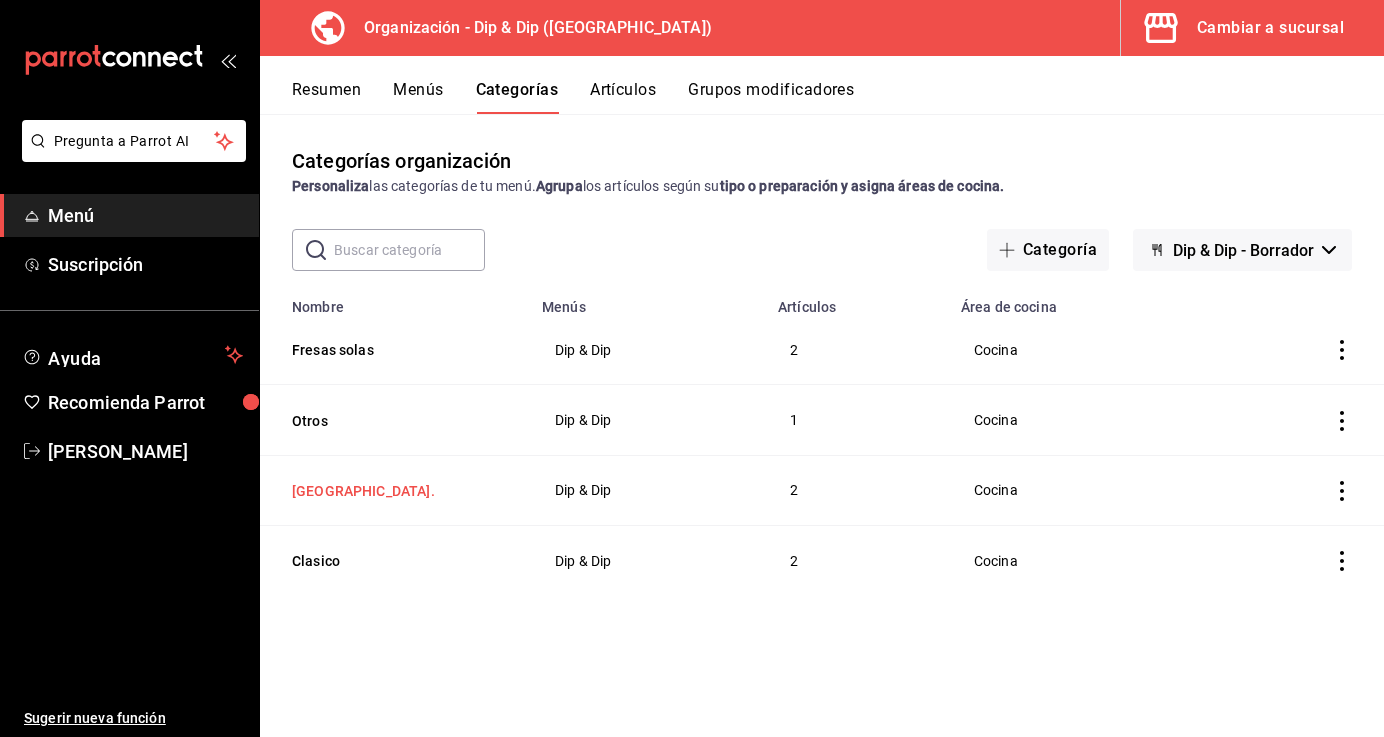 click on "[GEOGRAPHIC_DATA]." at bounding box center [392, 491] 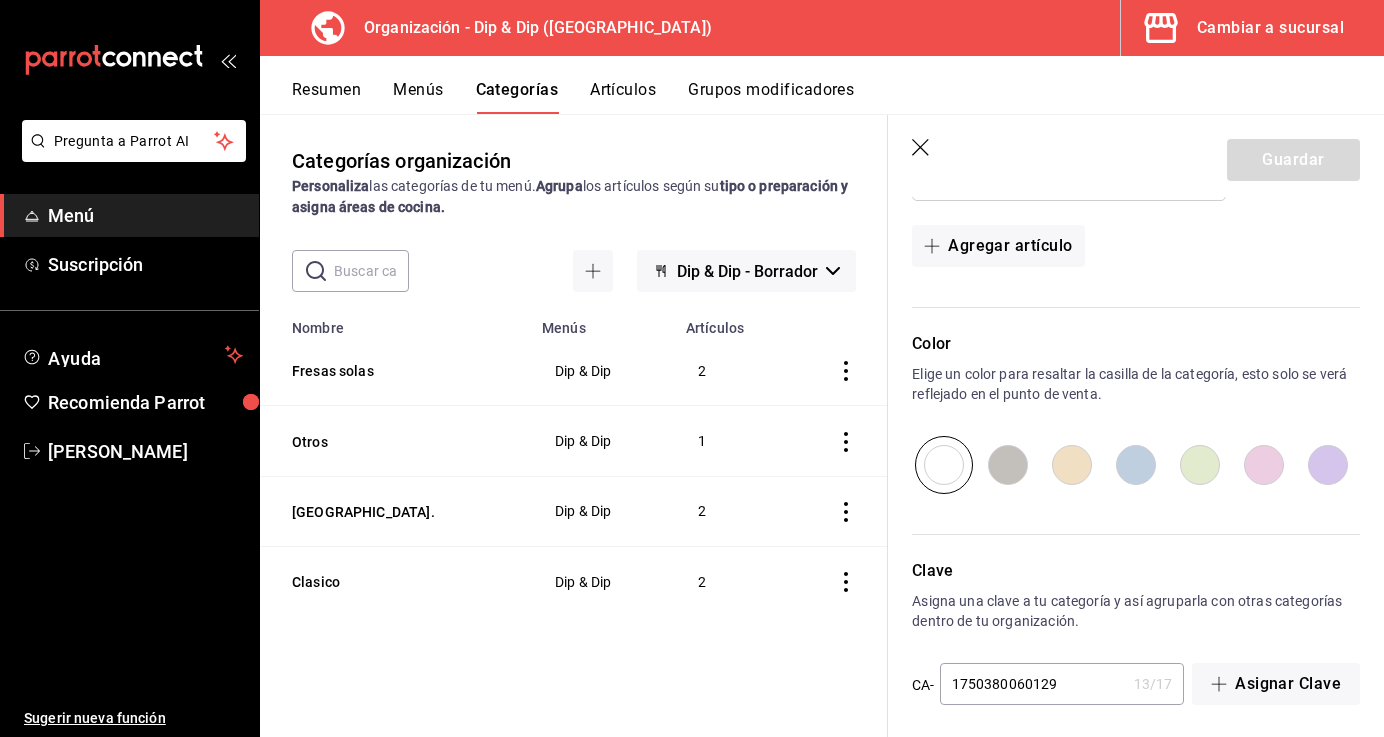 scroll, scrollTop: 687, scrollLeft: 0, axis: vertical 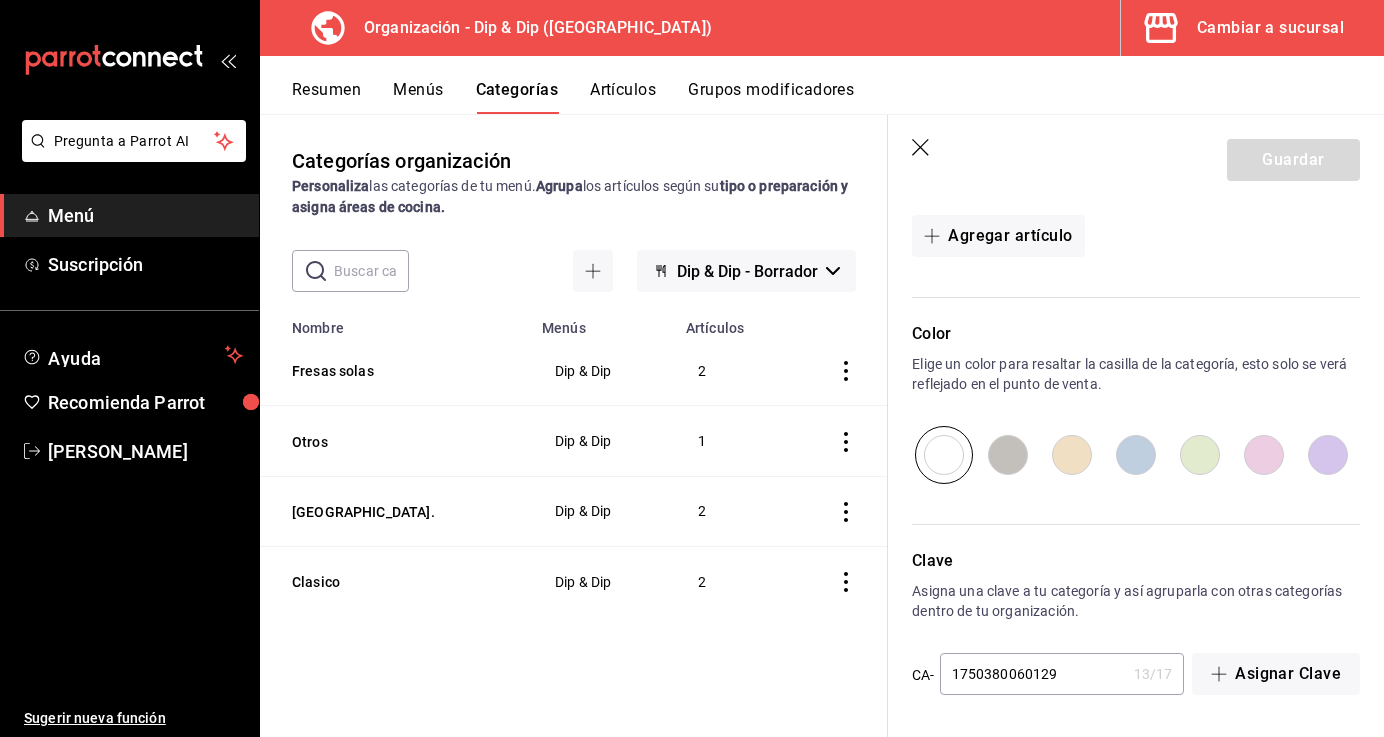 click on "Artículos" at bounding box center (623, 97) 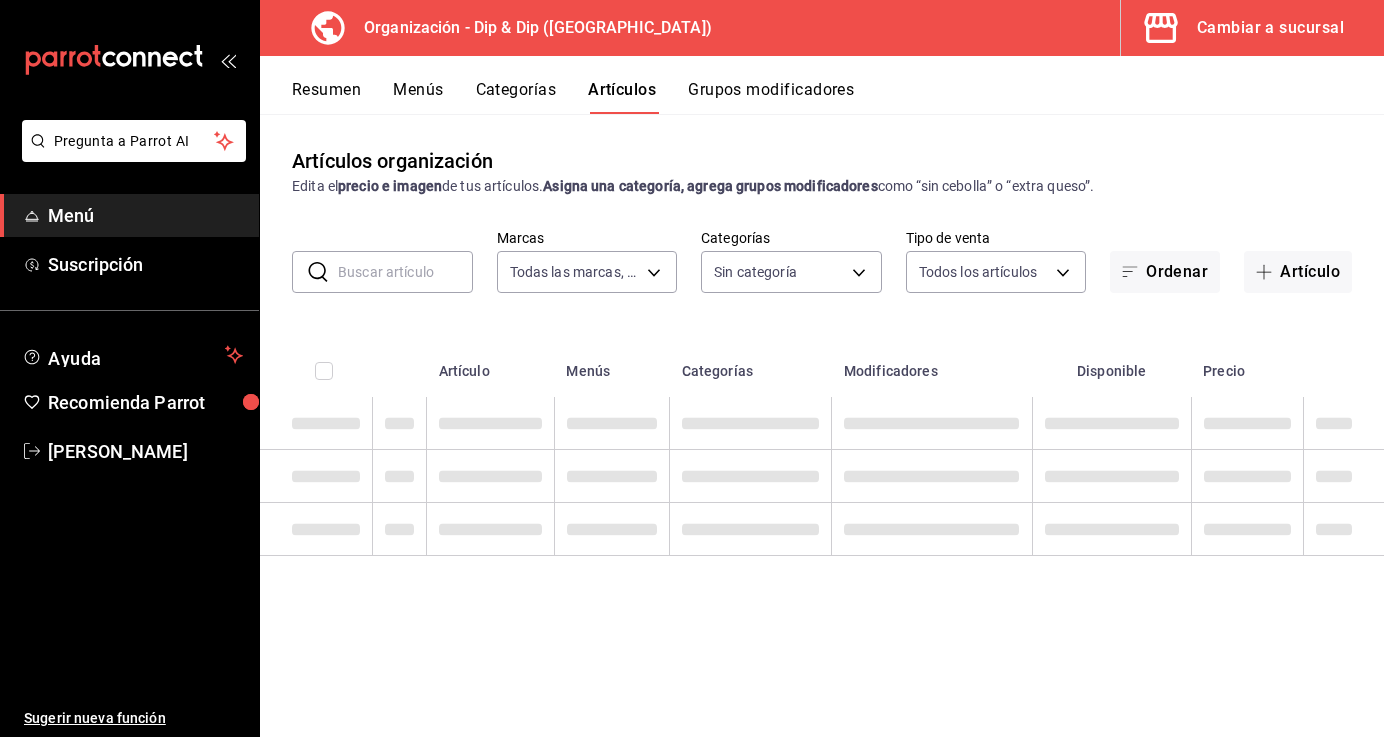 type on "a73dcbb4-33ef-4727-8e52-c16671ed3dbc" 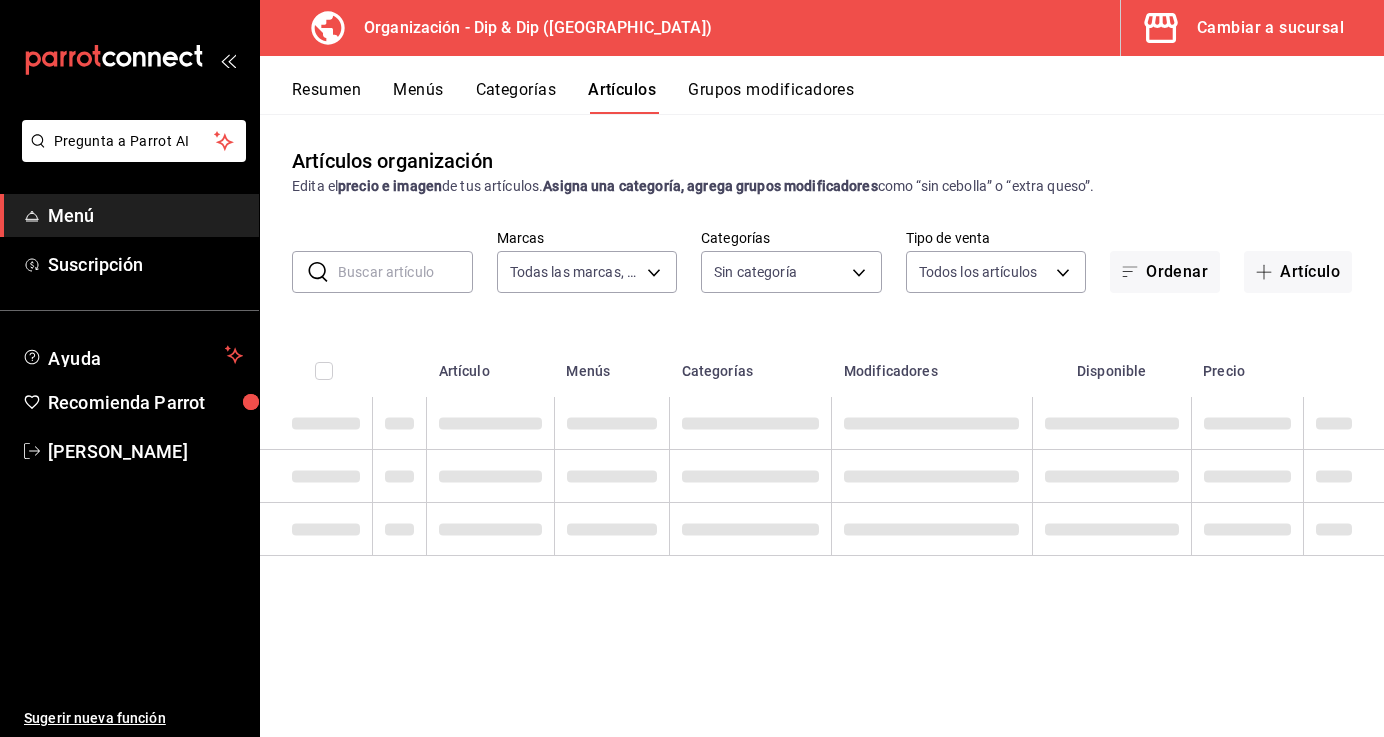 type on "5e338024-c1ec-4c43-9061-1dd9c237dc58,8a16f402-fa11-4880-bb6f-415e2e834a5f,454bbf28-9121-4e0e-8d07-57b0f959150e,68887eaf-dd35-4a15-a7f1-cb269e80de01,4c0e6f5a-e482-4dd6-b1d6-f24cff57abff,fd7f8403-3167-4631-86f2-64c8c7c560f2,5fe4ace5-f04f-485d-8e14-cd0c94245c09" 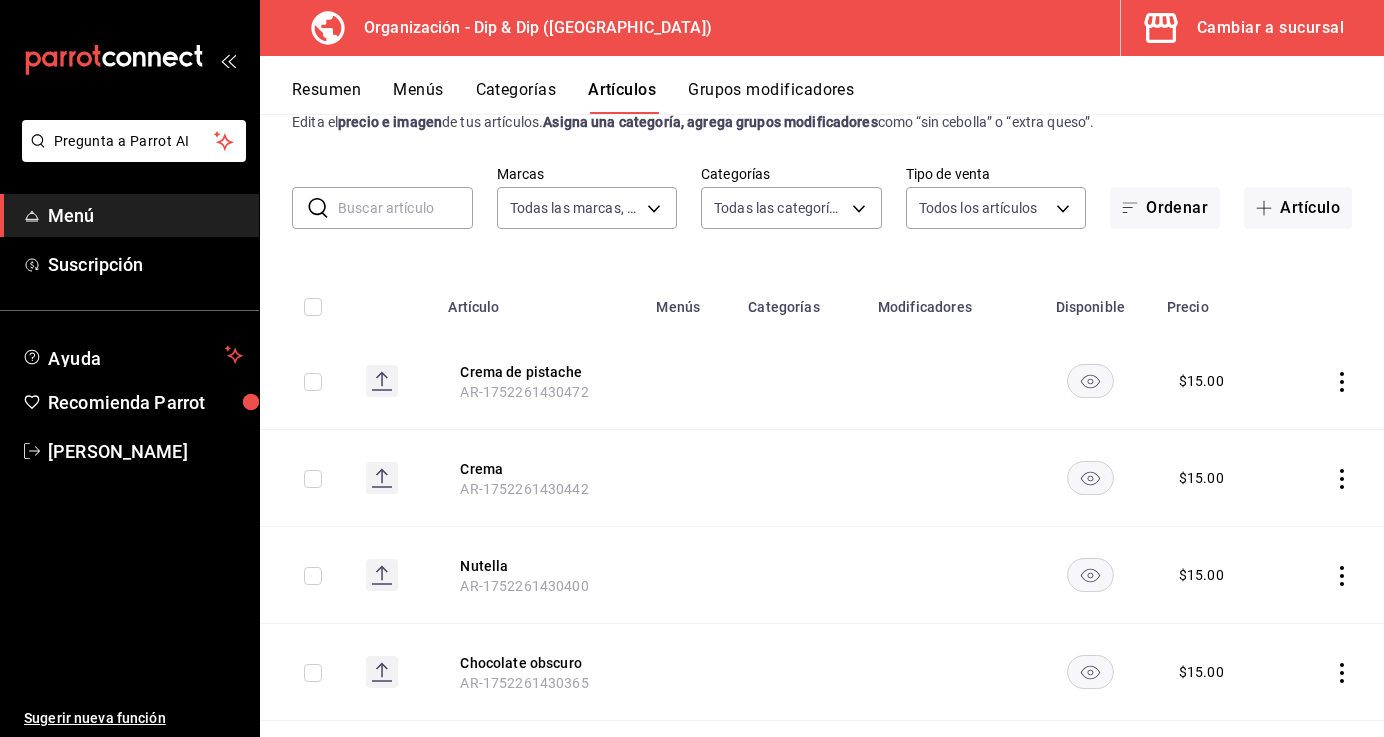 scroll, scrollTop: 0, scrollLeft: 0, axis: both 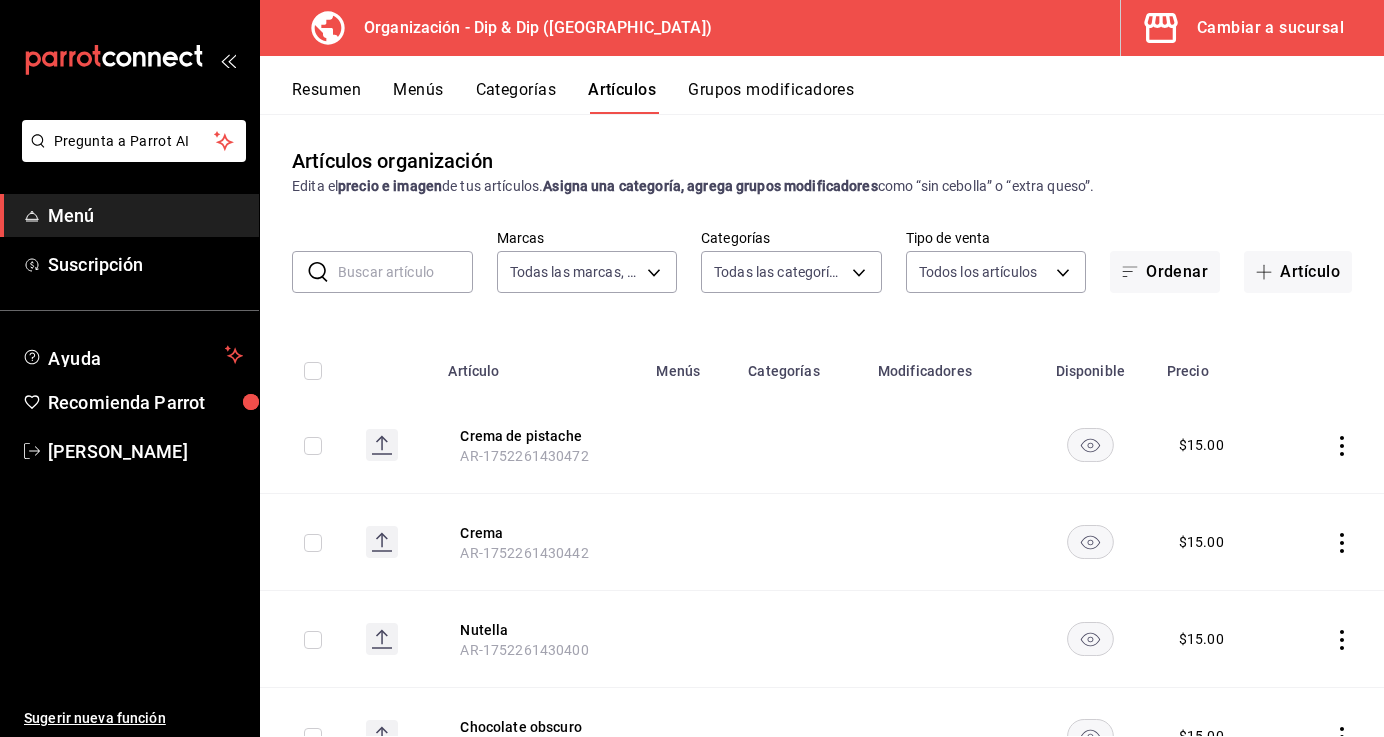 click at bounding box center (405, 272) 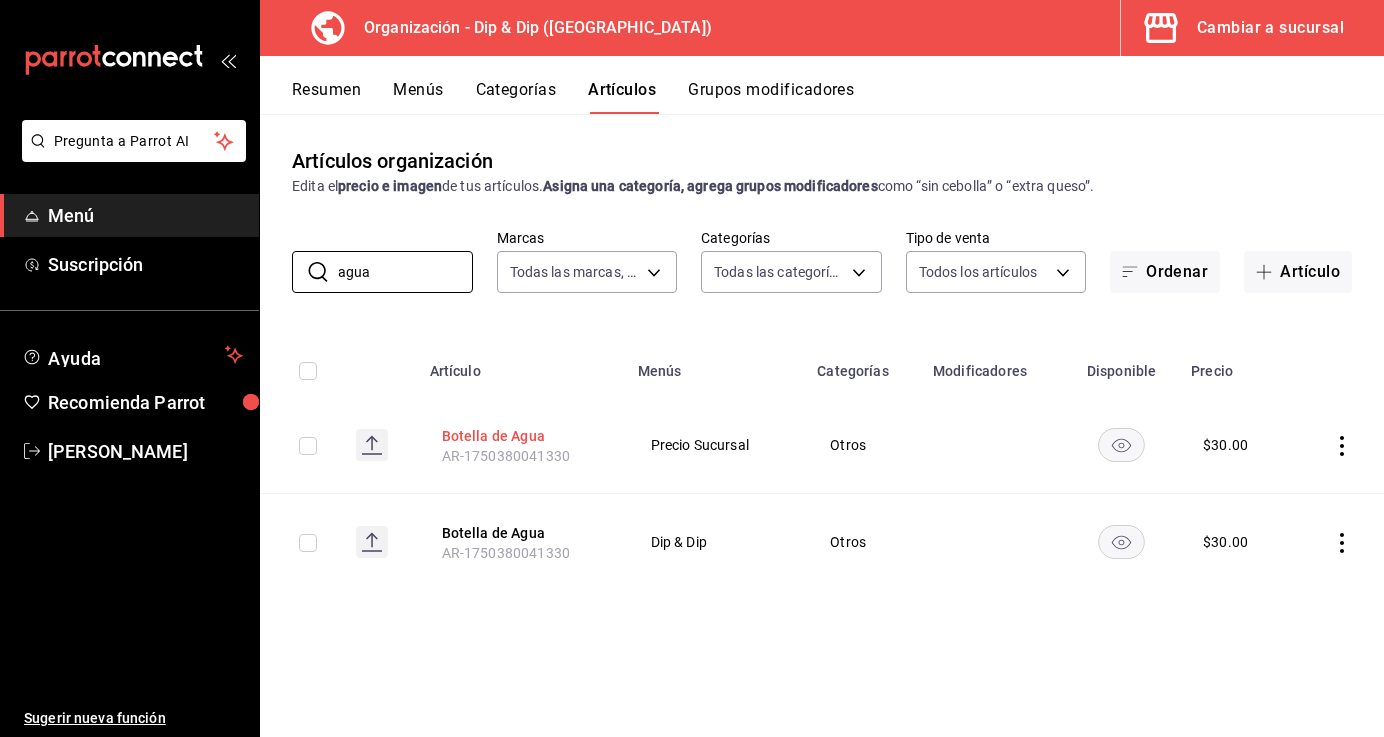 type on "agua" 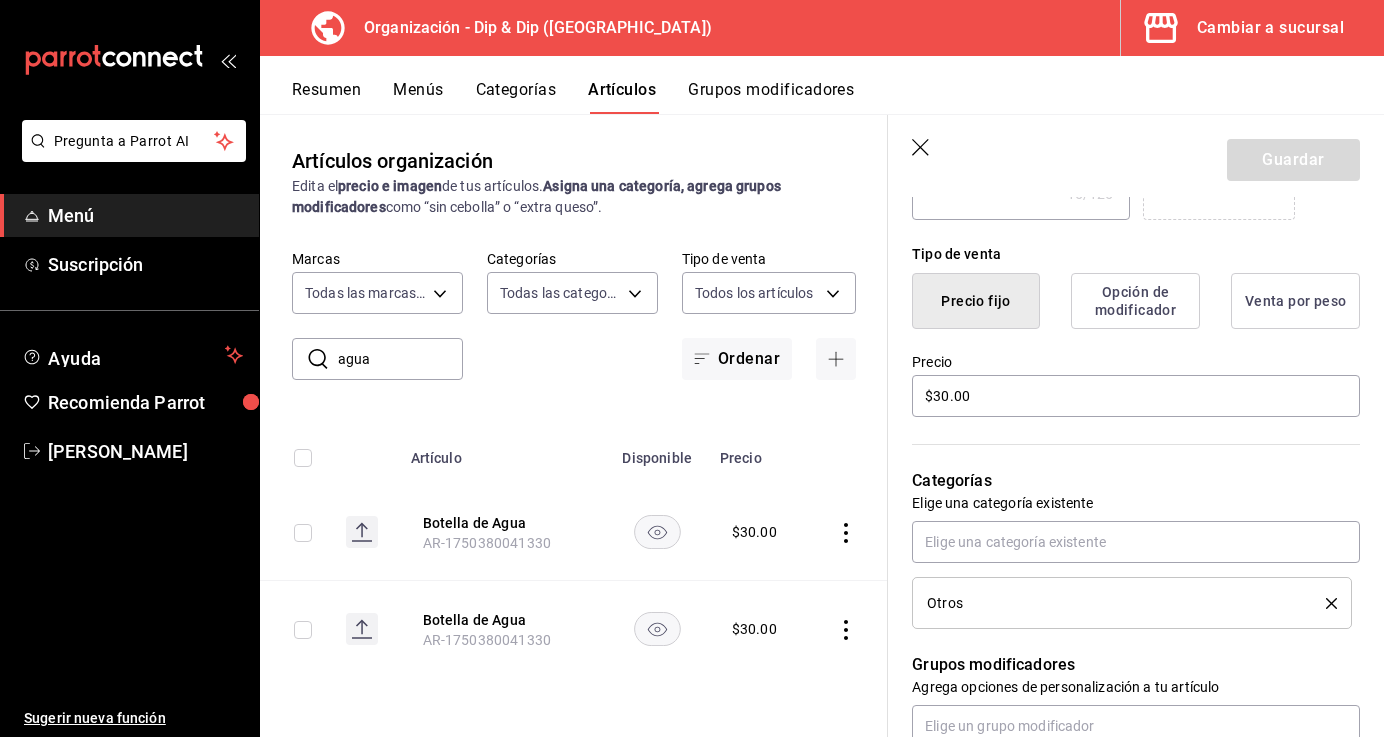 scroll, scrollTop: 468, scrollLeft: 0, axis: vertical 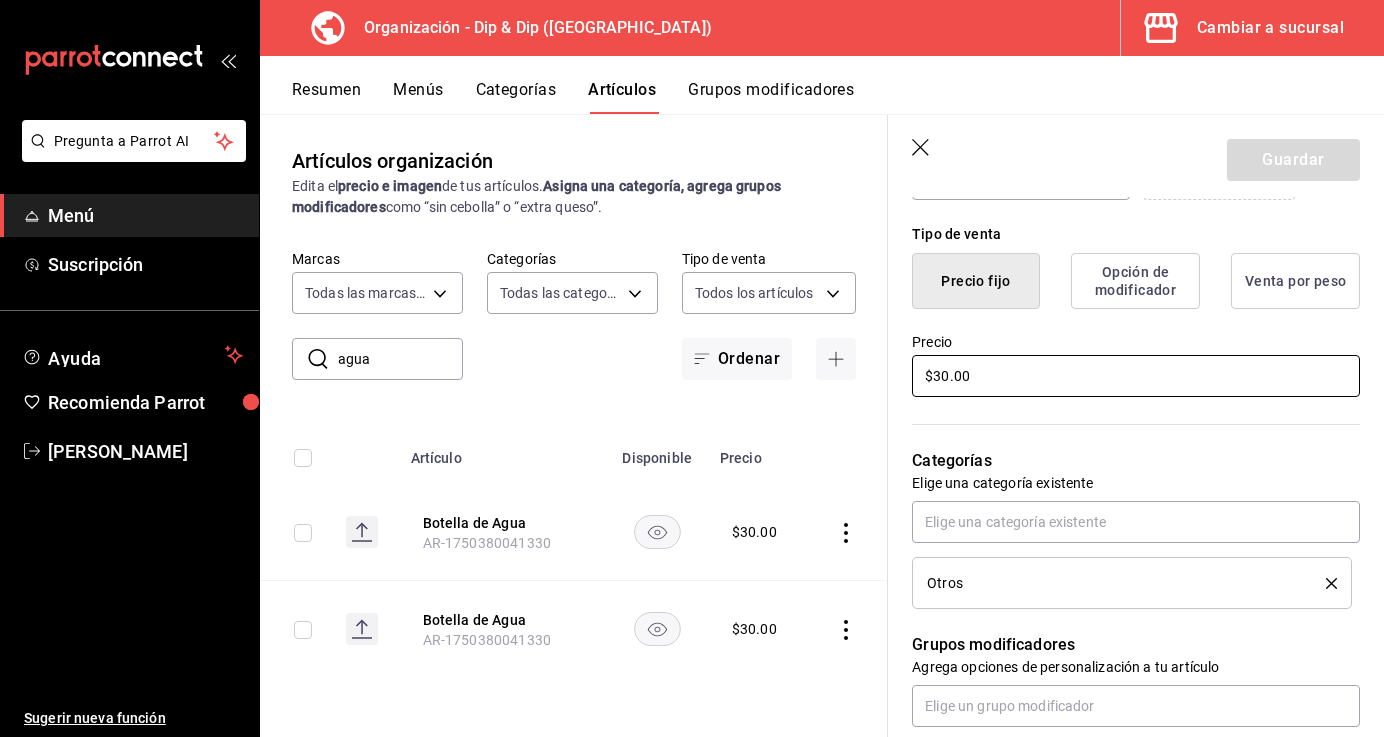 click on "$30.00" at bounding box center [1136, 376] 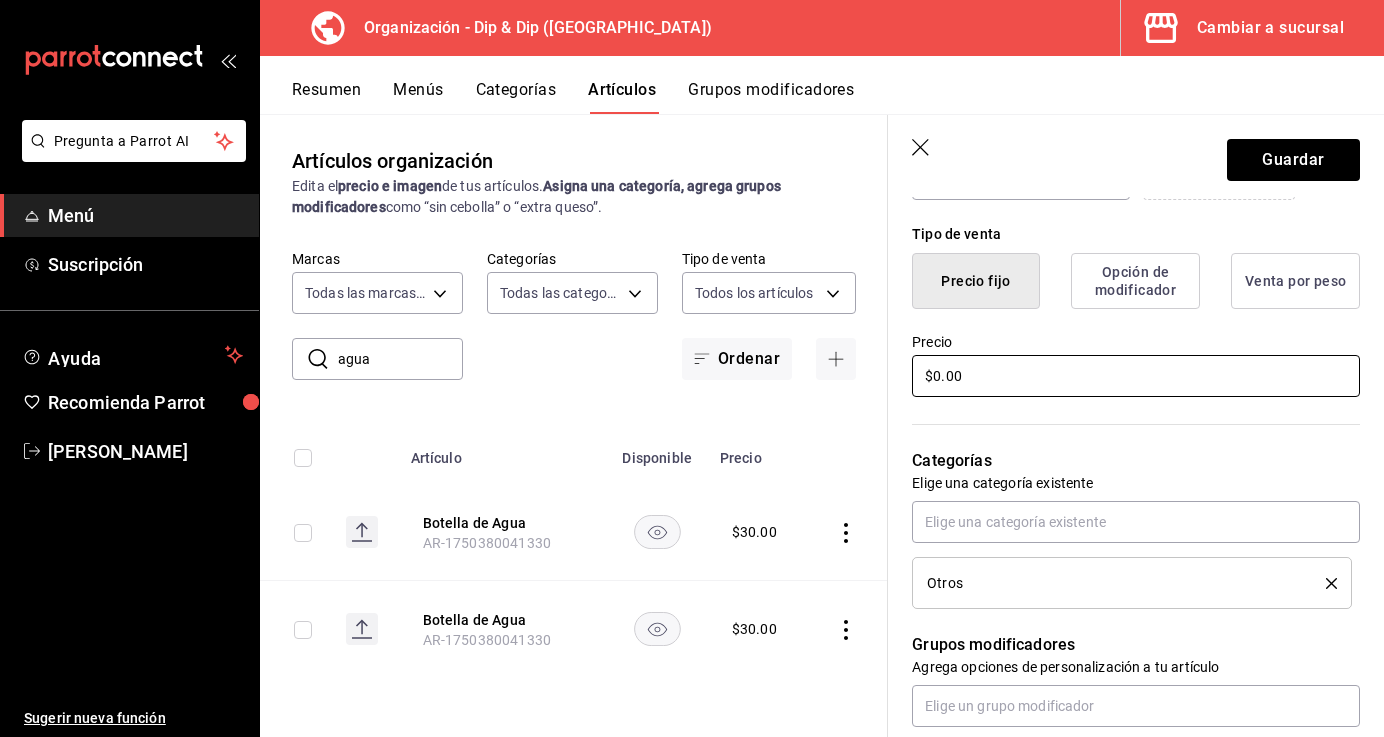 type on "x" 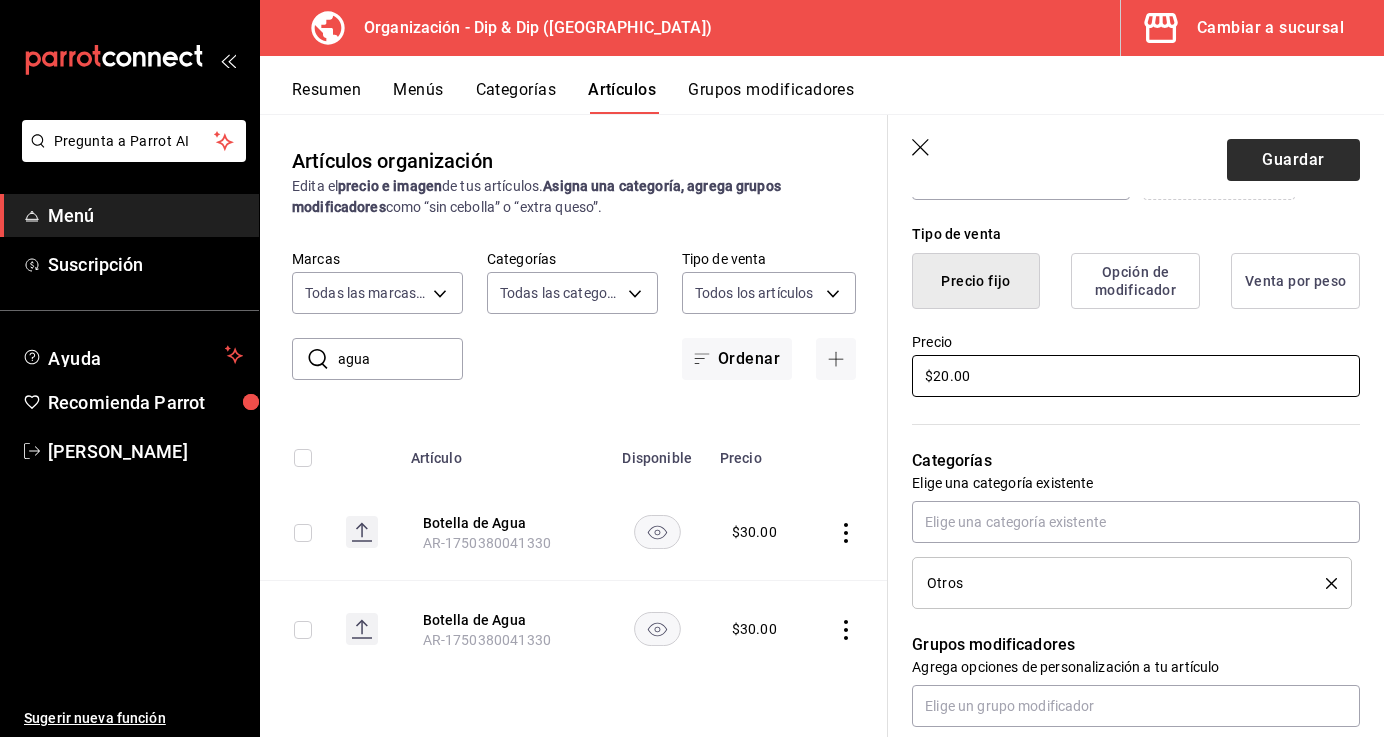 type on "$20.00" 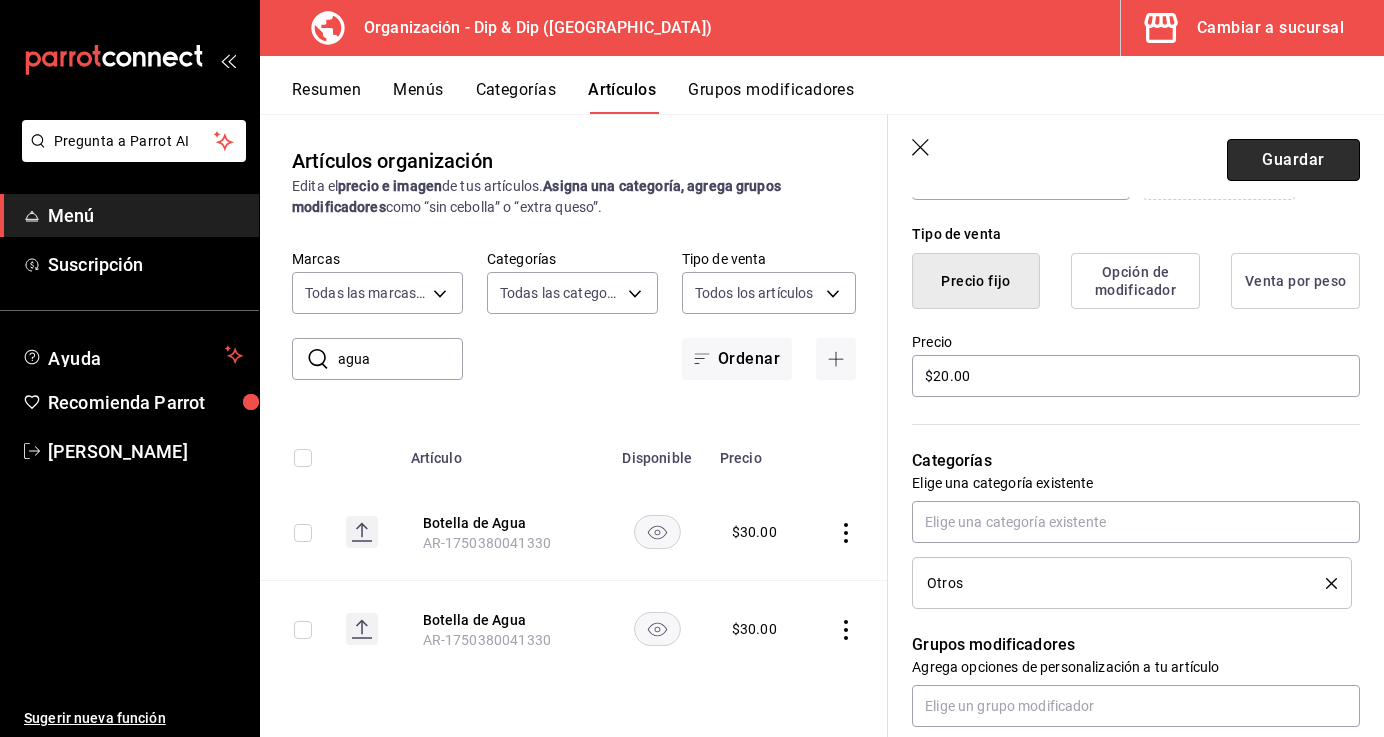 click on "Guardar" at bounding box center (1293, 160) 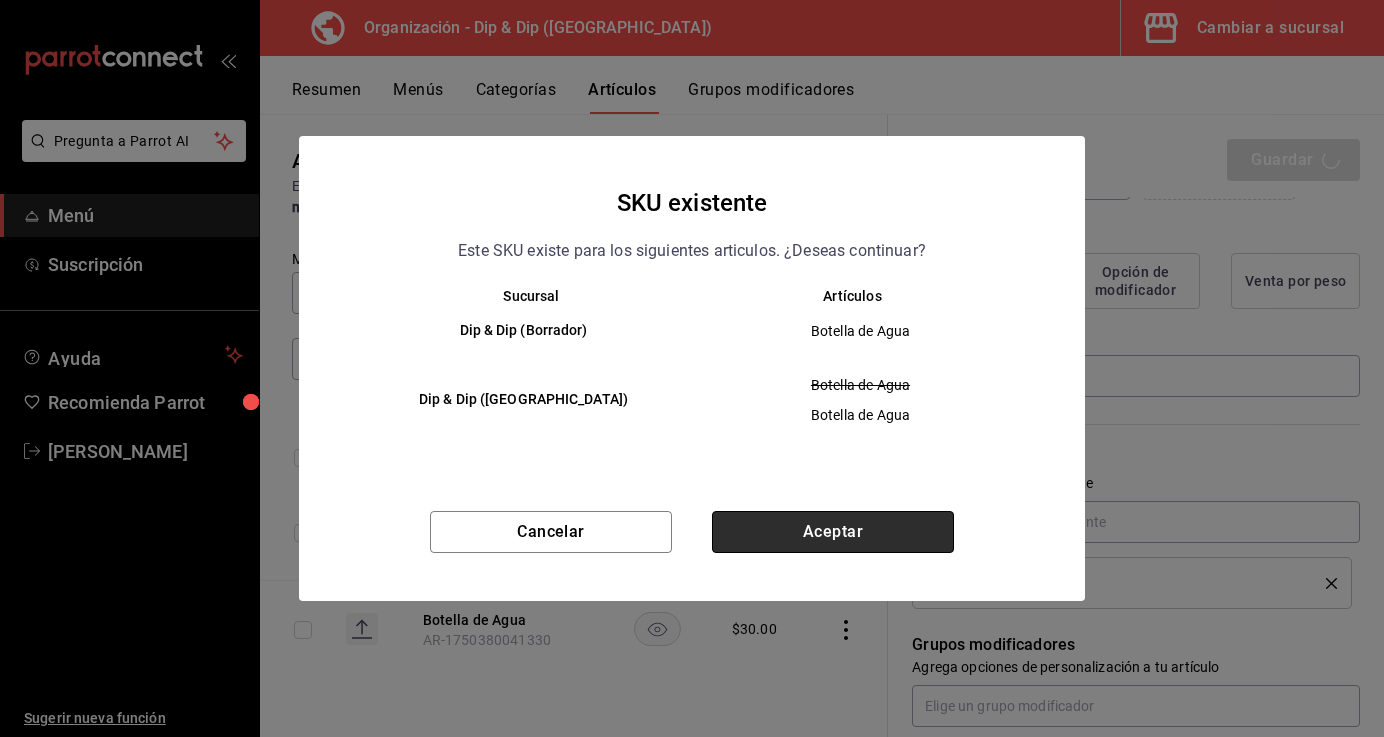 click on "Aceptar" at bounding box center [833, 532] 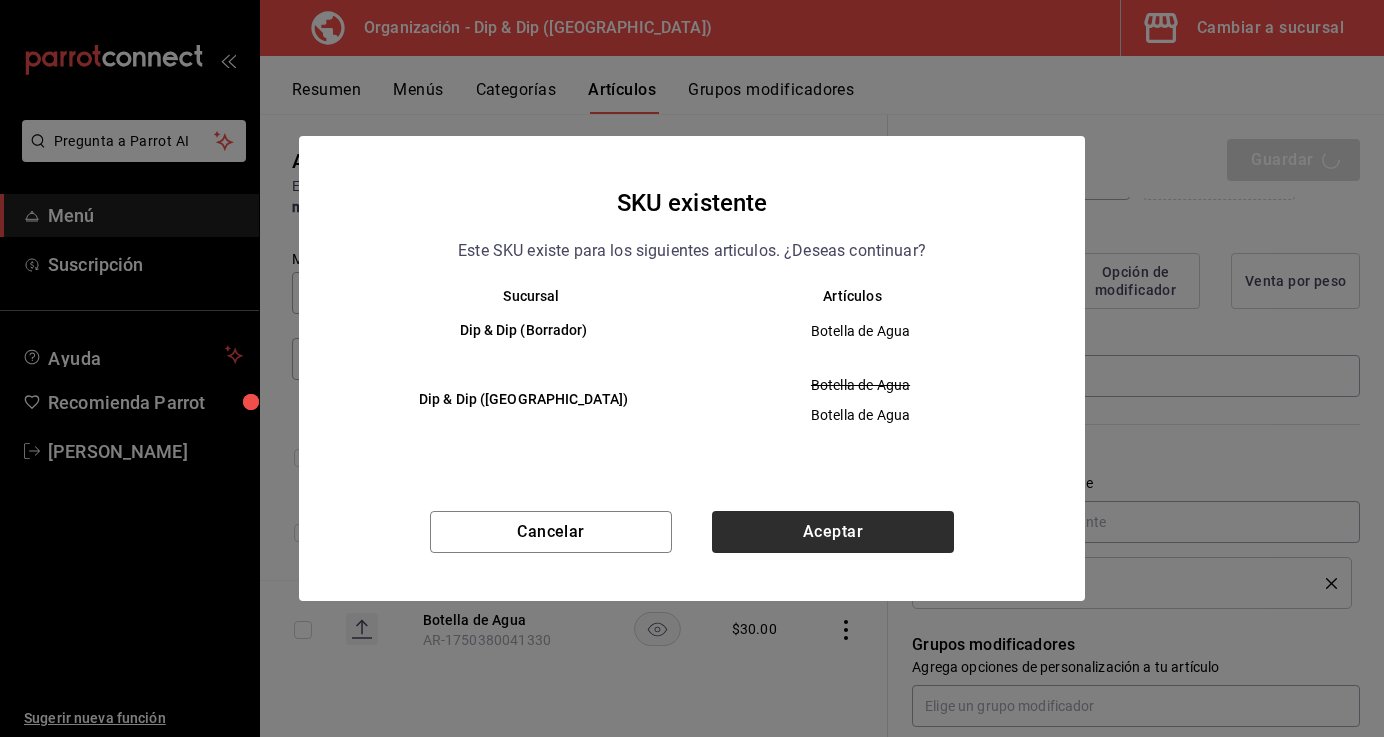 type on "x" 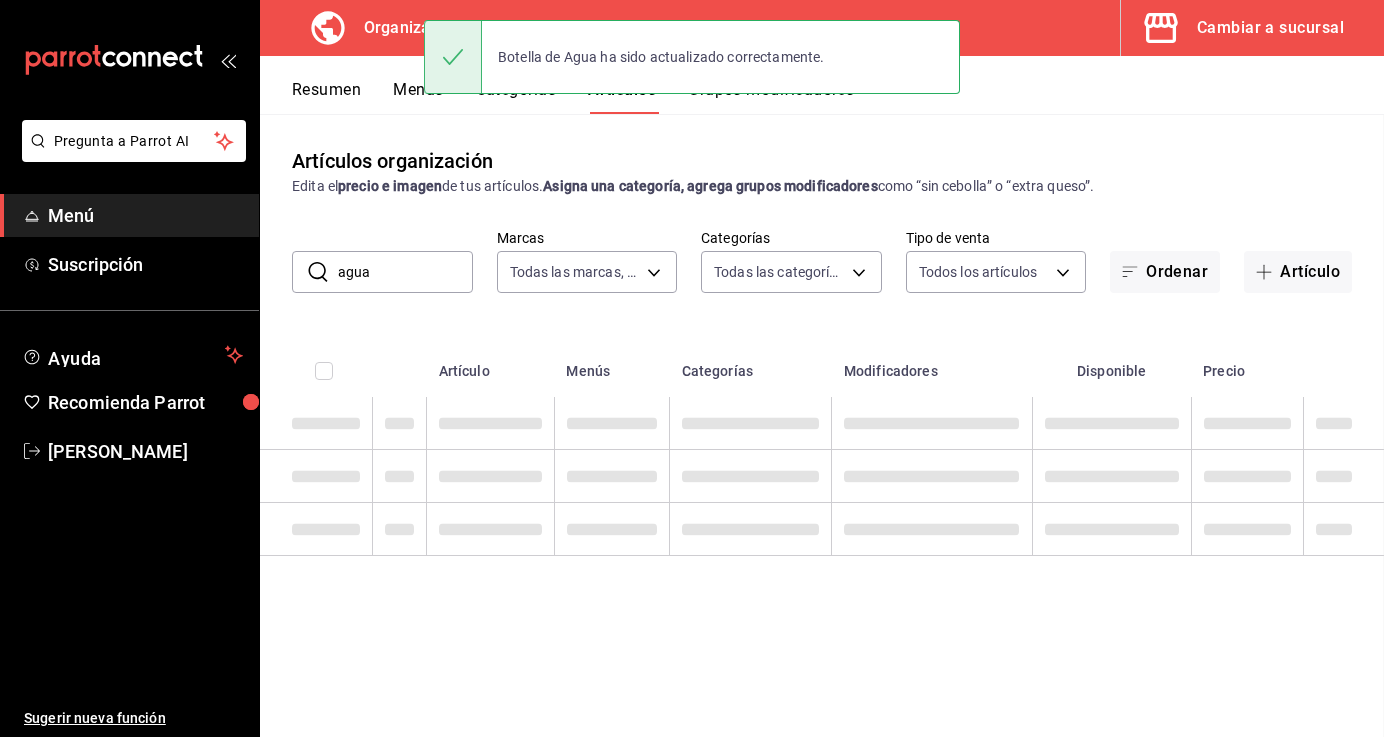 scroll, scrollTop: 0, scrollLeft: 0, axis: both 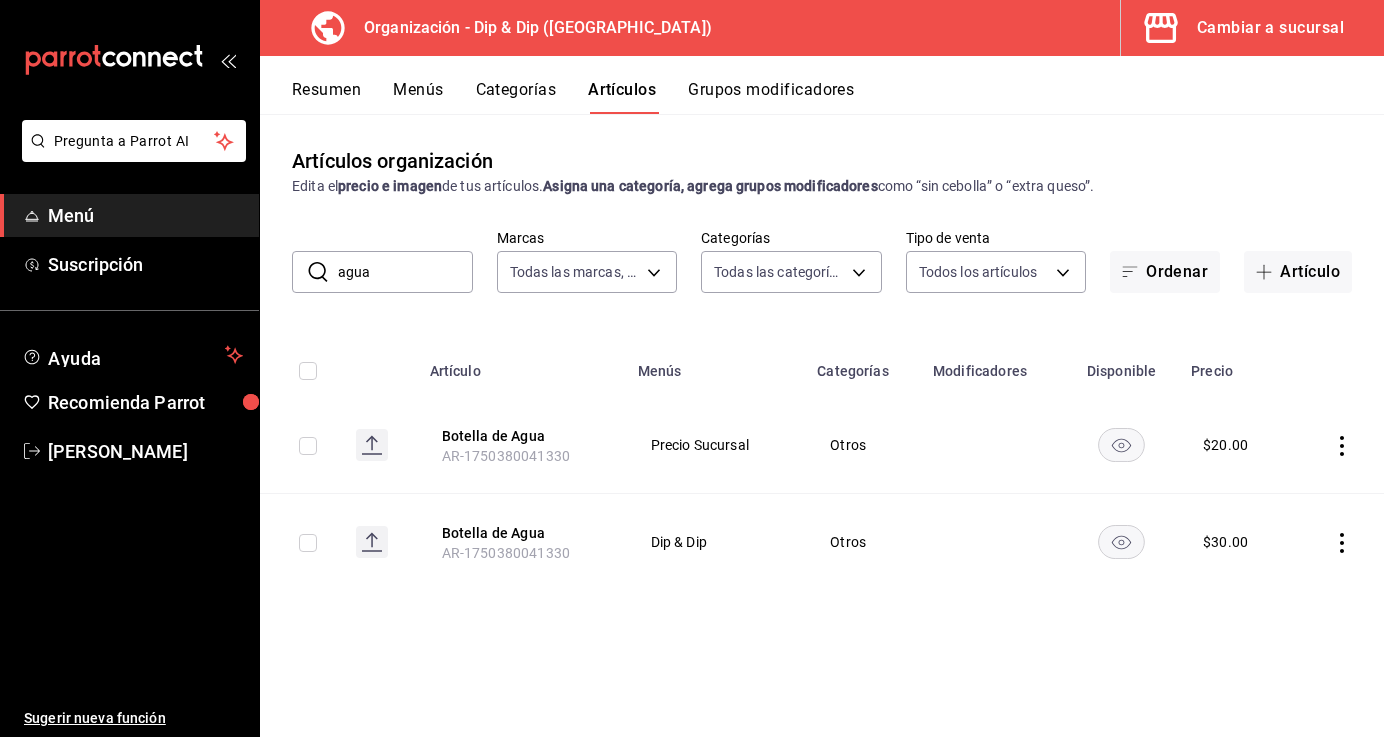 click on "Botella de Agua" at bounding box center (522, 533) 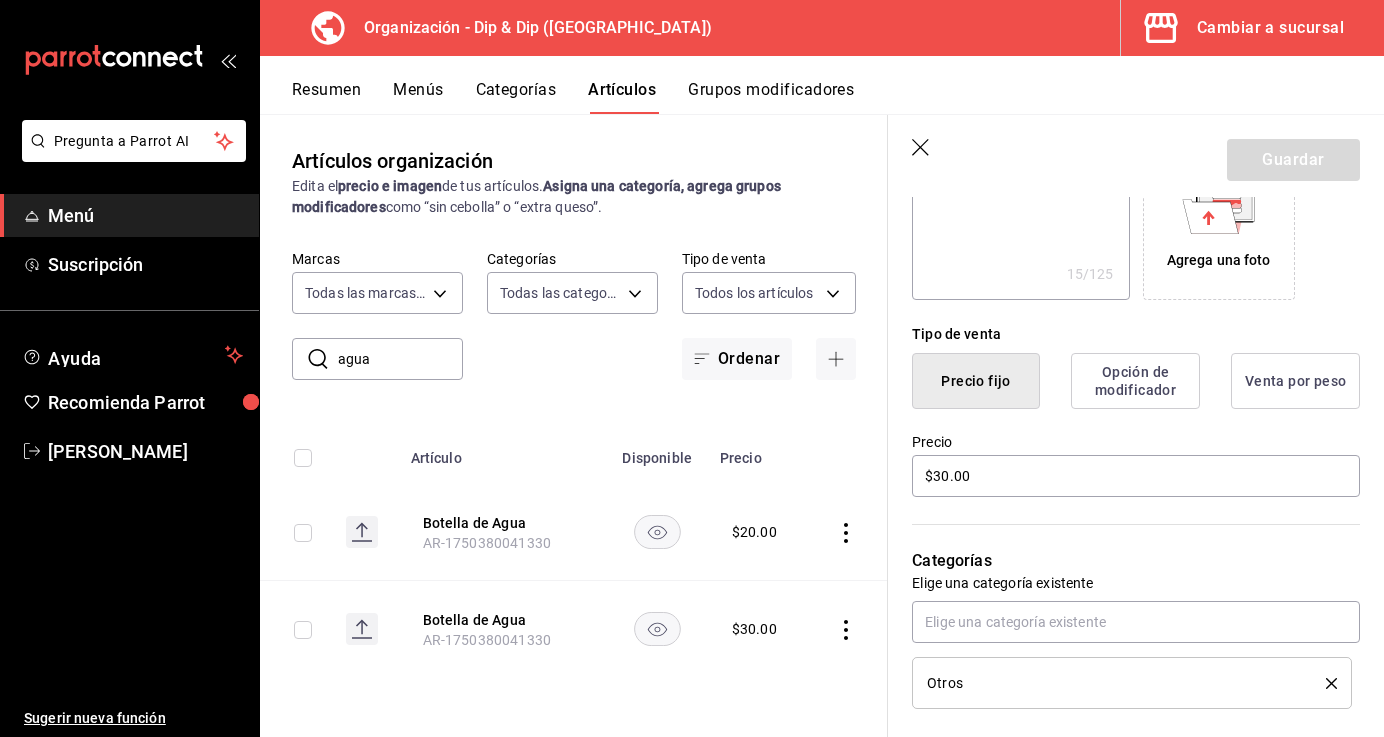 scroll, scrollTop: 435, scrollLeft: 0, axis: vertical 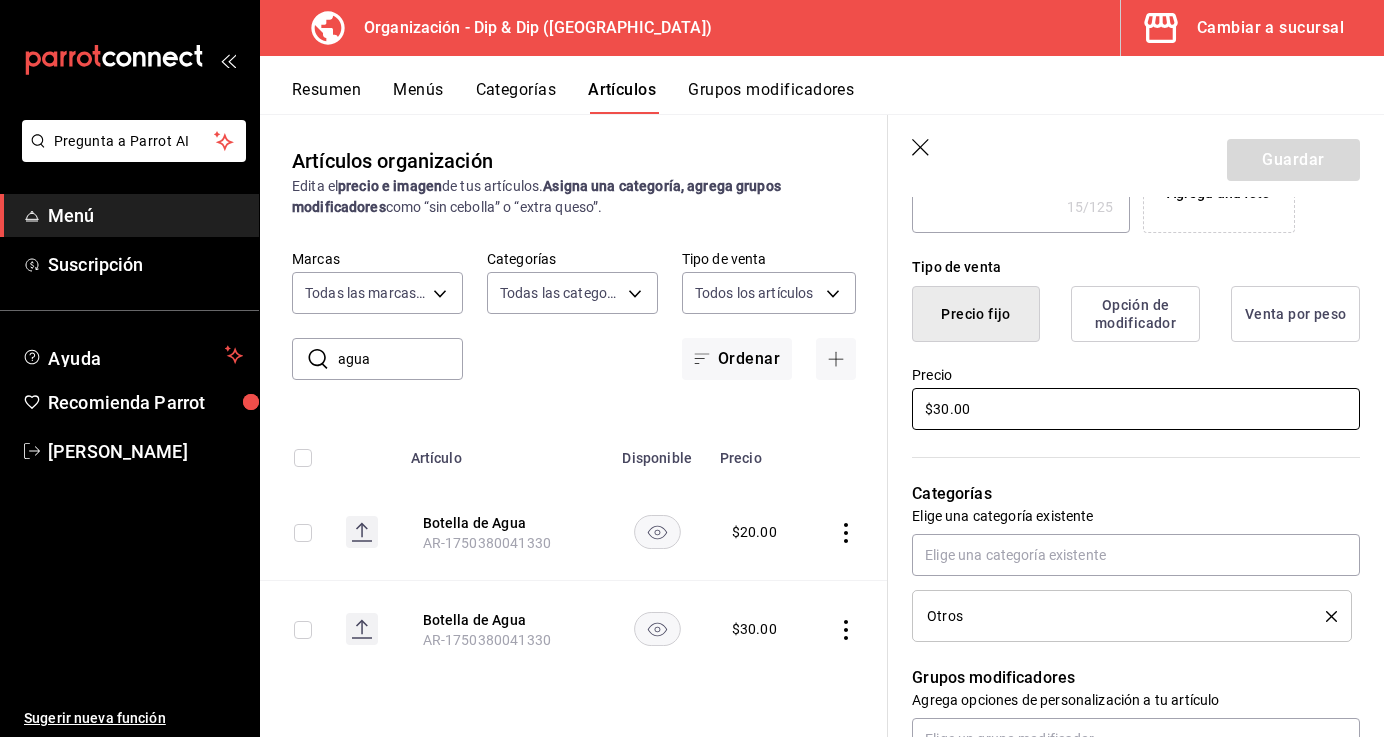 click on "$30.00" at bounding box center (1136, 409) 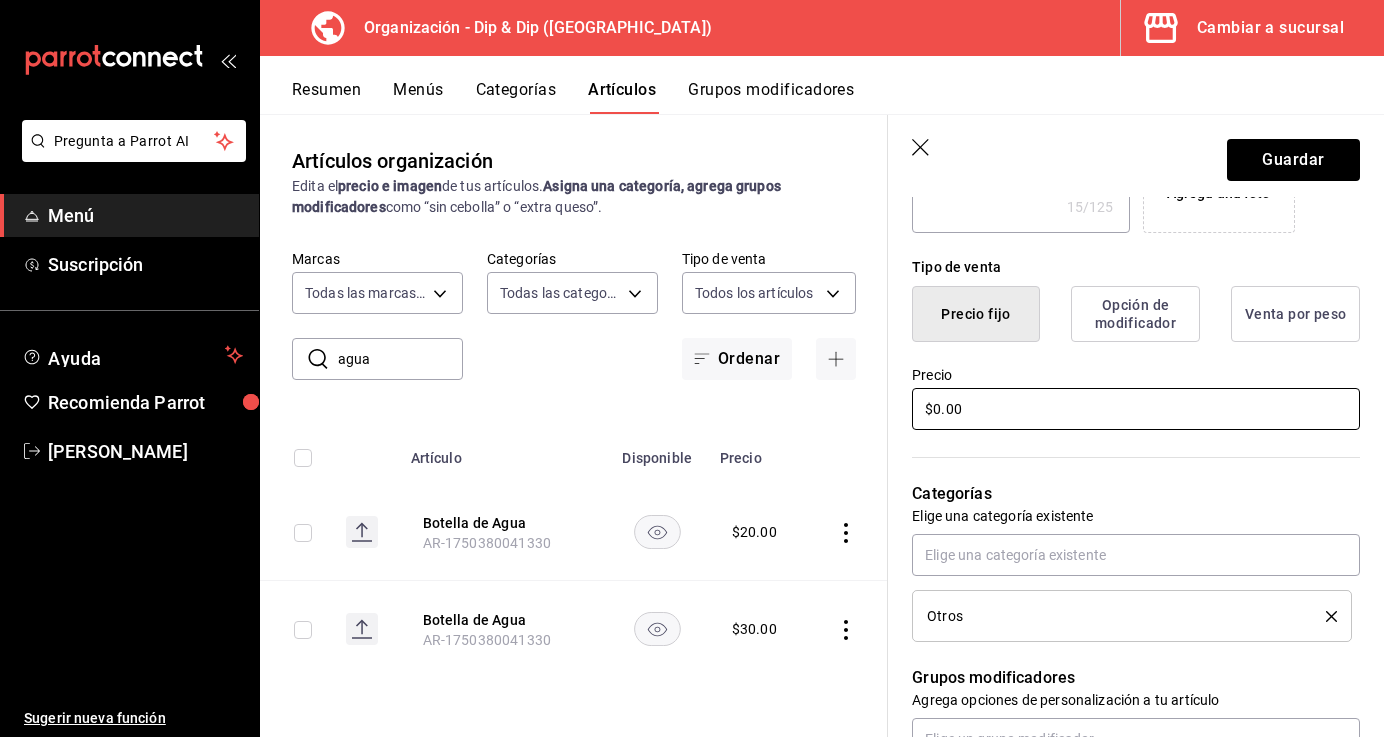 type on "x" 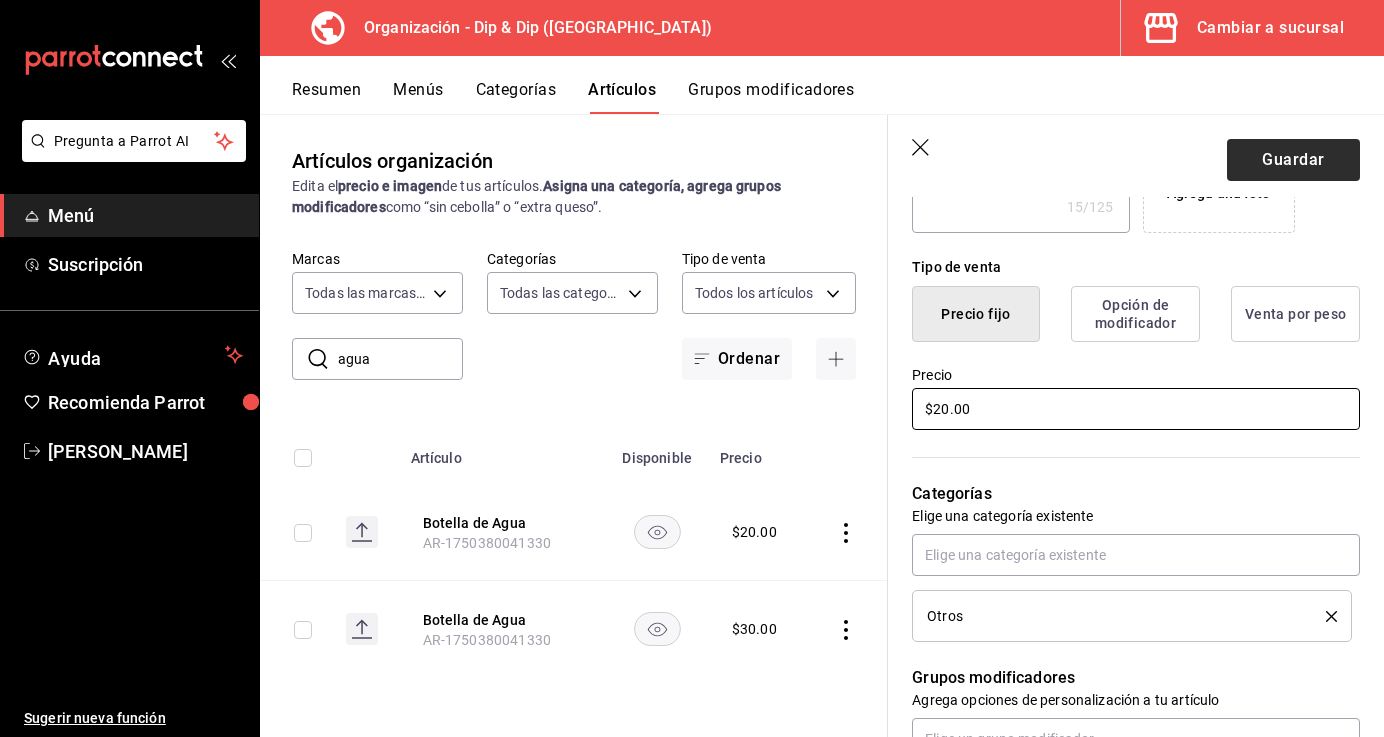 type on "$20.00" 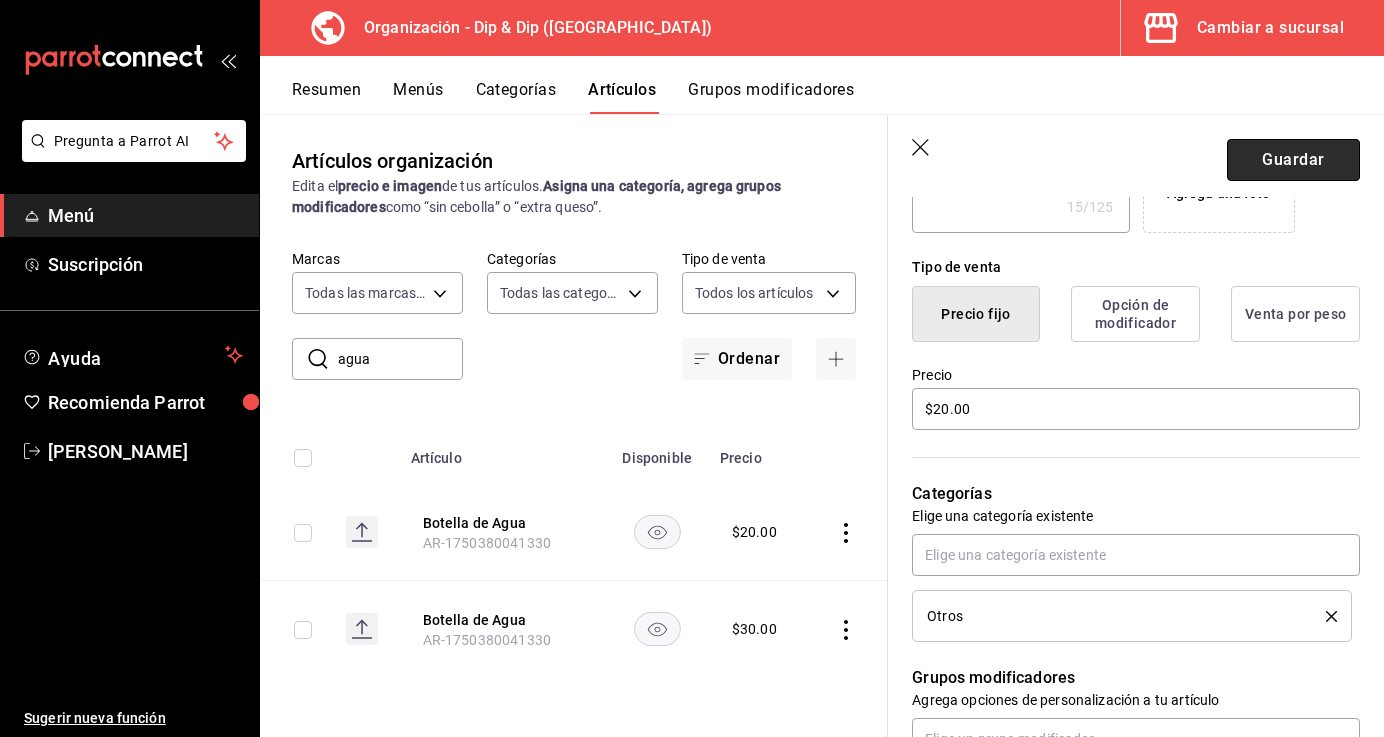 click on "Guardar" at bounding box center [1293, 160] 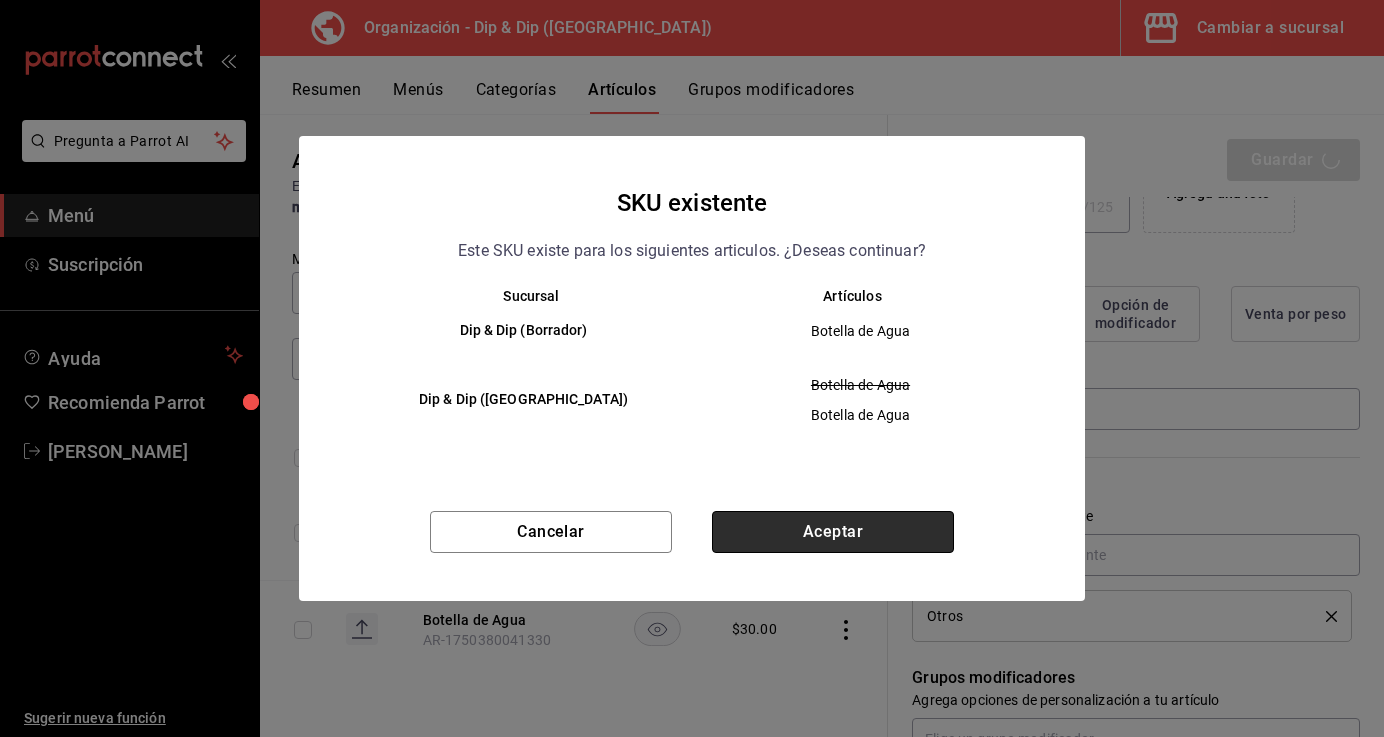 click on "Aceptar" at bounding box center (833, 532) 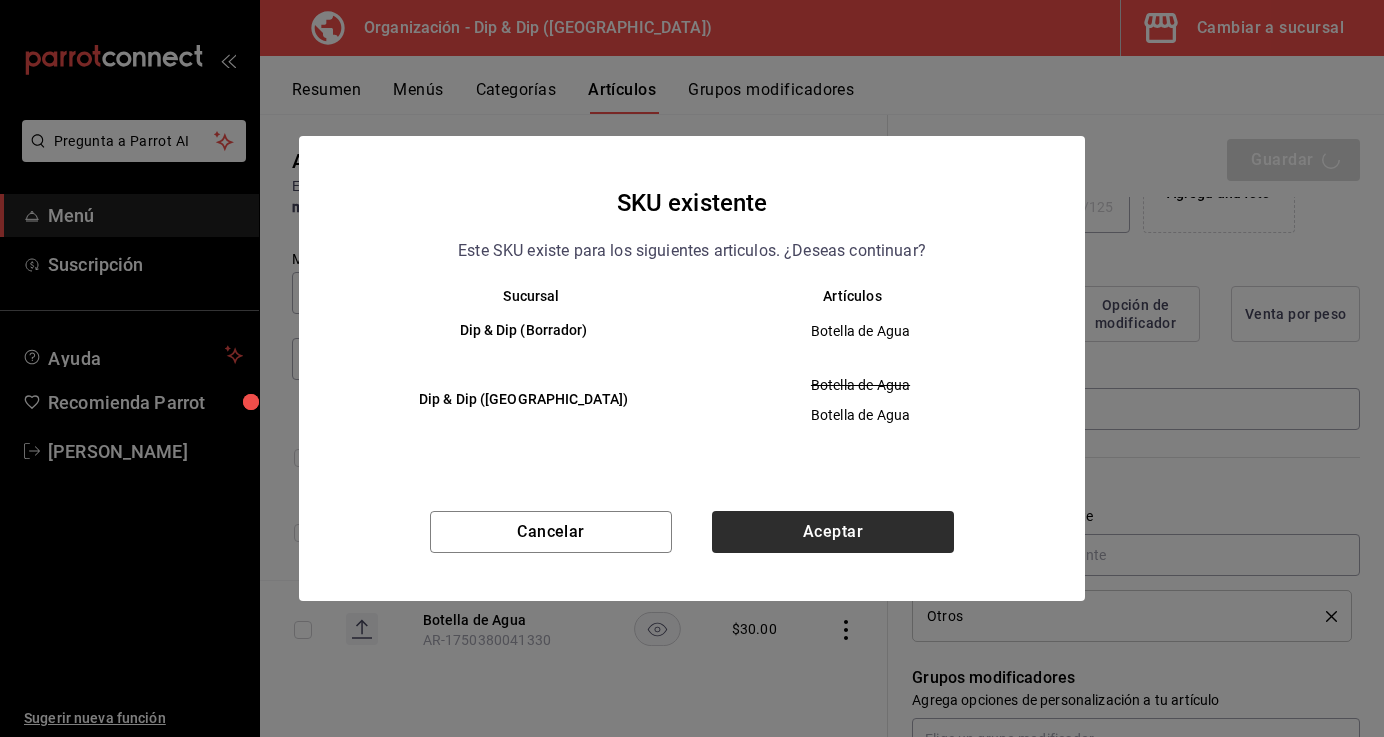 type on "x" 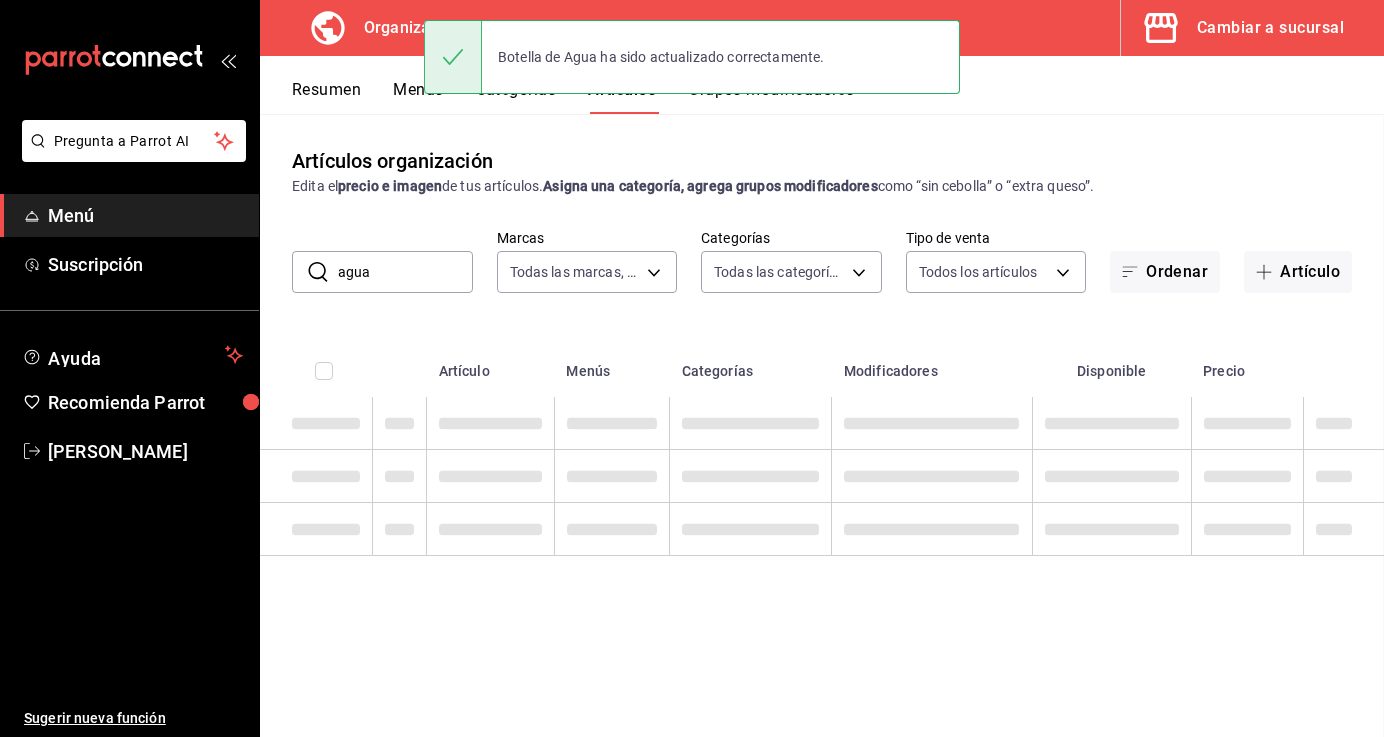 scroll, scrollTop: 0, scrollLeft: 0, axis: both 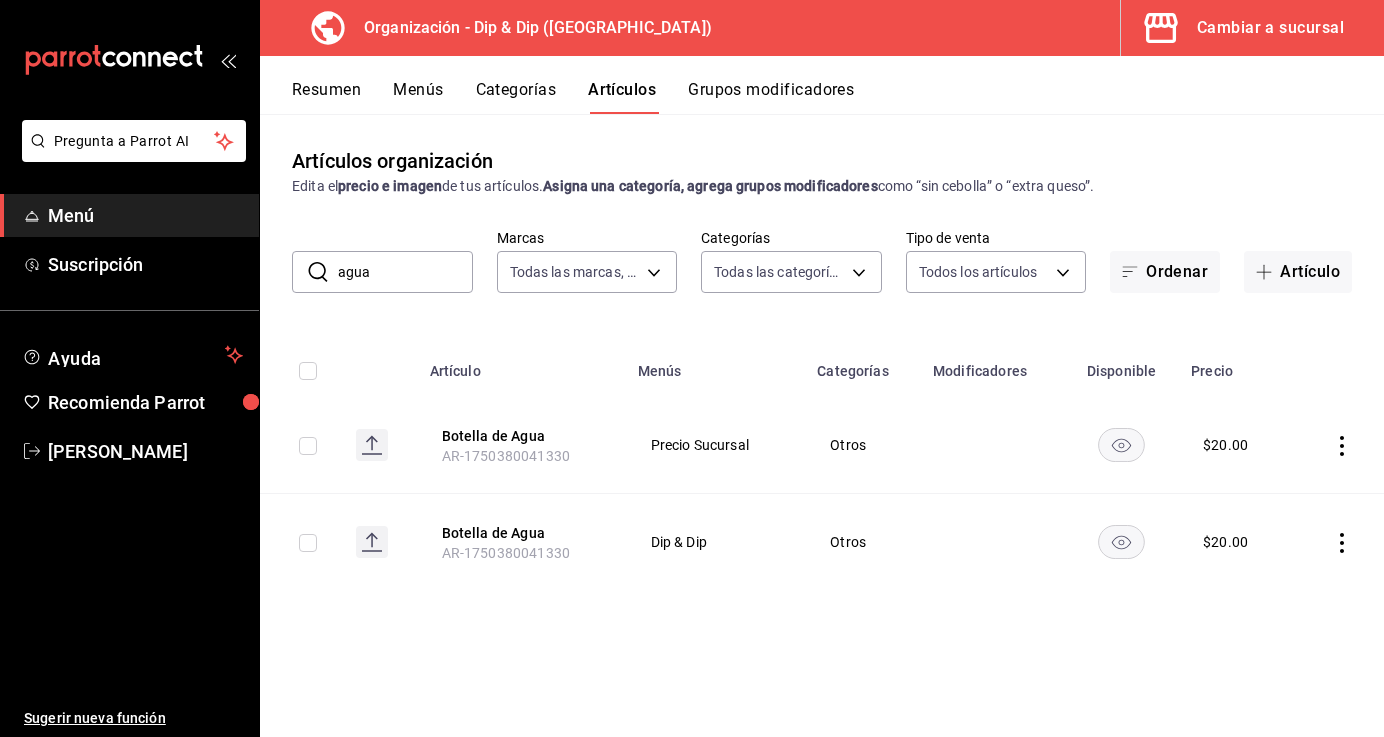 click on "Categorías" at bounding box center [516, 97] 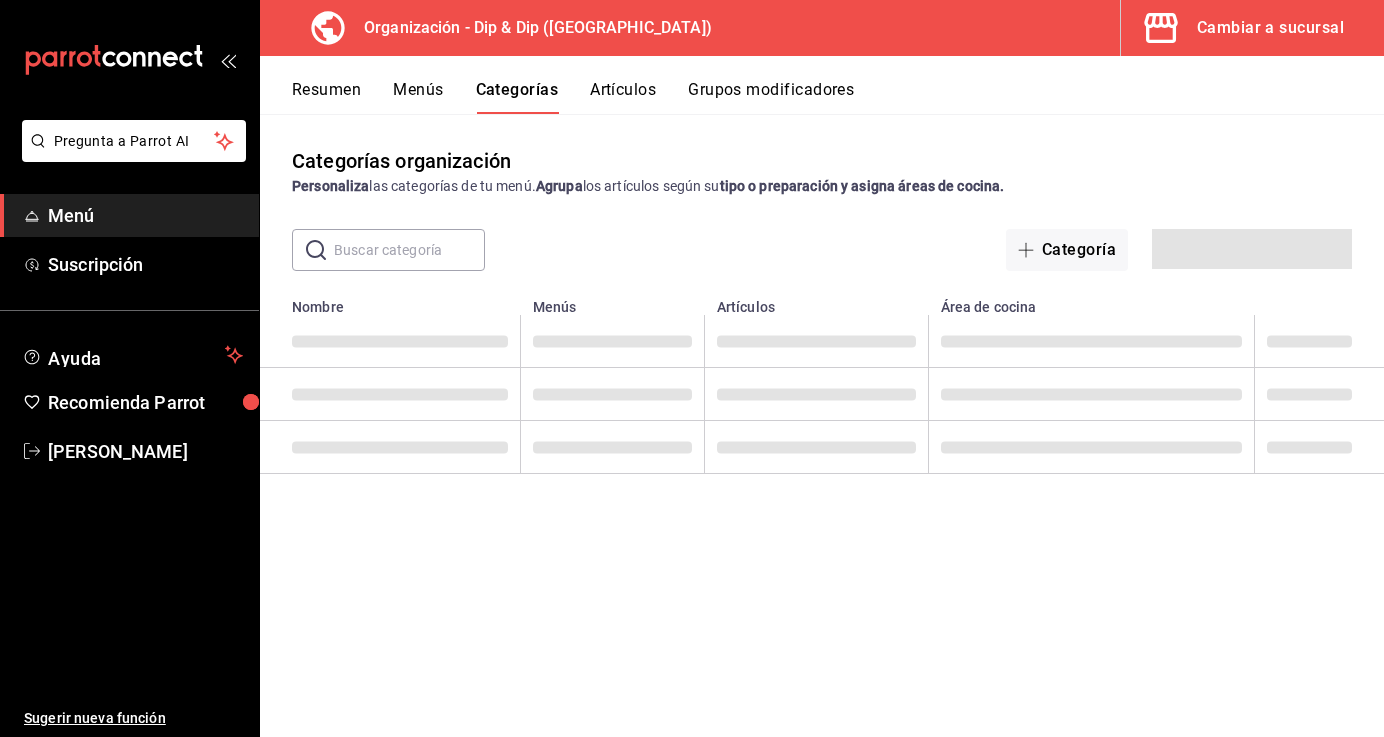 click on "Grupos modificadores" at bounding box center [771, 97] 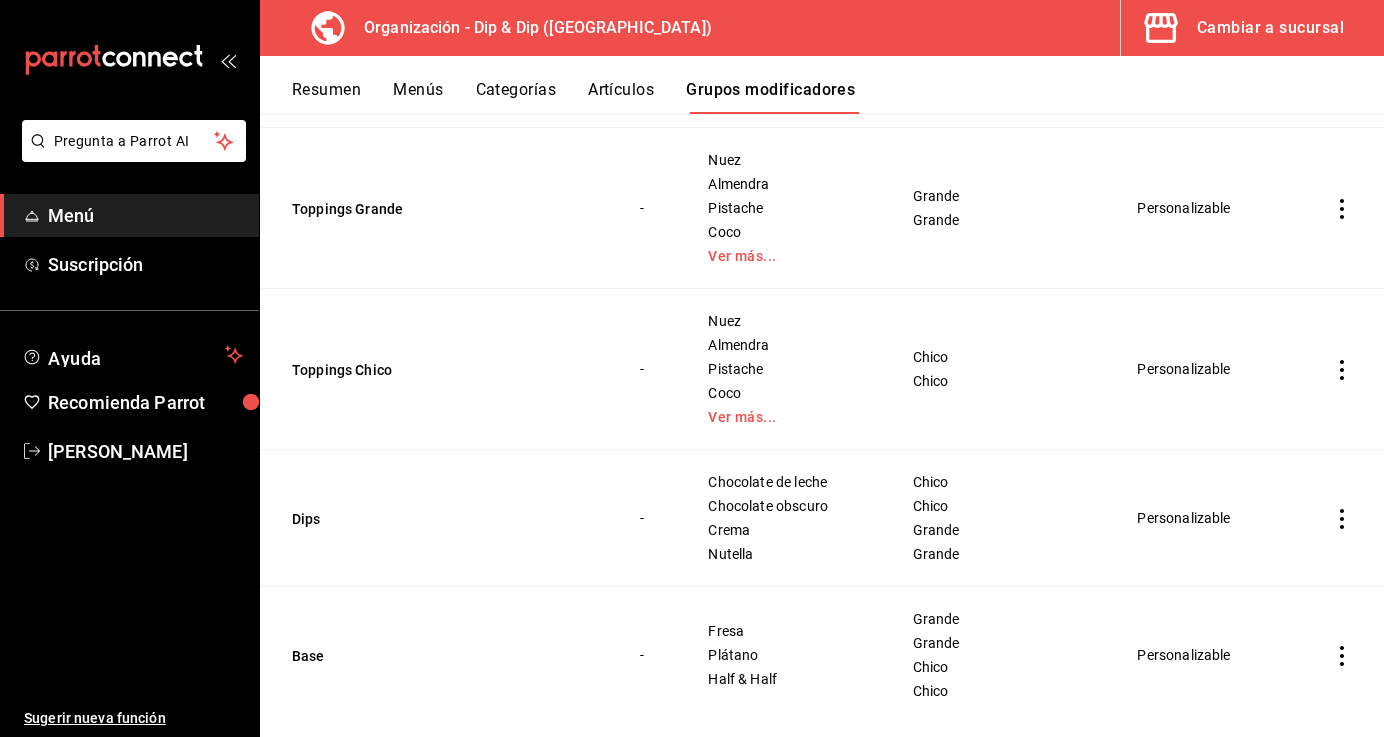 scroll, scrollTop: 376, scrollLeft: 0, axis: vertical 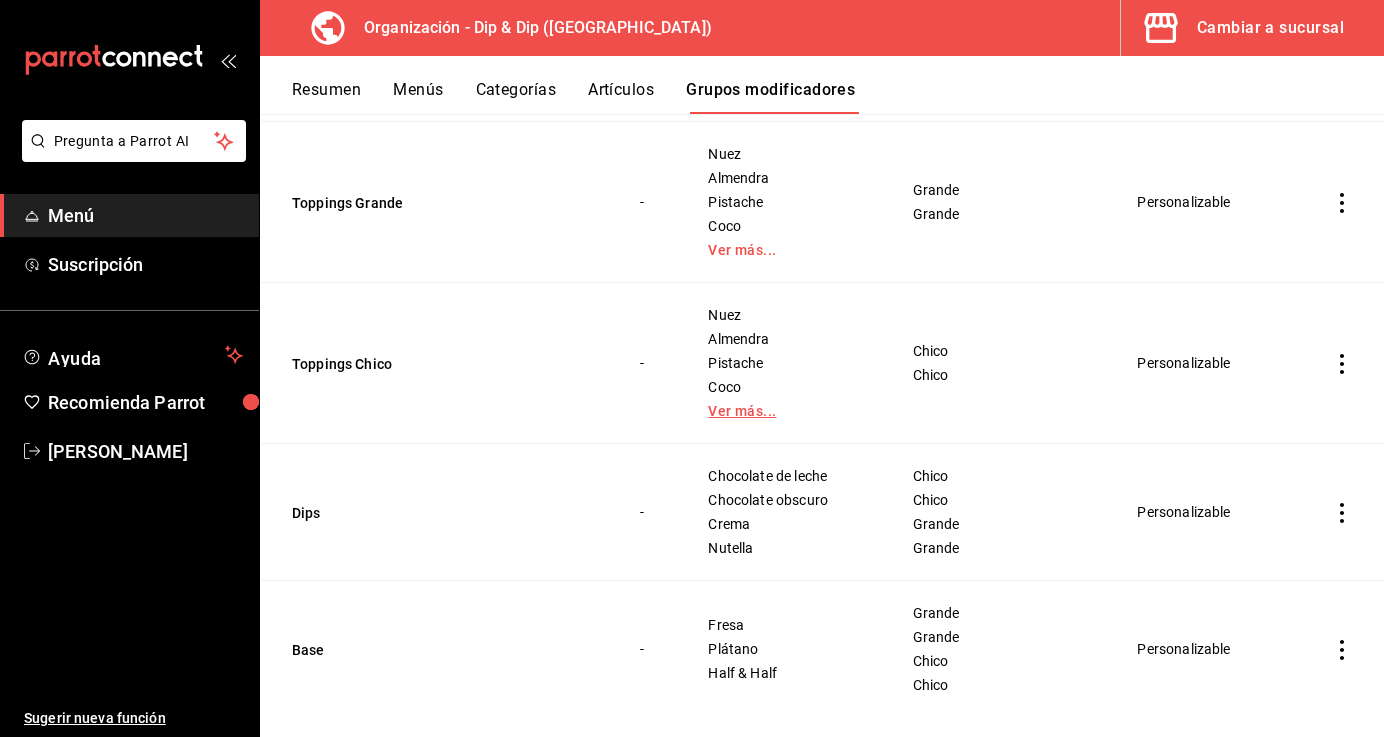 click on "Ver más..." at bounding box center (785, 411) 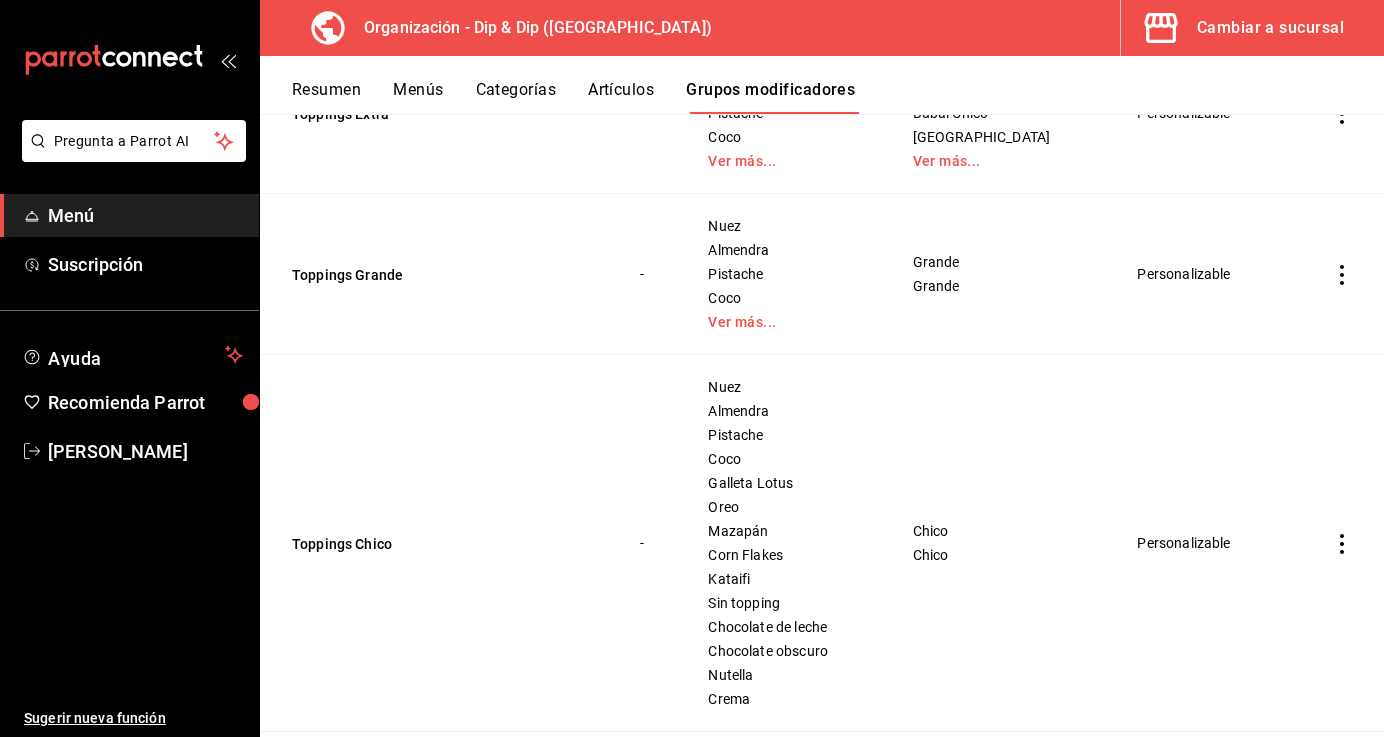 scroll, scrollTop: 301, scrollLeft: 0, axis: vertical 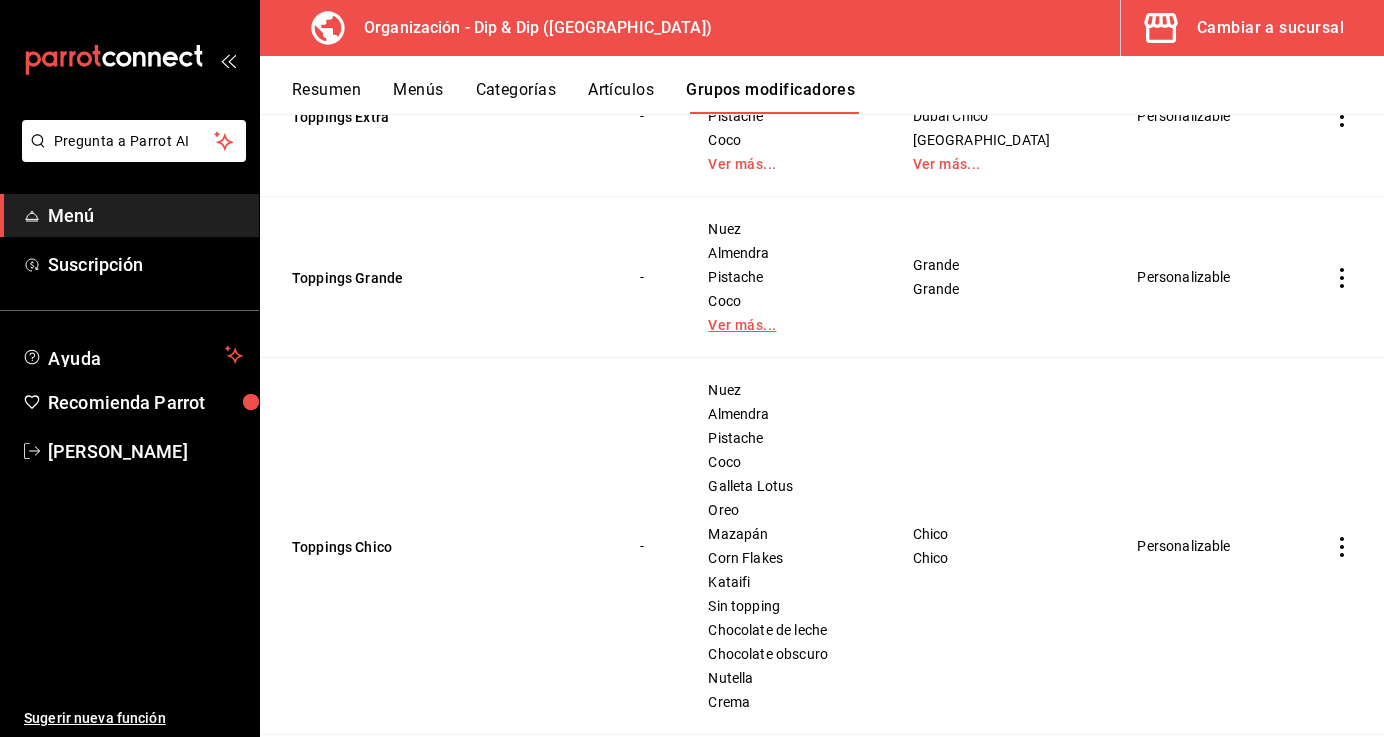 click on "Ver más..." at bounding box center (785, 325) 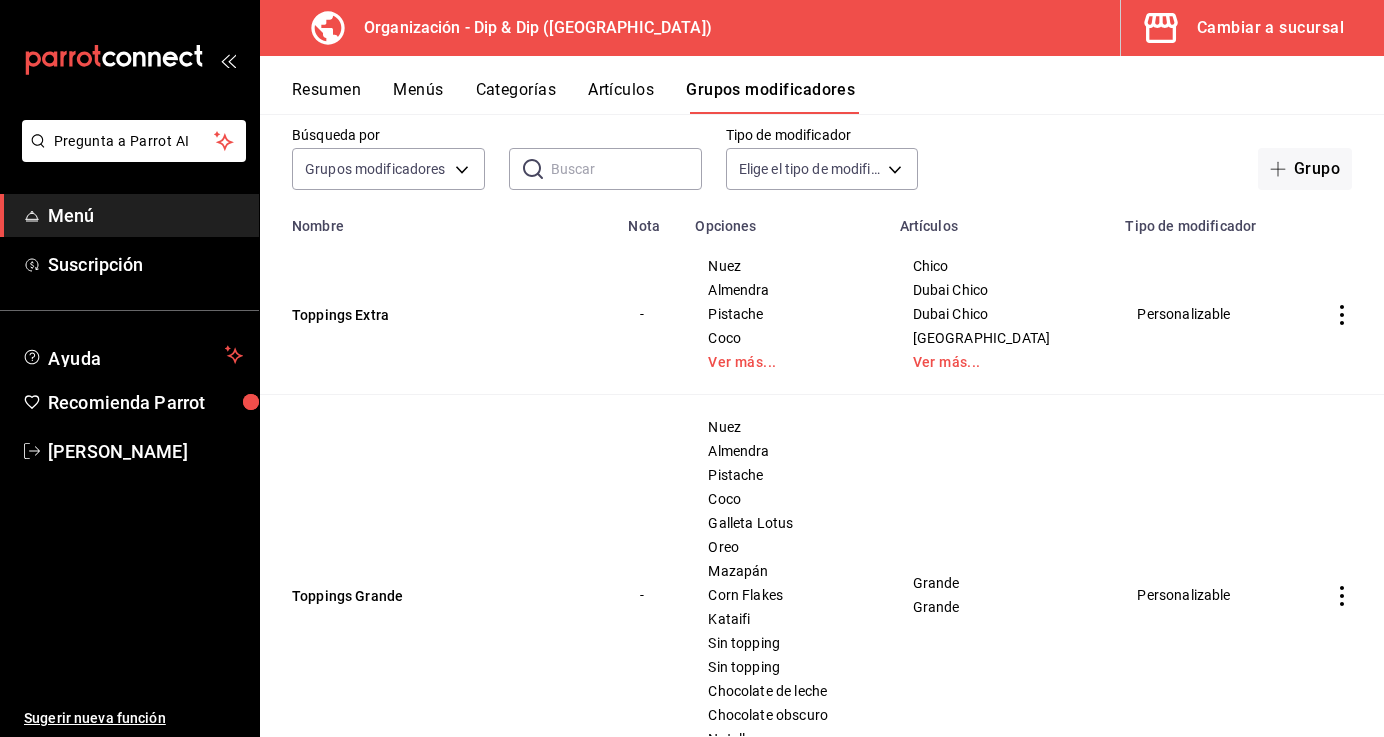 scroll, scrollTop: 0, scrollLeft: 0, axis: both 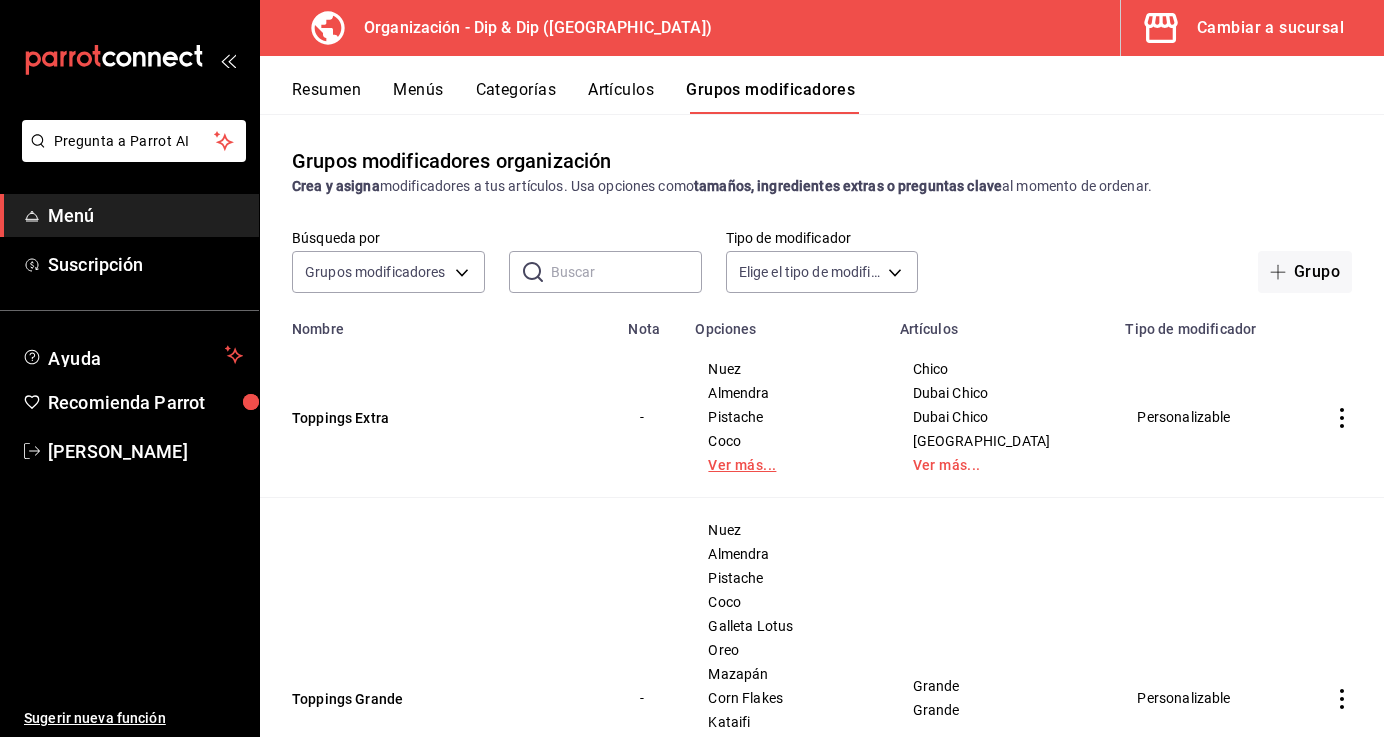 click on "Ver más..." at bounding box center (785, 465) 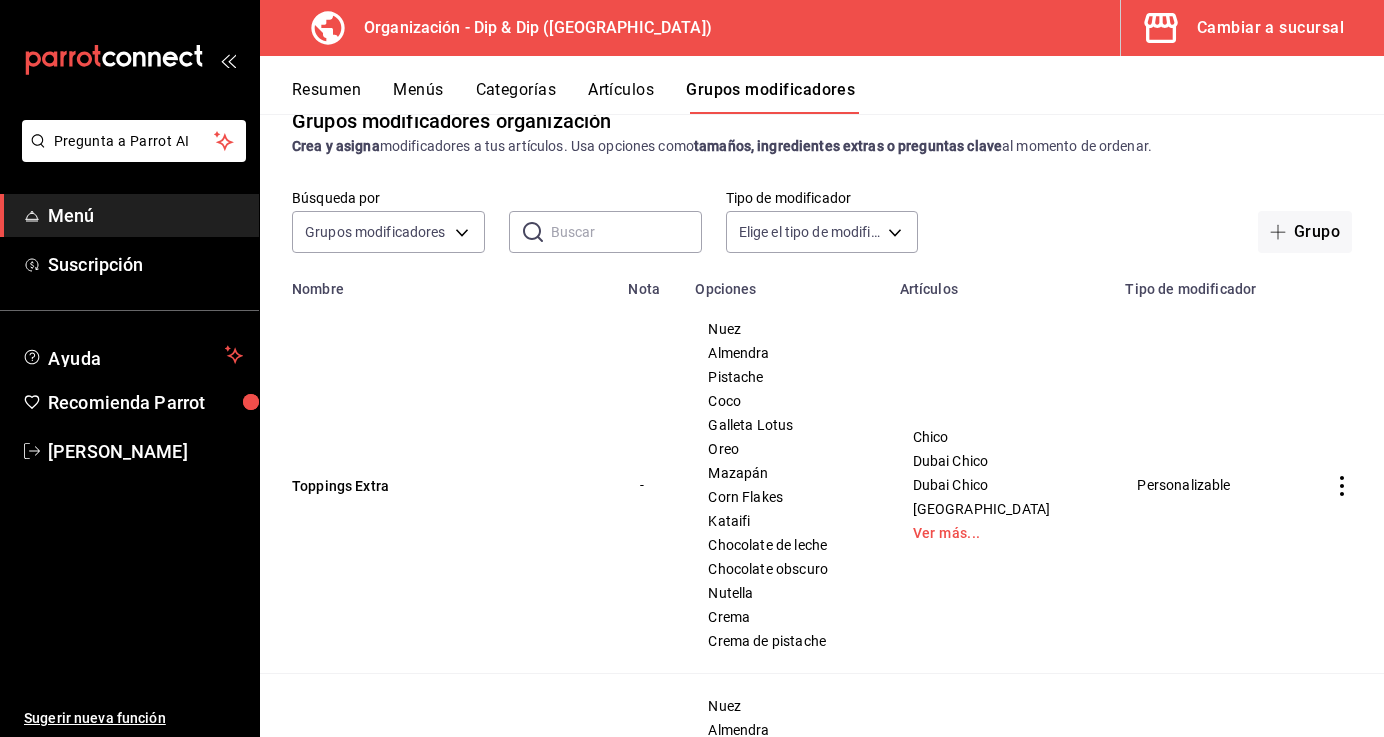 scroll, scrollTop: 0, scrollLeft: 0, axis: both 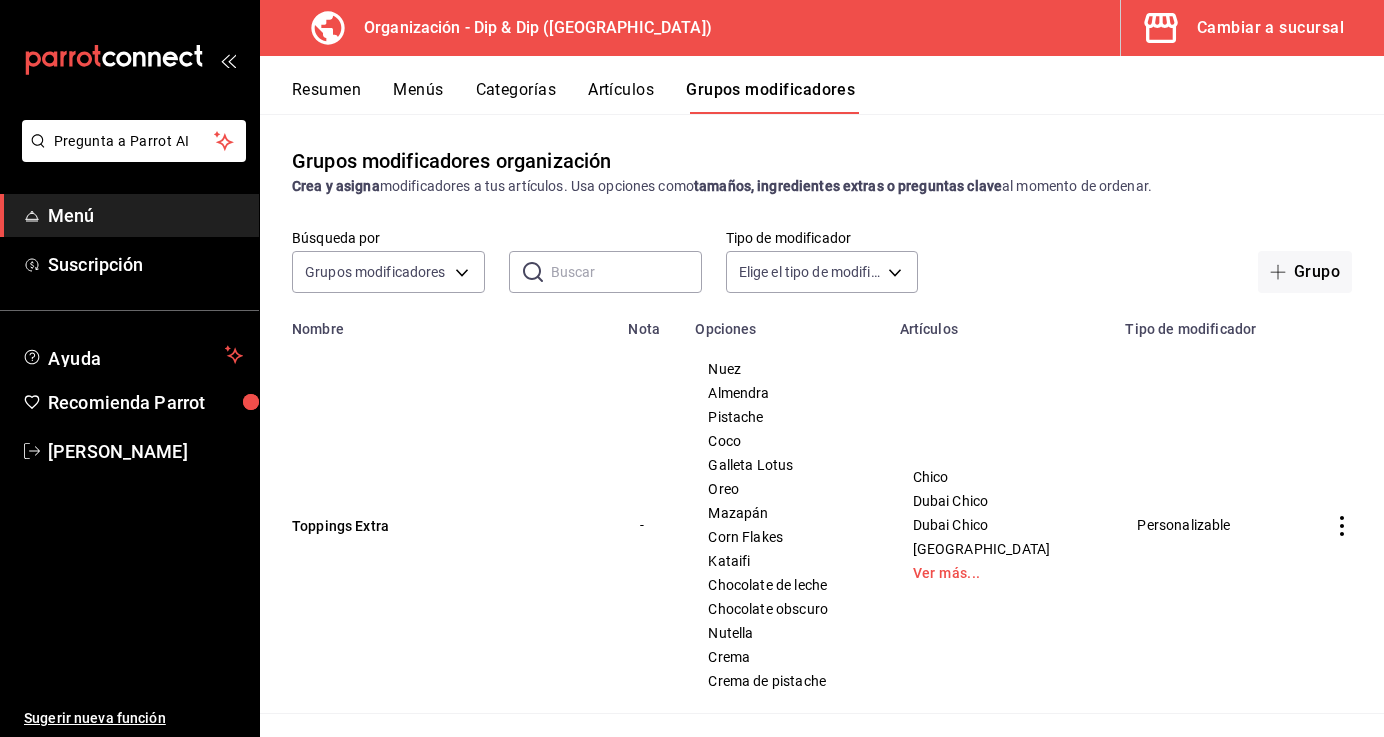 click on "Artículos" at bounding box center (621, 97) 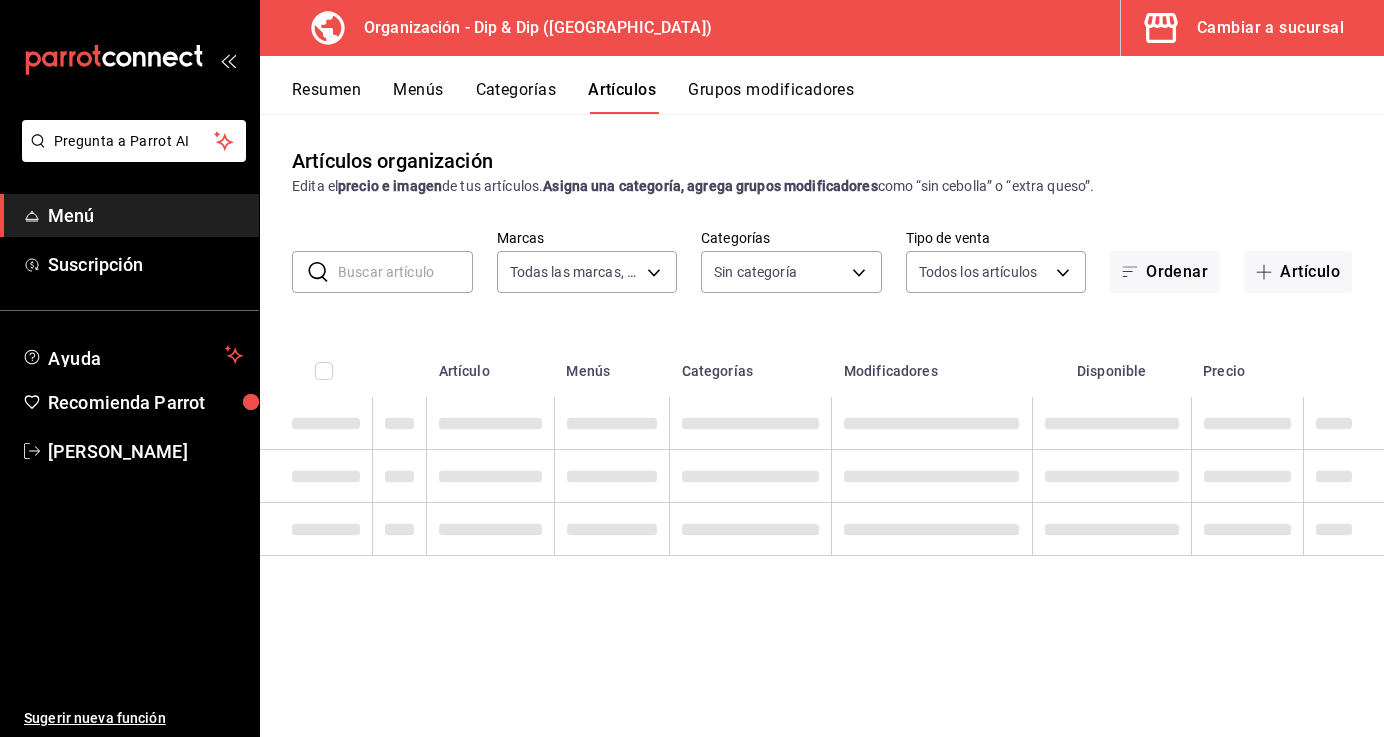 type on "a73dcbb4-33ef-4727-8e52-c16671ed3dbc" 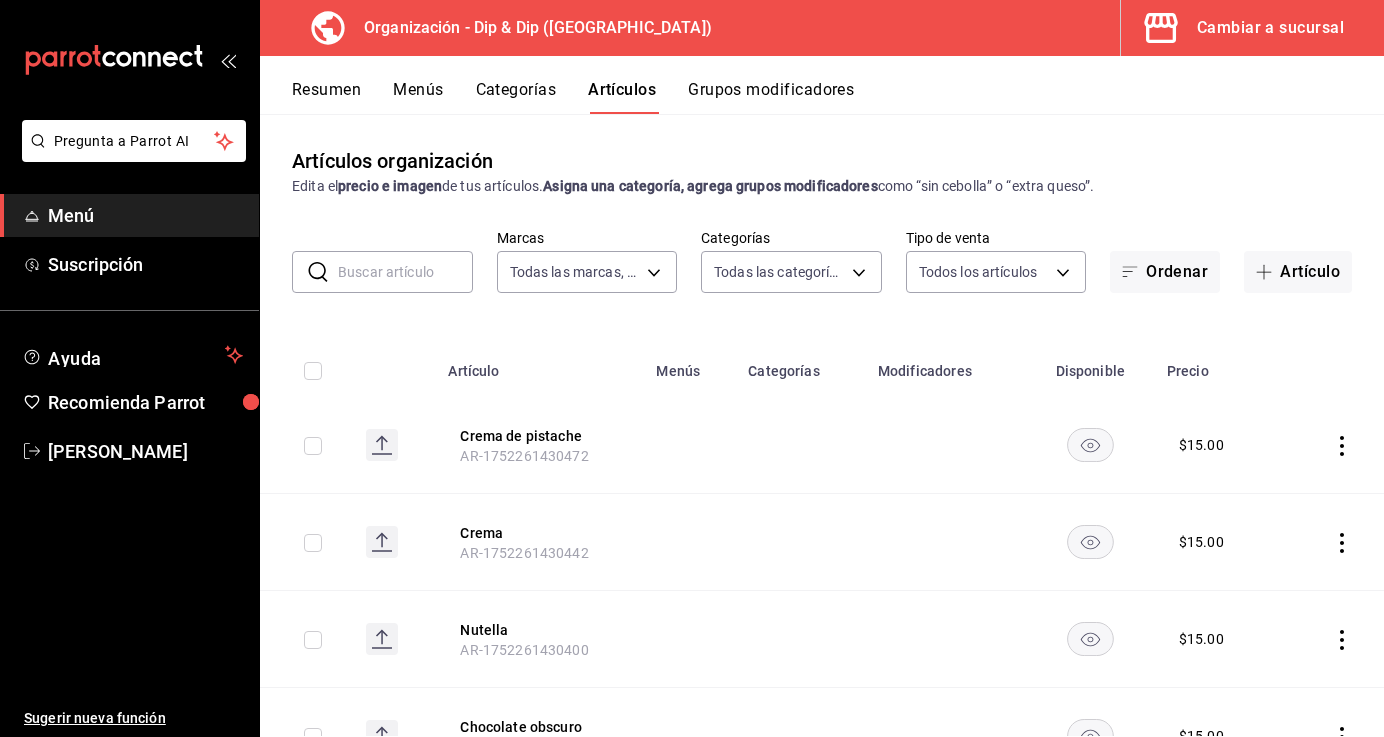 type on "5e338024-c1ec-4c43-9061-1dd9c237dc58,8a16f402-fa11-4880-bb6f-415e2e834a5f,454bbf28-9121-4e0e-8d07-57b0f959150e,68887eaf-dd35-4a15-a7f1-cb269e80de01,4c0e6f5a-e482-4dd6-b1d6-f24cff57abff,fd7f8403-3167-4631-86f2-64c8c7c560f2,5fe4ace5-f04f-485d-8e14-cd0c94245c09" 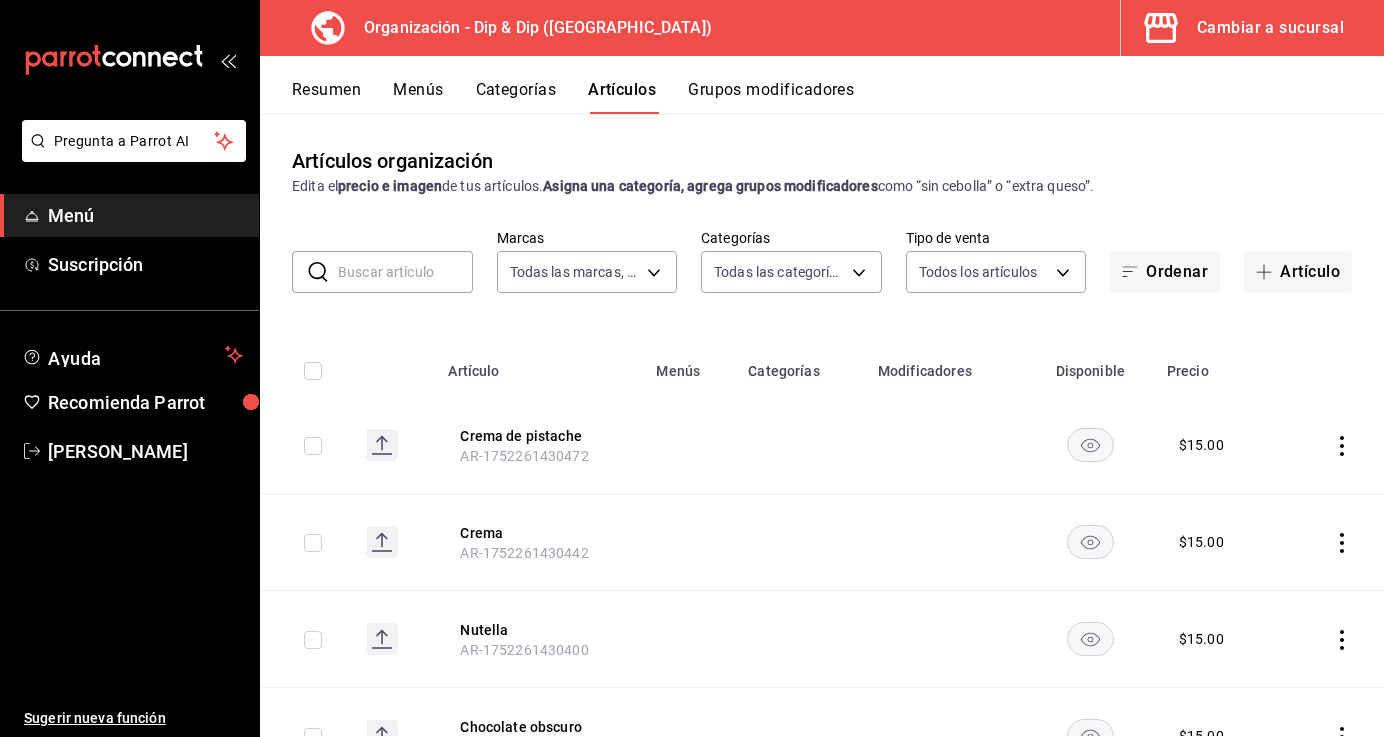 click on "Grupos modificadores" at bounding box center [771, 97] 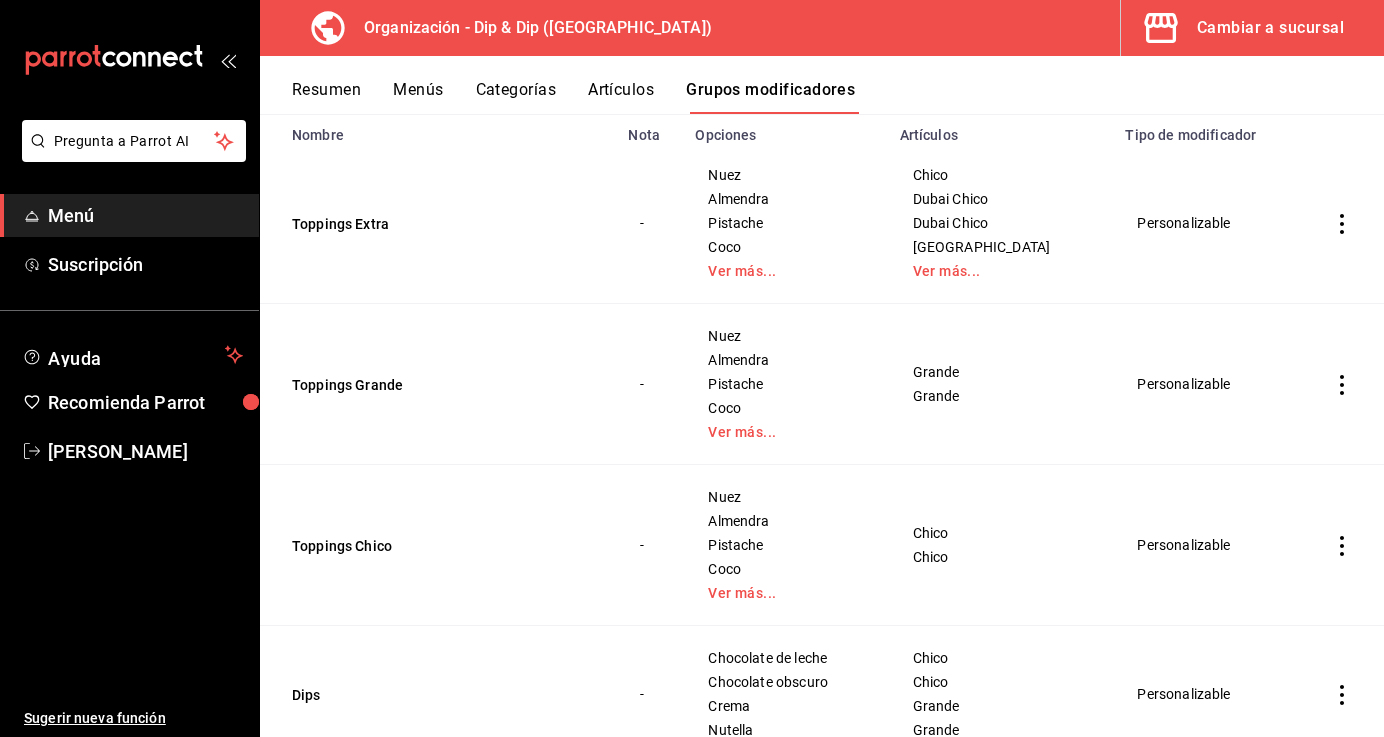scroll, scrollTop: 0, scrollLeft: 0, axis: both 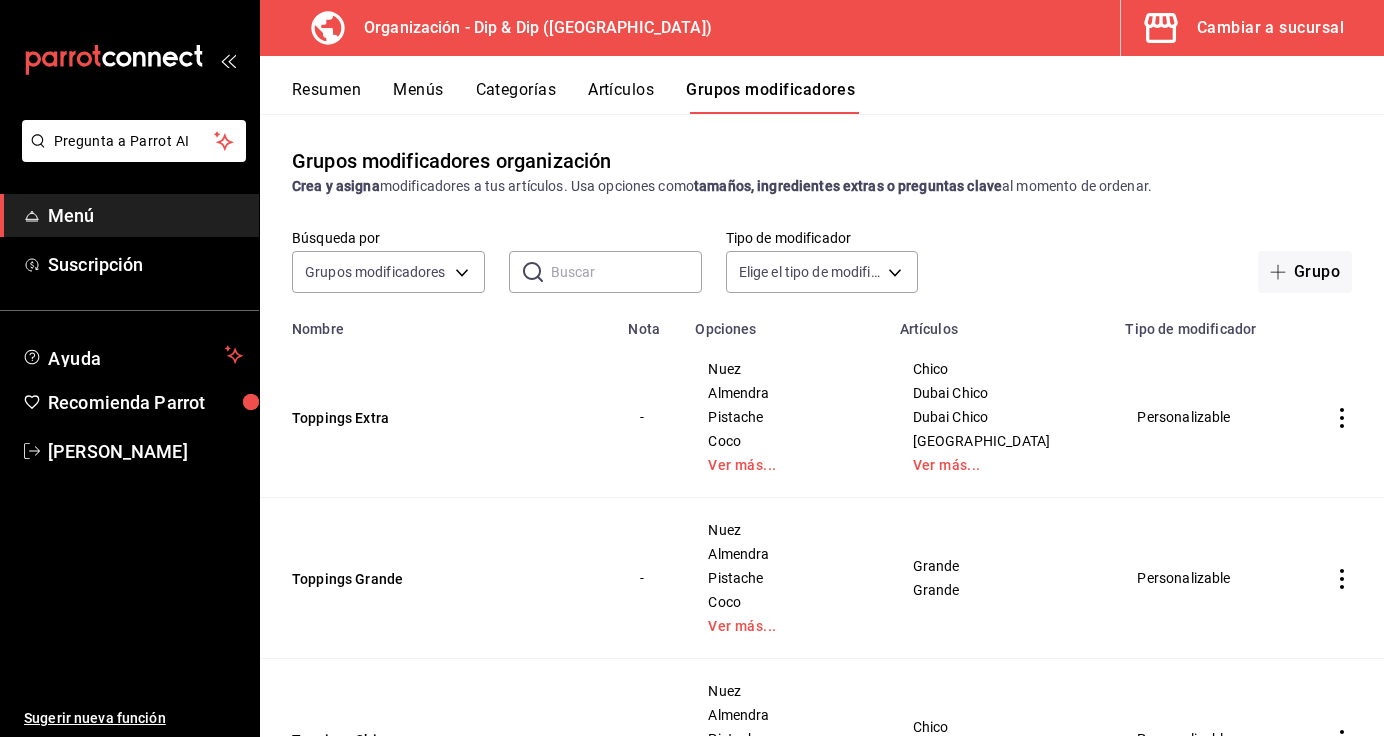 click on "Artículos" at bounding box center [621, 97] 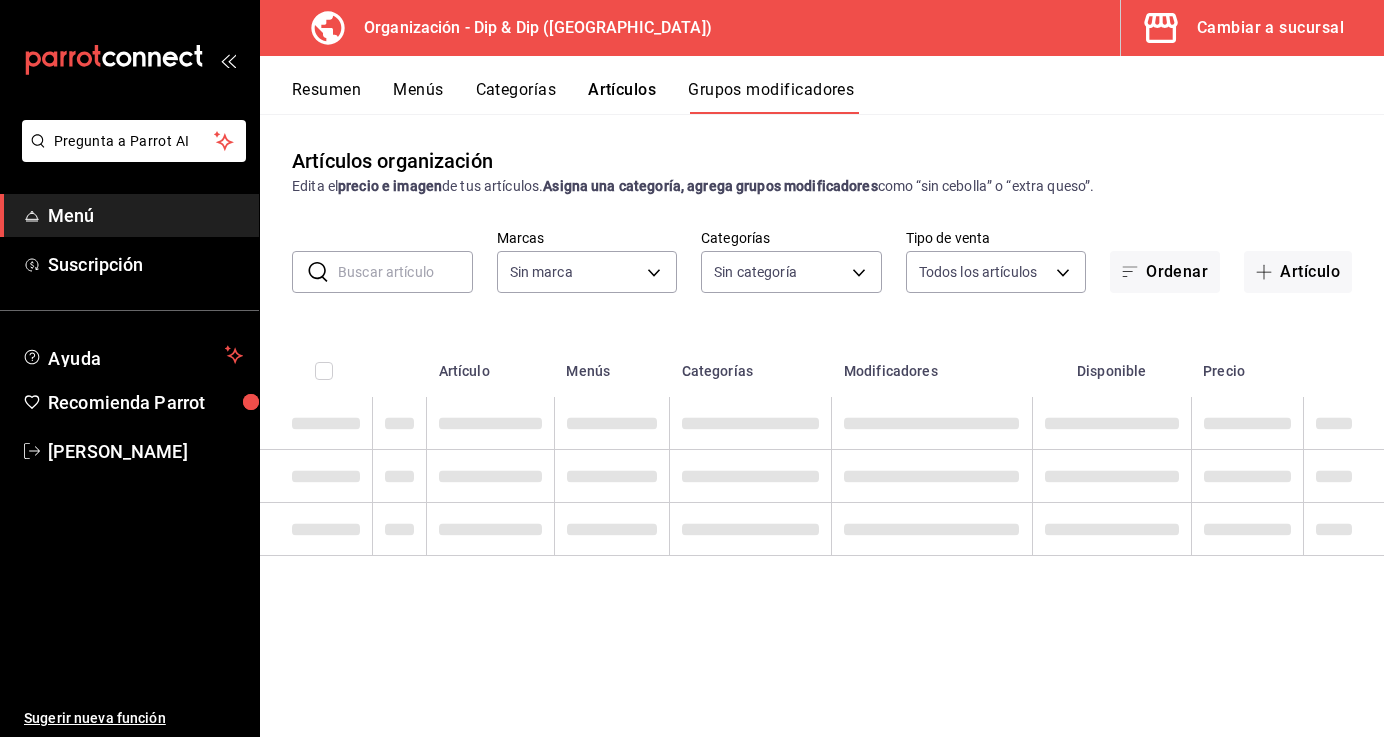 type on "a73dcbb4-33ef-4727-8e52-c16671ed3dbc" 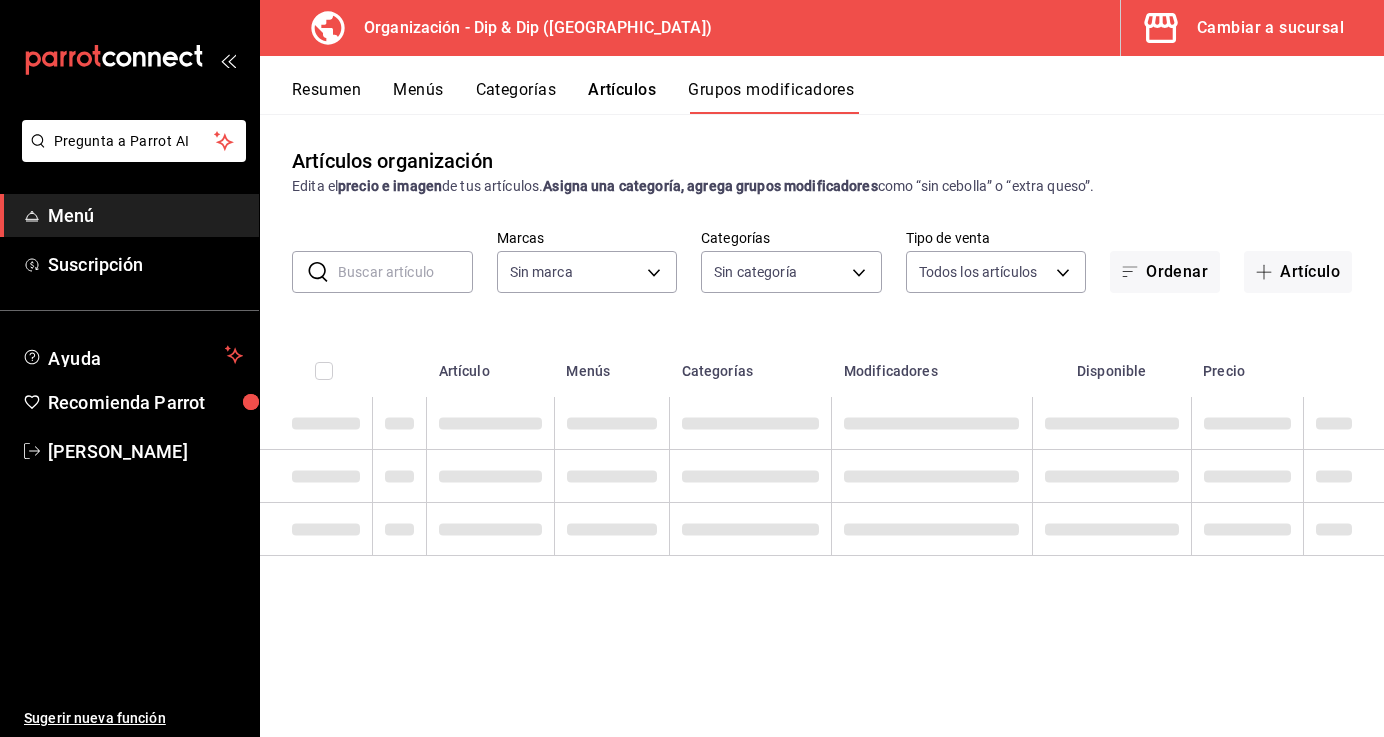 type 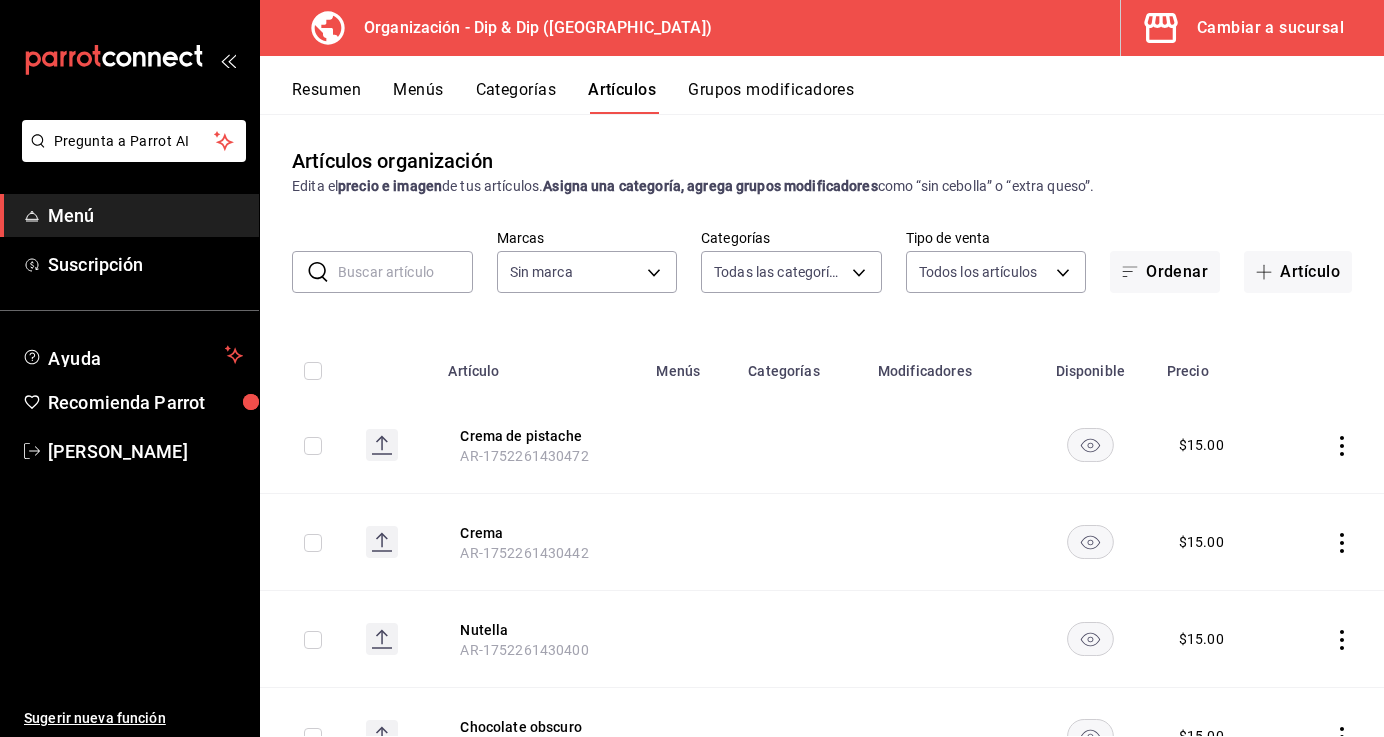 type on "5e338024-c1ec-4c43-9061-1dd9c237dc58,8a16f402-fa11-4880-bb6f-415e2e834a5f,454bbf28-9121-4e0e-8d07-57b0f959150e,68887eaf-dd35-4a15-a7f1-cb269e80de01,4c0e6f5a-e482-4dd6-b1d6-f24cff57abff,fd7f8403-3167-4631-86f2-64c8c7c560f2,5fe4ace5-f04f-485d-8e14-cd0c94245c09" 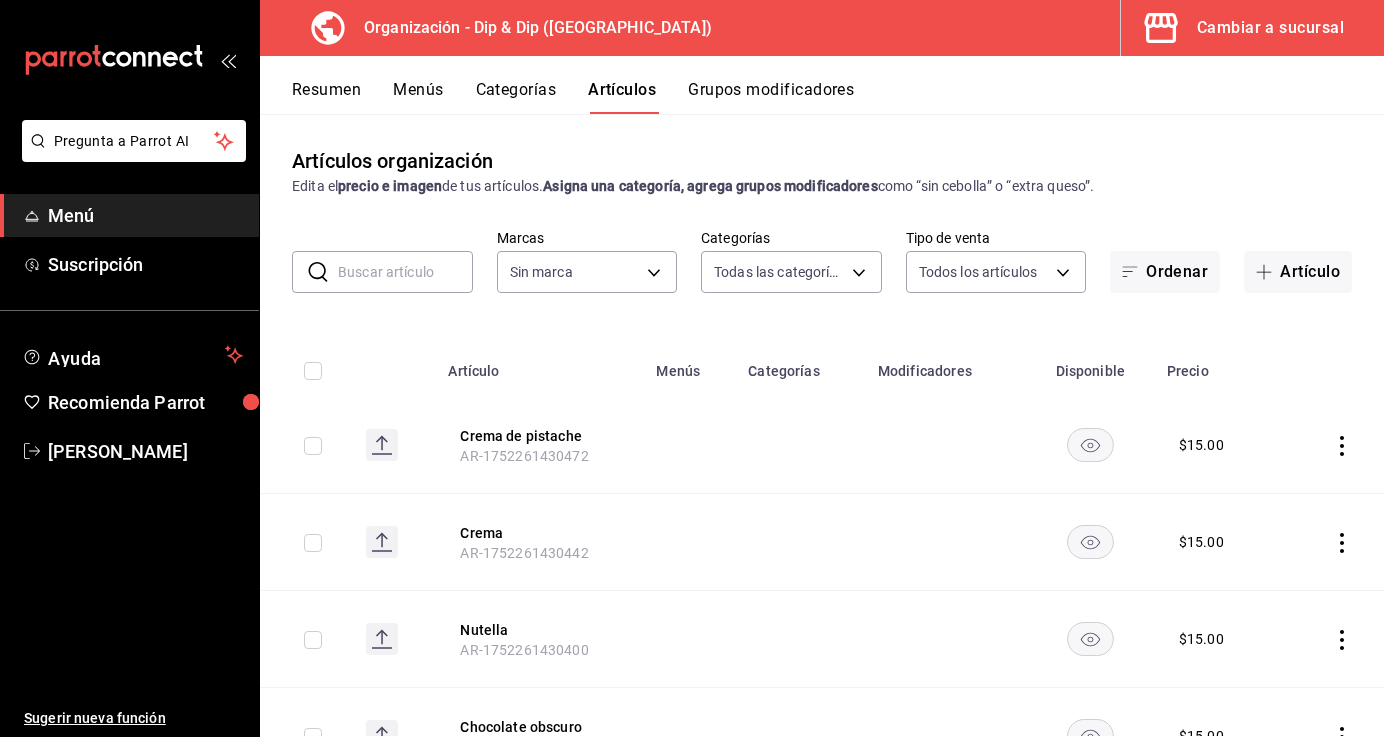 type on "a73dcbb4-33ef-4727-8e52-c16671ed3dbc" 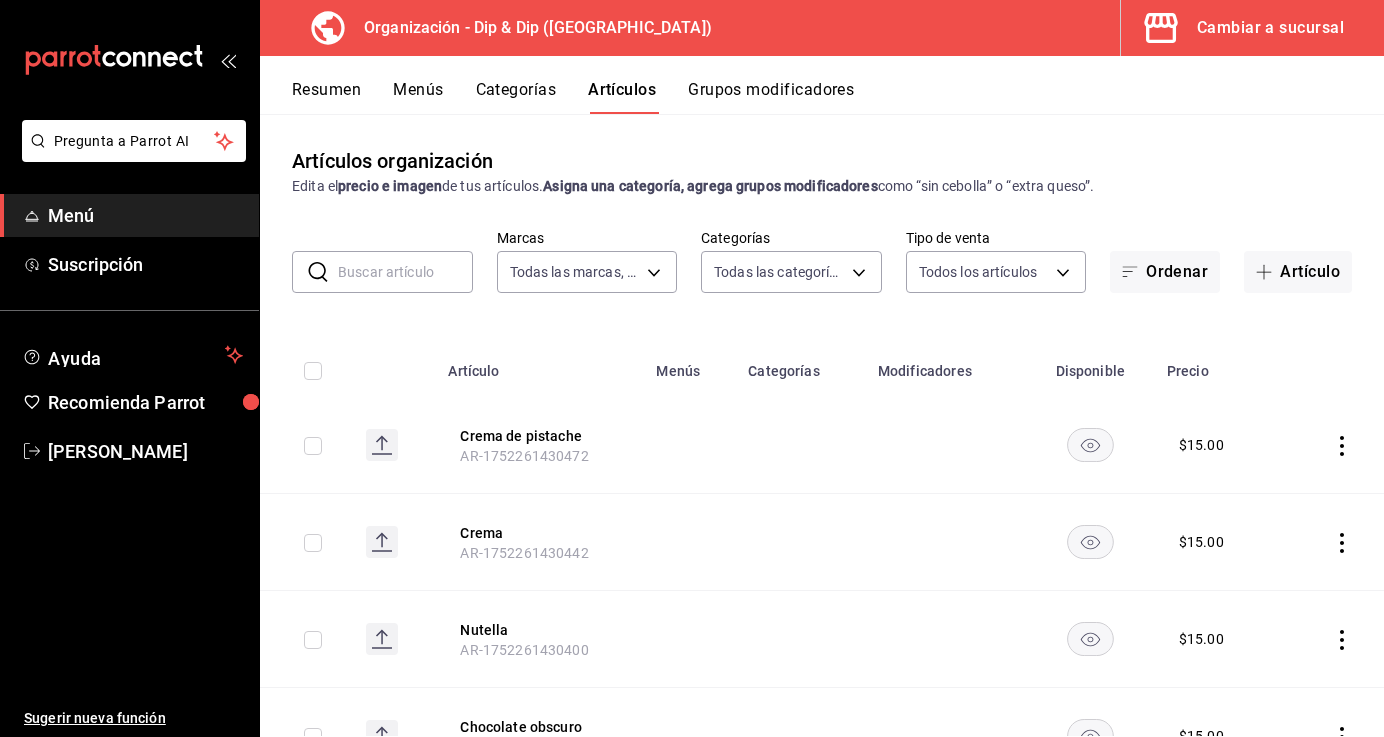 click on "Categorías" at bounding box center (516, 97) 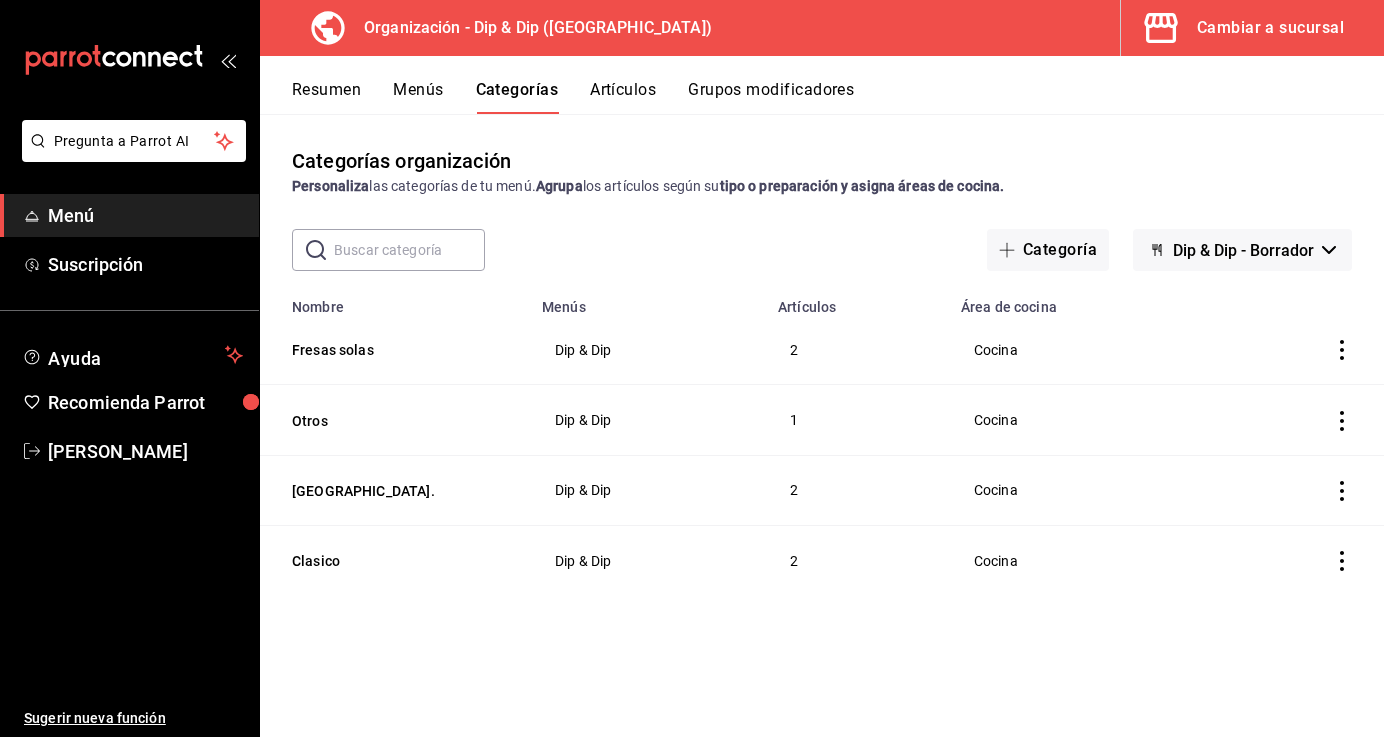 click on "Menús" at bounding box center [418, 97] 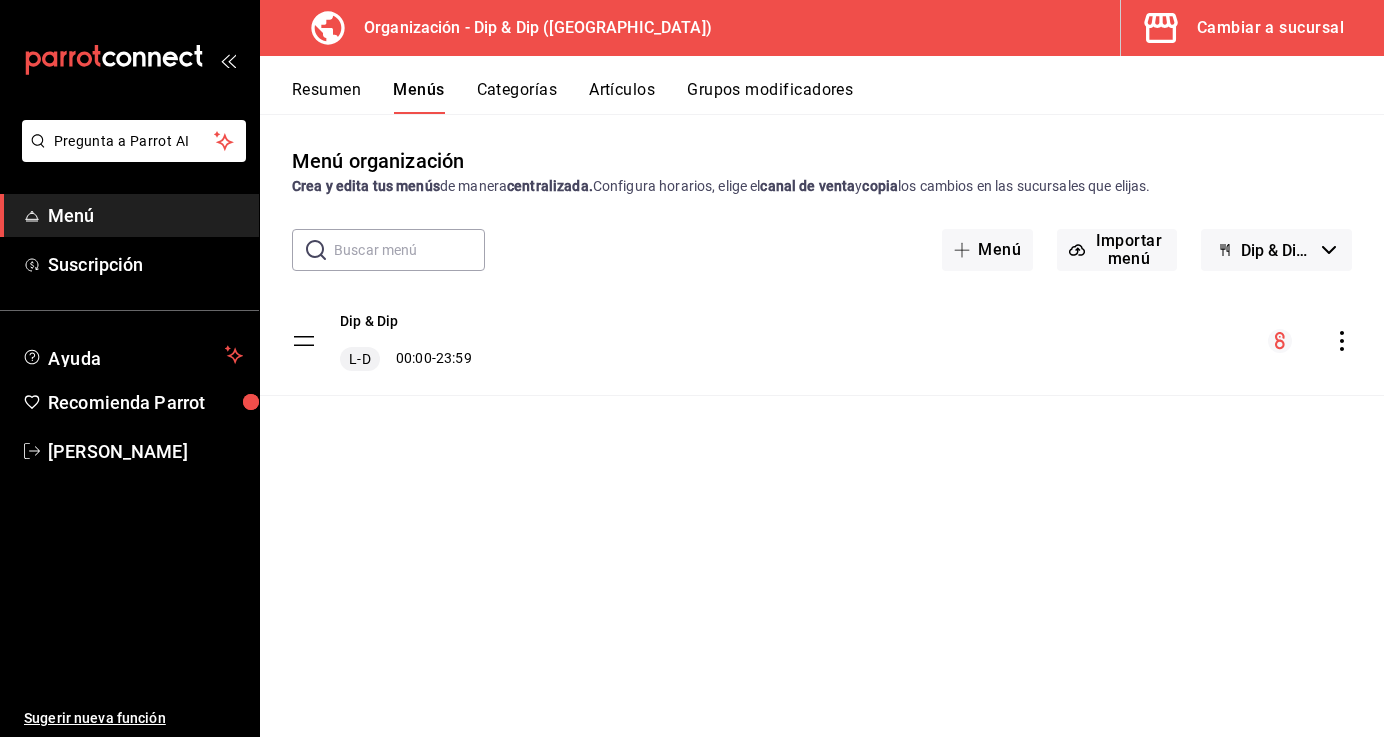 click on "Resumen" at bounding box center [326, 97] 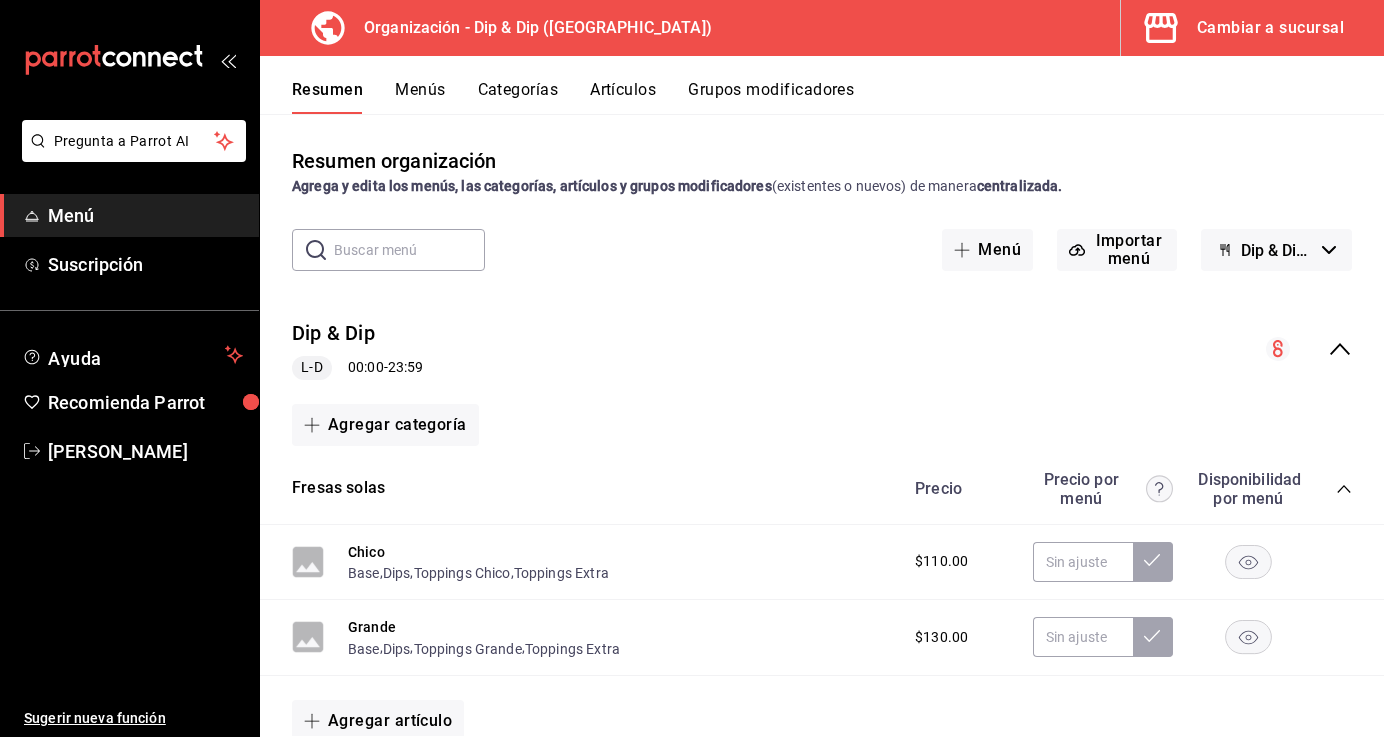 click on "Cambiar a sucursal" at bounding box center [1270, 28] 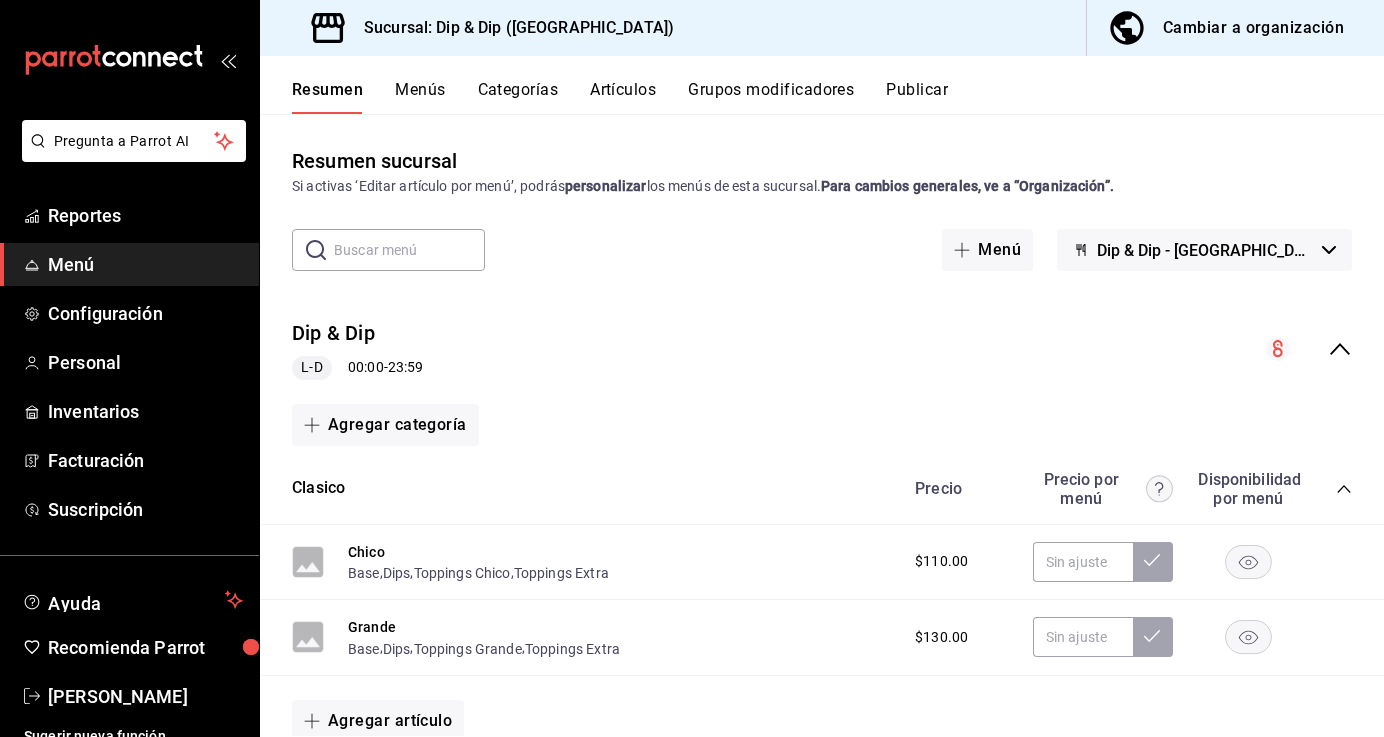 click on "Cambiar a organización" at bounding box center [1253, 28] 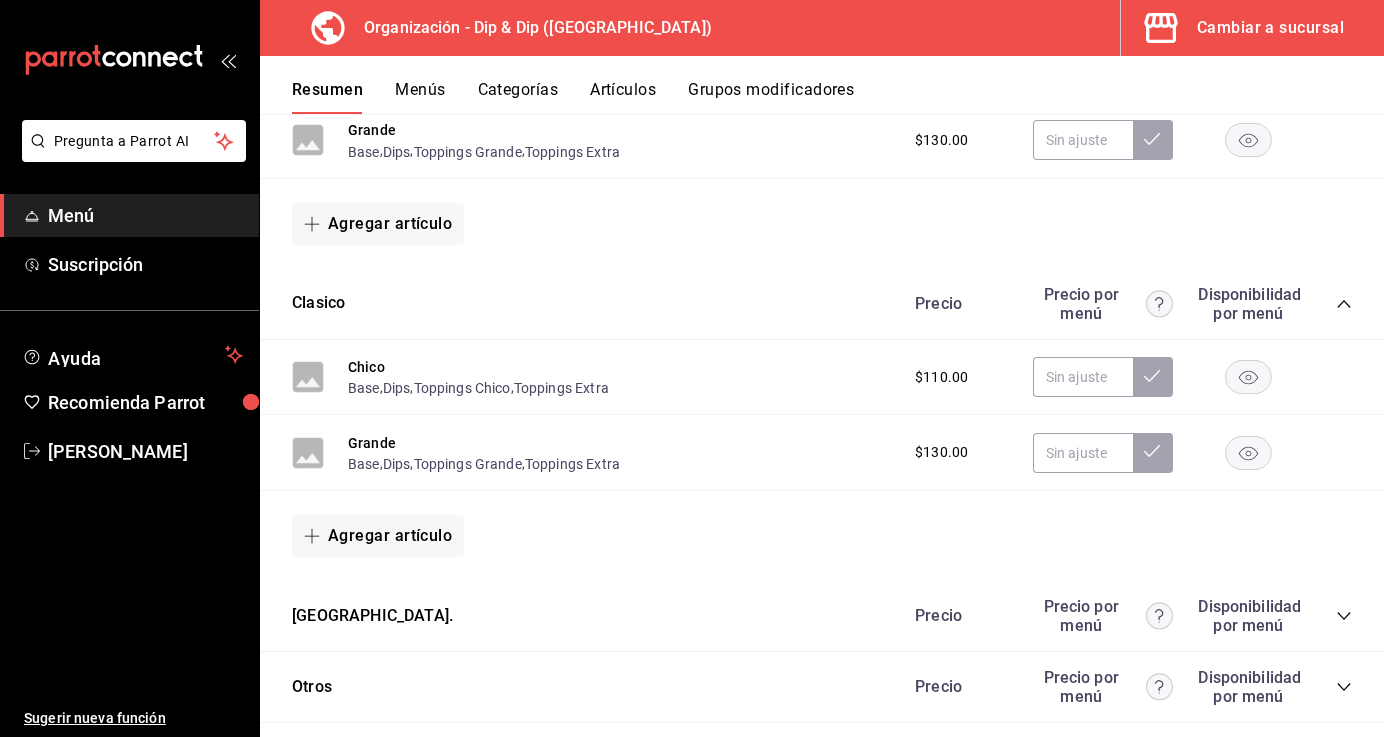 scroll, scrollTop: 523, scrollLeft: 0, axis: vertical 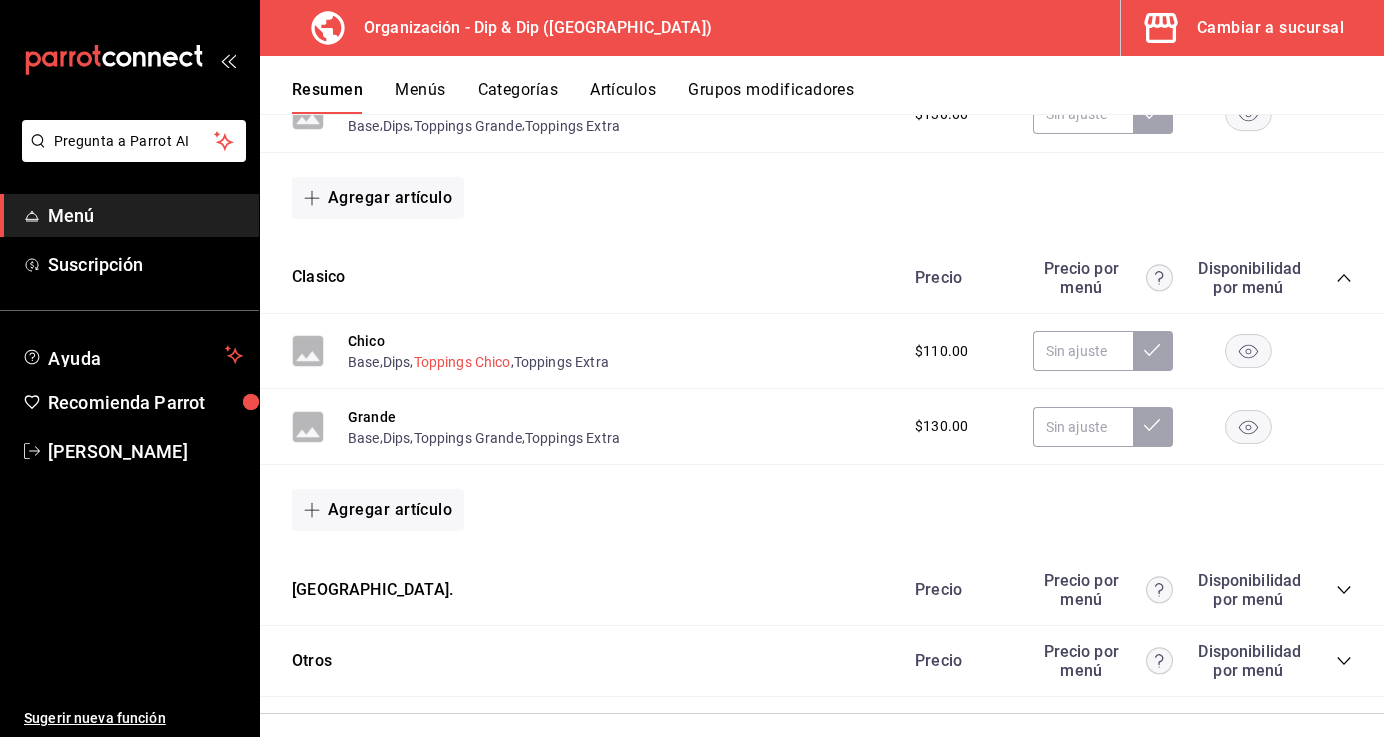 click on "Toppings Chico" at bounding box center (462, 362) 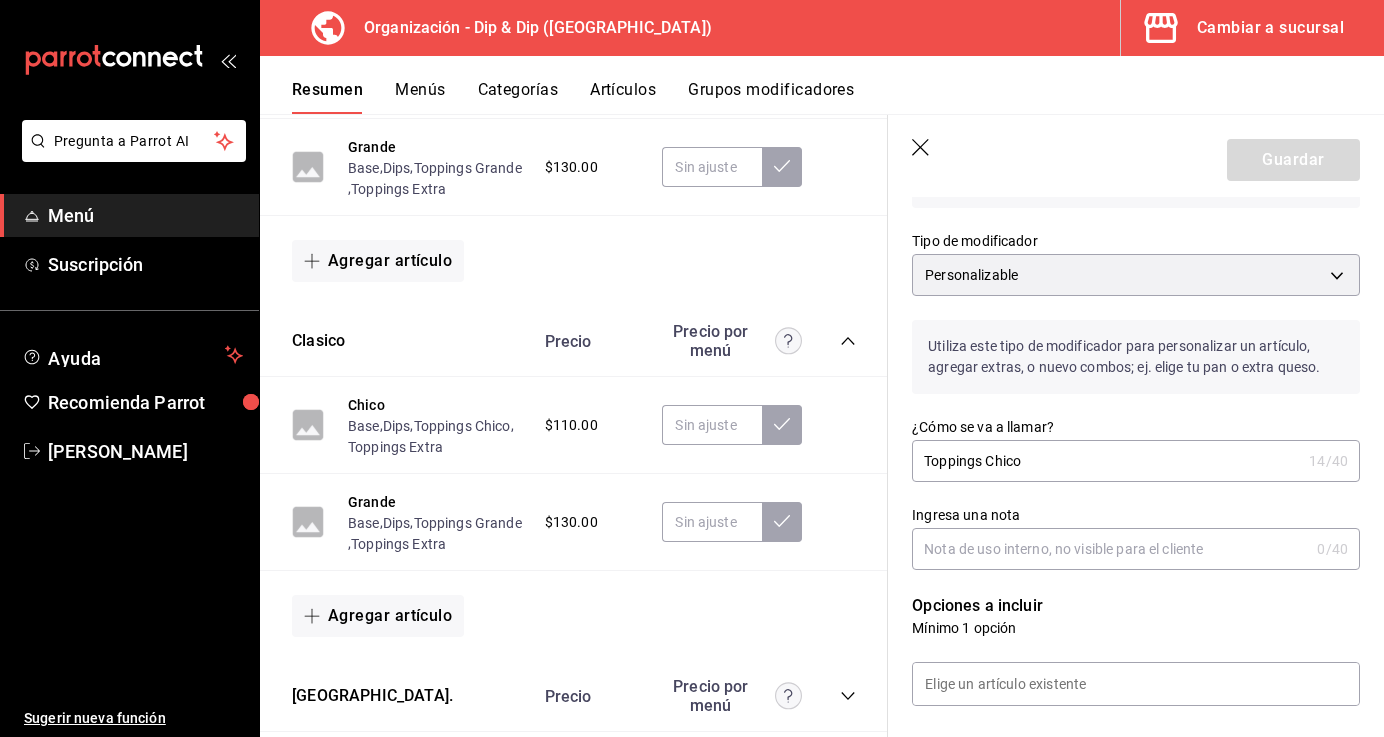 scroll, scrollTop: 0, scrollLeft: 0, axis: both 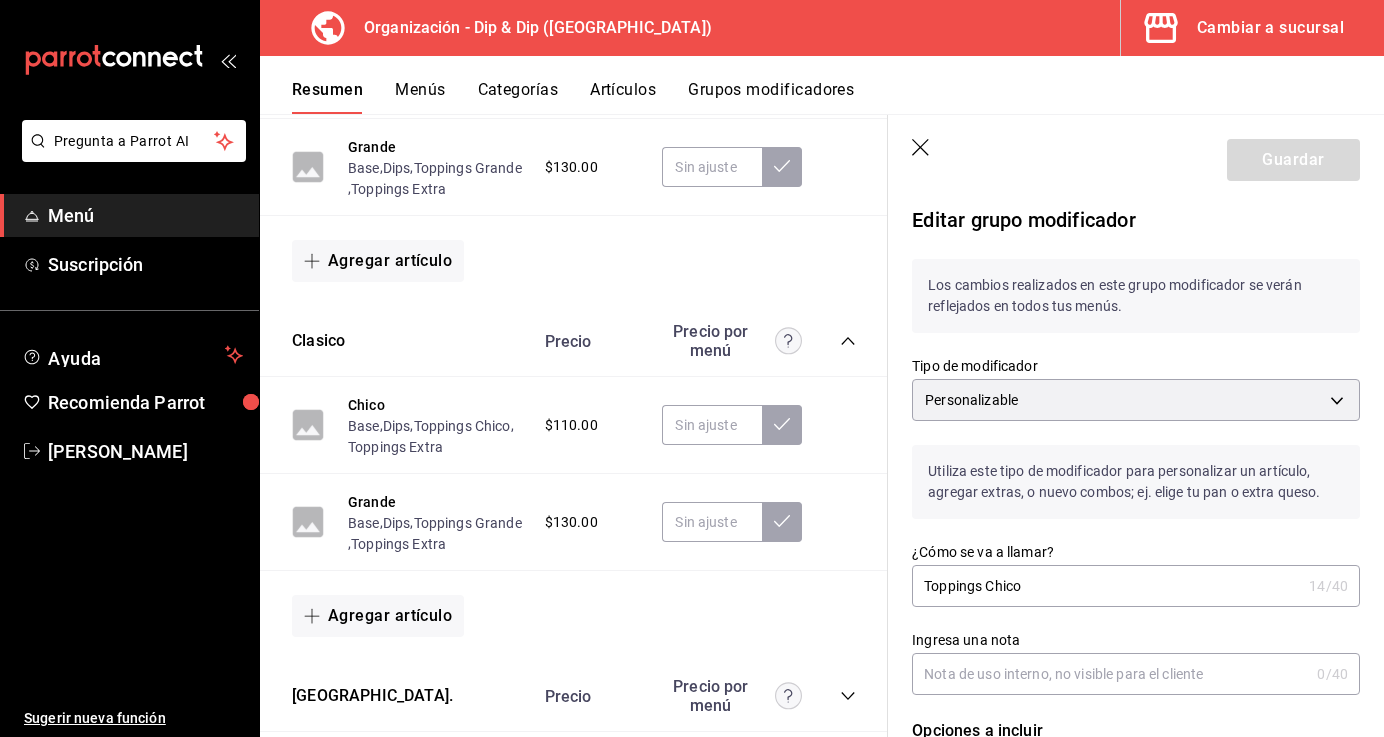 click on "Grupos modificadores" at bounding box center [771, 97] 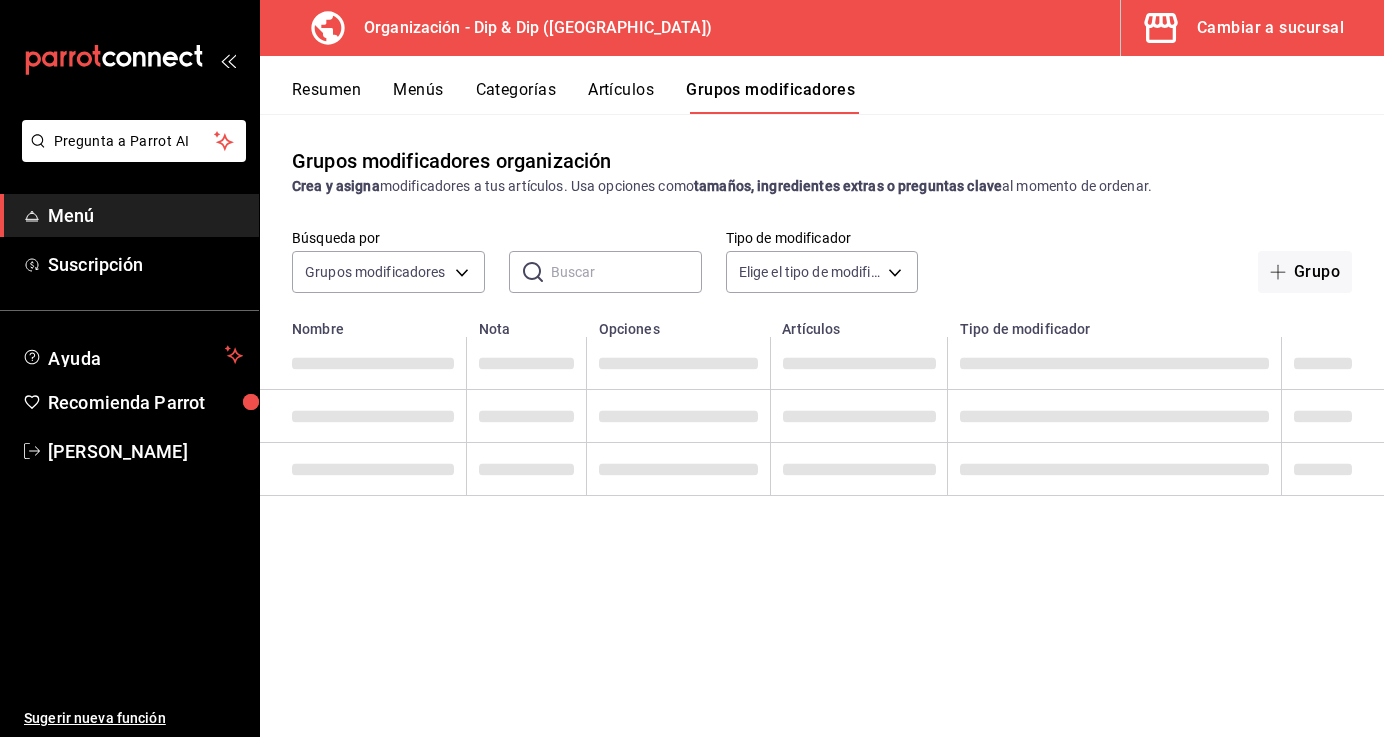 click on "Menús" at bounding box center (418, 97) 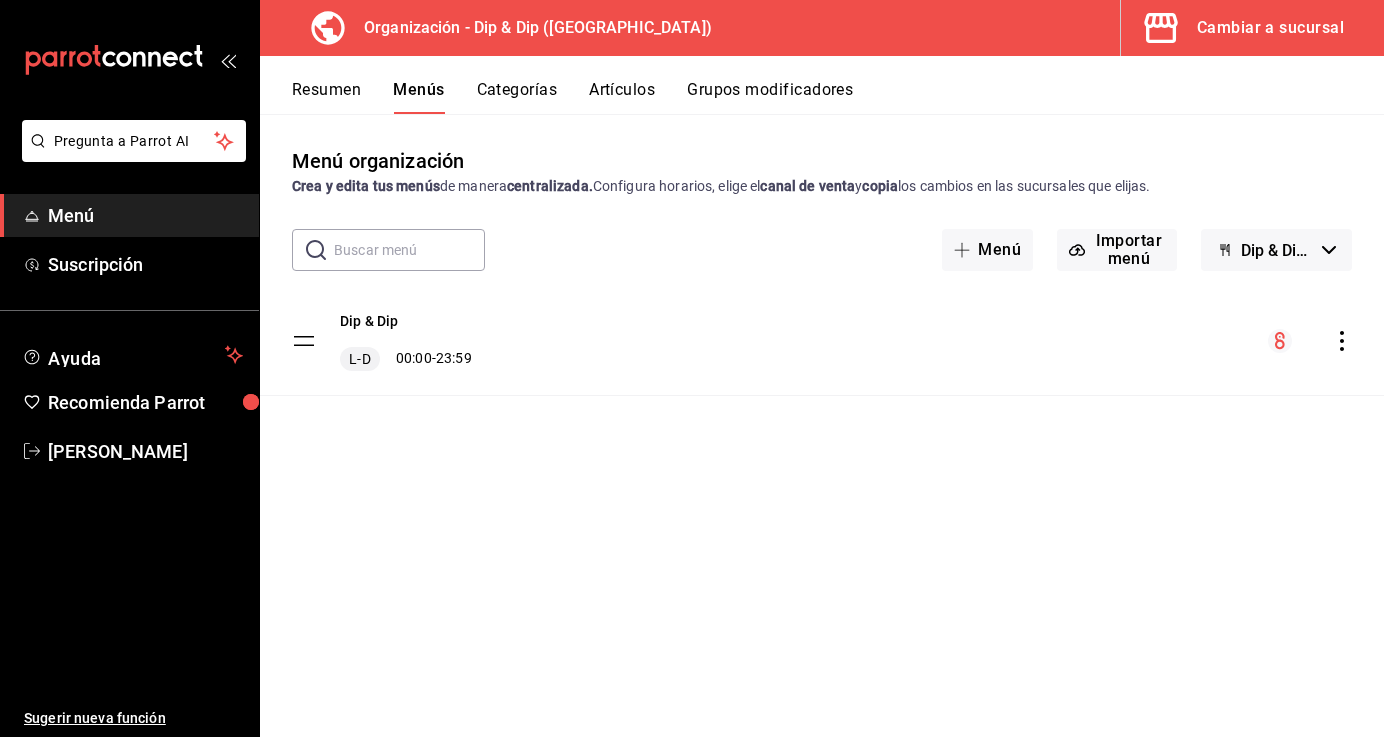 click on "Categorías" at bounding box center [517, 97] 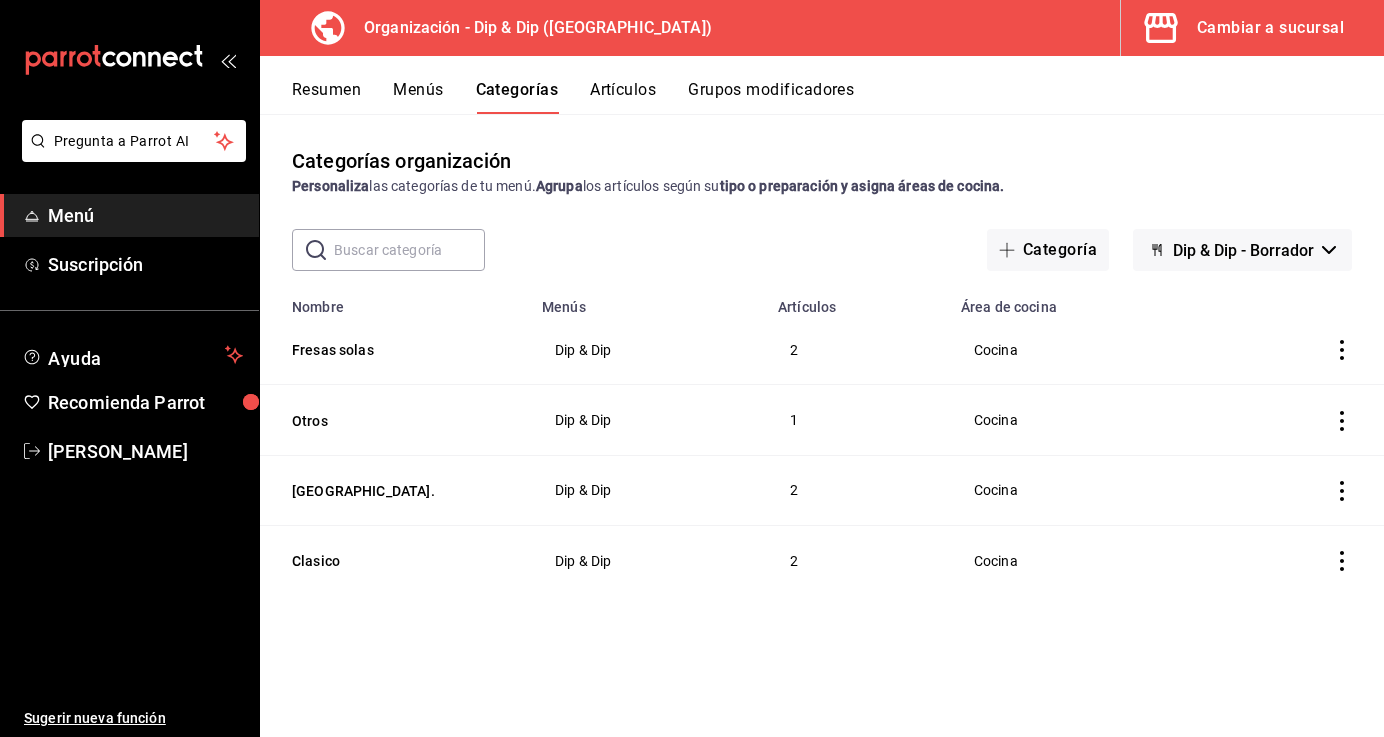 click on "Menús" at bounding box center [418, 97] 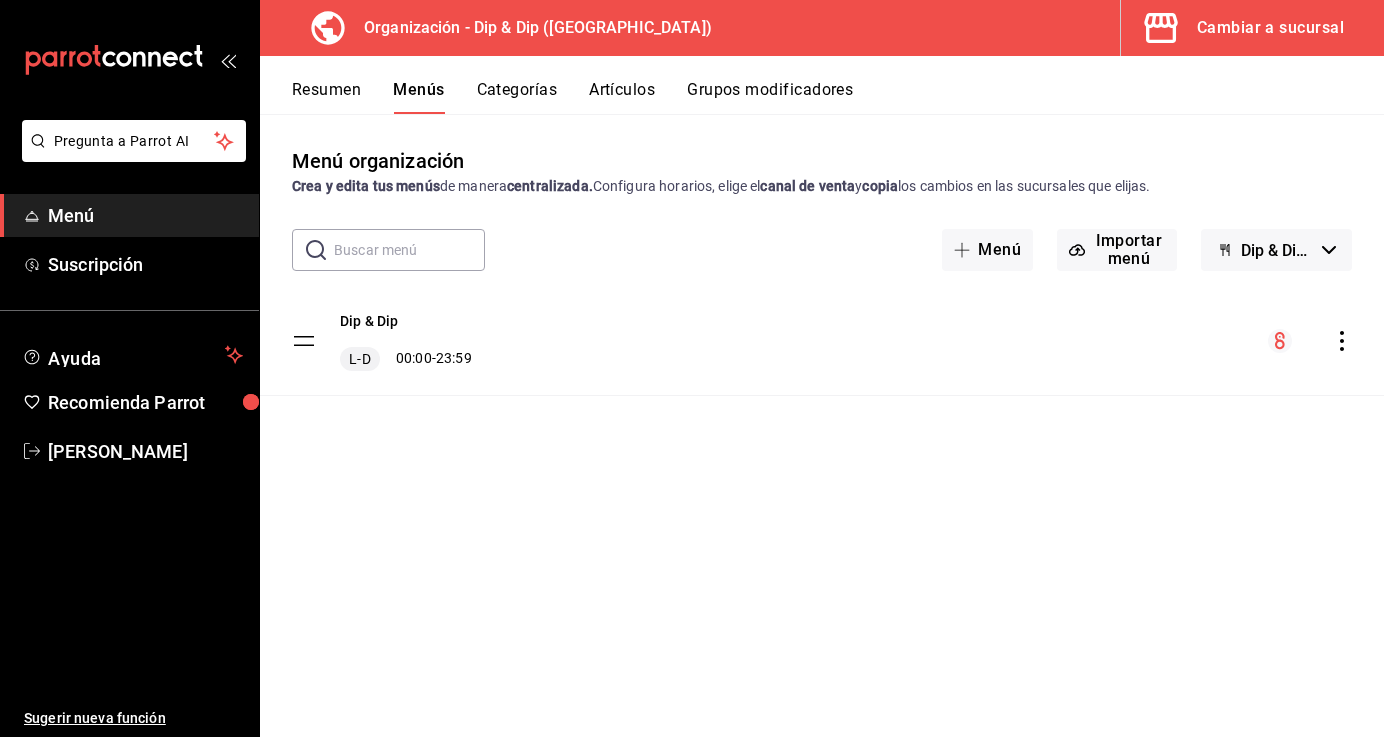 click 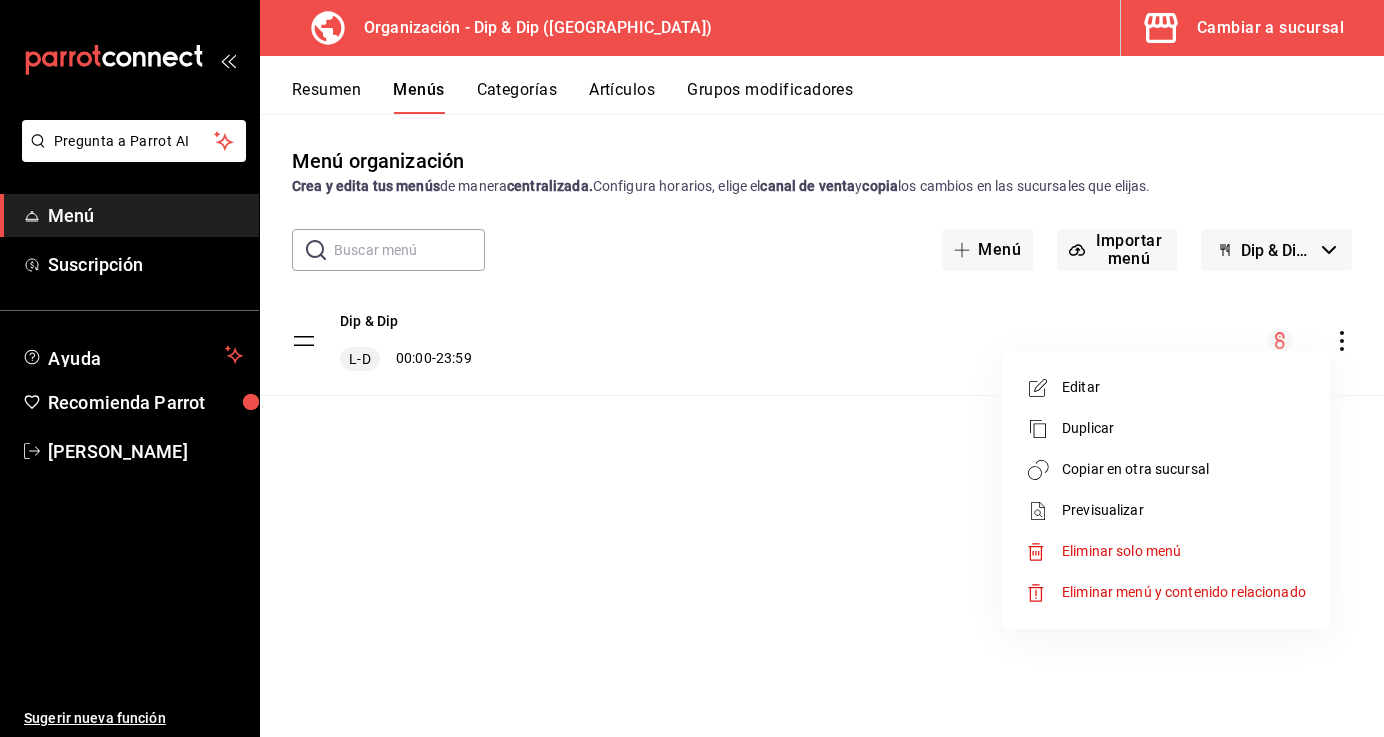 click at bounding box center [692, 368] 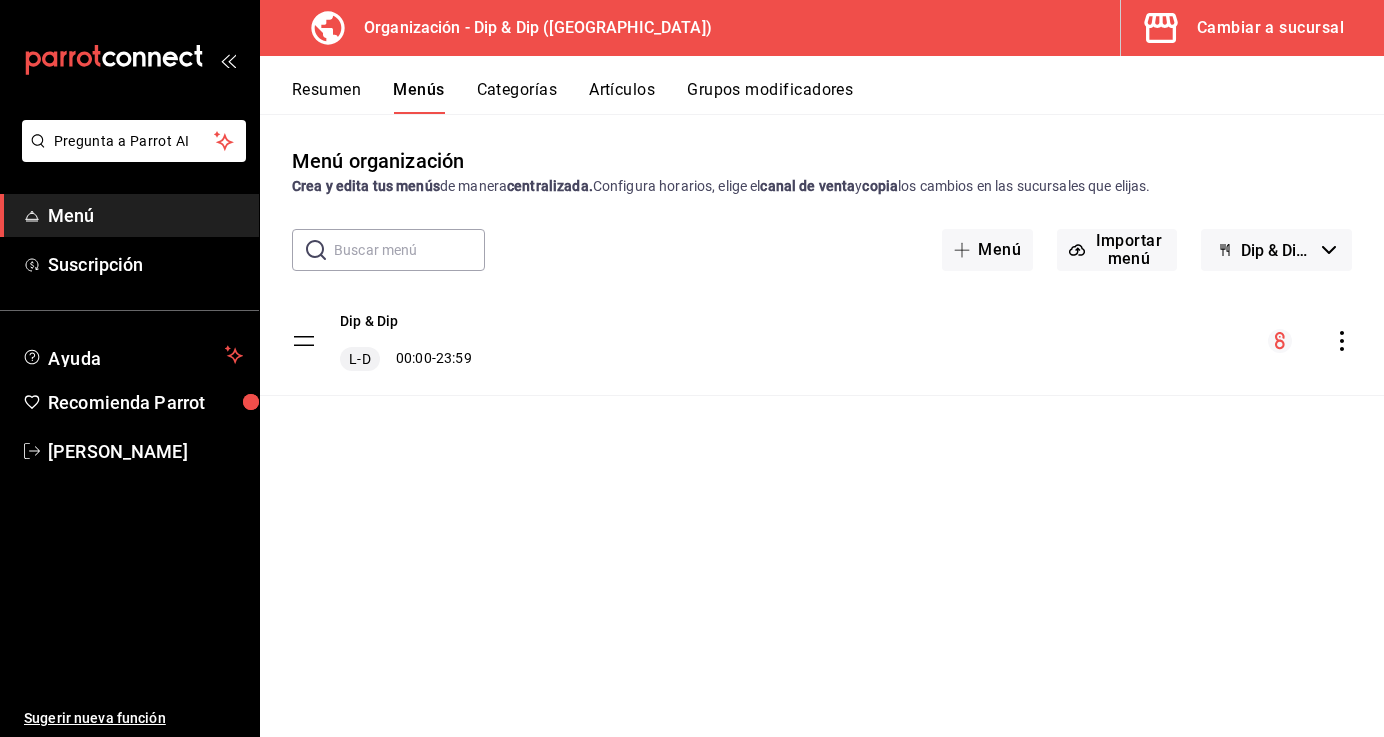 click on "Resumen" at bounding box center (326, 97) 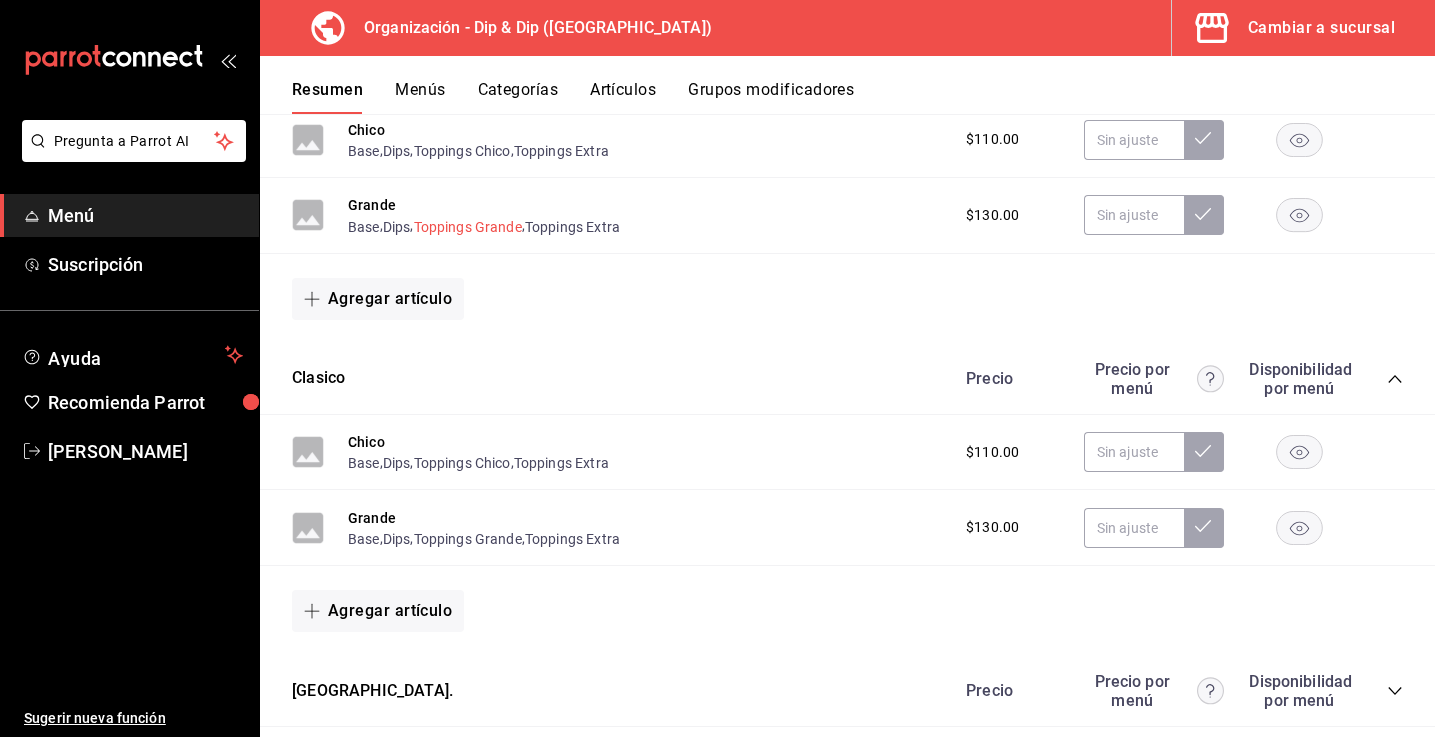 scroll, scrollTop: 432, scrollLeft: 0, axis: vertical 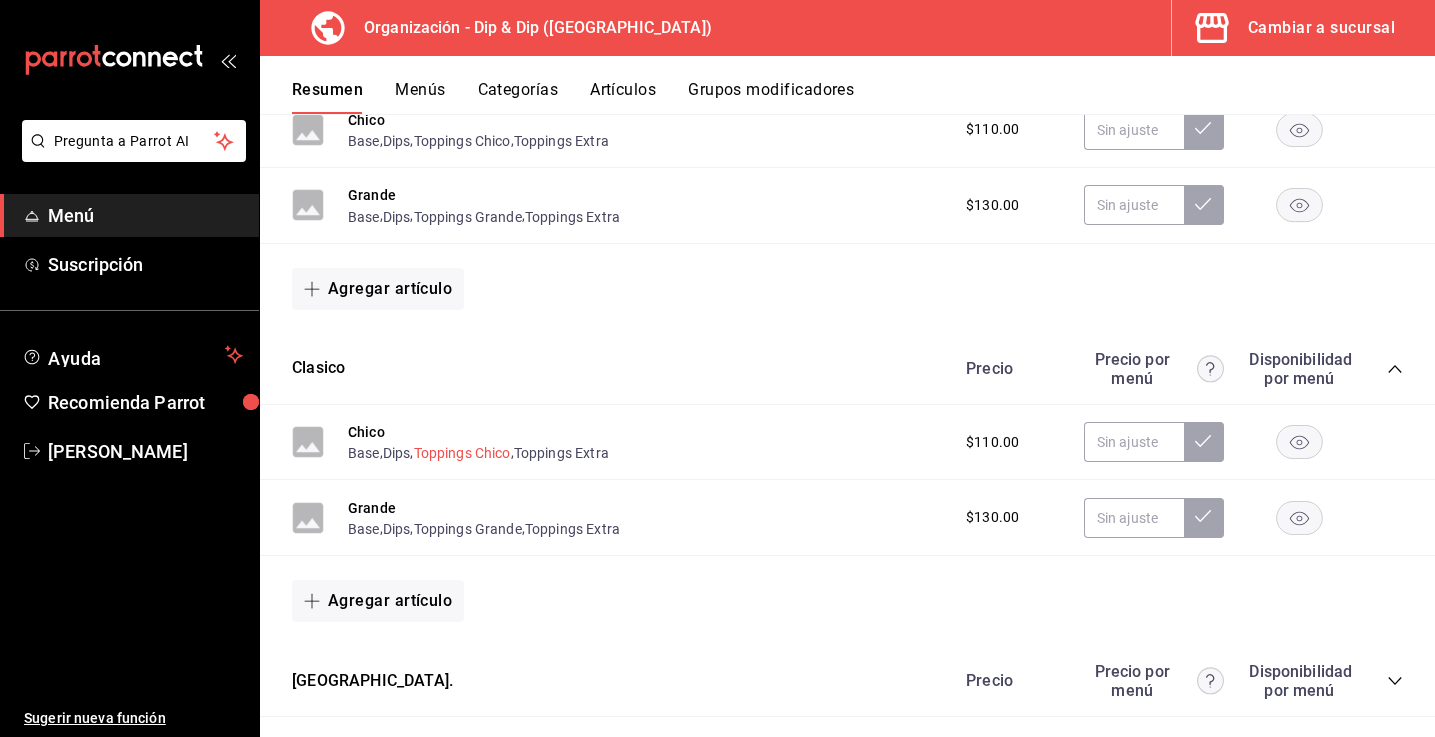 click on "Toppings Chico" at bounding box center (462, 453) 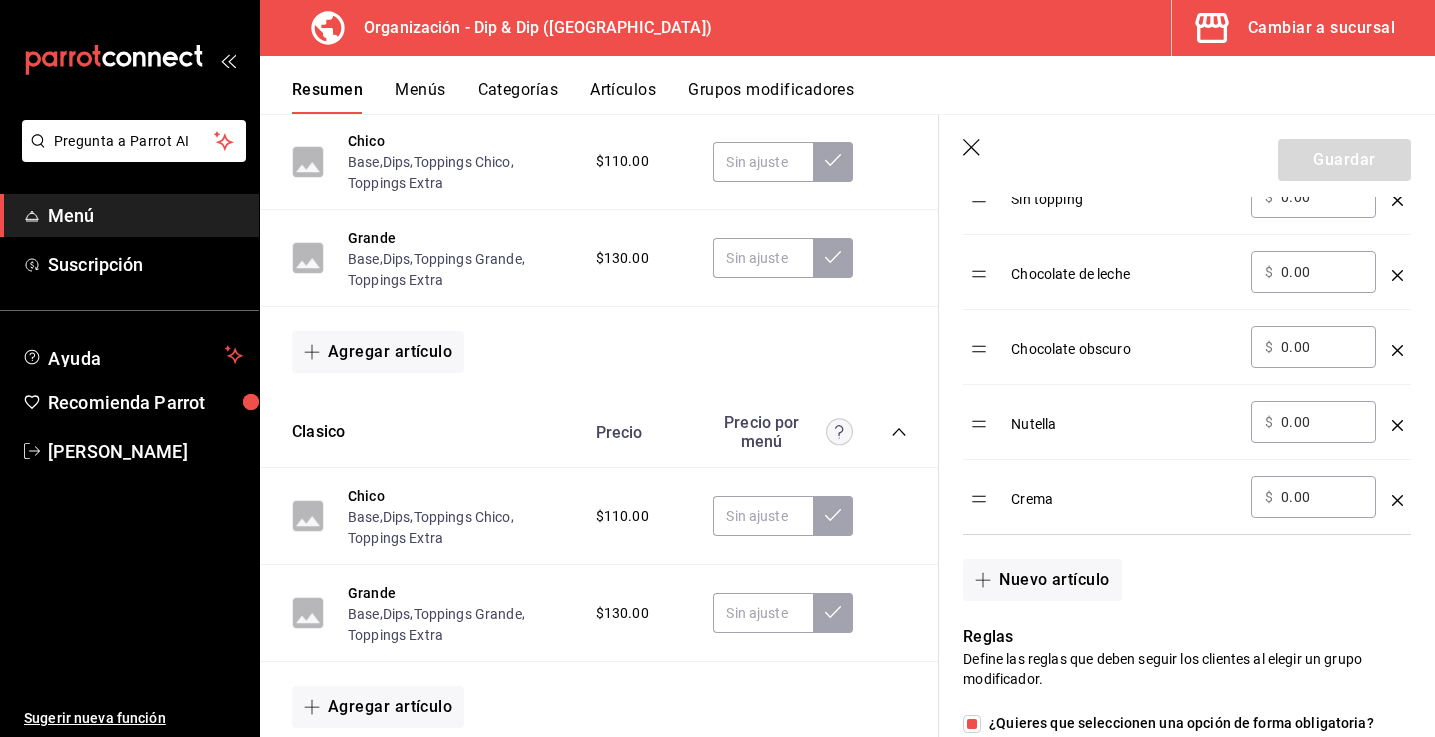 scroll, scrollTop: 1421, scrollLeft: 0, axis: vertical 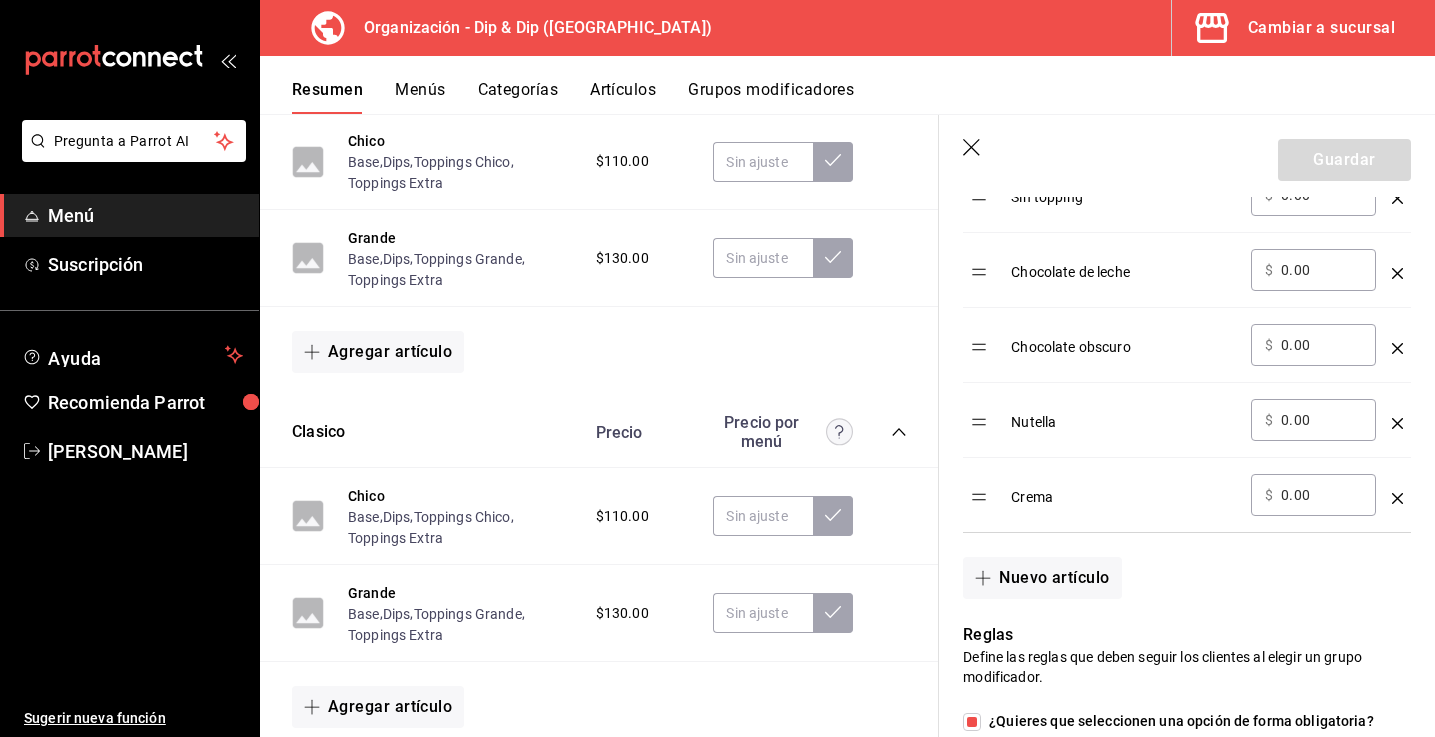 click 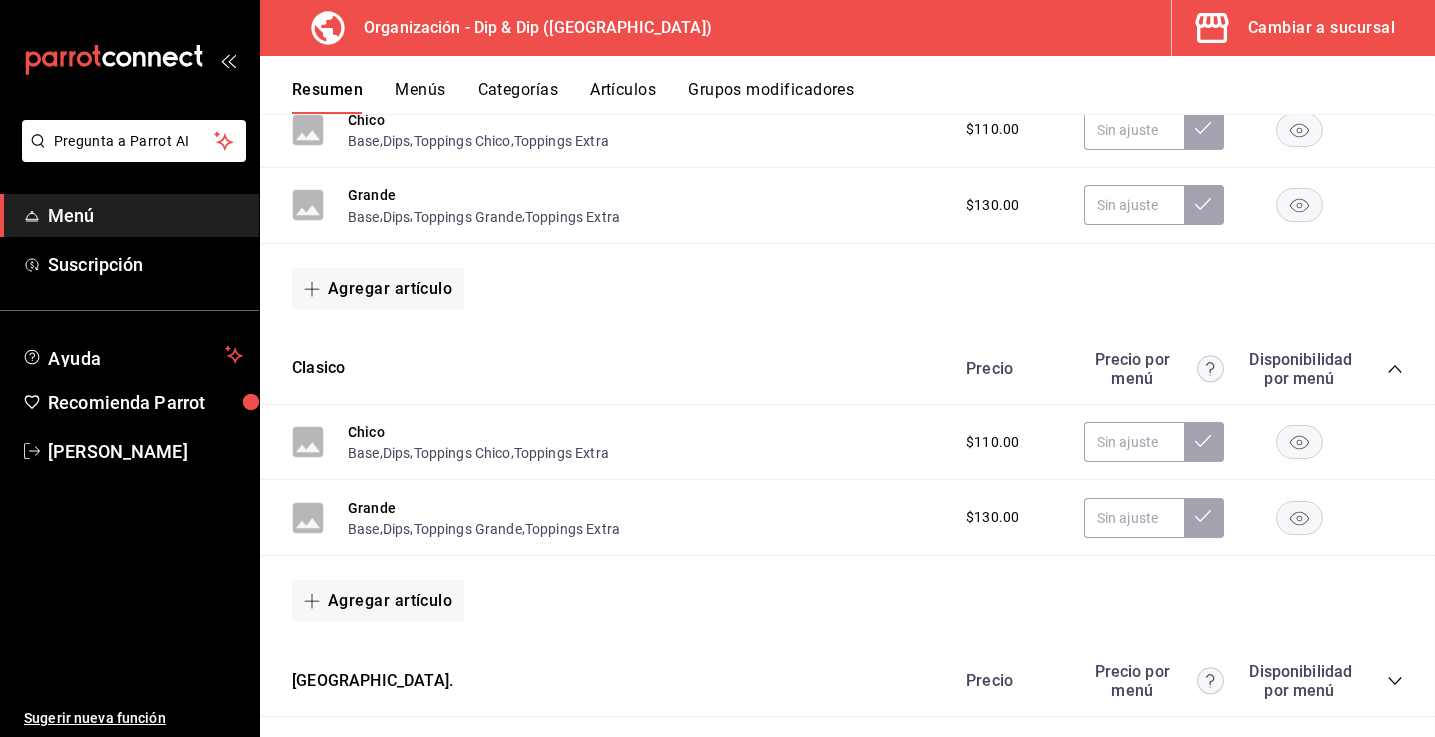 scroll, scrollTop: 0, scrollLeft: 0, axis: both 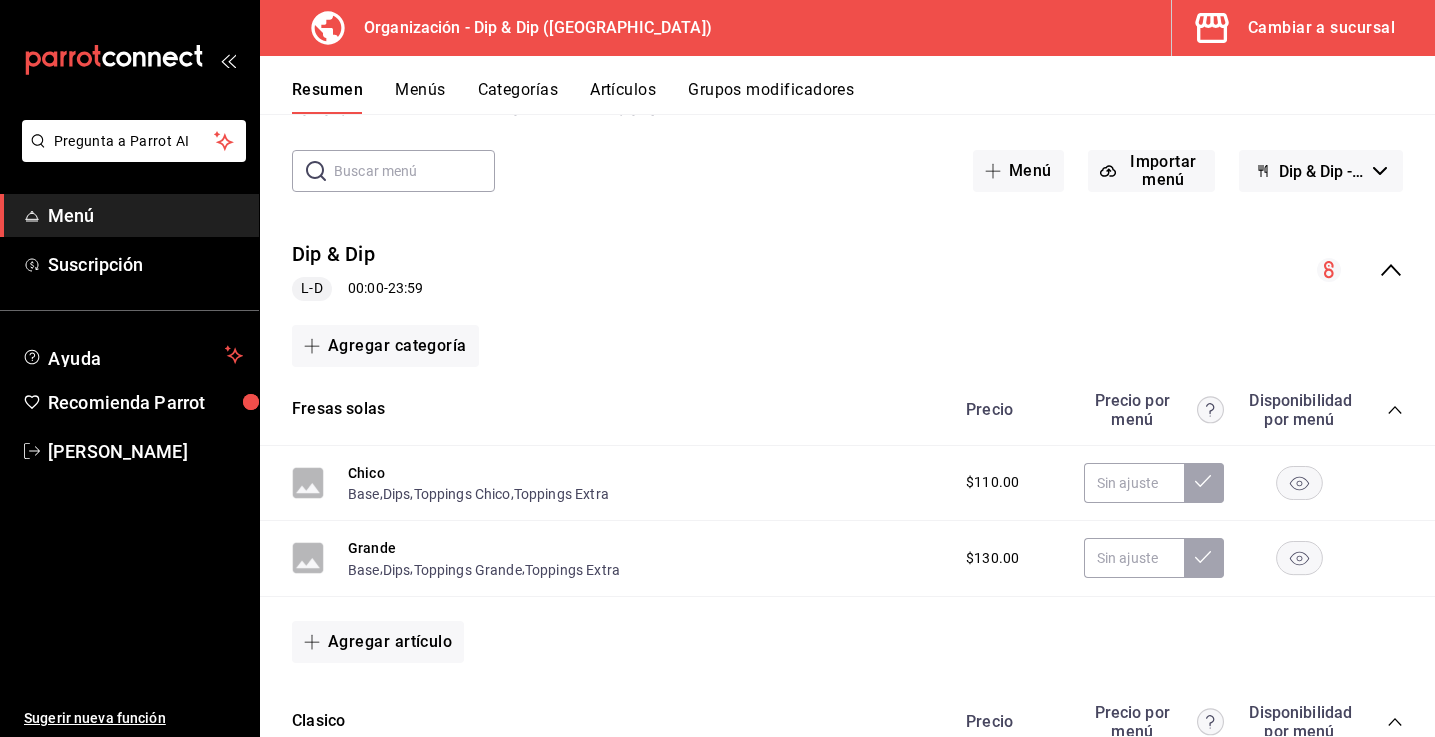 click on "Categorías" at bounding box center (518, 97) 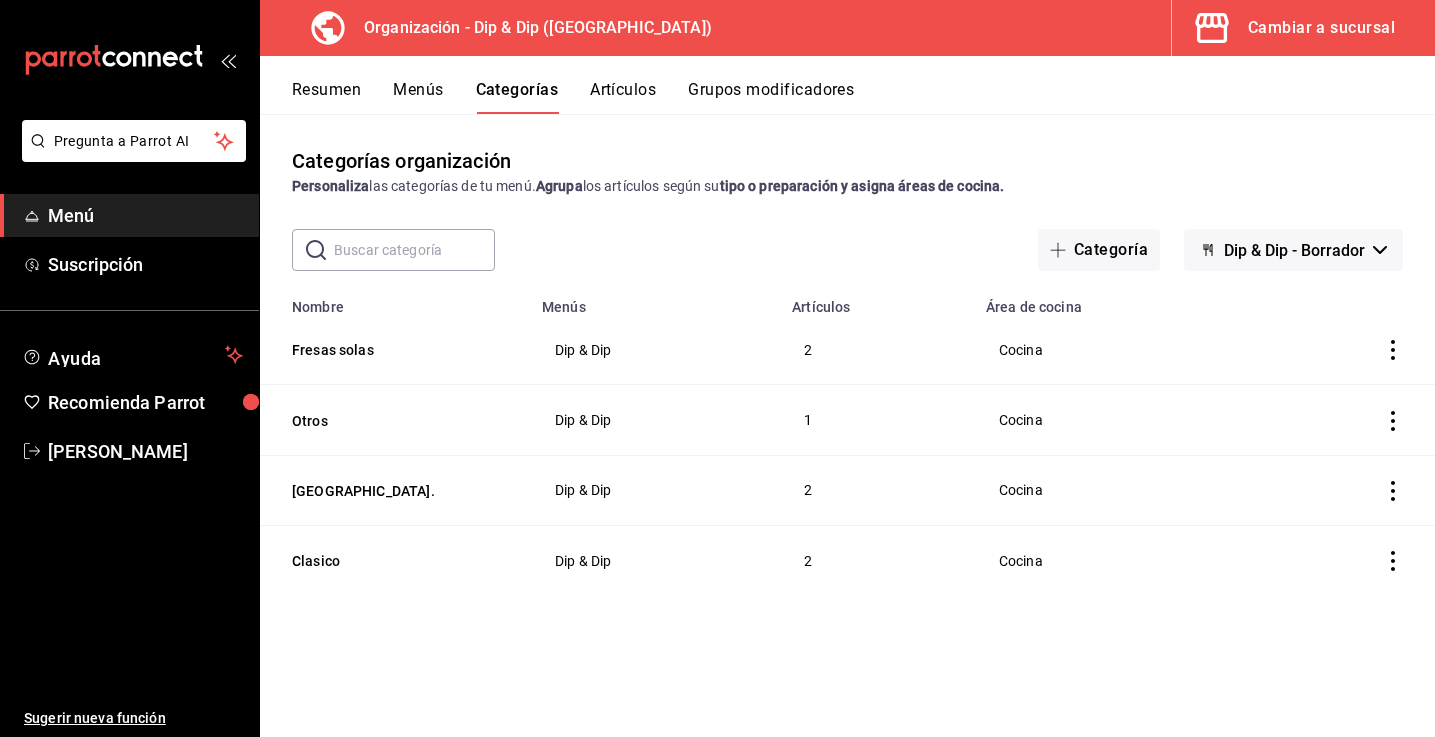 click 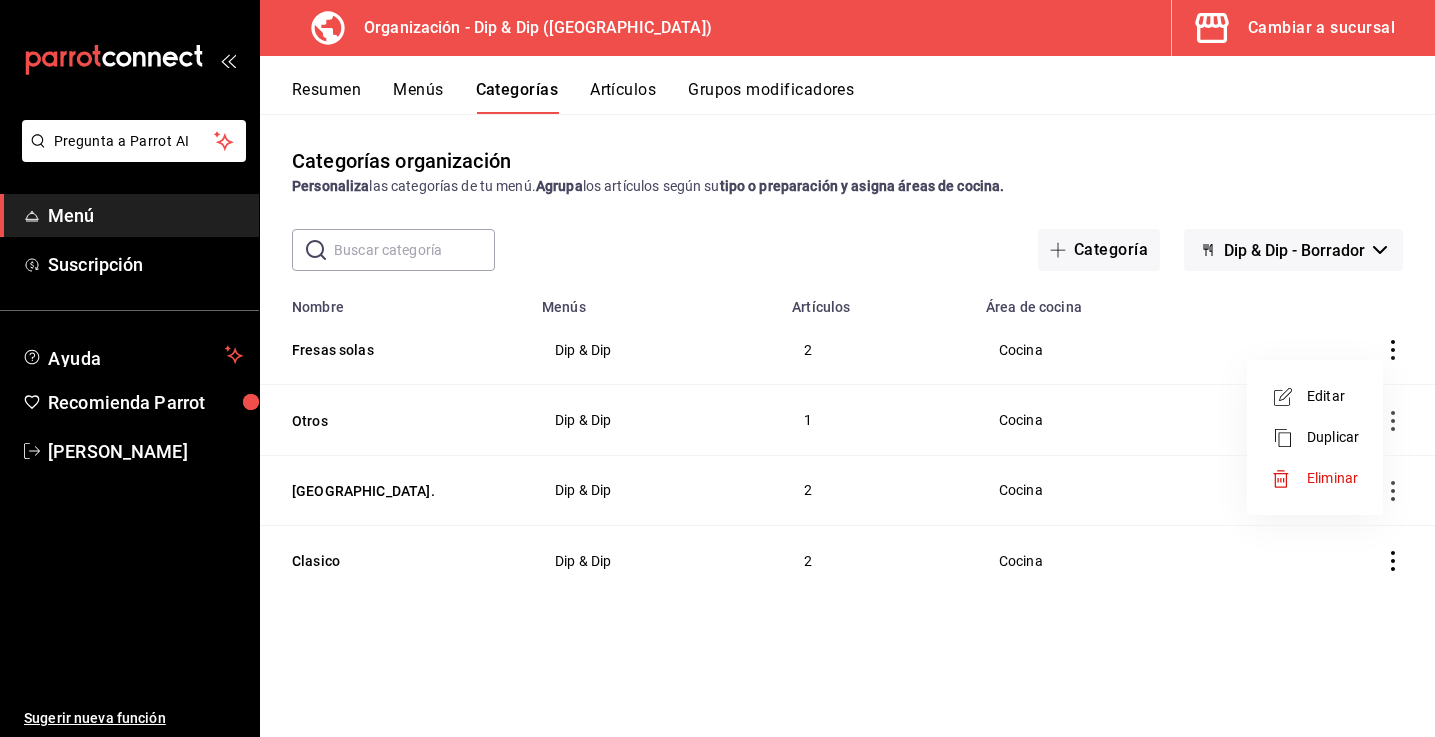 click at bounding box center (717, 368) 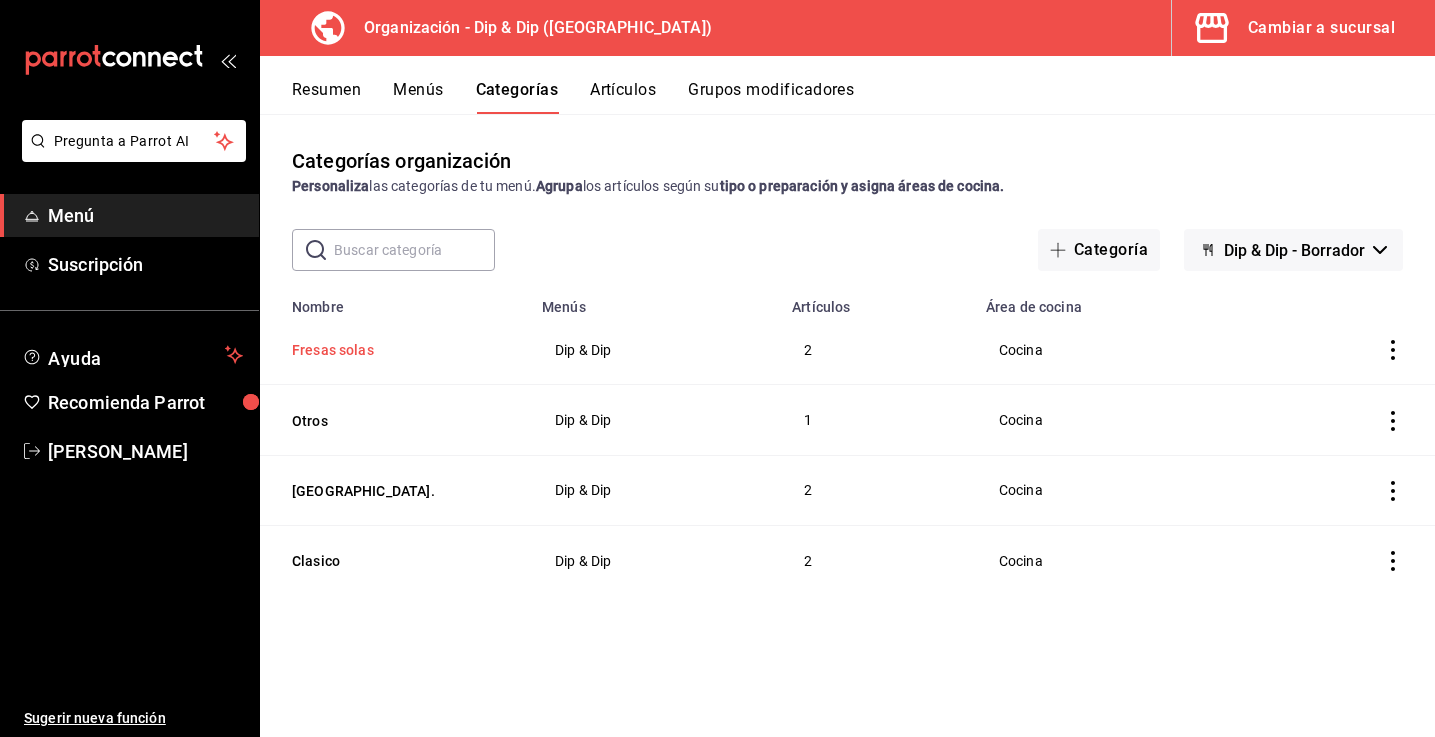 click on "Fresas solas" at bounding box center (392, 350) 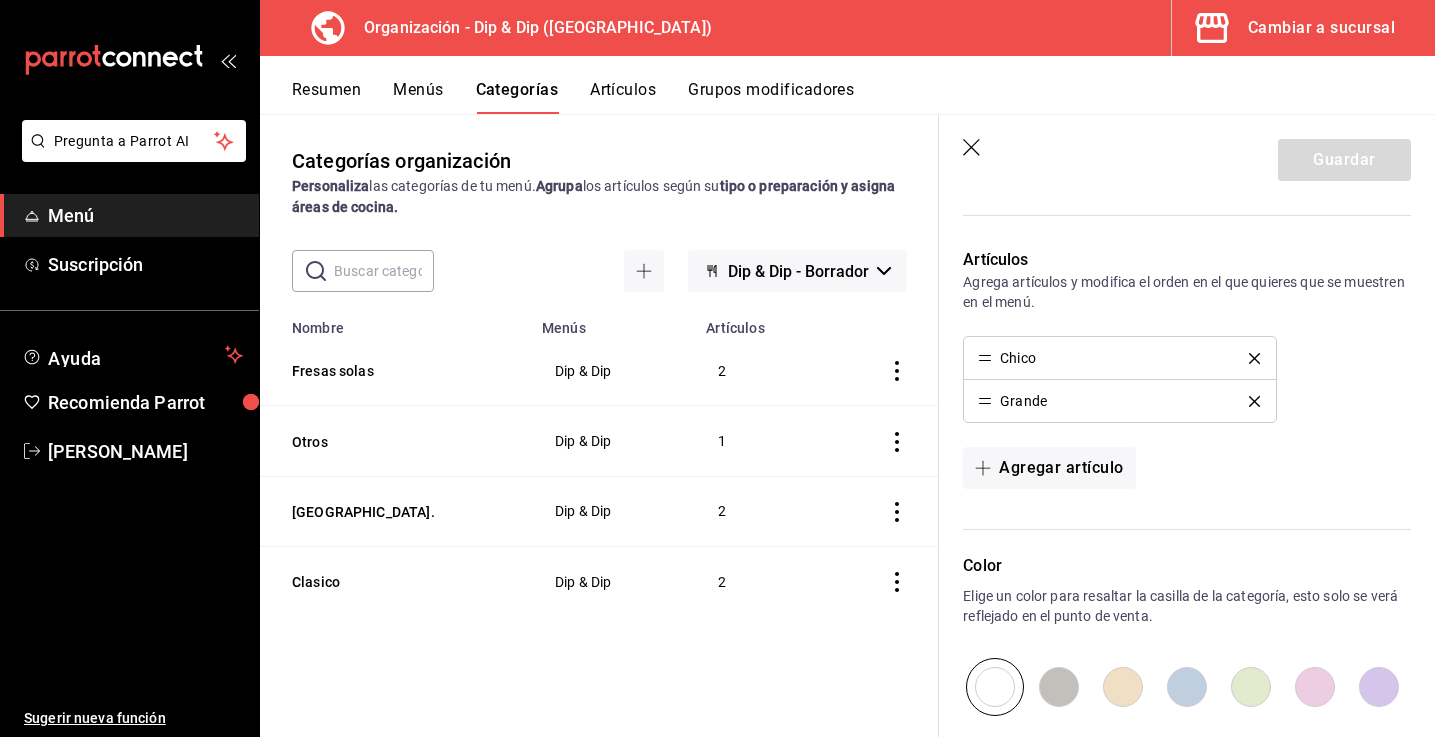 scroll, scrollTop: 456, scrollLeft: 0, axis: vertical 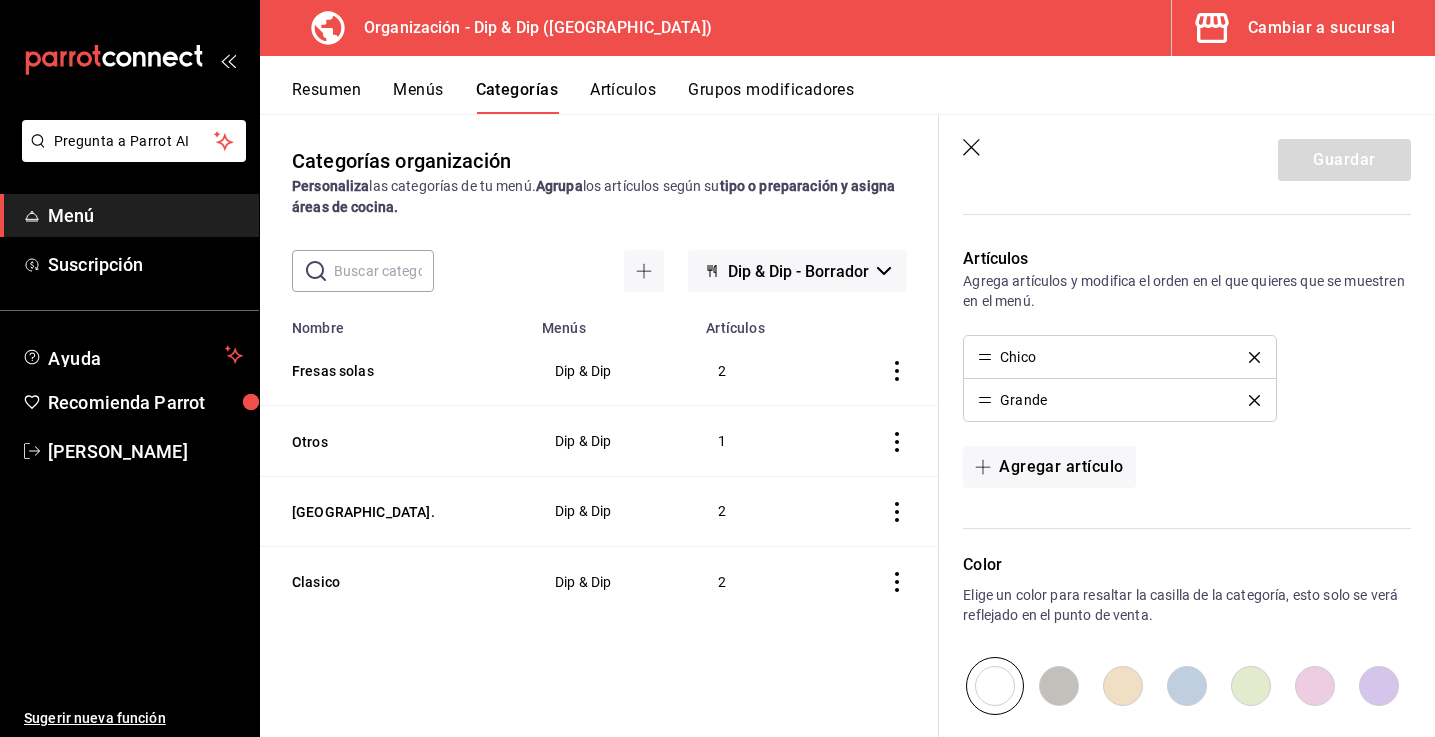click 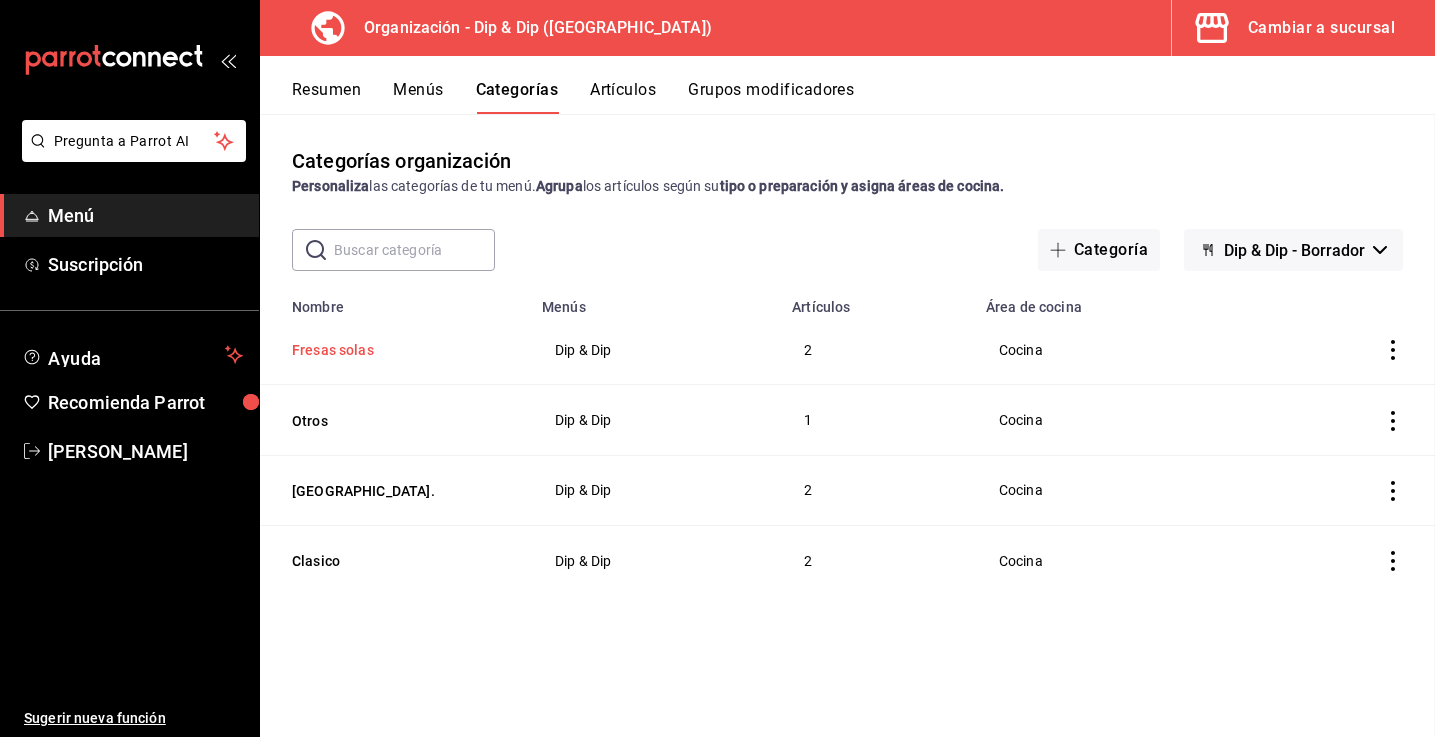 scroll, scrollTop: 0, scrollLeft: 0, axis: both 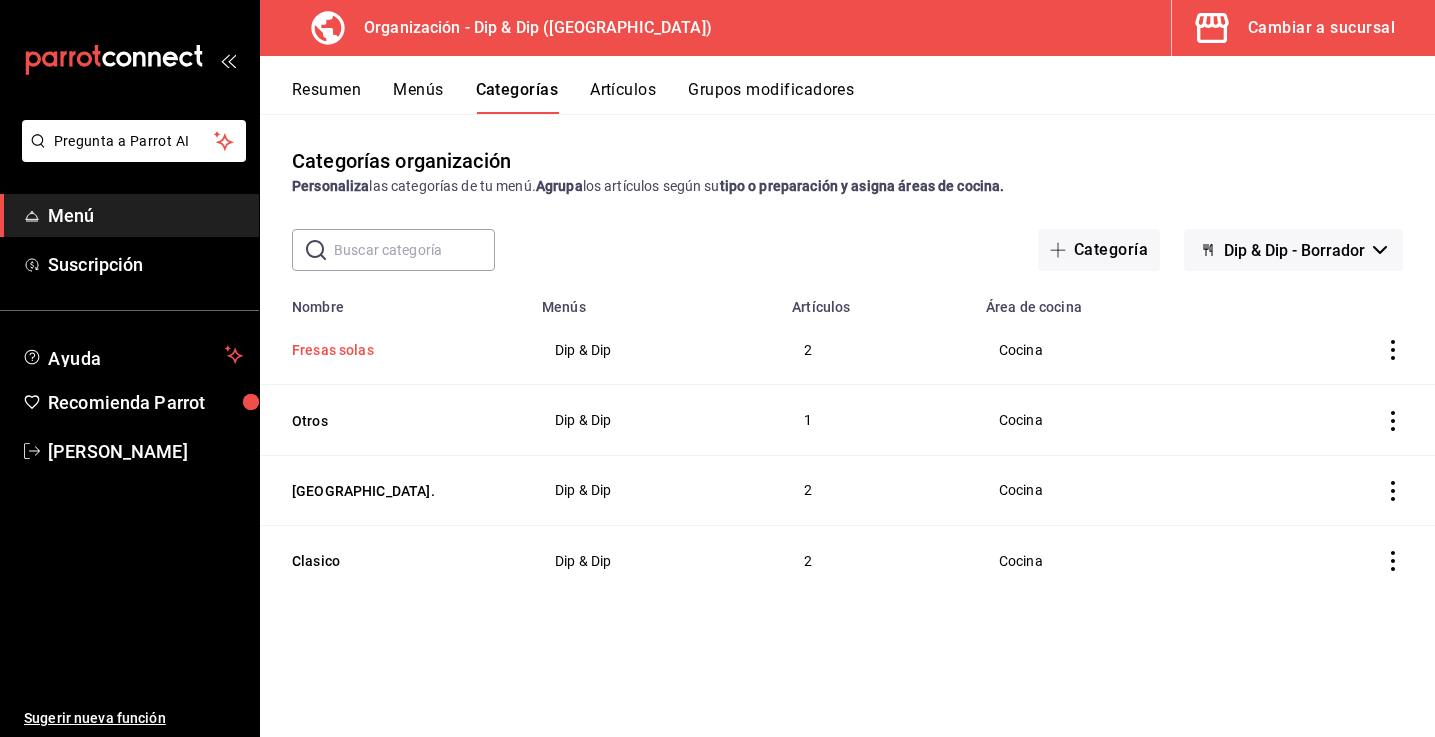 click on "Fresas solas" at bounding box center [392, 350] 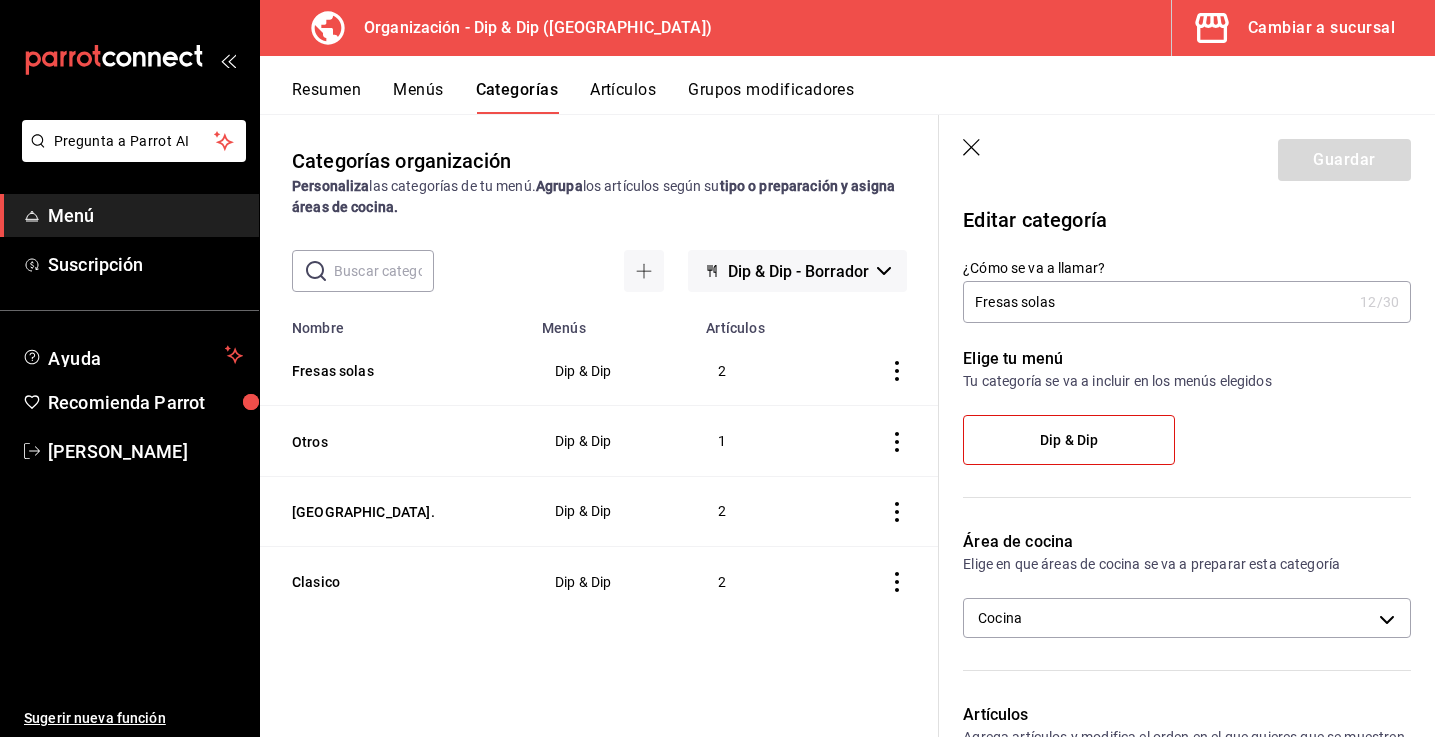 click on "Resumen" at bounding box center (326, 97) 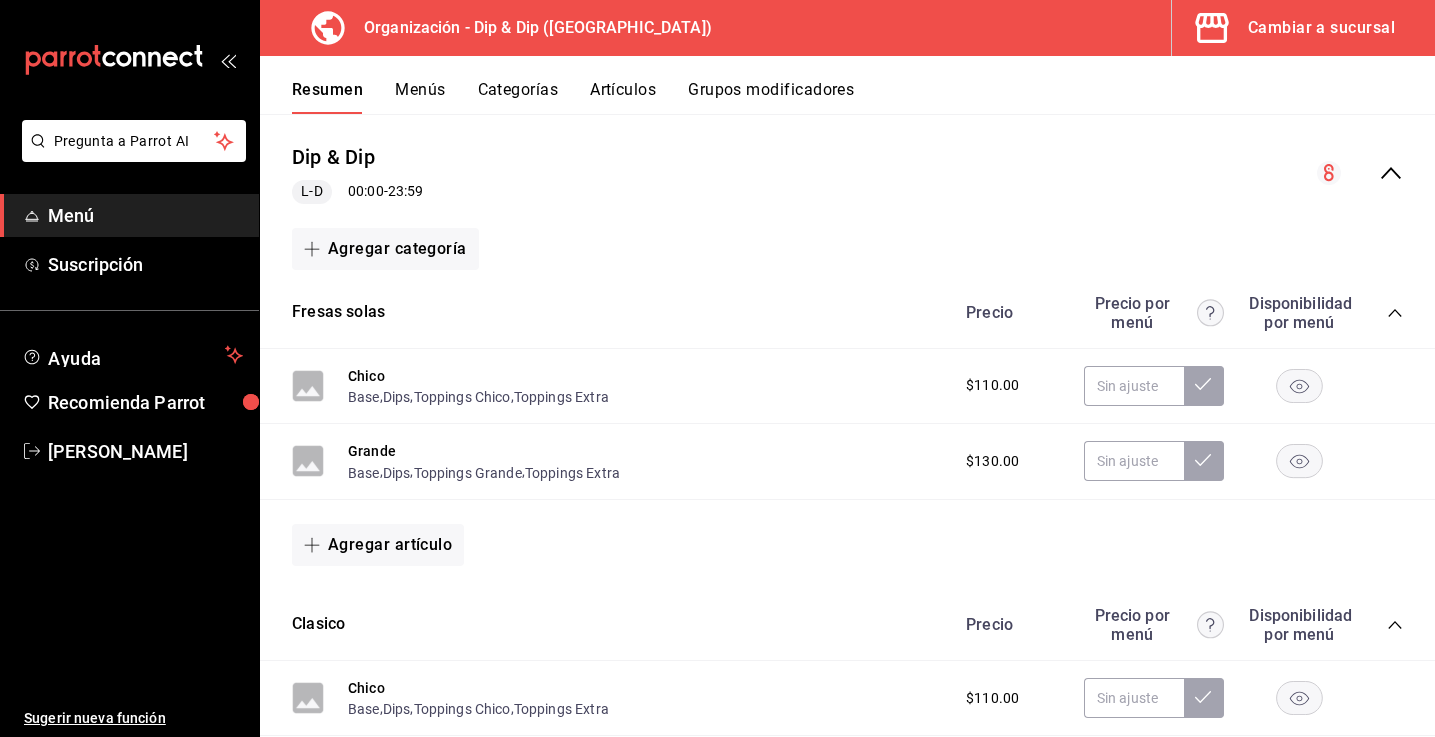 scroll, scrollTop: 178, scrollLeft: 0, axis: vertical 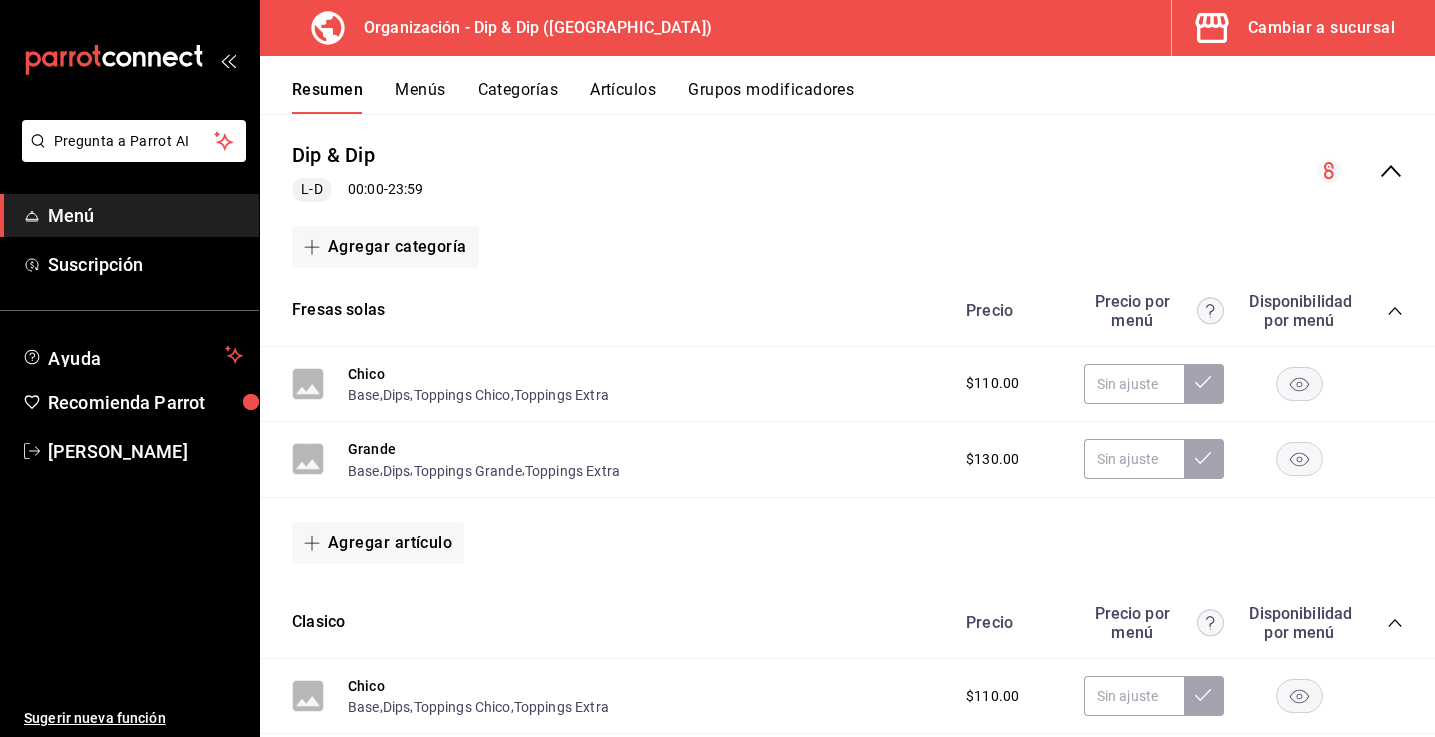 click on "Categorías" at bounding box center [518, 97] 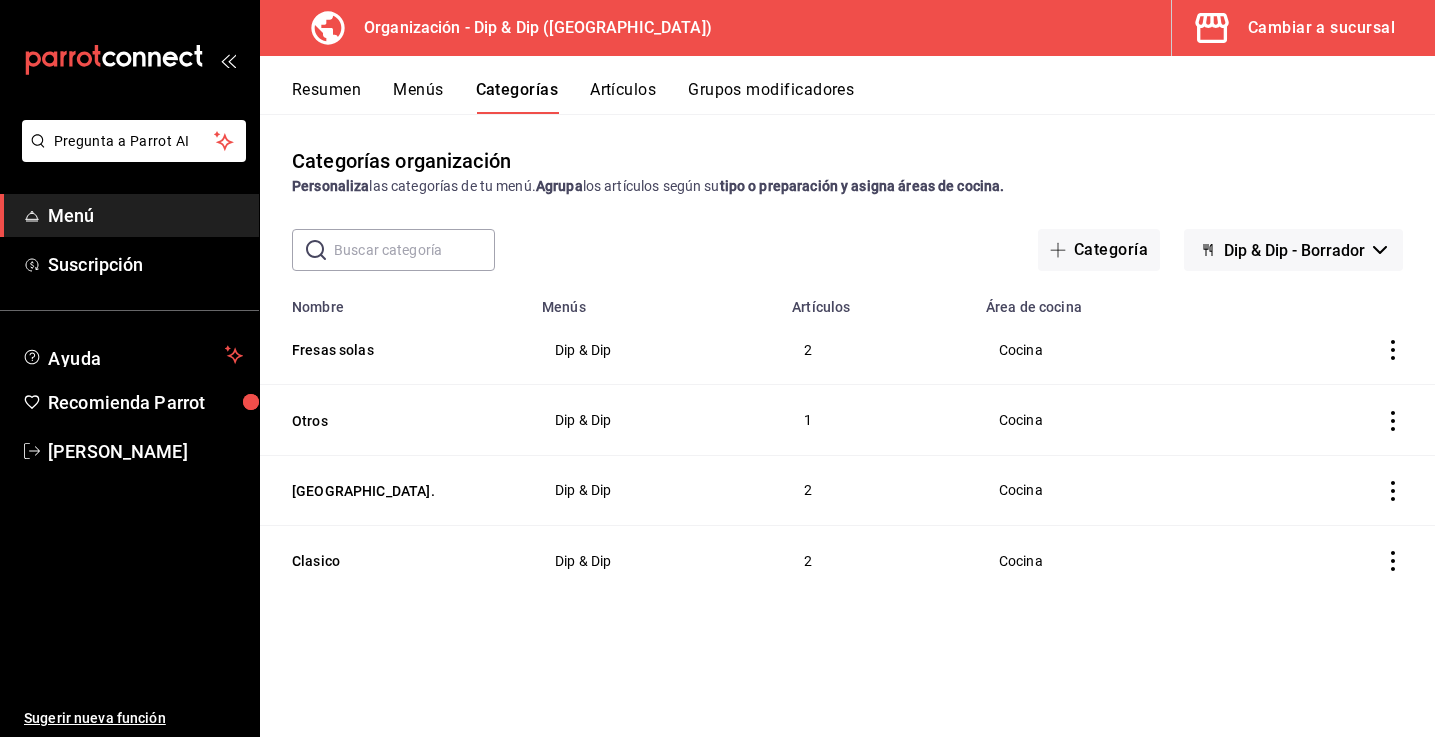 click 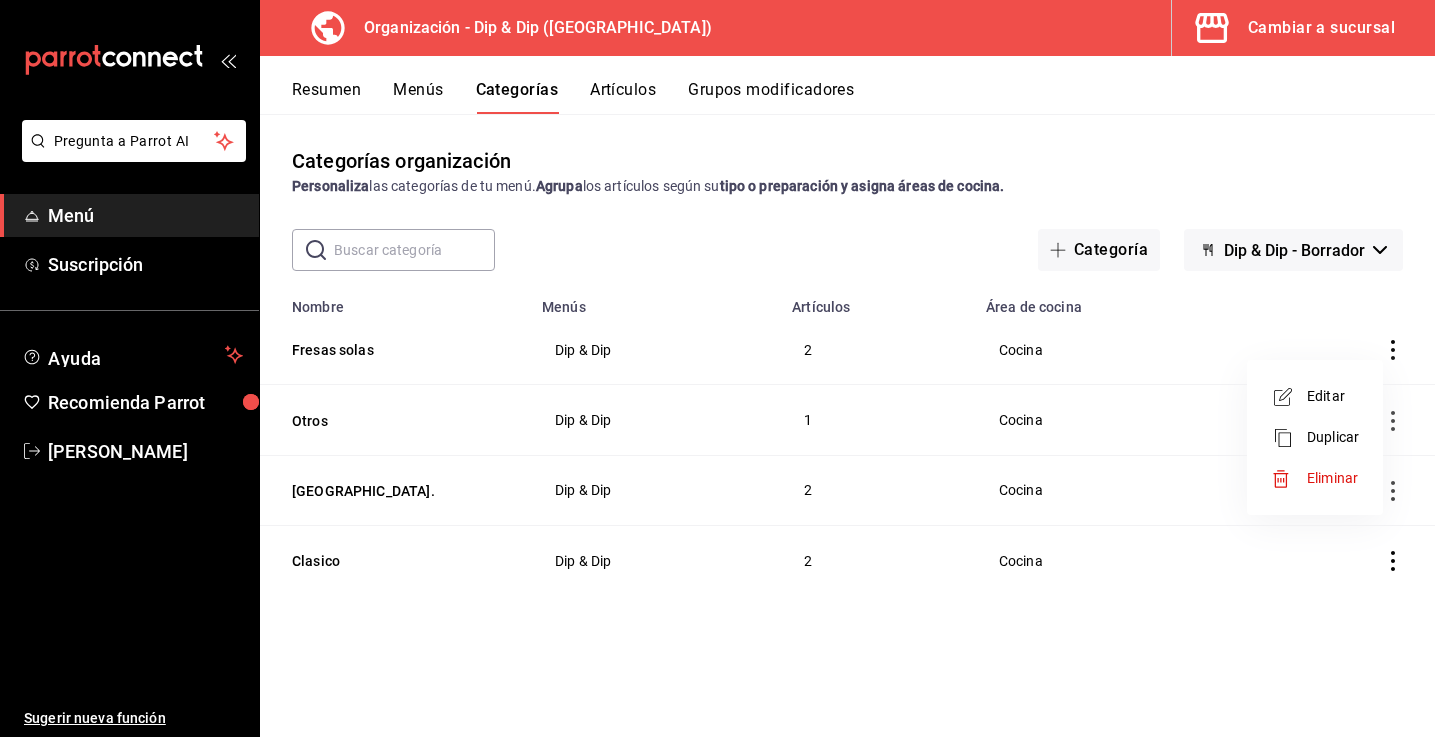 click at bounding box center [1289, 397] 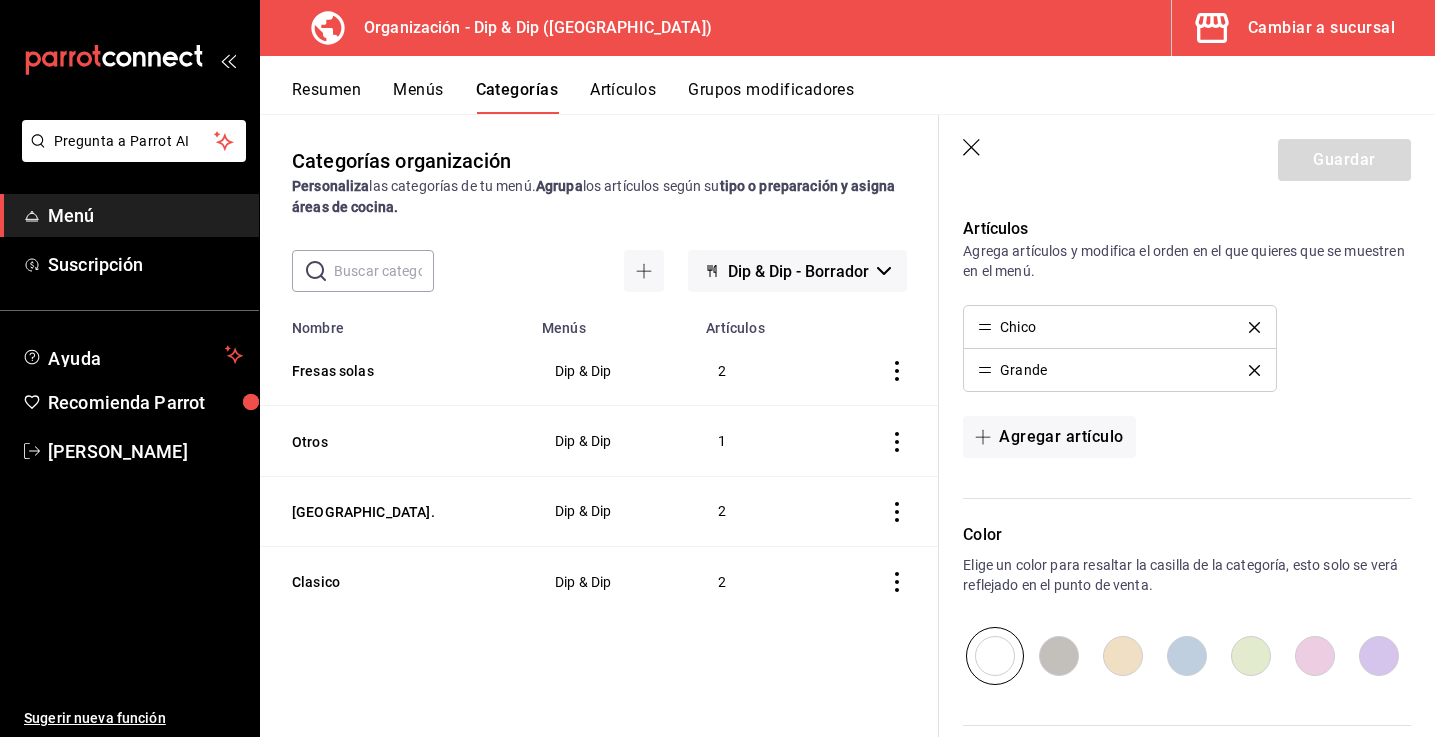 scroll, scrollTop: 500, scrollLeft: 0, axis: vertical 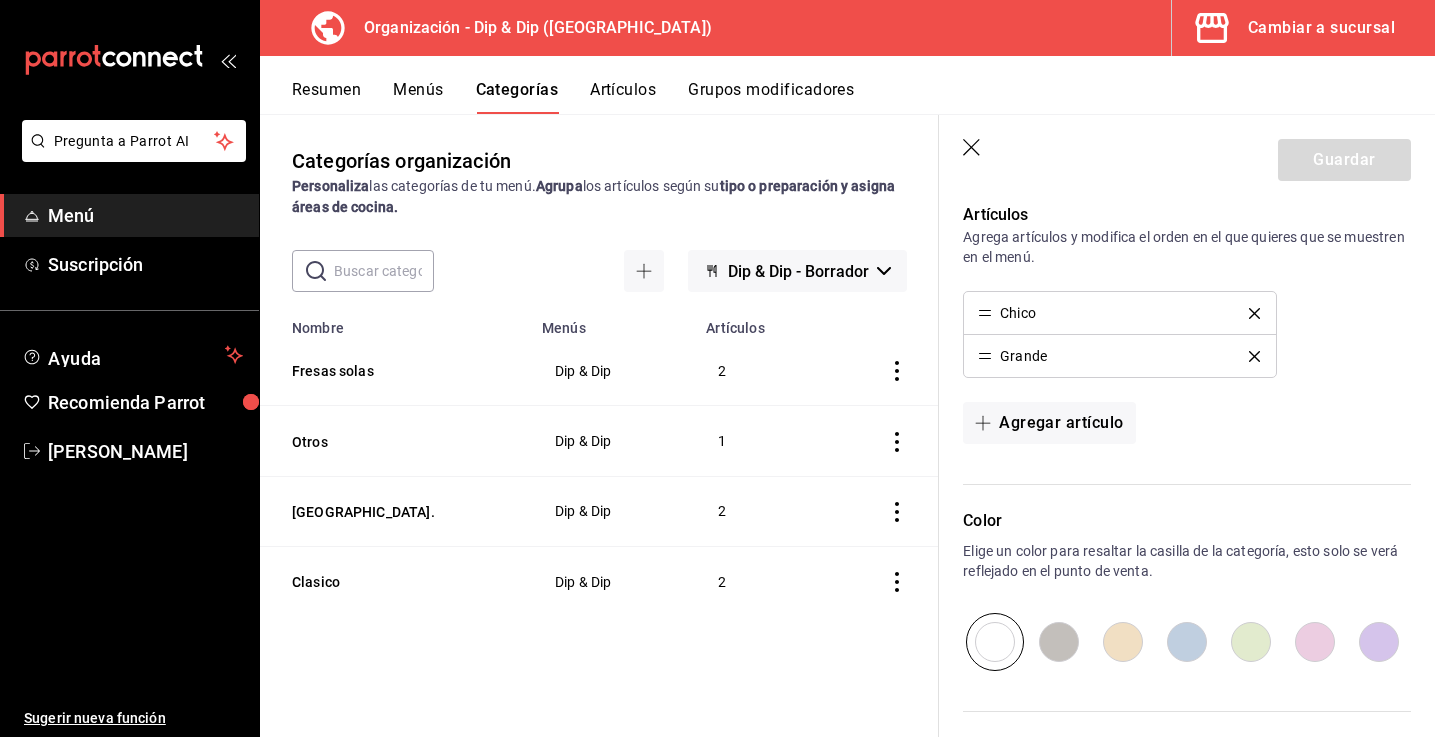 click 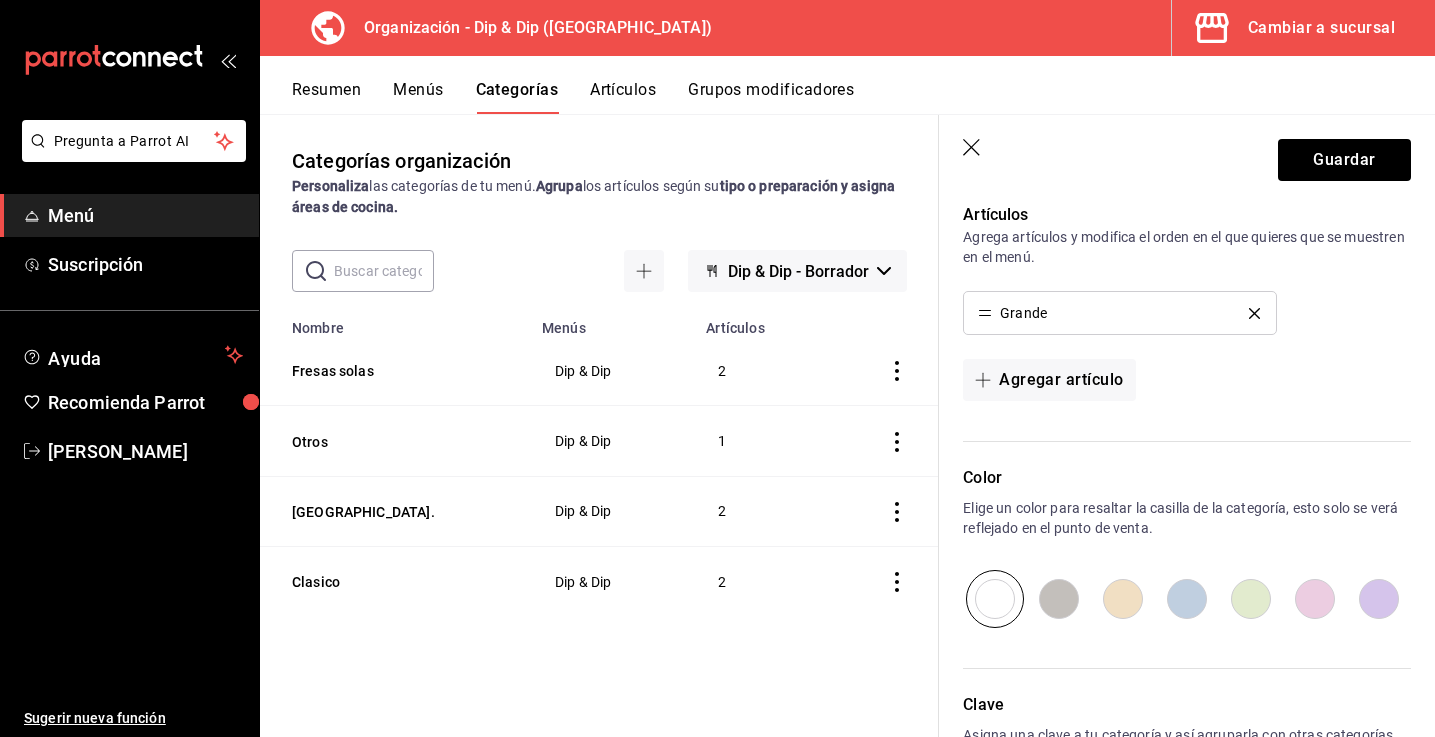 click 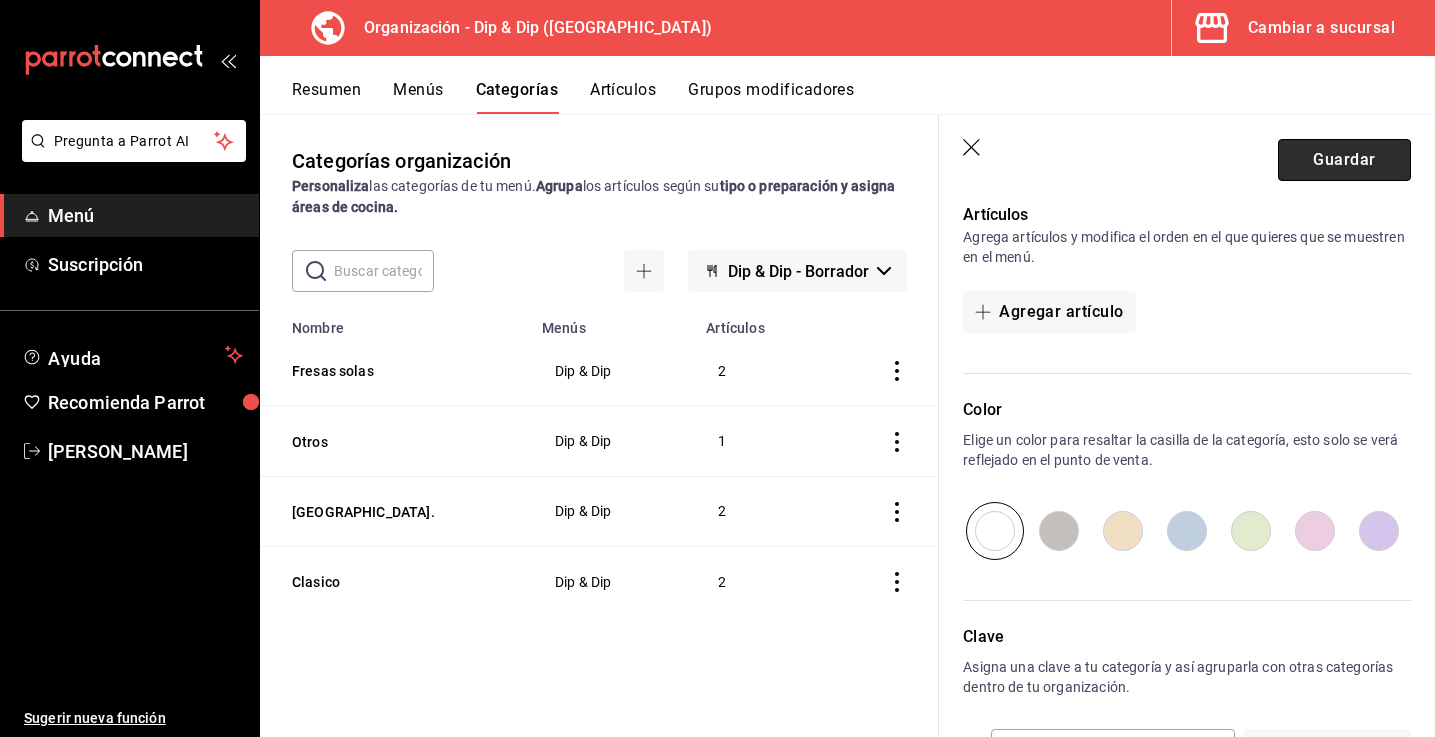 click on "Guardar" at bounding box center (1344, 160) 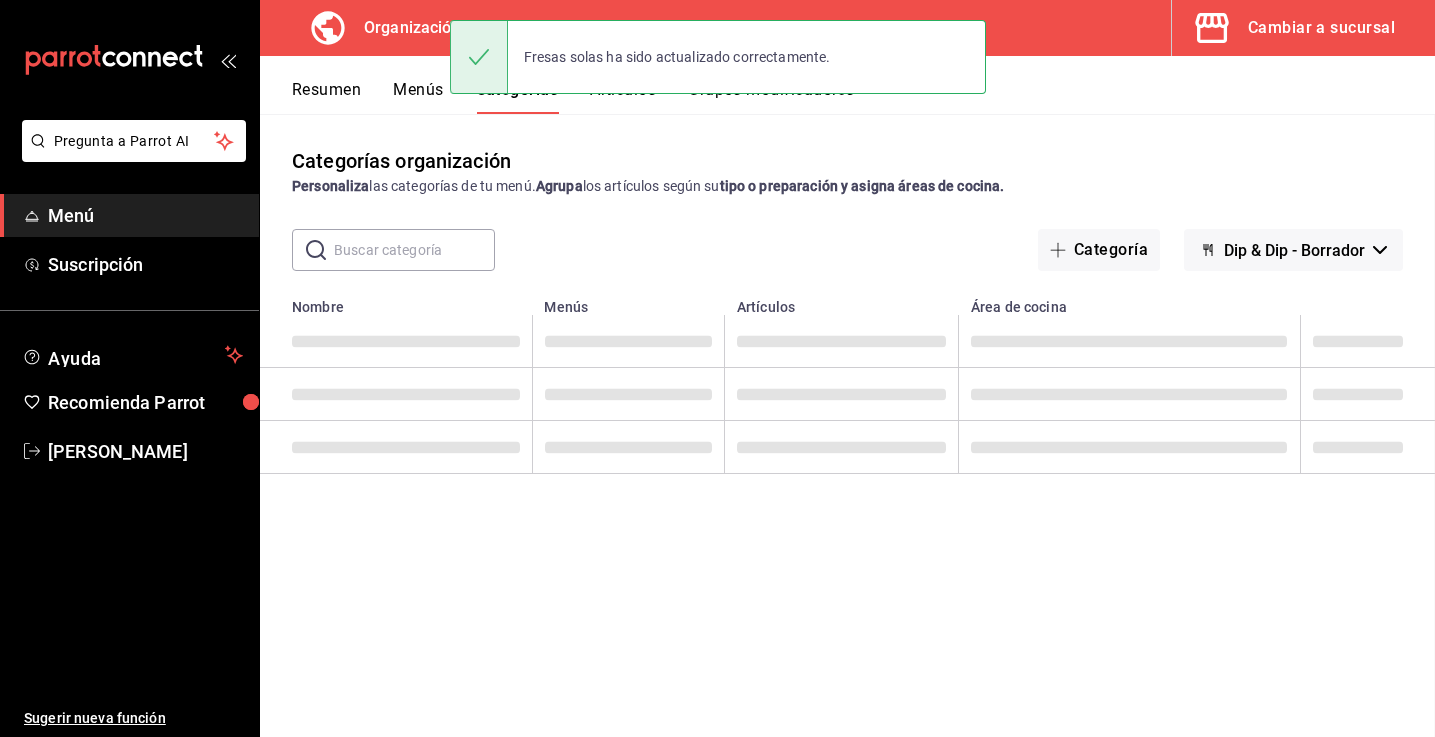 scroll, scrollTop: 0, scrollLeft: 0, axis: both 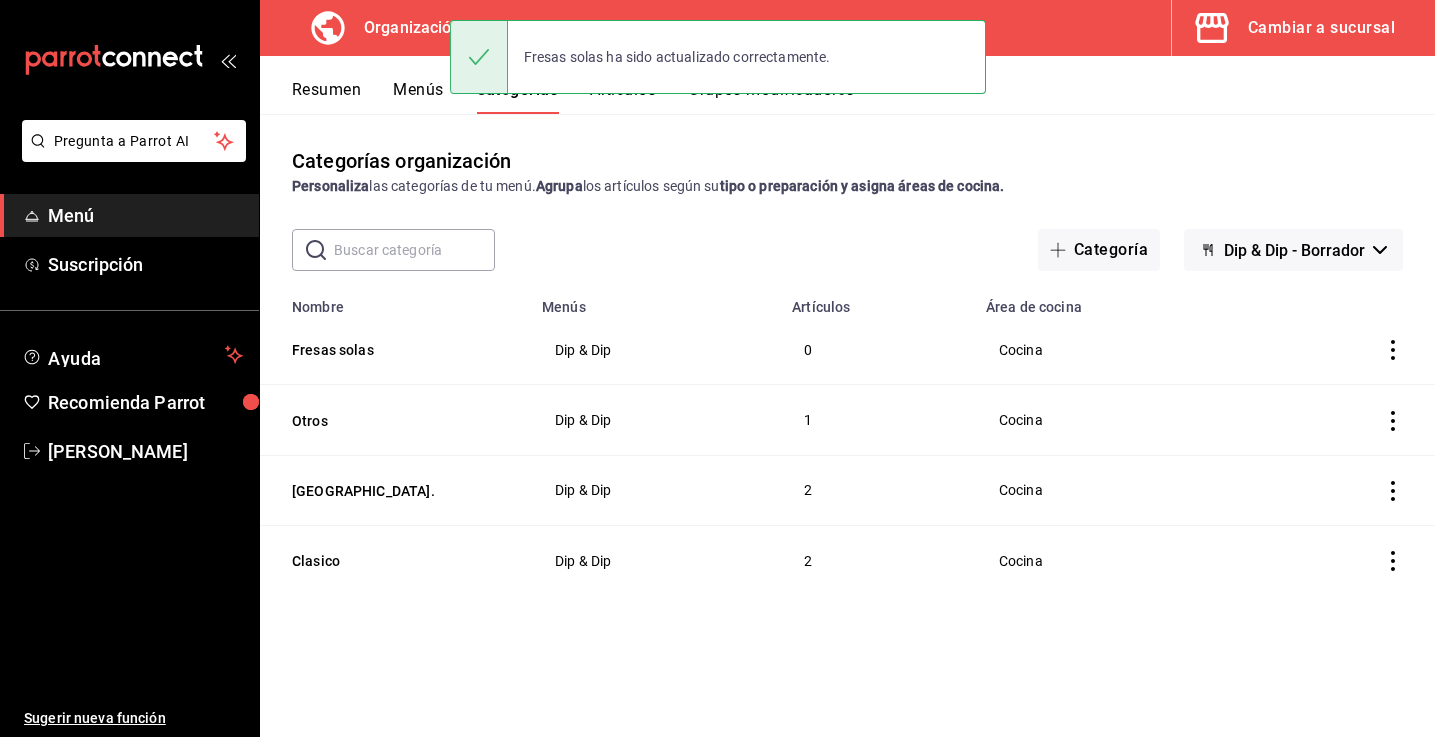 click on "Categorías organización Personaliza  las categorías de tu menú.  Agrupa  los artículos según su  tipo o preparación y asigna áreas de cocina." at bounding box center (847, 171) 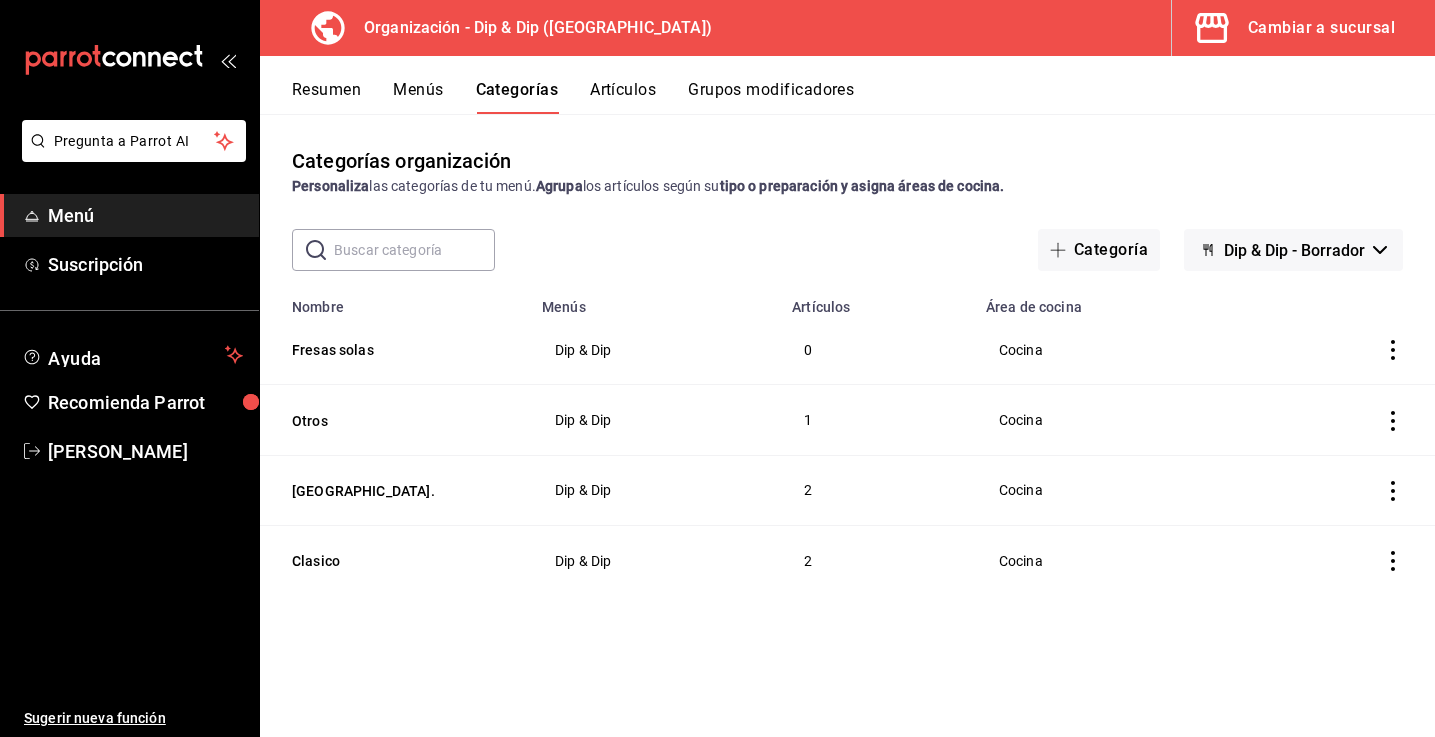 click on "Artículos" at bounding box center (623, 97) 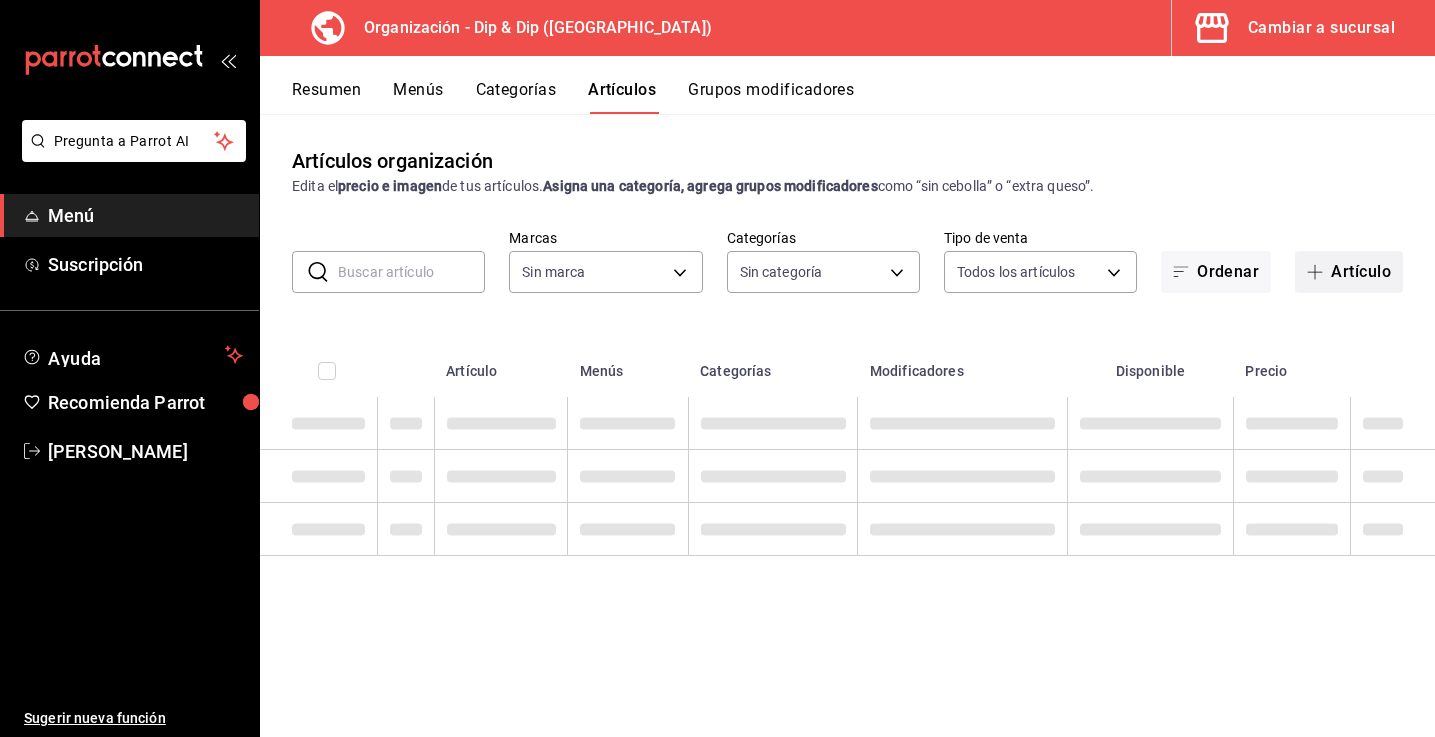 click at bounding box center (1319, 272) 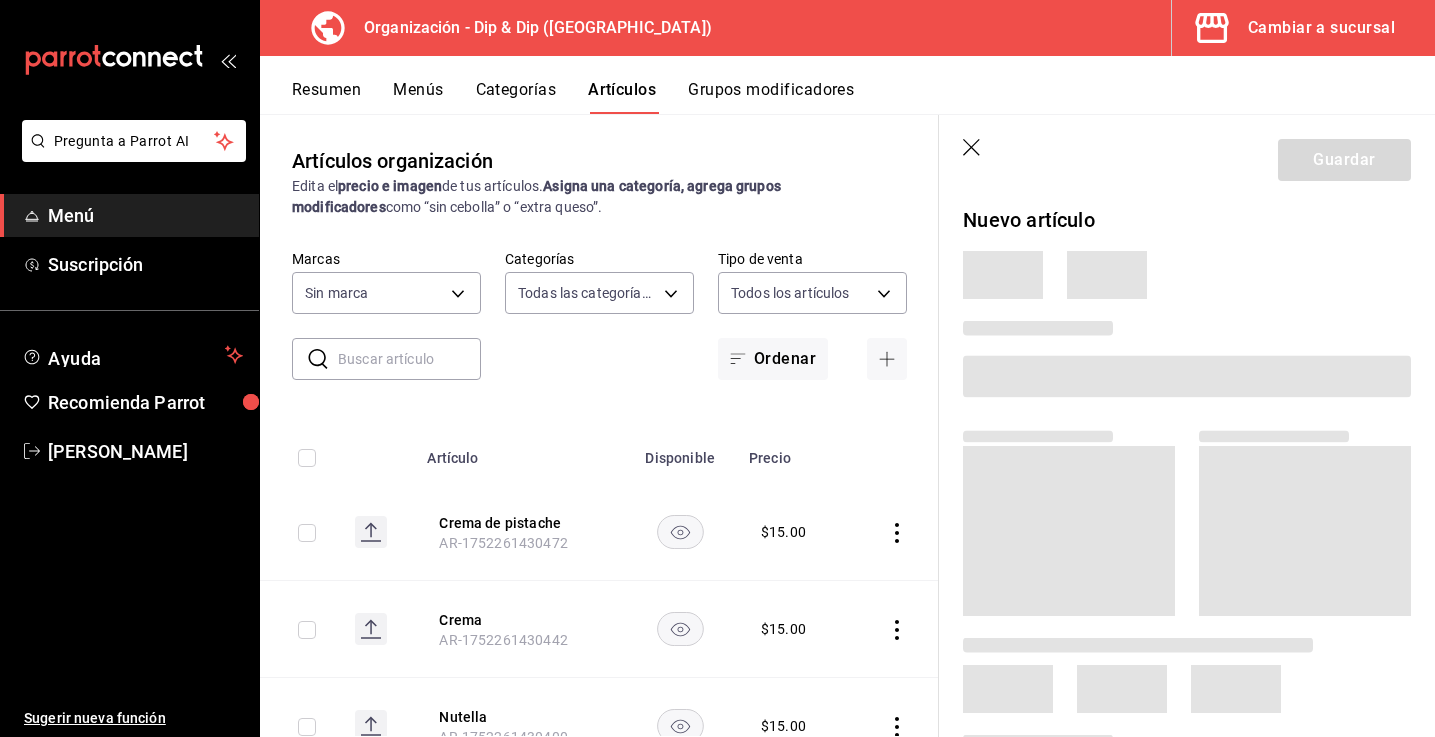 type on "5e338024-c1ec-4c43-9061-1dd9c237dc58,8a16f402-fa11-4880-bb6f-415e2e834a5f,454bbf28-9121-4e0e-8d07-57b0f959150e,68887eaf-dd35-4a15-a7f1-cb269e80de01,4c0e6f5a-e482-4dd6-b1d6-f24cff57abff,fd7f8403-3167-4631-86f2-64c8c7c560f2,5fe4ace5-f04f-485d-8e14-cd0c94245c09" 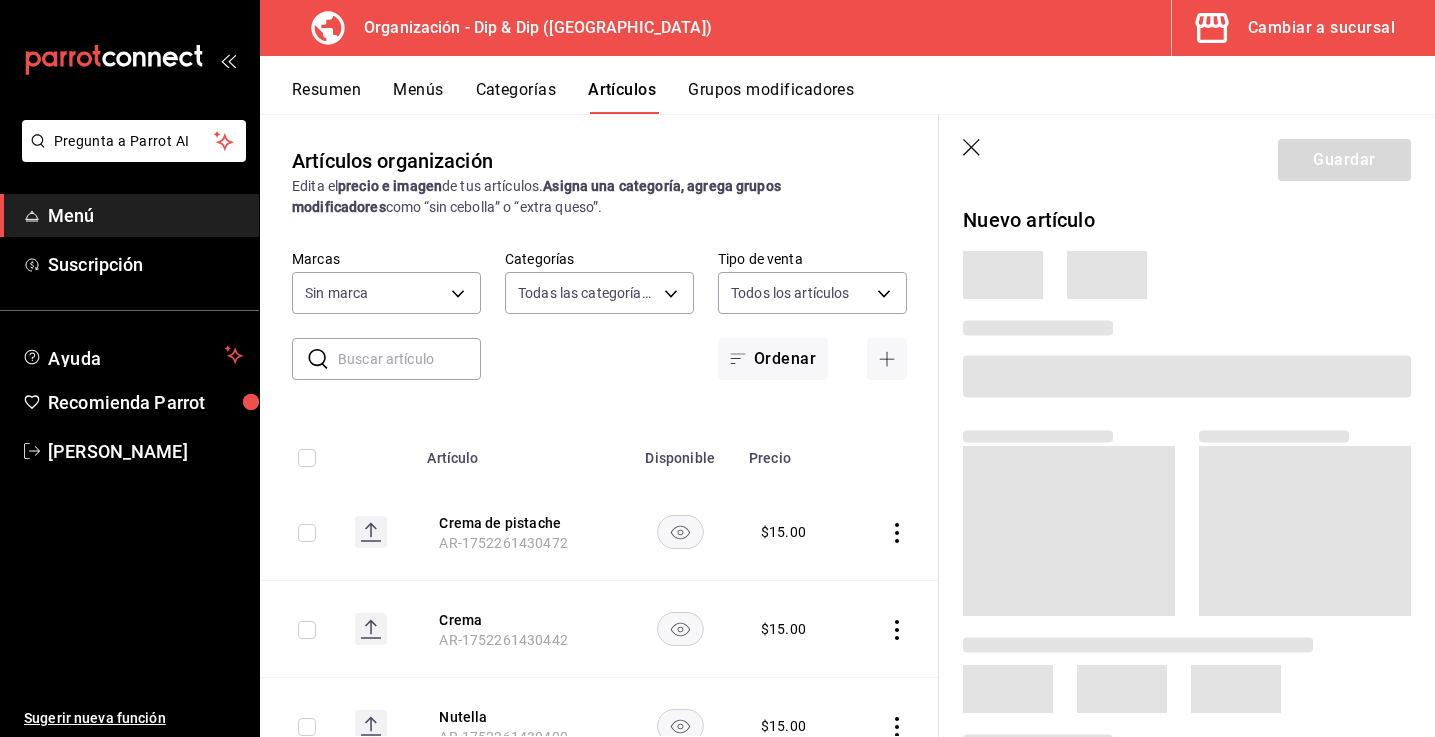 type on "a73dcbb4-33ef-4727-8e52-c16671ed3dbc" 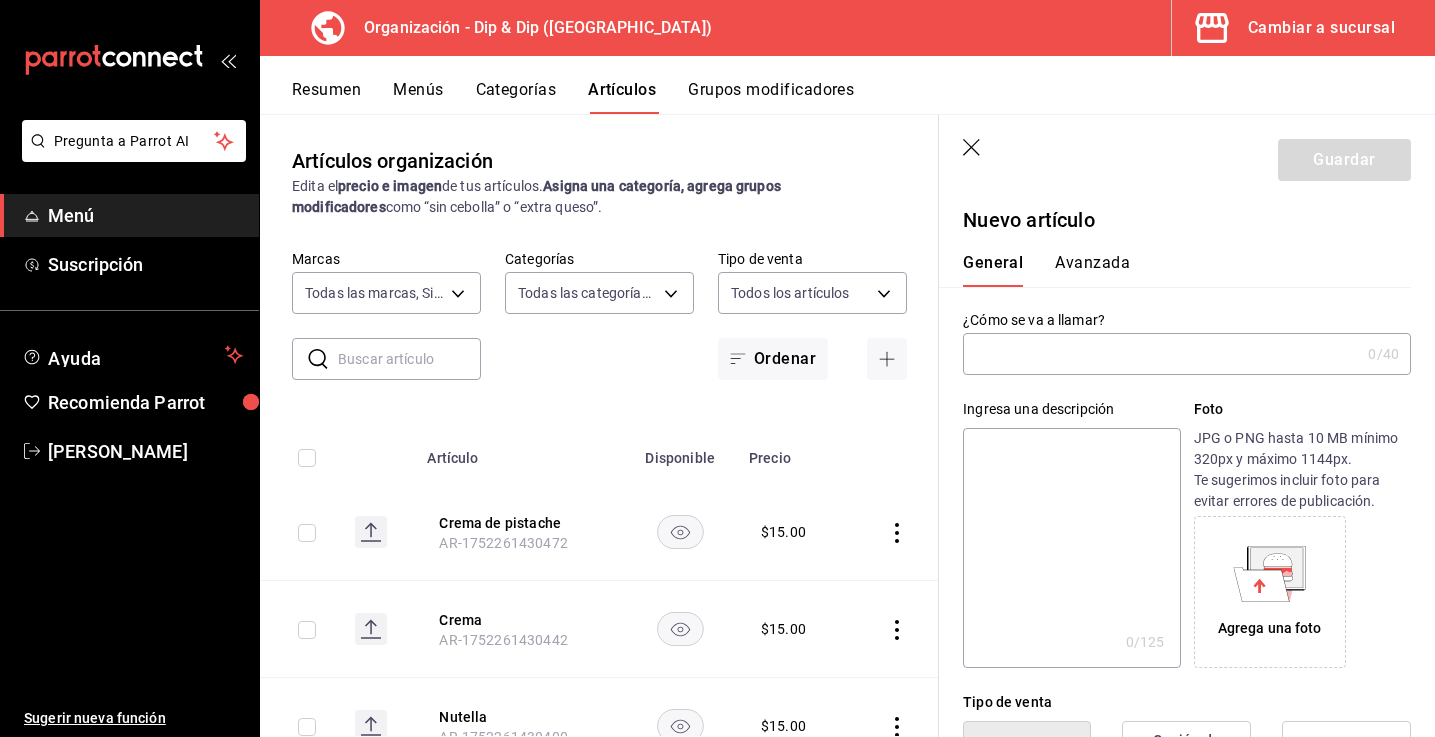 click at bounding box center (1161, 354) 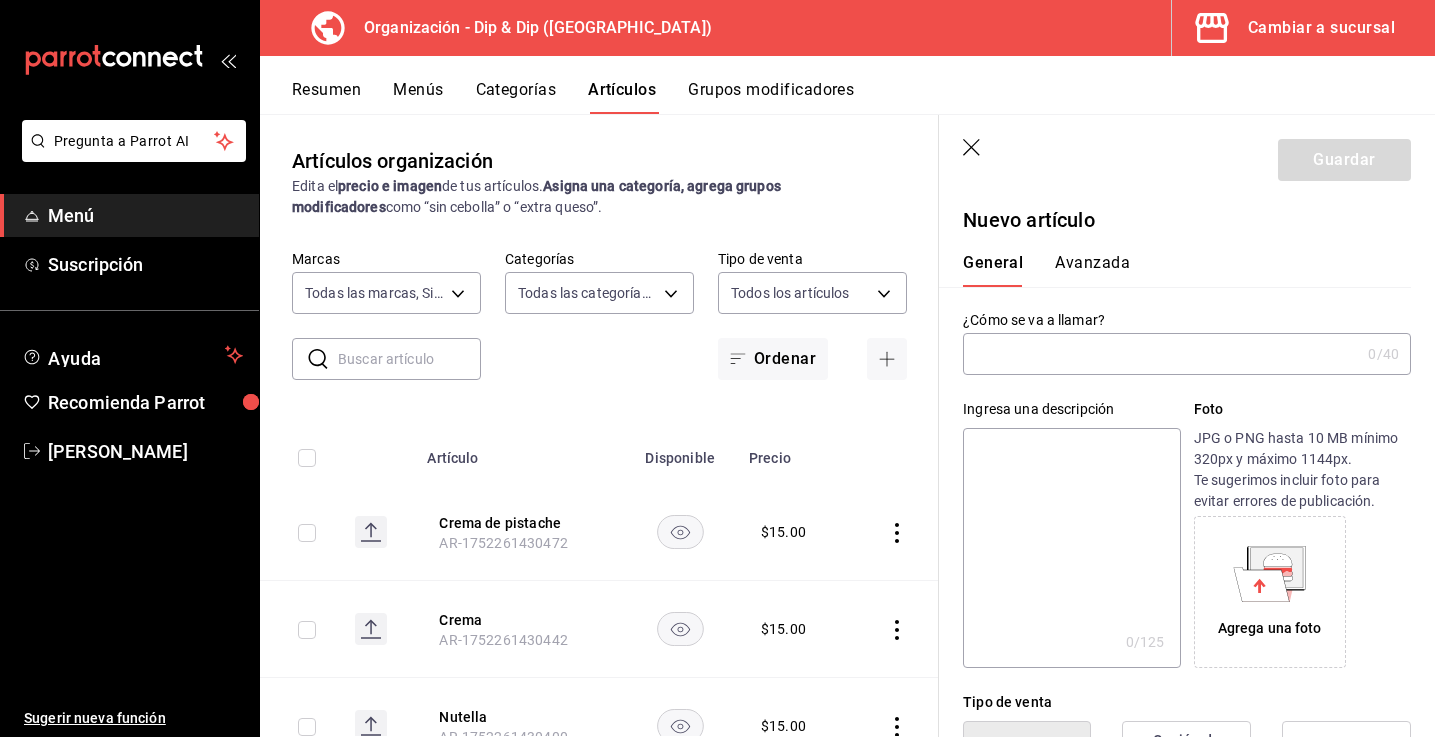type on "AR-1752262292197" 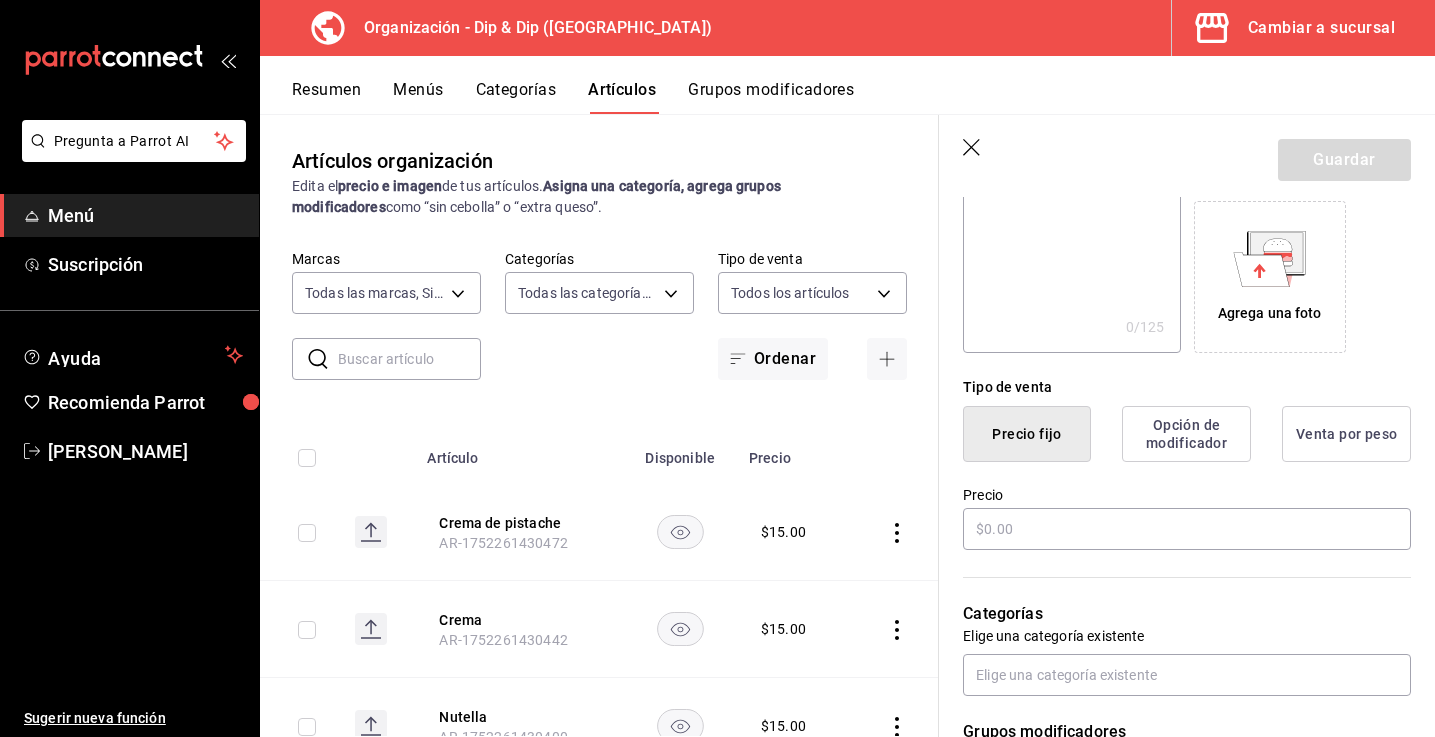 scroll, scrollTop: 319, scrollLeft: 0, axis: vertical 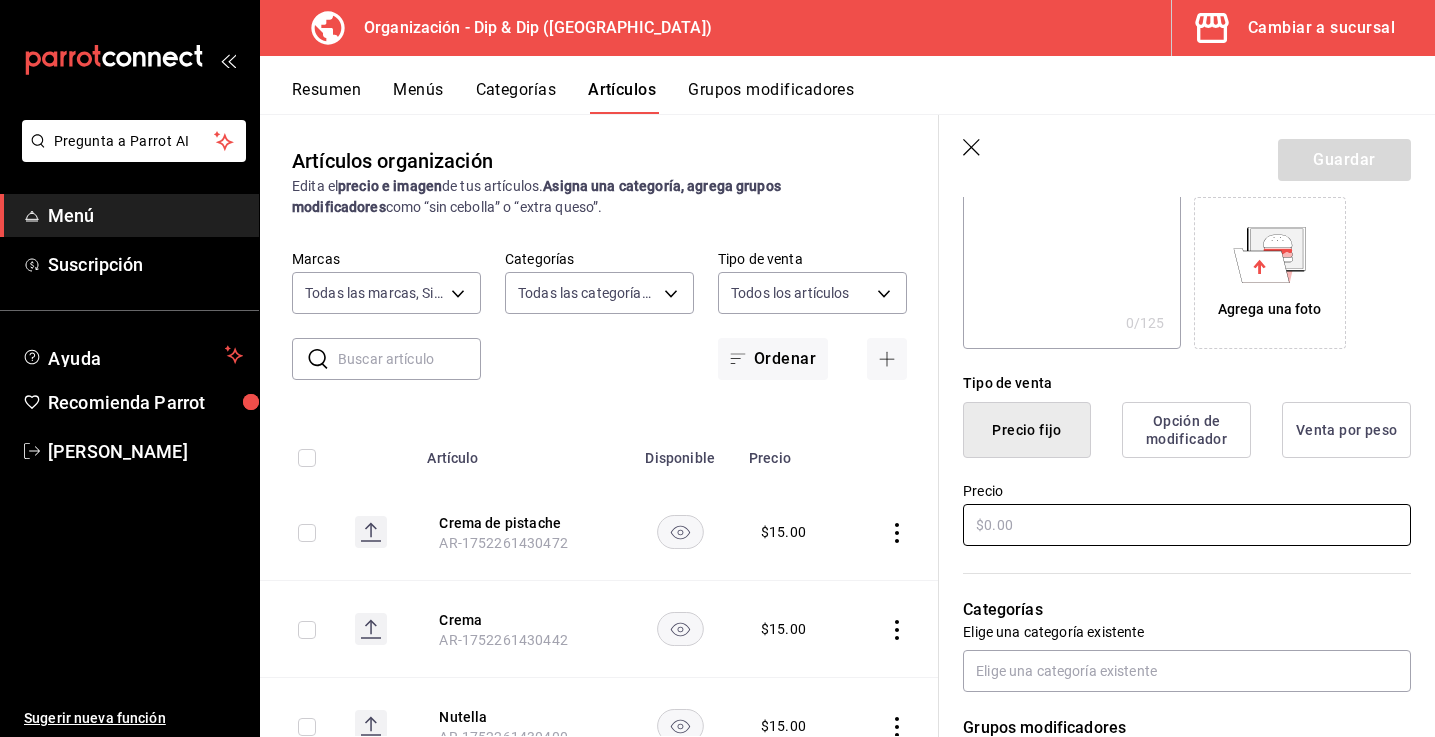 type on "Fresas chico" 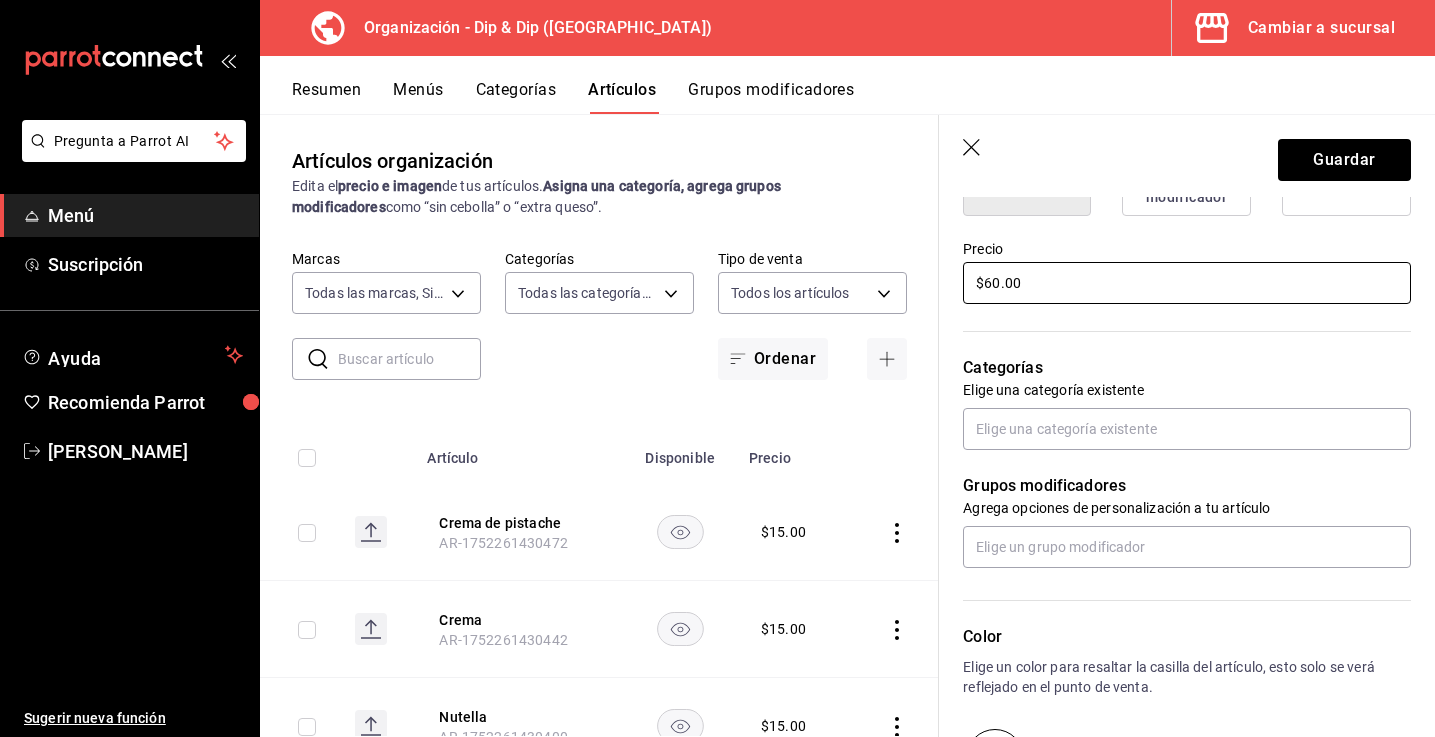 scroll, scrollTop: 535, scrollLeft: 0, axis: vertical 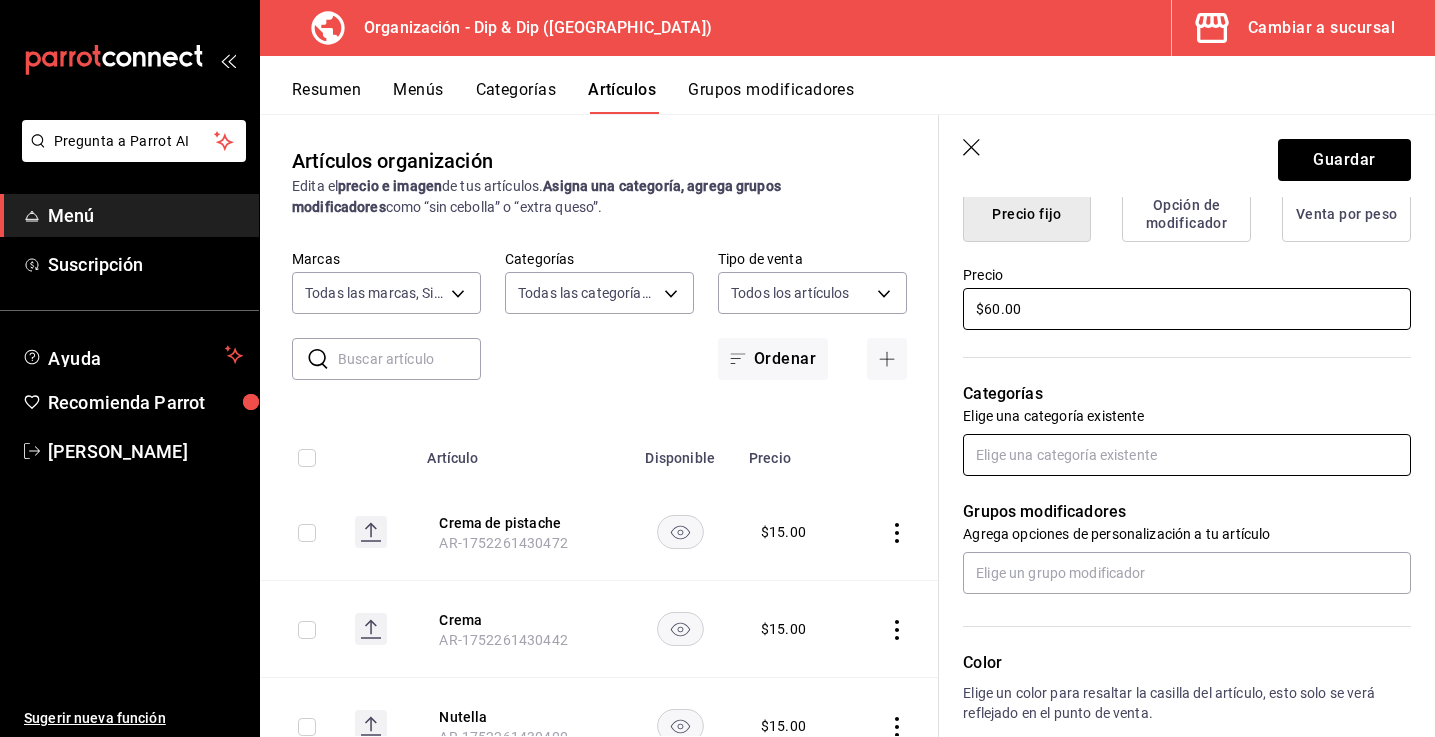 type on "$60.00" 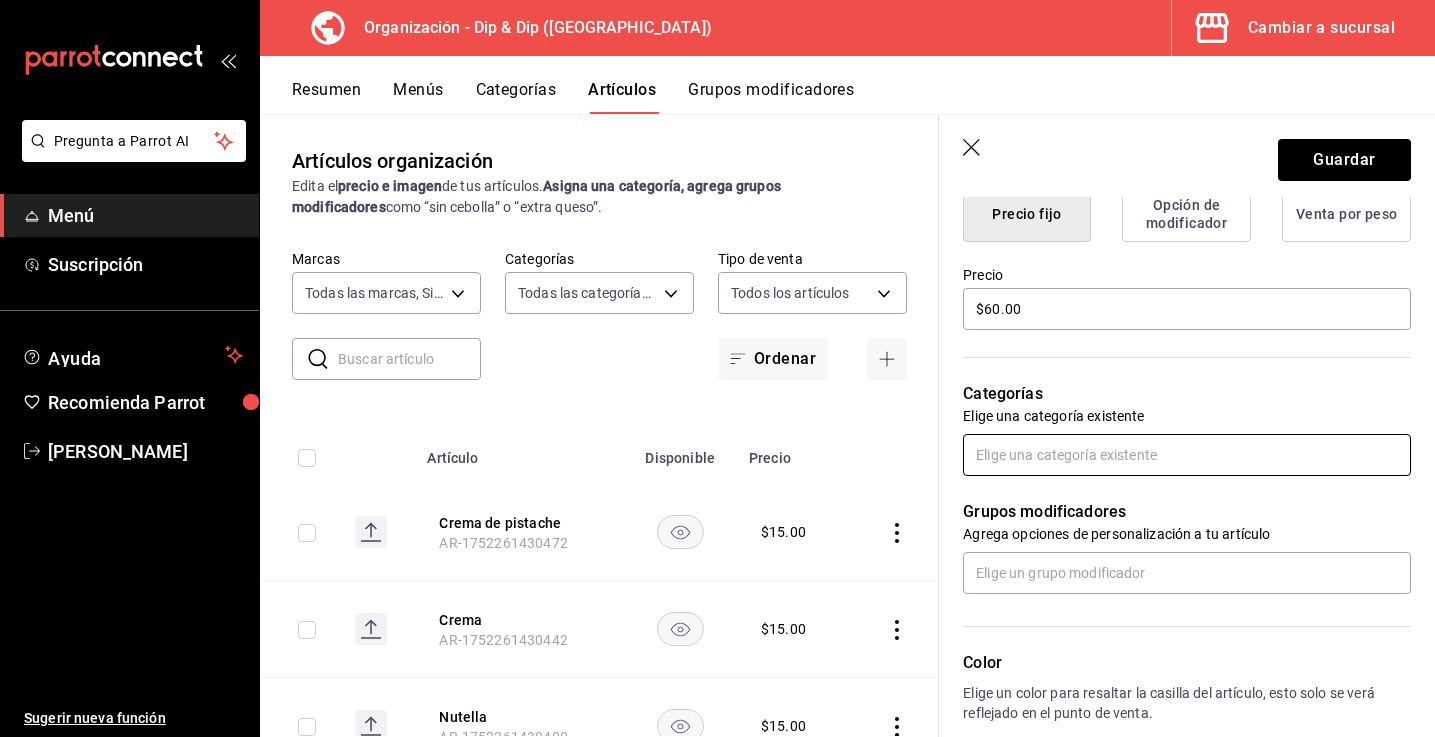 click at bounding box center [1187, 455] 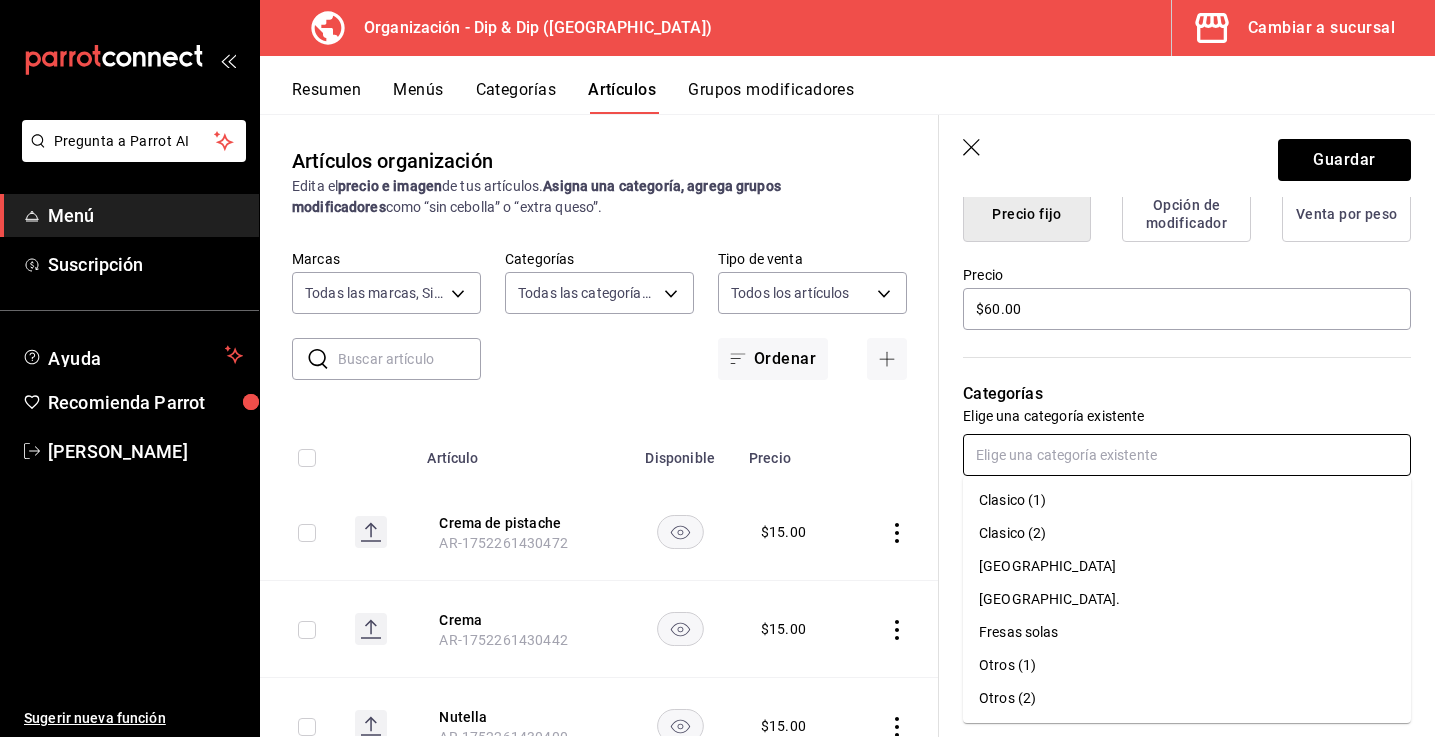 click on "Fresas solas" at bounding box center (1187, 632) 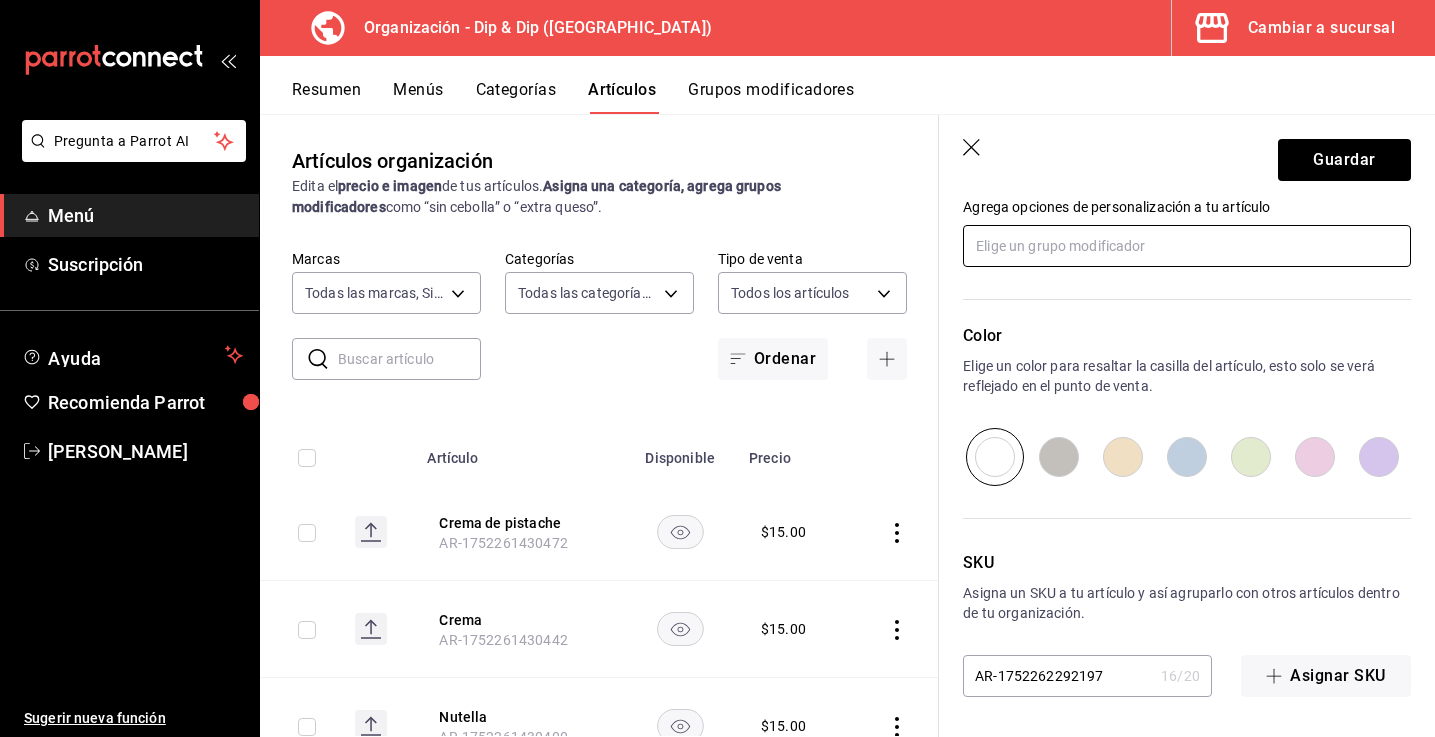 scroll, scrollTop: 852, scrollLeft: 0, axis: vertical 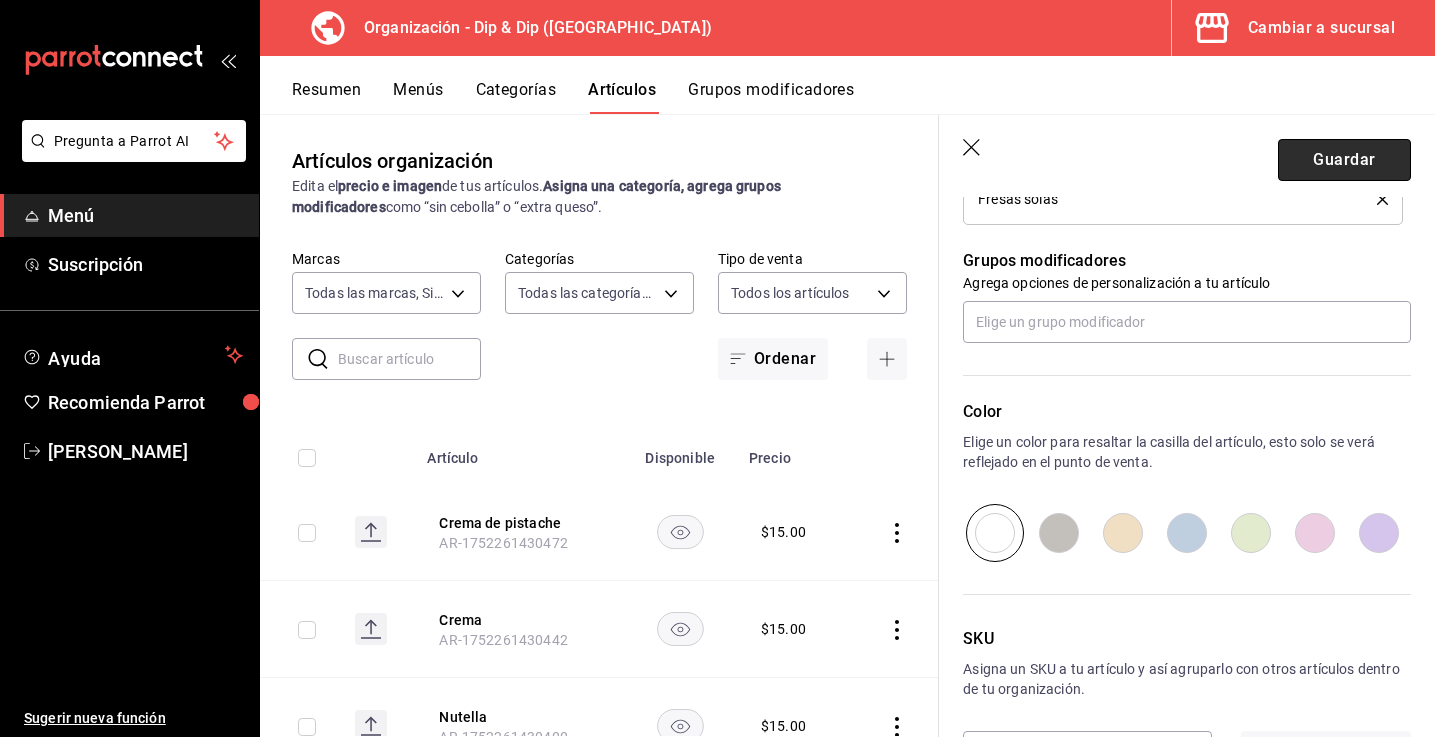 click on "Guardar" at bounding box center (1344, 160) 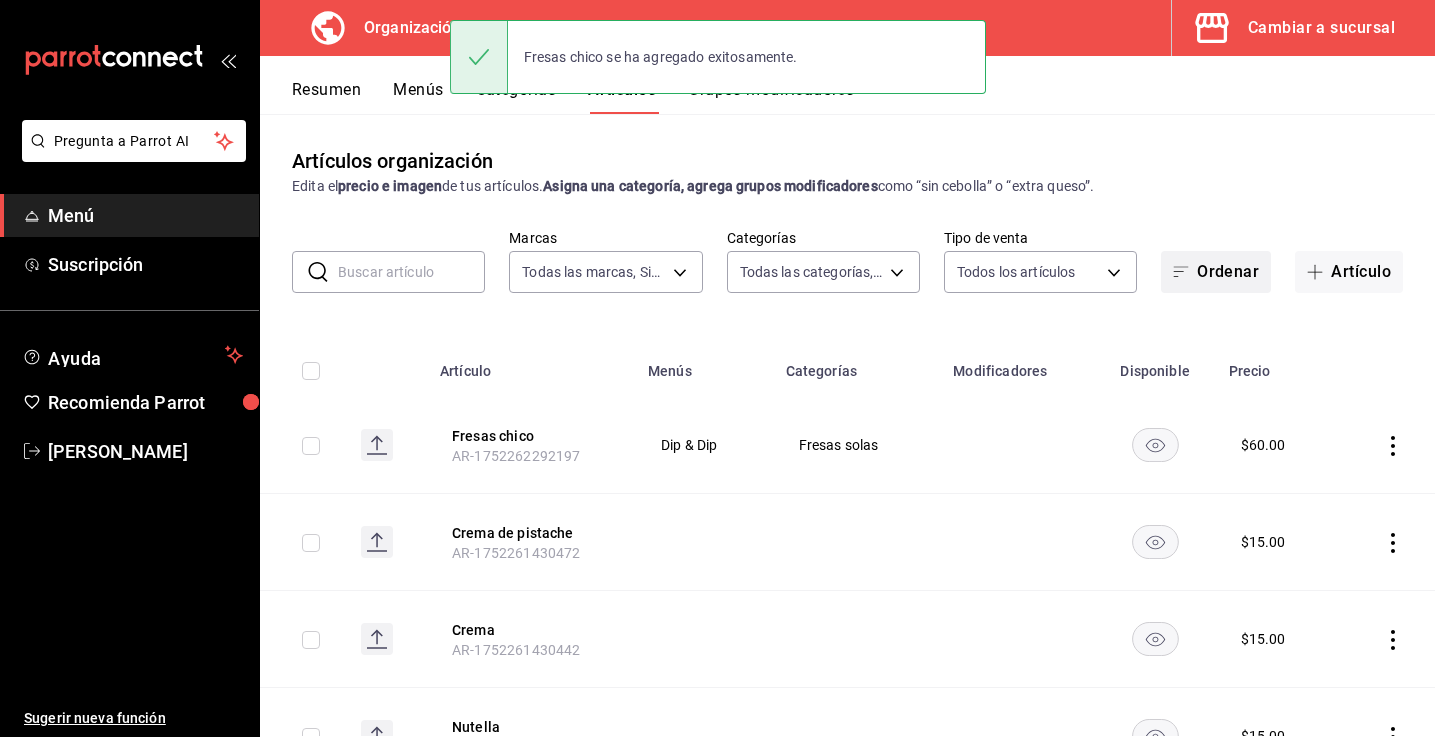 scroll, scrollTop: 0, scrollLeft: 0, axis: both 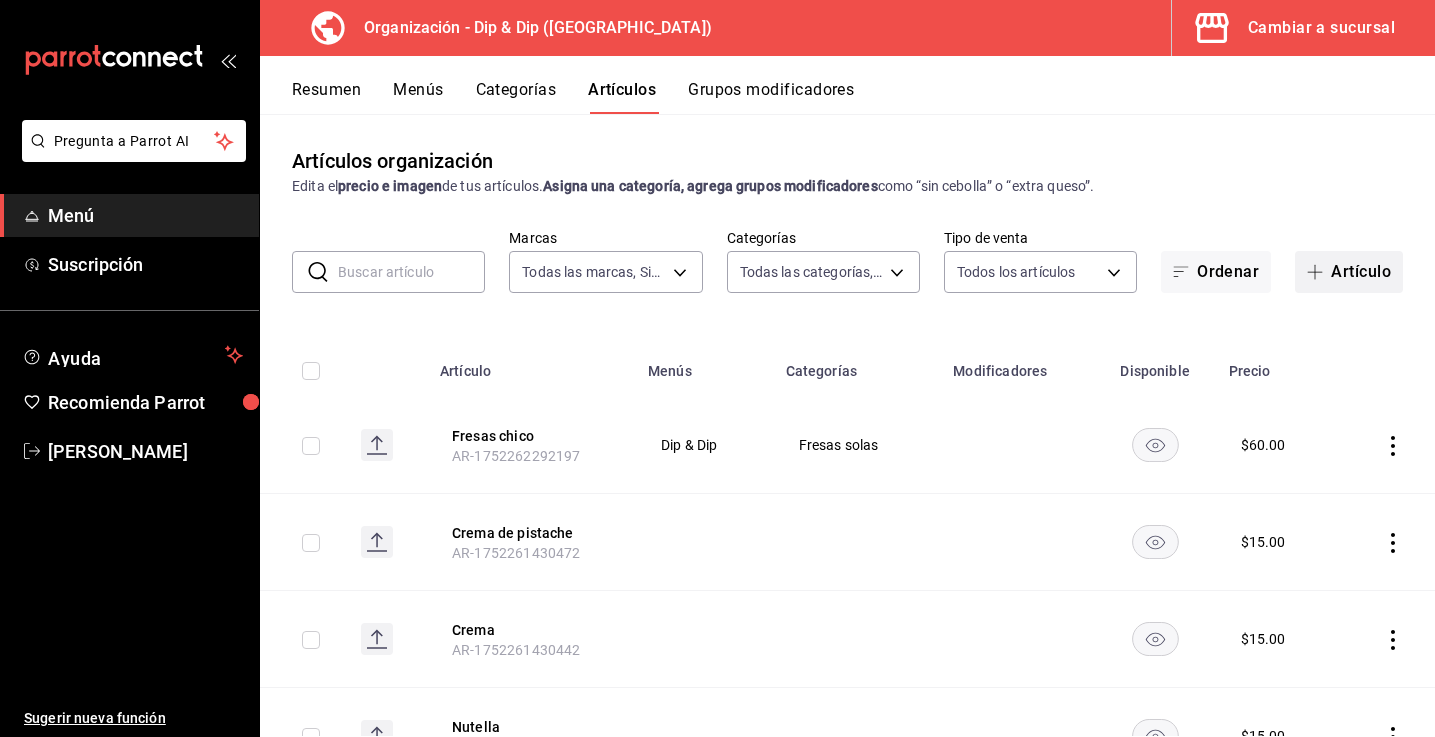 click 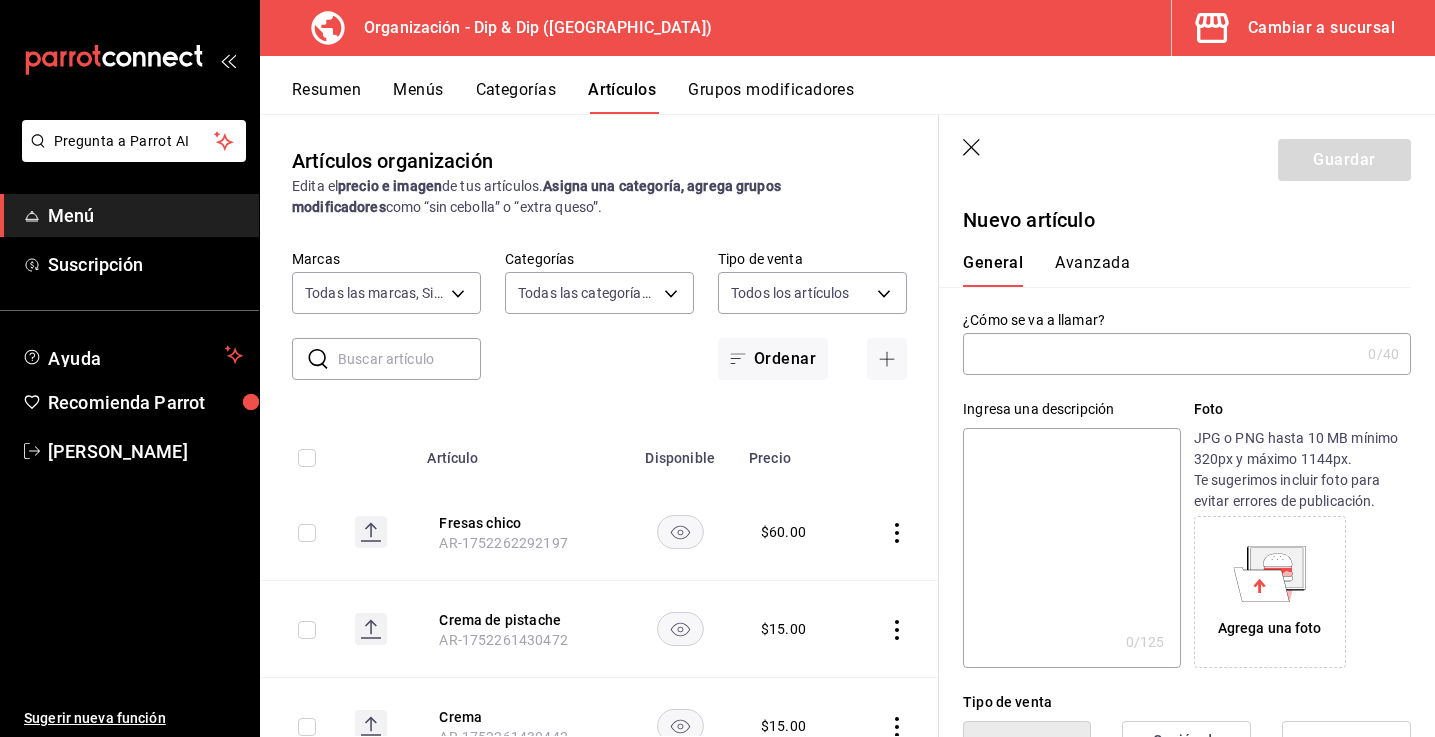 type on "AR-1752262333201" 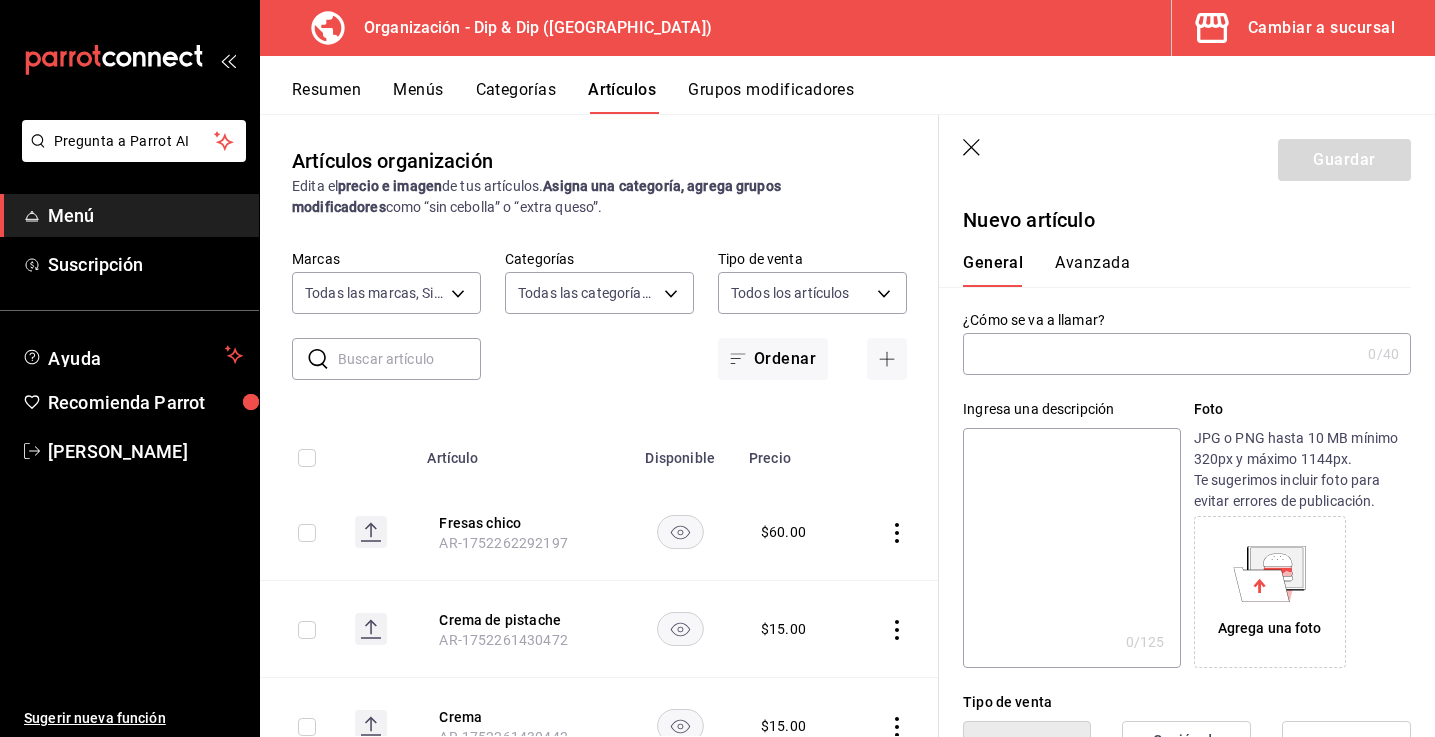 click at bounding box center [1161, 354] 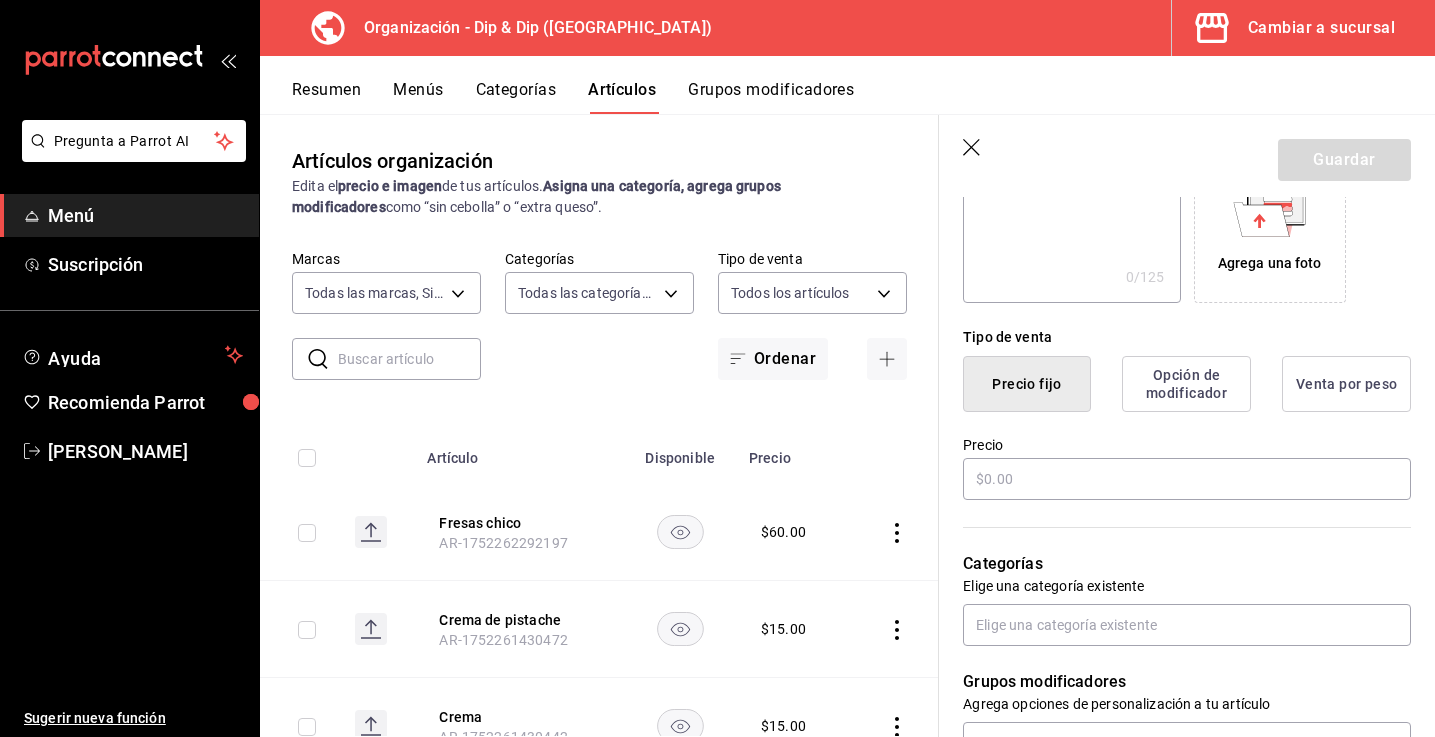scroll, scrollTop: 370, scrollLeft: 0, axis: vertical 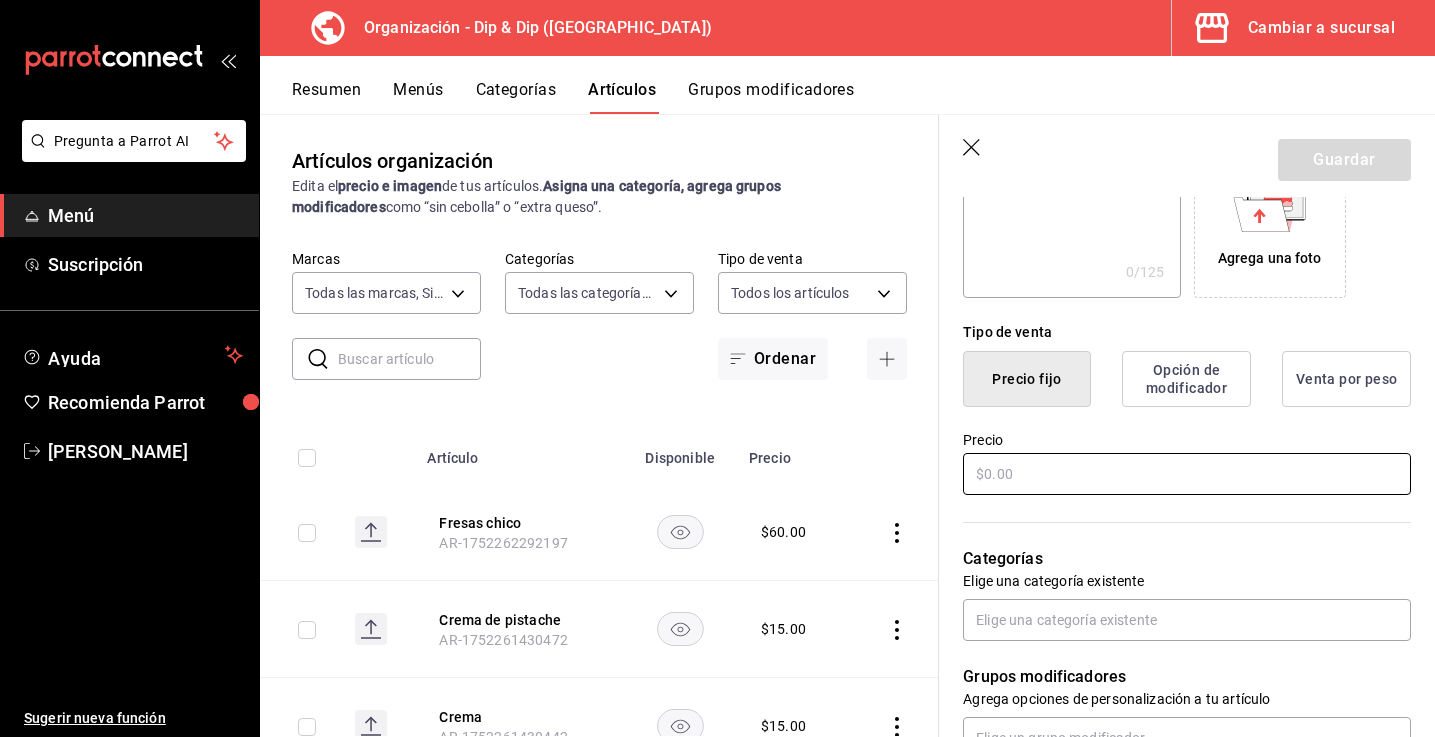 type on "Fresas grande" 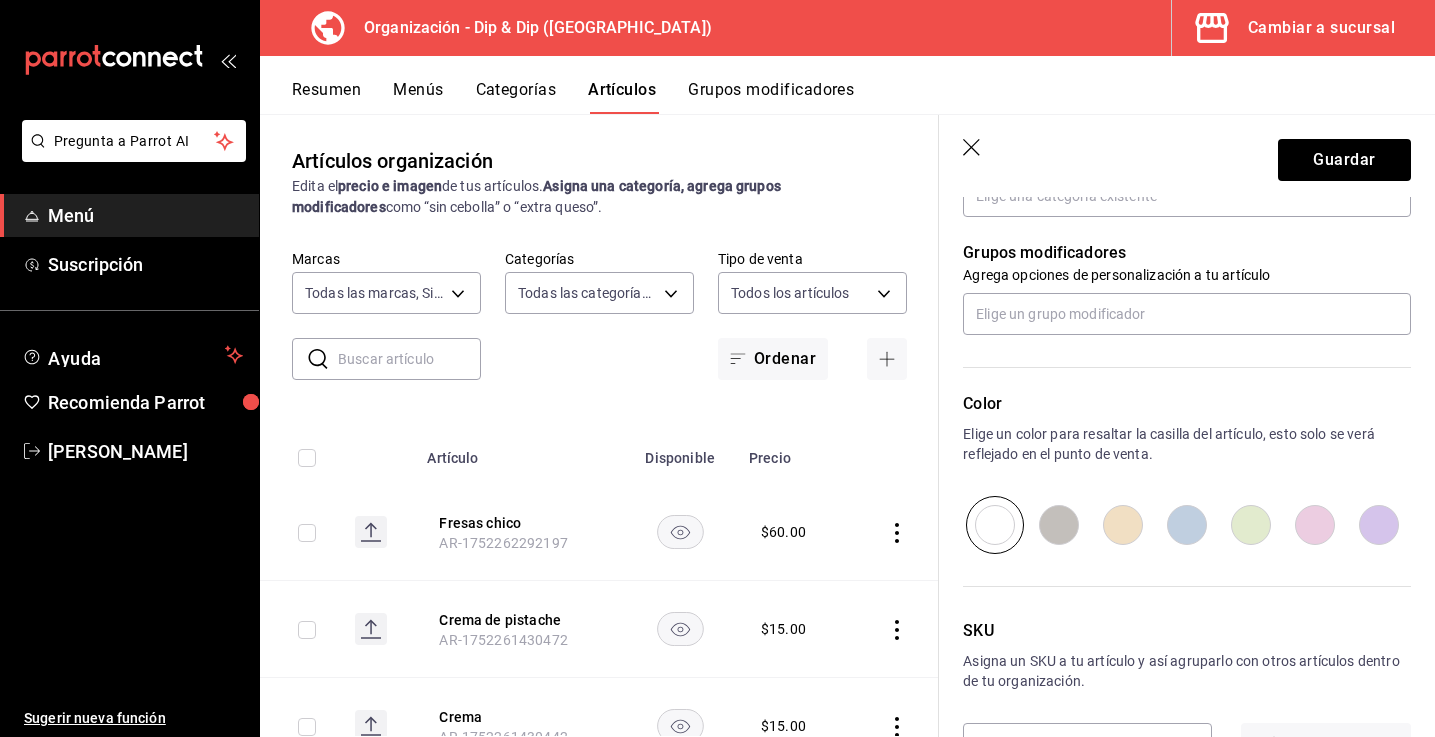 scroll, scrollTop: 862, scrollLeft: 0, axis: vertical 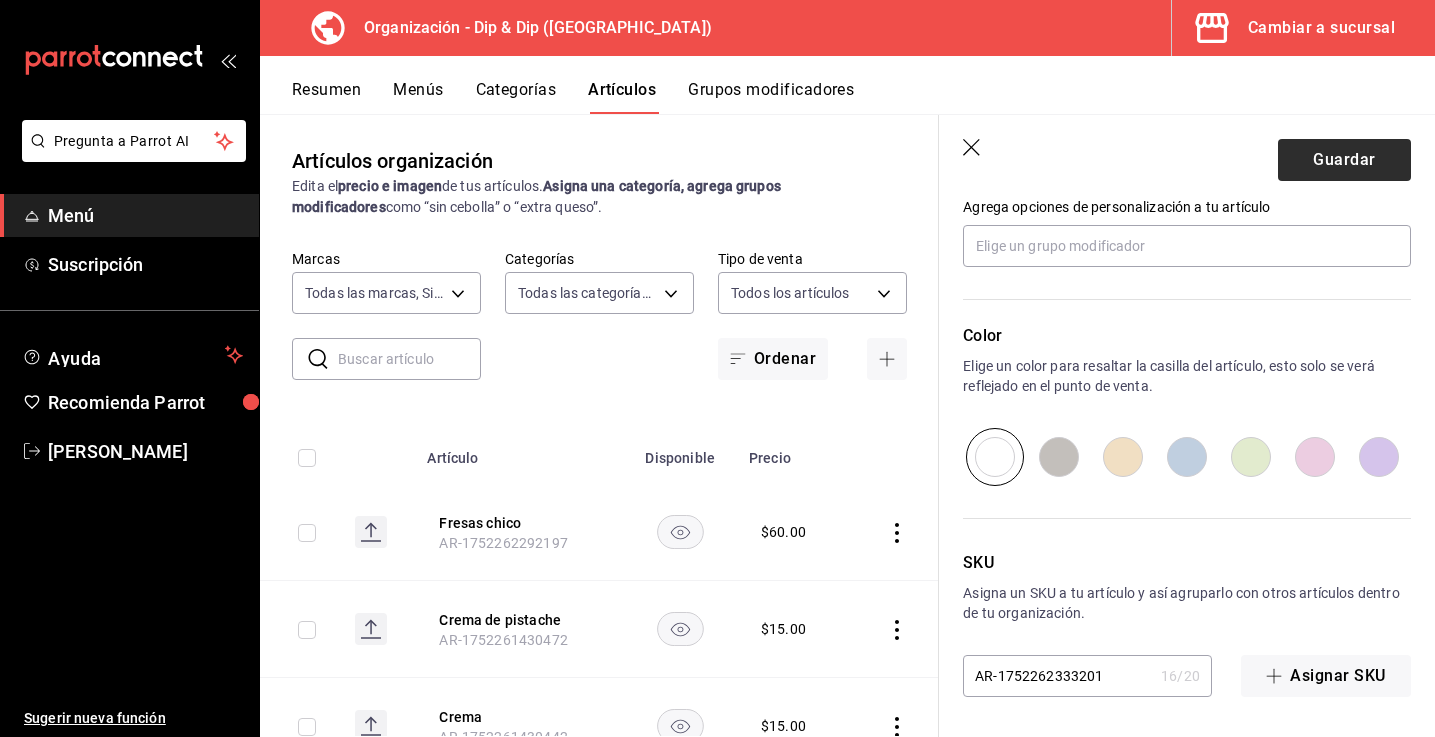 type on "$80.00" 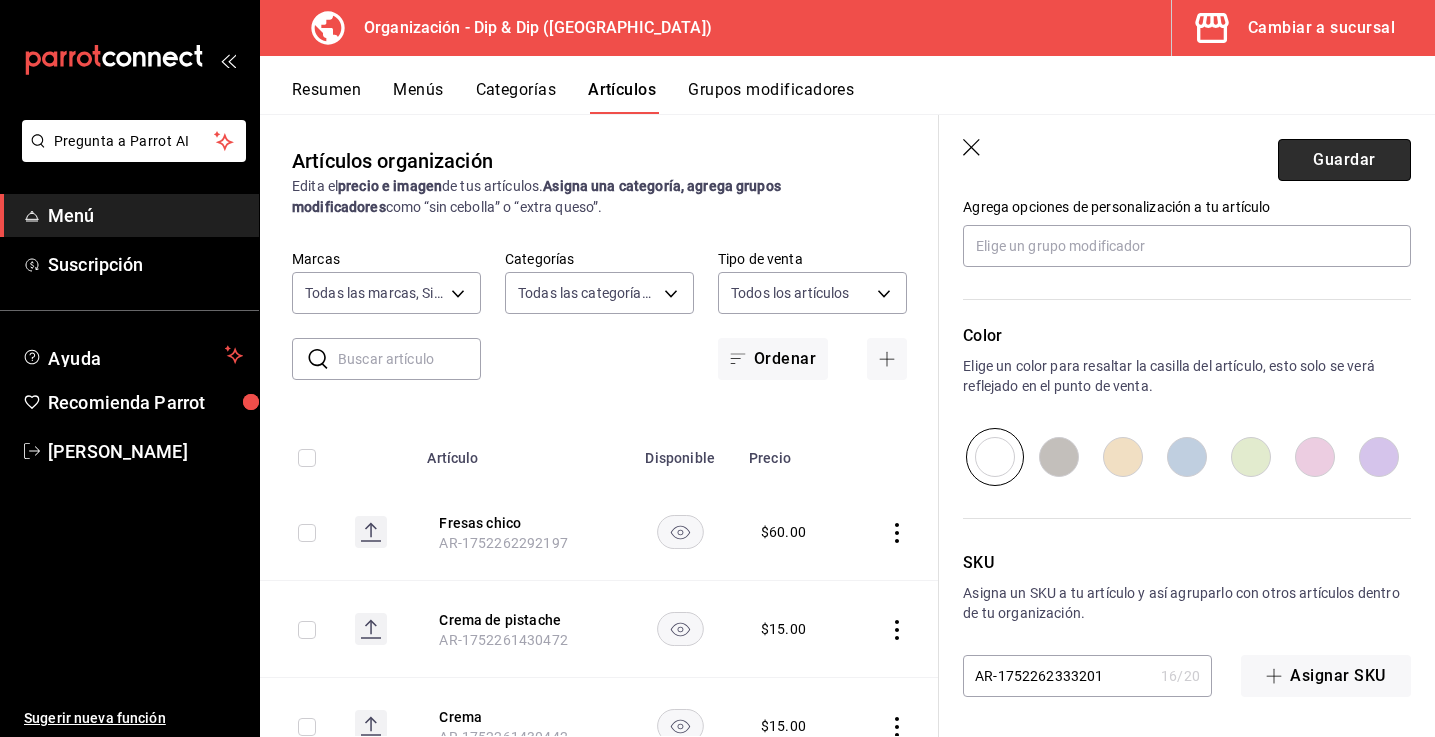 click on "Guardar" at bounding box center [1344, 160] 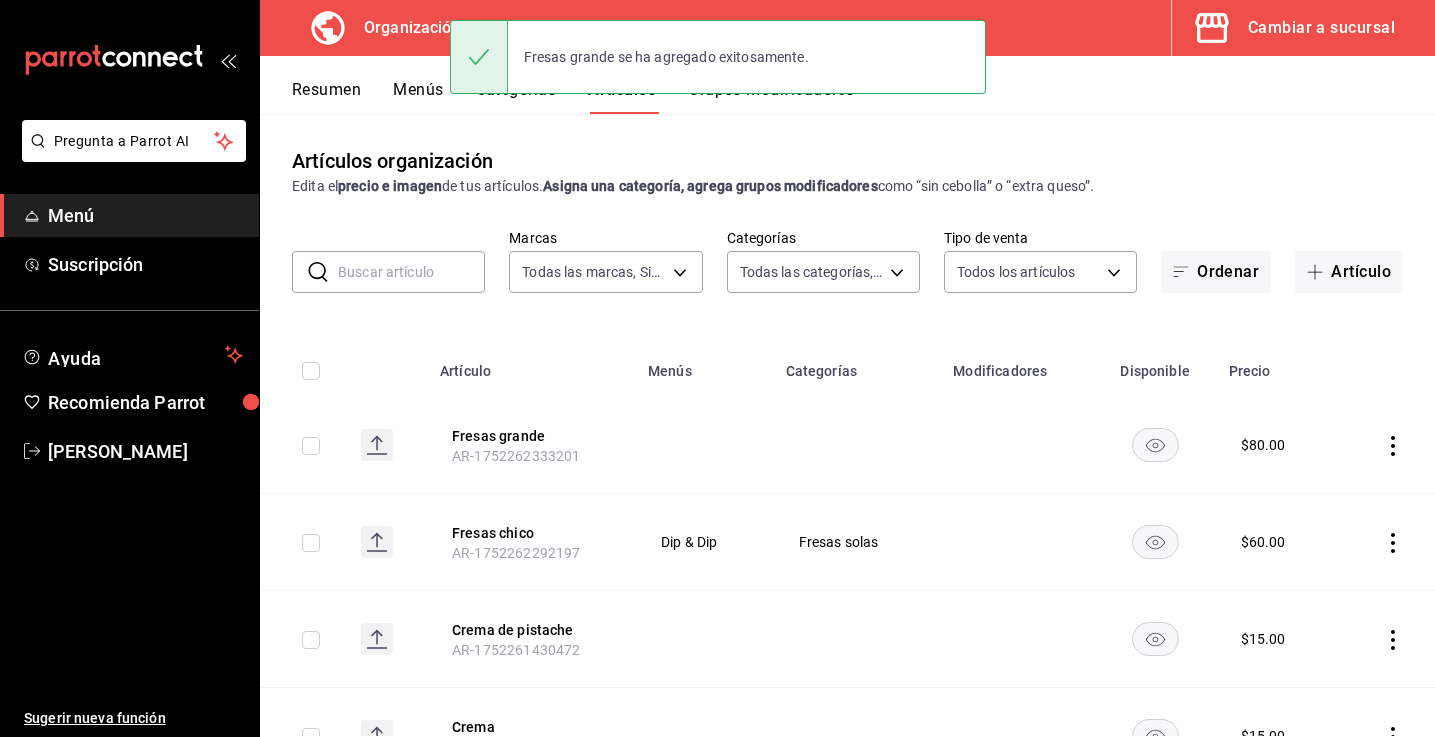scroll, scrollTop: 0, scrollLeft: 0, axis: both 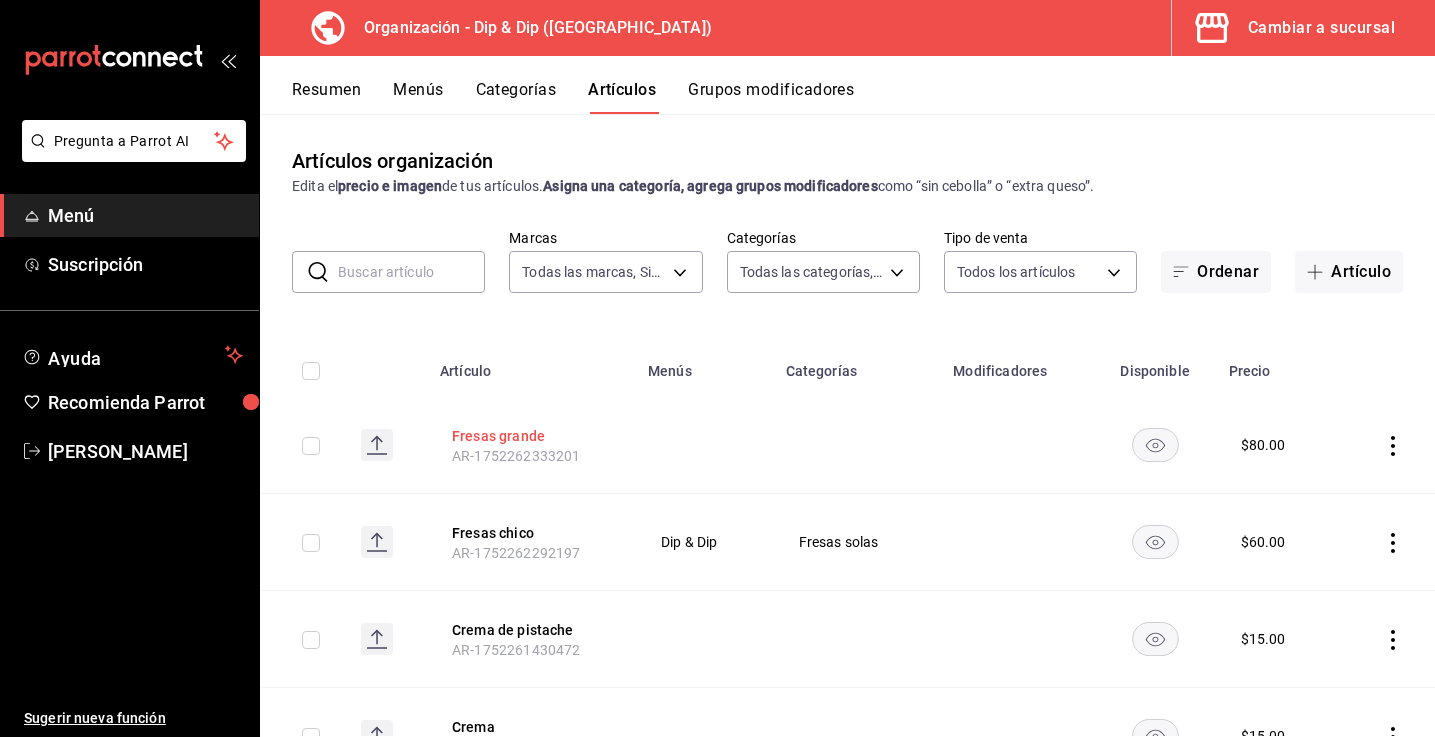 click on "Fresas grande" at bounding box center [532, 436] 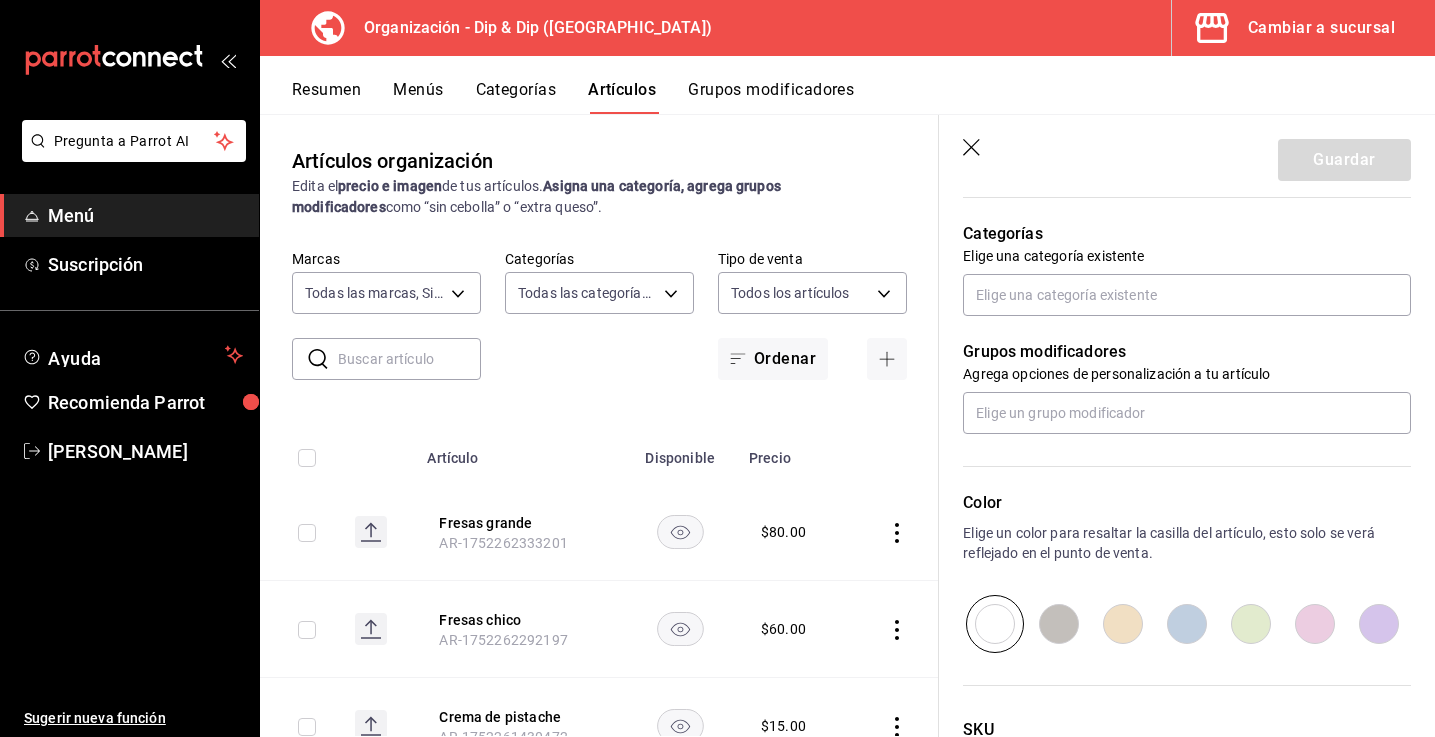 type on "Fresas grande" 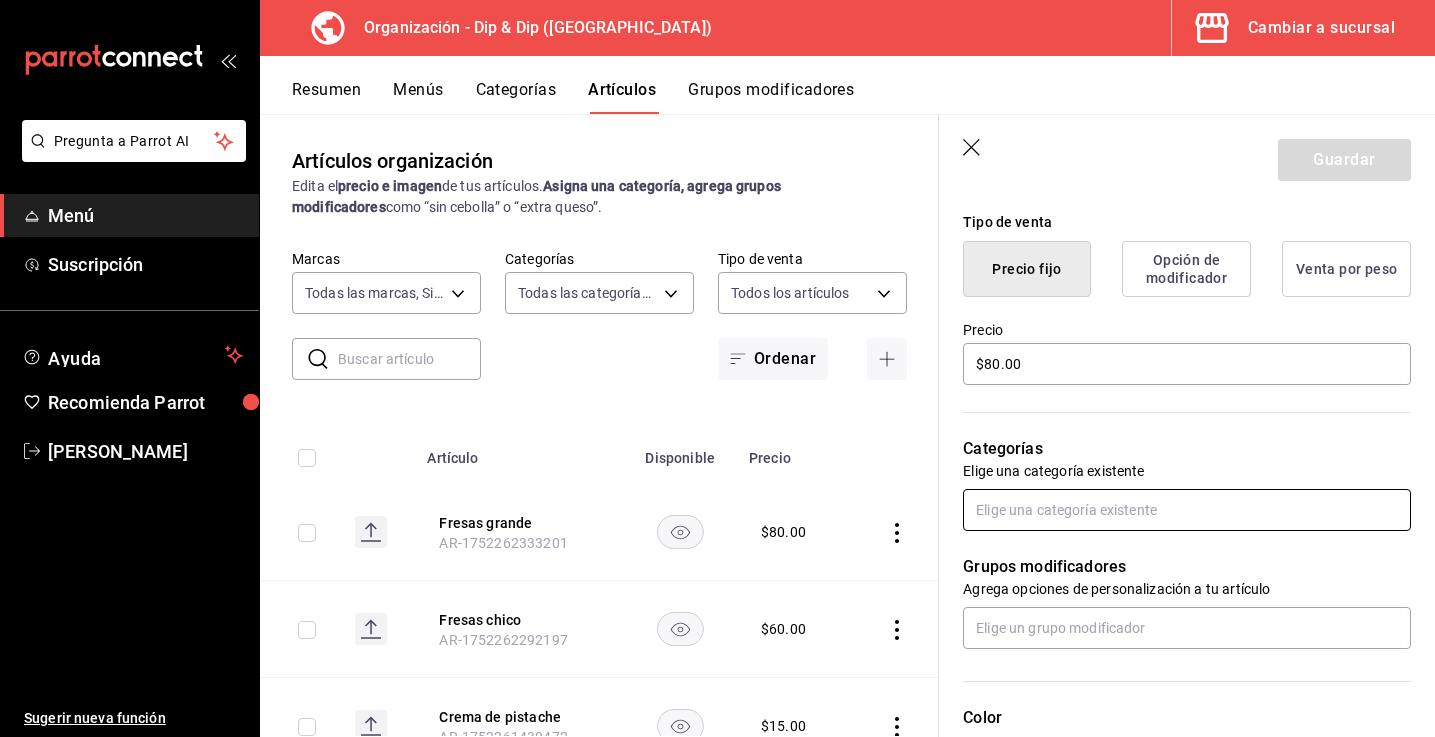 scroll, scrollTop: 516, scrollLeft: 0, axis: vertical 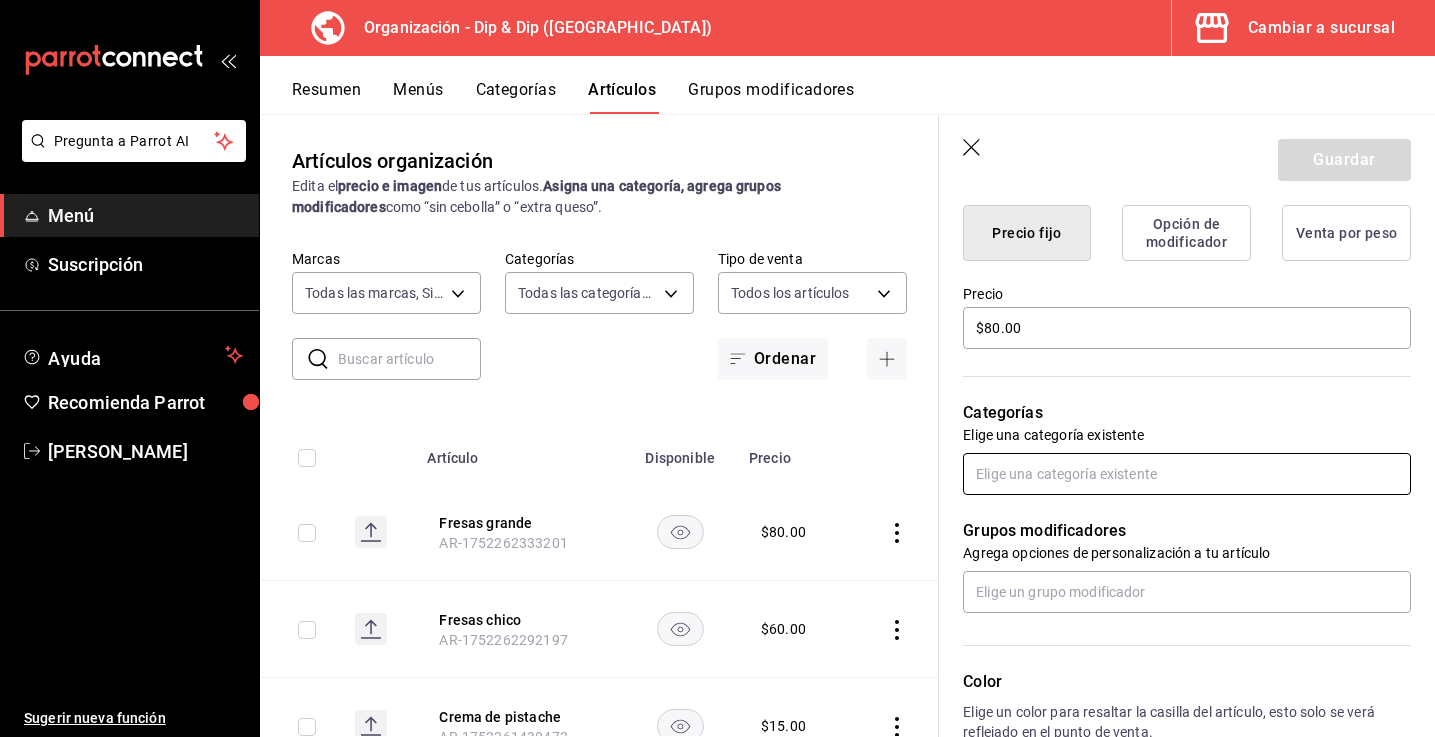 click at bounding box center (1187, 474) 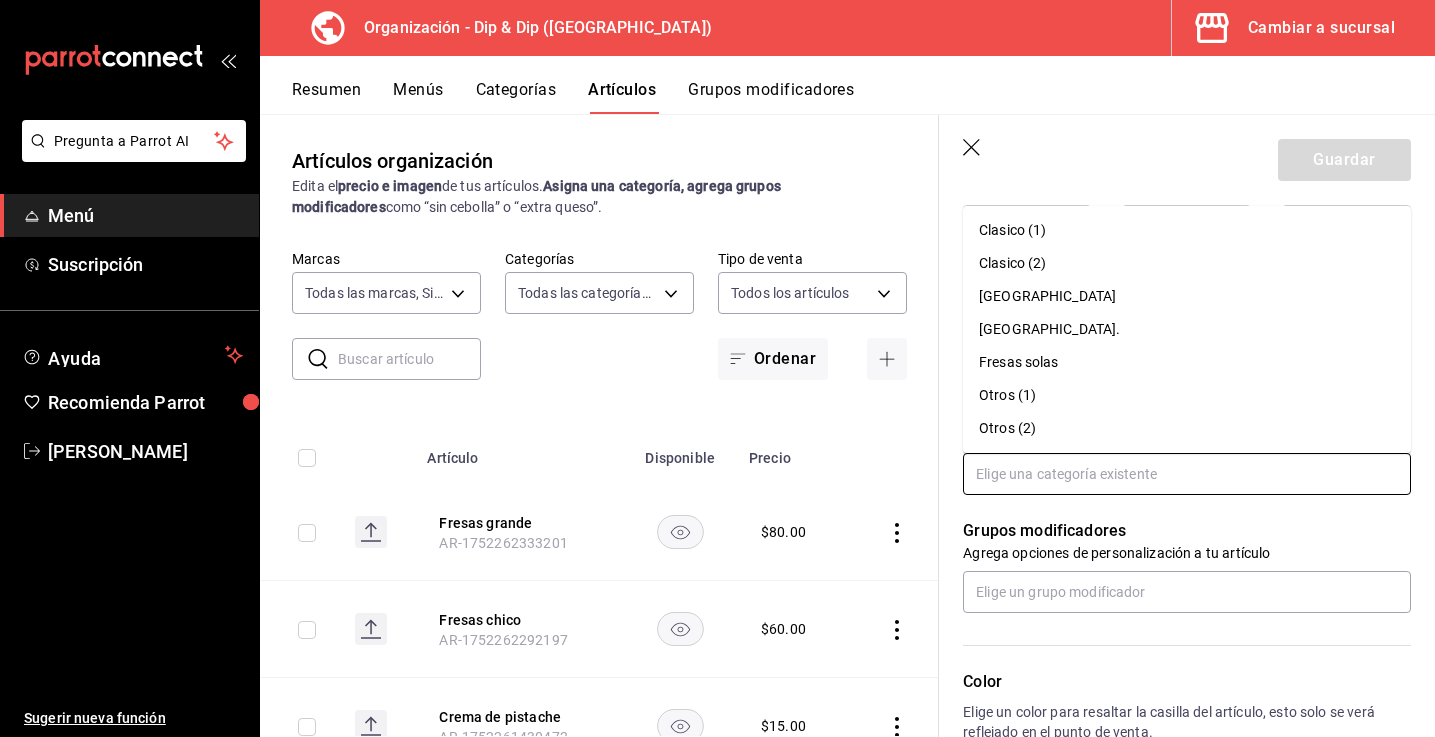 click on "Fresas solas" at bounding box center [1187, 362] 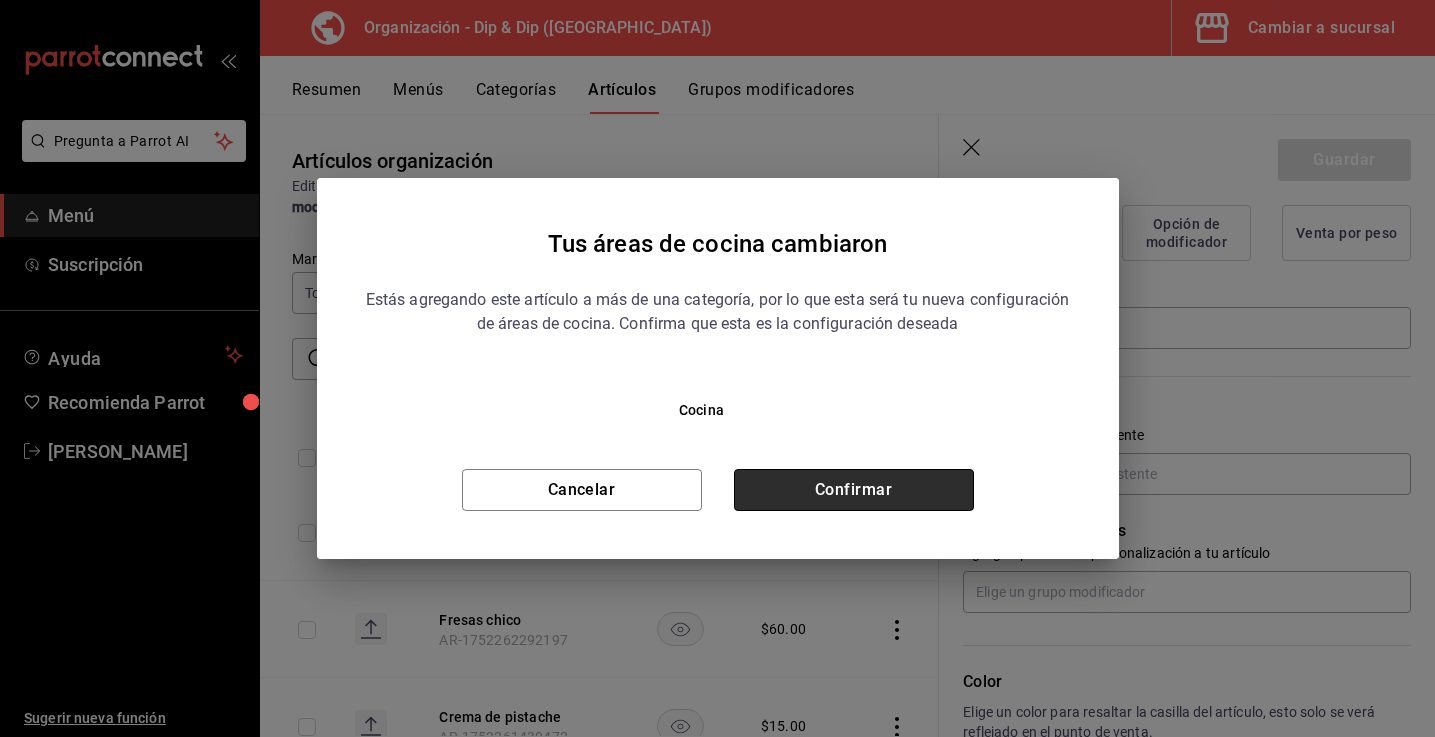 click on "Confirmar" at bounding box center (854, 490) 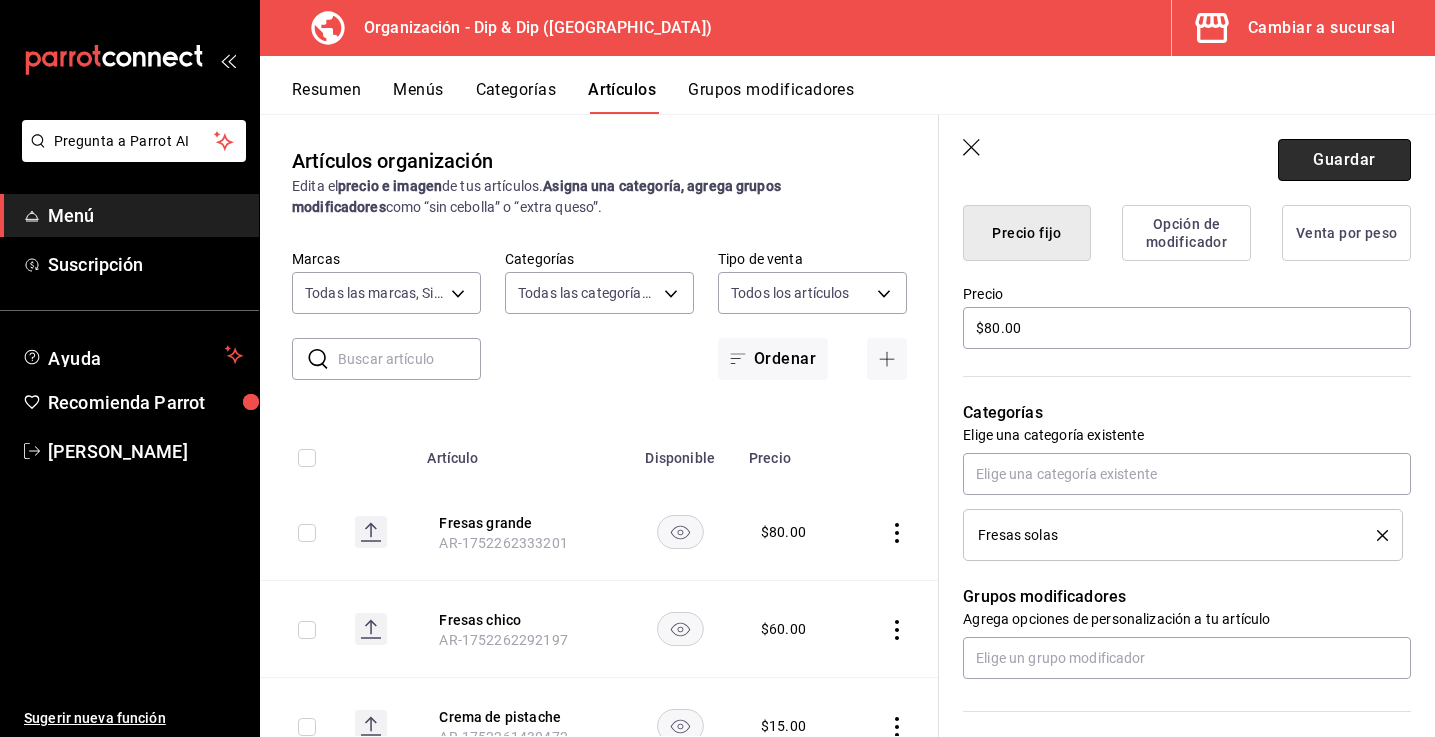 click on "Guardar" at bounding box center [1344, 160] 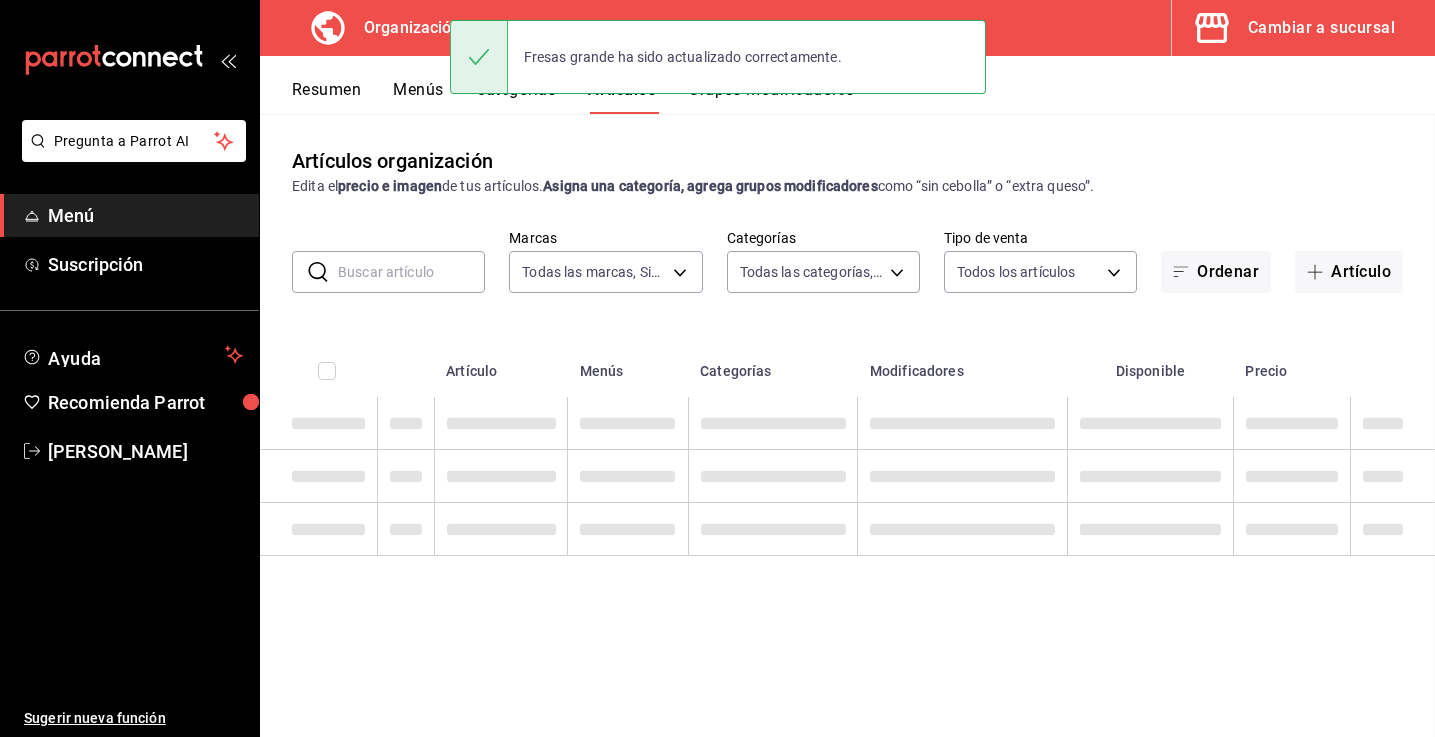 scroll, scrollTop: 0, scrollLeft: 0, axis: both 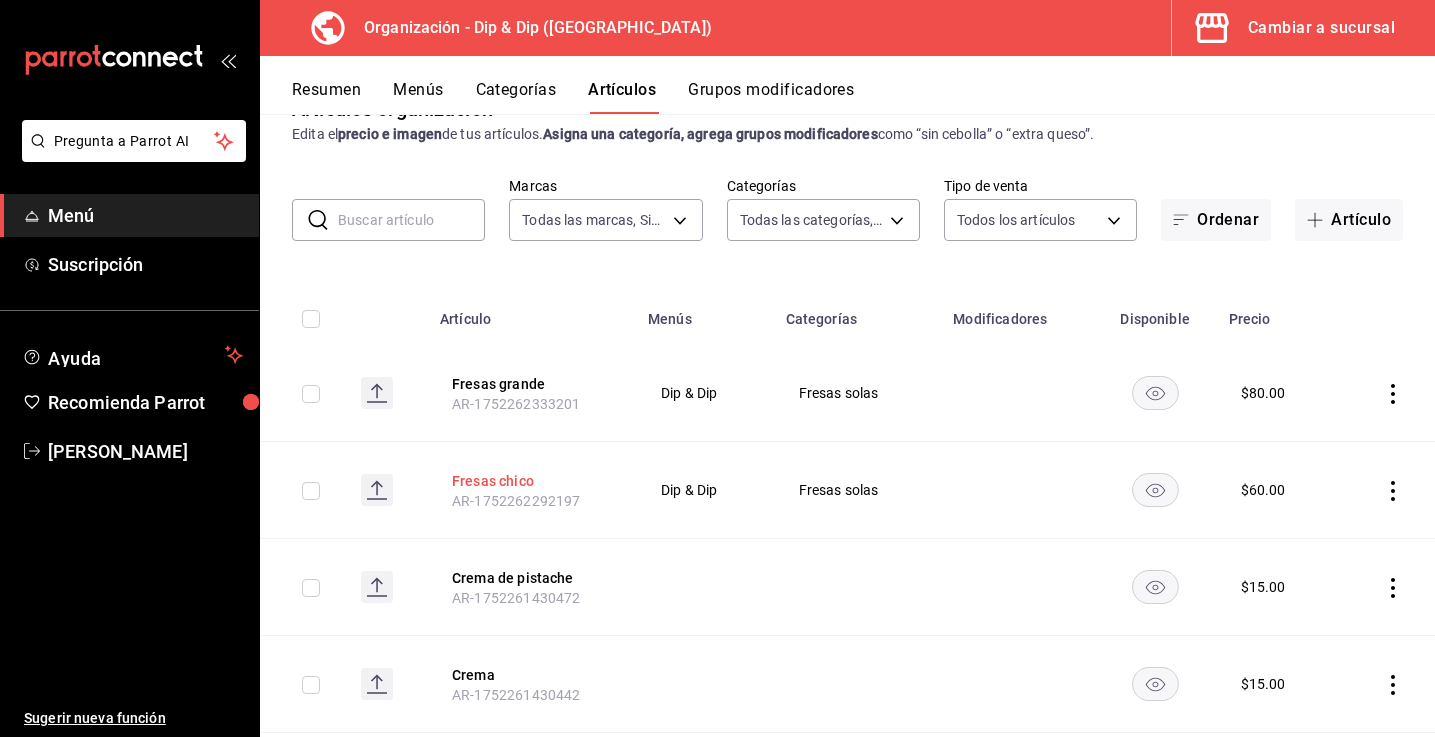 click on "Fresas chico" at bounding box center (532, 481) 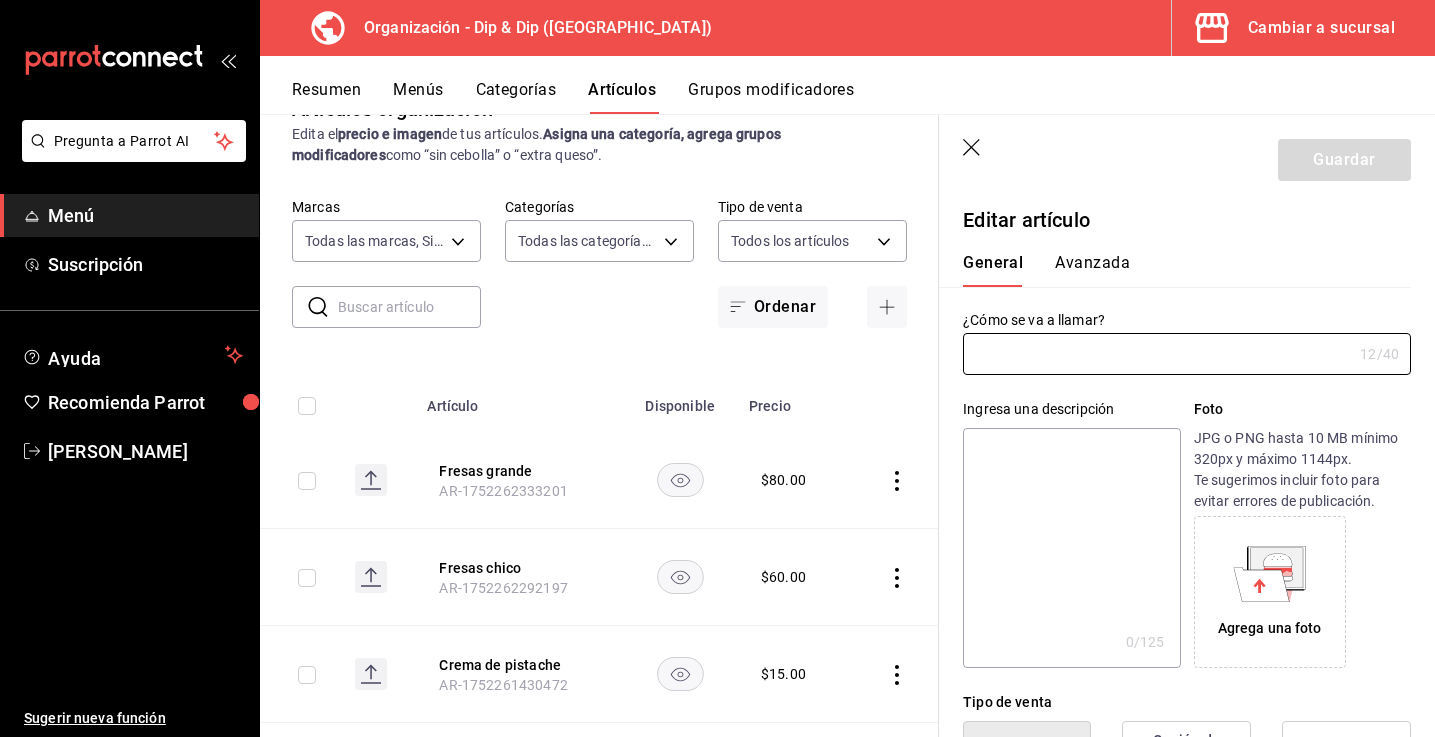 type on "Fresas chico" 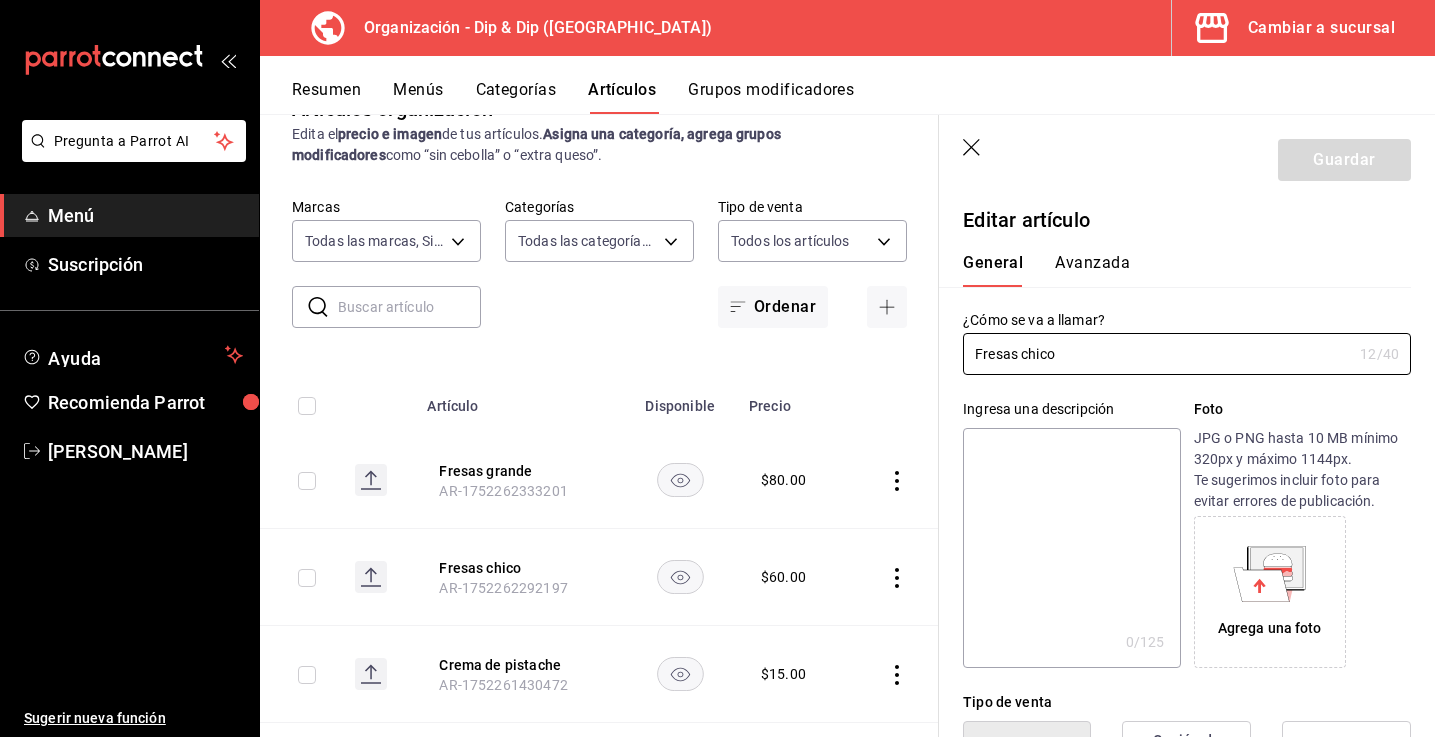 type on "$60.00" 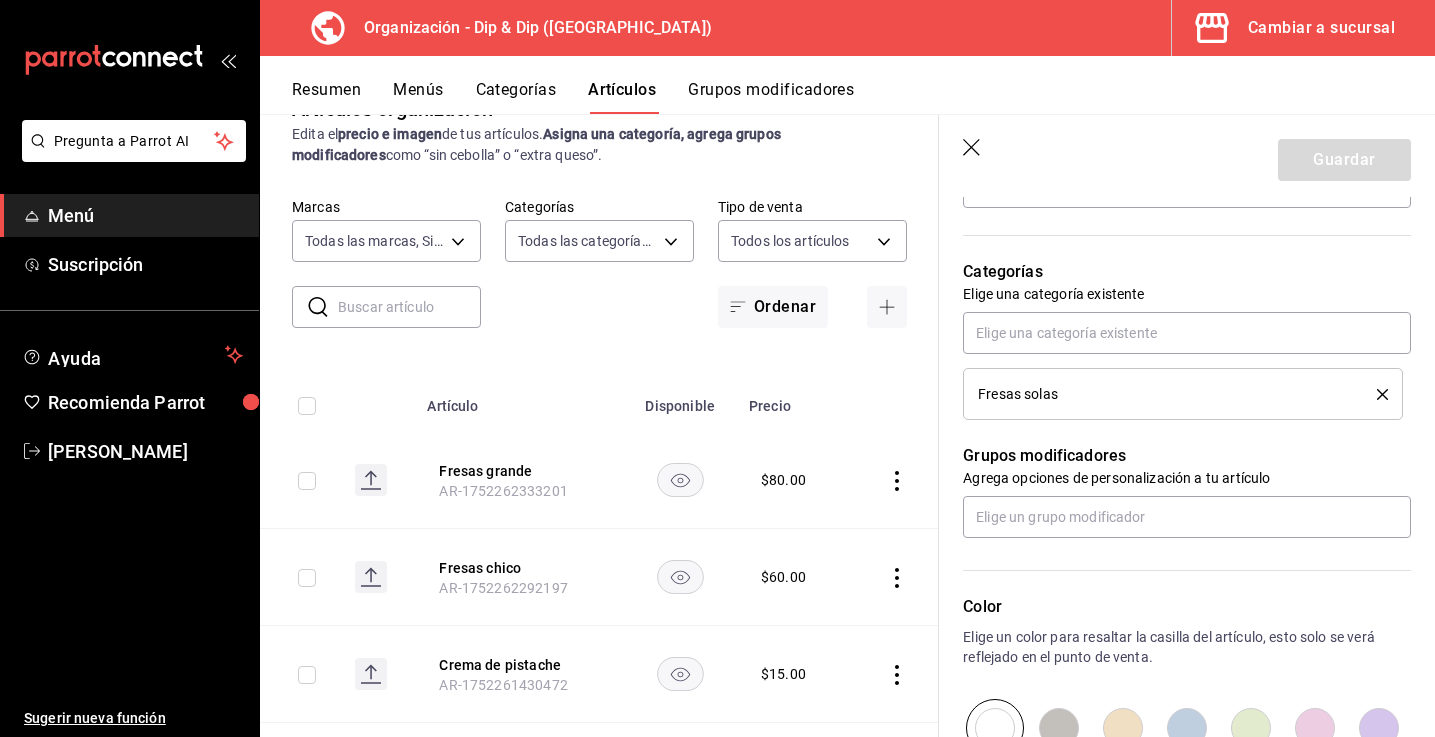 scroll, scrollTop: 683, scrollLeft: 0, axis: vertical 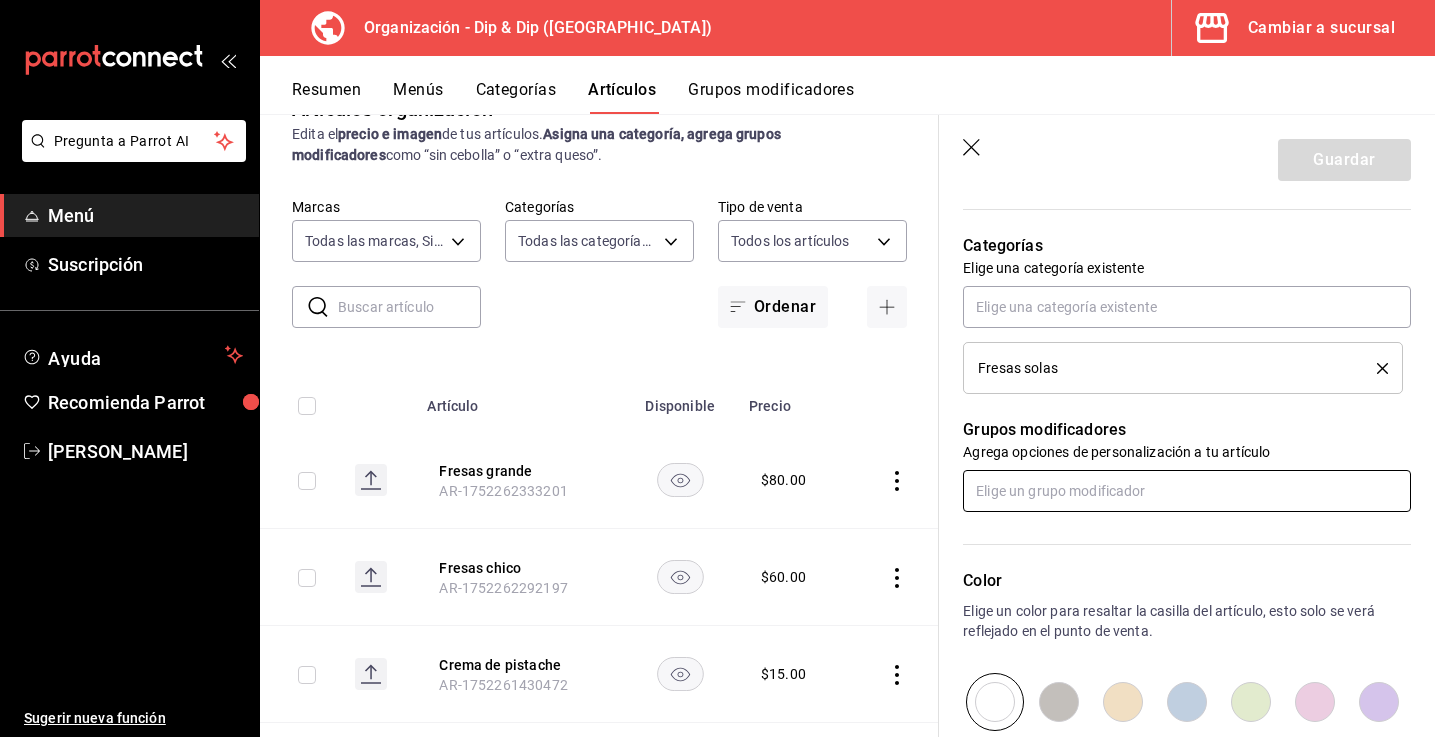 click at bounding box center (1187, 491) 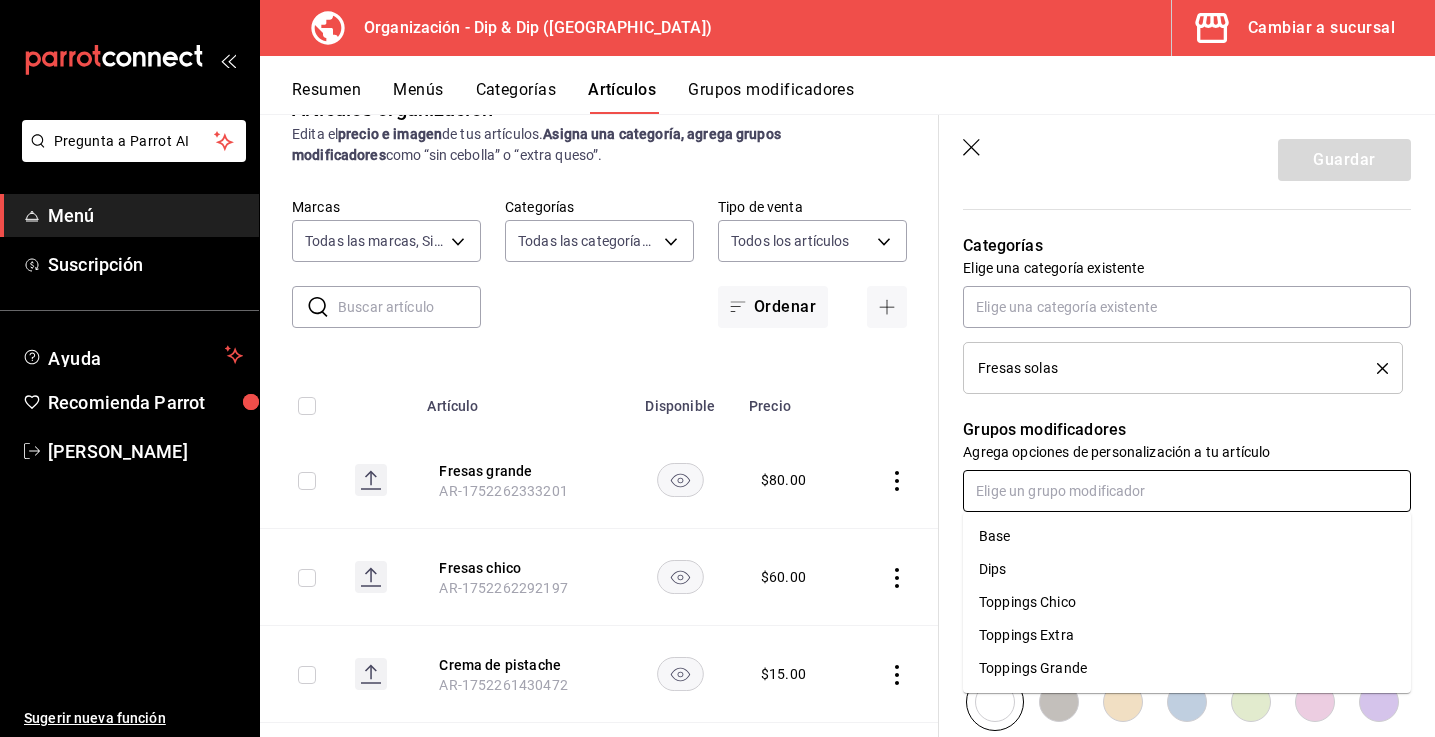 click on "Toppings Extra" at bounding box center (1026, 635) 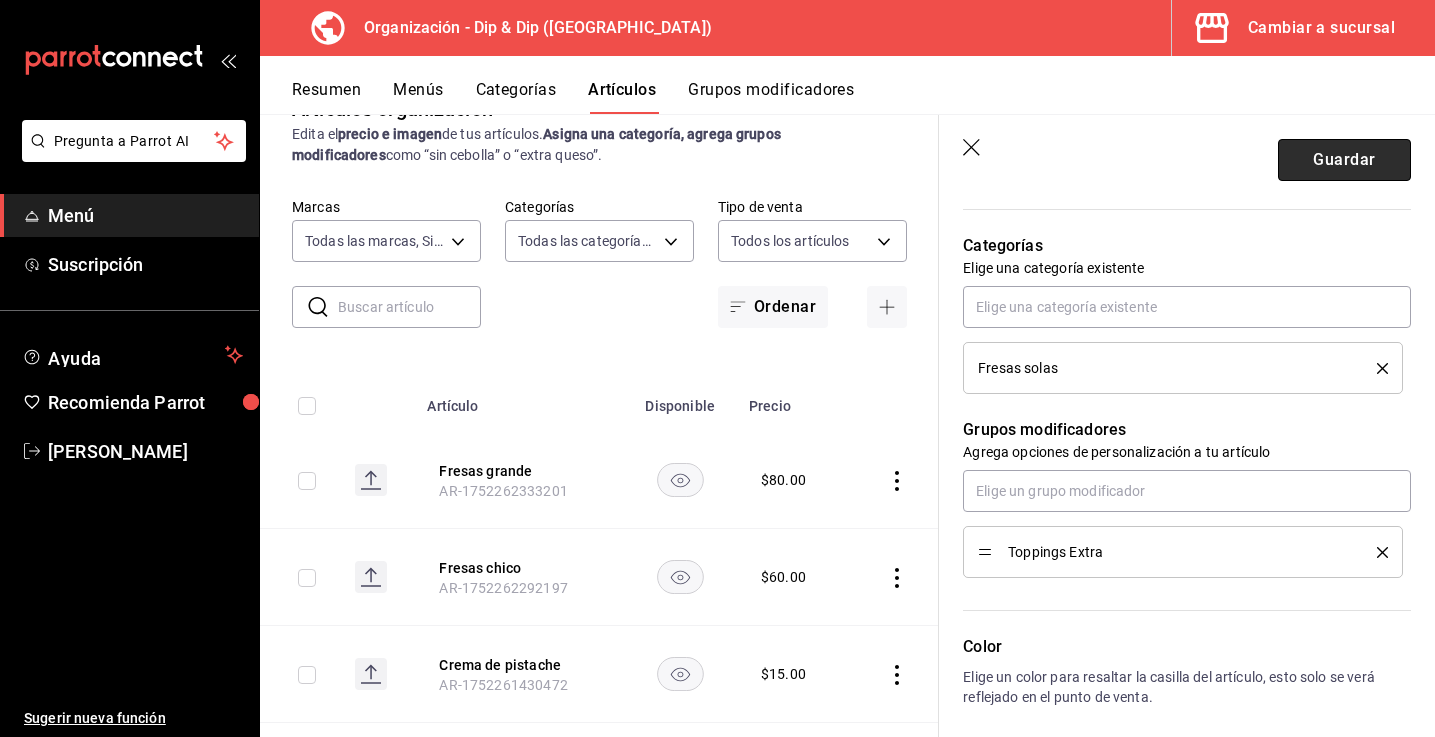 click on "Guardar" at bounding box center (1344, 160) 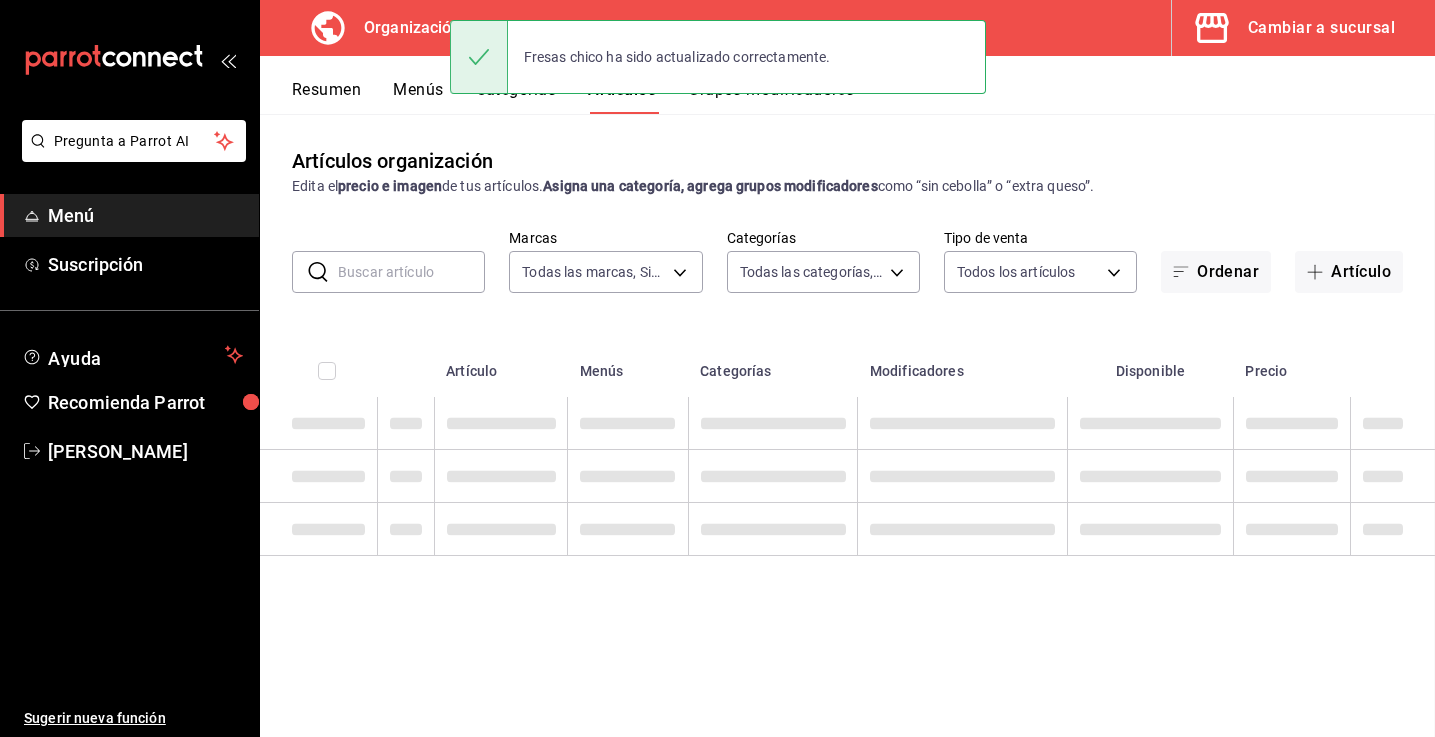 scroll, scrollTop: 0, scrollLeft: 0, axis: both 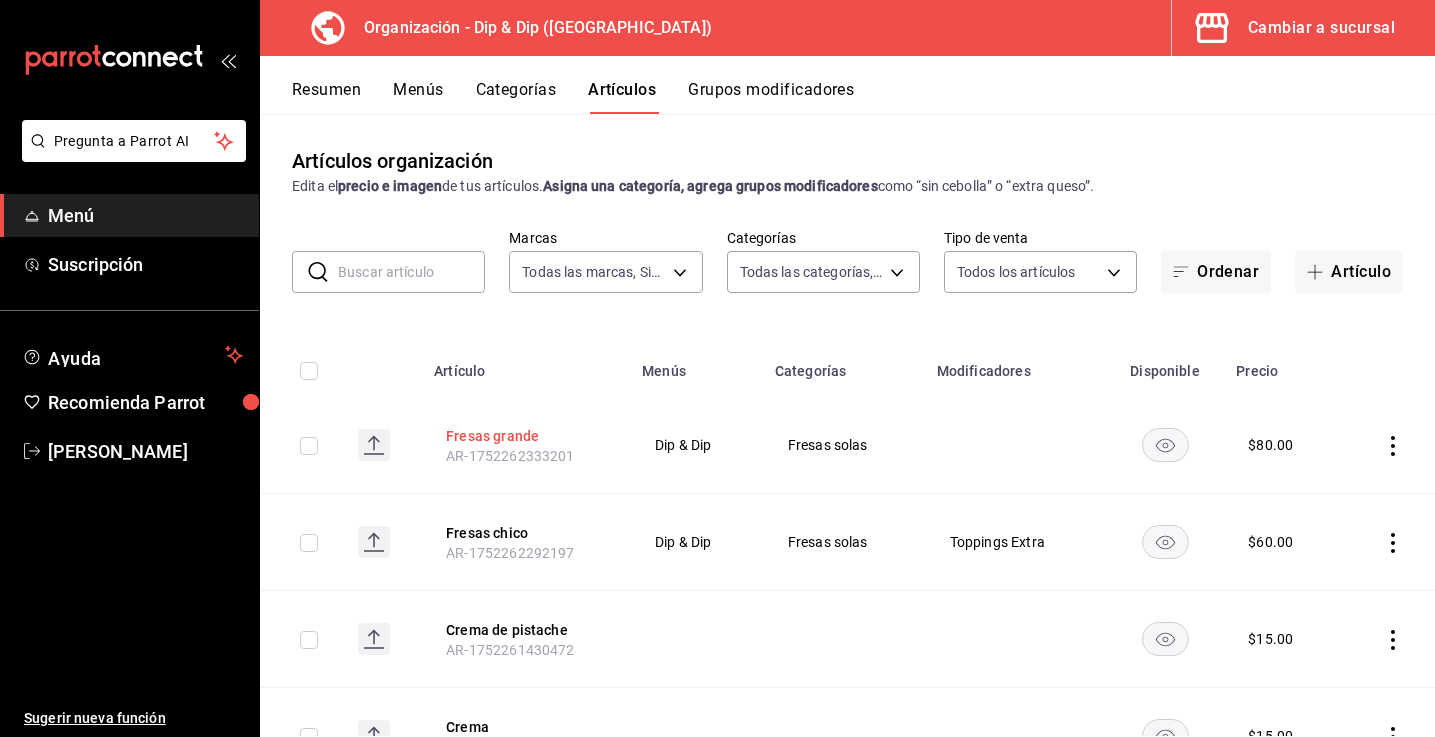 click on "Fresas grande" at bounding box center (526, 436) 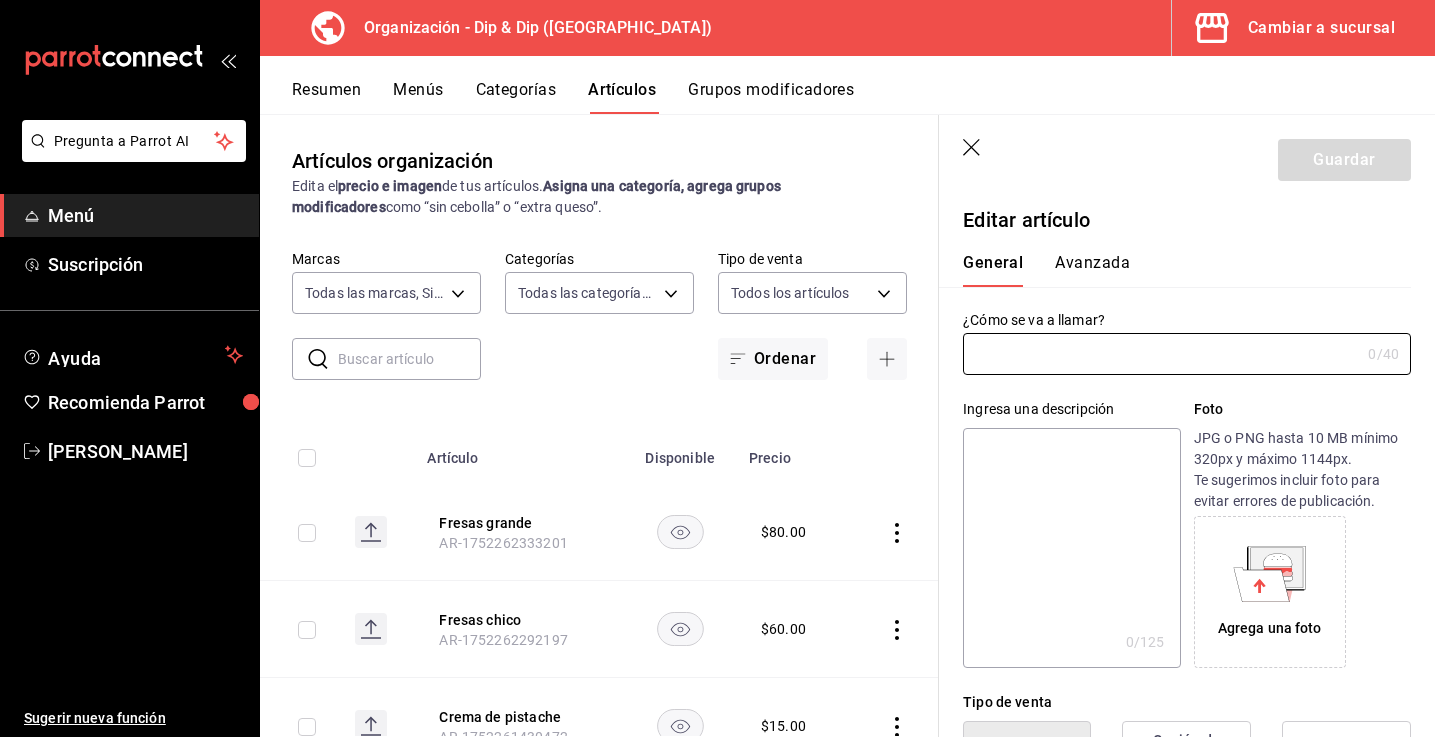 type on "Fresas grande" 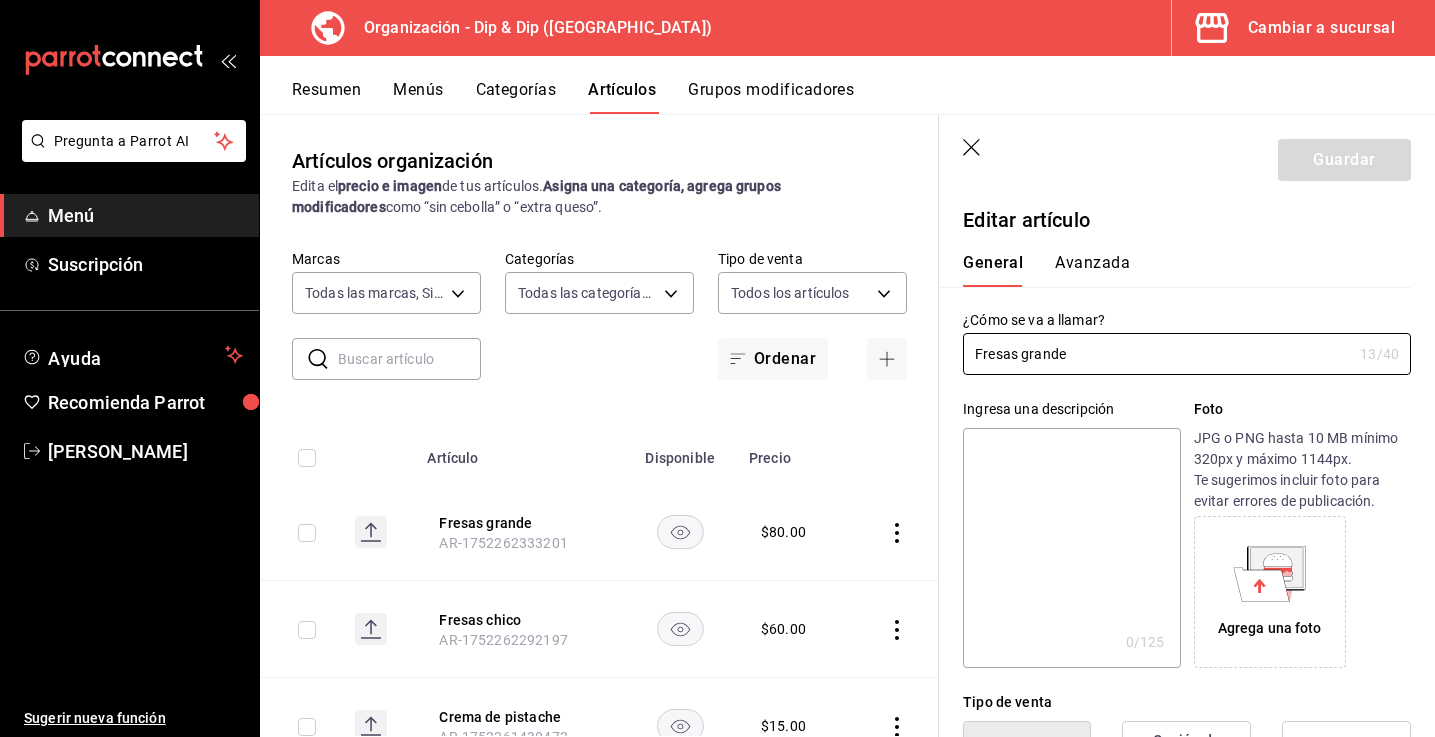 type on "$80.00" 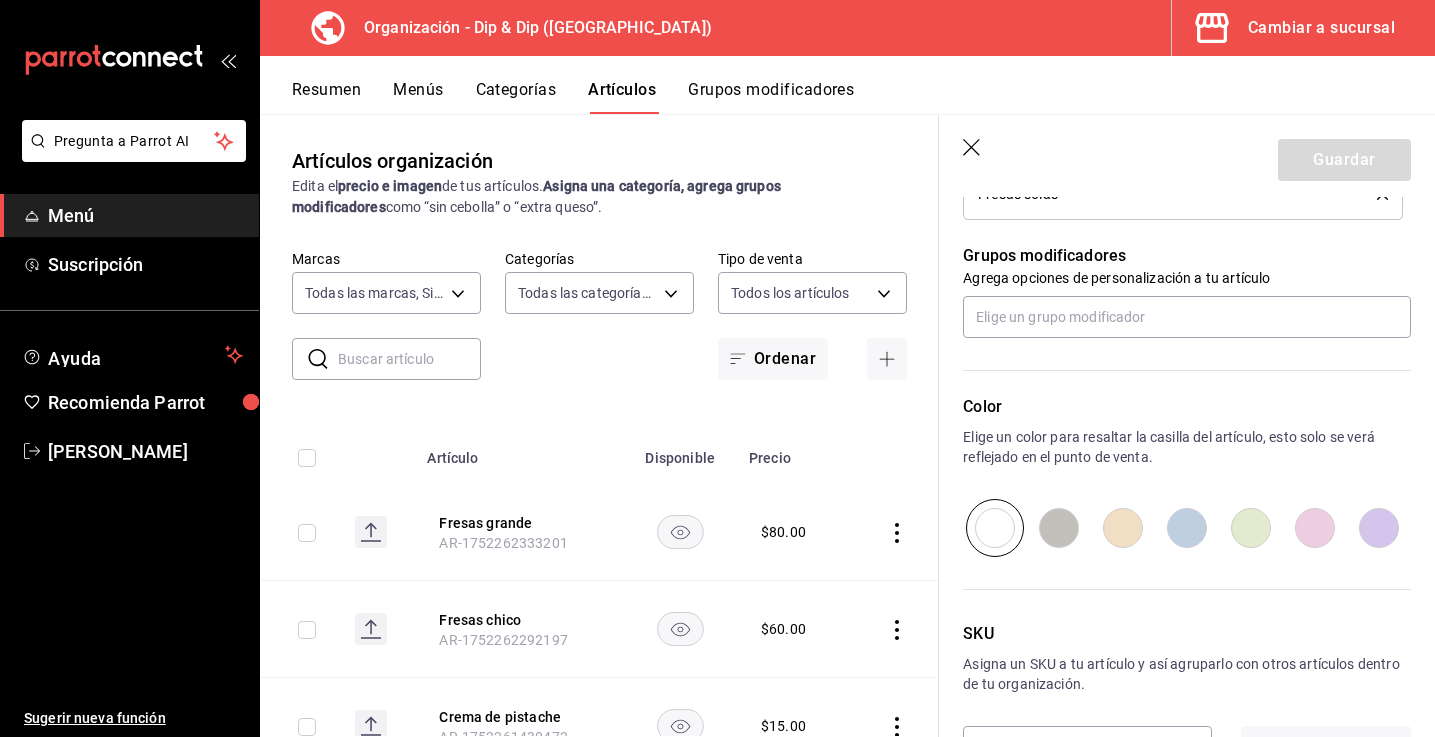 scroll, scrollTop: 840, scrollLeft: 0, axis: vertical 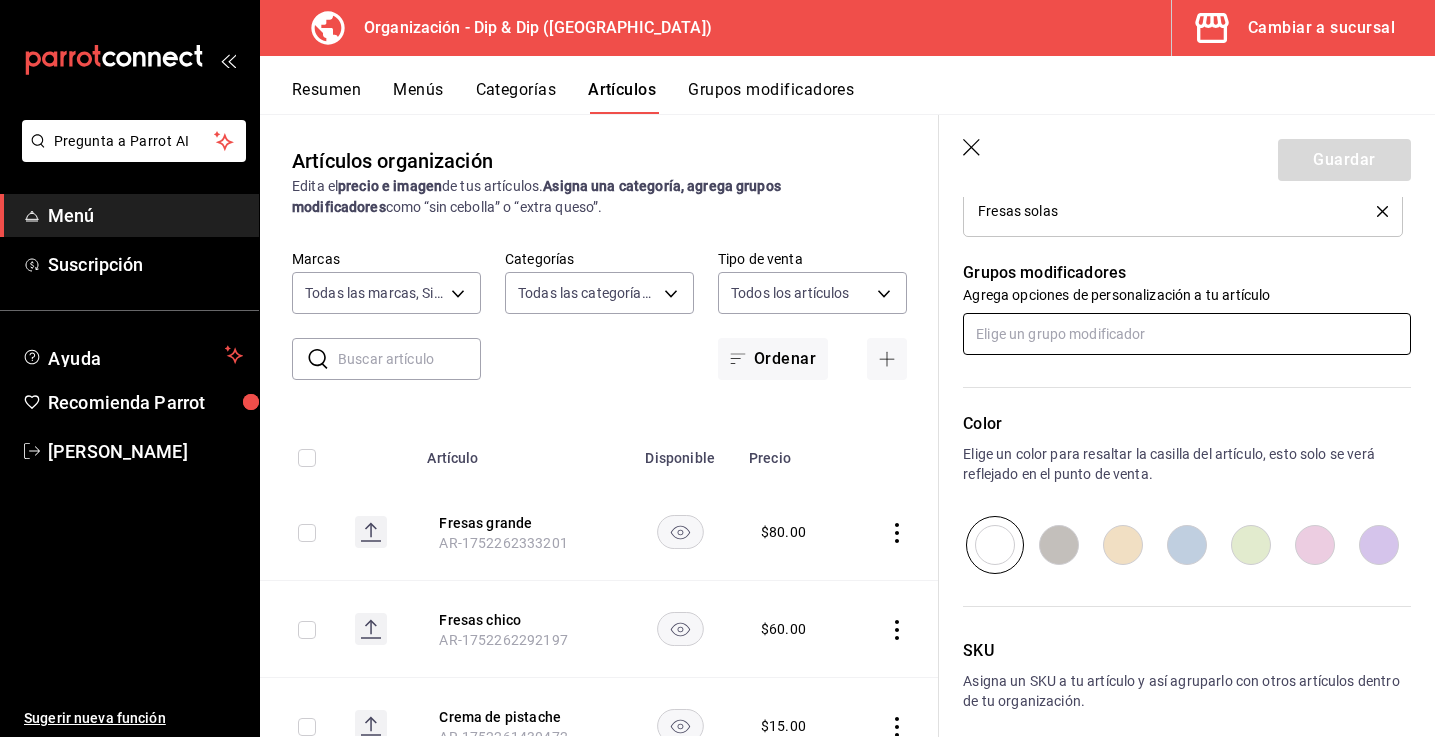 click at bounding box center [1187, 334] 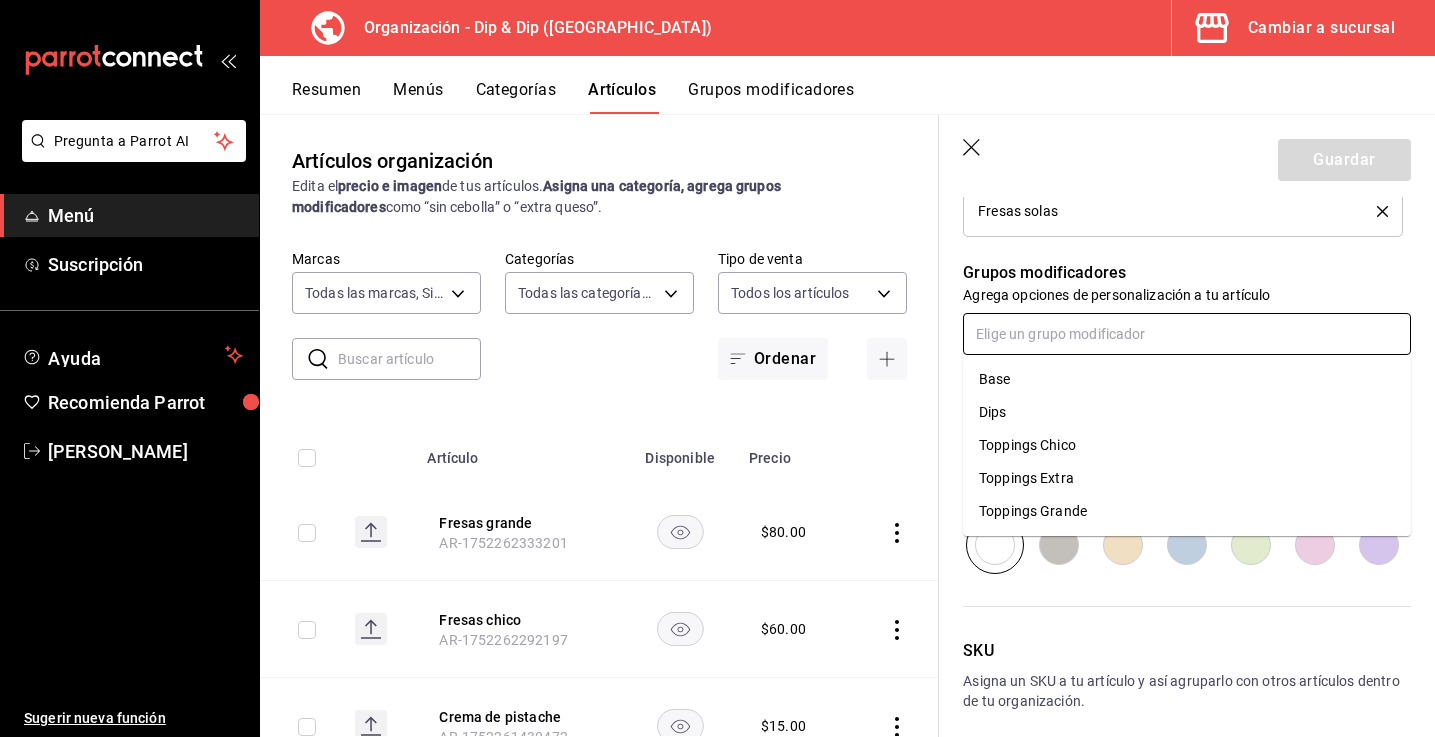 click on "Toppings Extra" at bounding box center (1026, 478) 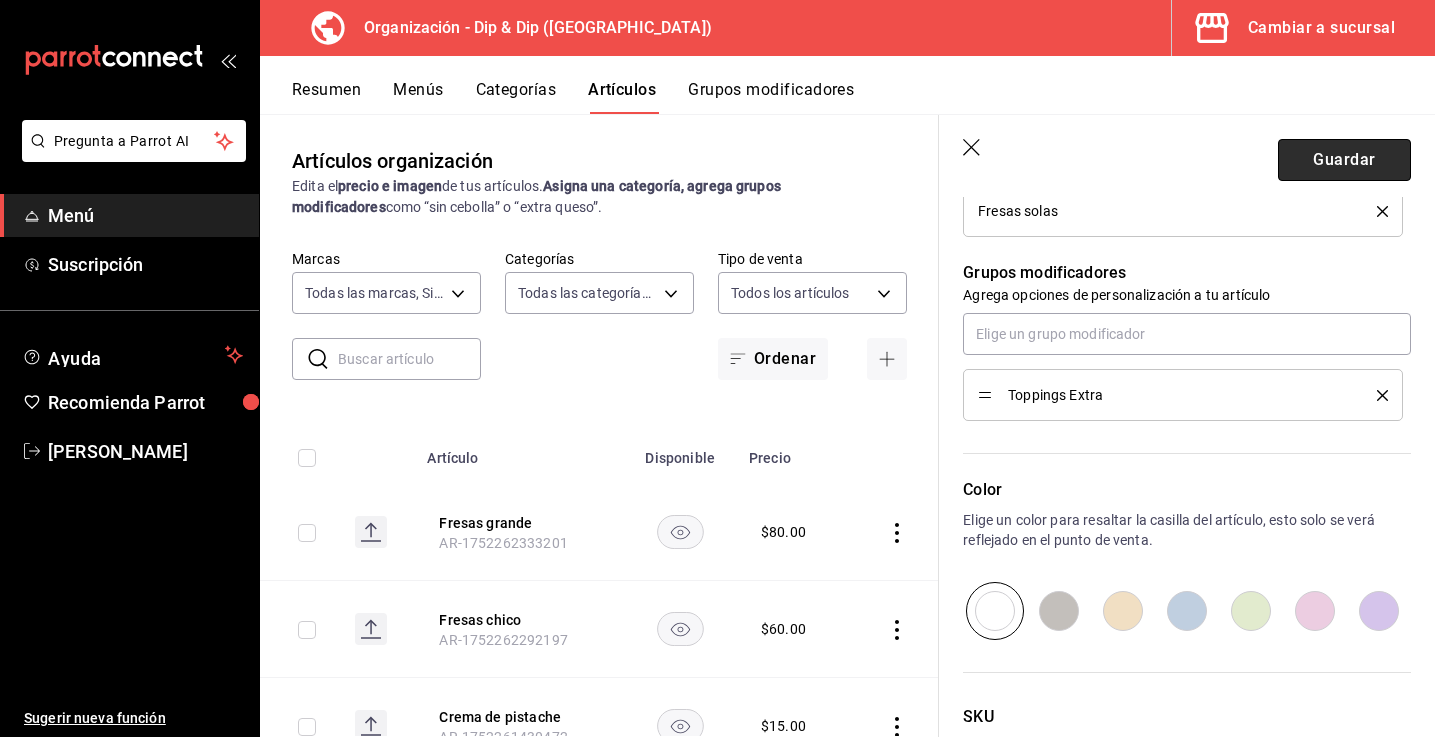 click on "Guardar" at bounding box center (1344, 160) 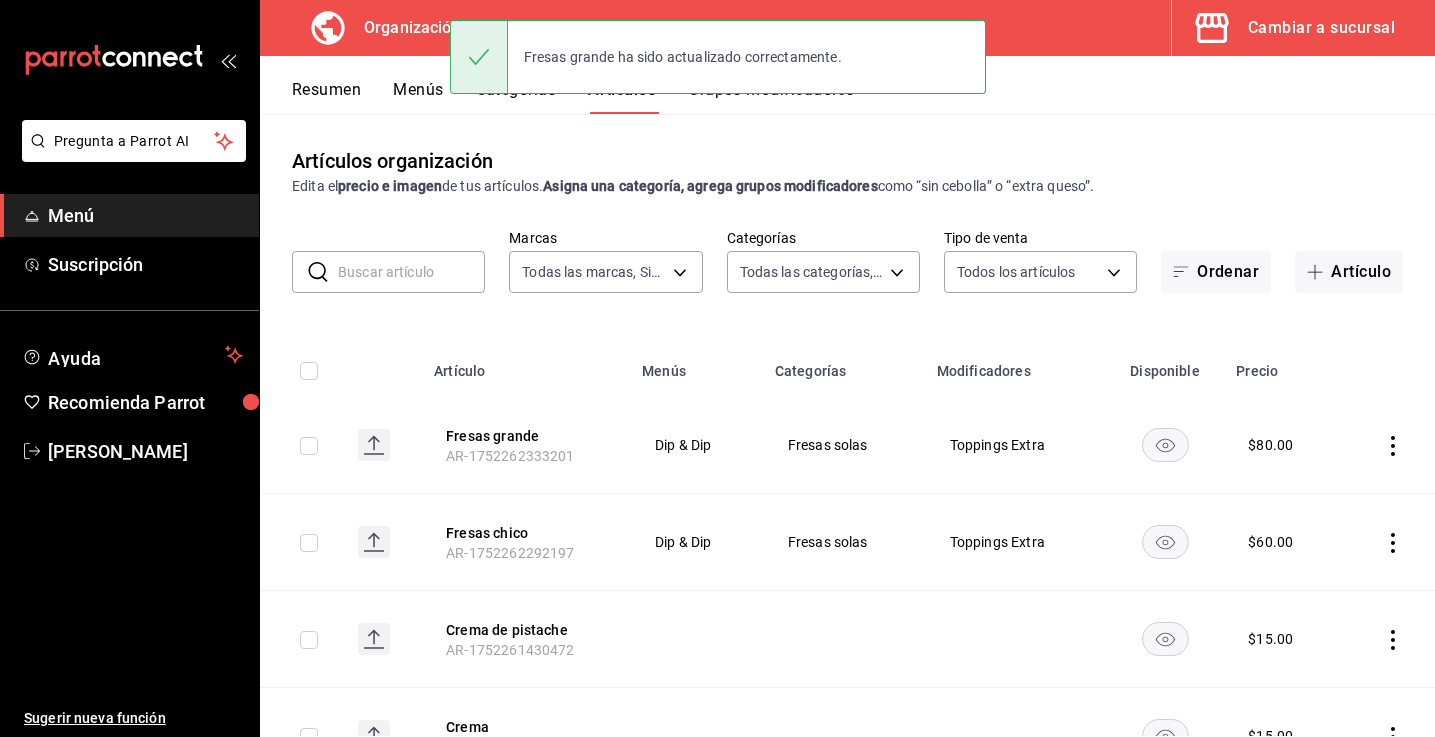 scroll, scrollTop: 0, scrollLeft: 0, axis: both 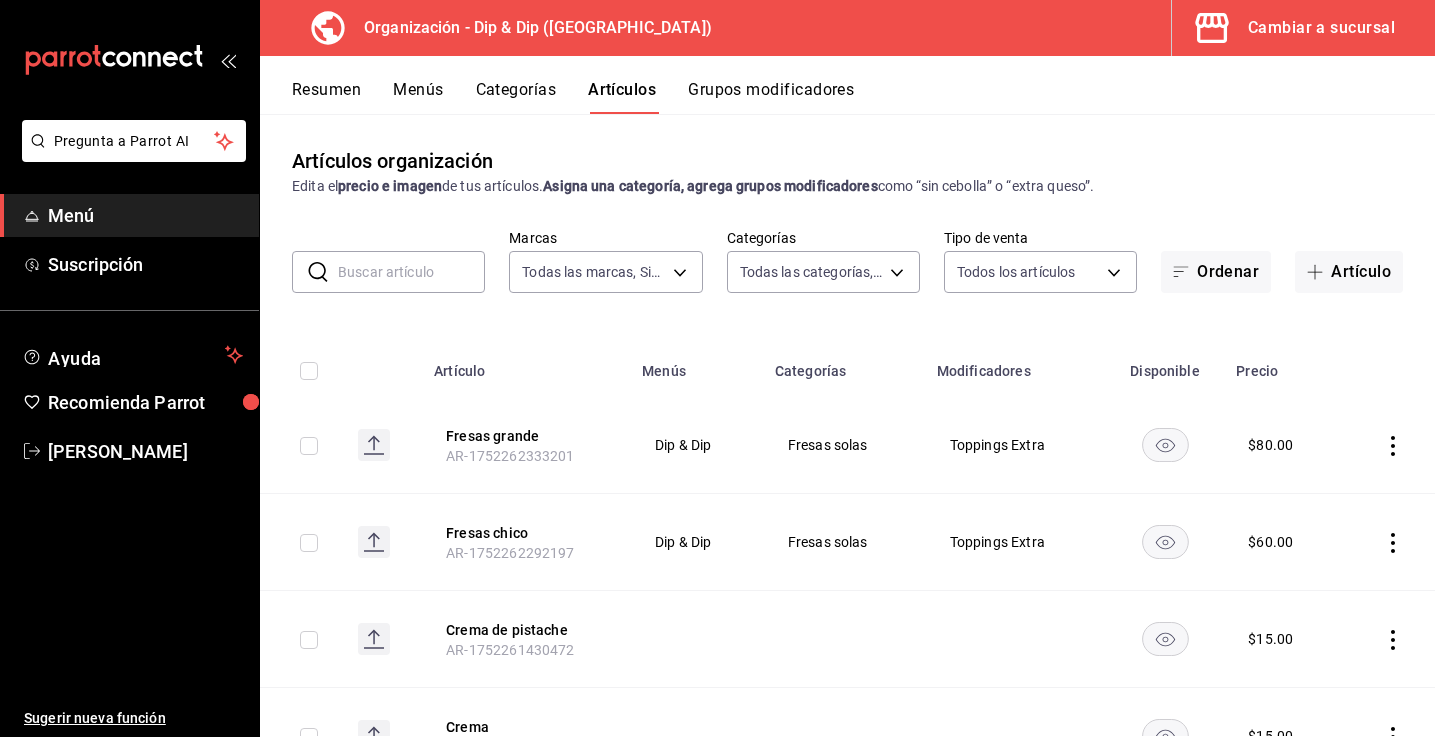 click on "Resumen" at bounding box center [326, 97] 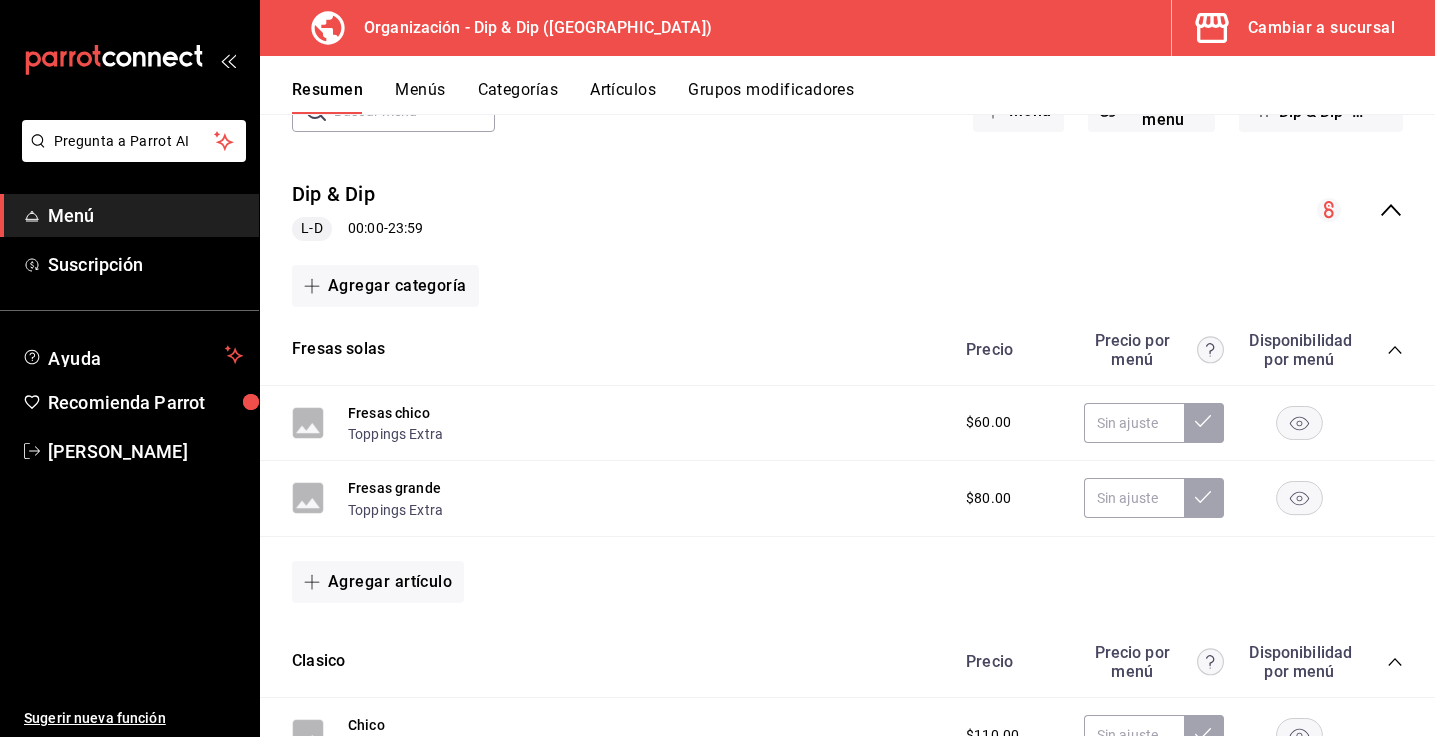 scroll, scrollTop: 148, scrollLeft: 0, axis: vertical 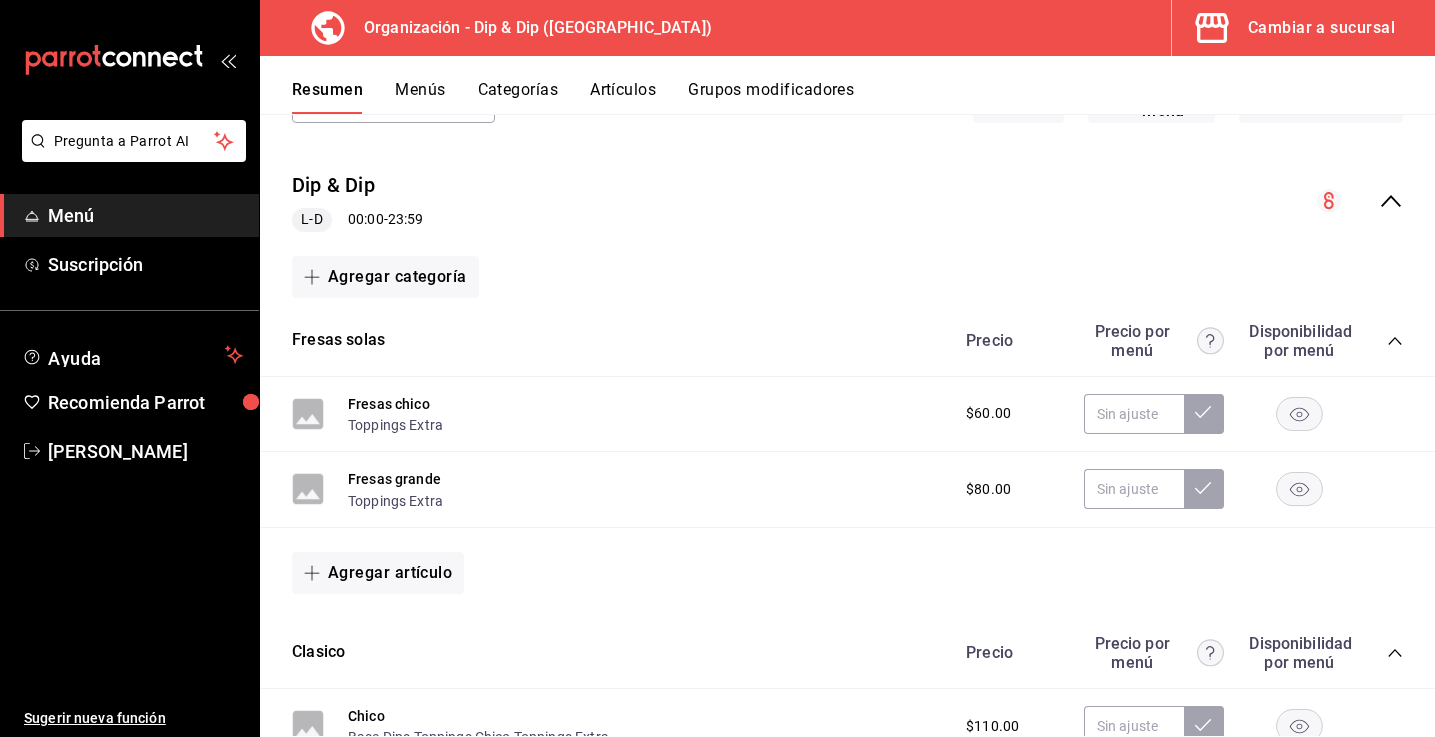 click on "Menús" at bounding box center (420, 97) 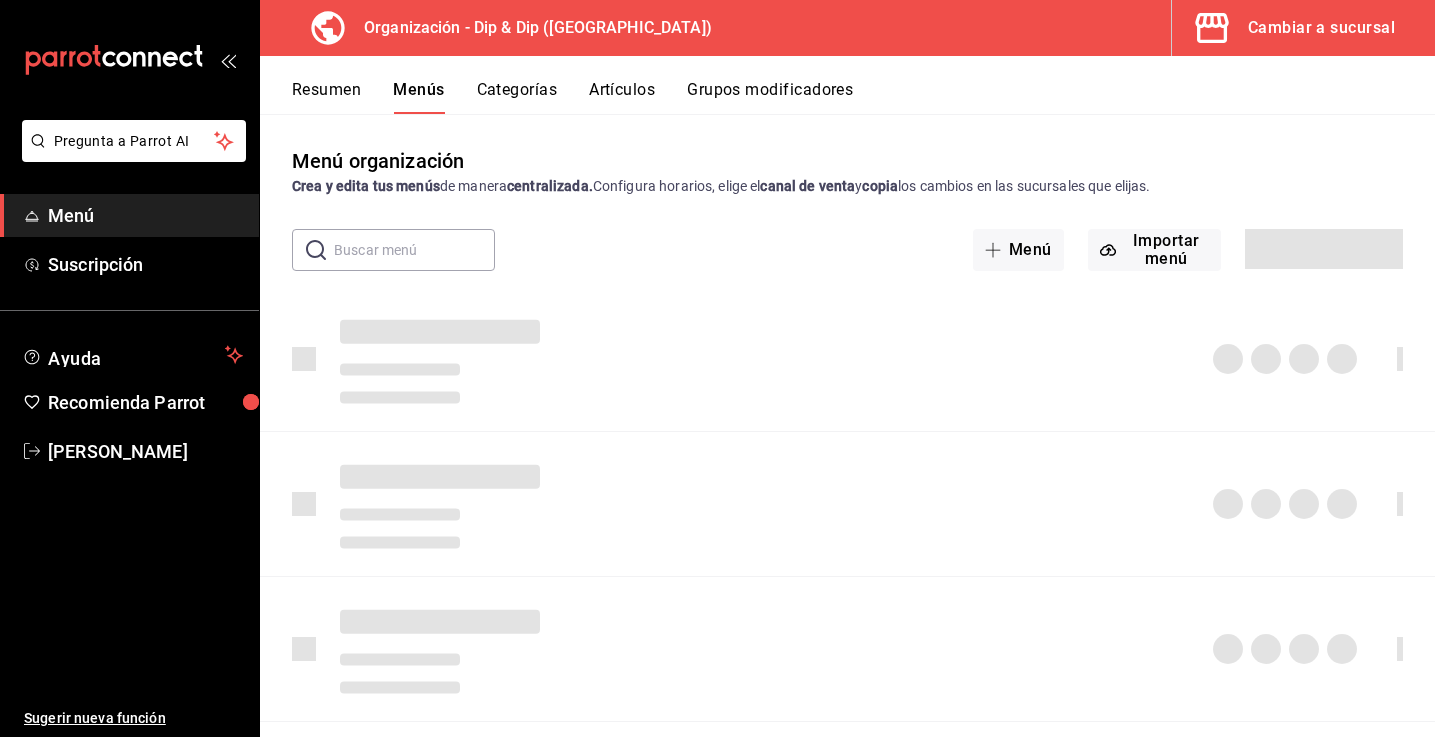click on "Grupos modificadores" at bounding box center (770, 97) 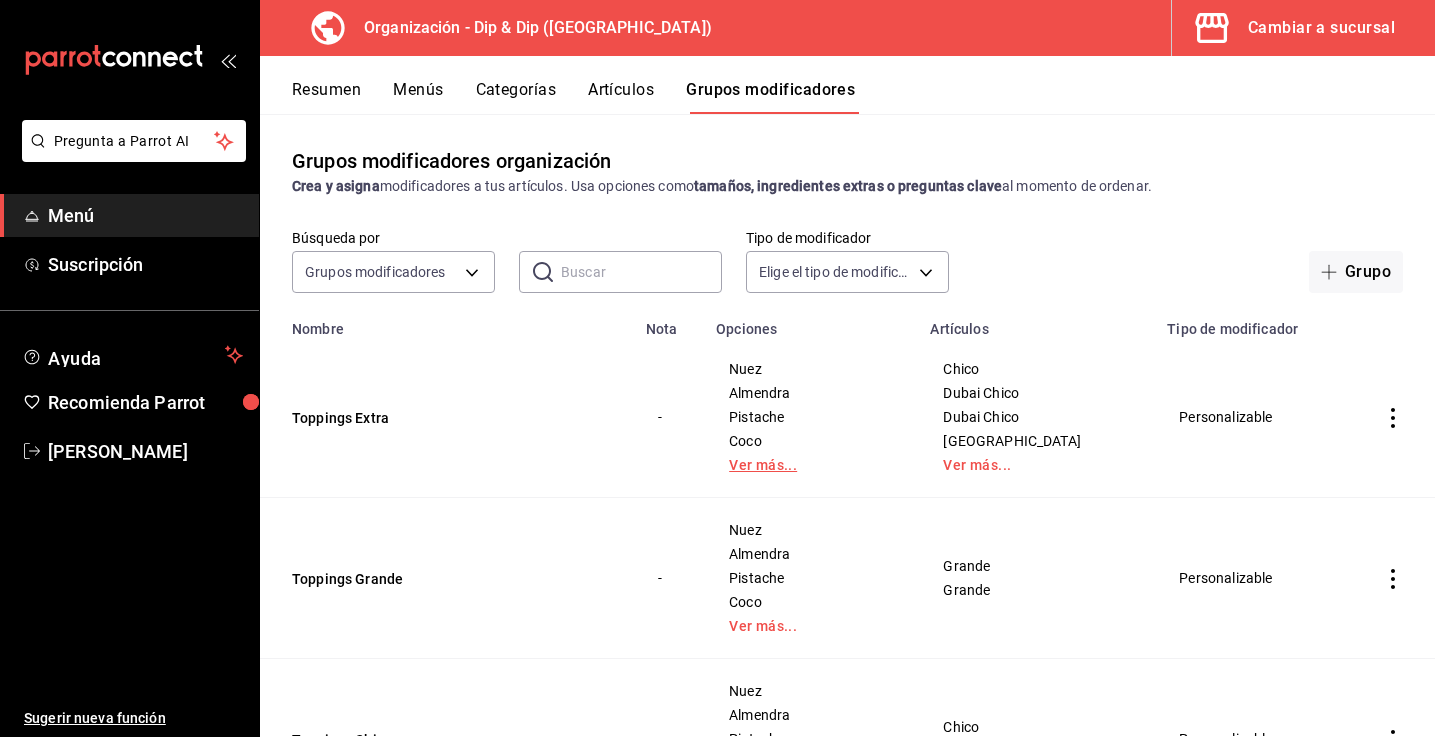 click on "Ver más..." at bounding box center (811, 465) 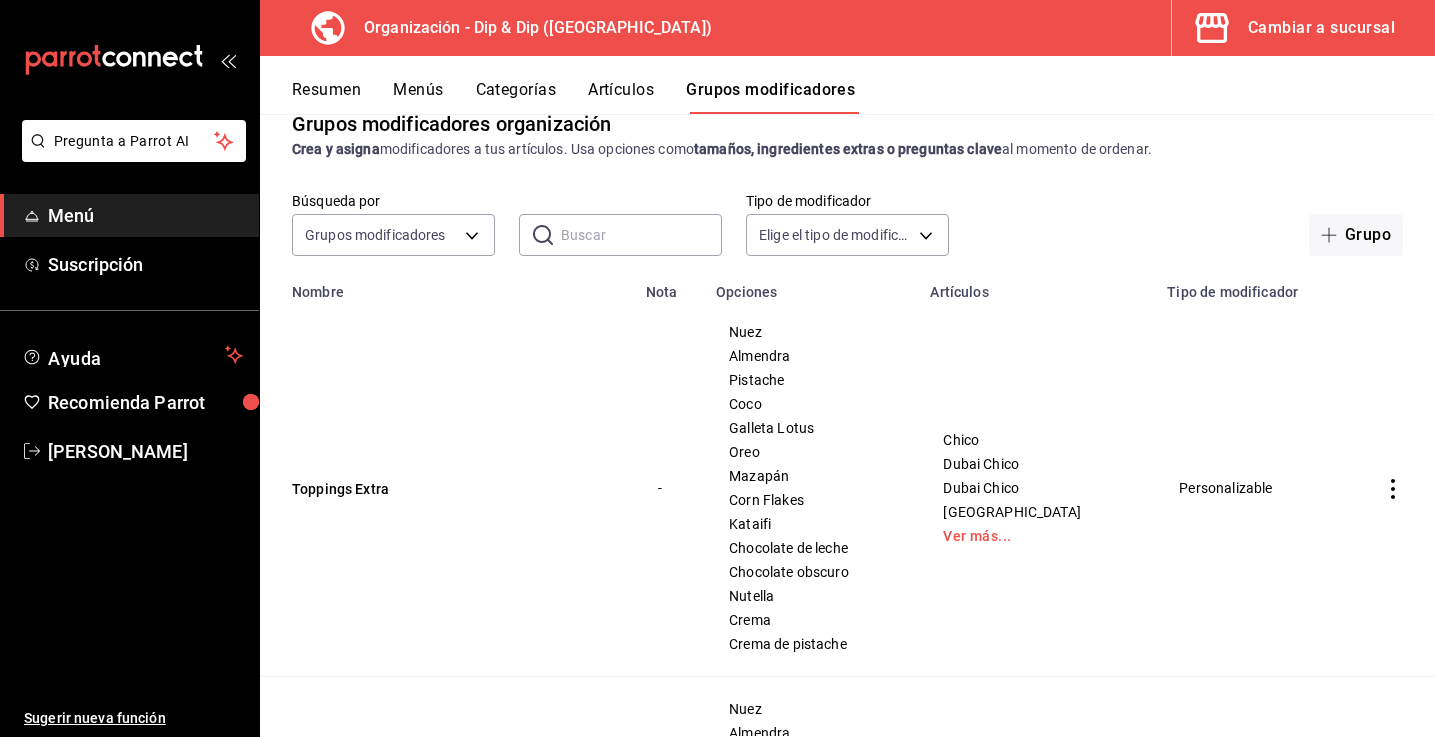 scroll, scrollTop: 36, scrollLeft: 0, axis: vertical 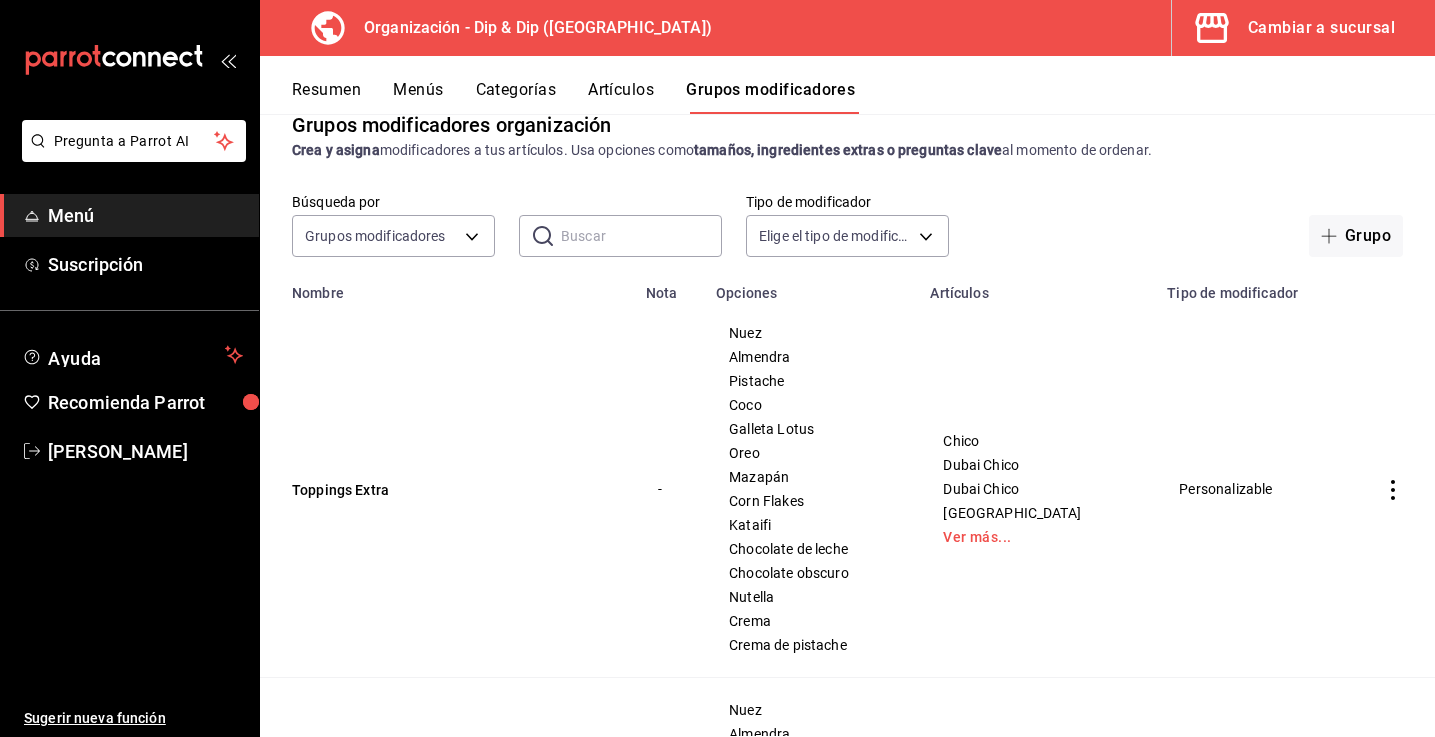click 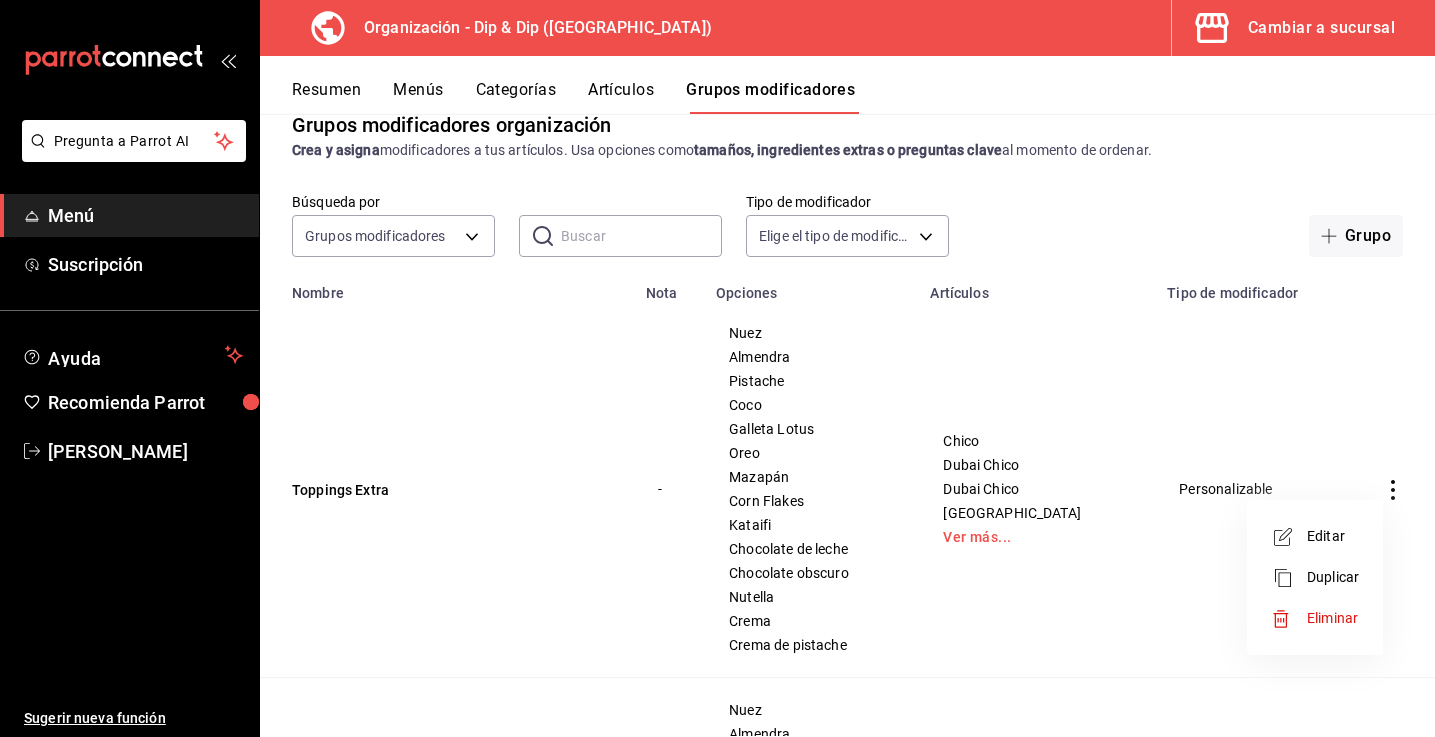 click at bounding box center [717, 368] 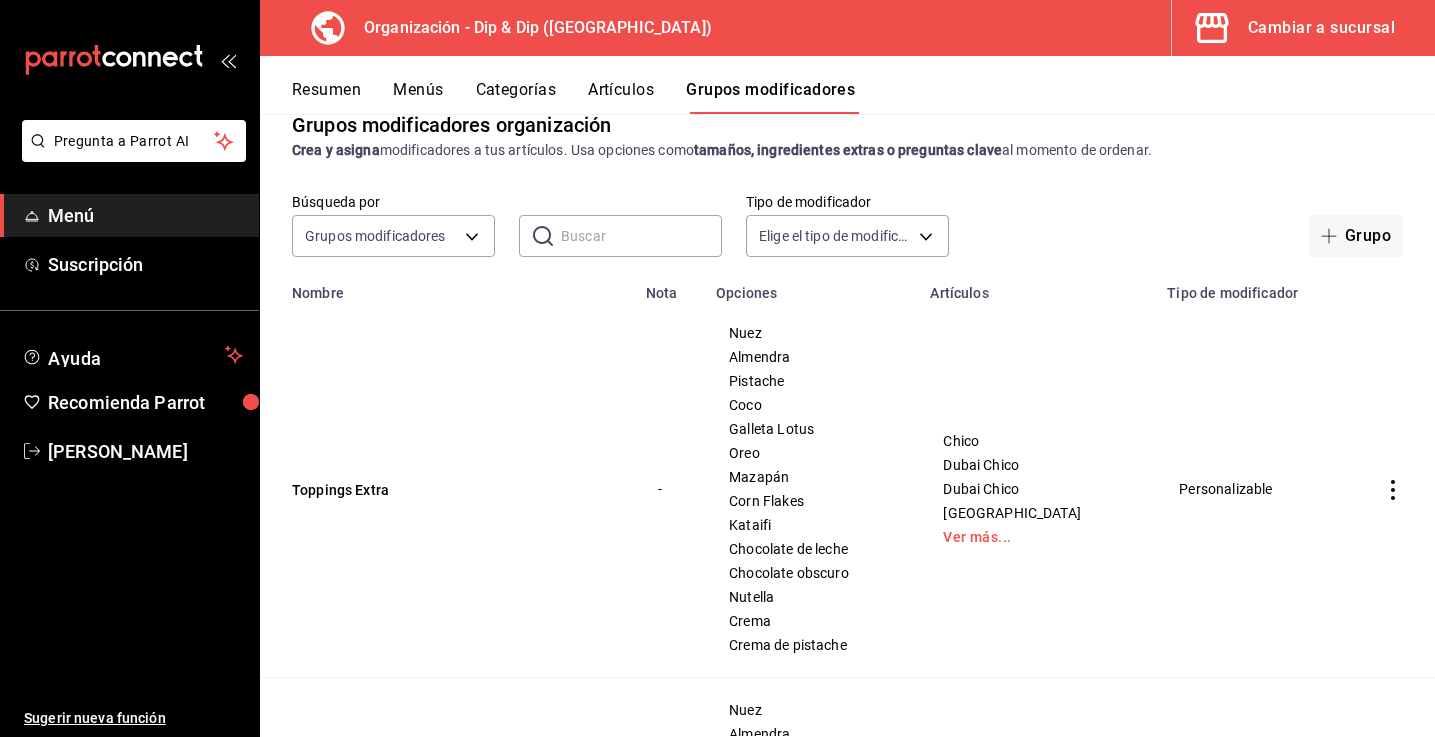 scroll, scrollTop: 0, scrollLeft: 0, axis: both 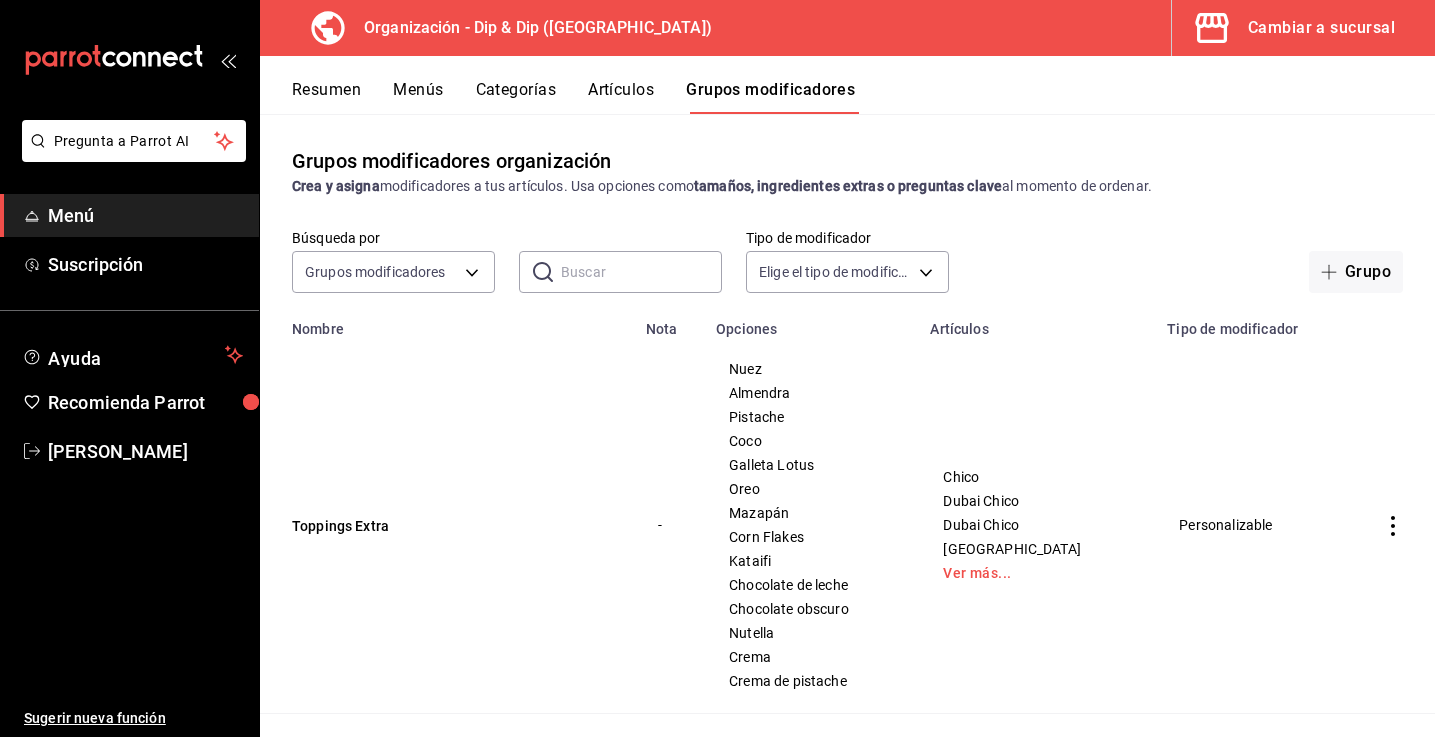 click on "Menús" at bounding box center [418, 97] 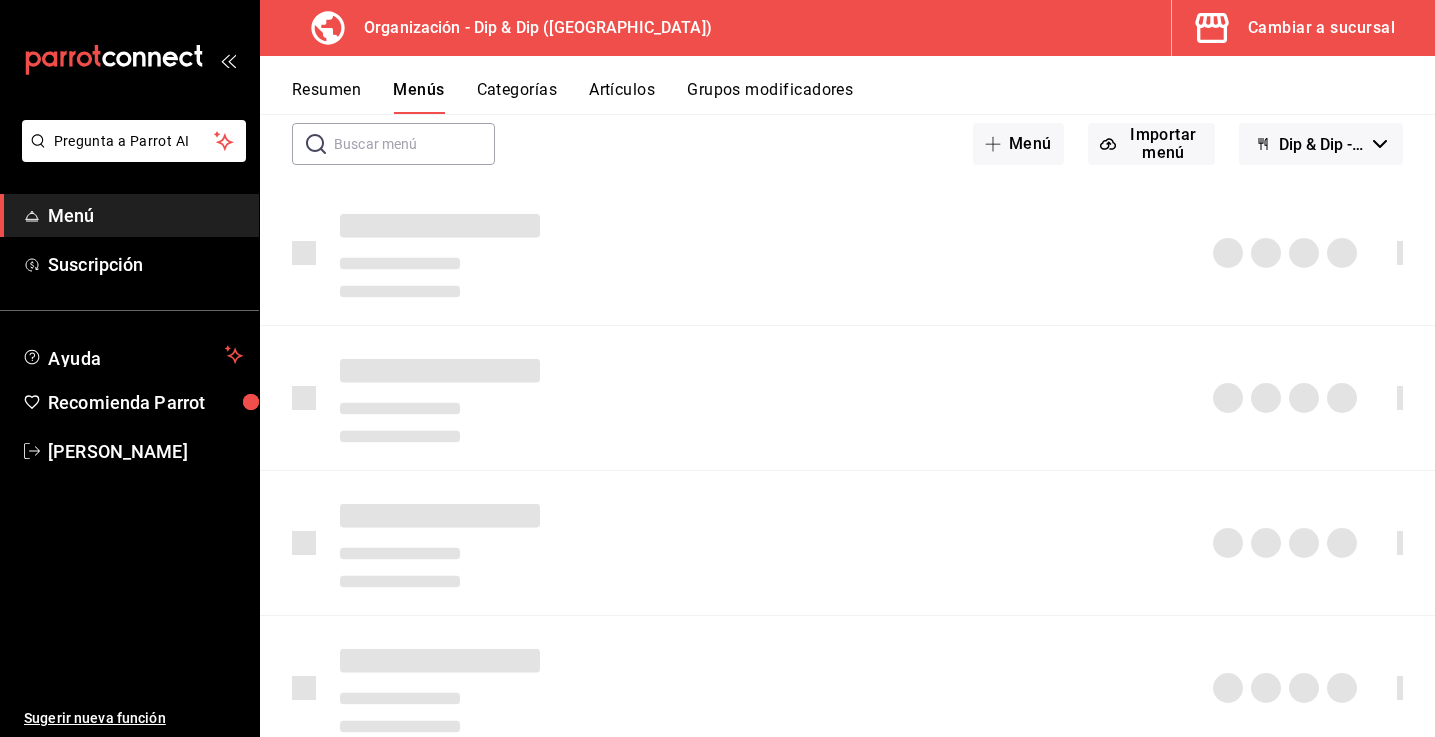 scroll, scrollTop: 0, scrollLeft: 0, axis: both 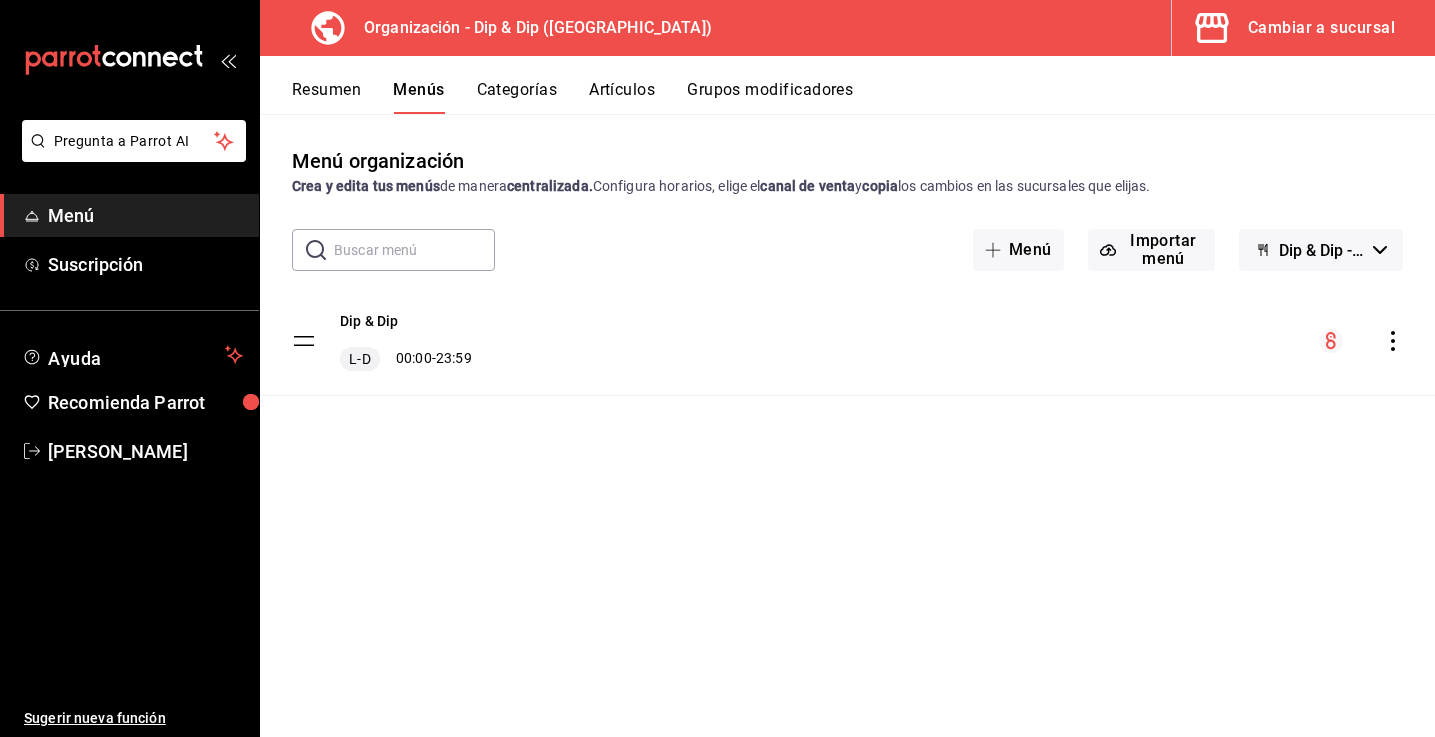 click on "Resumen" at bounding box center [326, 97] 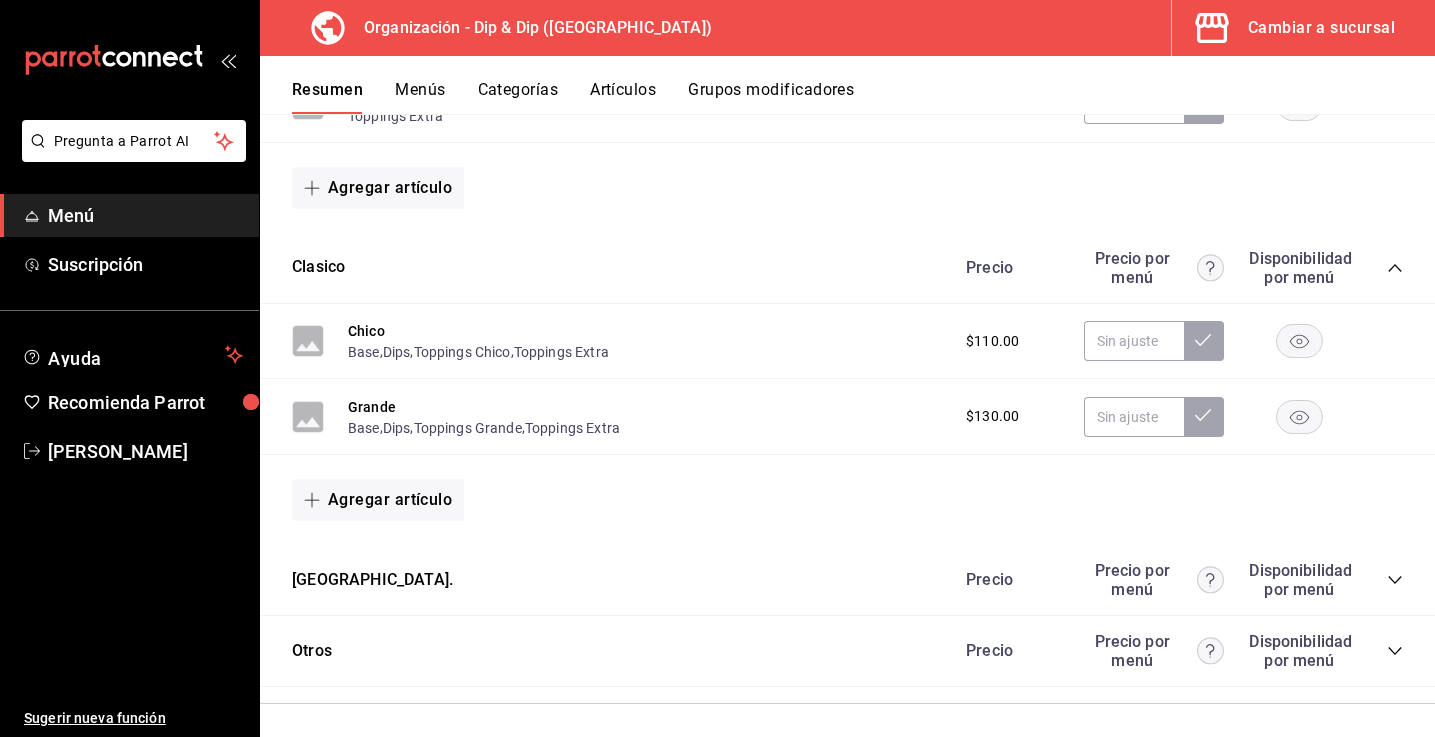scroll, scrollTop: 541, scrollLeft: 0, axis: vertical 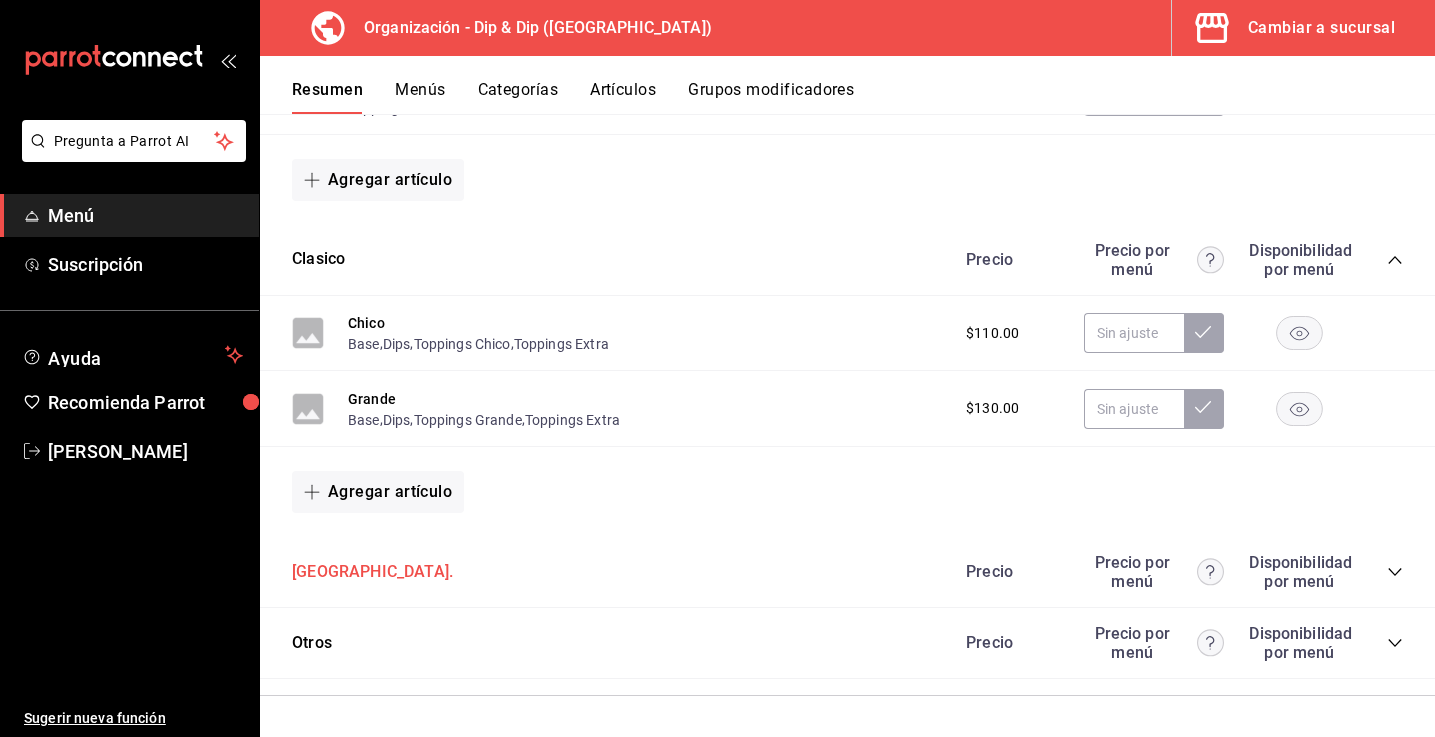 click on "[GEOGRAPHIC_DATA]." at bounding box center [372, 572] 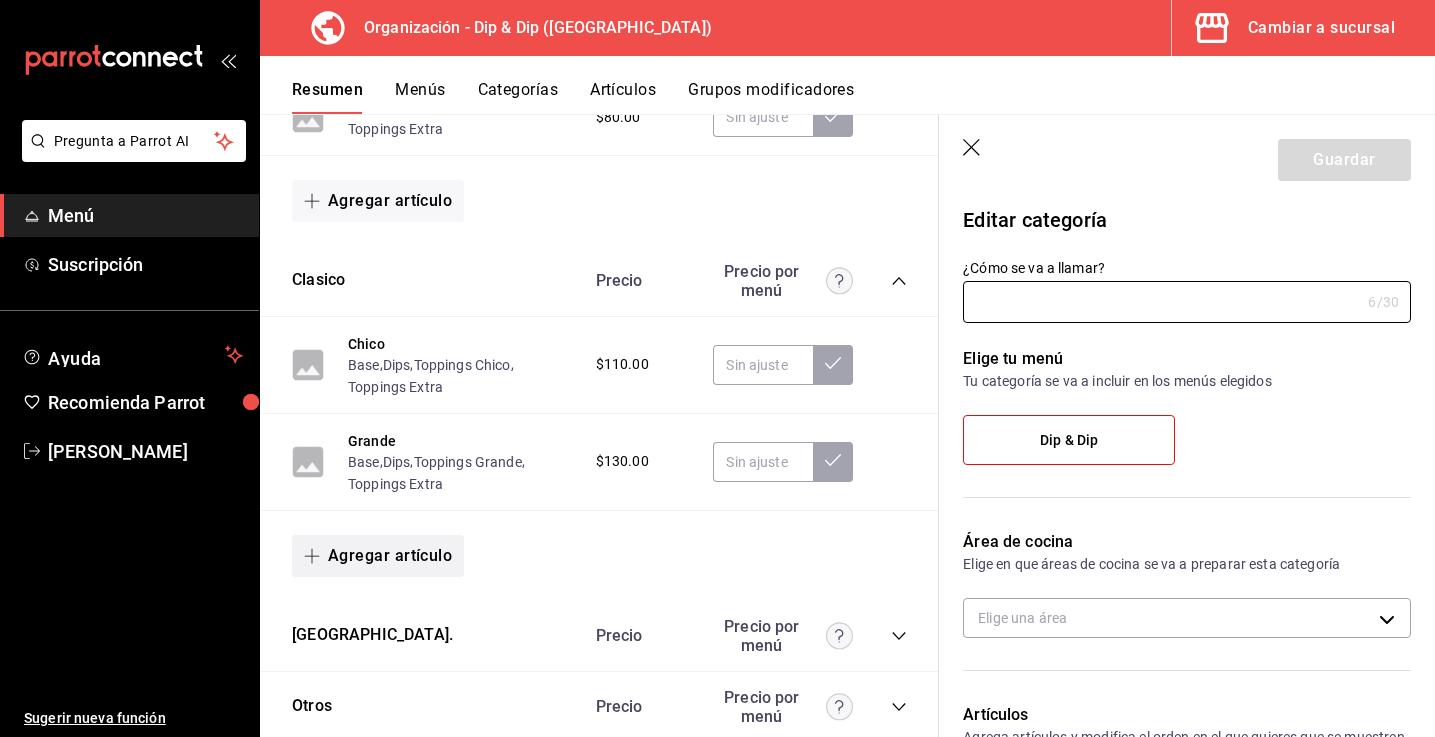type on "[GEOGRAPHIC_DATA]." 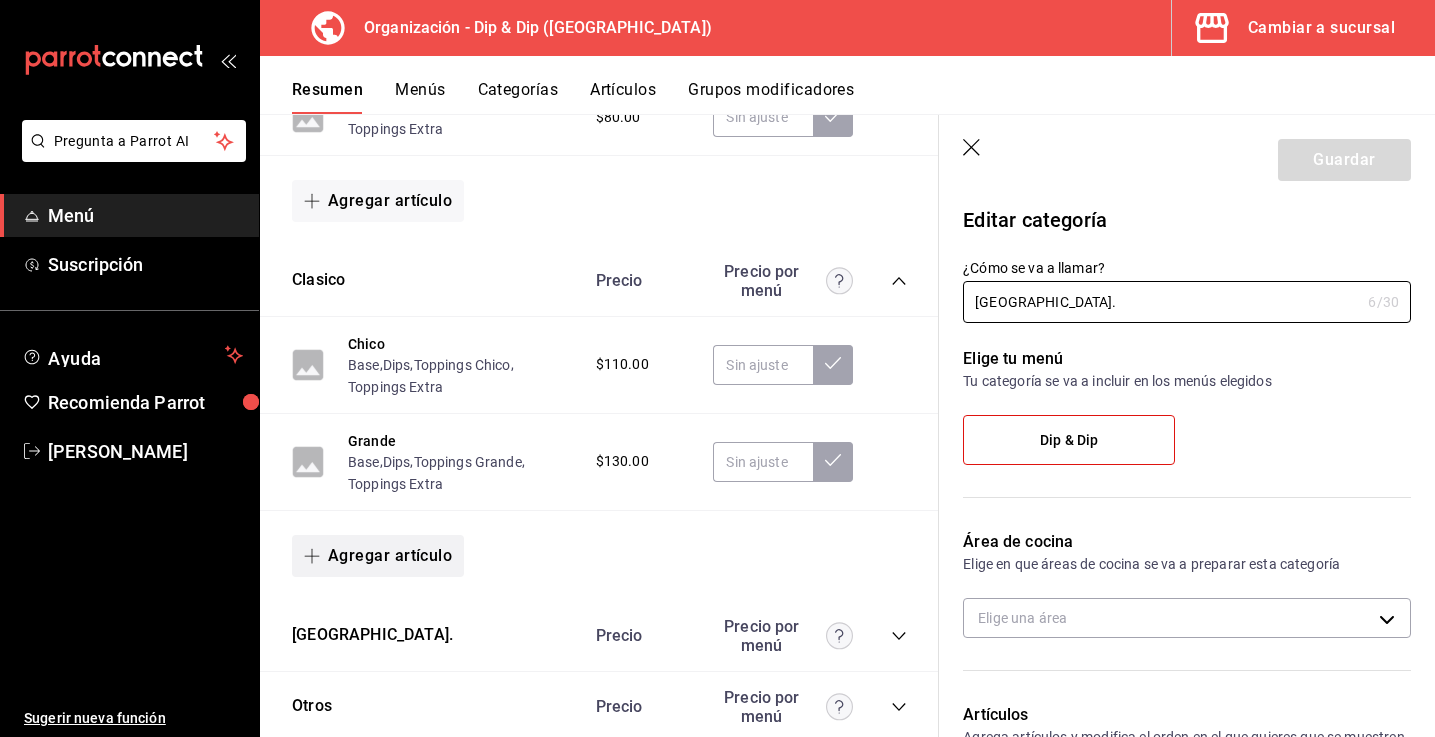 type on "533424d3-2742-4a80-b1ef-ae36276073c6" 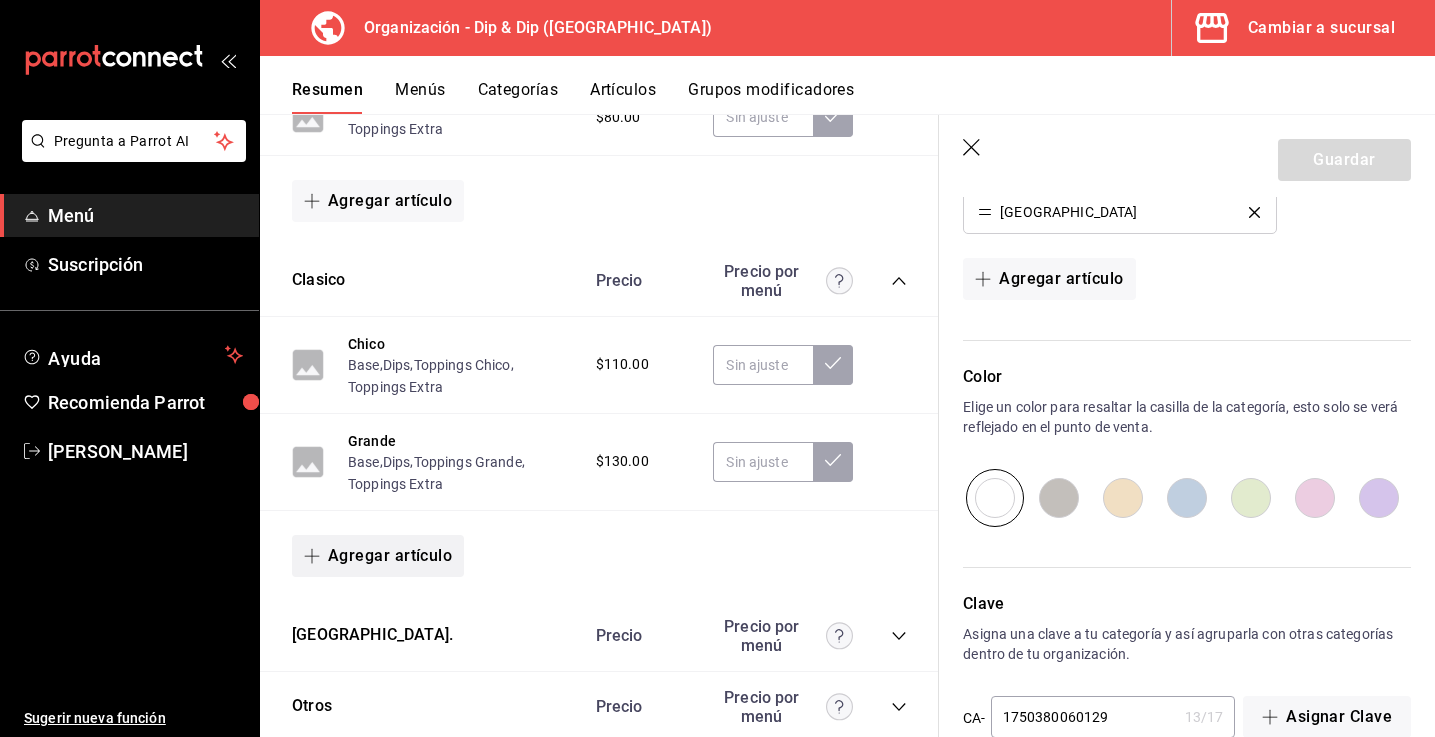 scroll, scrollTop: 687, scrollLeft: 0, axis: vertical 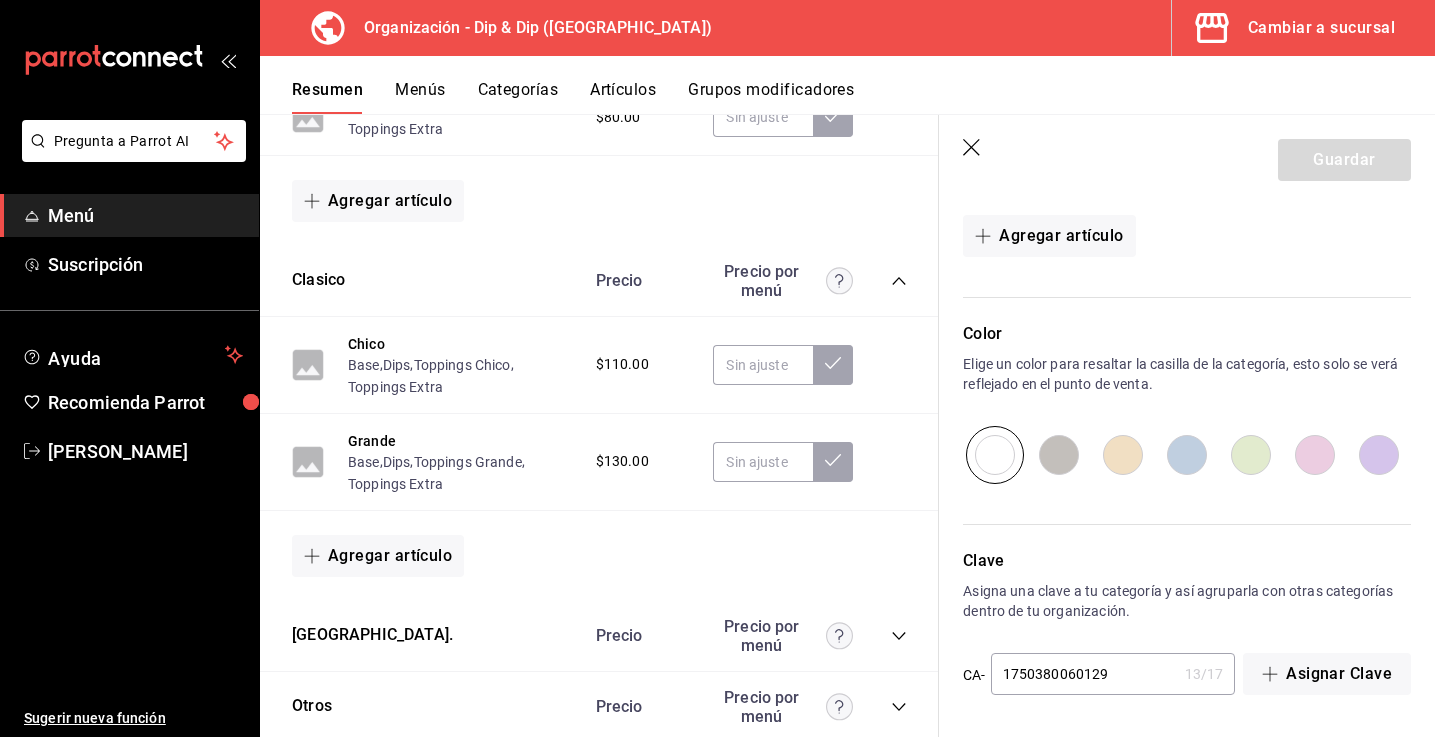 click 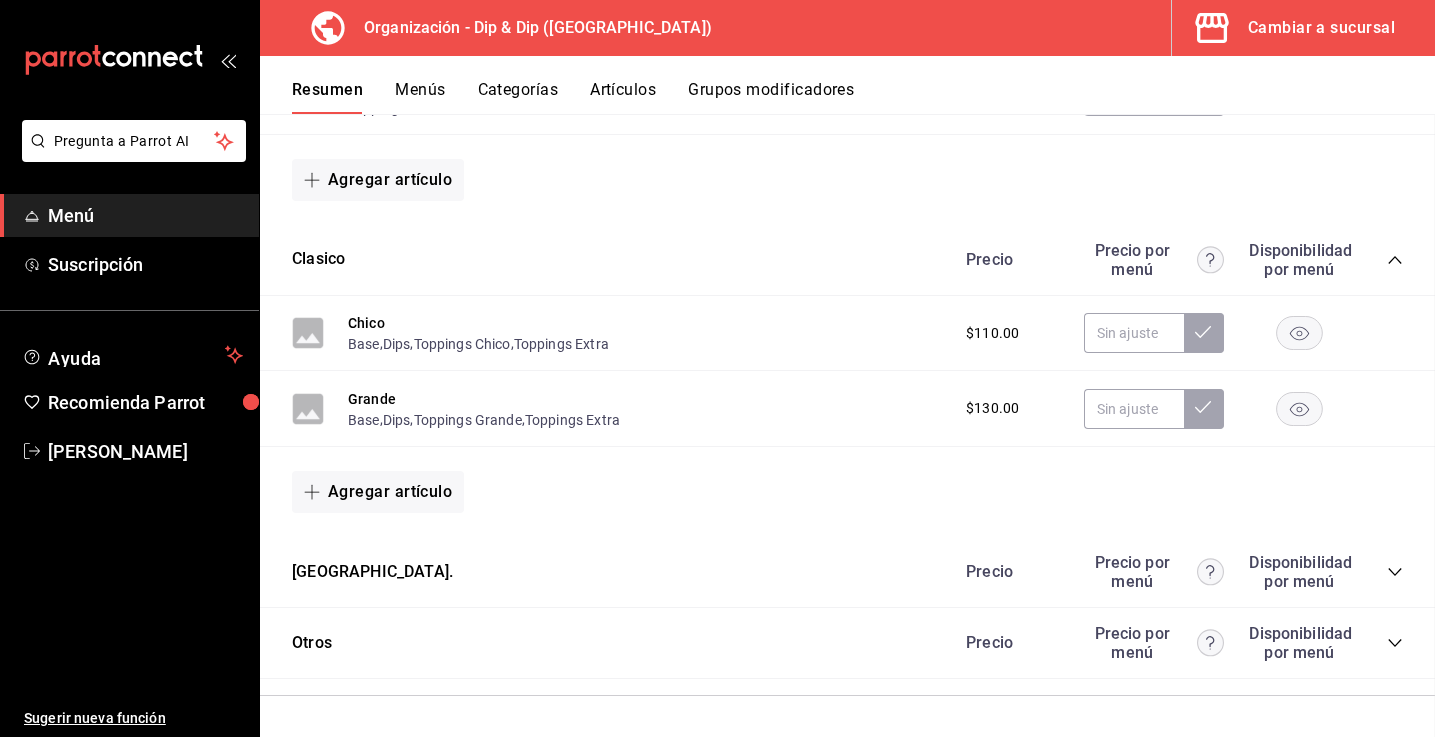 scroll, scrollTop: 0, scrollLeft: 0, axis: both 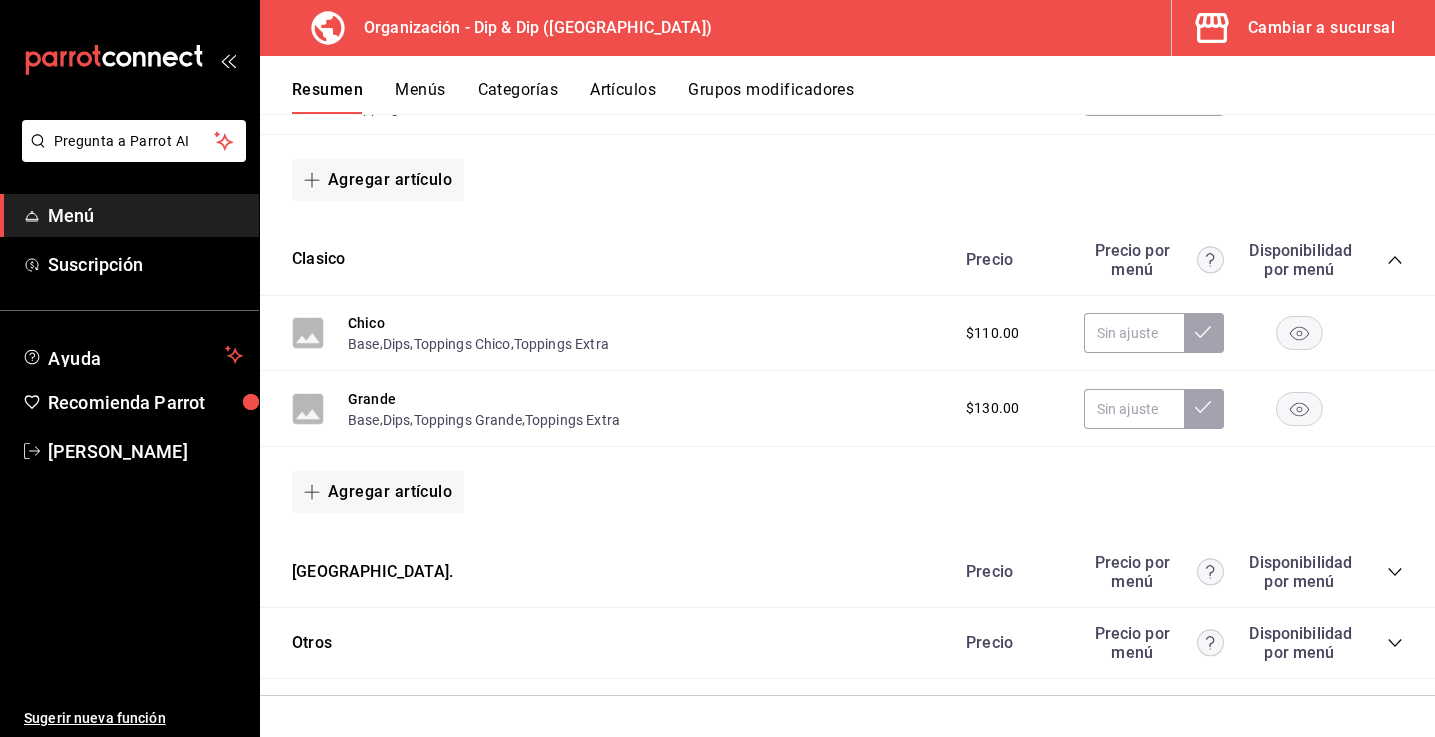 click 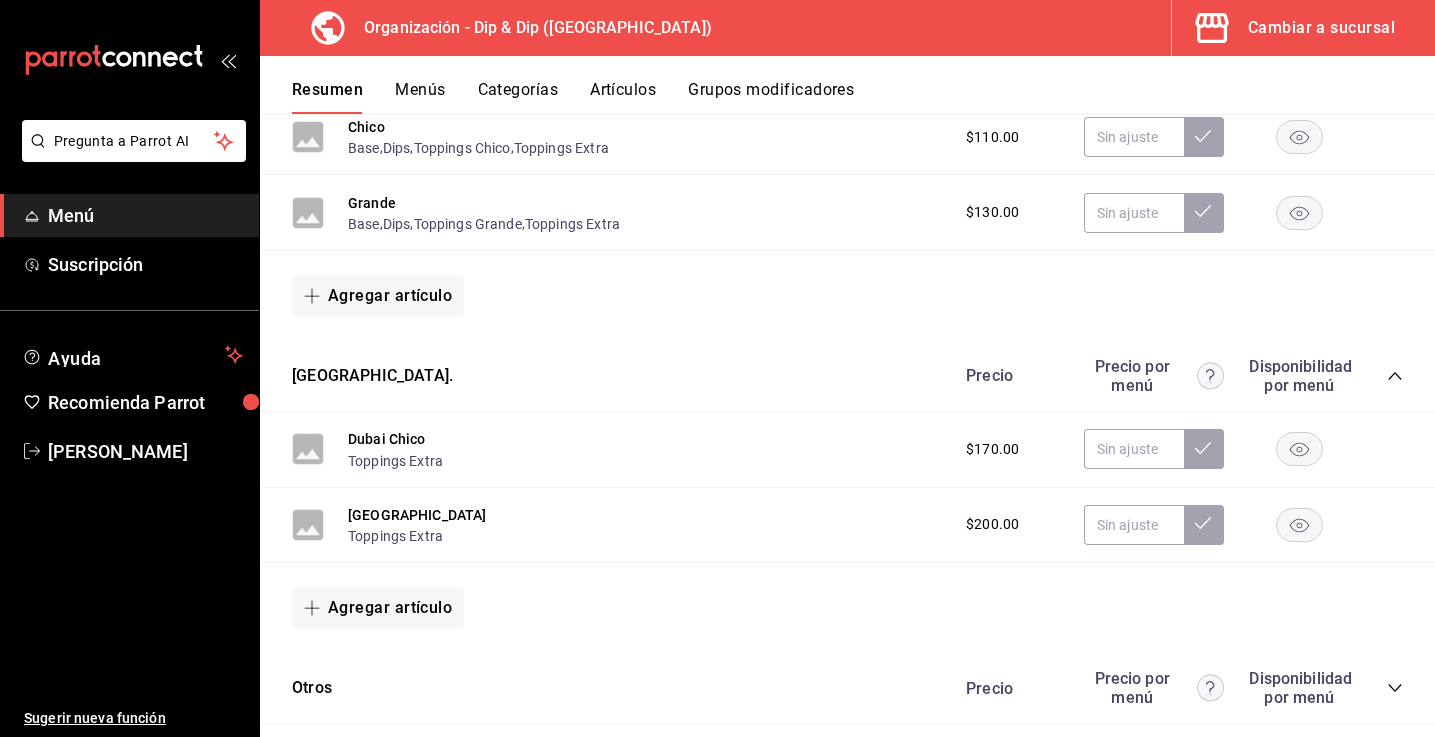 scroll, scrollTop: 782, scrollLeft: 0, axis: vertical 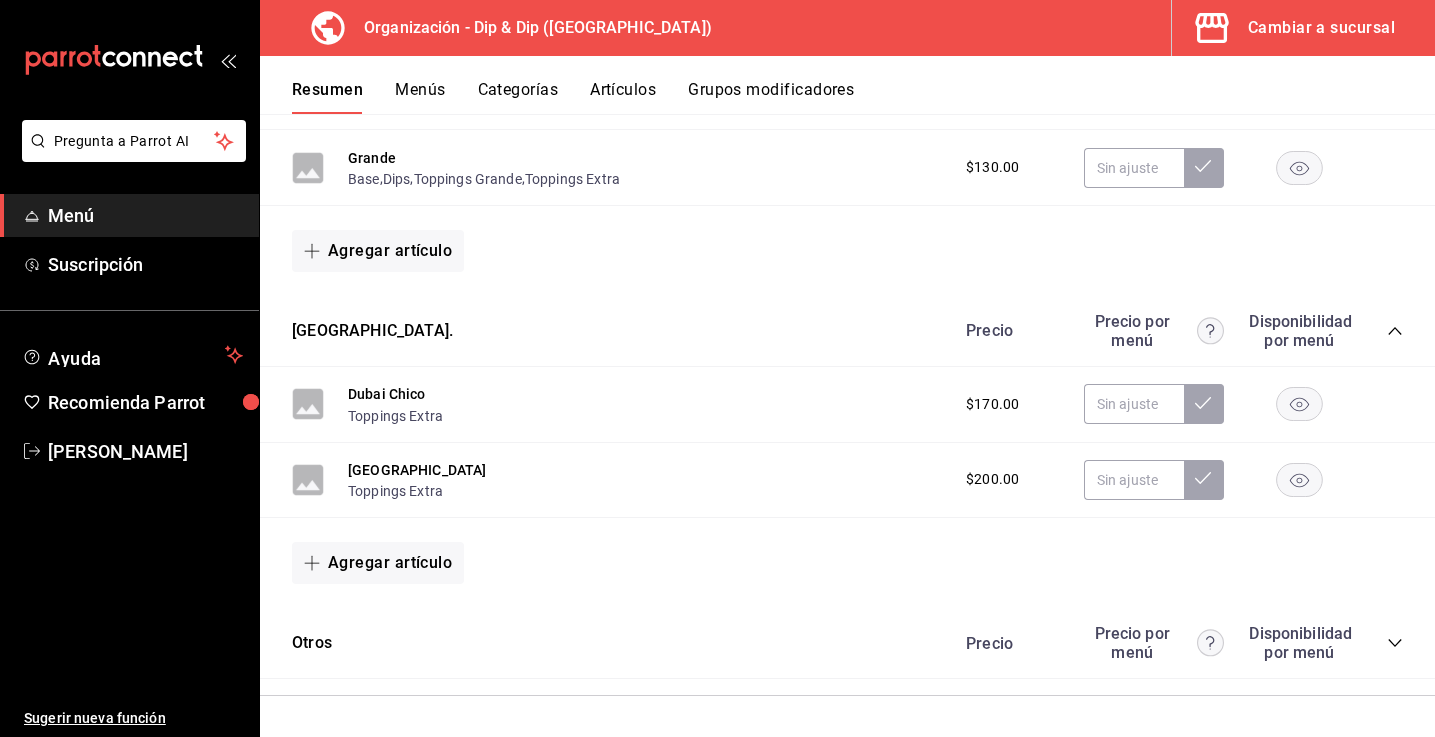 drag, startPoint x: 1394, startPoint y: 644, endPoint x: 1396, endPoint y: 657, distance: 13.152946 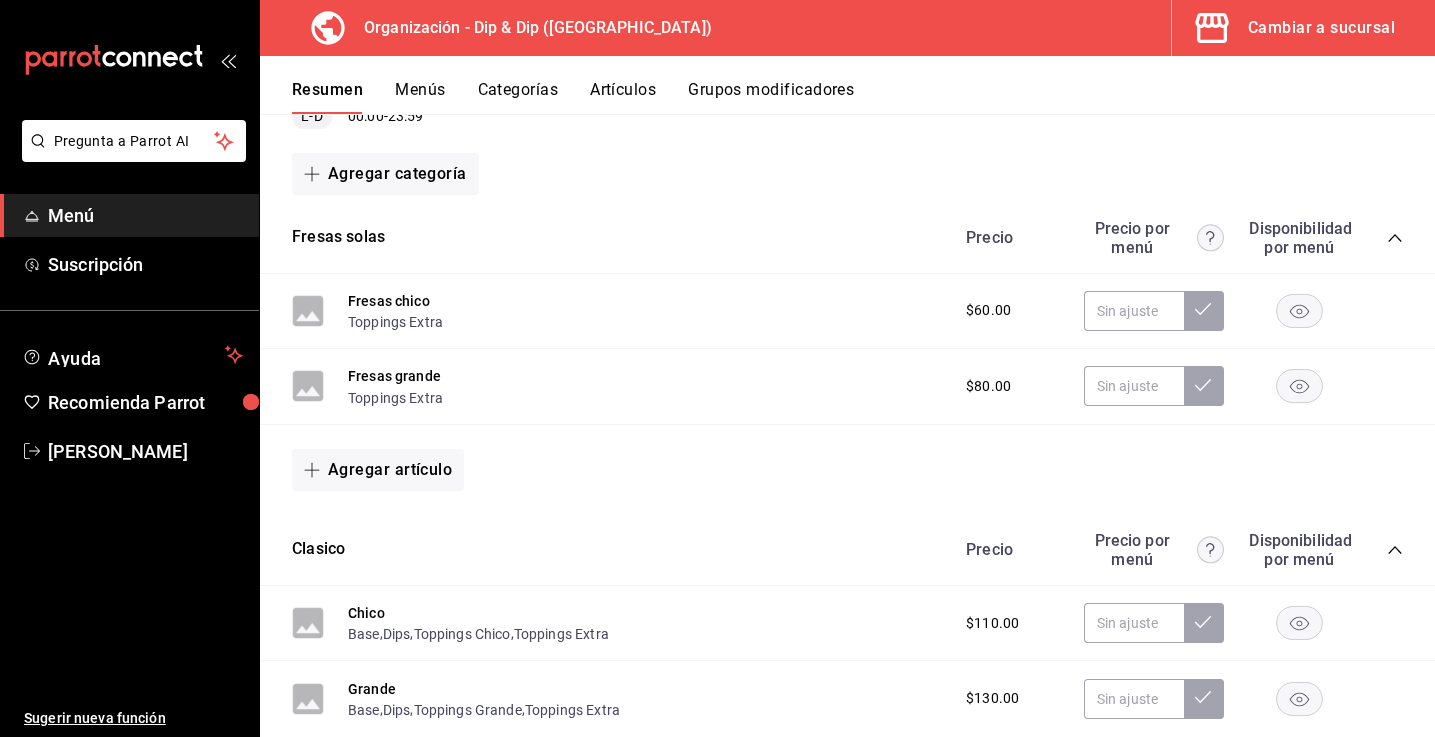 scroll, scrollTop: 245, scrollLeft: 0, axis: vertical 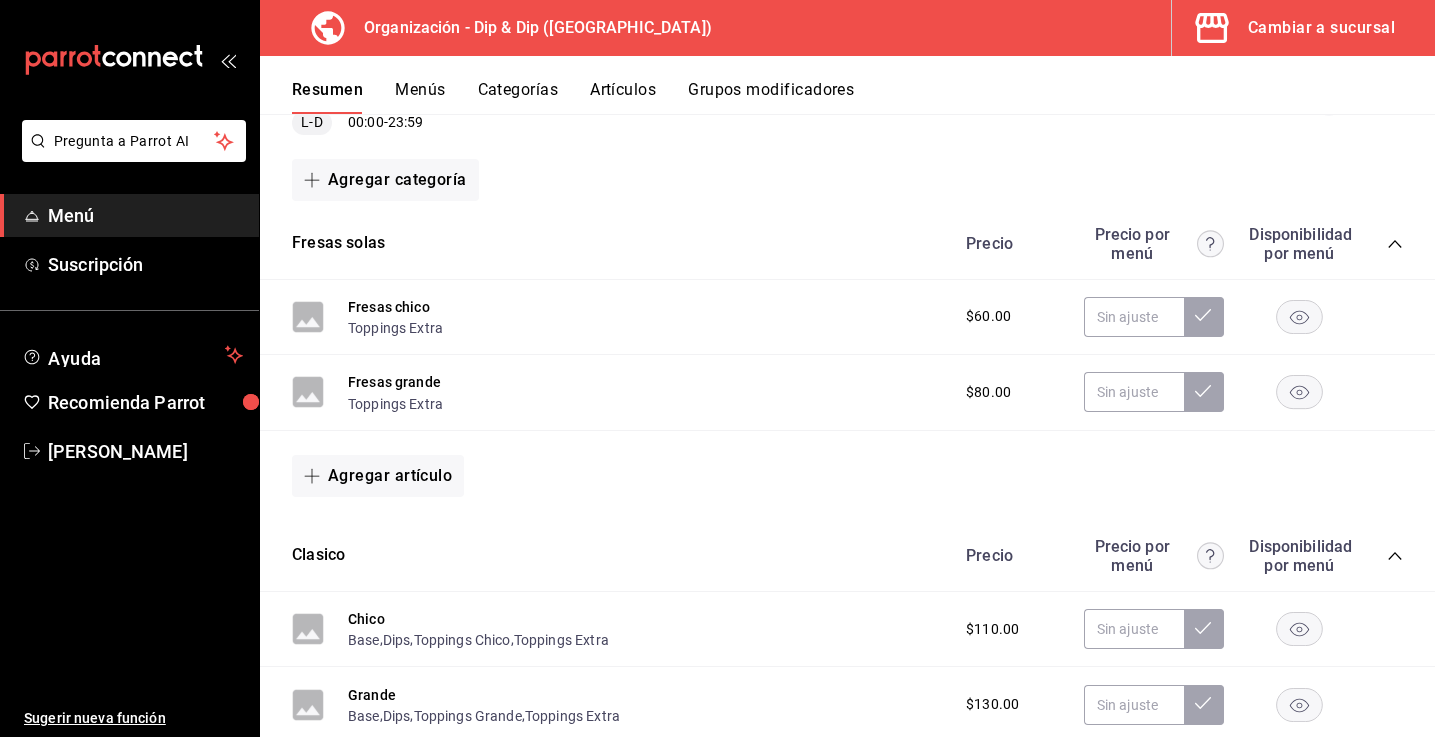 click on "Menús" at bounding box center (420, 97) 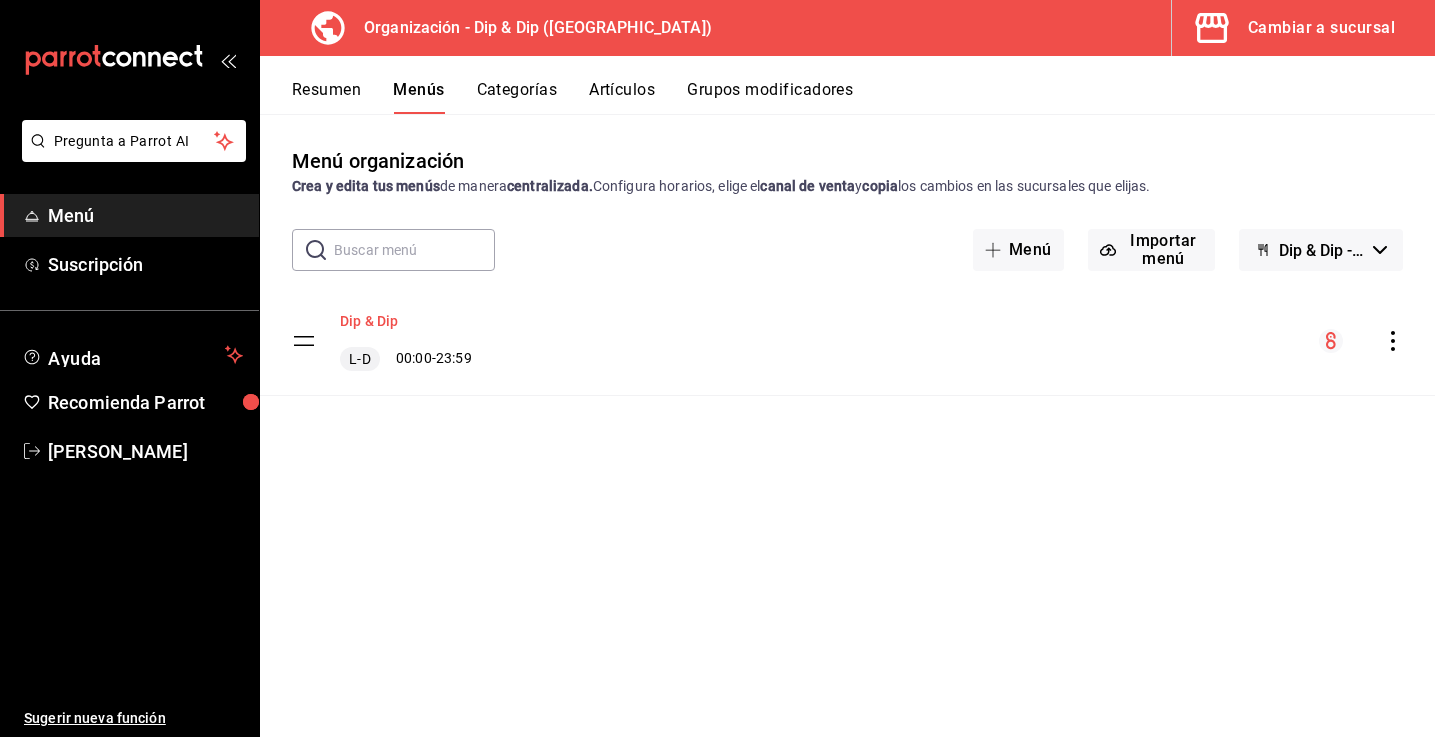 click on "Dip & Dip" at bounding box center (369, 321) 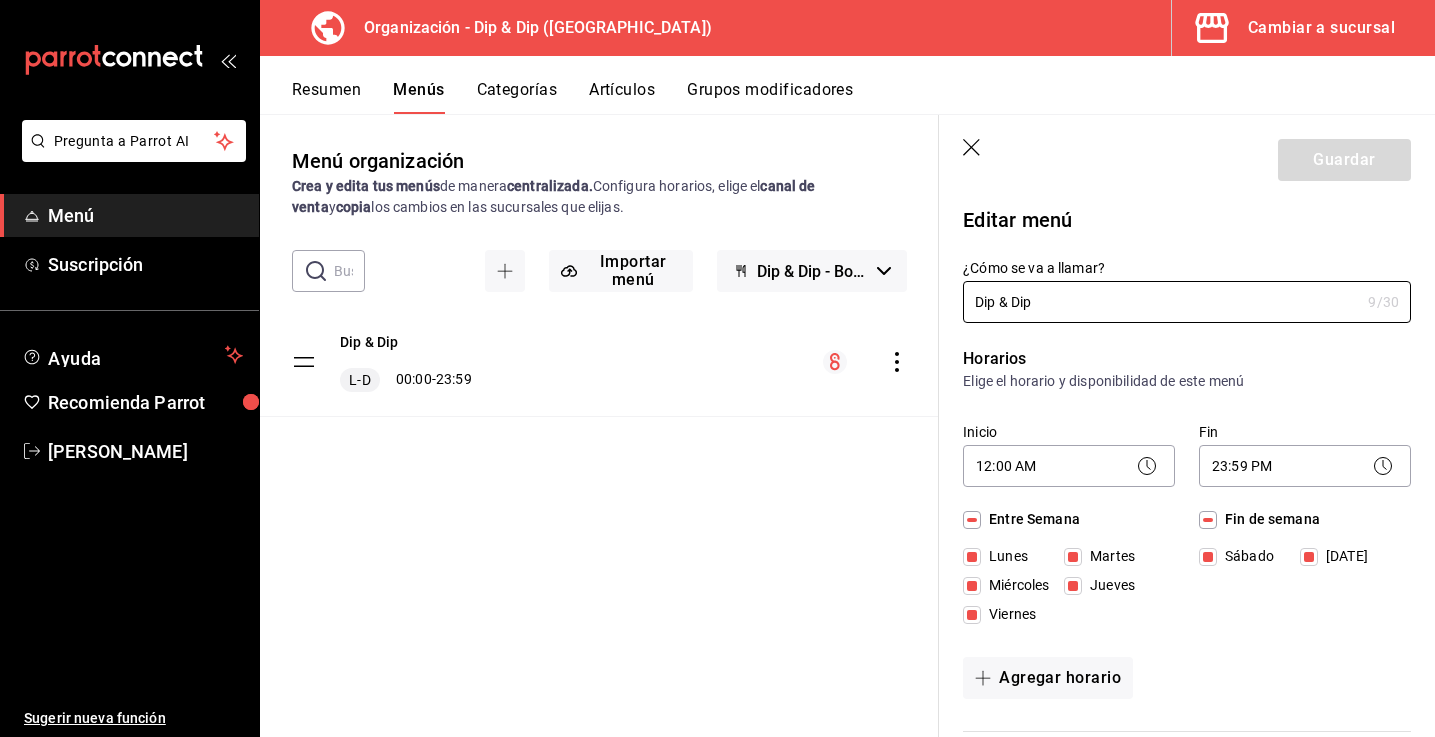 checkbox on "true" 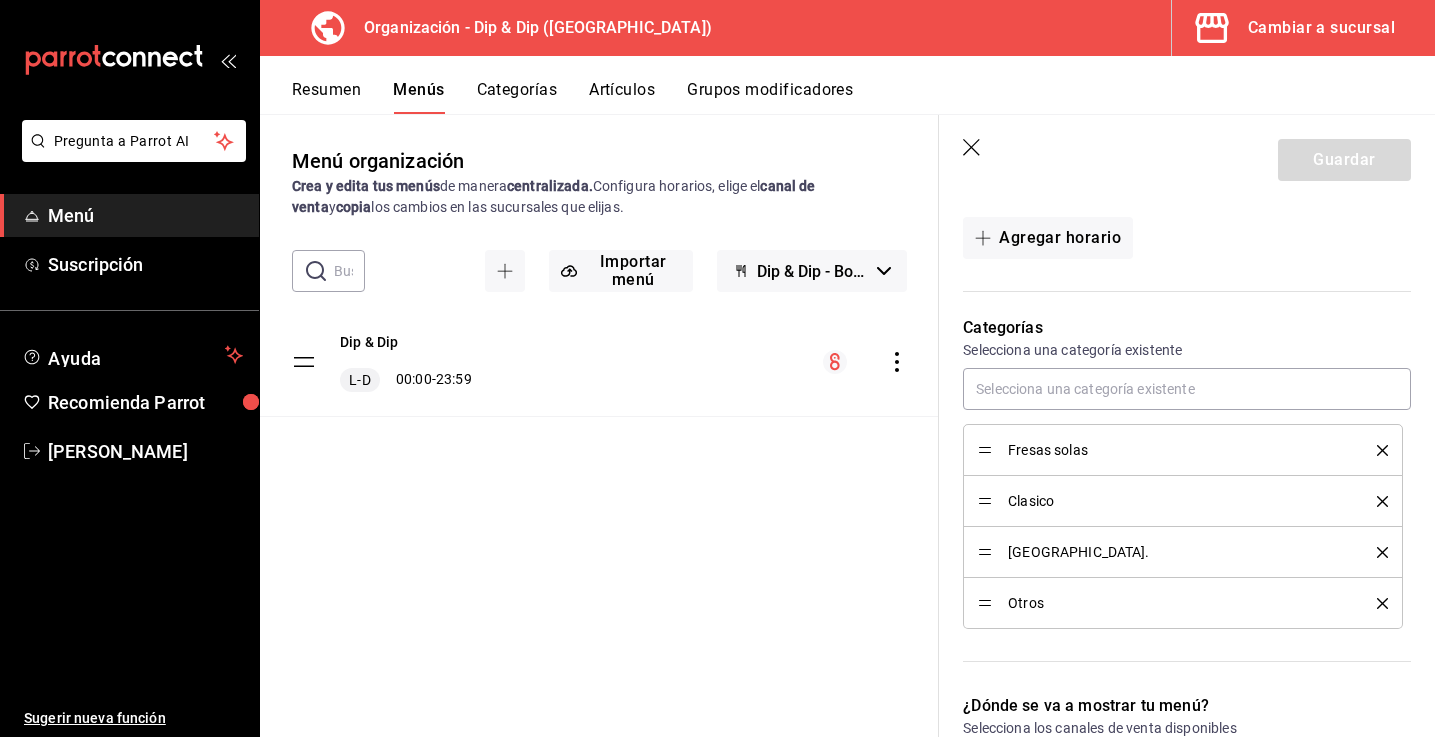 scroll, scrollTop: 472, scrollLeft: 0, axis: vertical 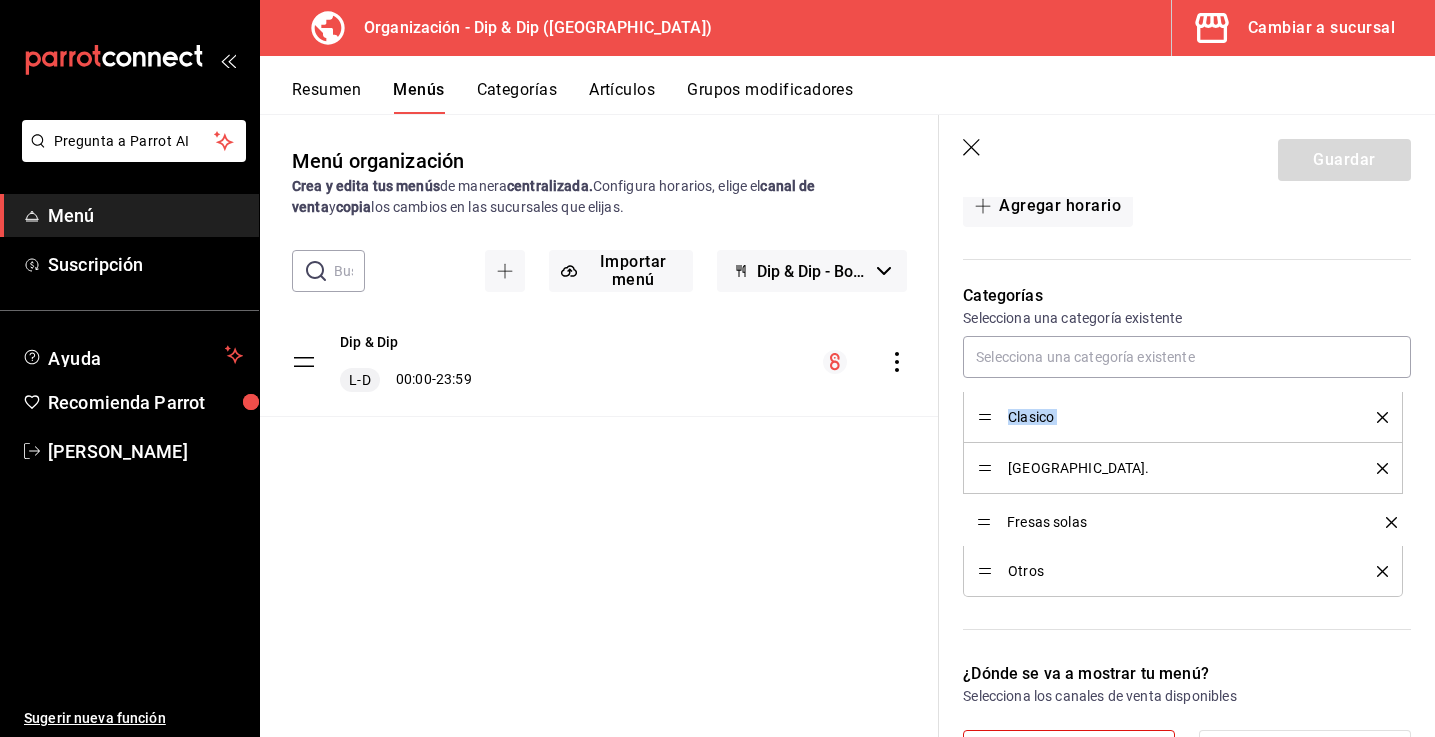 drag, startPoint x: 981, startPoint y: 421, endPoint x: 985, endPoint y: 524, distance: 103.077644 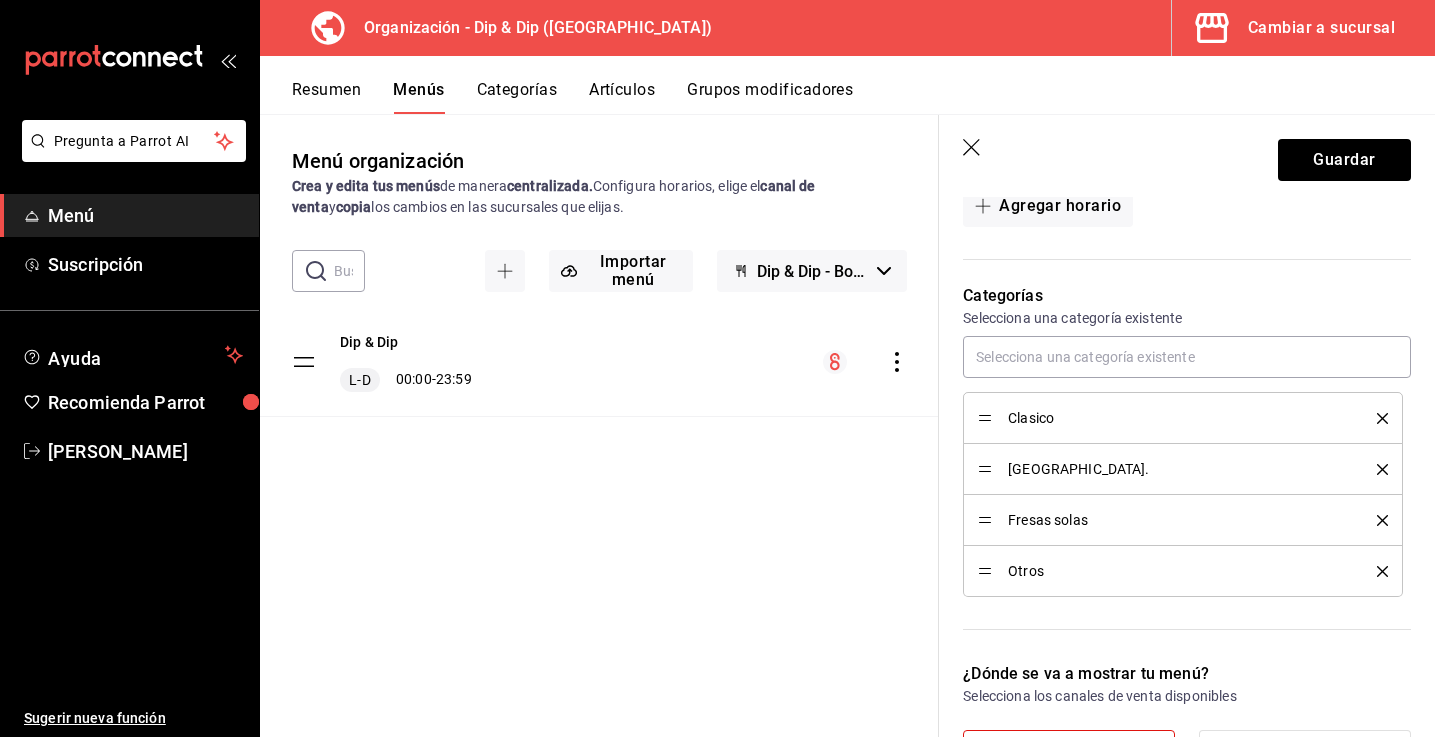 click on "Menú organización Crea y edita tus menús  de manera  centralizada.  Configura horarios, elige el  canal de venta  y  copia  los cambios en las sucursales que elijas. ​ ​ Importar menú Dip & Dip - Borrador Dip & Dip L-D 00:00  -  23:59" at bounding box center (599, 441) 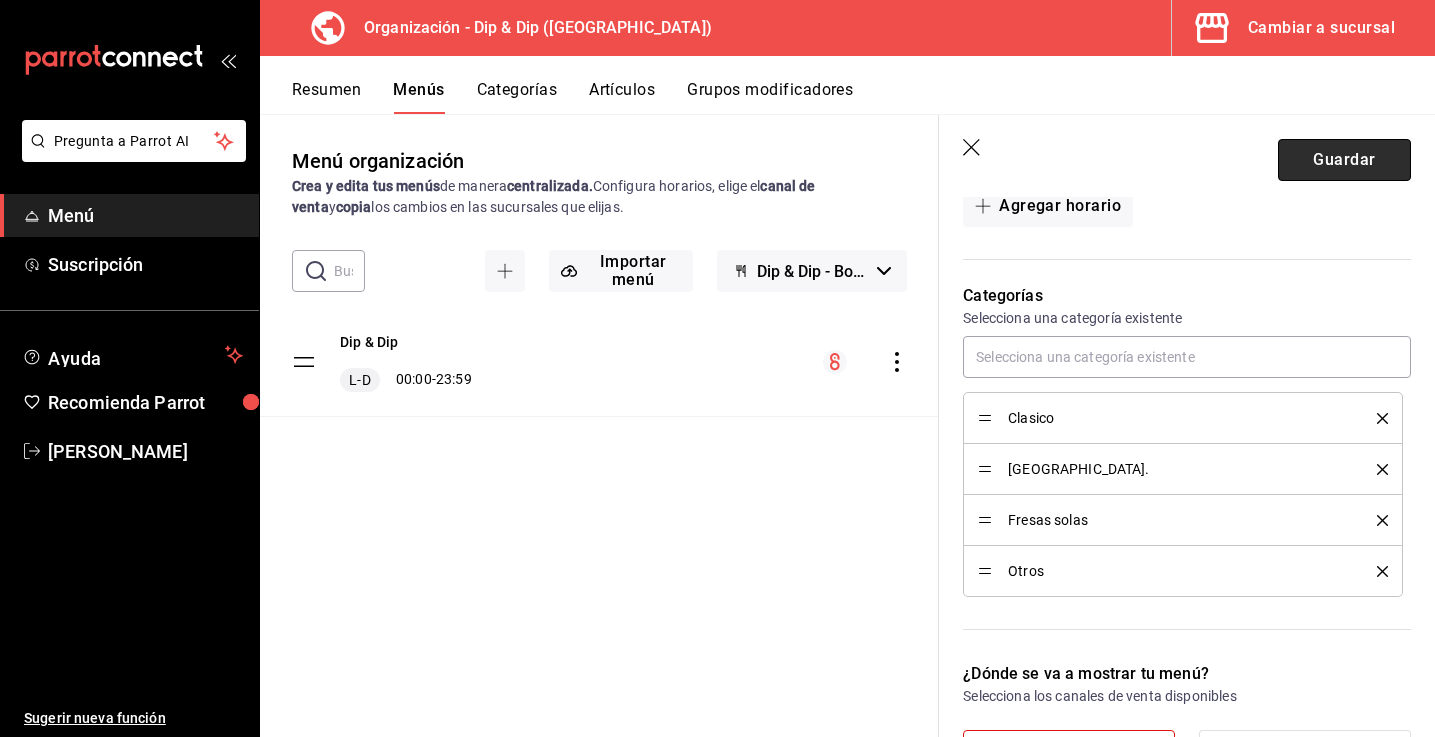 click on "Guardar" at bounding box center (1344, 160) 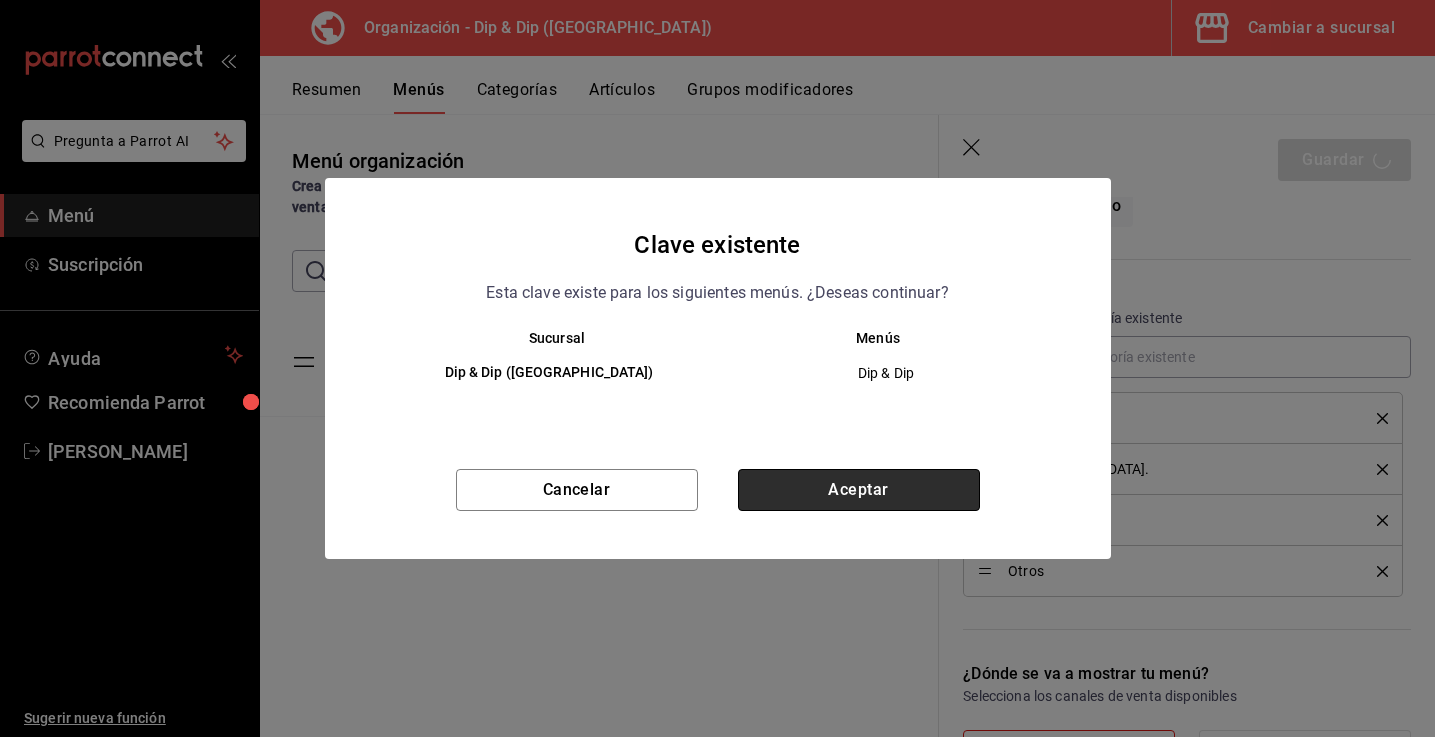 click on "Aceptar" at bounding box center [859, 490] 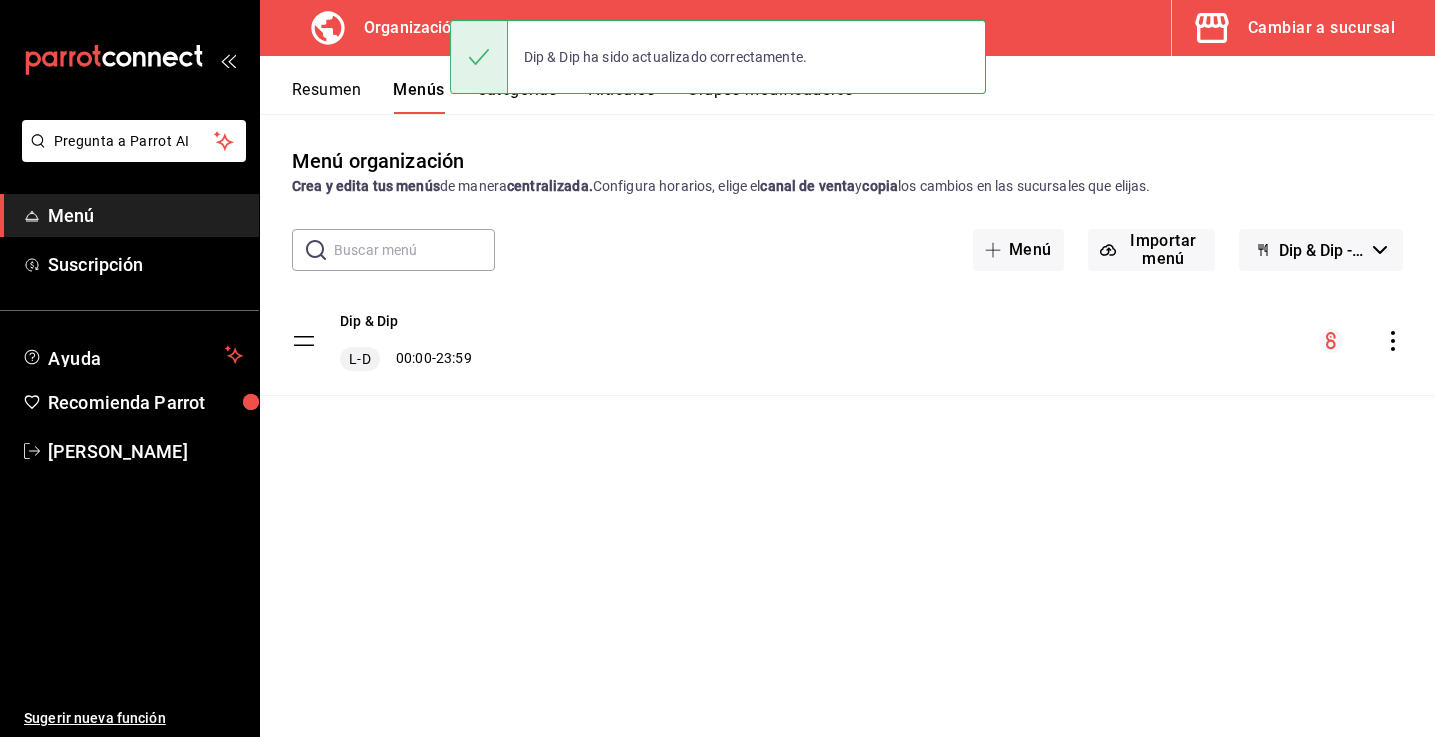 scroll, scrollTop: 0, scrollLeft: 0, axis: both 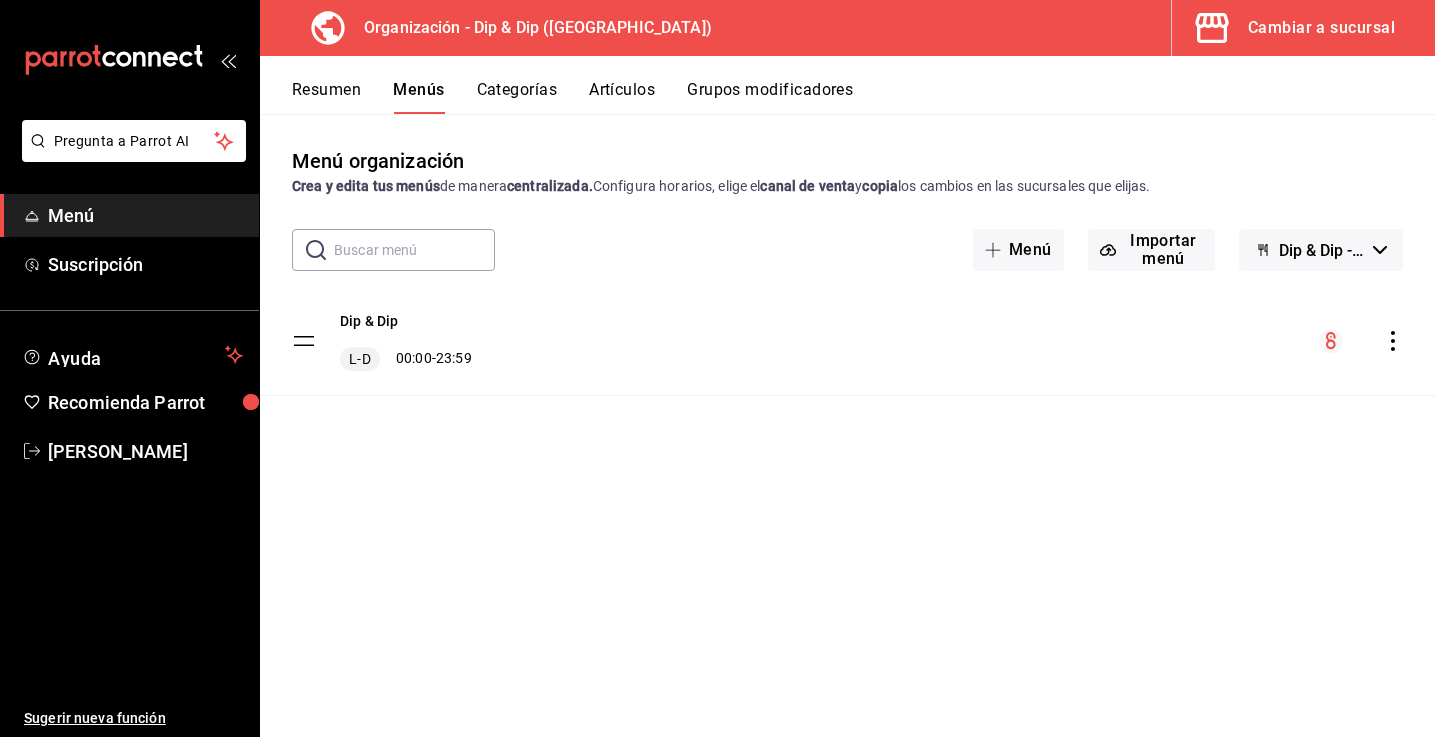 click on "Resumen" at bounding box center [326, 97] 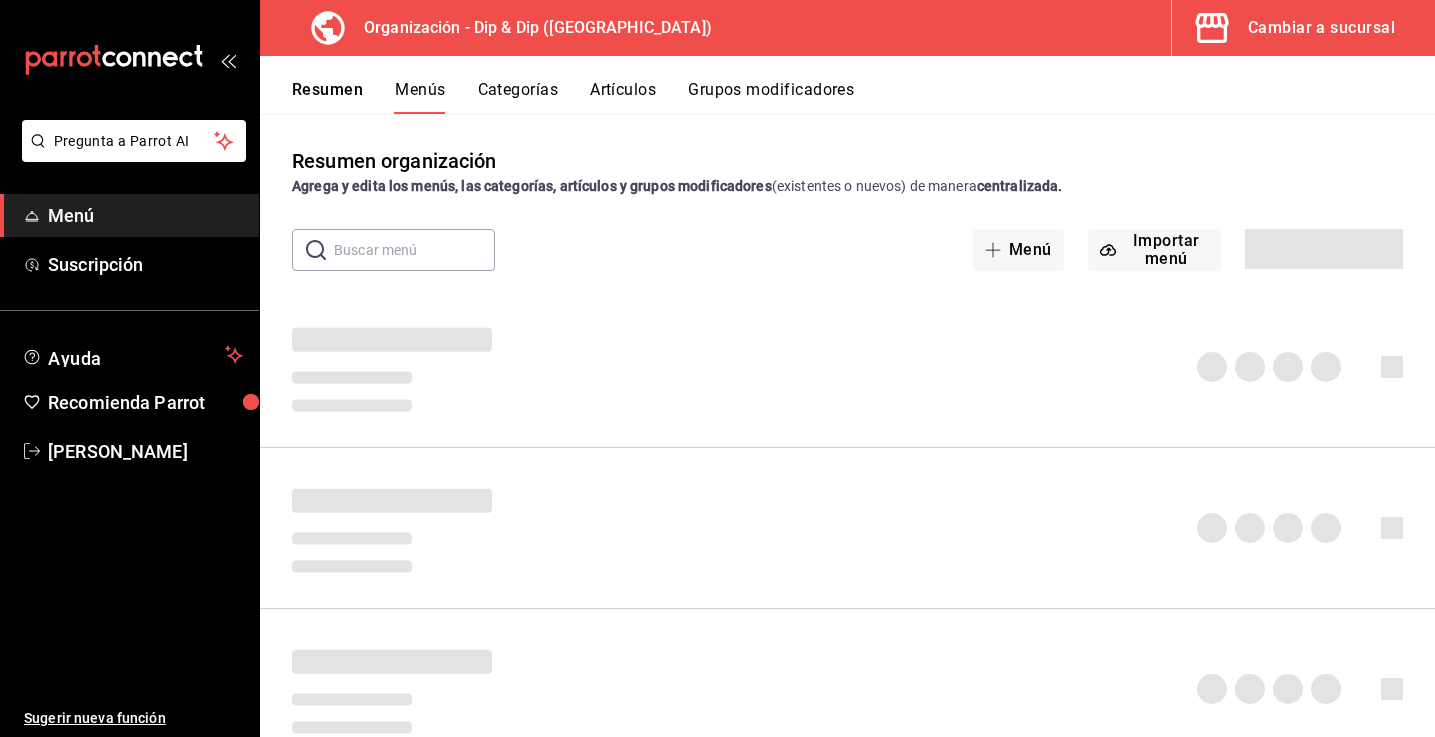 click on "Categorías" at bounding box center [518, 97] 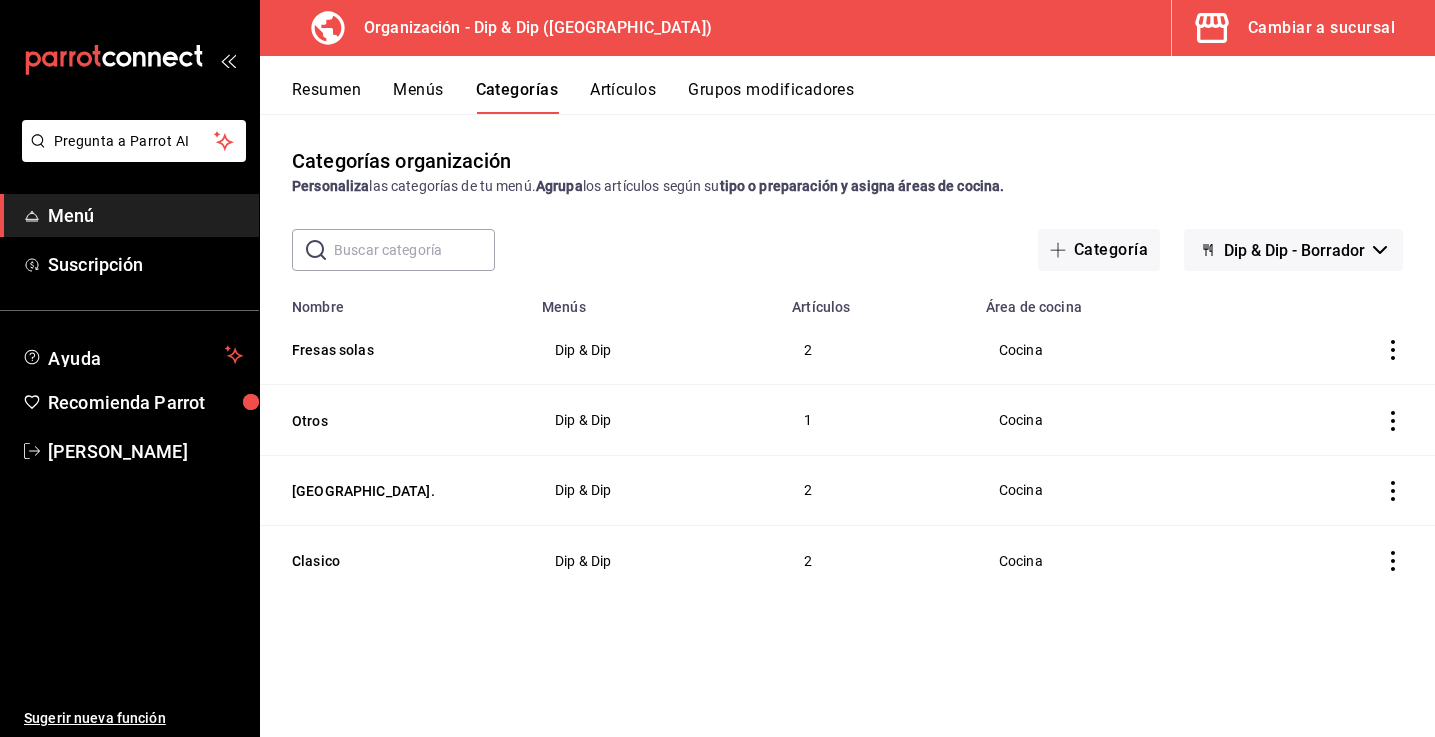 scroll, scrollTop: 0, scrollLeft: 0, axis: both 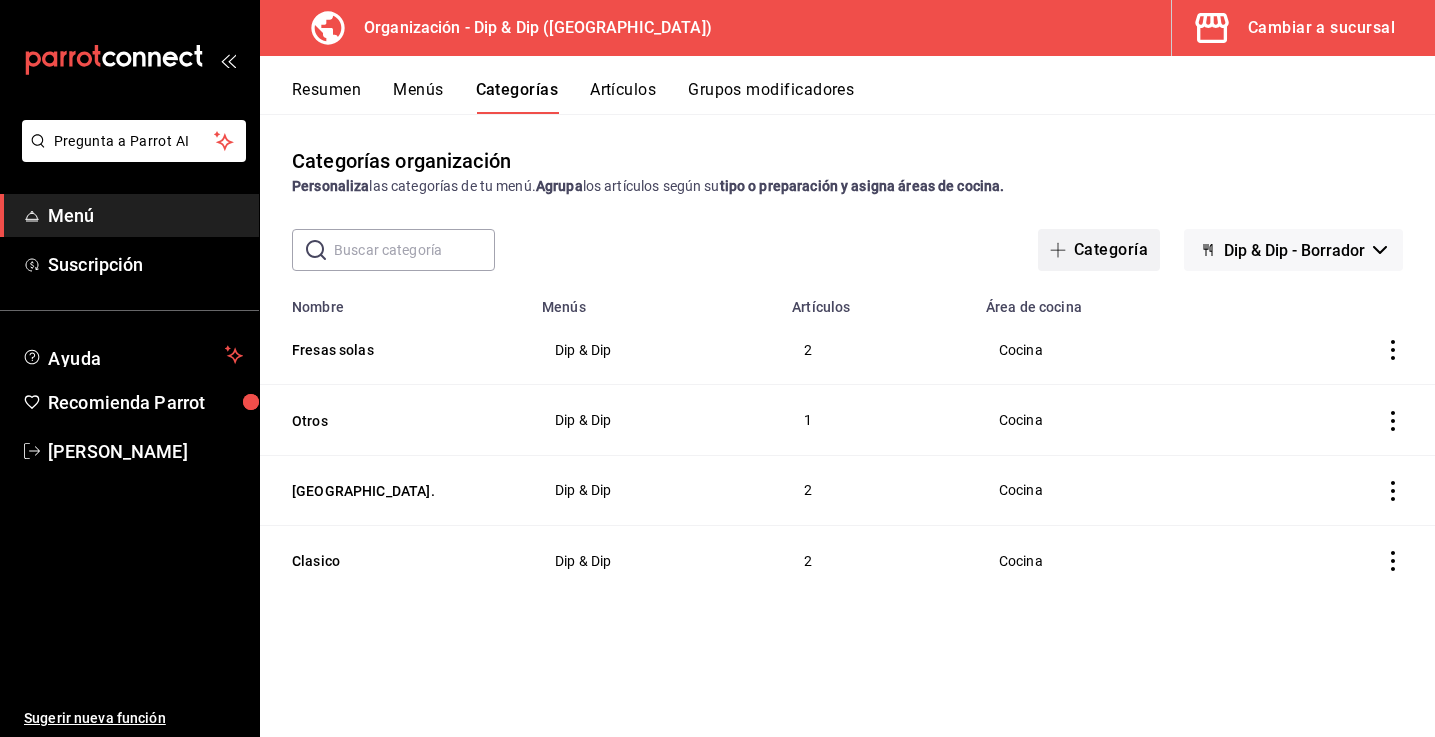 click on "Categoría" at bounding box center (1099, 250) 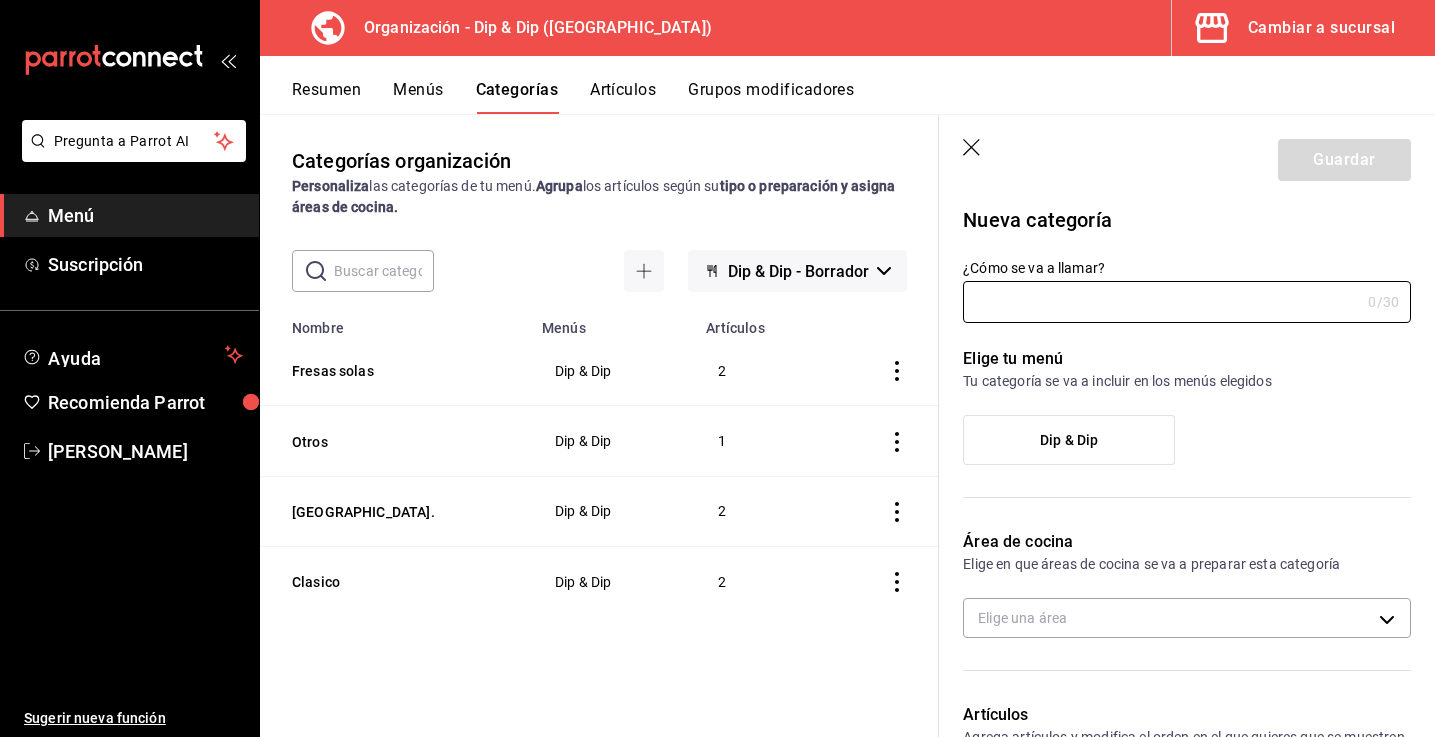 type on "533424d3-2742-4a80-b1ef-ae36276073c6" 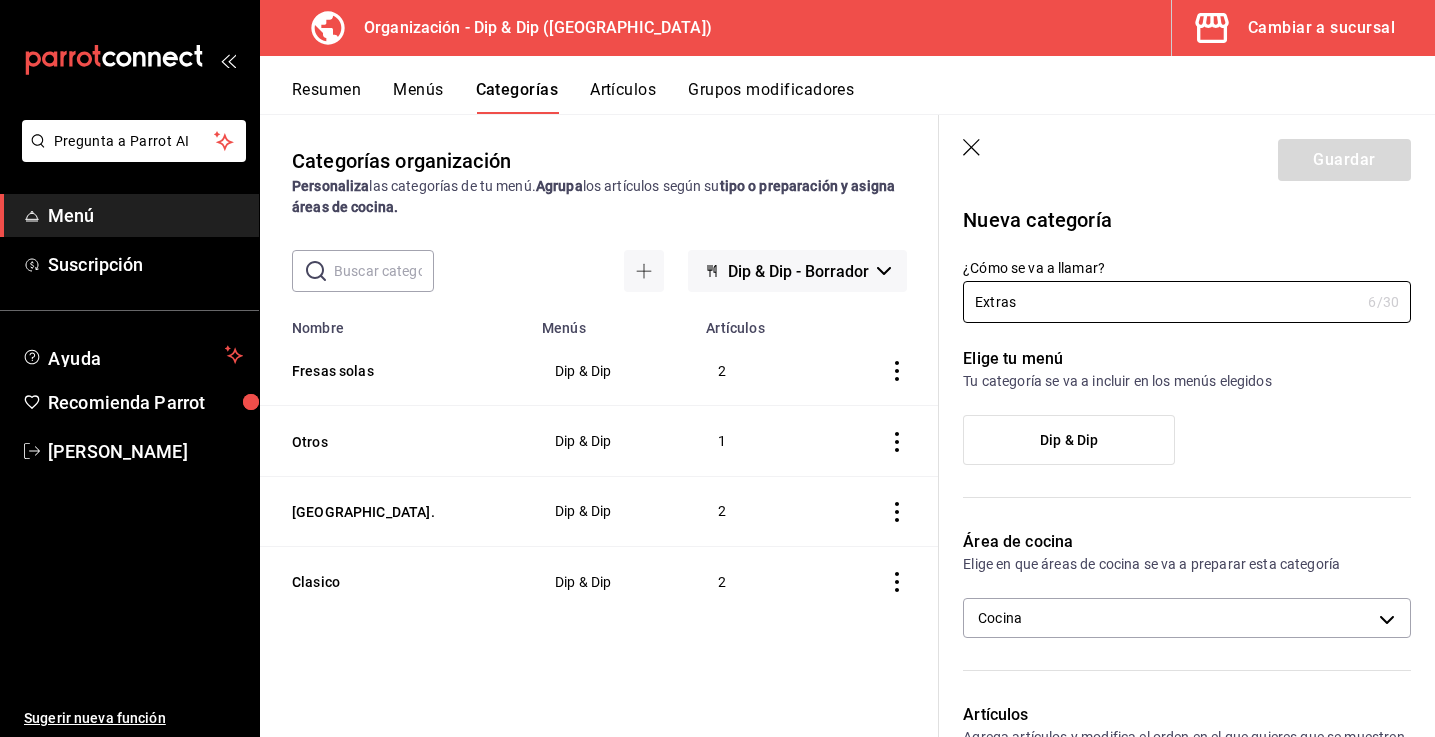 type on "Extras" 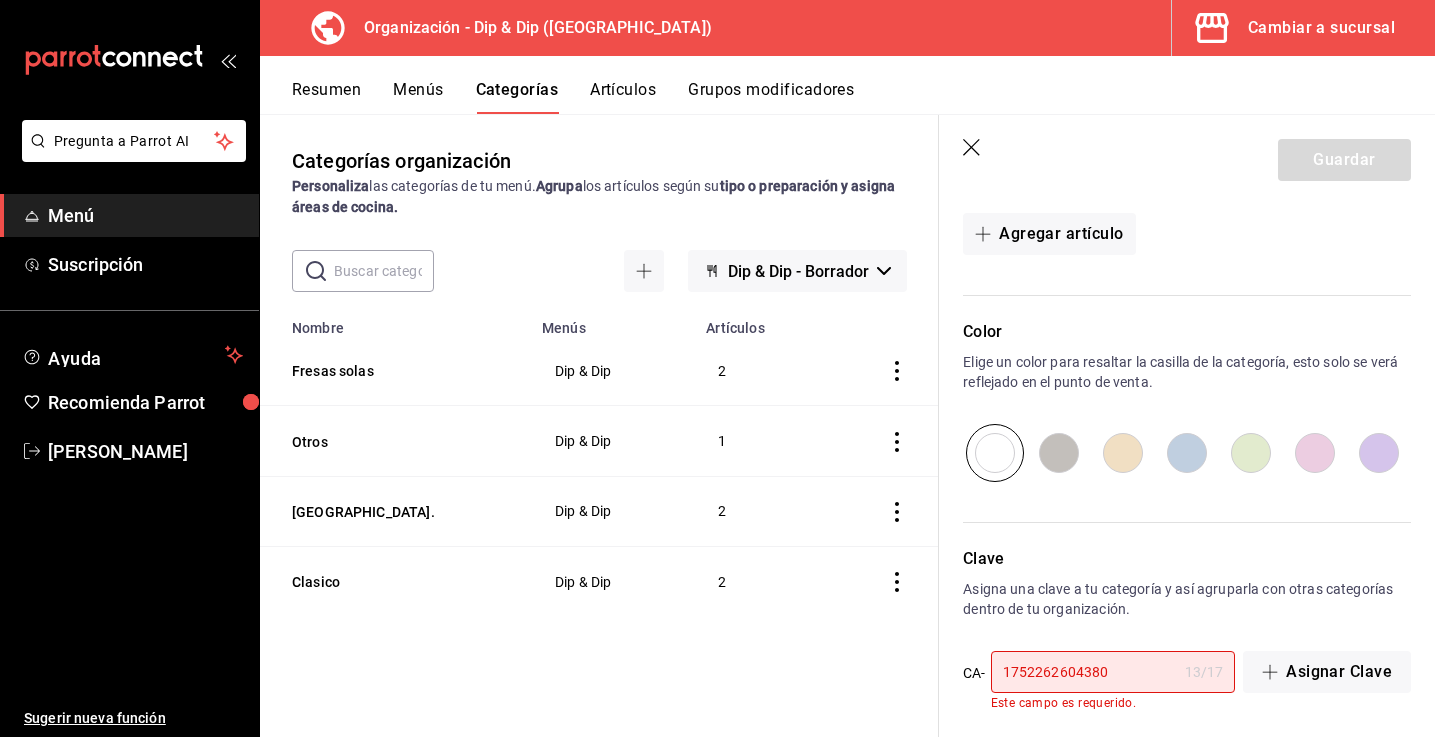 scroll, scrollTop: 591, scrollLeft: 0, axis: vertical 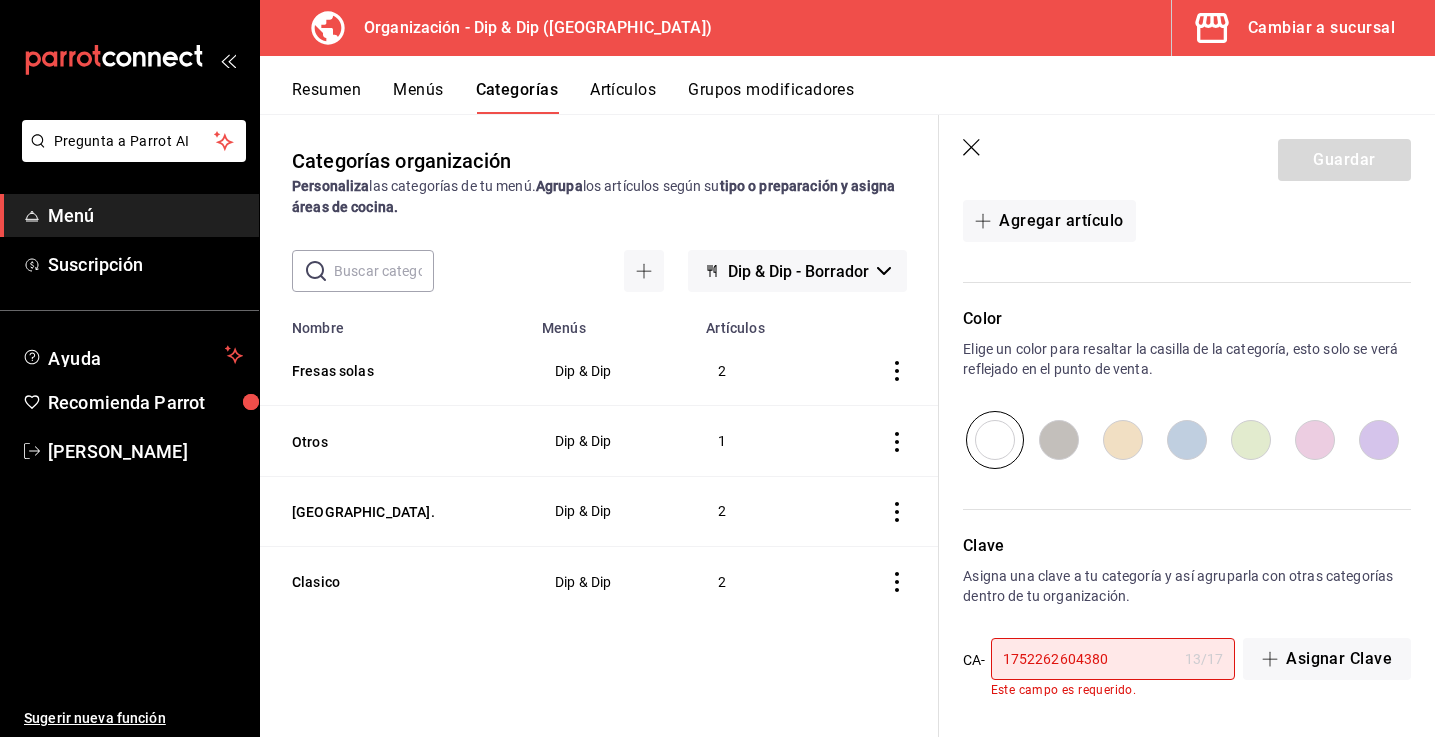 click on "1752262604380" at bounding box center [1084, 659] 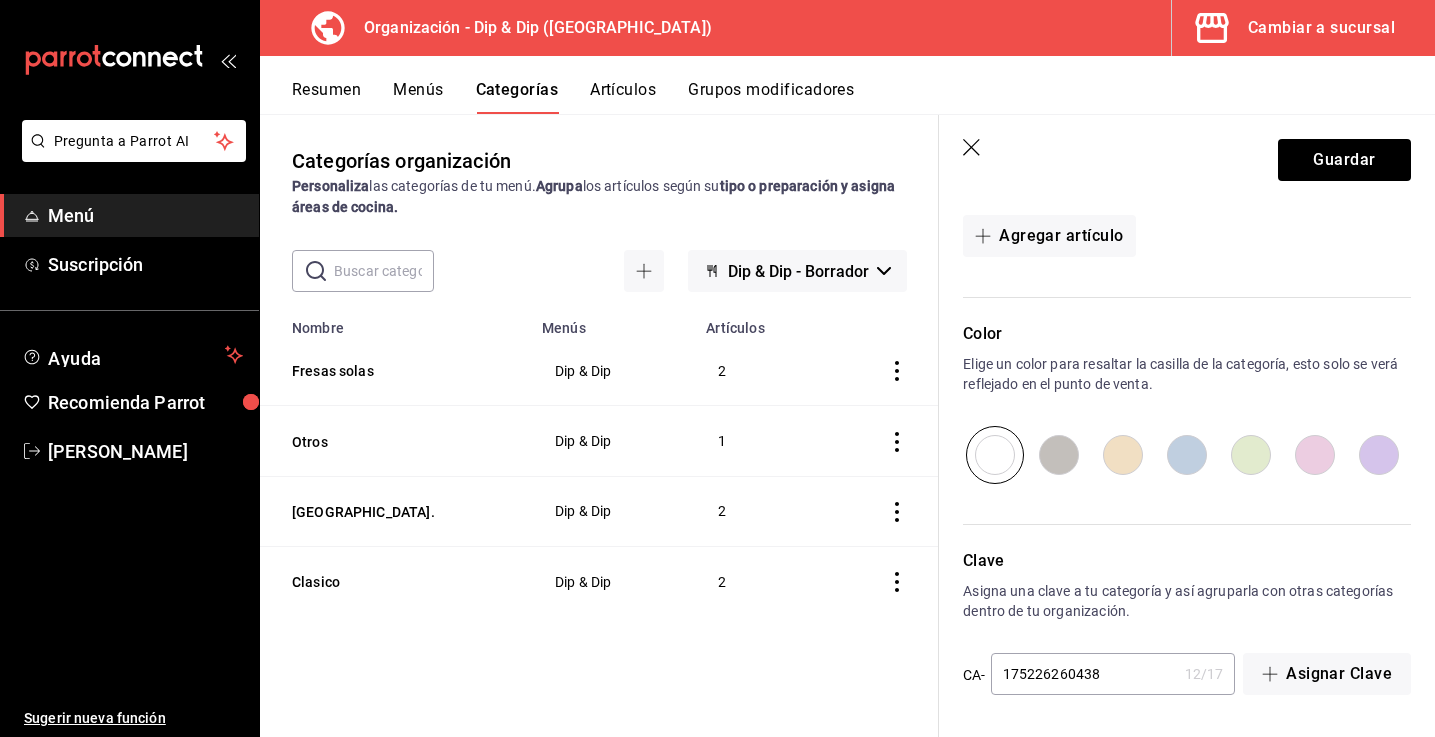 scroll, scrollTop: 576, scrollLeft: 0, axis: vertical 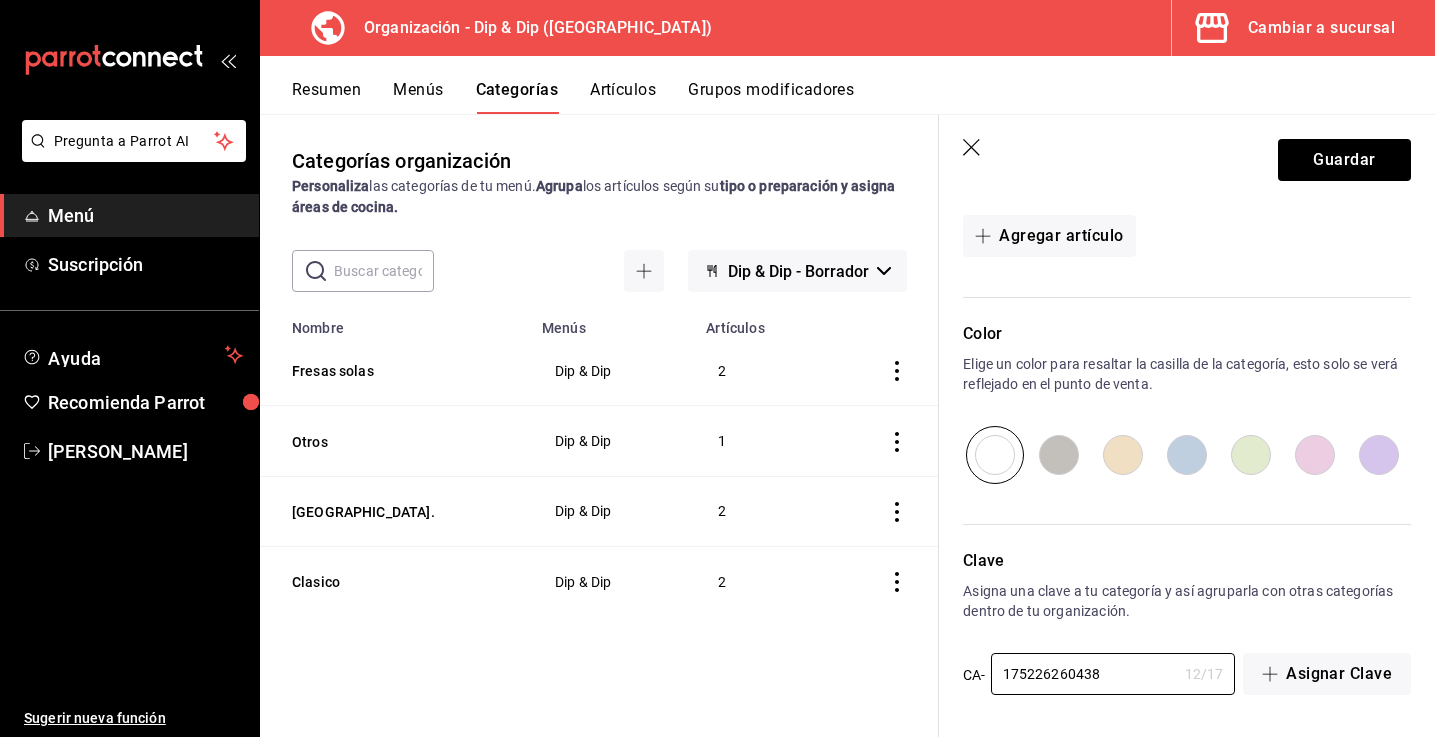 type on "175226260438" 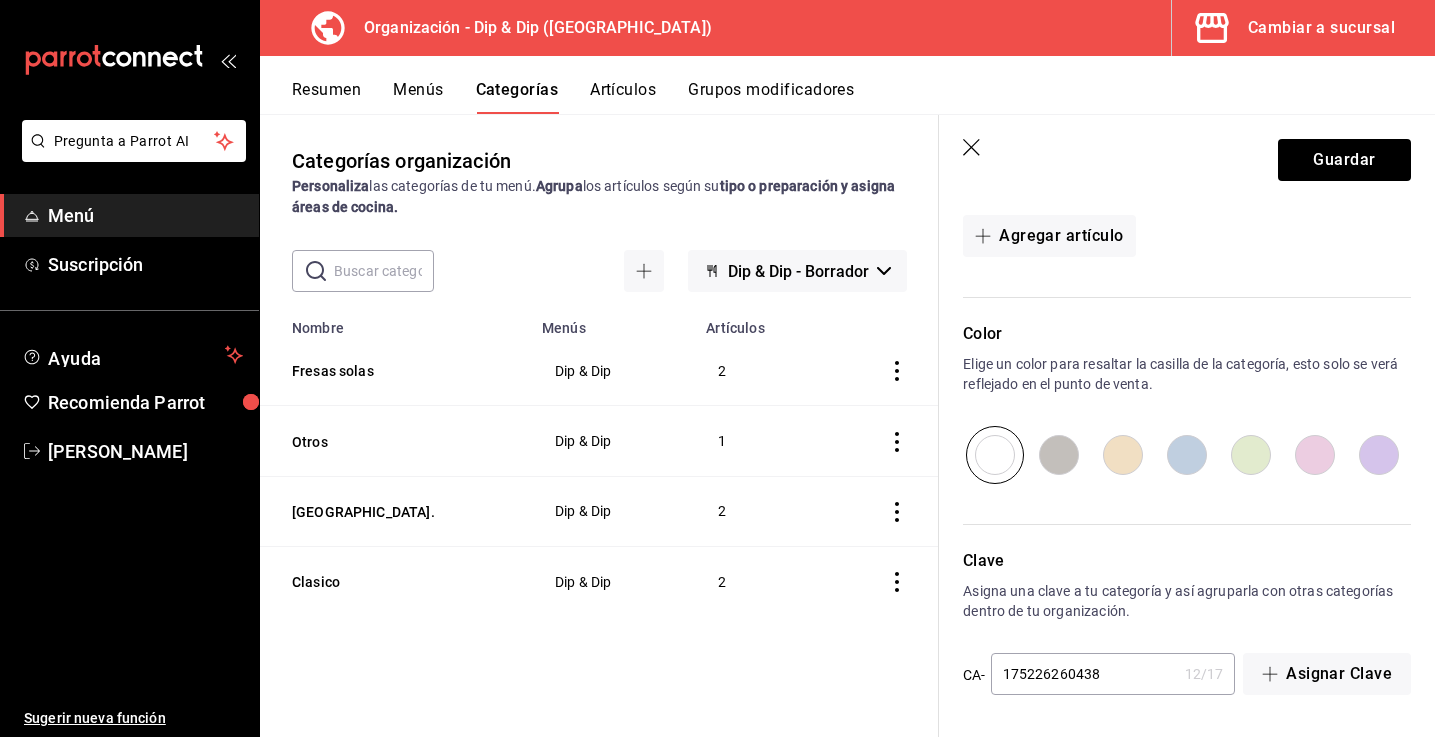 click on "Clave Asigna una clave a tu categoría y así agruparla con otras categorías dentro de tu organización. CA- 175226260438 12 / 17 ​ Asignar Clave" at bounding box center [1175, 611] 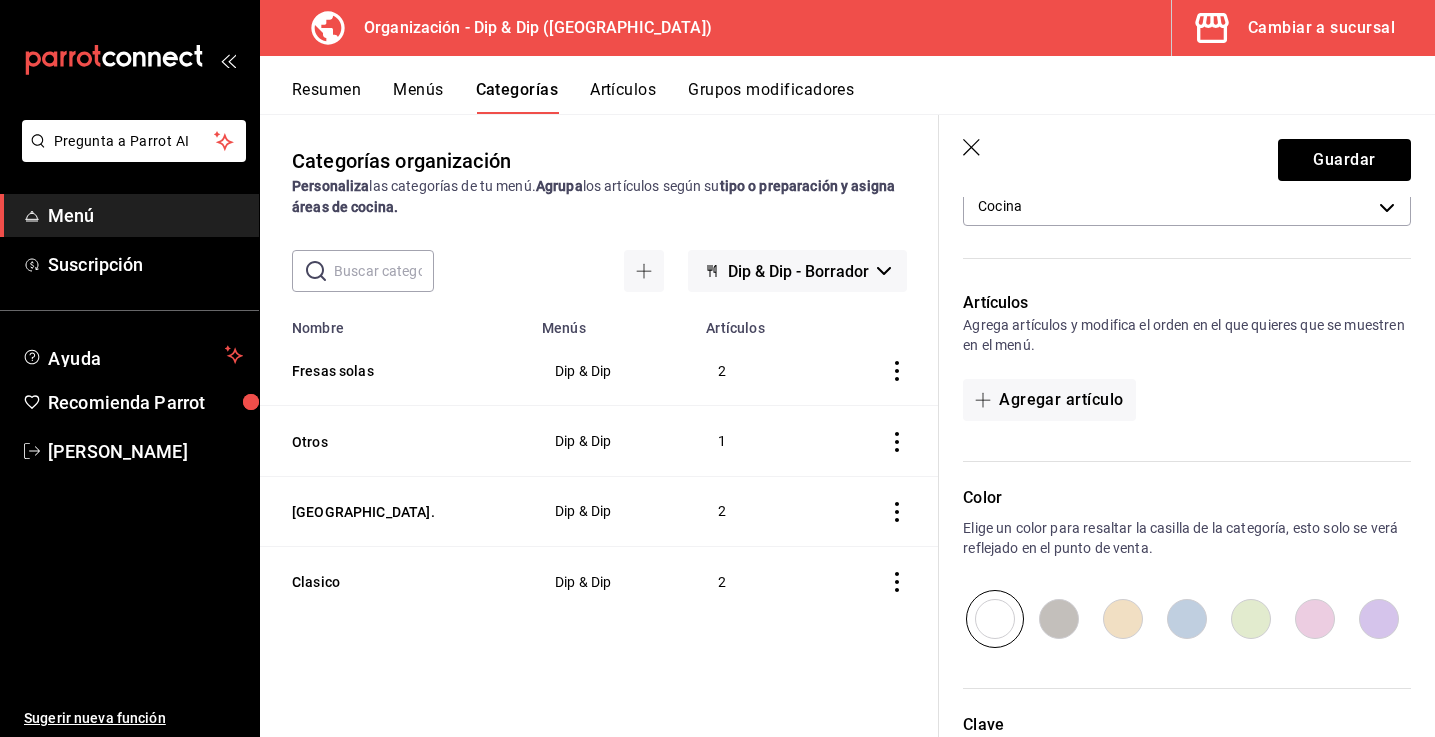 scroll, scrollTop: 387, scrollLeft: 0, axis: vertical 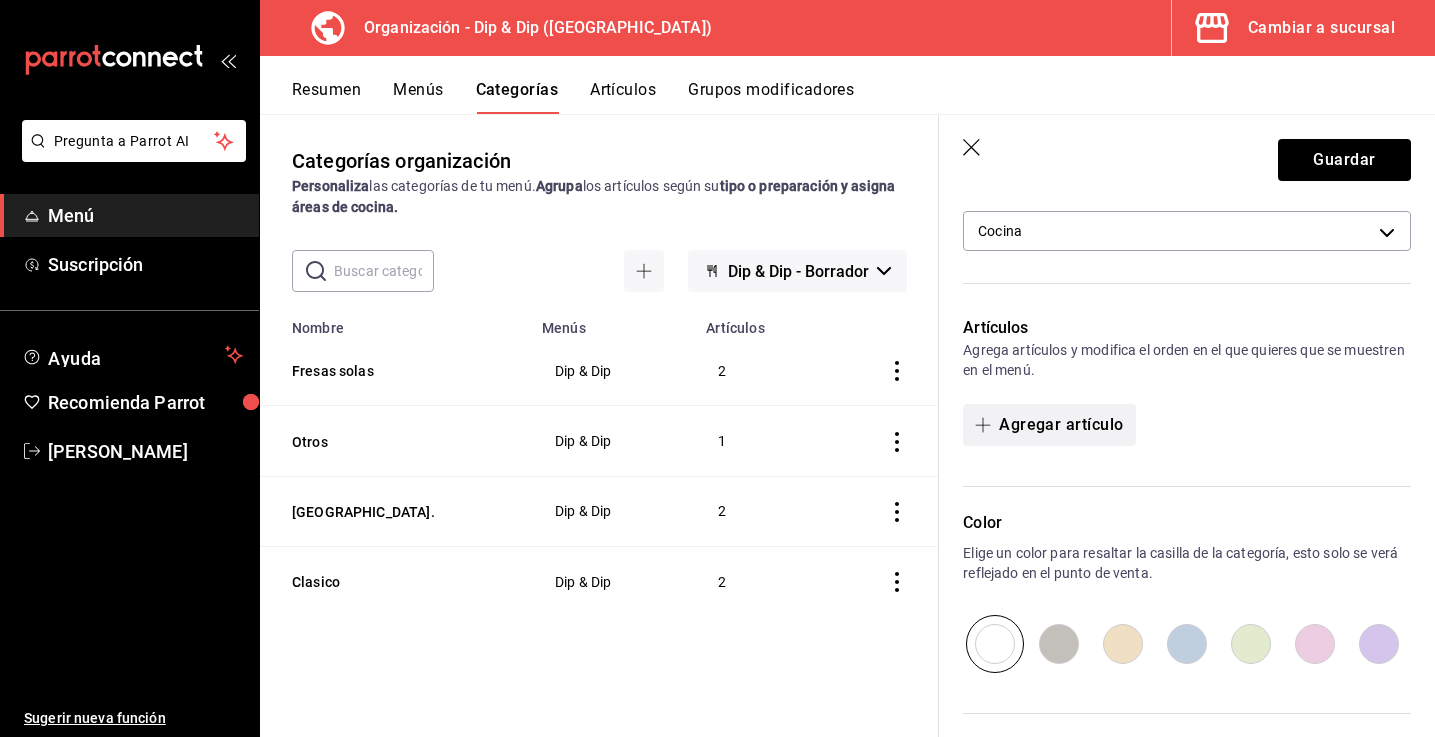 click on "Agregar artículo" at bounding box center [1049, 425] 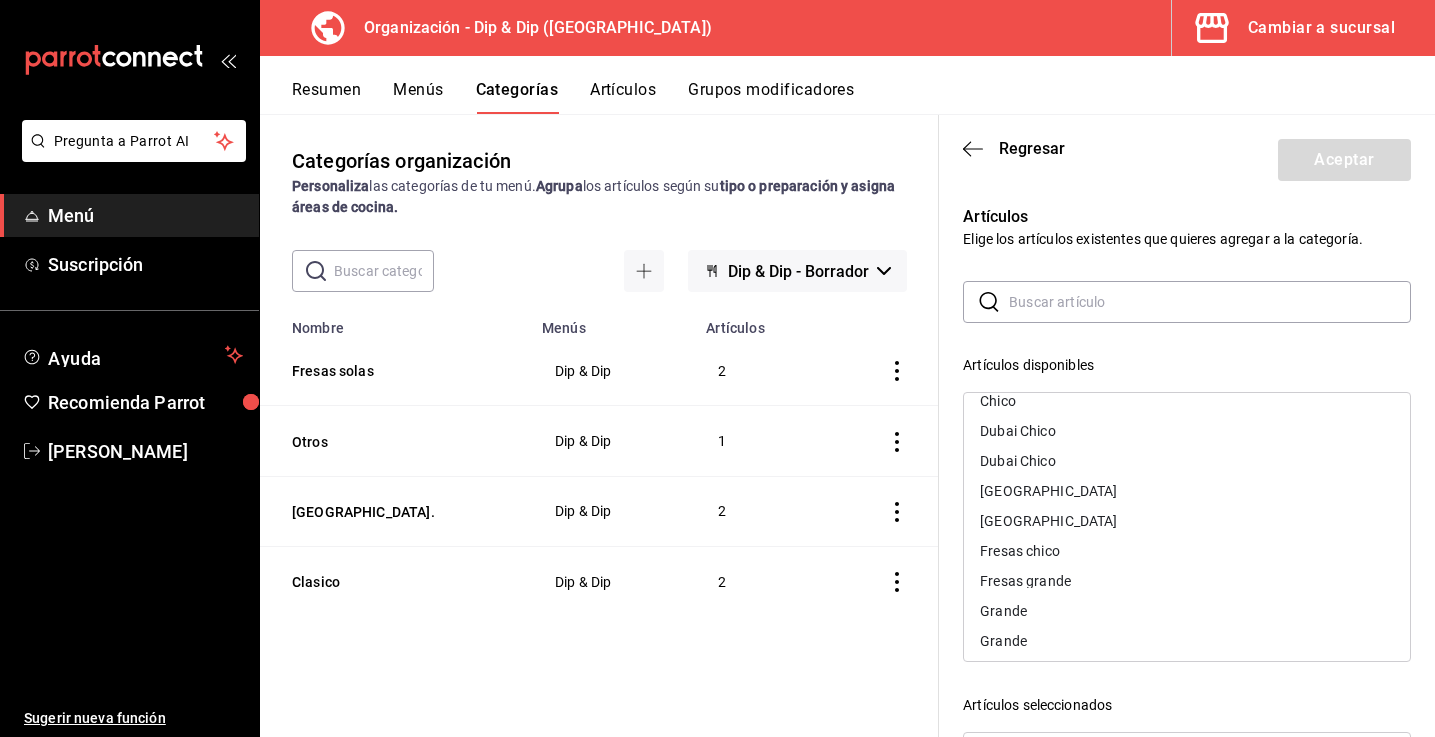 scroll, scrollTop: 116, scrollLeft: 0, axis: vertical 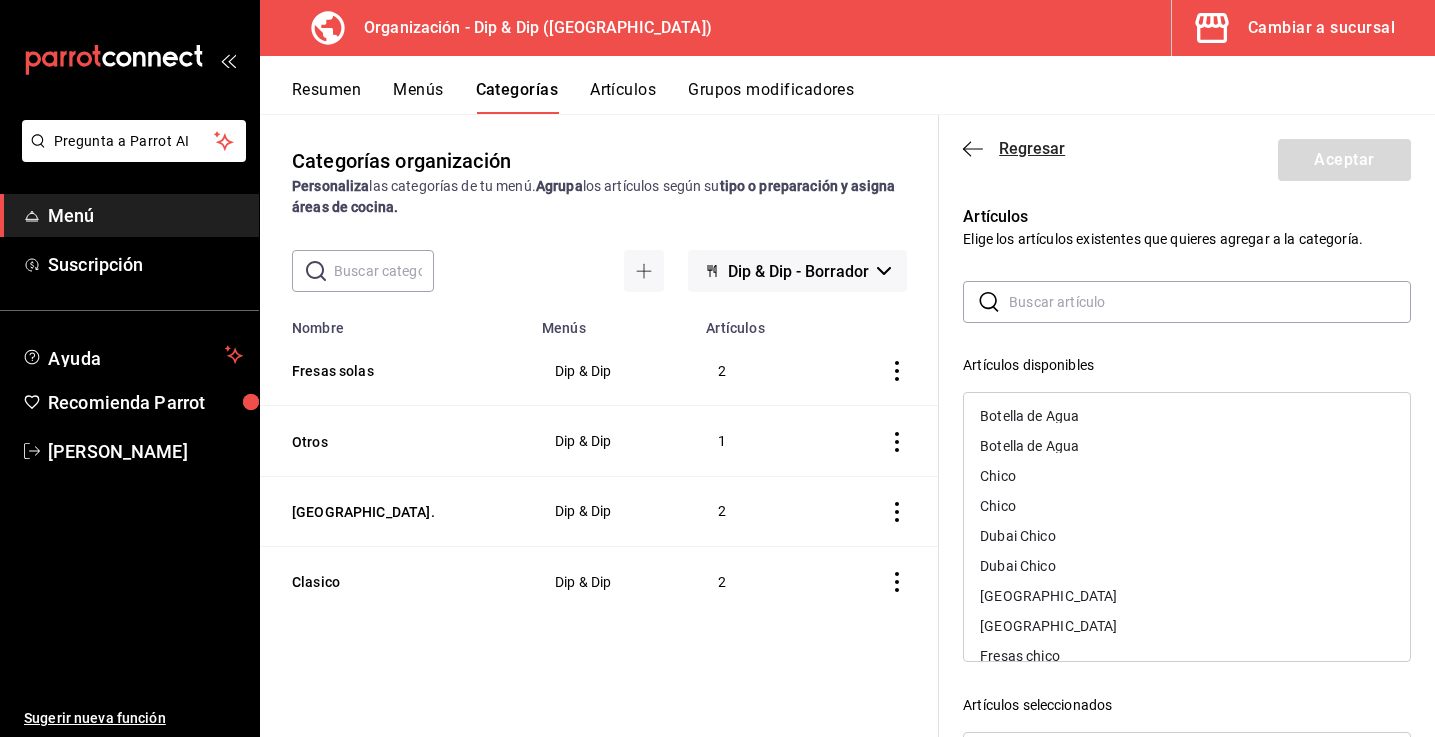 click 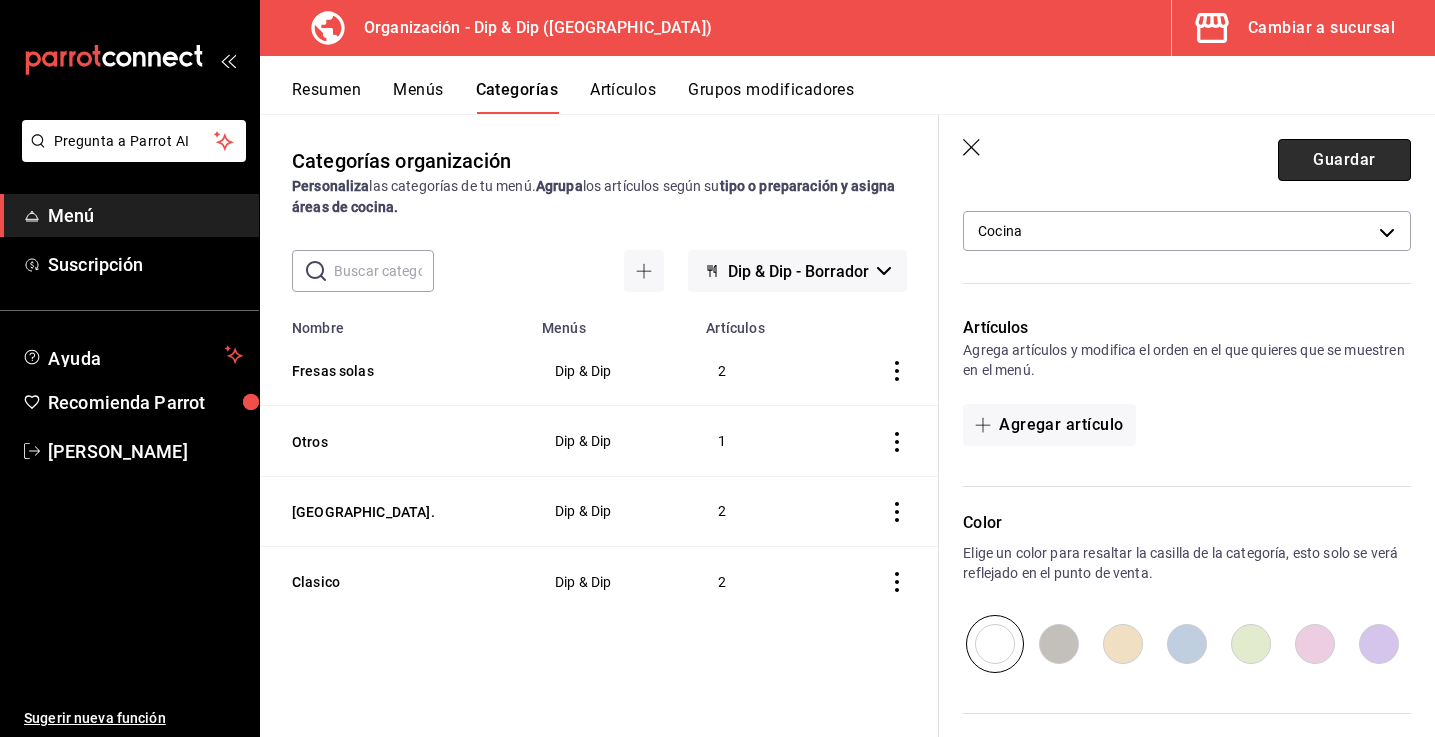 click on "Guardar" at bounding box center [1344, 160] 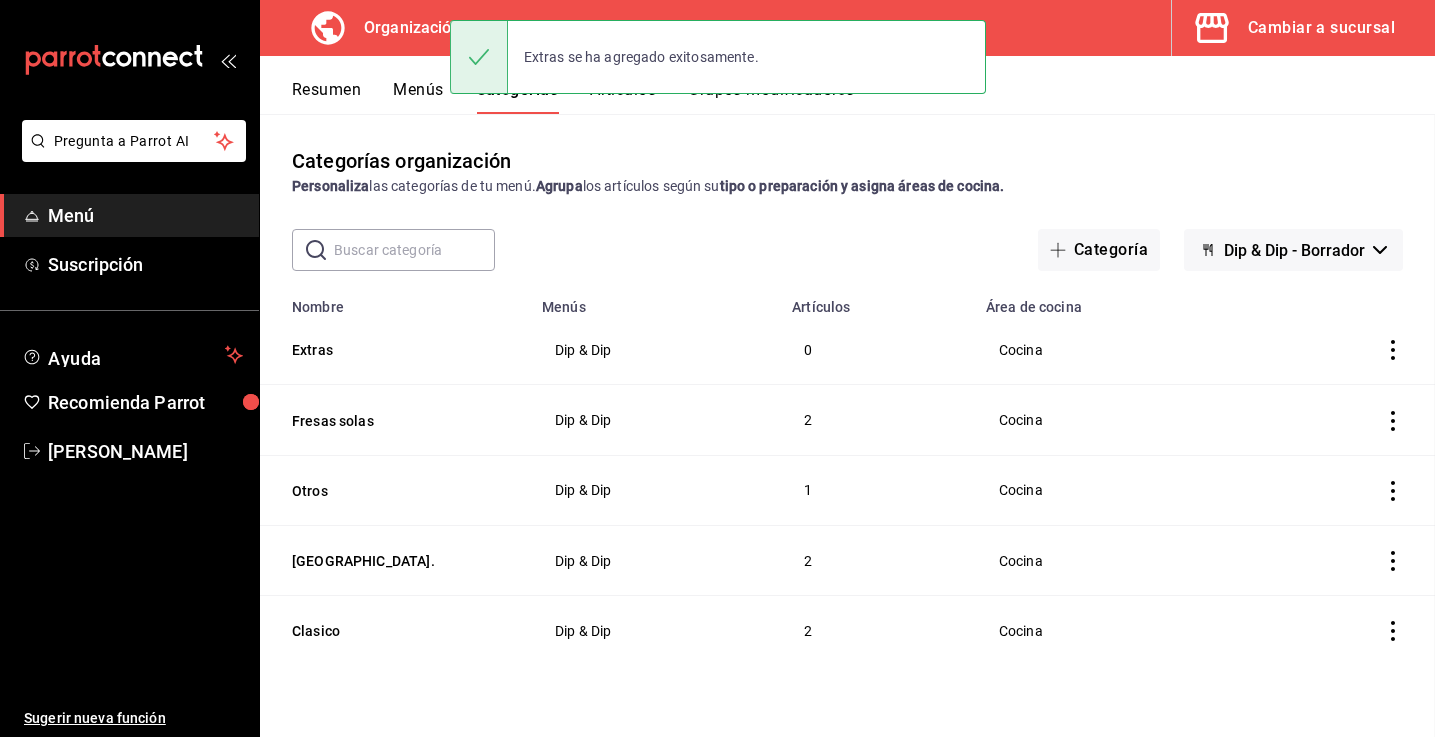 scroll, scrollTop: 0, scrollLeft: 0, axis: both 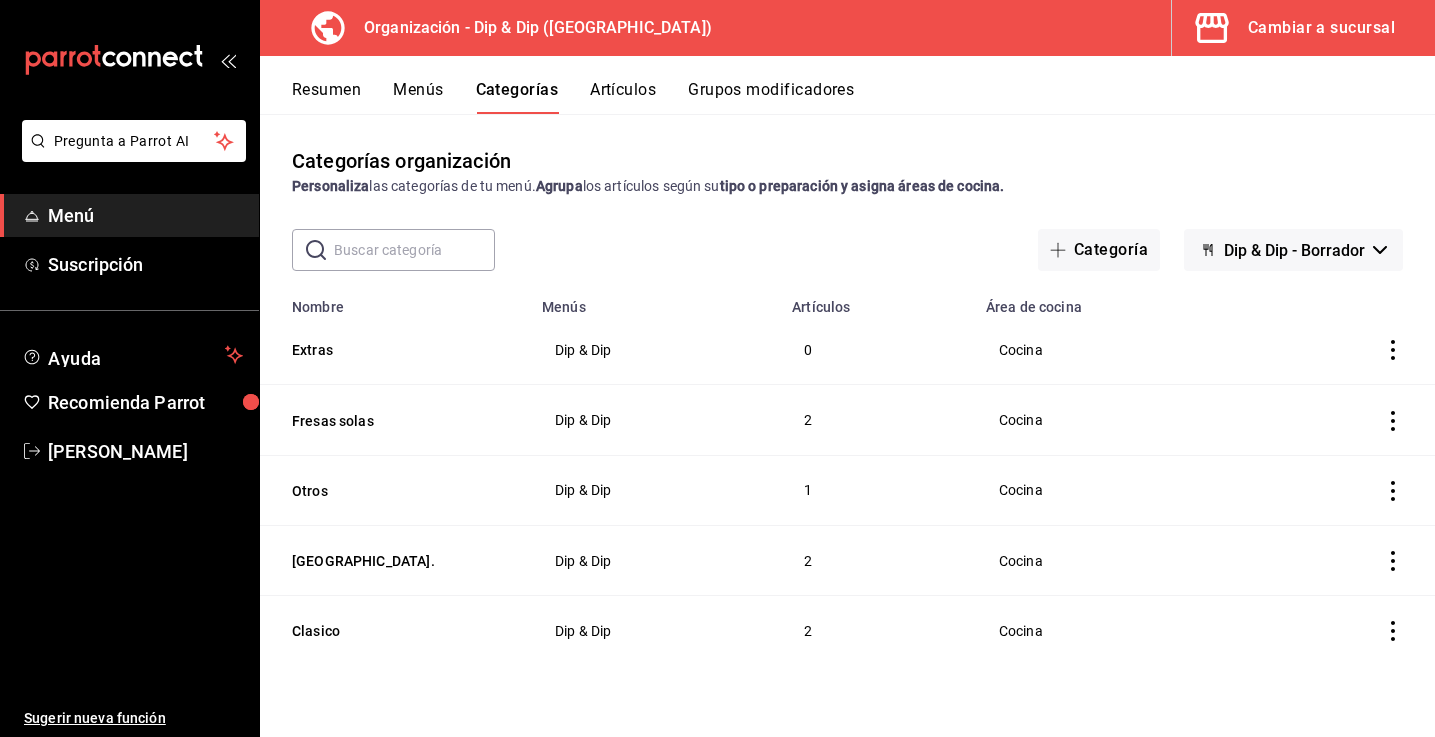 click on "Menús" at bounding box center [418, 97] 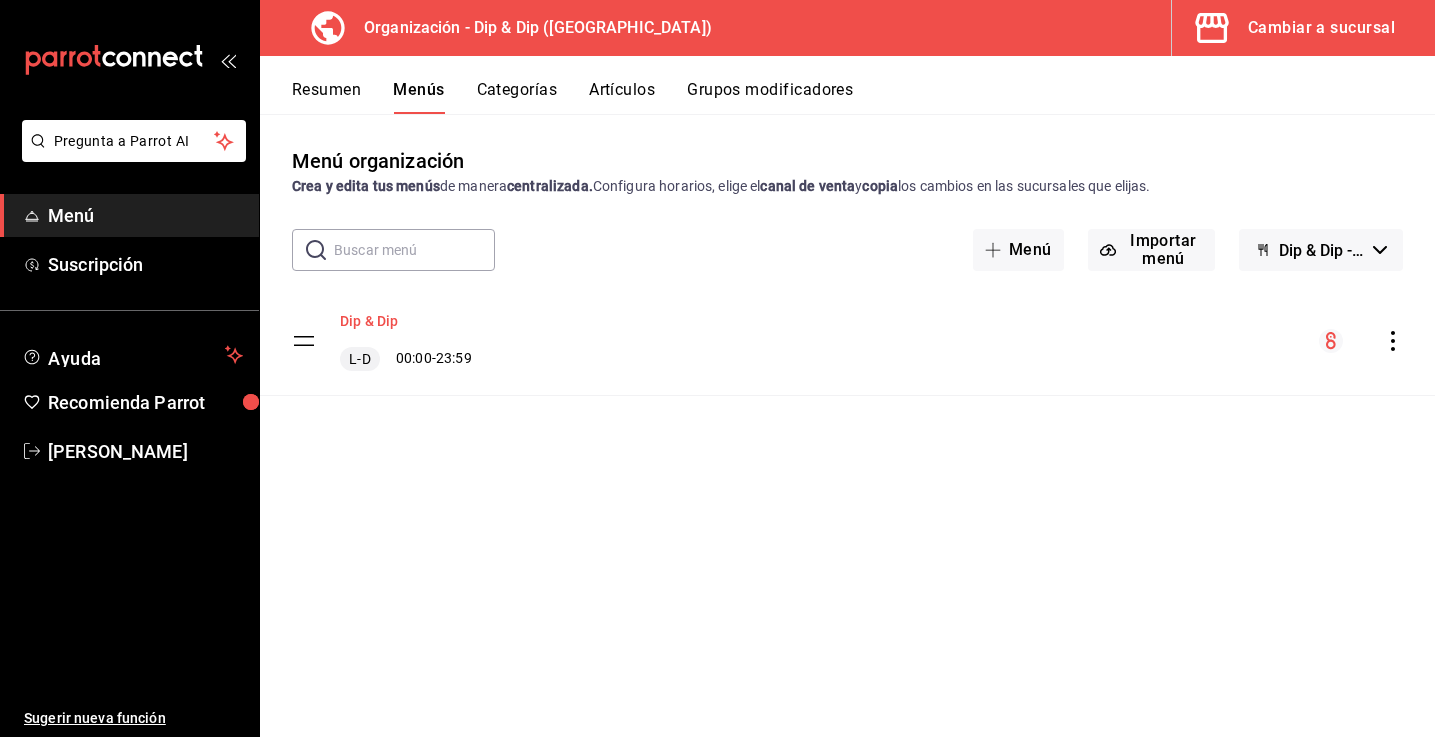 click on "Dip & Dip" at bounding box center [369, 321] 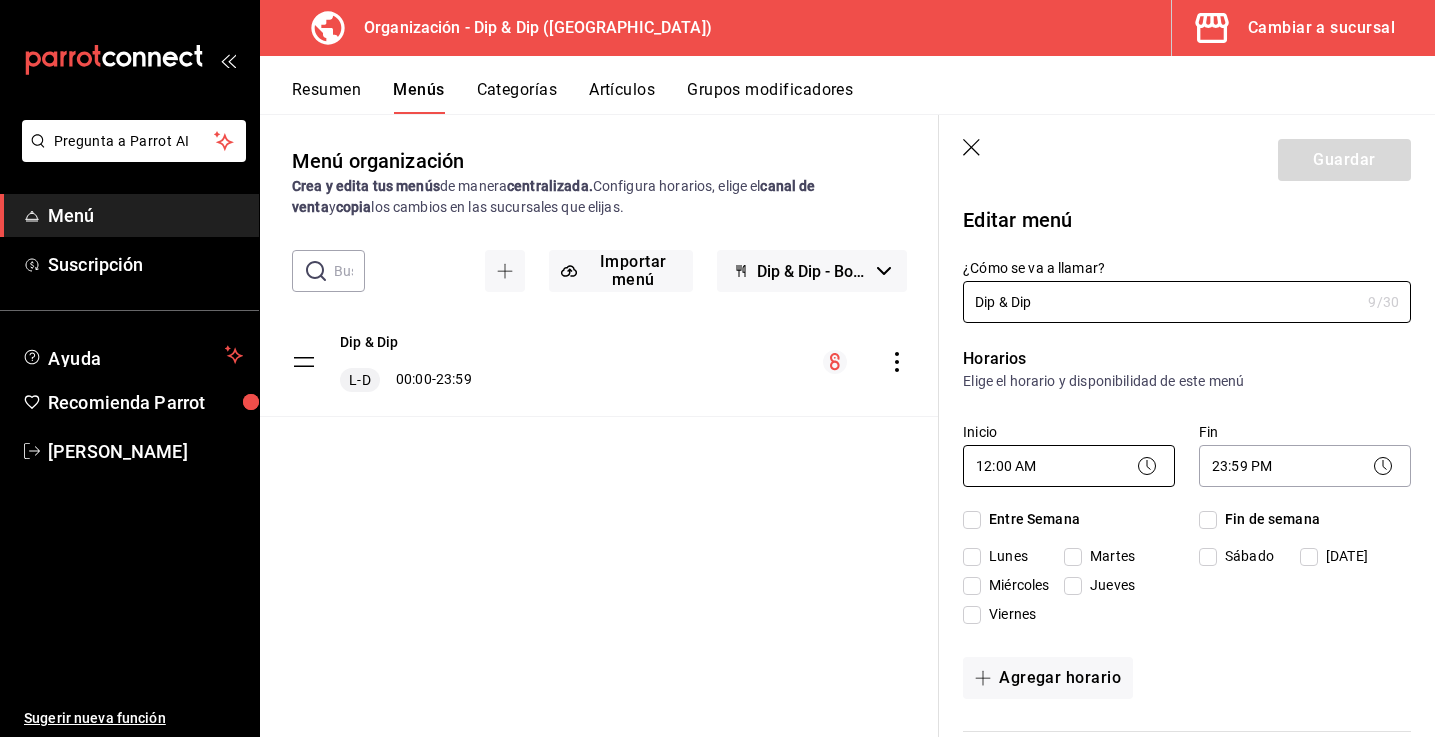 checkbox on "true" 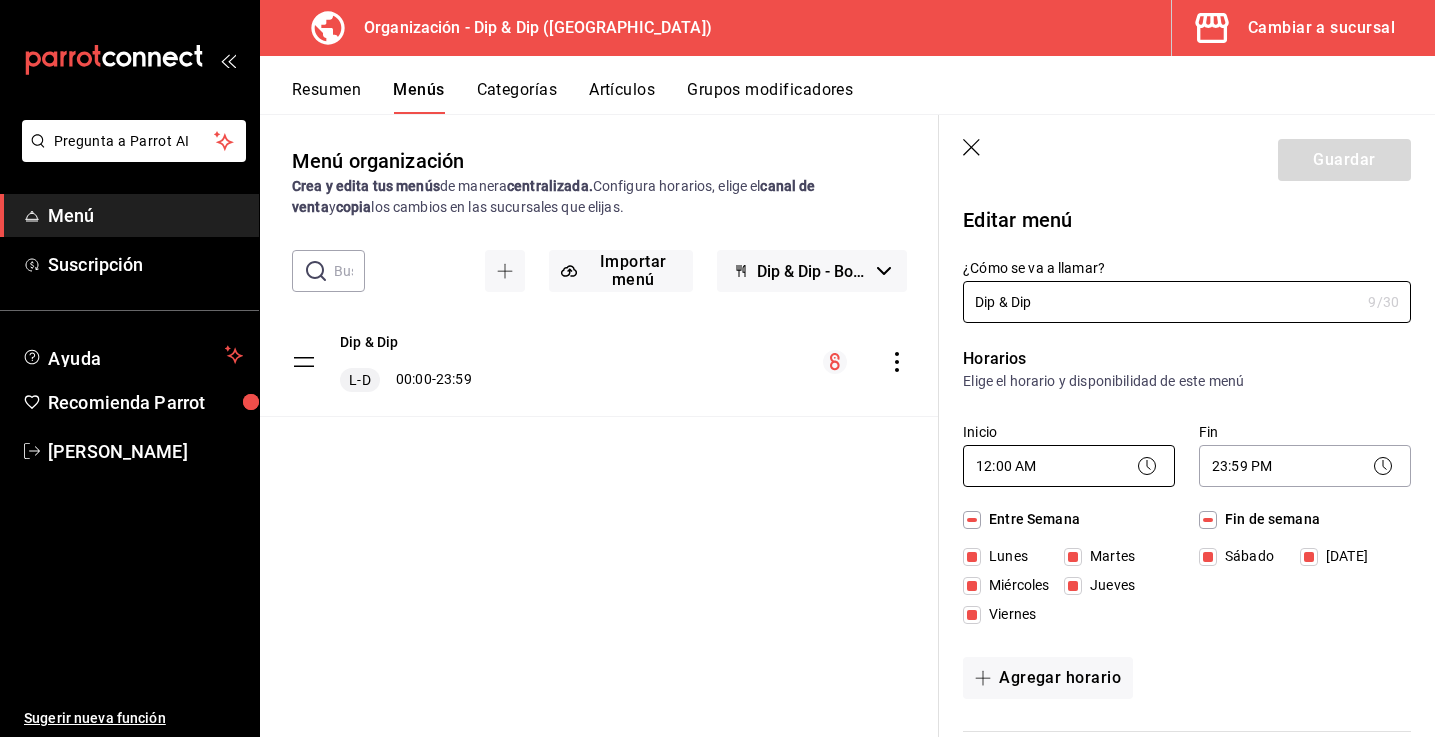 scroll, scrollTop: 462, scrollLeft: 0, axis: vertical 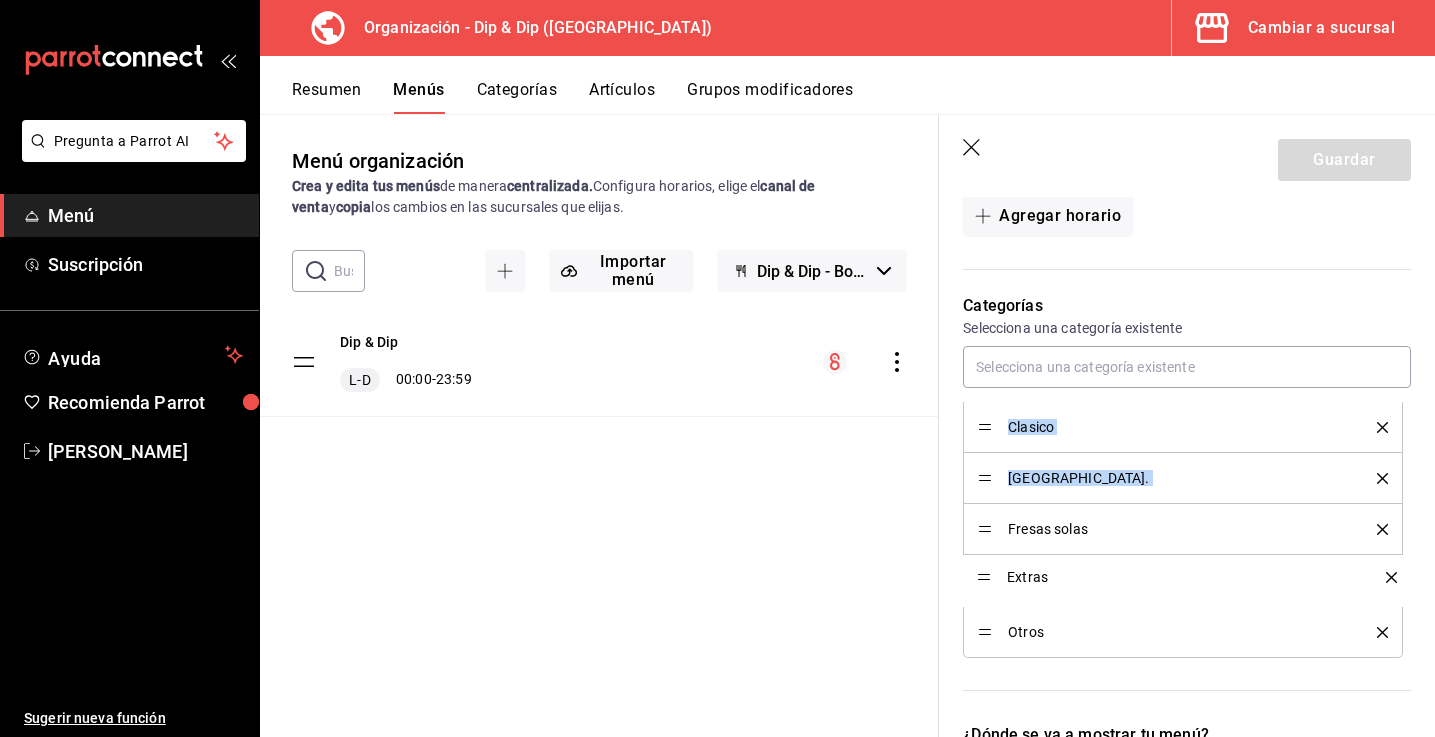 drag, startPoint x: 986, startPoint y: 426, endPoint x: 987, endPoint y: 575, distance: 149.00336 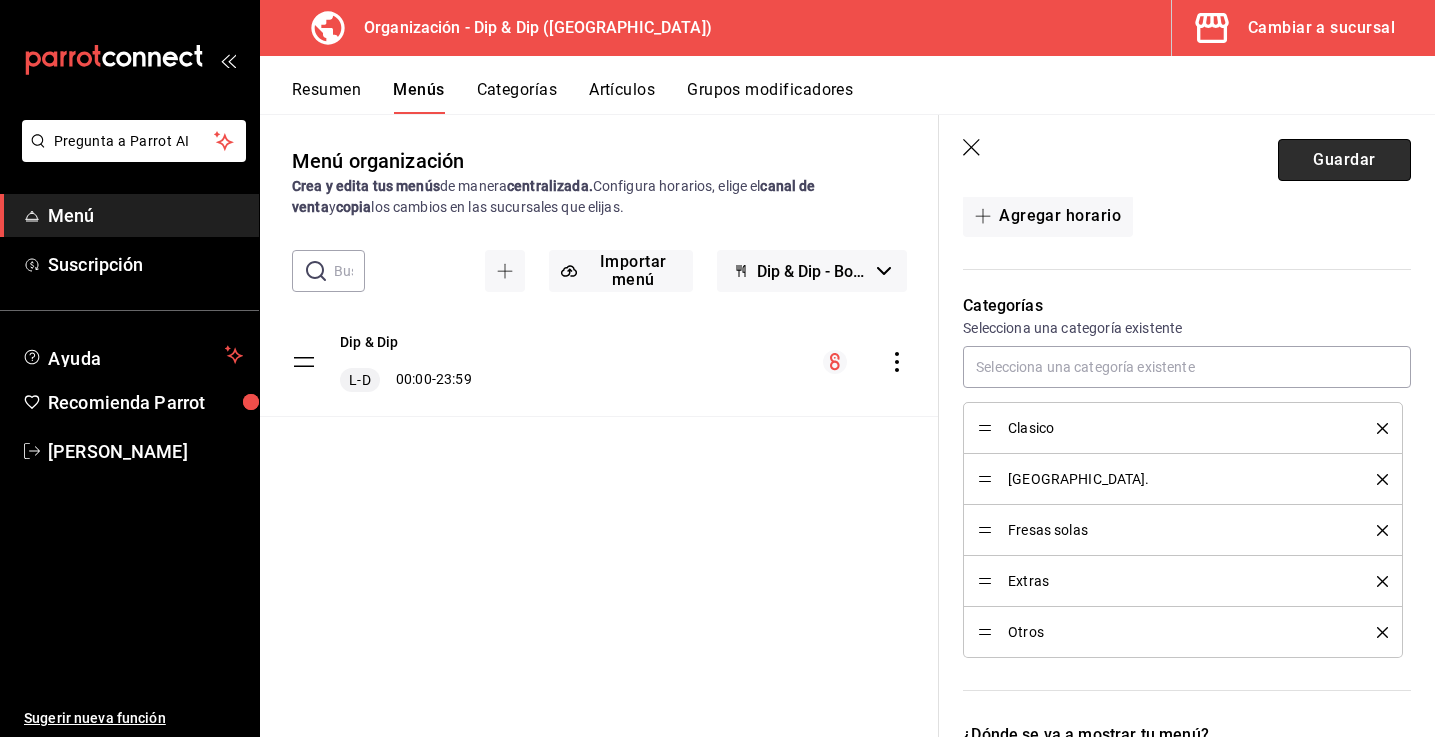 click on "Guardar" at bounding box center (1344, 160) 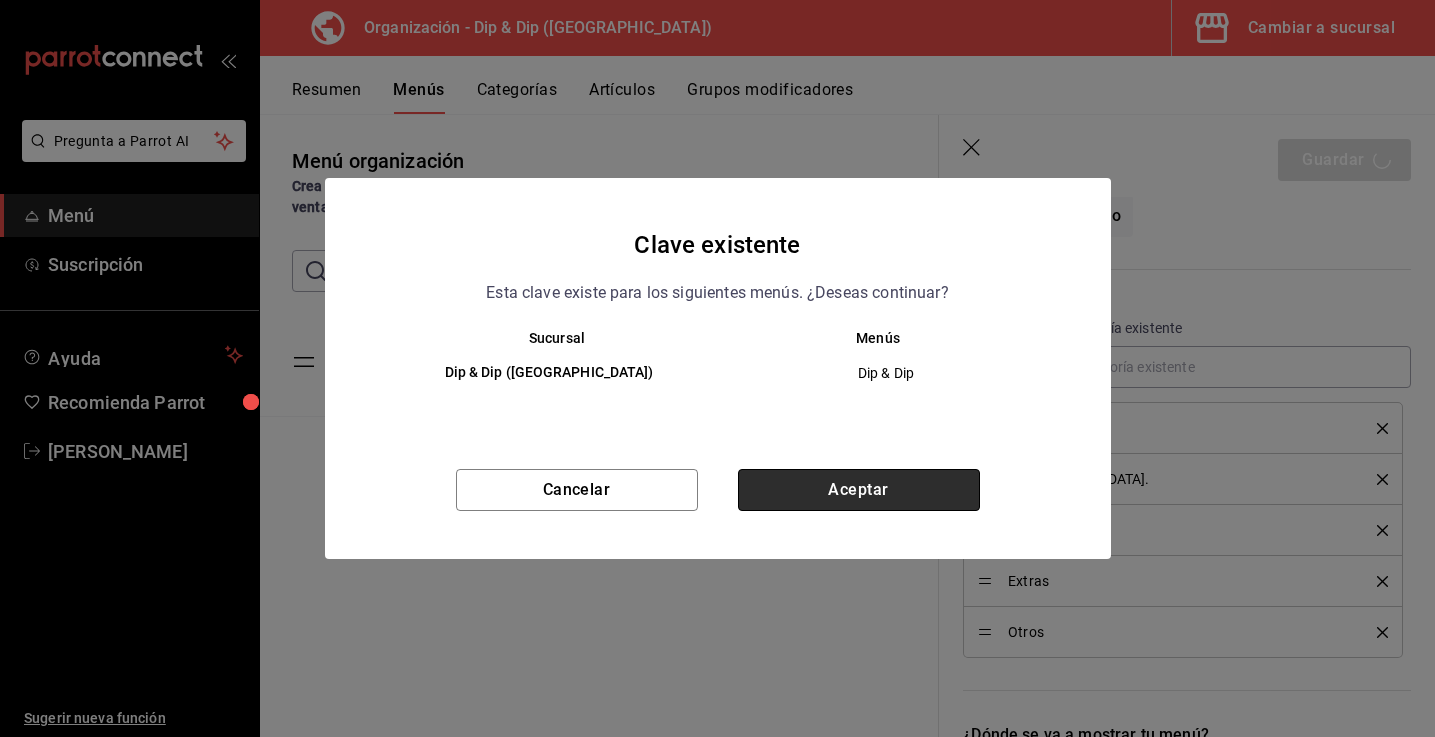 click on "Aceptar" at bounding box center [859, 490] 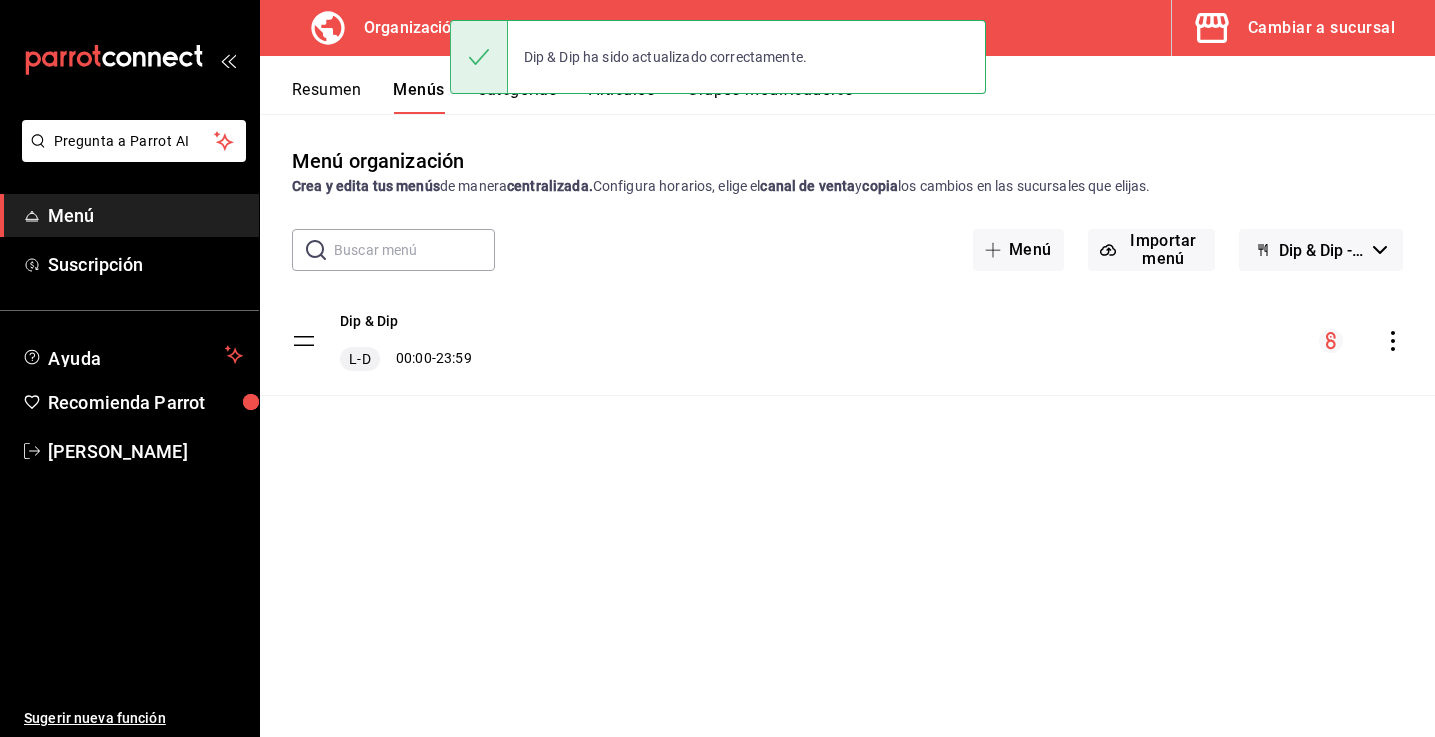 scroll, scrollTop: 0, scrollLeft: 0, axis: both 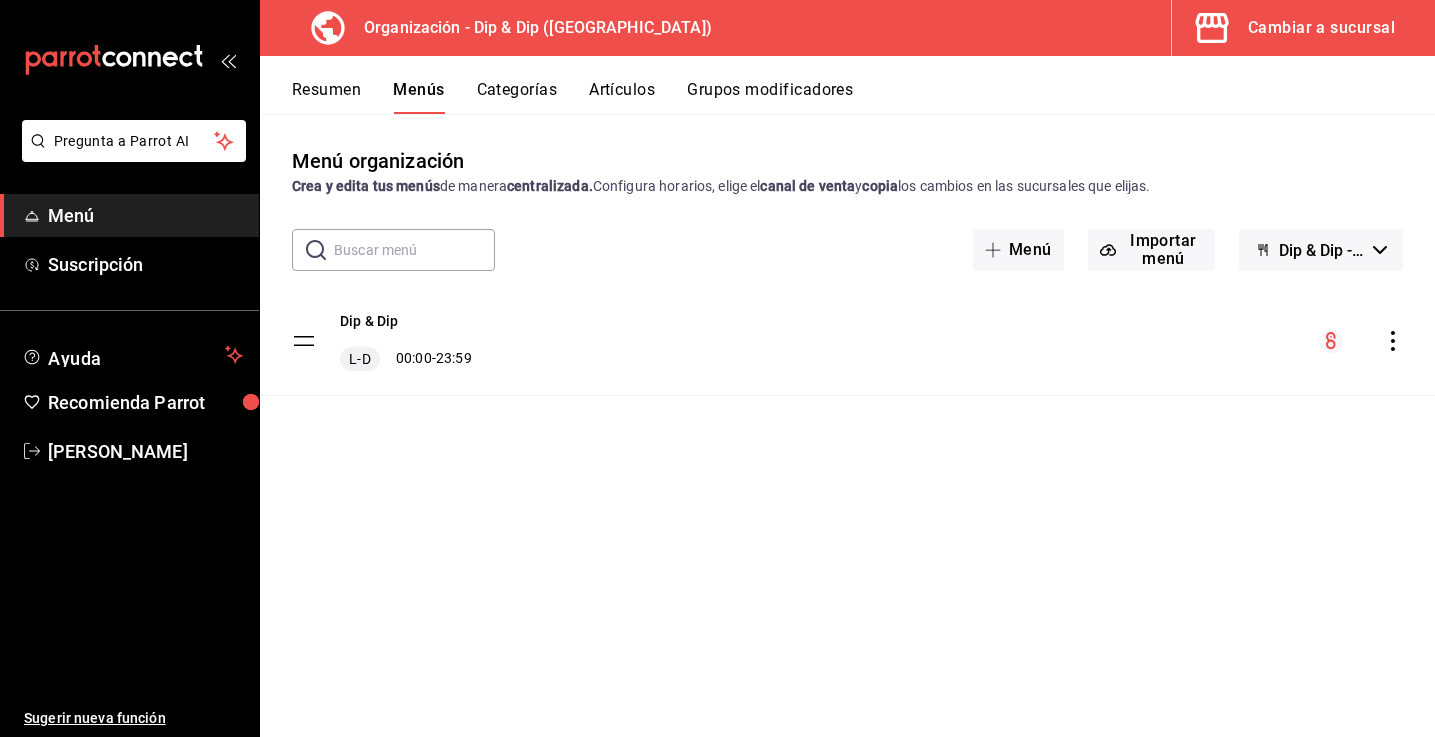 click on "Artículos" at bounding box center (622, 97) 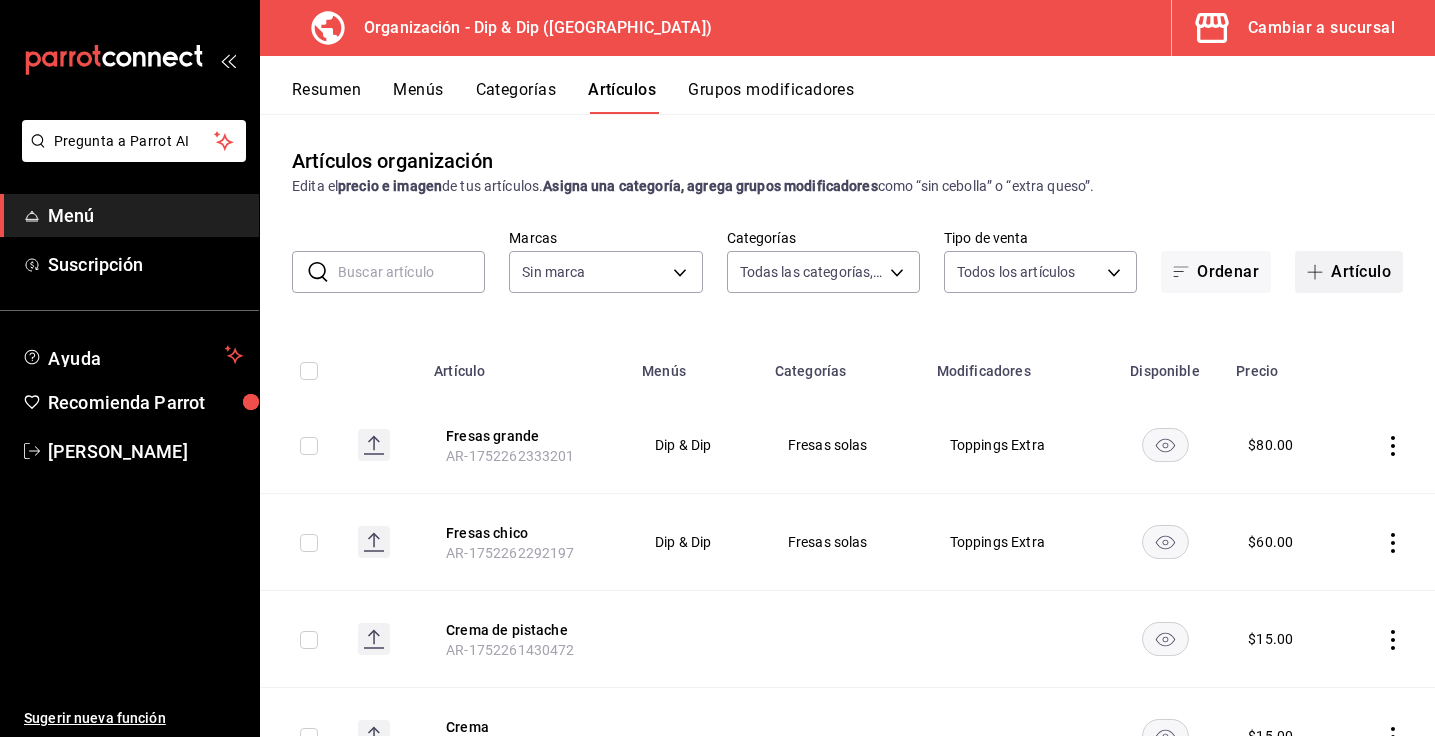 type on "4c16922b-55dd-454c-9bbc-caa333b858e0,5e338024-c1ec-4c43-9061-1dd9c237dc58,8a16f402-fa11-4880-bb6f-415e2e834a5f,454bbf28-9121-4e0e-8d07-57b0f959150e,68887eaf-dd35-4a15-a7f1-cb269e80de01,4c0e6f5a-e482-4dd6-b1d6-f24cff57abff,fd7f8403-3167-4631-86f2-64c8c7c560f2,5fe4ace5-f04f-485d-8e14-cd0c94245c09" 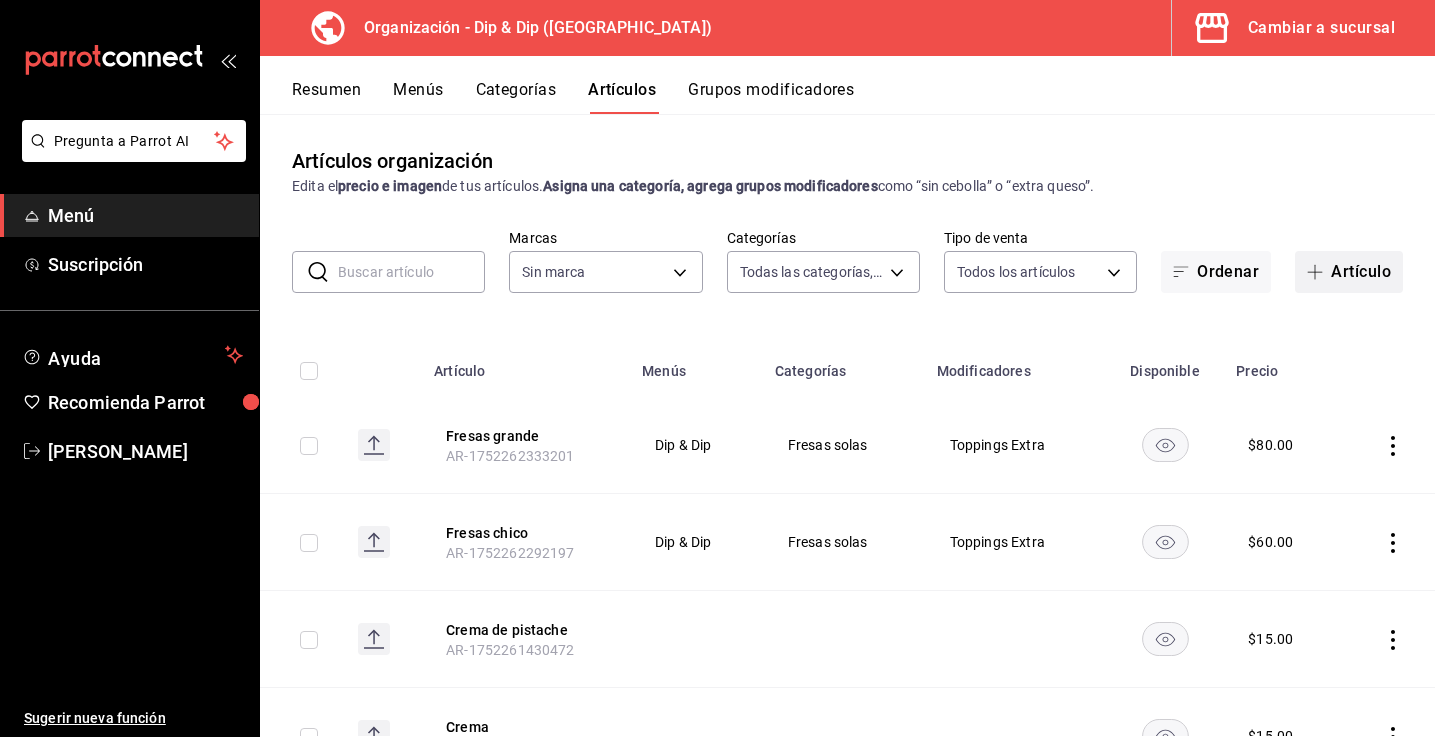 type on "a73dcbb4-33ef-4727-8e52-c16671ed3dbc" 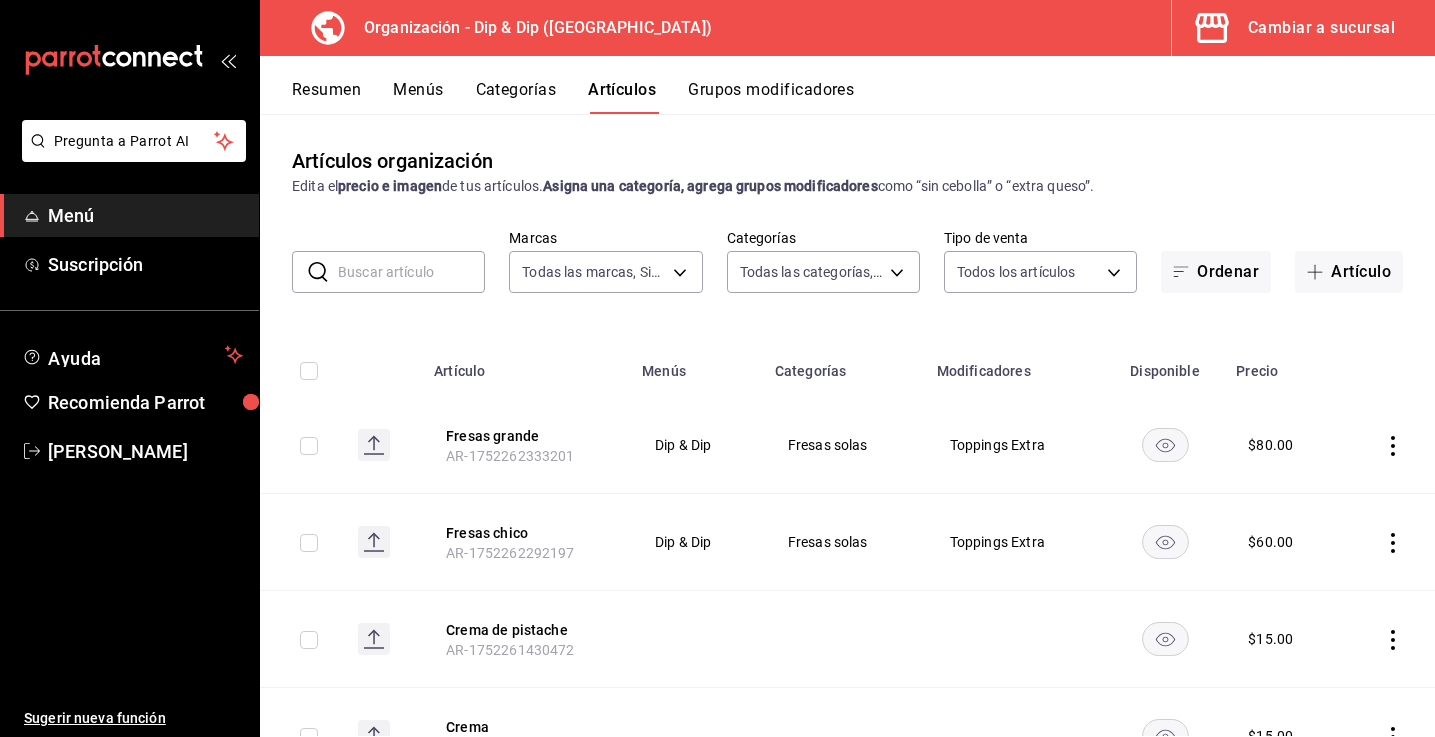 click on "Grupos modificadores" at bounding box center (771, 97) 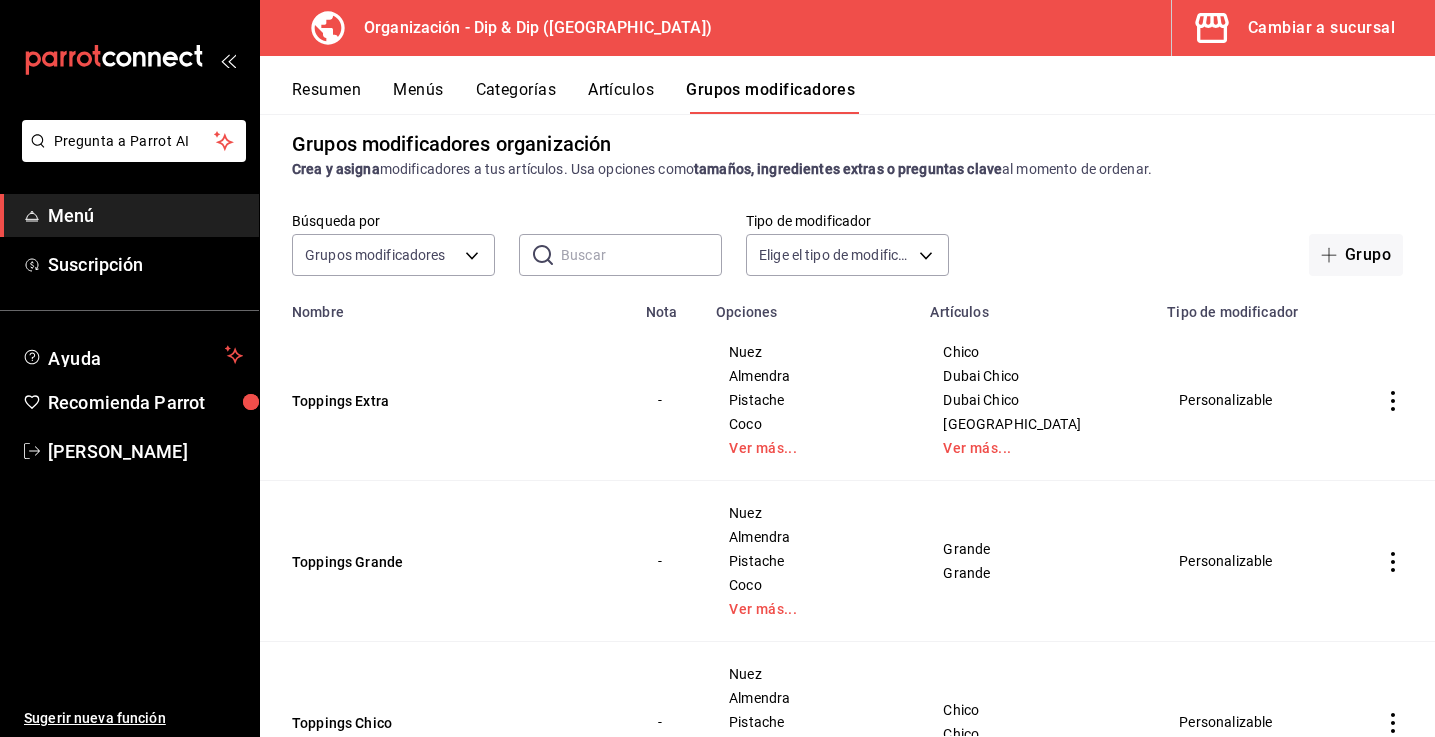 scroll, scrollTop: 0, scrollLeft: 0, axis: both 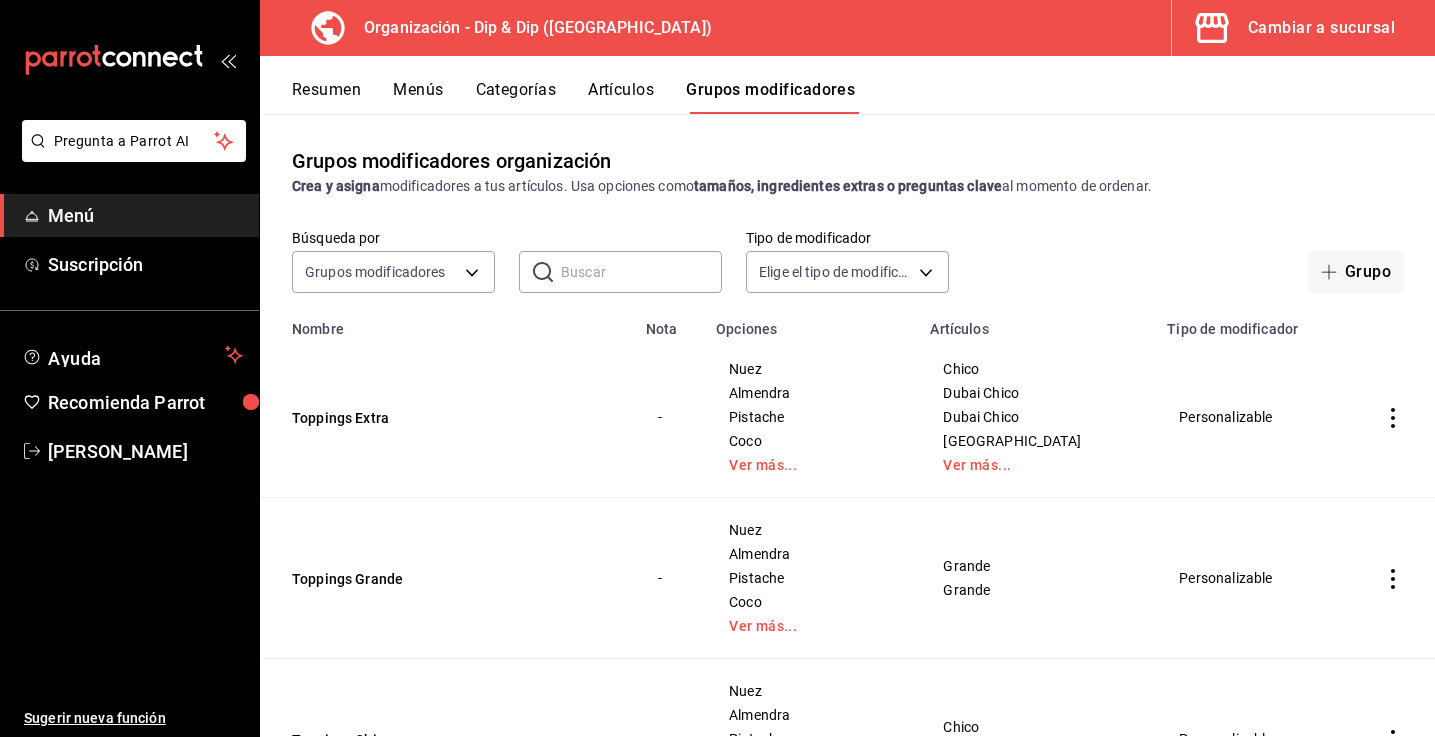 click on "Nuez" at bounding box center [811, 369] 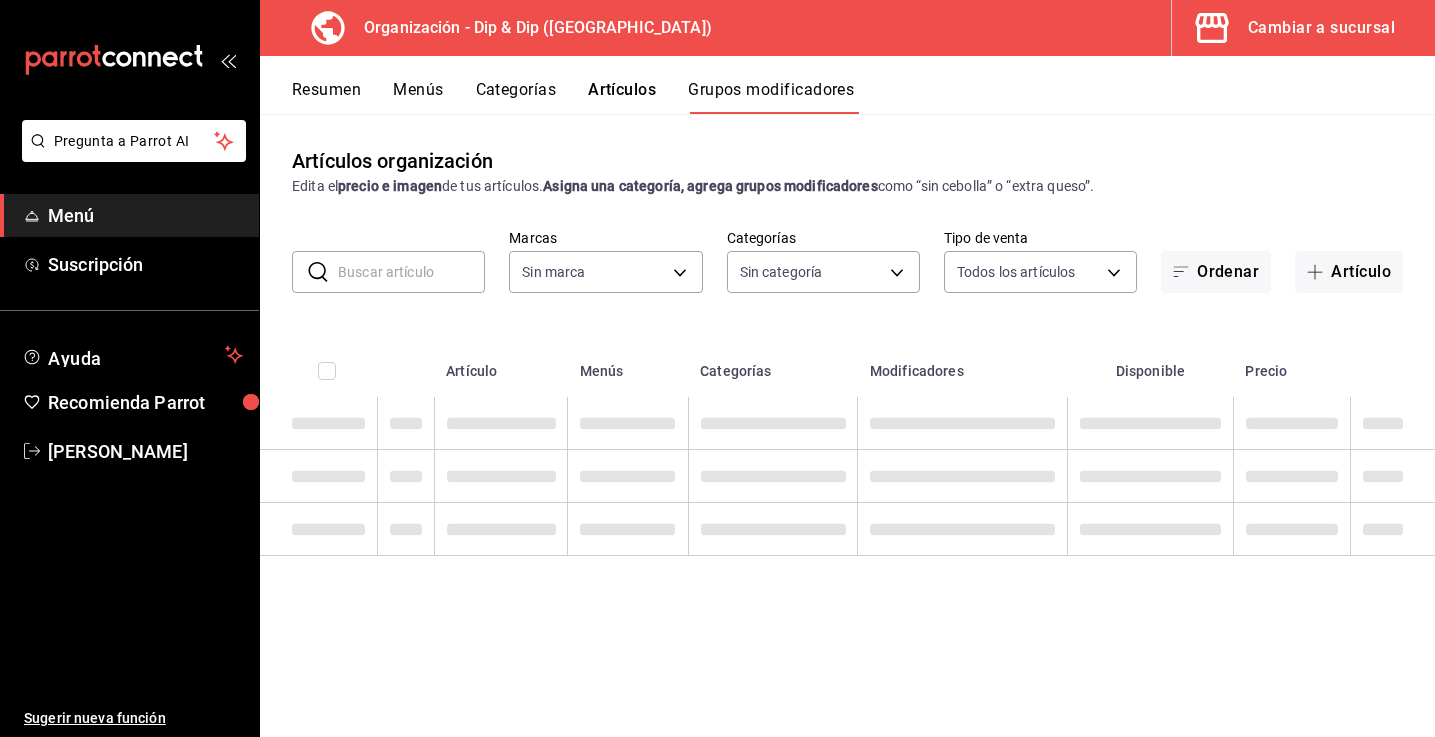 type on "a73dcbb4-33ef-4727-8e52-c16671ed3dbc" 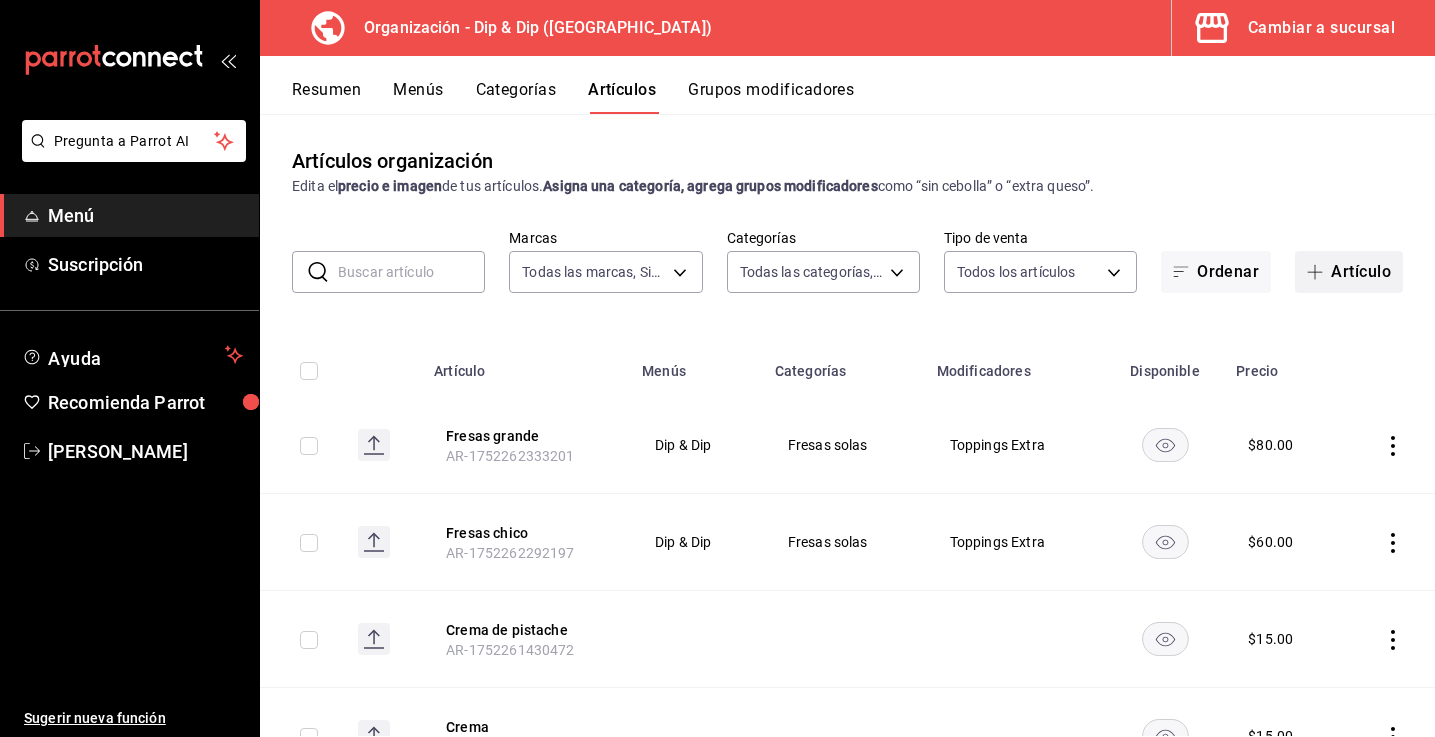 type on "a73dcbb4-33ef-4727-8e52-c16671ed3dbc" 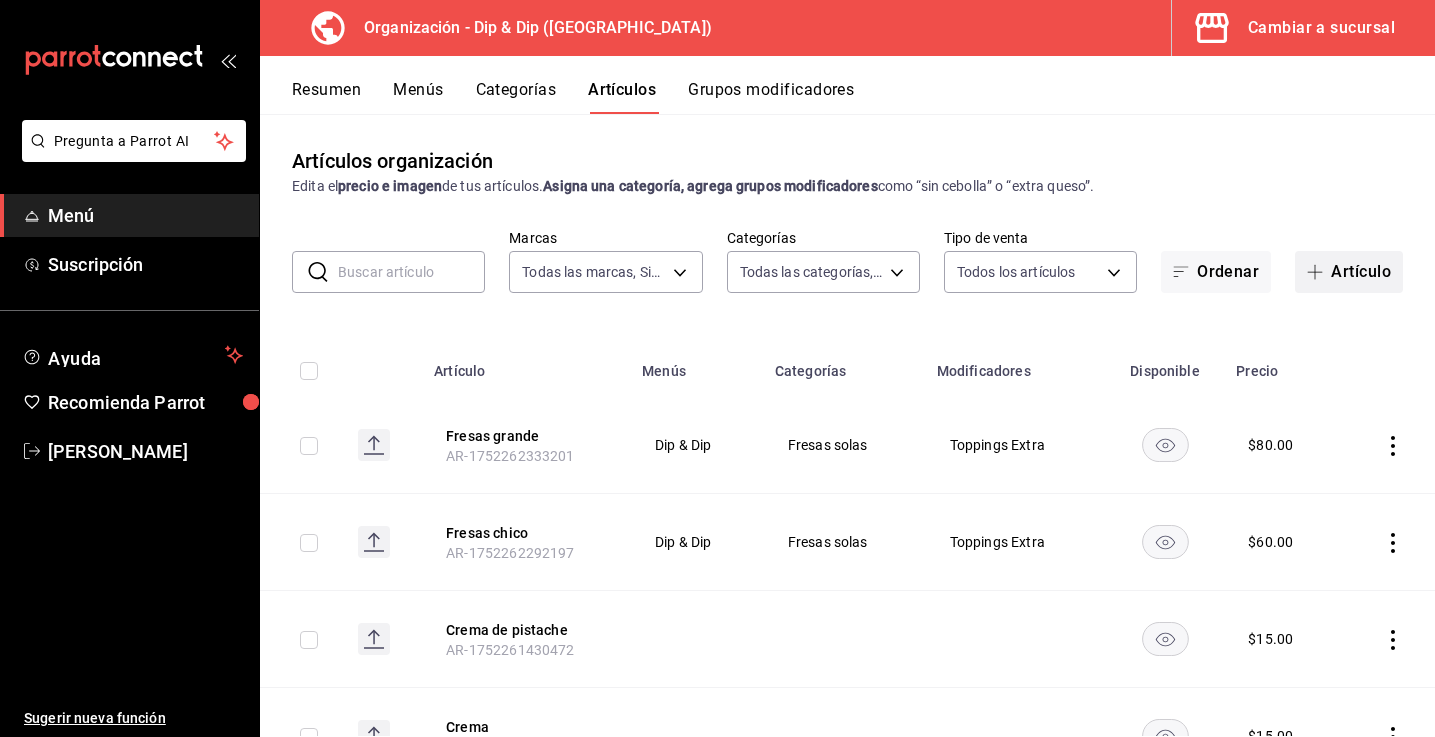 type on "4c16922b-55dd-454c-9bbc-caa333b858e0,5e338024-c1ec-4c43-9061-1dd9c237dc58,8a16f402-fa11-4880-bb6f-415e2e834a5f,454bbf28-9121-4e0e-8d07-57b0f959150e,68887eaf-dd35-4a15-a7f1-cb269e80de01,4c0e6f5a-e482-4dd6-b1d6-f24cff57abff,fd7f8403-3167-4631-86f2-64c8c7c560f2,5fe4ace5-f04f-485d-8e14-cd0c94245c09" 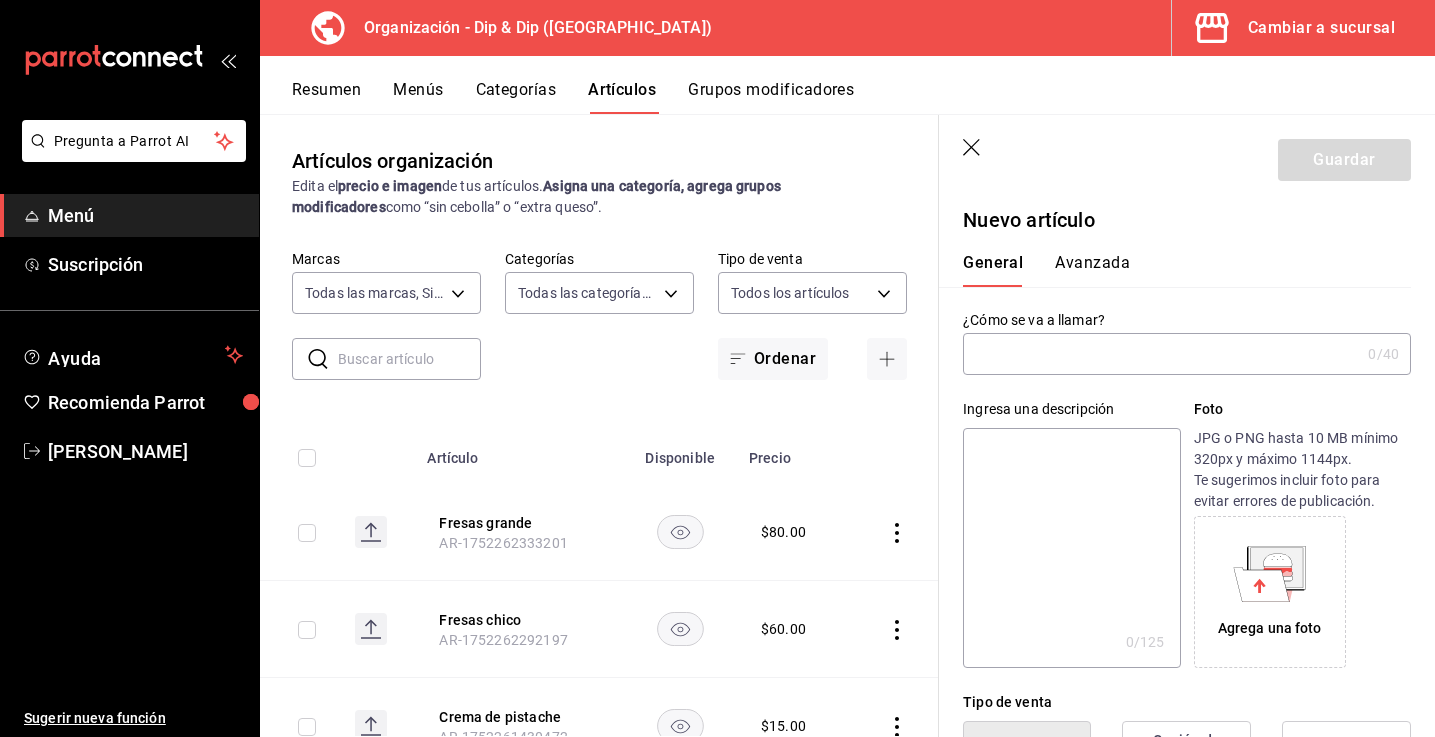 click at bounding box center (1161, 354) 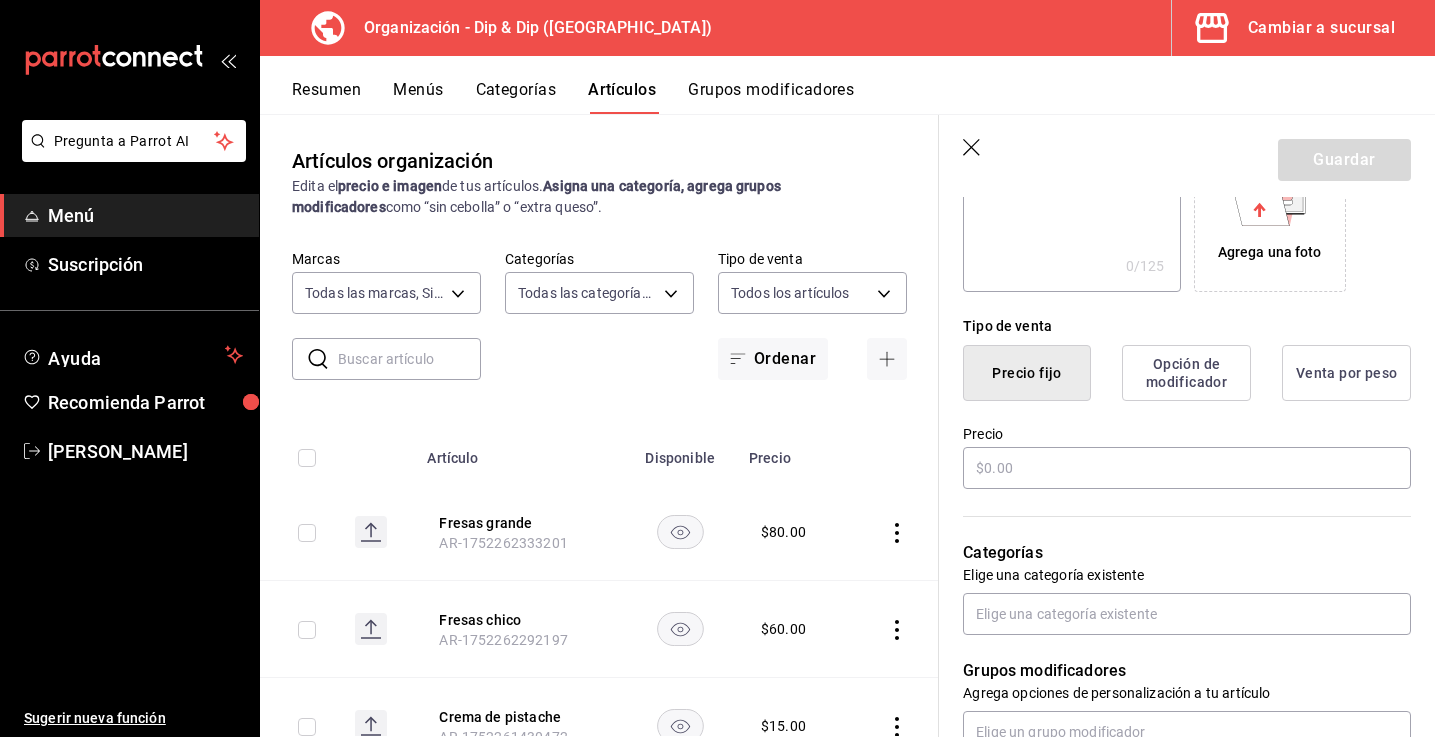 scroll, scrollTop: 385, scrollLeft: 0, axis: vertical 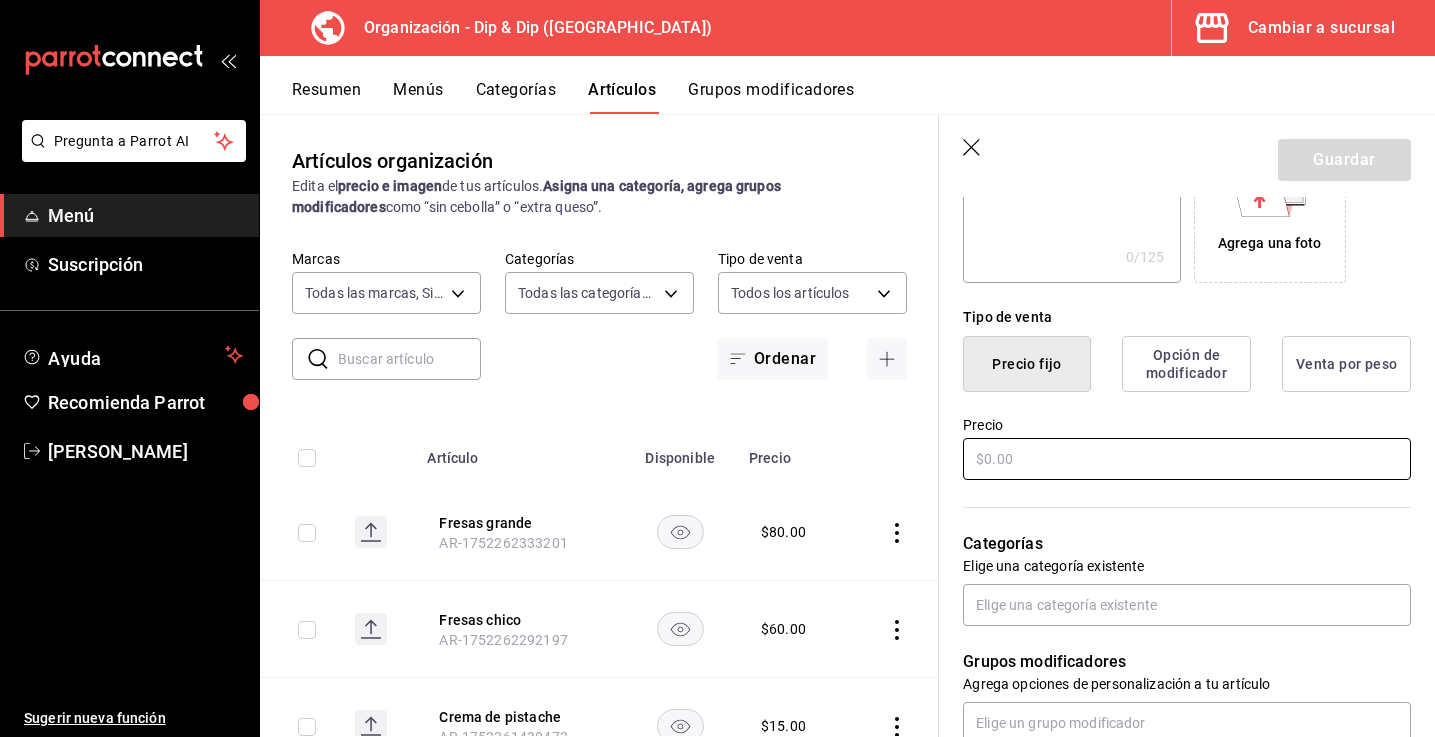 type on "Nuez extra" 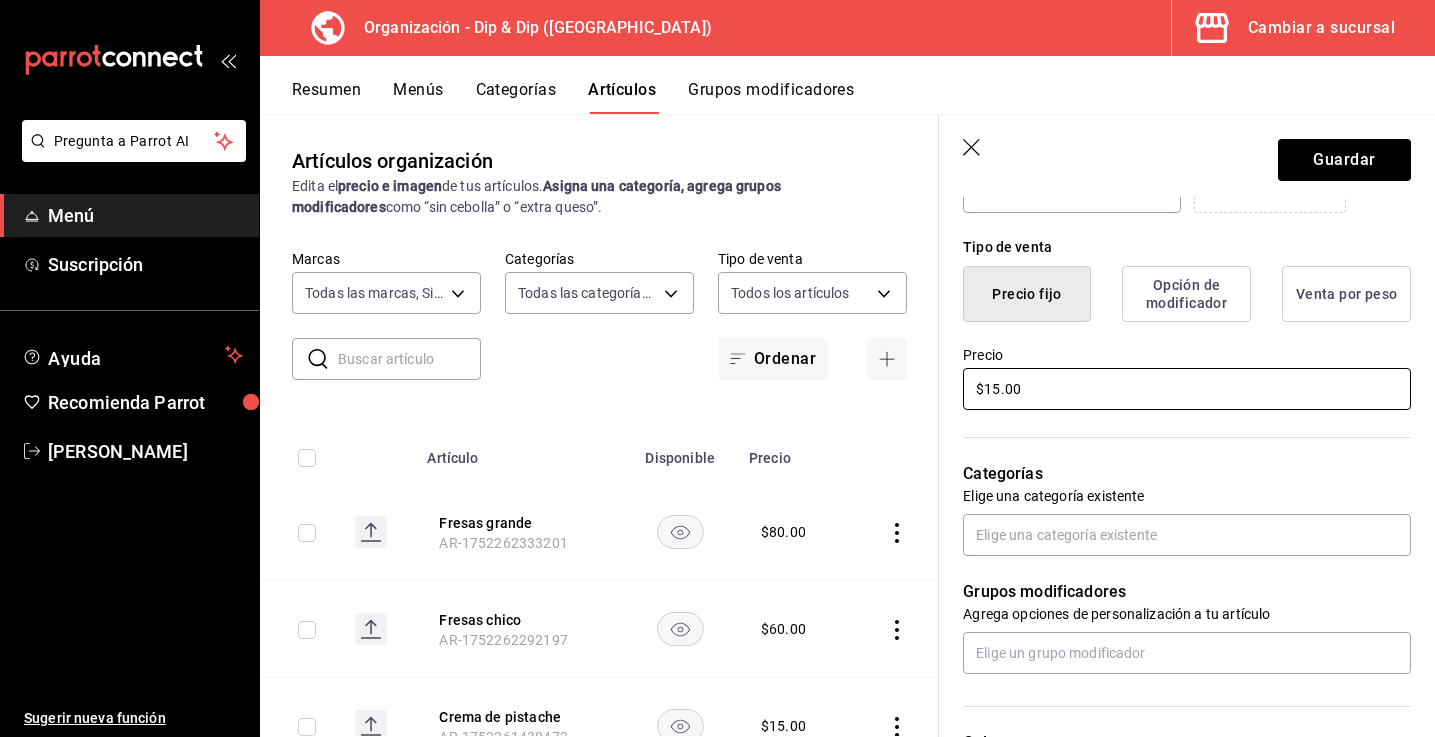 scroll, scrollTop: 457, scrollLeft: 0, axis: vertical 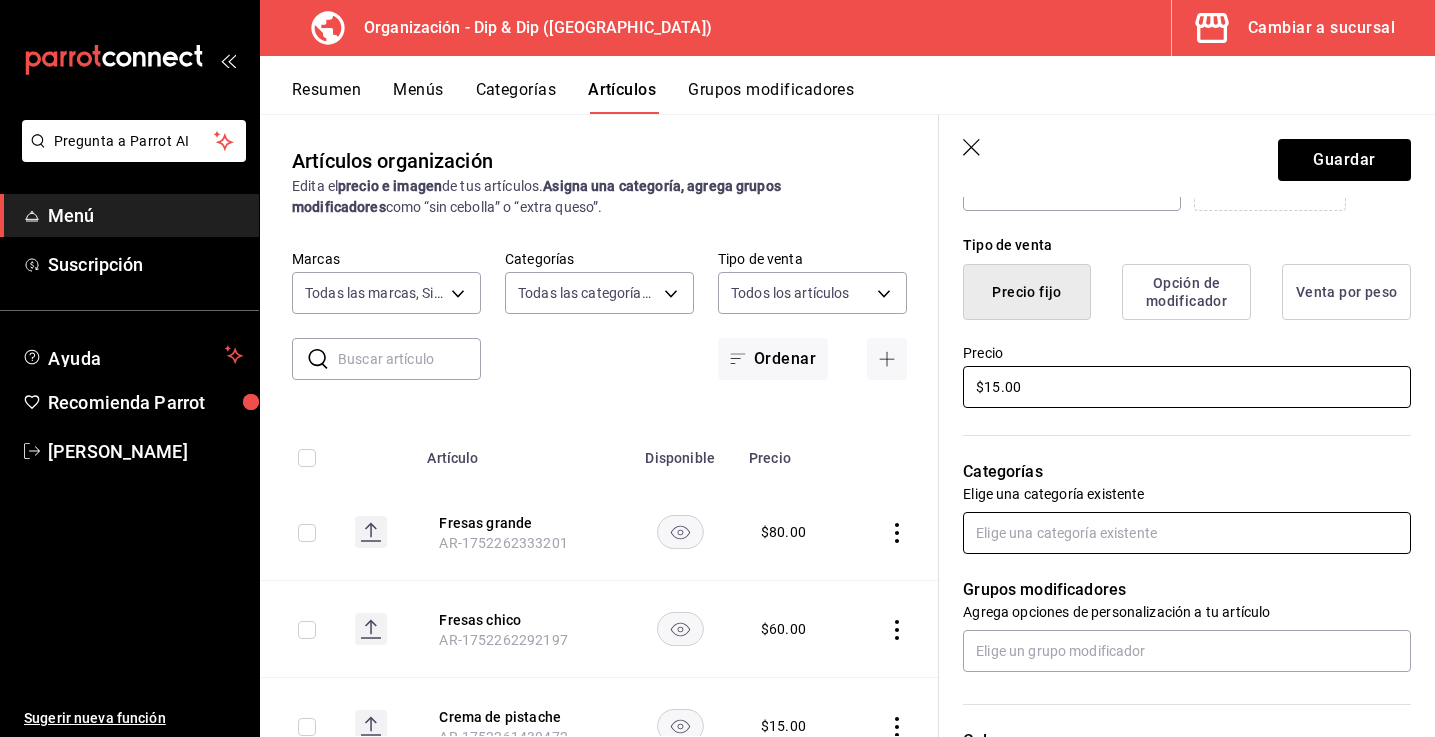 type on "$15.00" 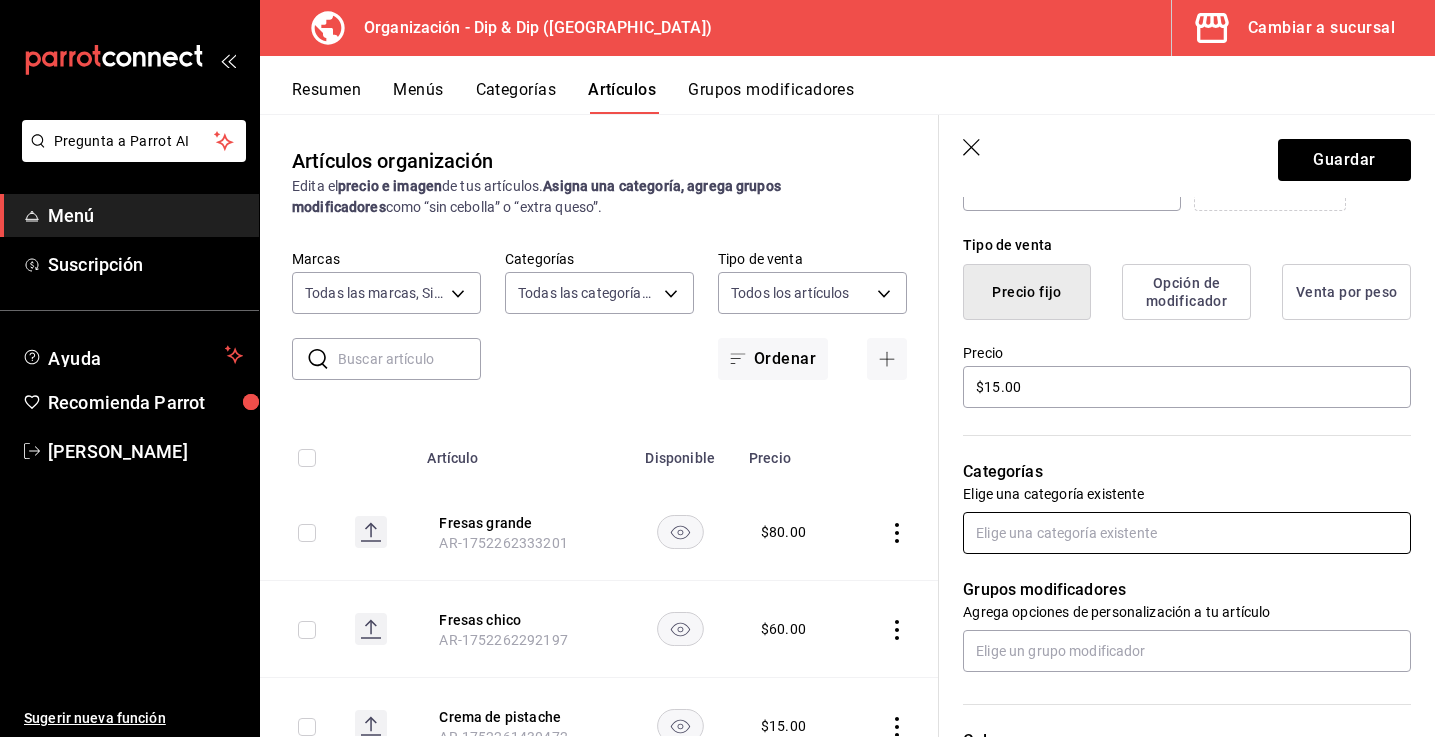 click at bounding box center [1187, 533] 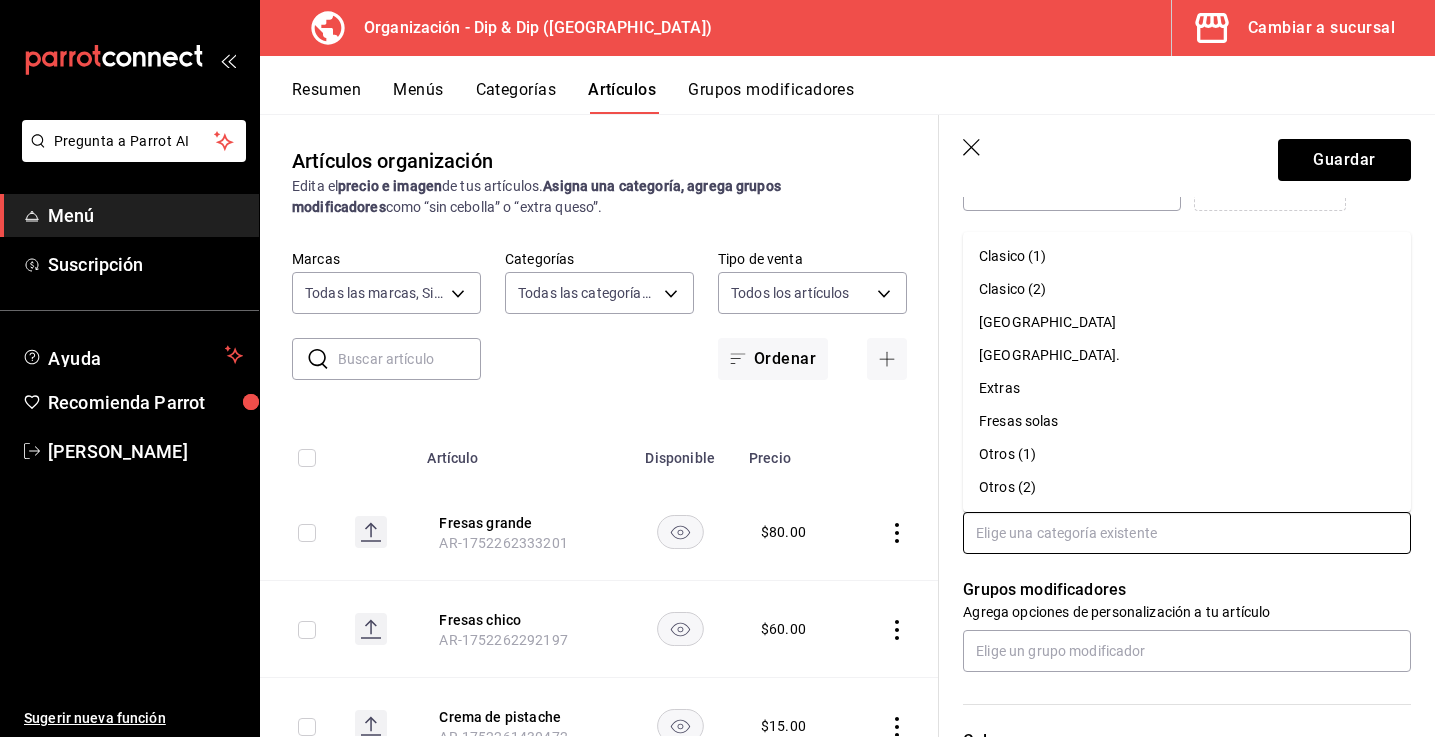click on "Extras" at bounding box center (1187, 388) 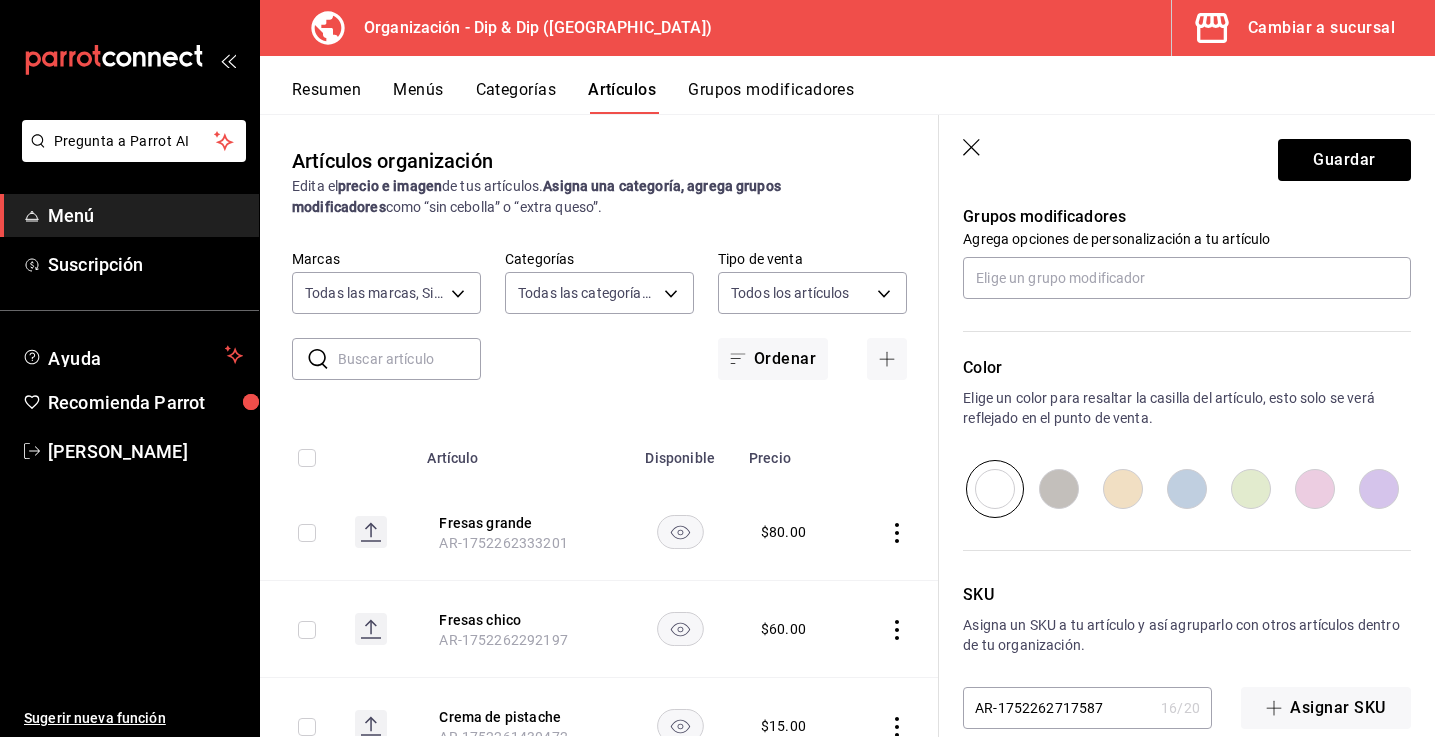 scroll, scrollTop: 928, scrollLeft: 0, axis: vertical 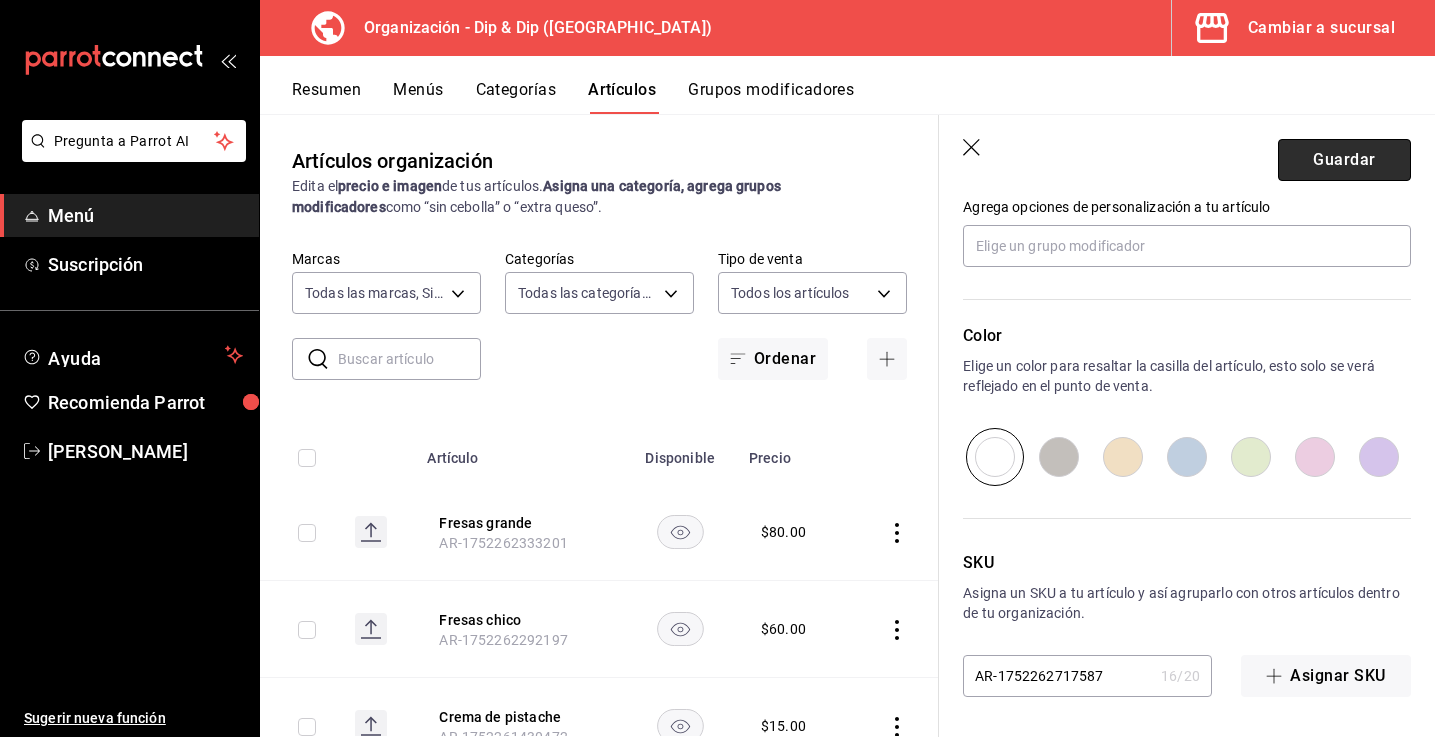 click on "Guardar" at bounding box center [1344, 160] 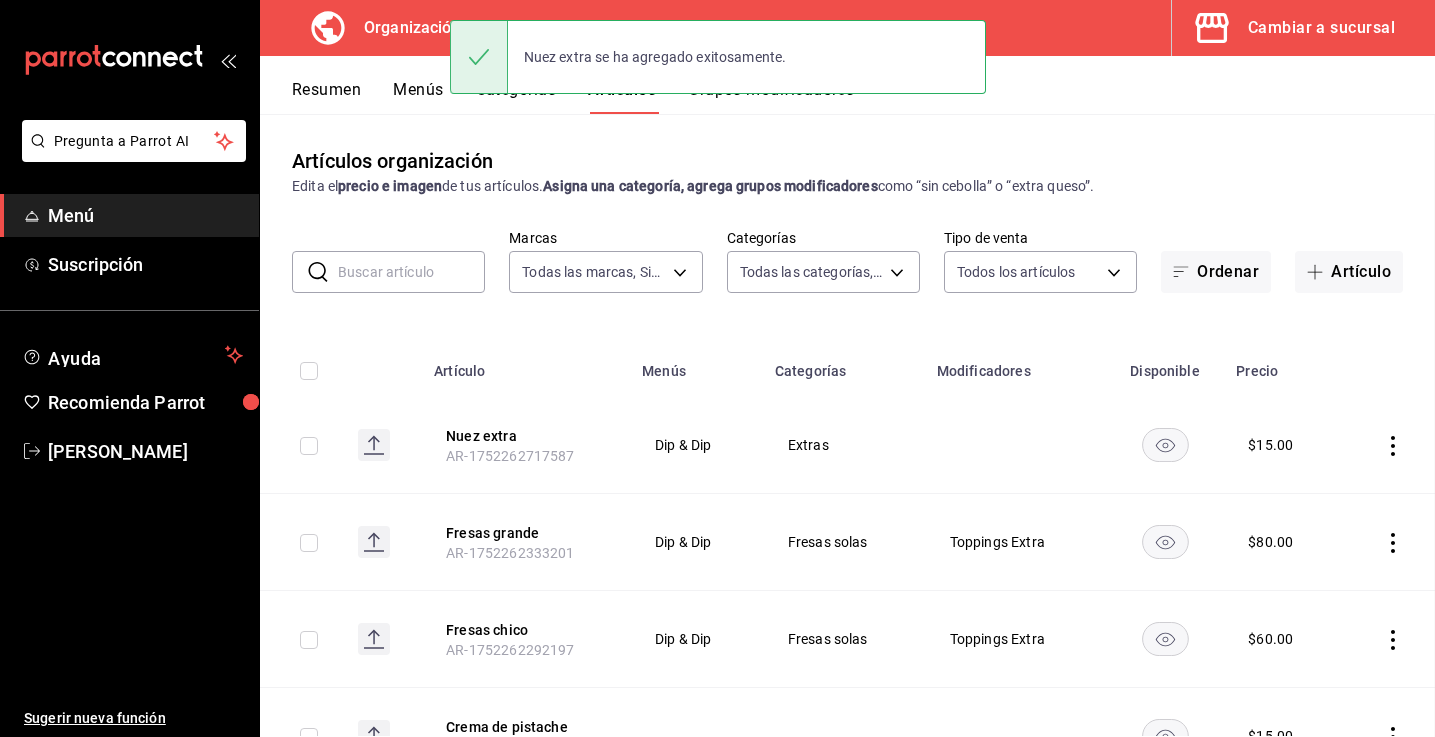 scroll, scrollTop: 0, scrollLeft: 0, axis: both 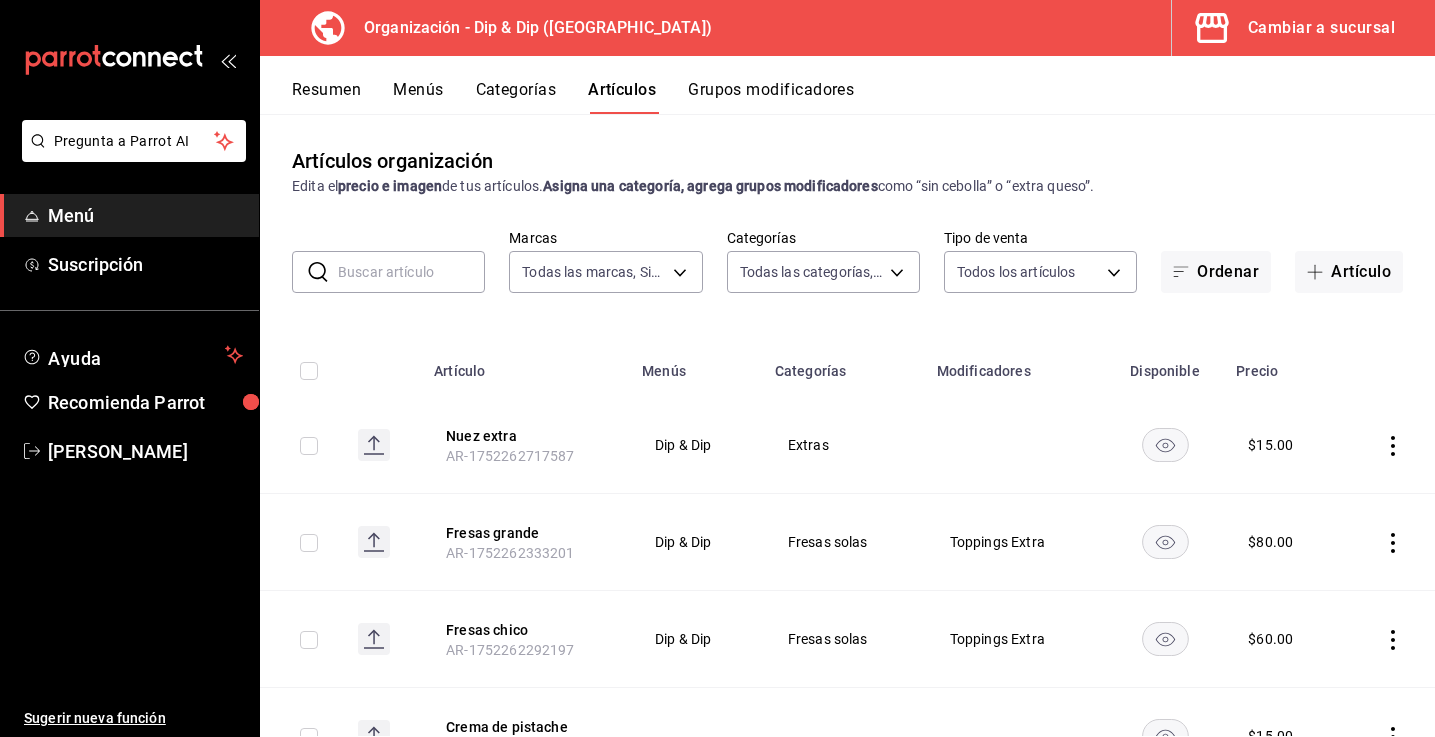 click on "Resumen" at bounding box center (326, 97) 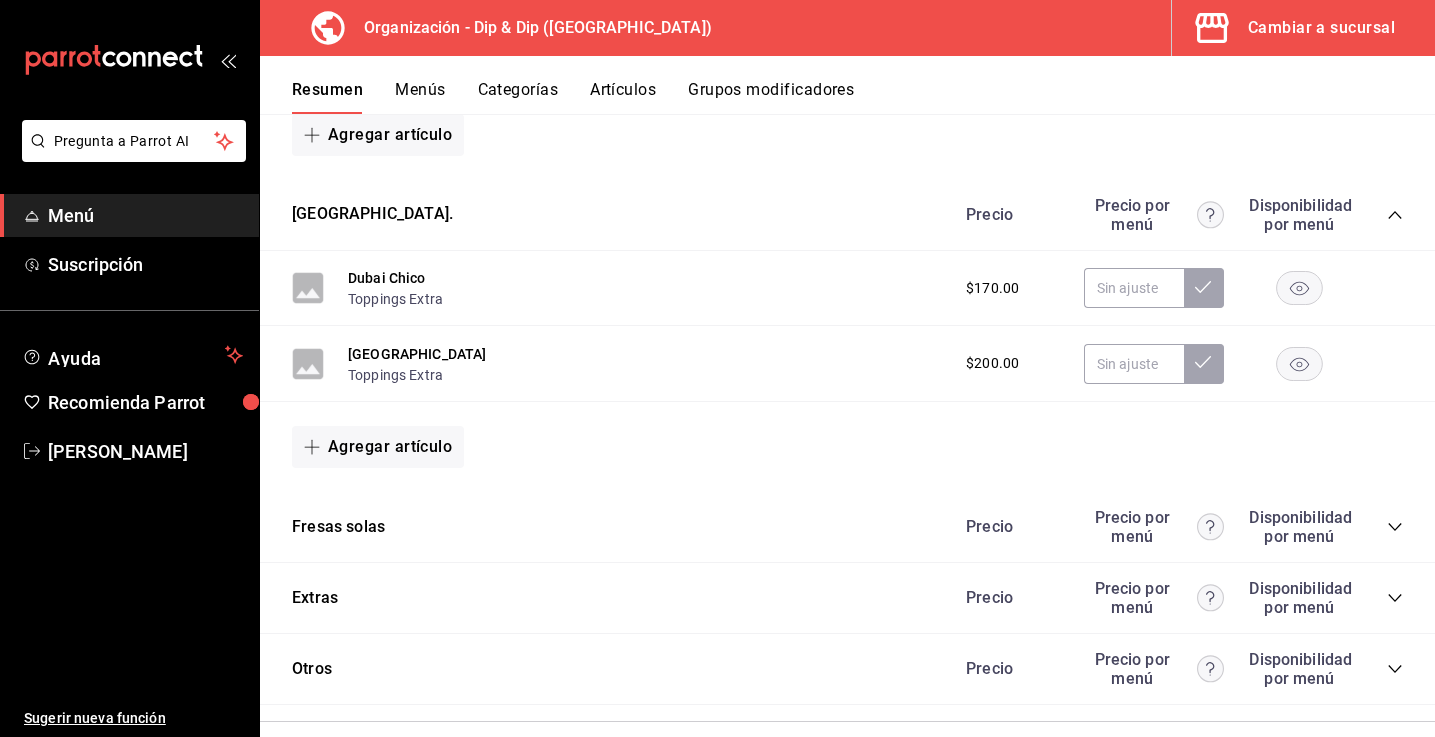 scroll, scrollTop: 612, scrollLeft: 0, axis: vertical 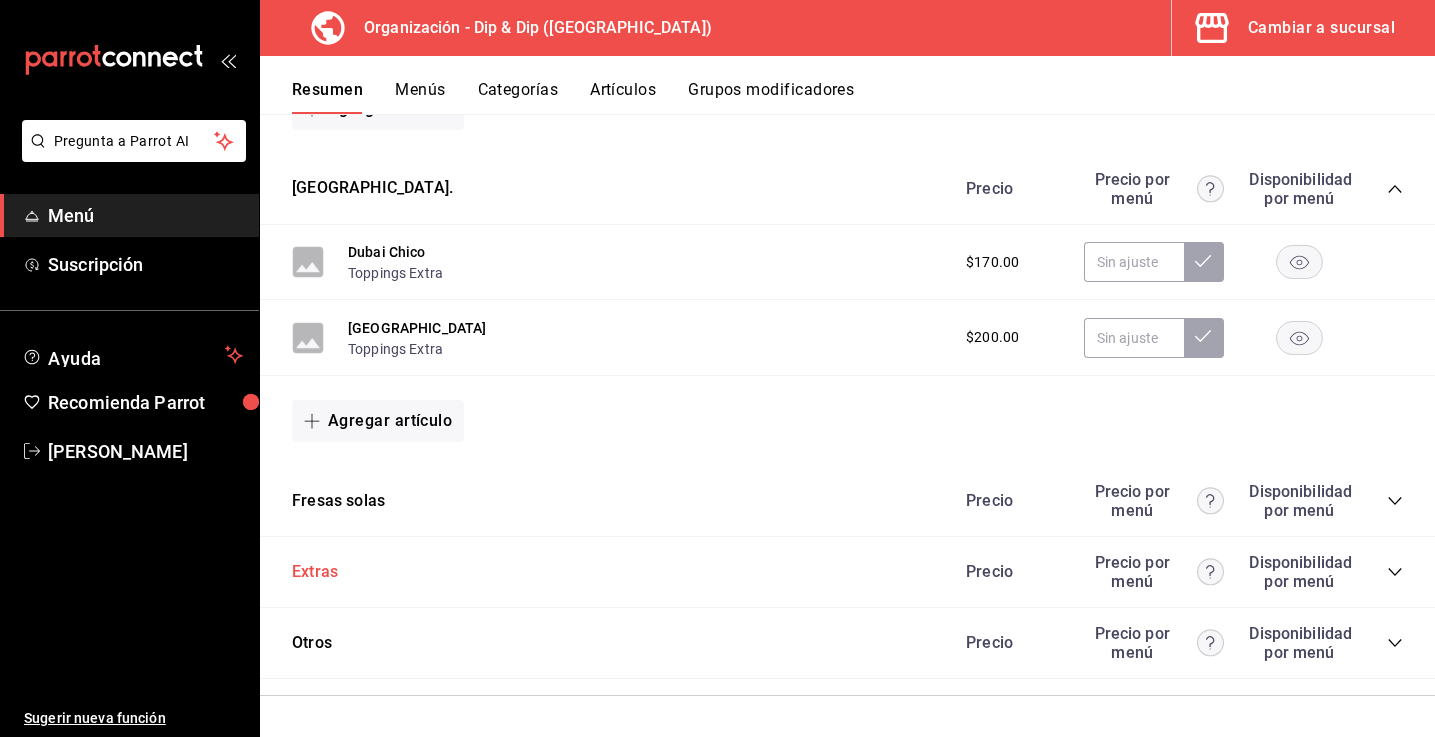 click on "Extras" at bounding box center (315, 572) 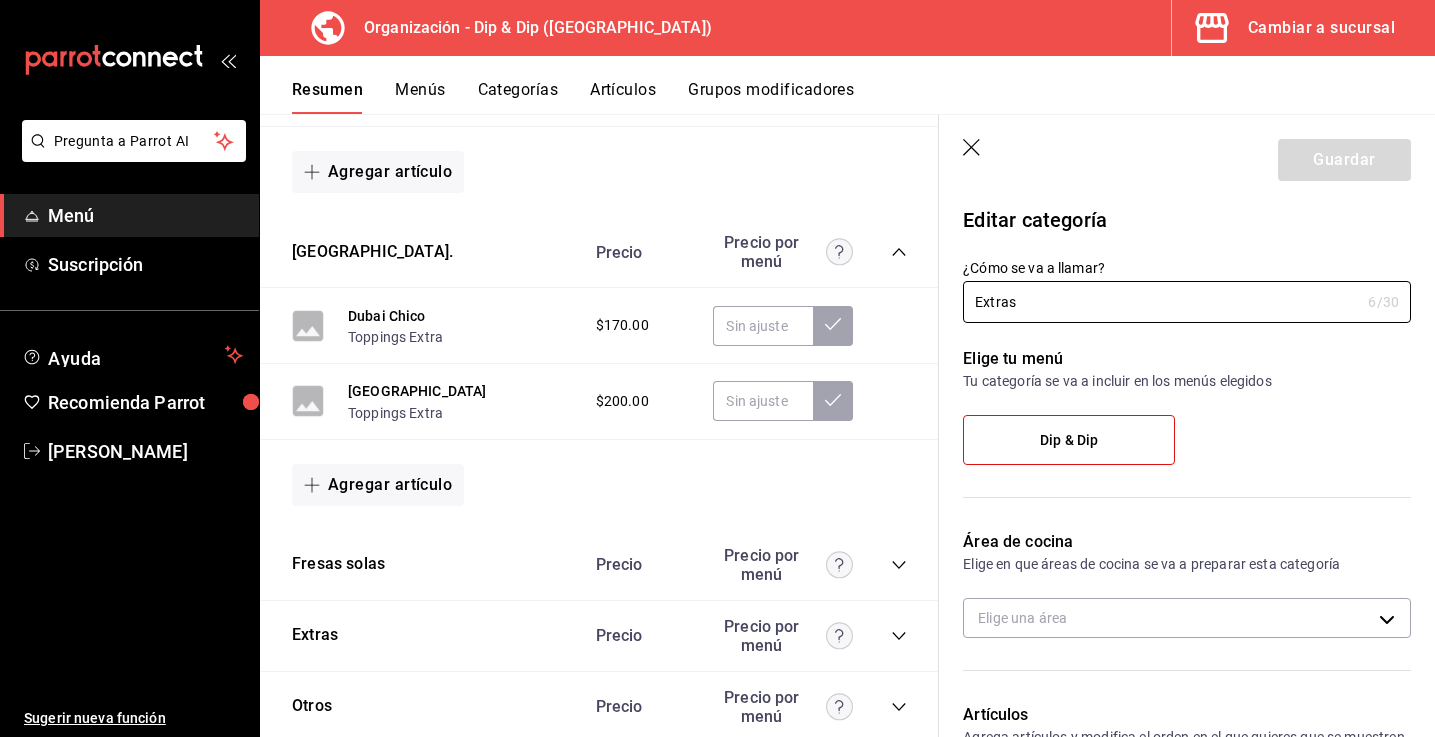 click on "Precio Precio por menú" at bounding box center [741, 636] 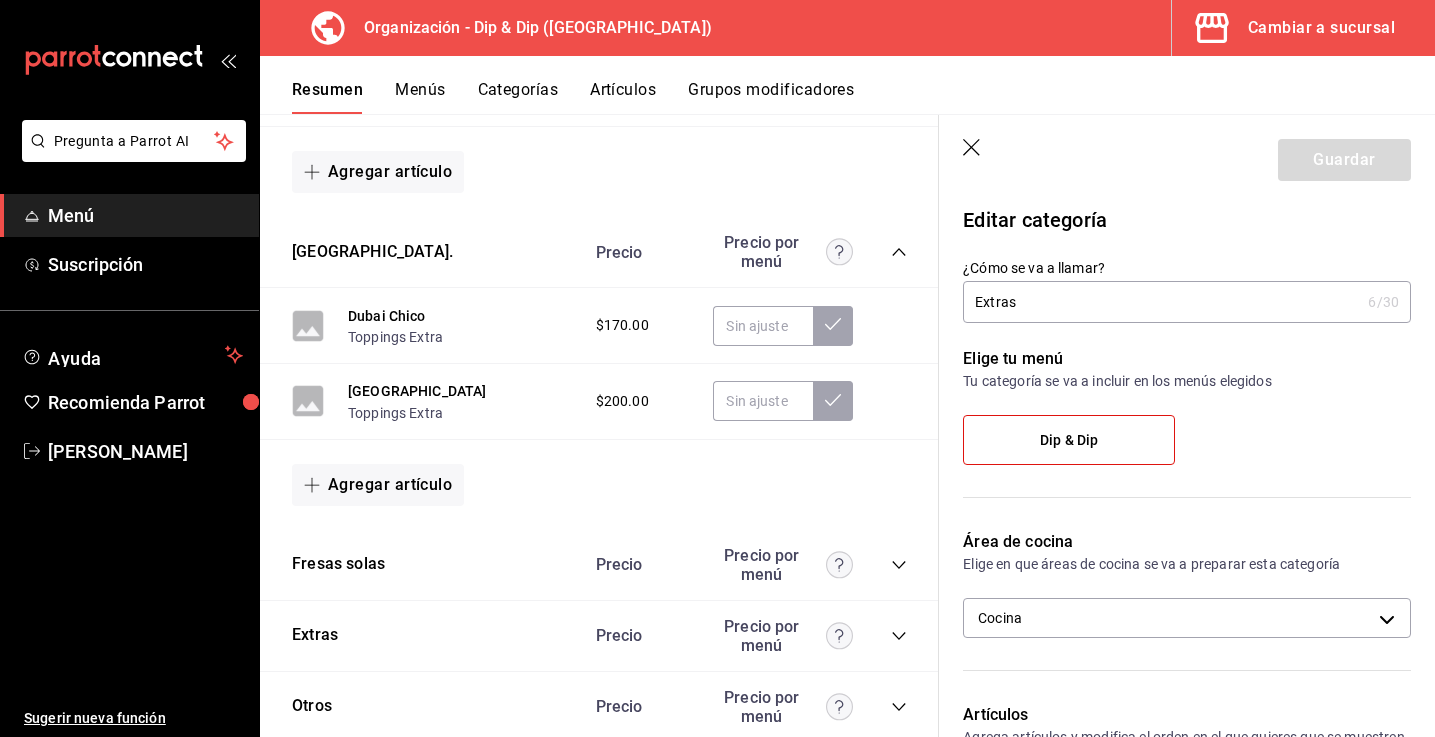scroll, scrollTop: 675, scrollLeft: 0, axis: vertical 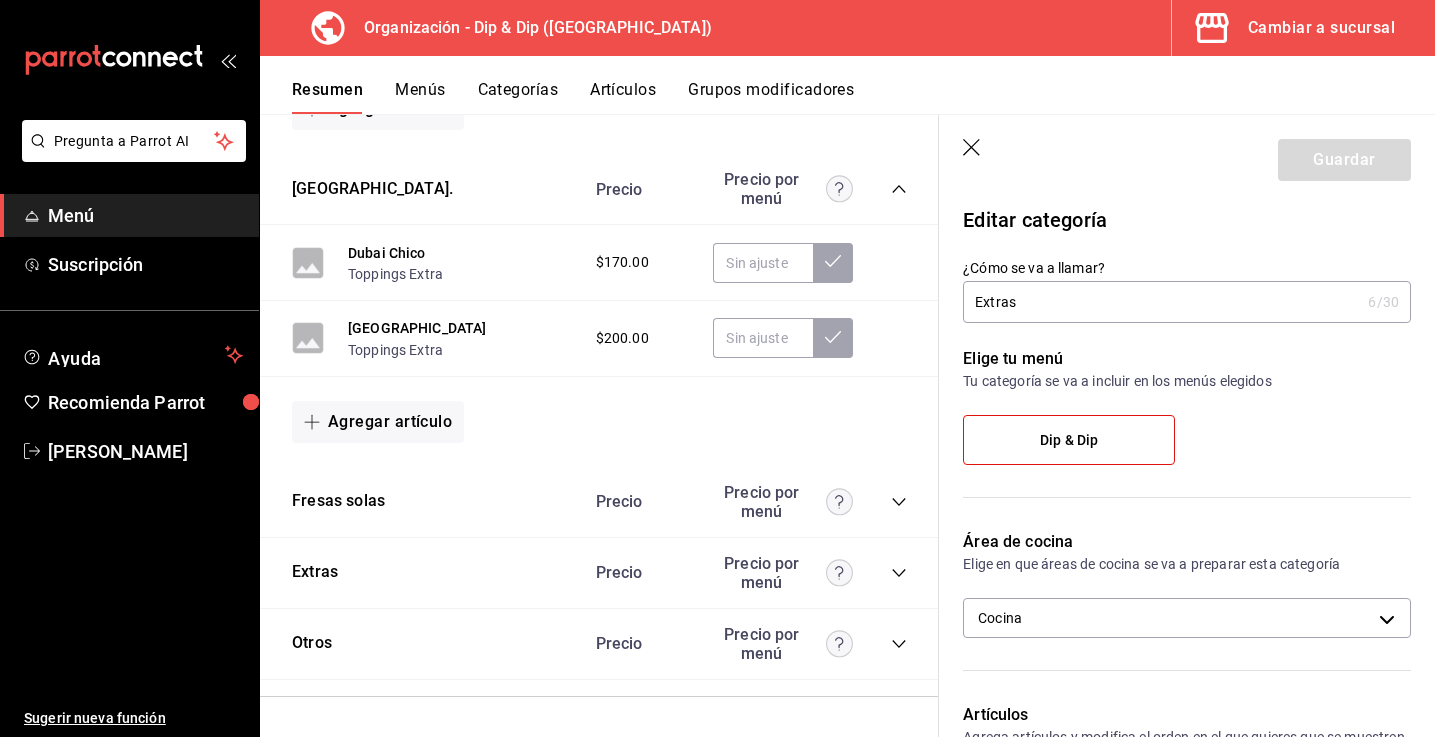 click 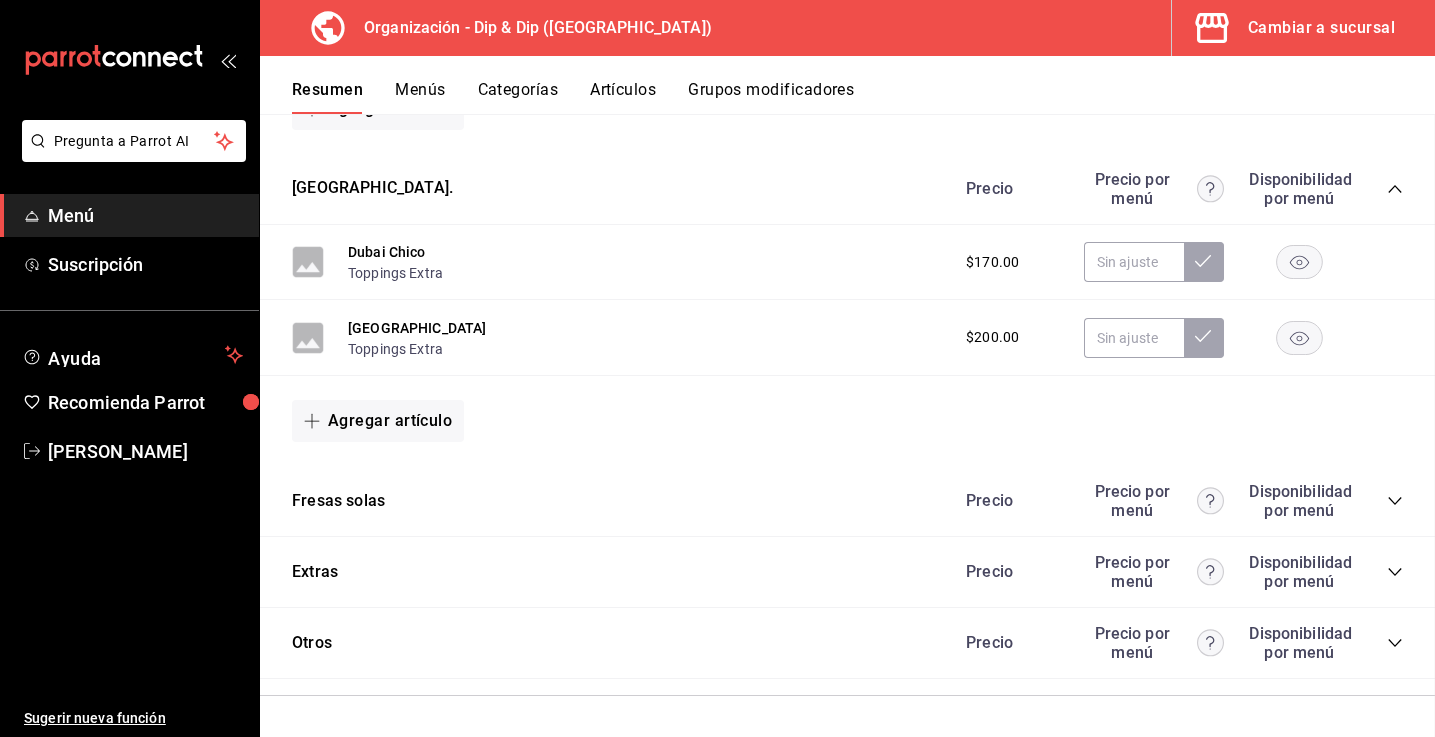 scroll, scrollTop: 612, scrollLeft: 0, axis: vertical 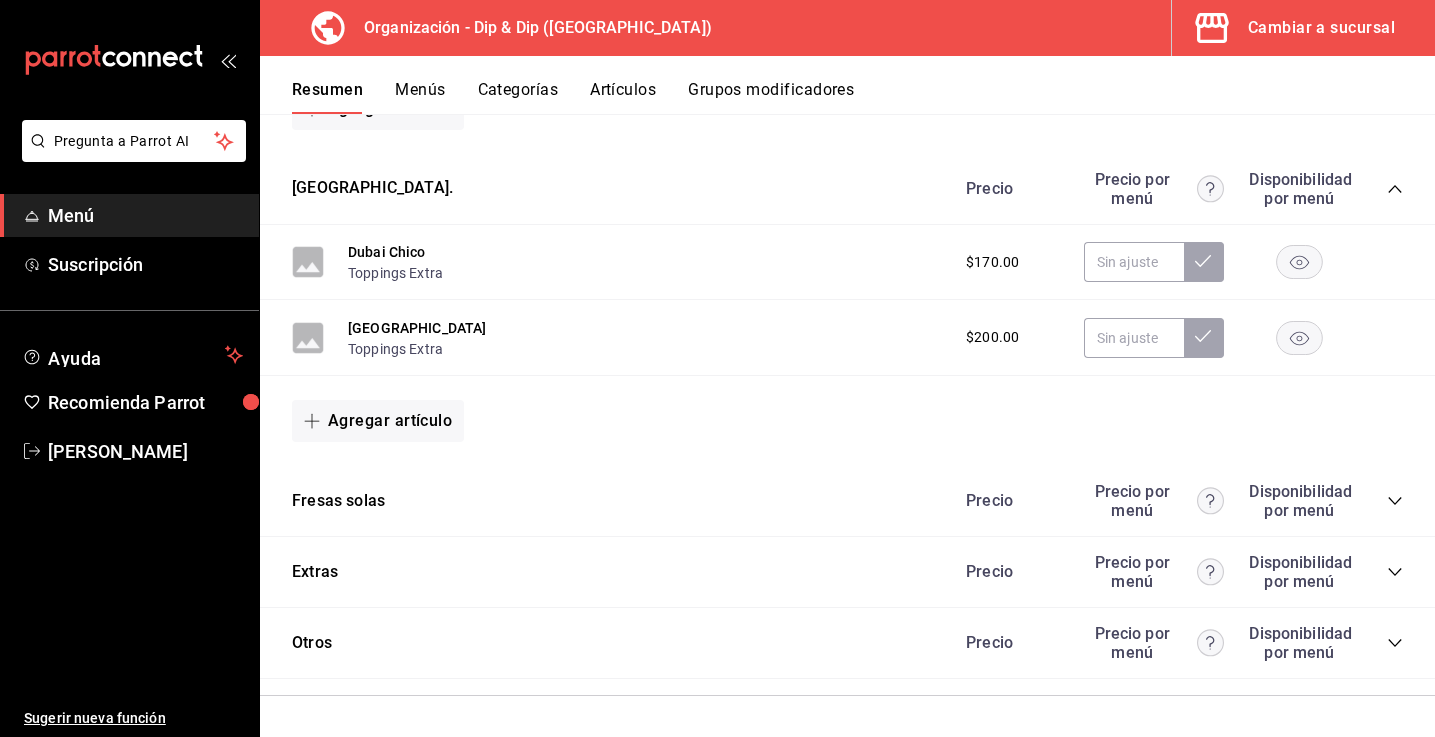 click 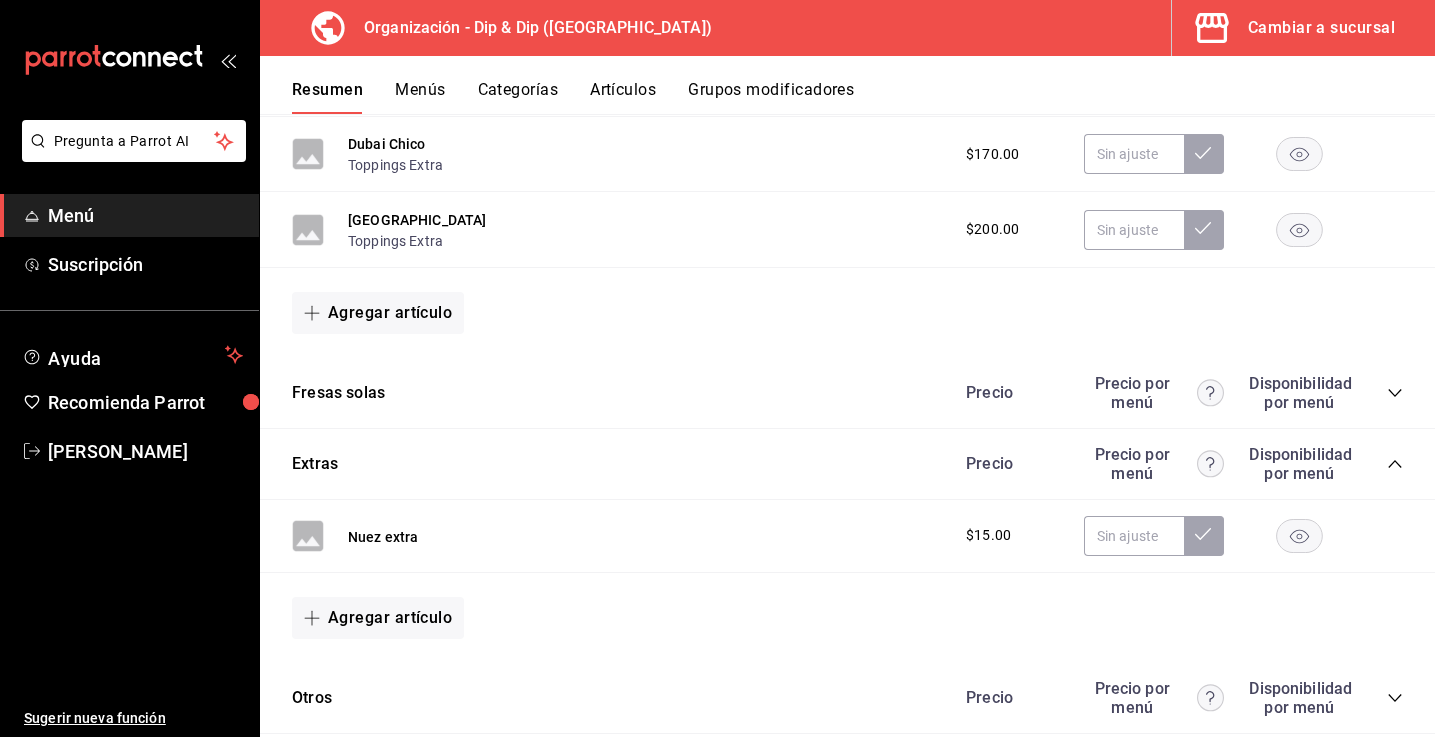 scroll, scrollTop: 724, scrollLeft: 0, axis: vertical 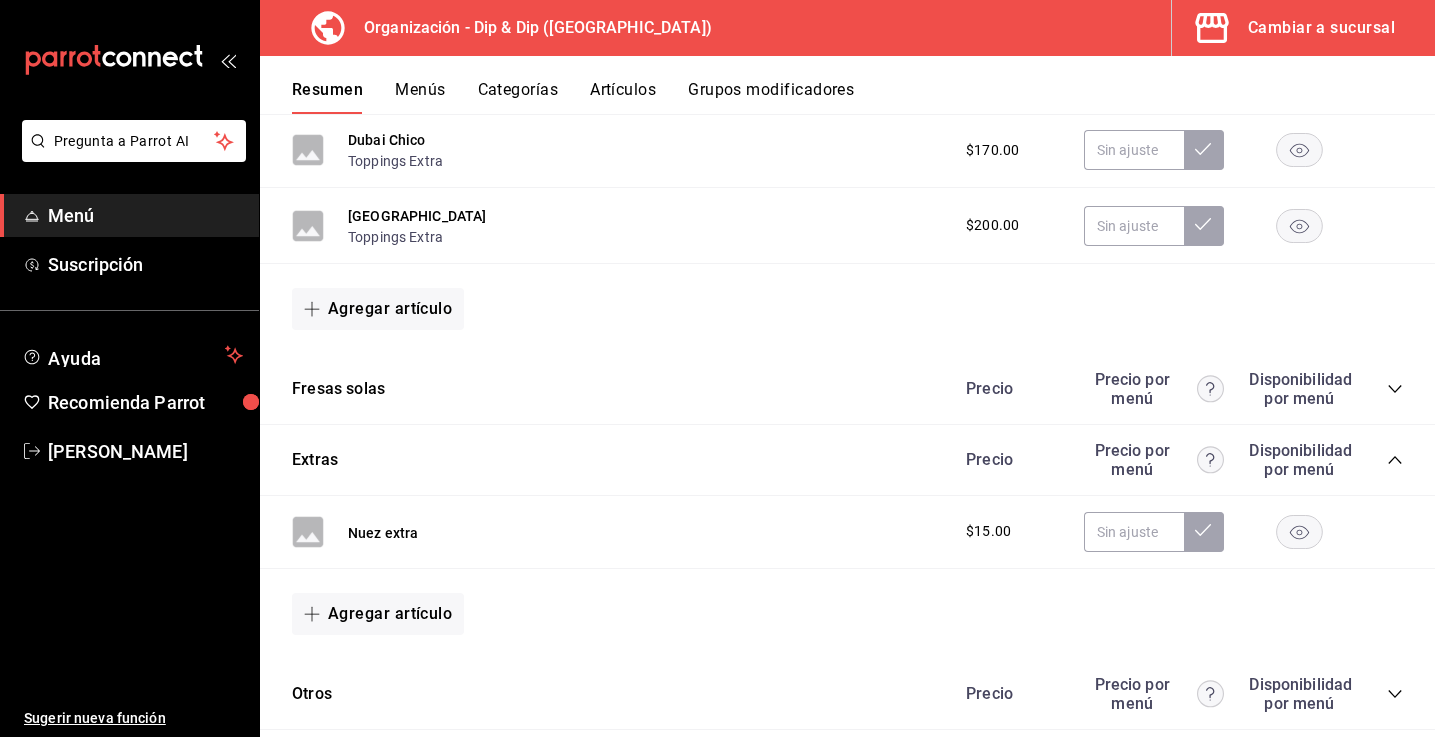 click on "Menús" at bounding box center [420, 97] 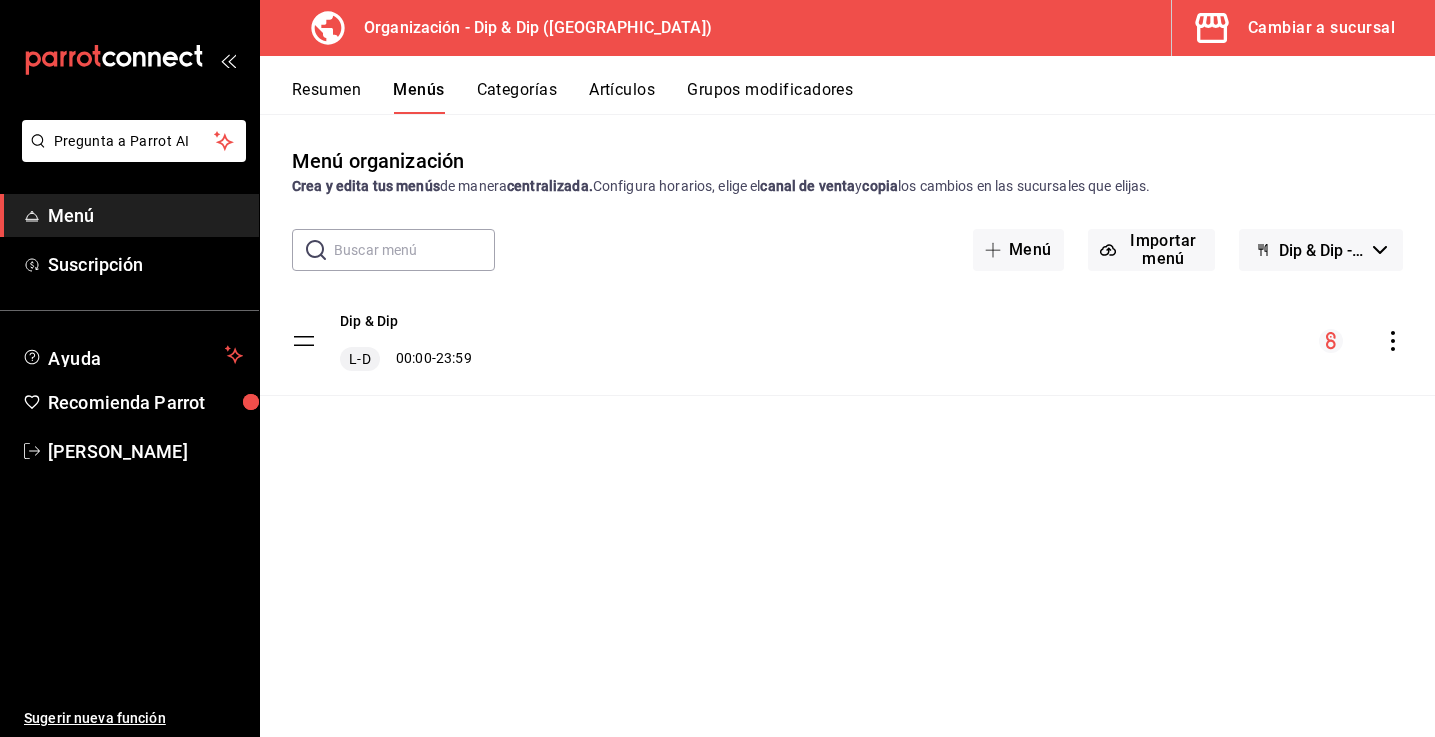 click 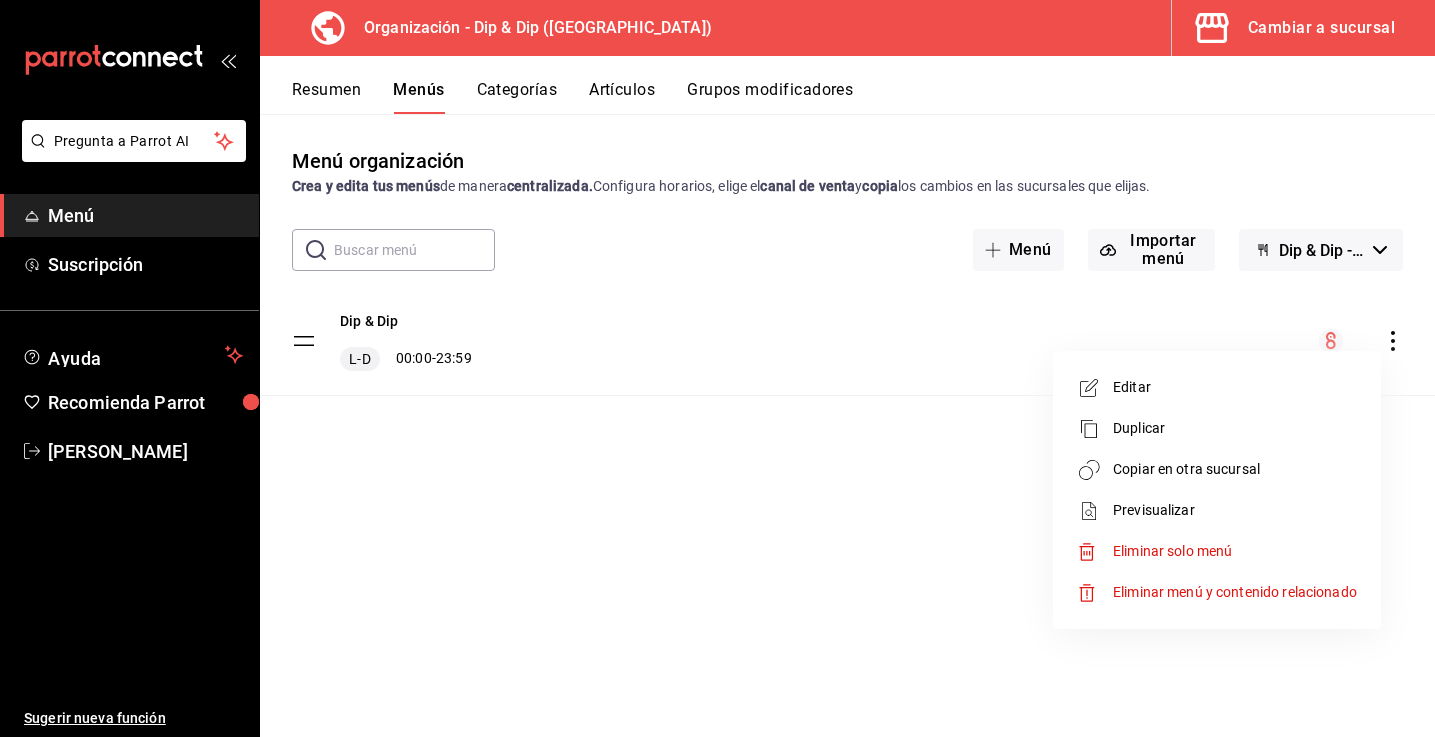 click on "Copiar en otra sucursal" at bounding box center (1235, 469) 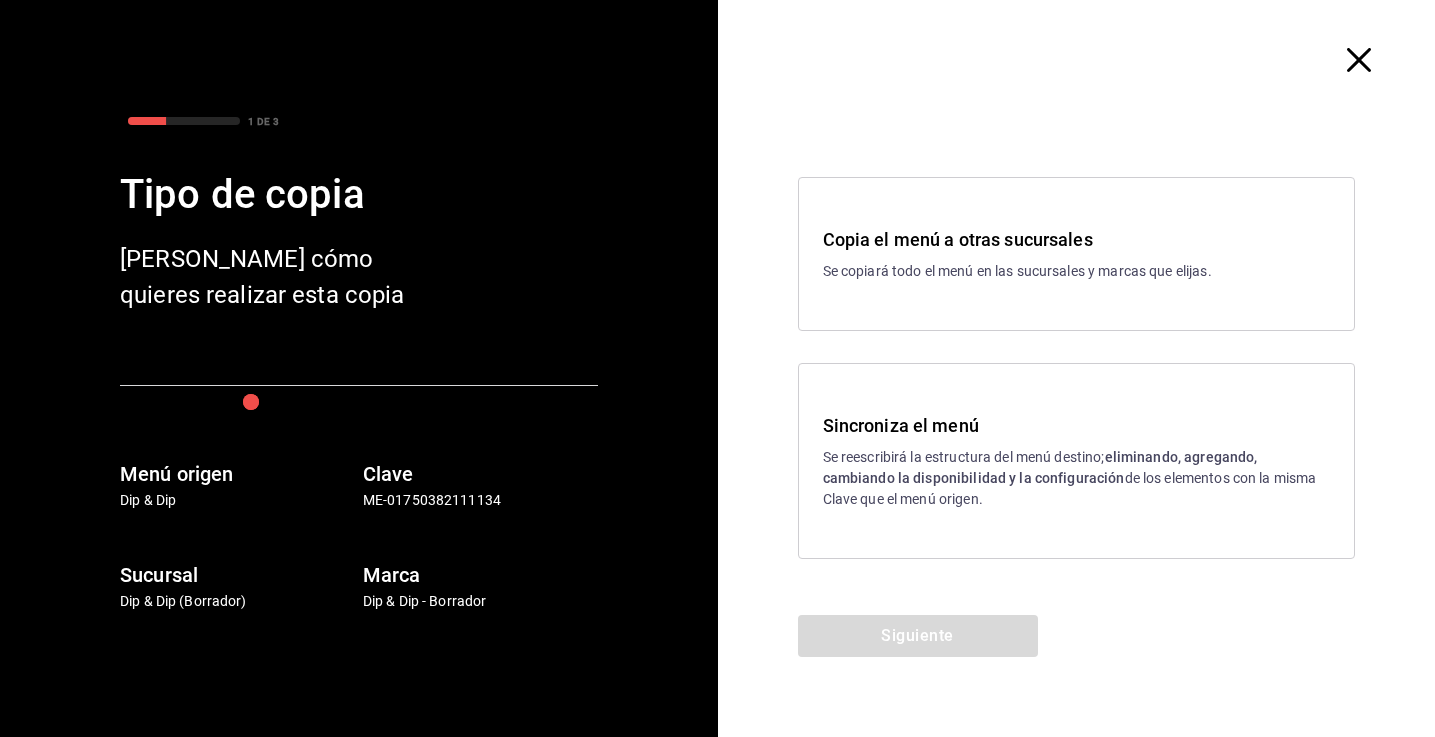 click on "Sincroniza el menú" at bounding box center [1077, 425] 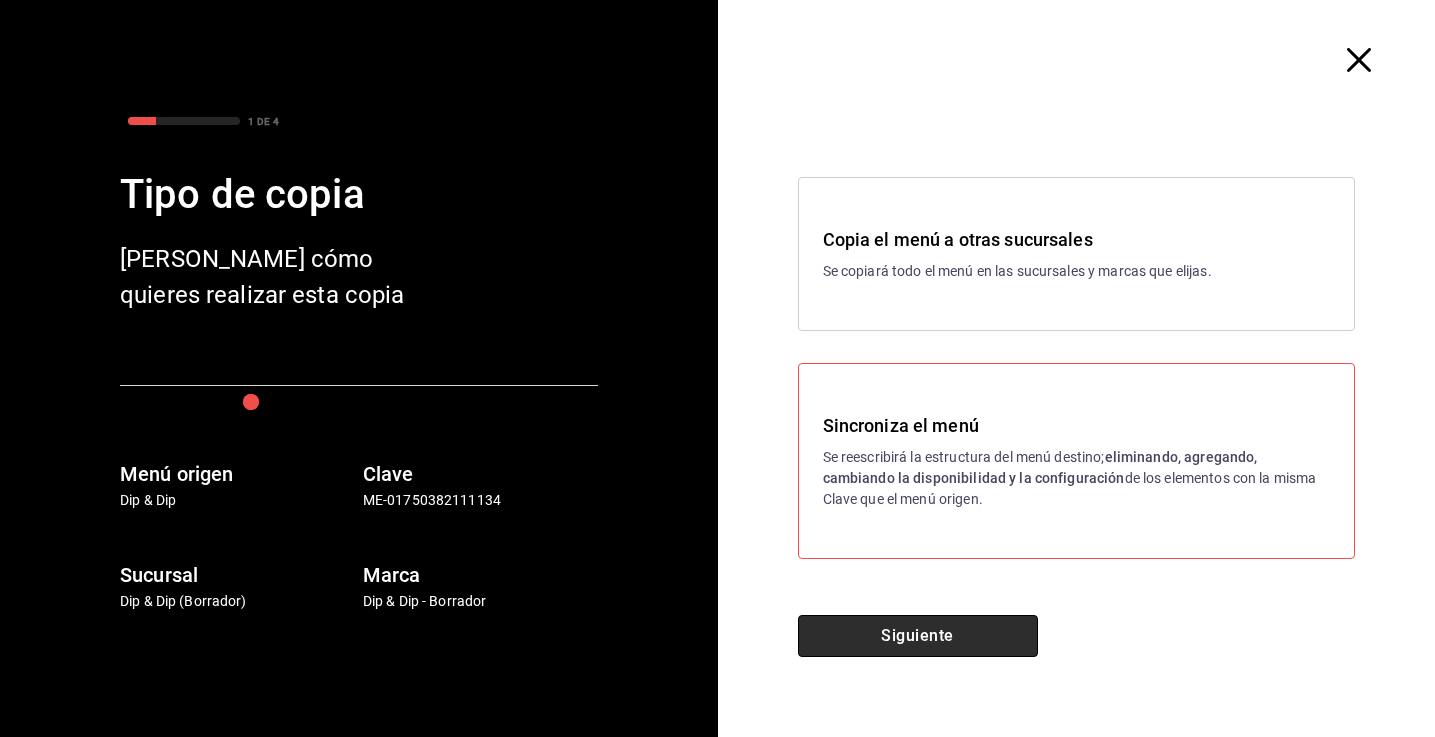 click on "Siguiente" at bounding box center (918, 636) 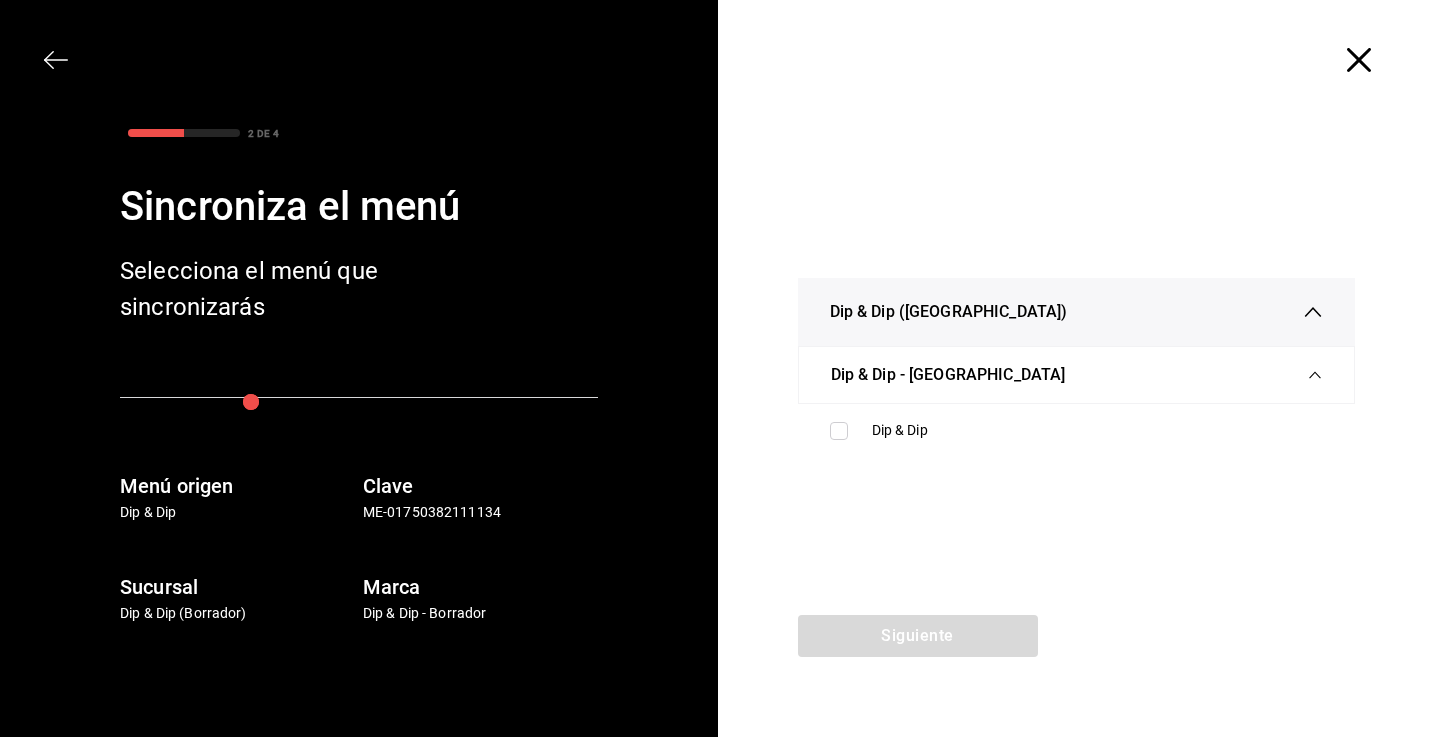 click on "Dip & Dip ([GEOGRAPHIC_DATA])" at bounding box center [949, 312] 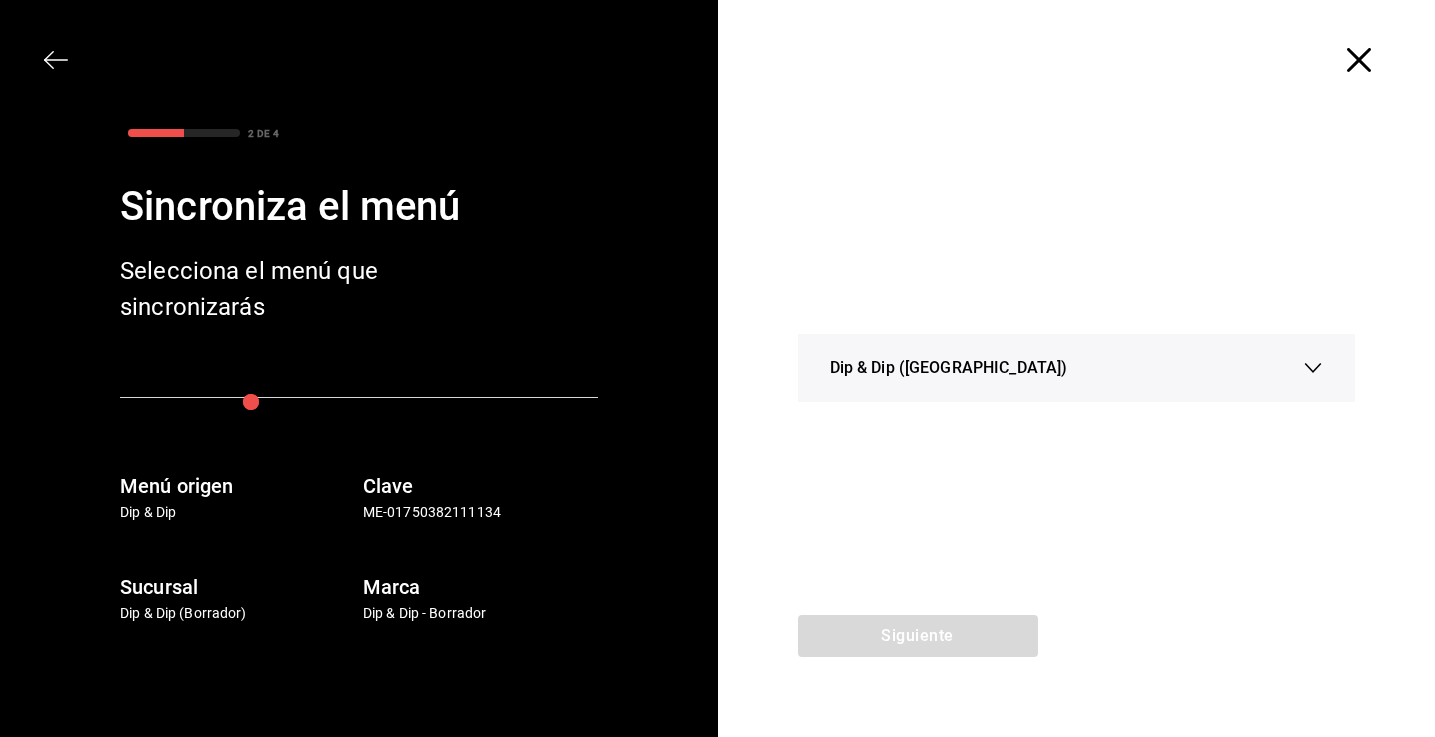click on "Dip & Dip ([GEOGRAPHIC_DATA])" at bounding box center [949, 368] 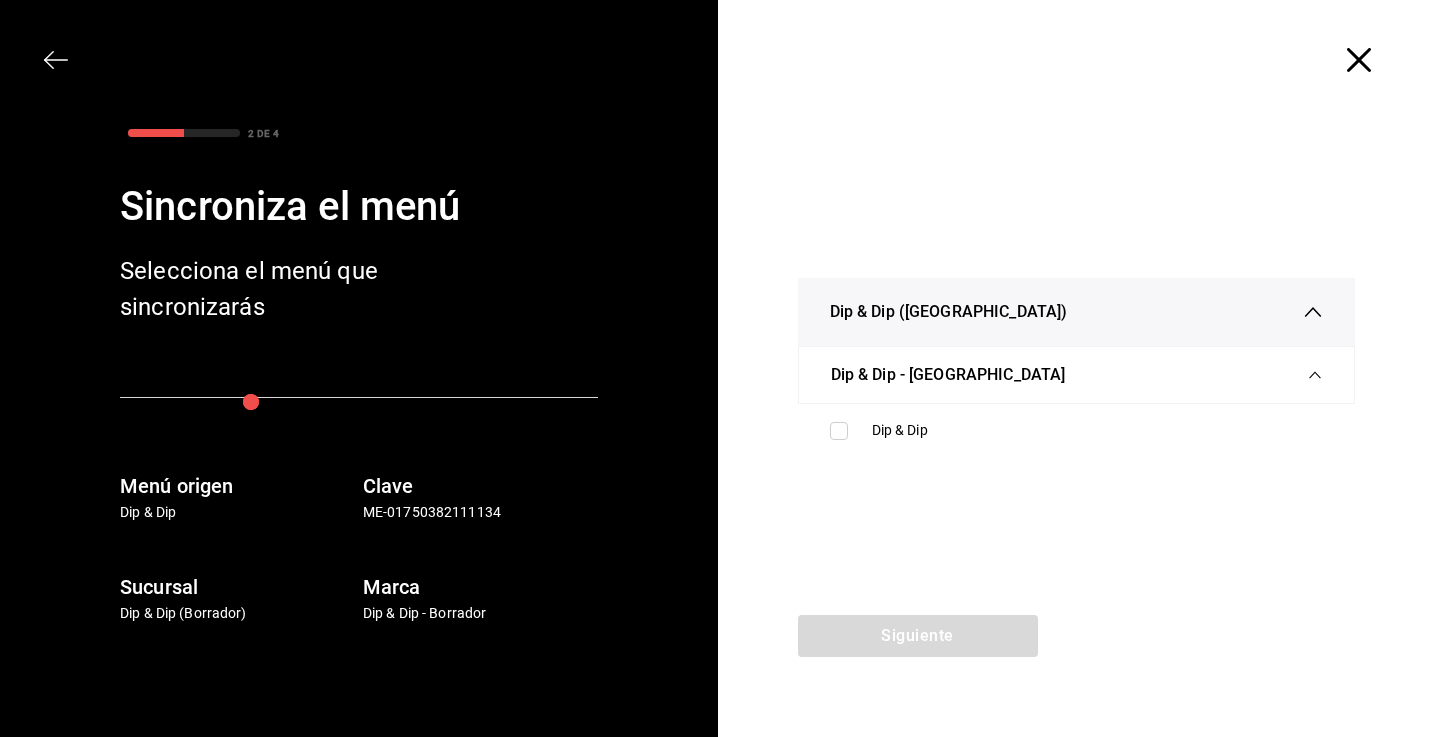 click on "Dip & Dip - [GEOGRAPHIC_DATA]" at bounding box center [948, 375] 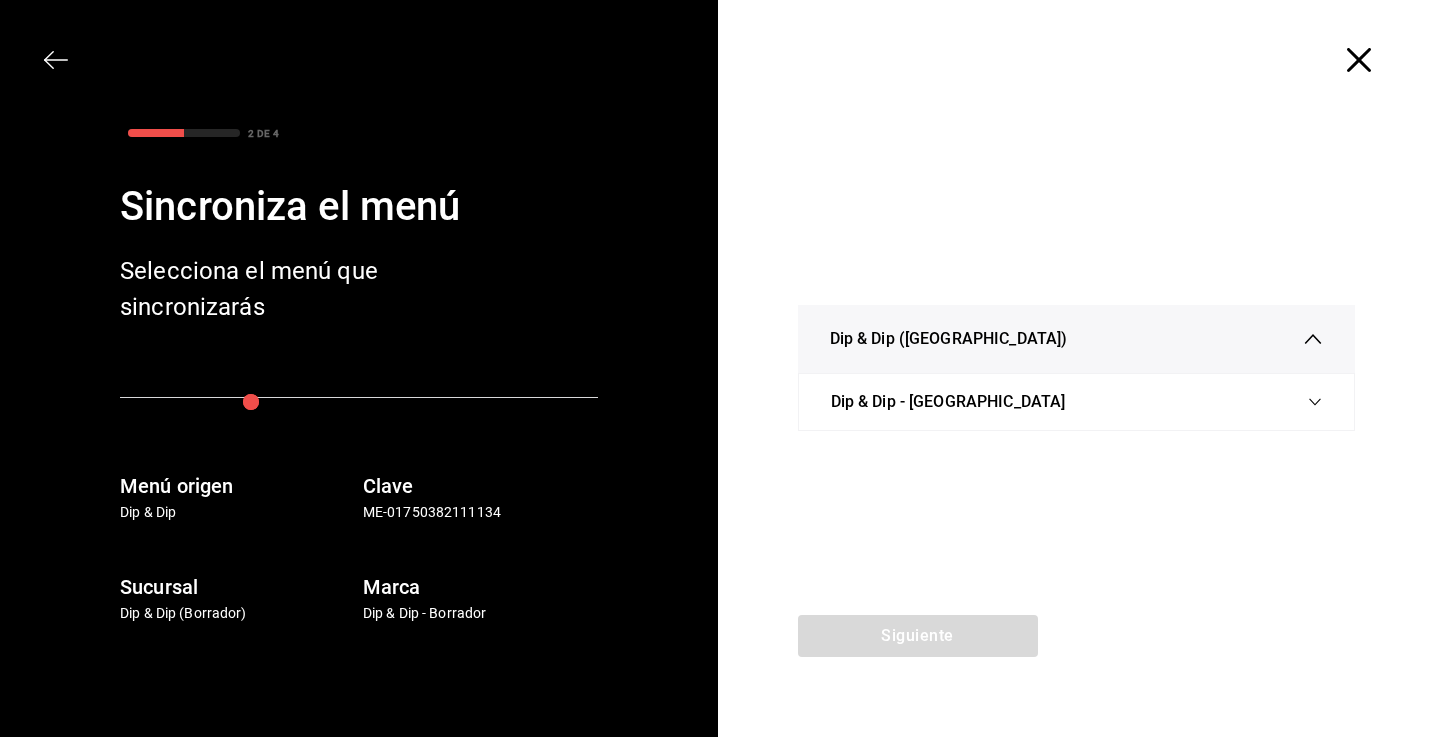 click on "Dip & Dip - [GEOGRAPHIC_DATA]" at bounding box center (1077, 402) 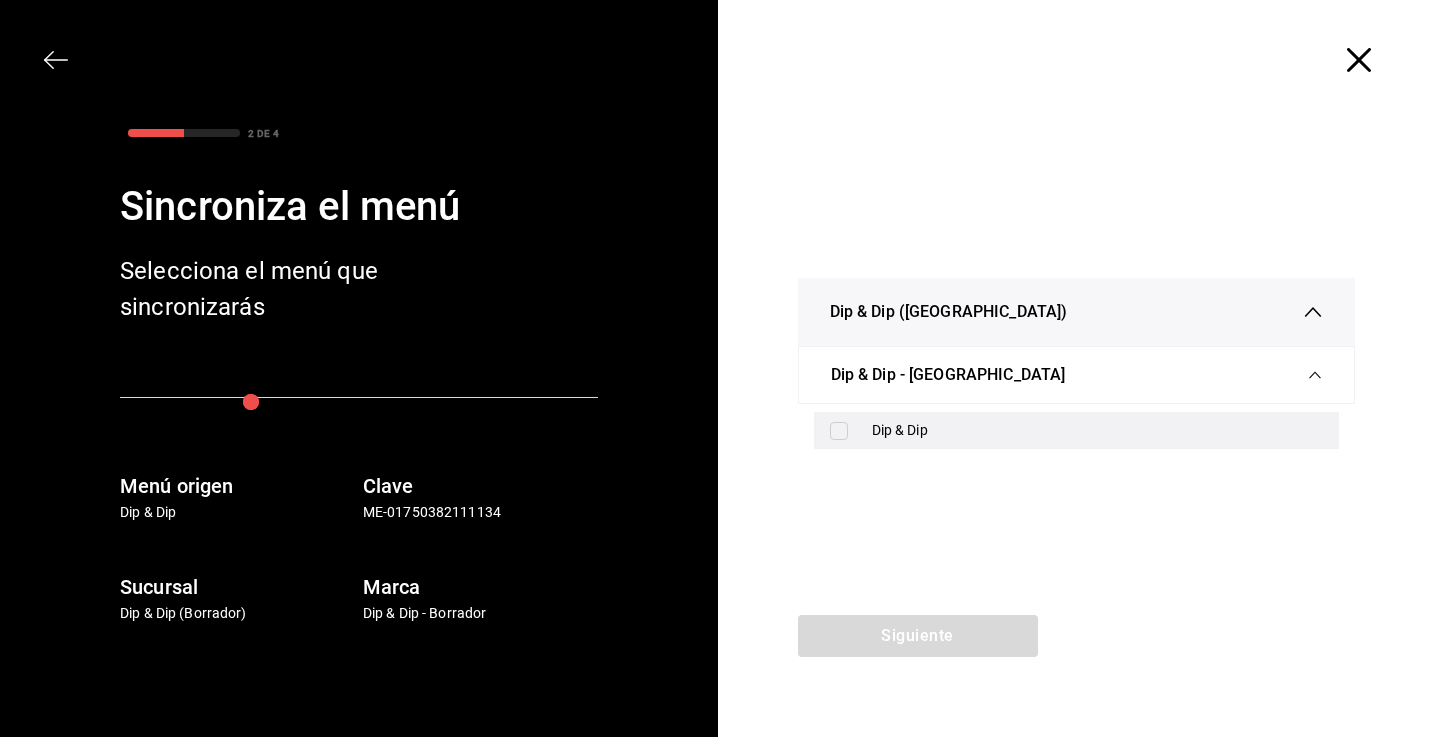 click at bounding box center (839, 431) 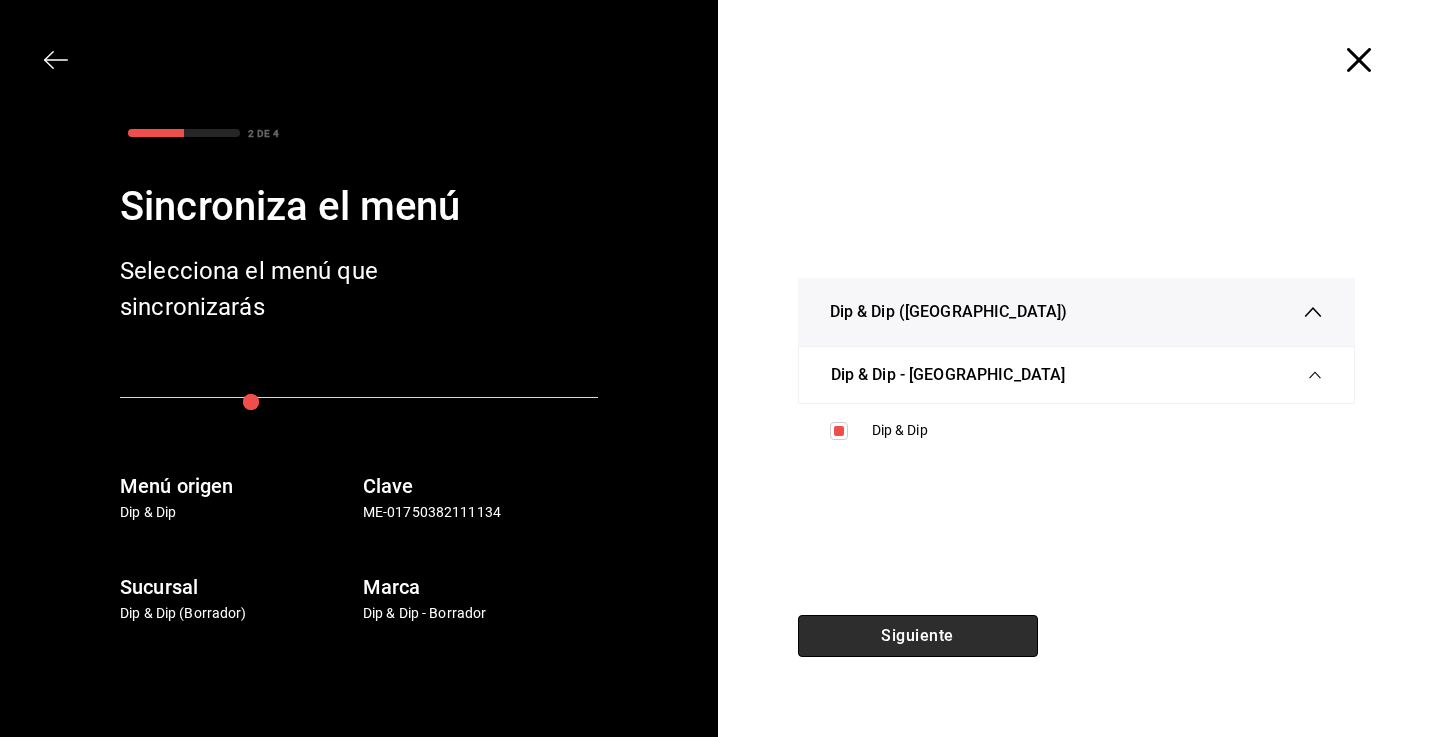 click on "Siguiente" at bounding box center (918, 636) 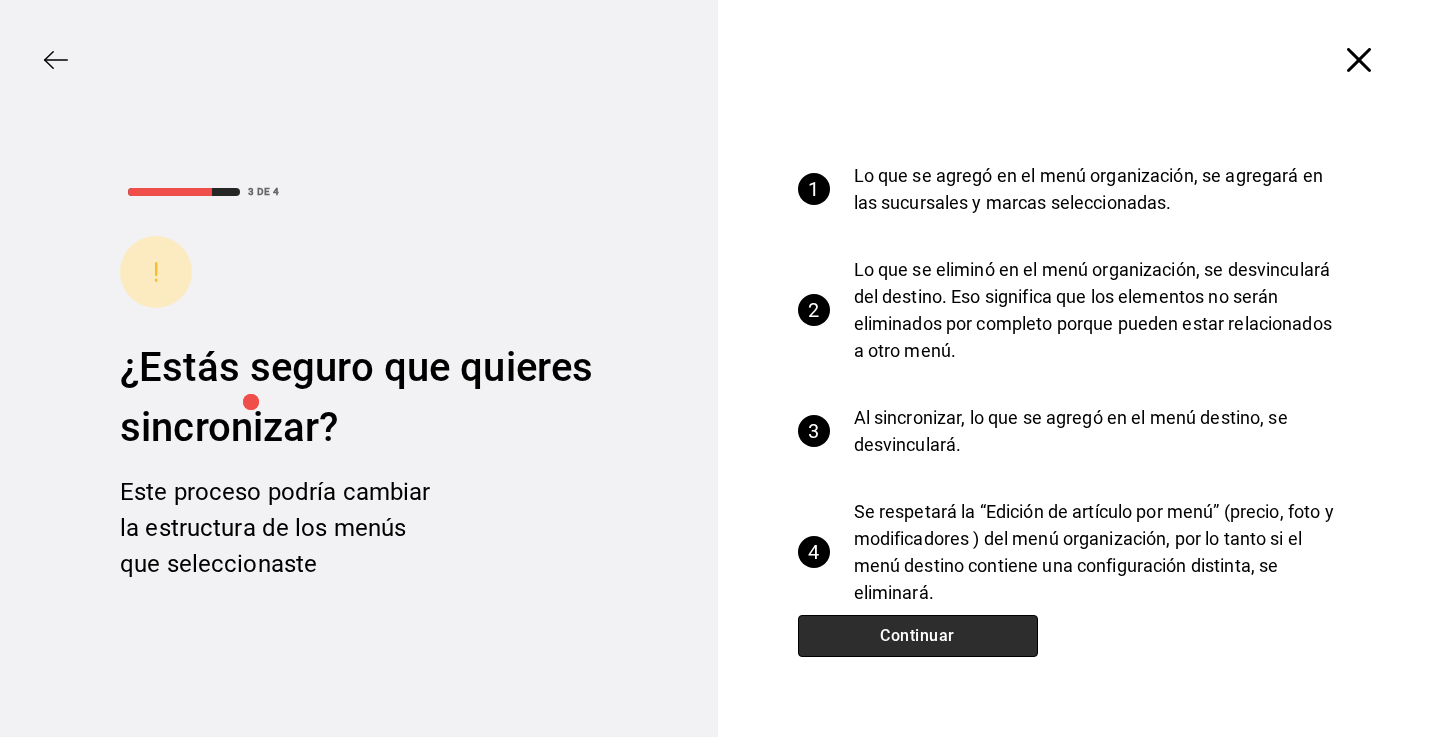 click on "Continuar" at bounding box center (918, 636) 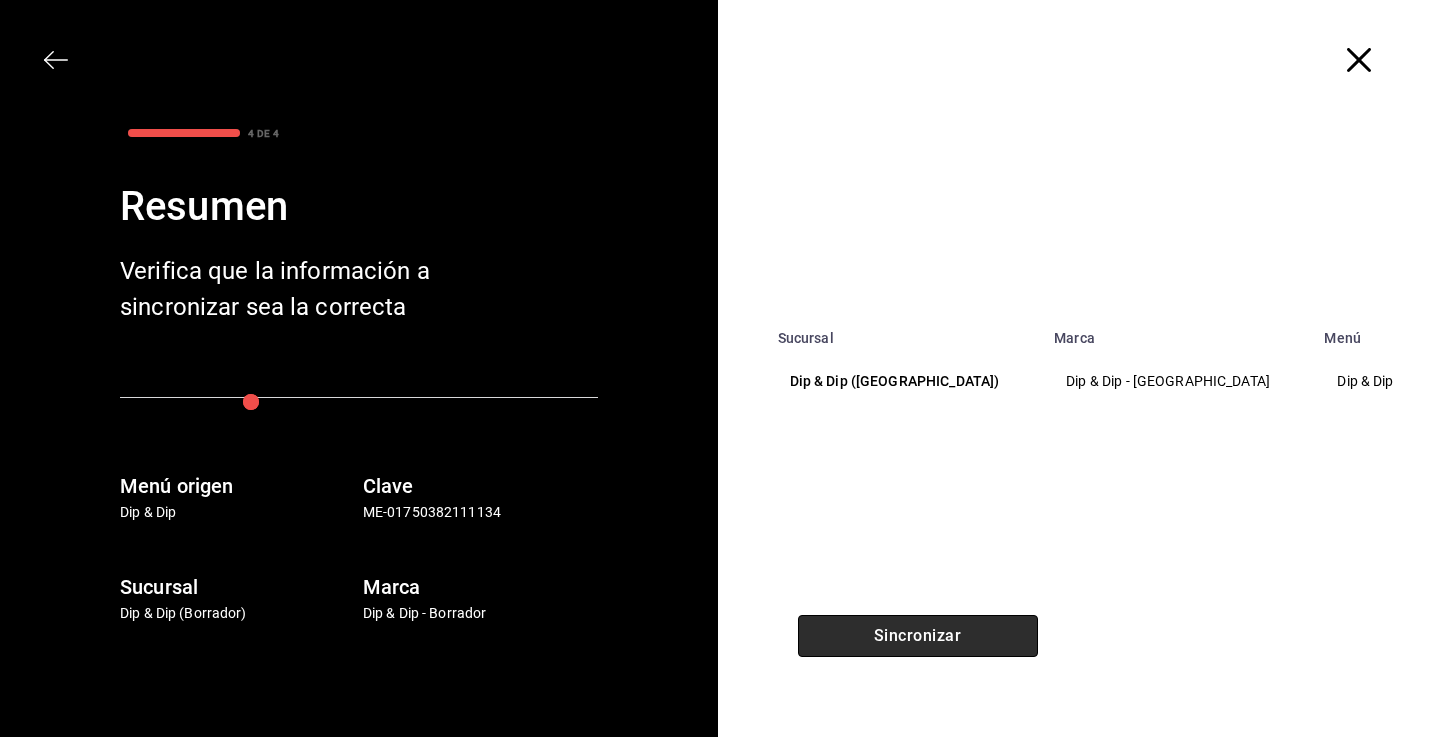 click on "Sincronizar" at bounding box center [918, 636] 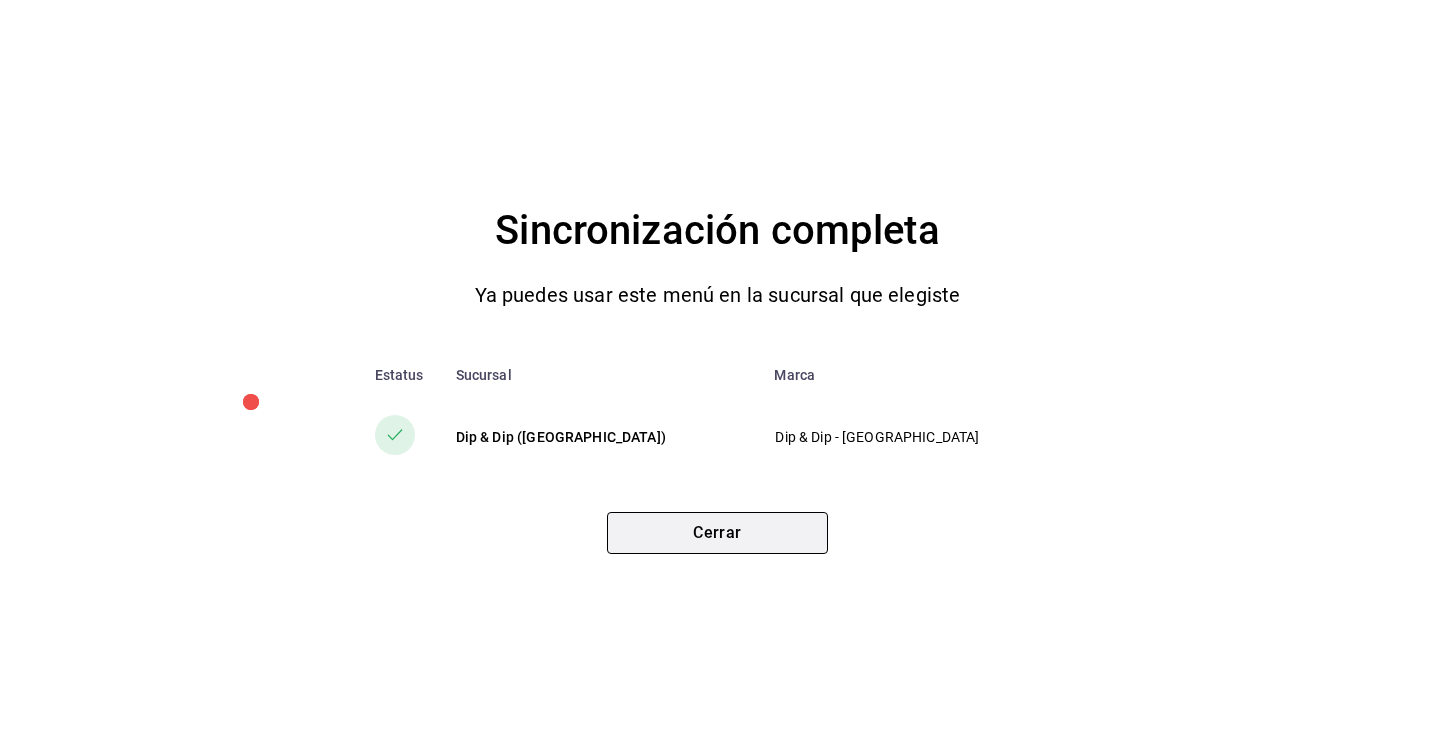 click on "Cerrar" at bounding box center [717, 533] 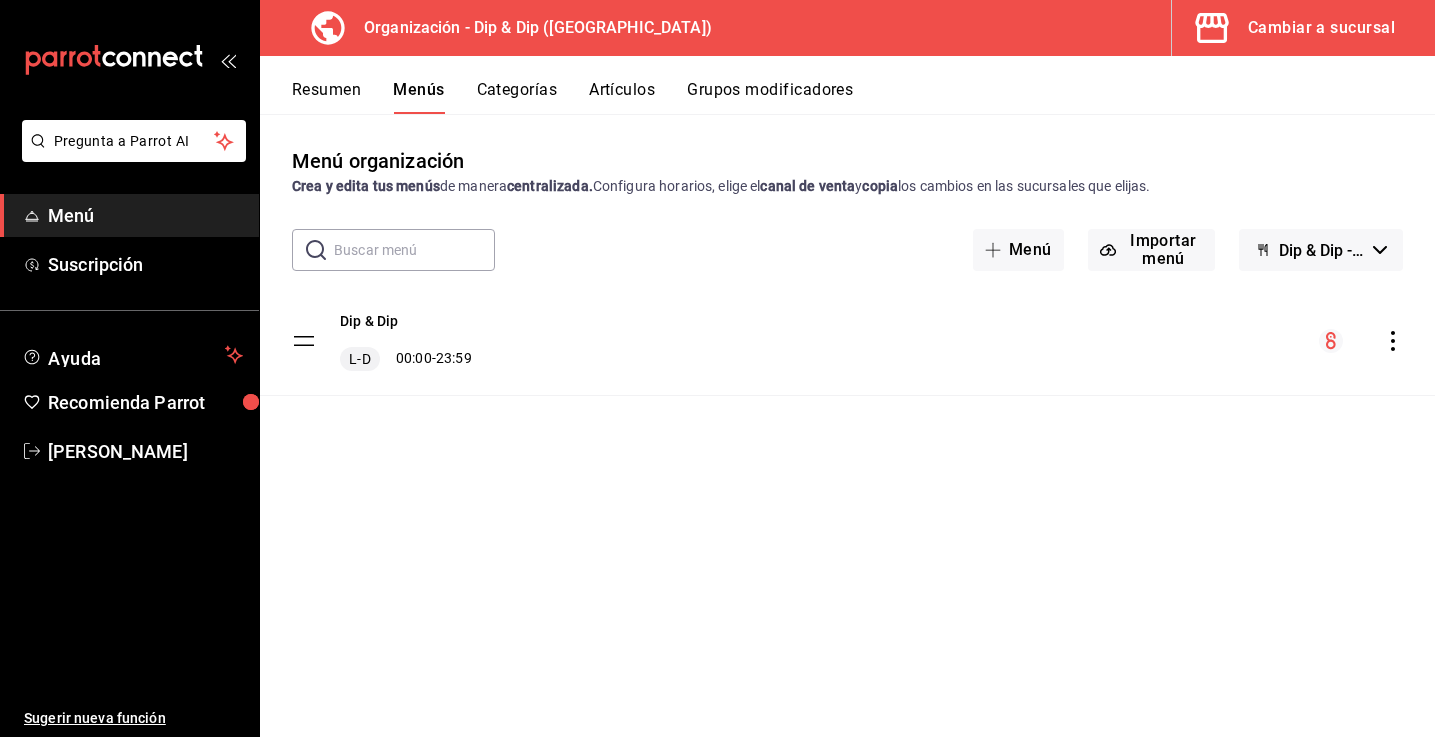 click on "Categorías" at bounding box center [517, 97] 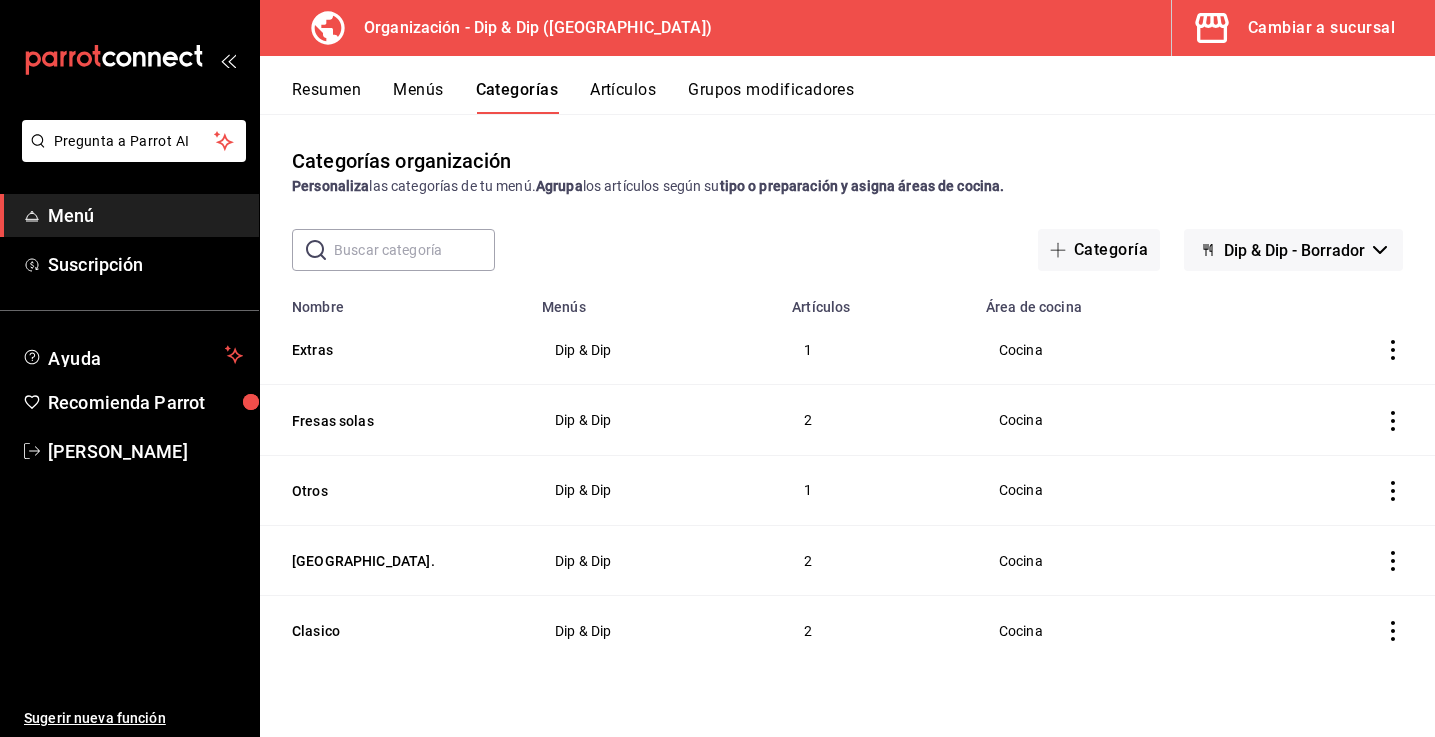 click on "Artículos" at bounding box center [623, 97] 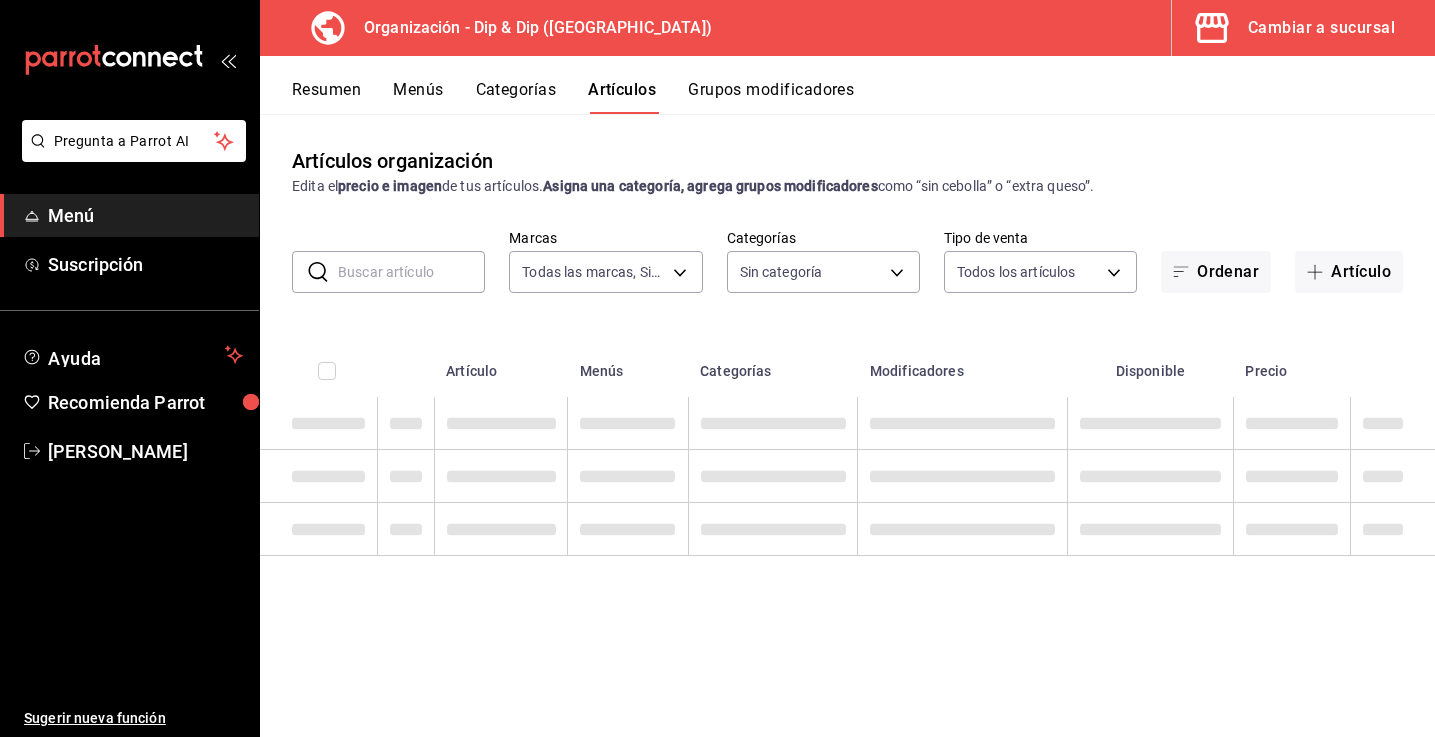 type on "a73dcbb4-33ef-4727-8e52-c16671ed3dbc" 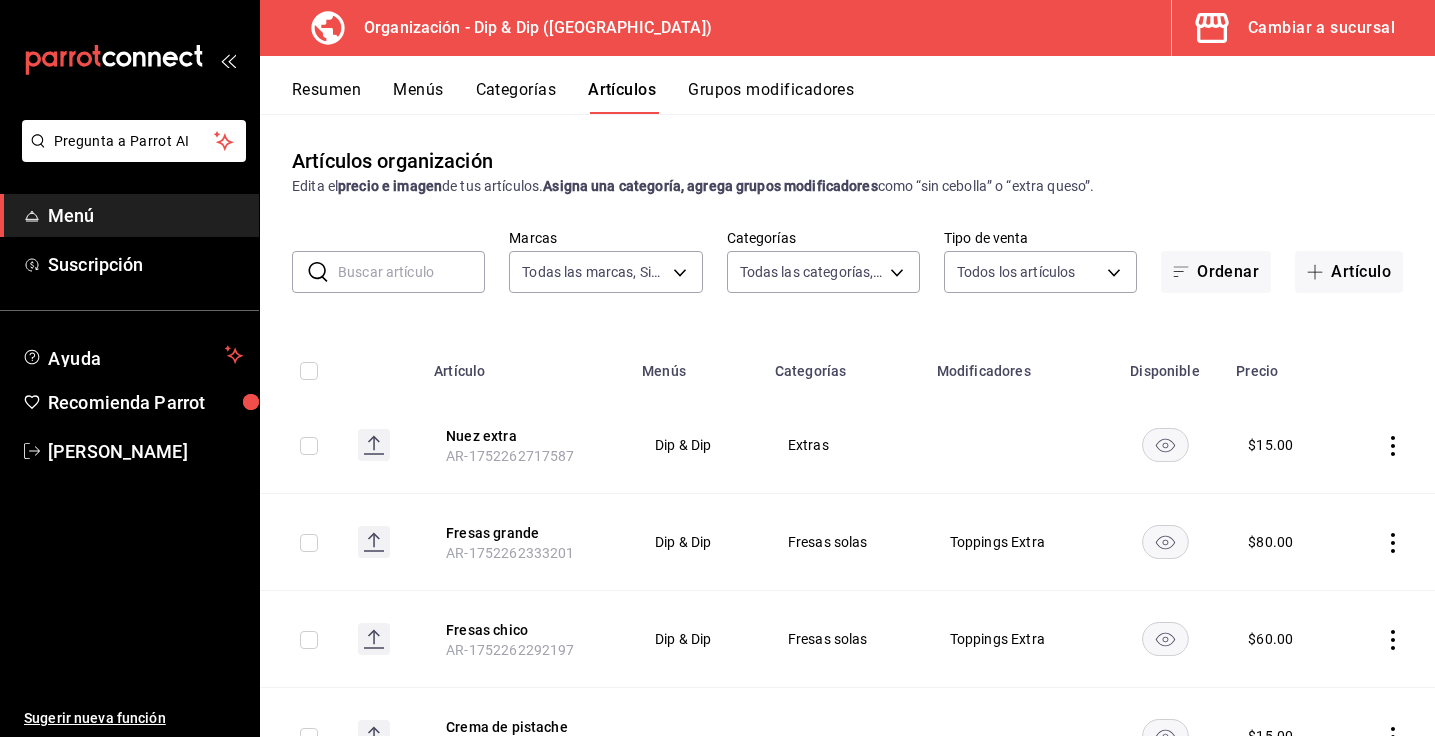 type on "4c16922b-55dd-454c-9bbc-caa333b858e0,5e338024-c1ec-4c43-9061-1dd9c237dc58,8a16f402-fa11-4880-bb6f-415e2e834a5f,454bbf28-9121-4e0e-8d07-57b0f959150e,68887eaf-dd35-4a15-a7f1-cb269e80de01,4c0e6f5a-e482-4dd6-b1d6-f24cff57abff,fd7f8403-3167-4631-86f2-64c8c7c560f2,5fe4ace5-f04f-485d-8e14-cd0c94245c09" 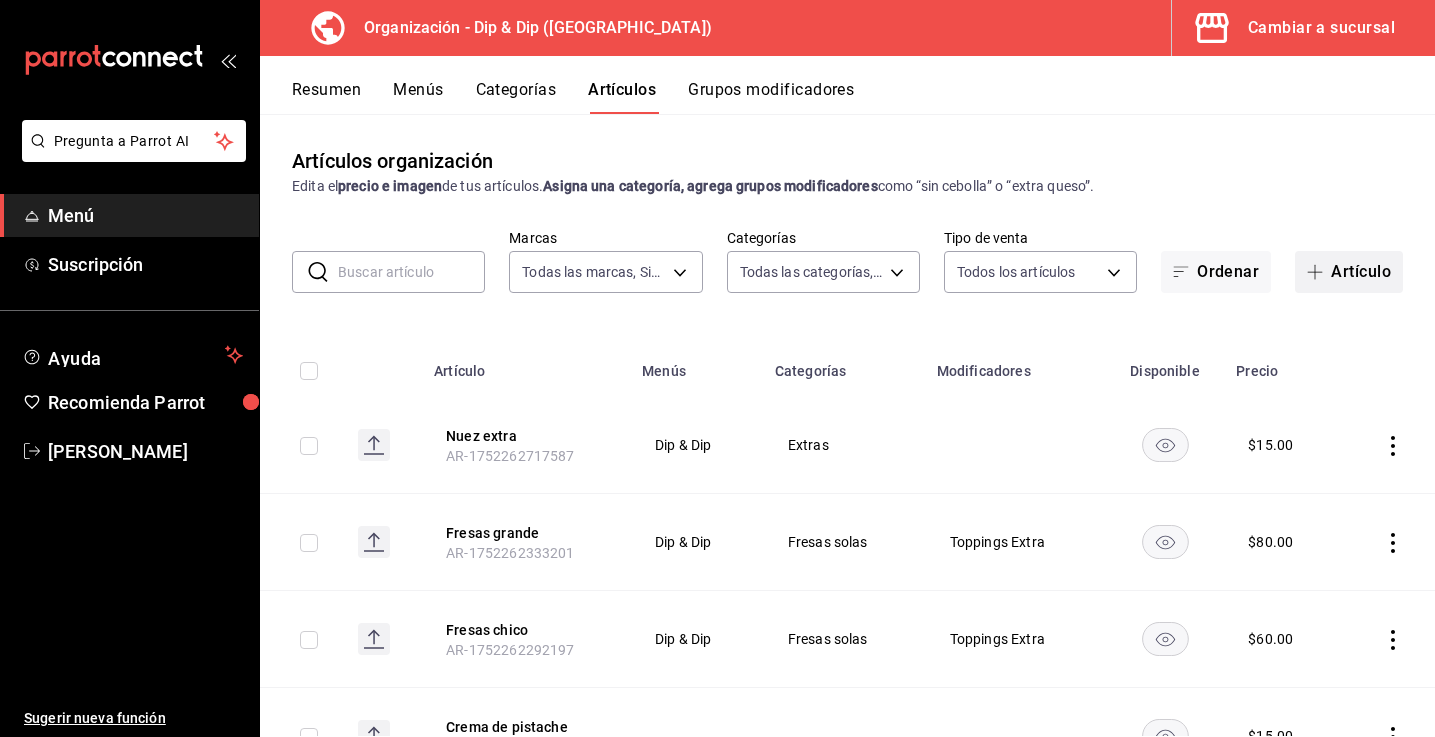 click on "Artículo" at bounding box center [1349, 272] 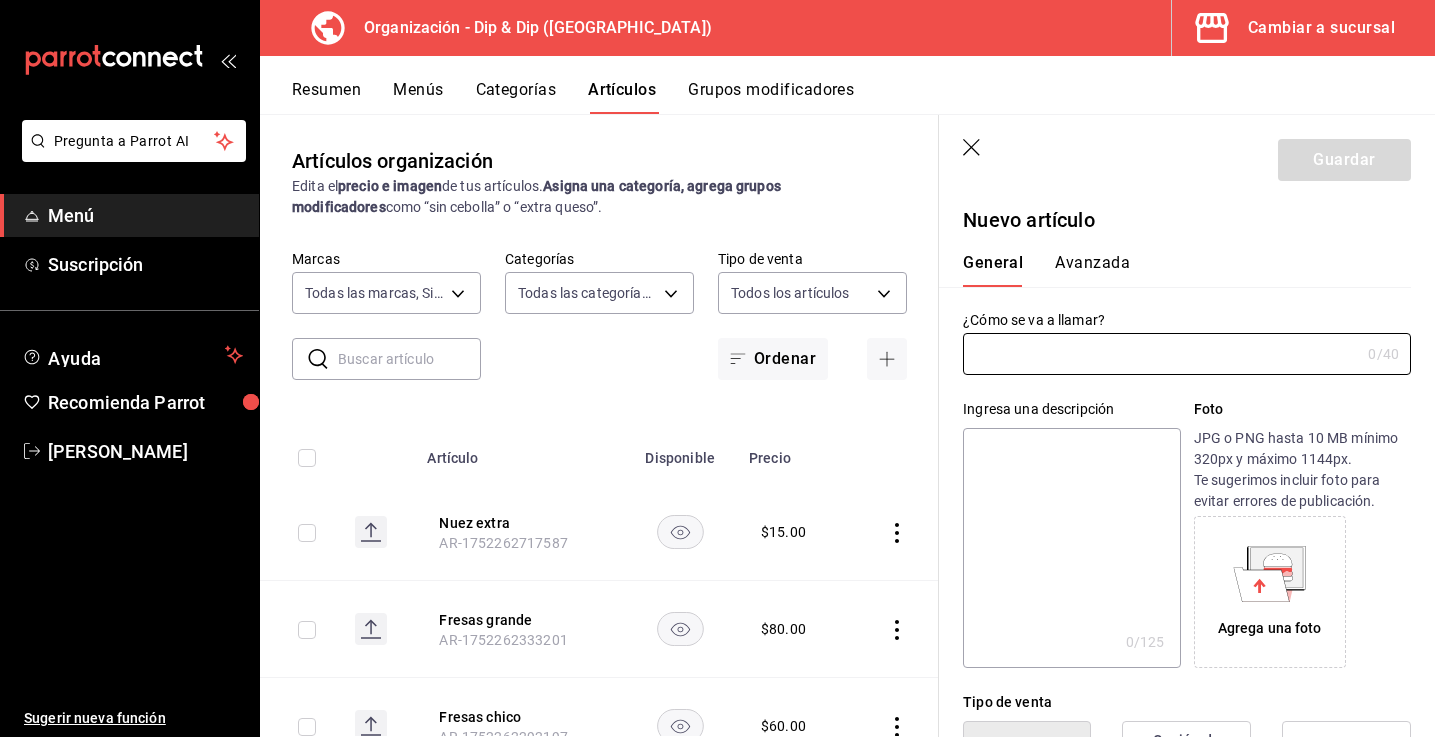 click 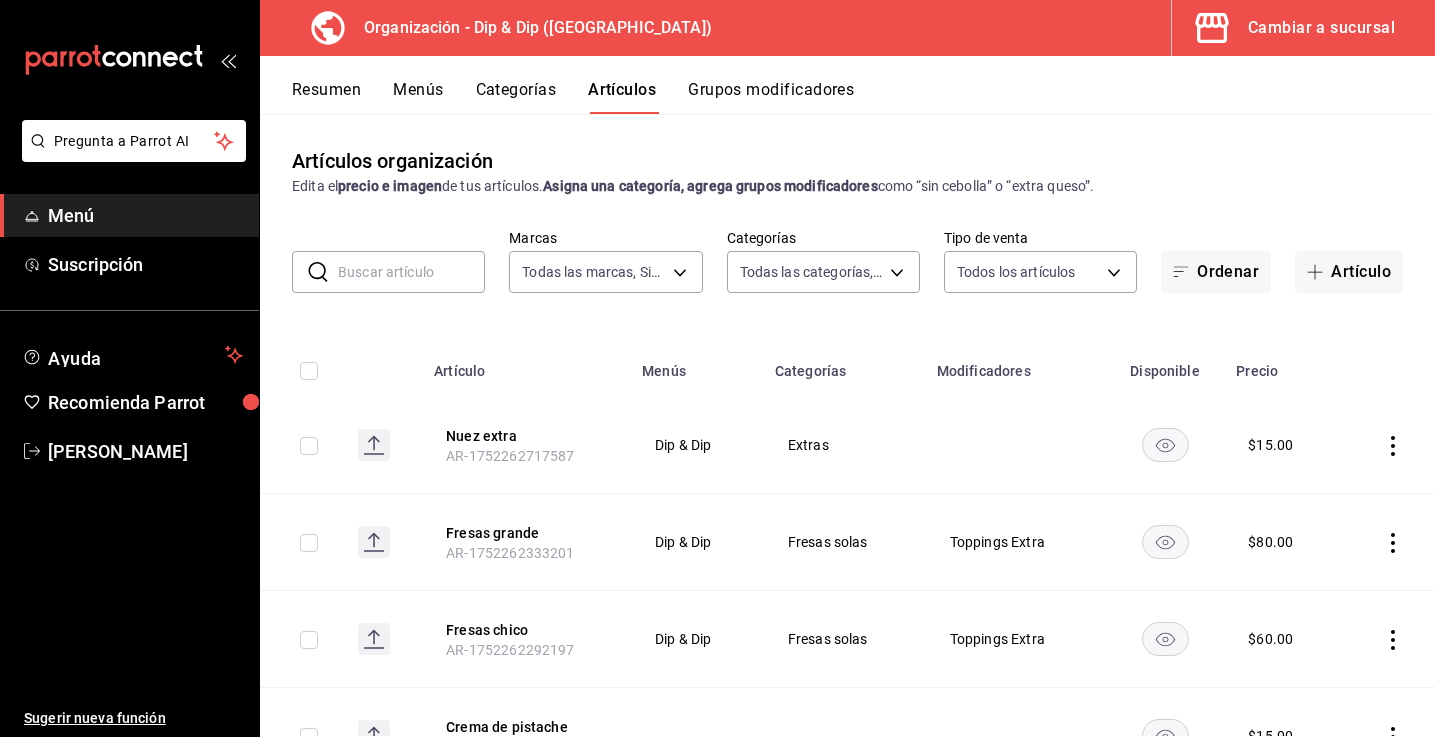click on "Menús" at bounding box center (418, 97) 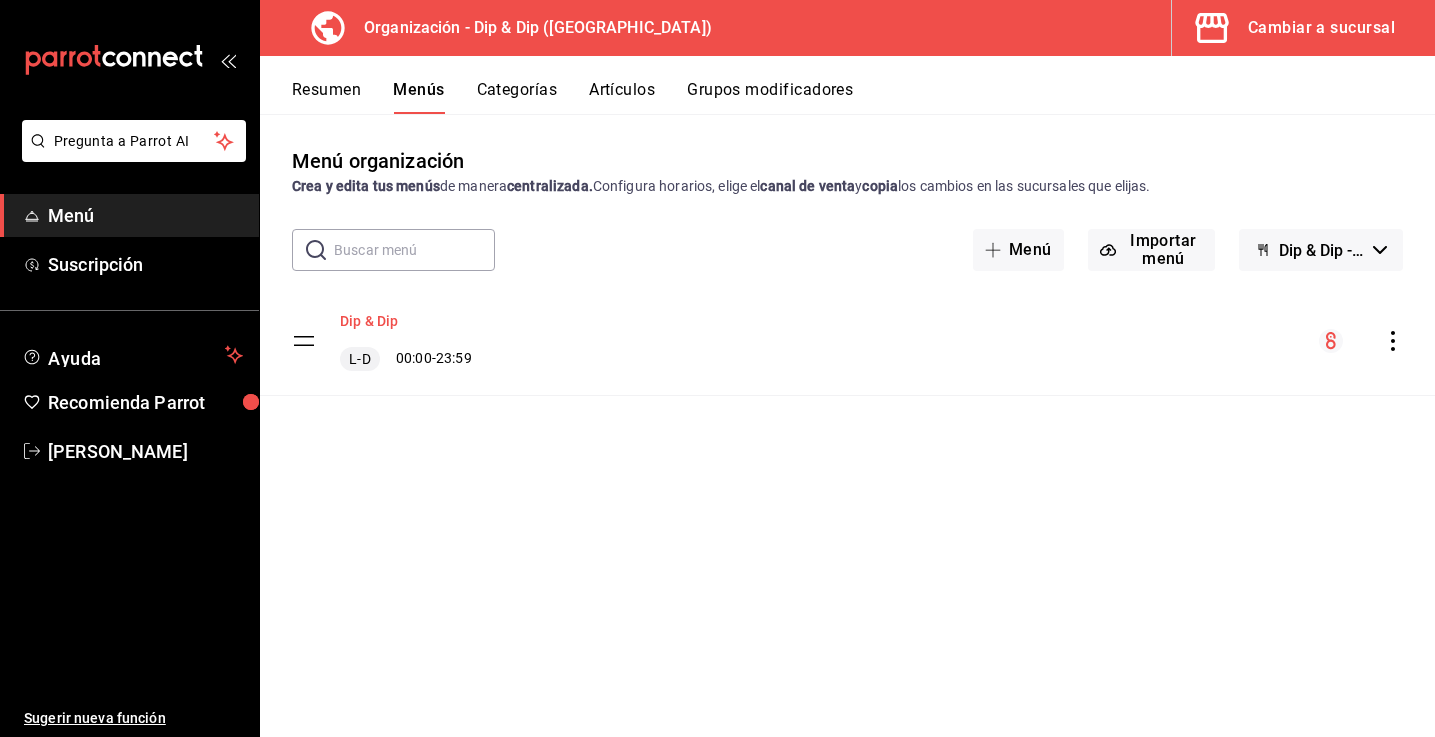 click on "Dip & Dip" at bounding box center [369, 321] 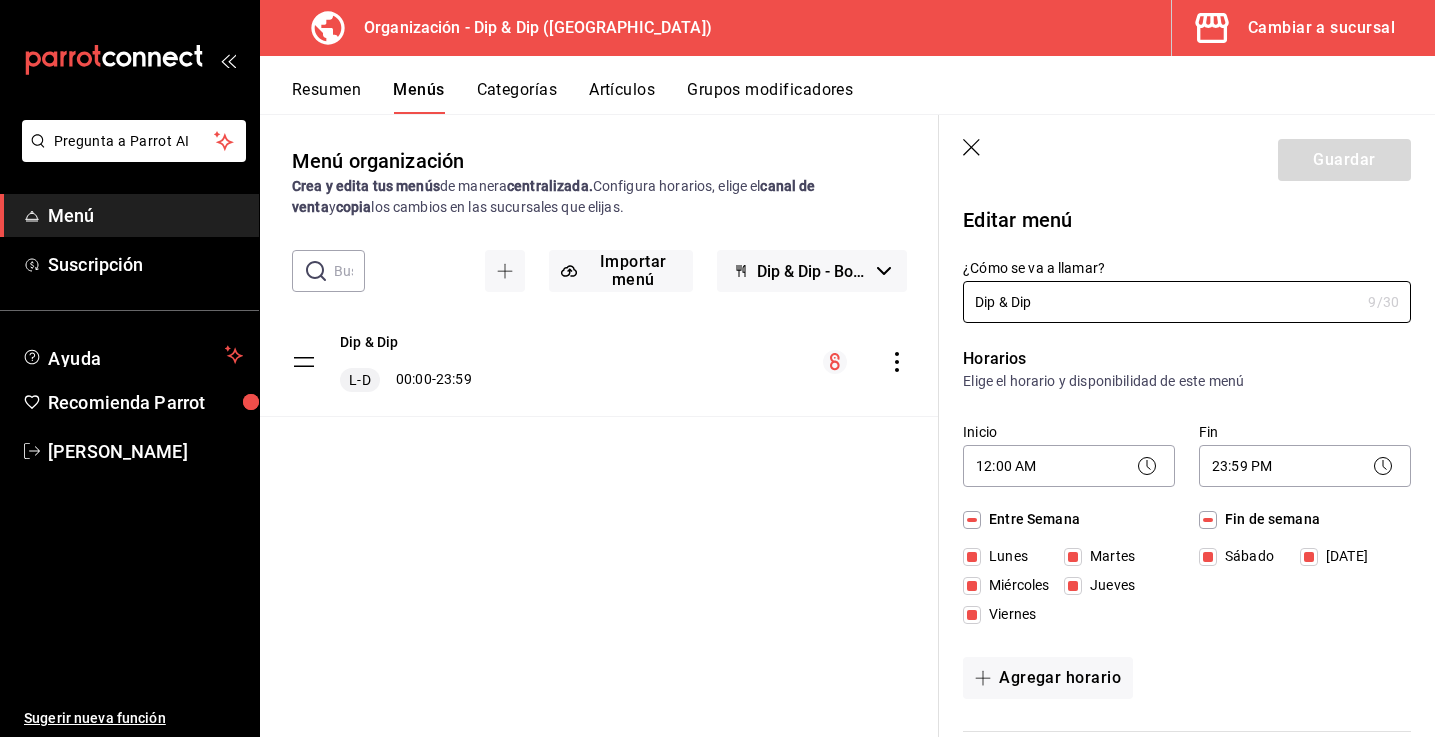 click 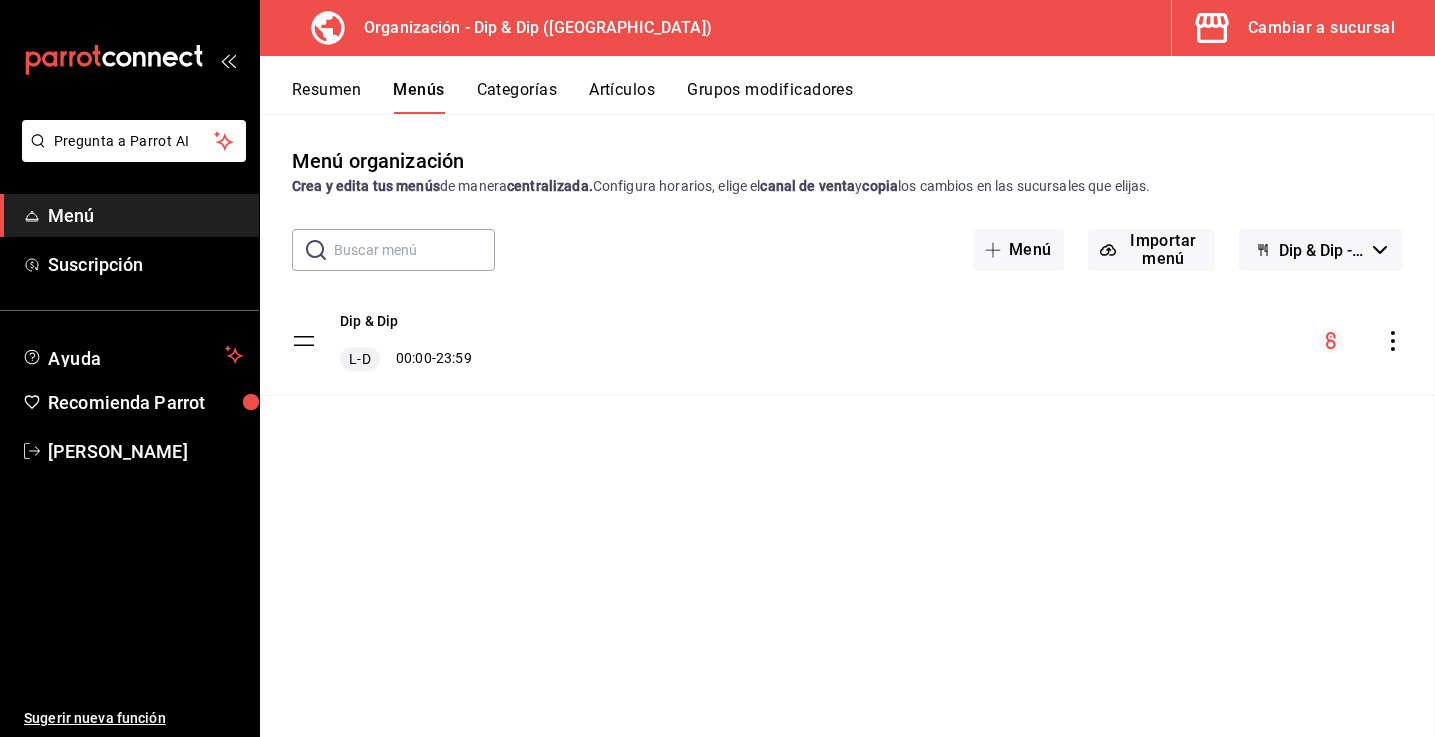 checkbox on "false" 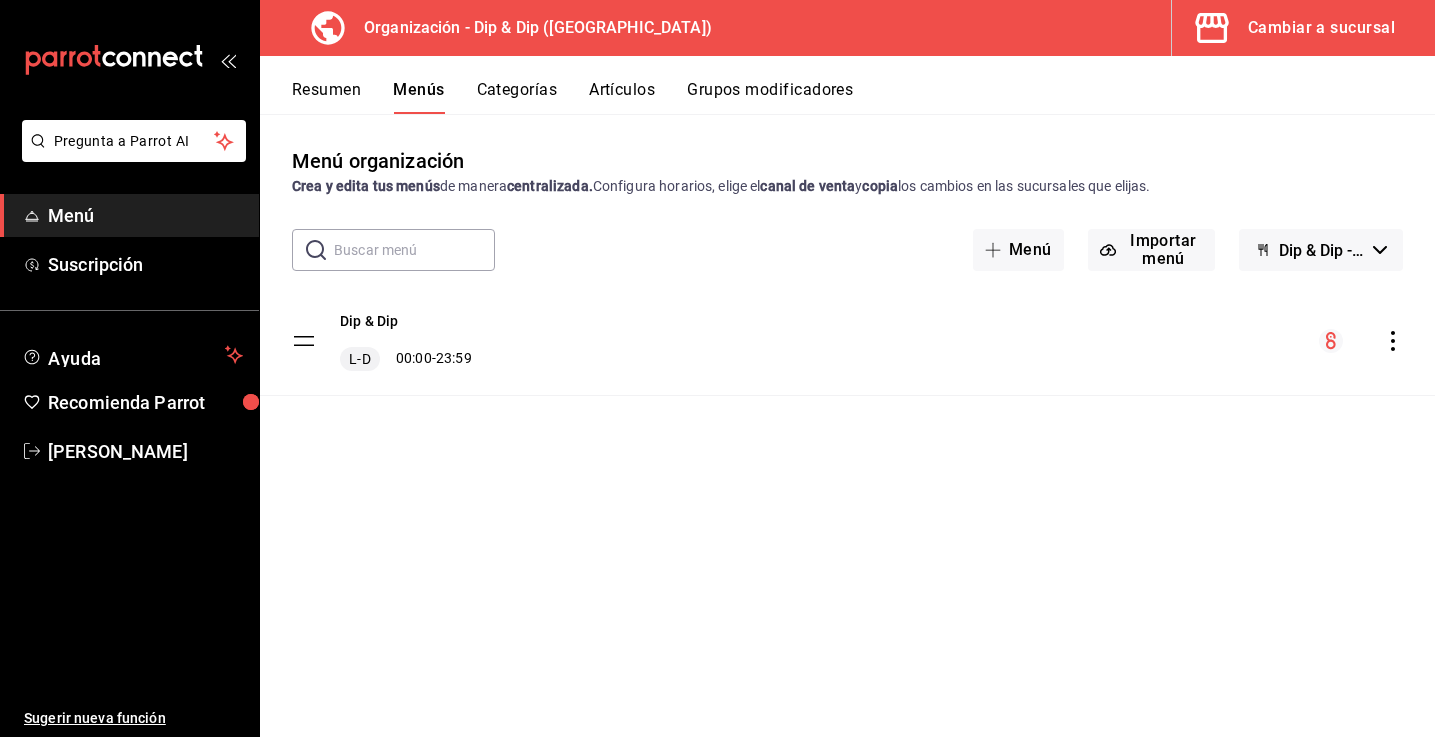 click on "Categorías" at bounding box center [517, 97] 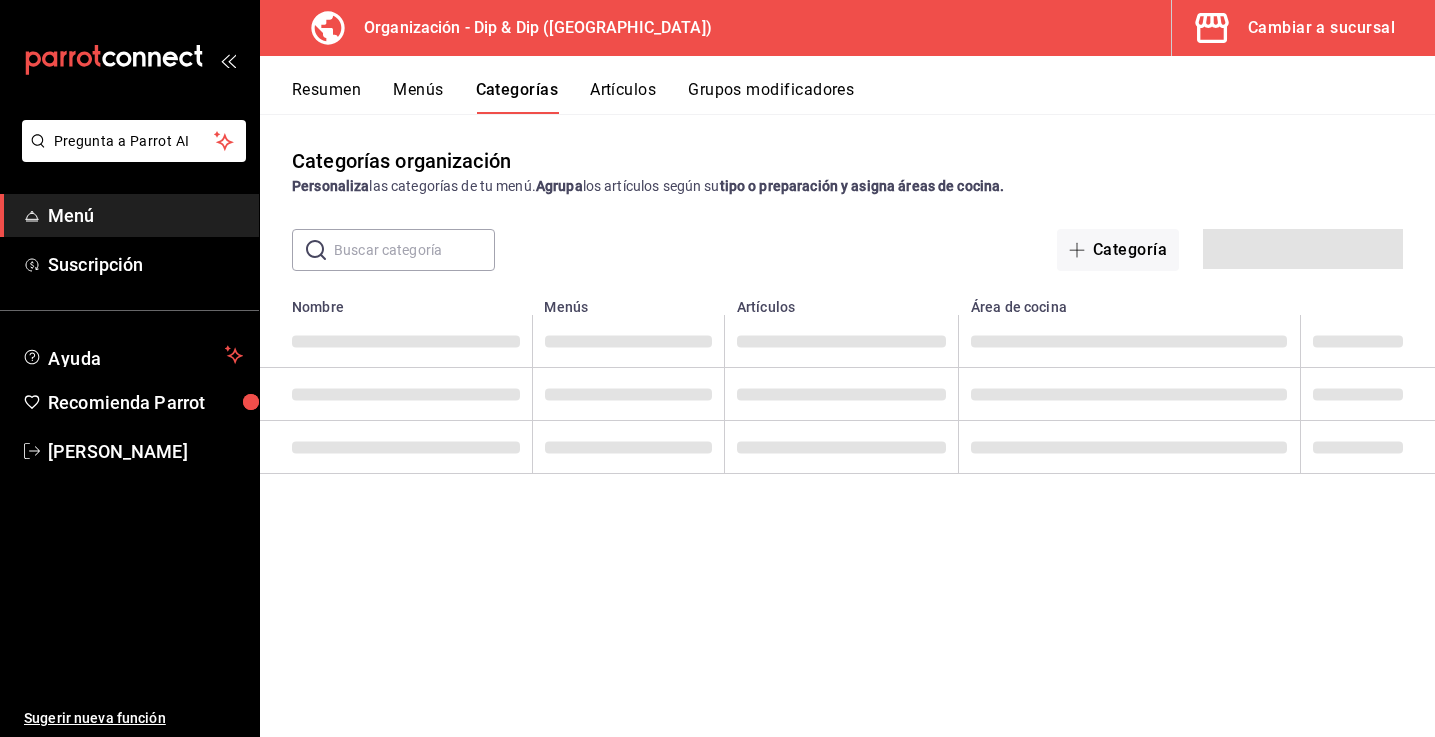click on "Grupos modificadores" at bounding box center [771, 97] 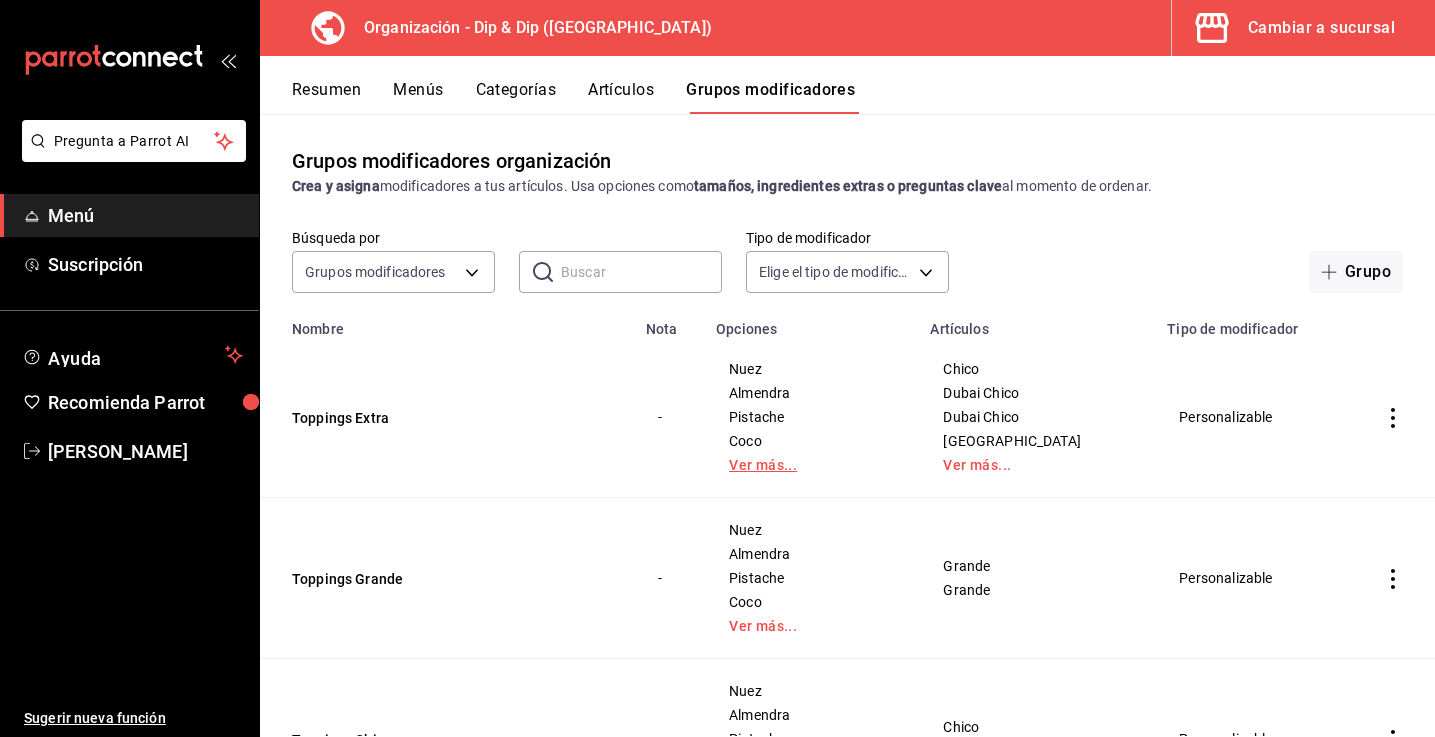 click on "Ver más..." at bounding box center [811, 465] 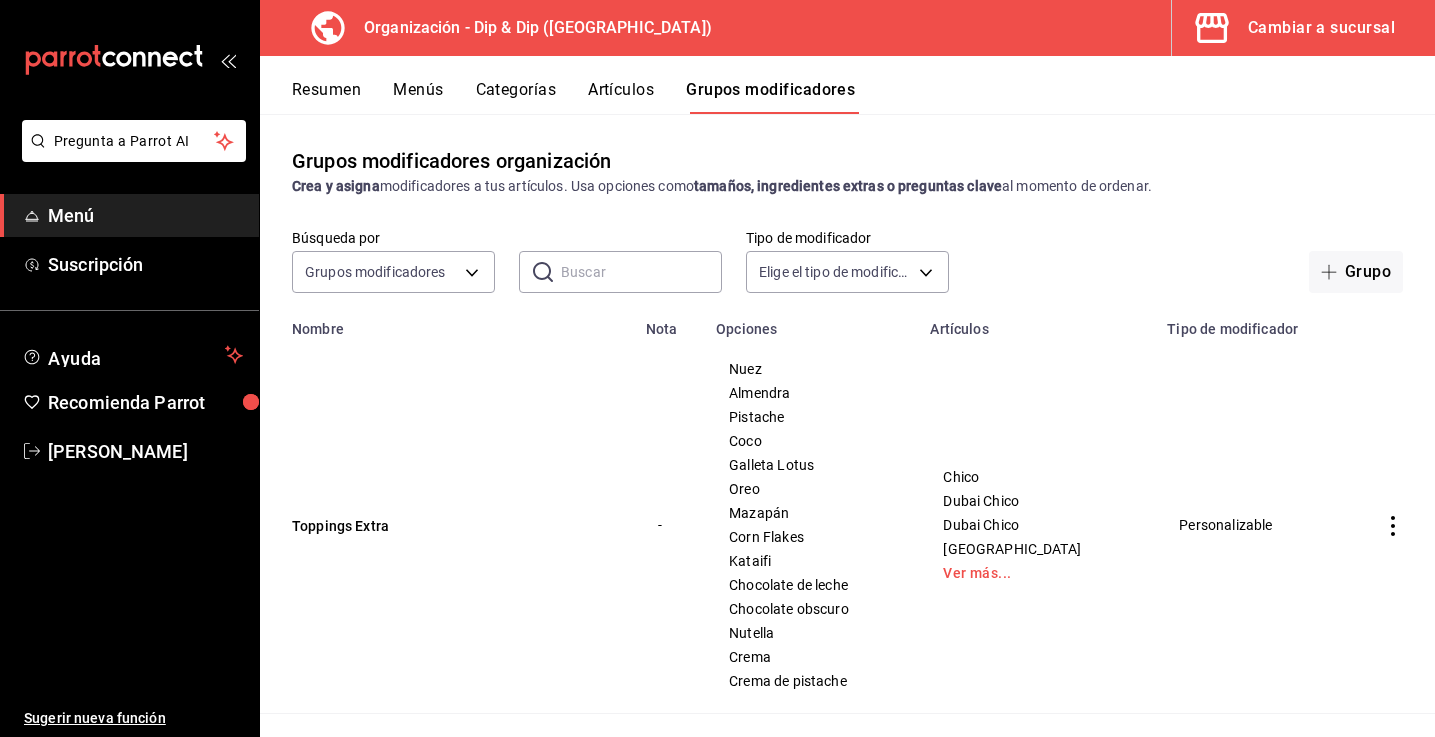 click on "Artículos" at bounding box center [621, 97] 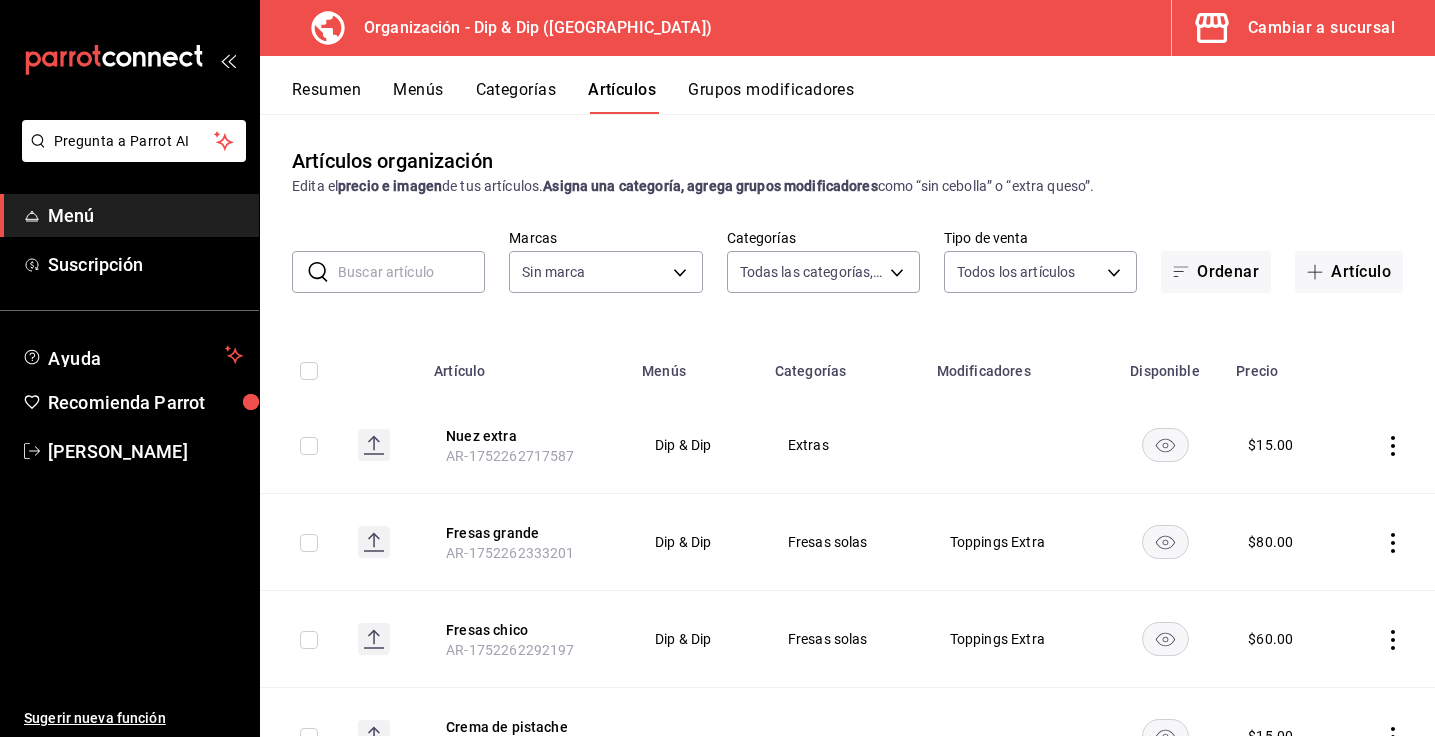 type on "4c16922b-55dd-454c-9bbc-caa333b858e0,5e338024-c1ec-4c43-9061-1dd9c237dc58,8a16f402-fa11-4880-bb6f-415e2e834a5f,454bbf28-9121-4e0e-8d07-57b0f959150e,68887eaf-dd35-4a15-a7f1-cb269e80de01,4c0e6f5a-e482-4dd6-b1d6-f24cff57abff,fd7f8403-3167-4631-86f2-64c8c7c560f2,5fe4ace5-f04f-485d-8e14-cd0c94245c09" 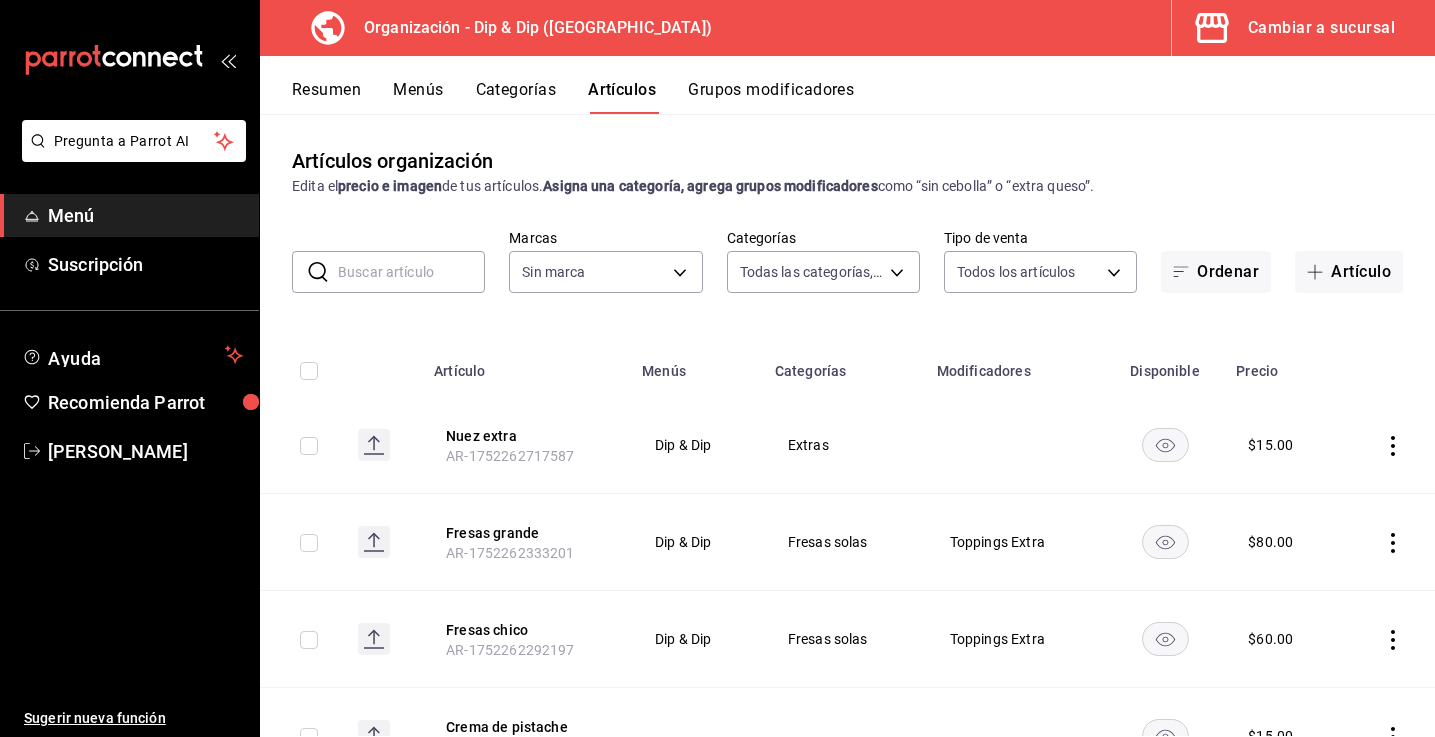 type on "a73dcbb4-33ef-4727-8e52-c16671ed3dbc" 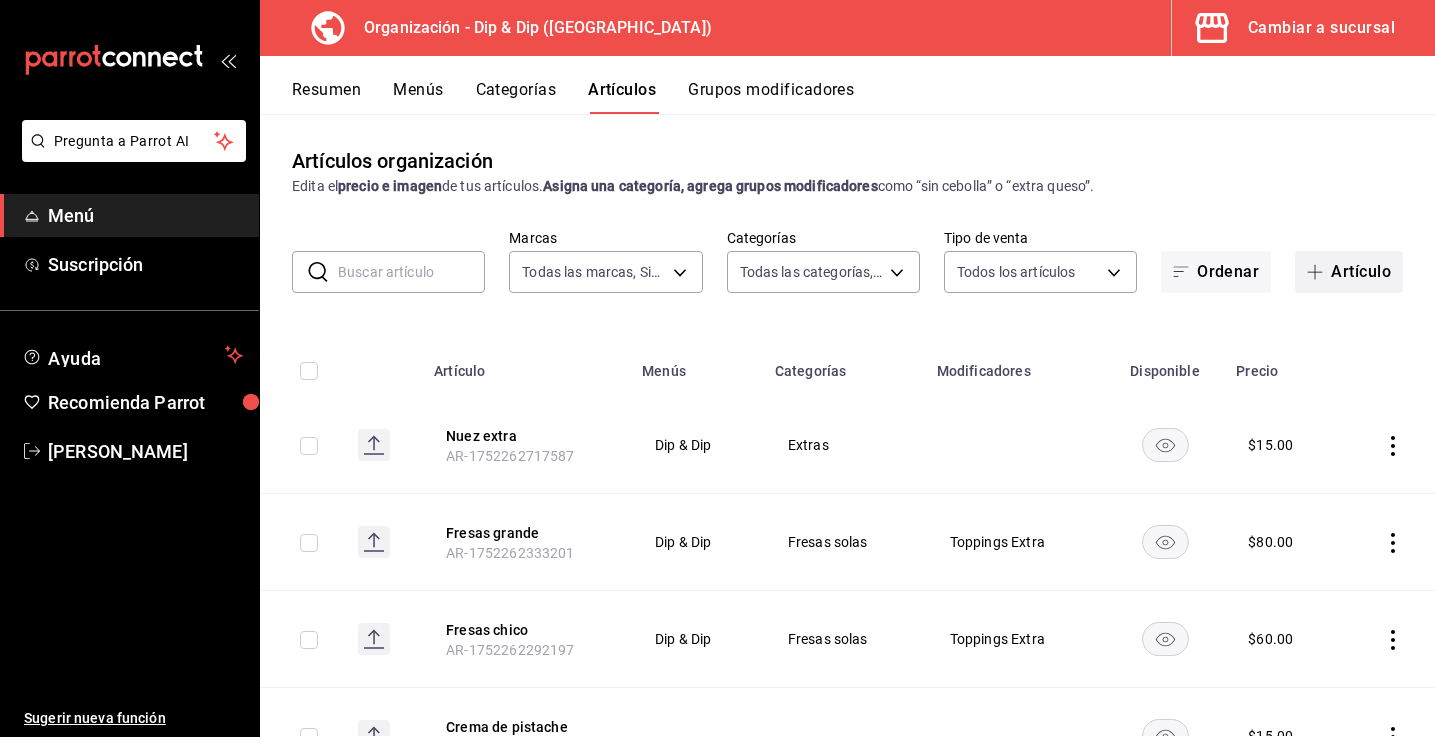 click 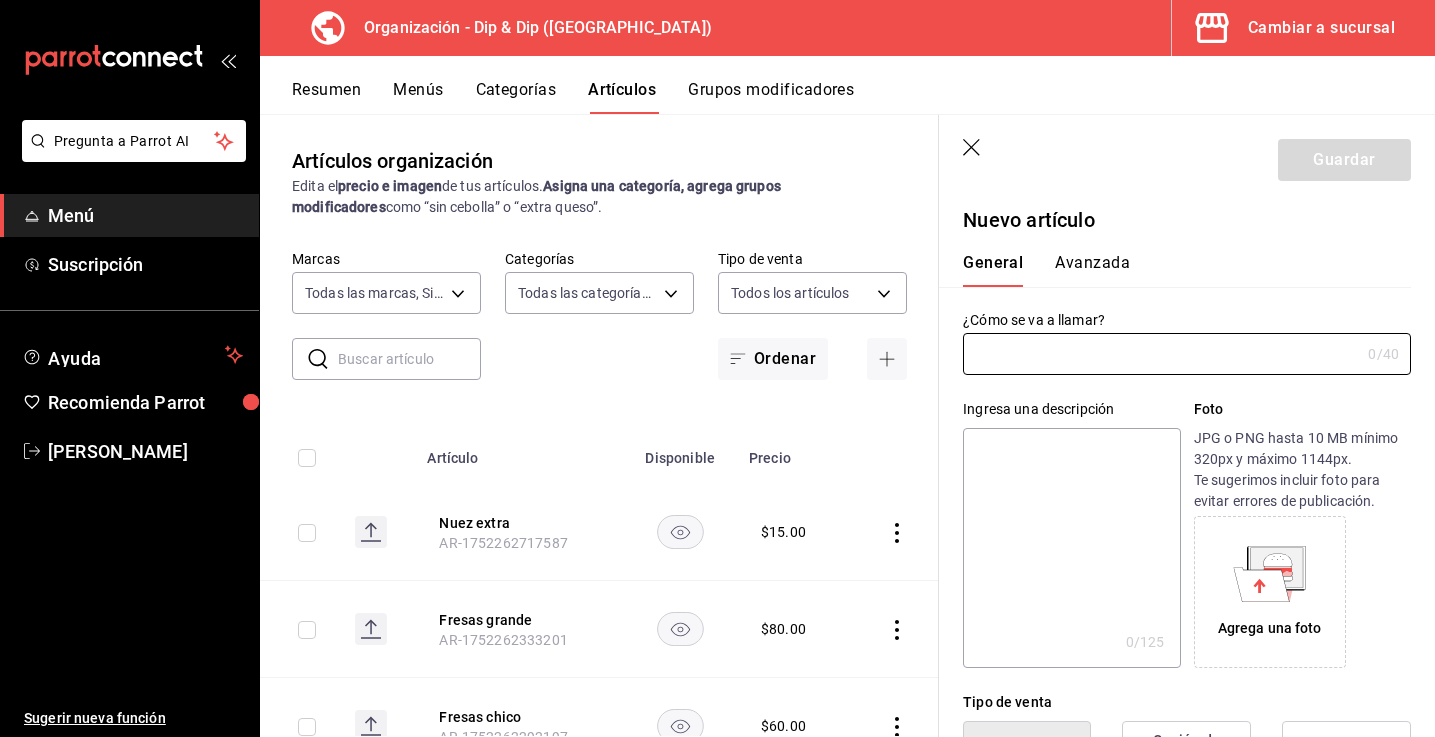 type on "AR-1752263156521" 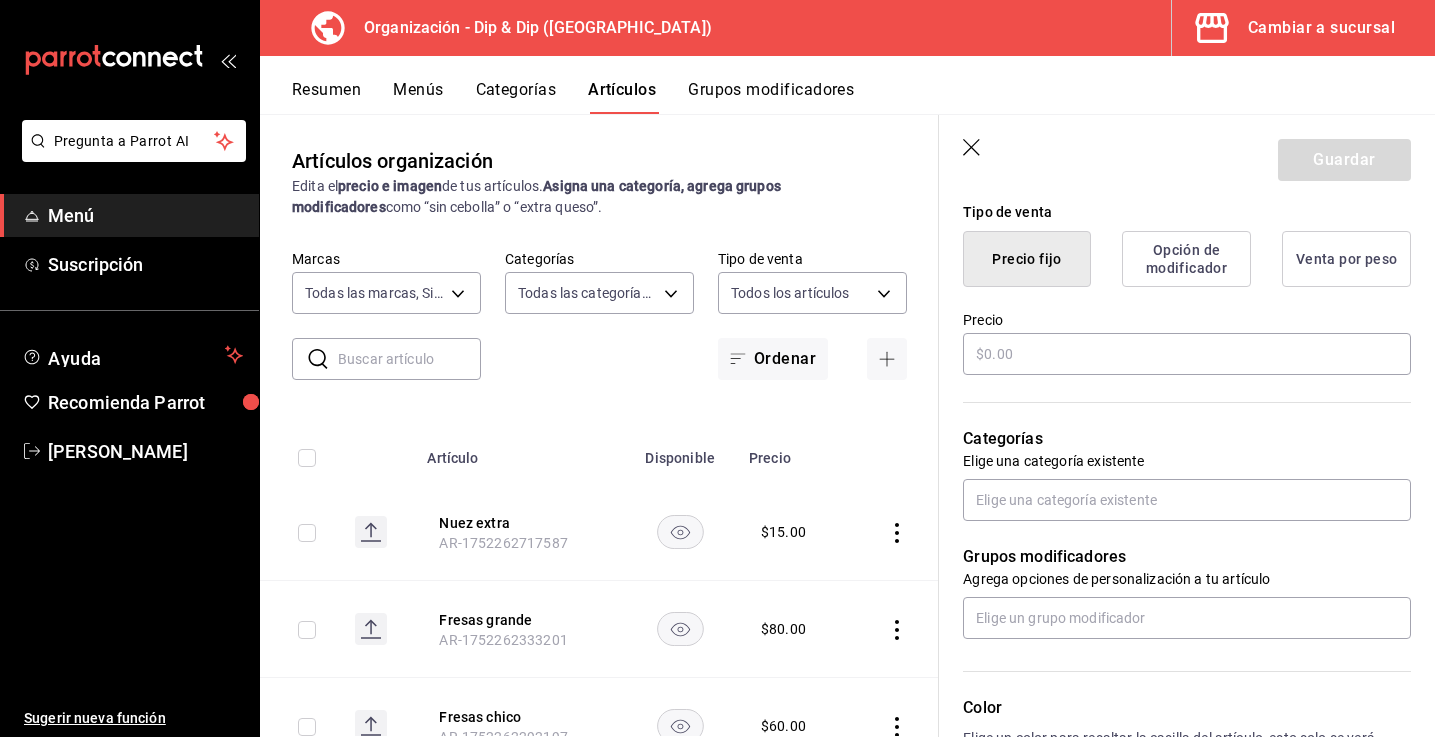 scroll, scrollTop: 493, scrollLeft: 0, axis: vertical 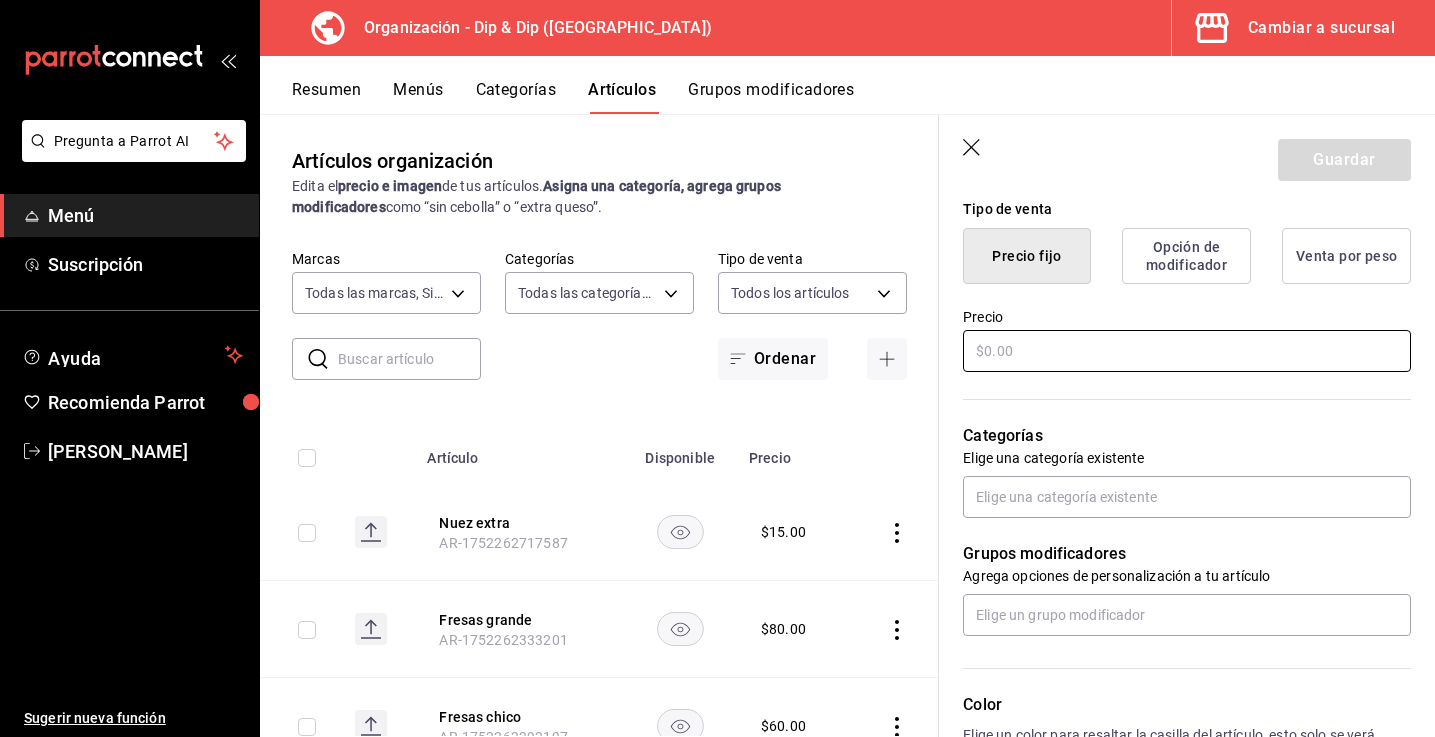 type on "Almendra extra" 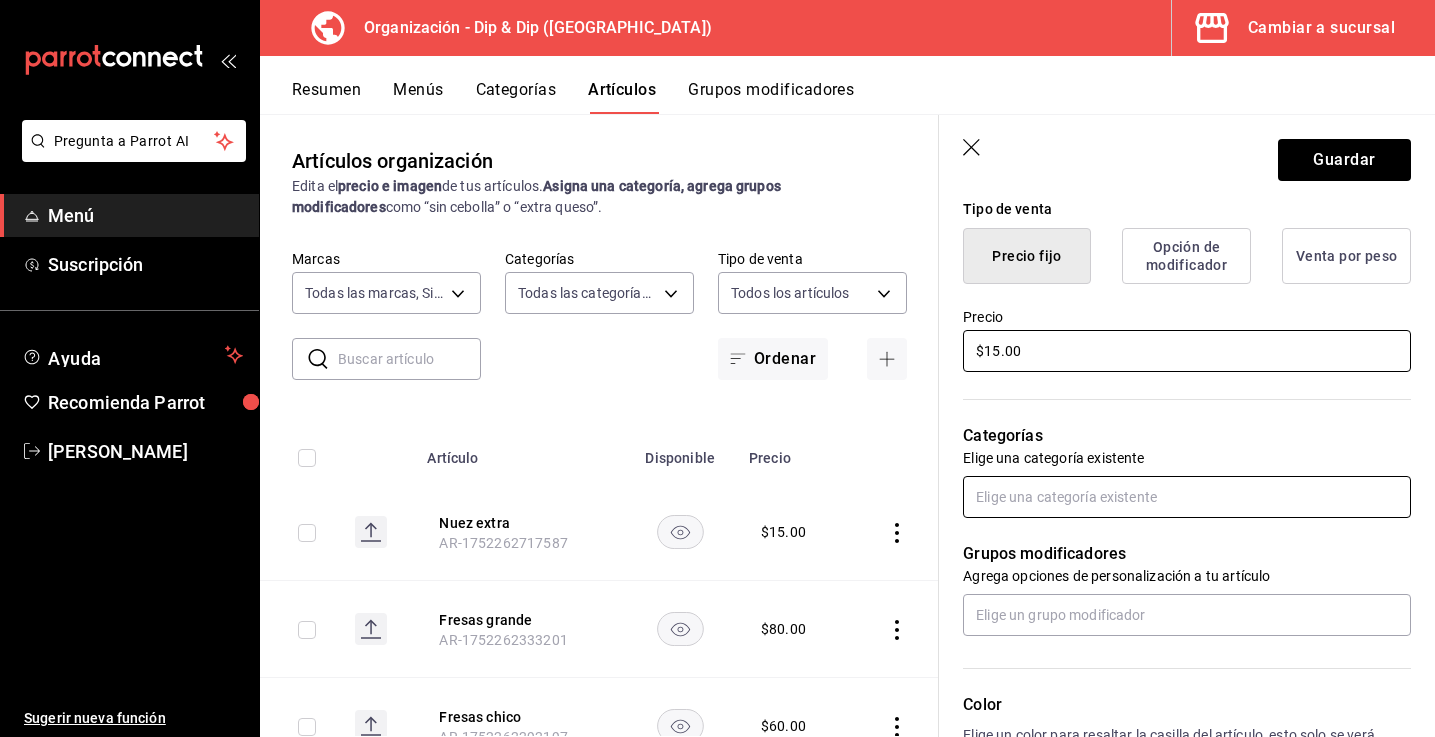 type on "$15.00" 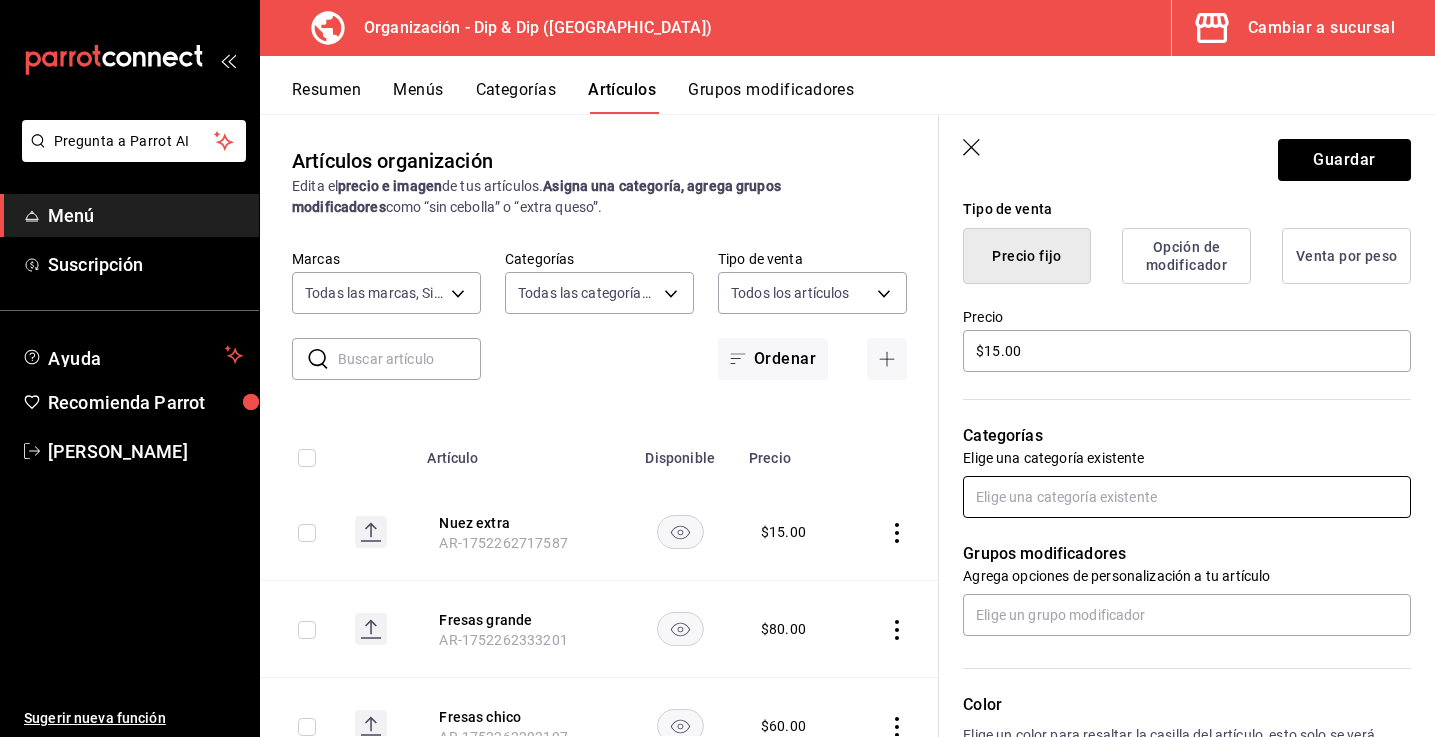 click at bounding box center [1187, 497] 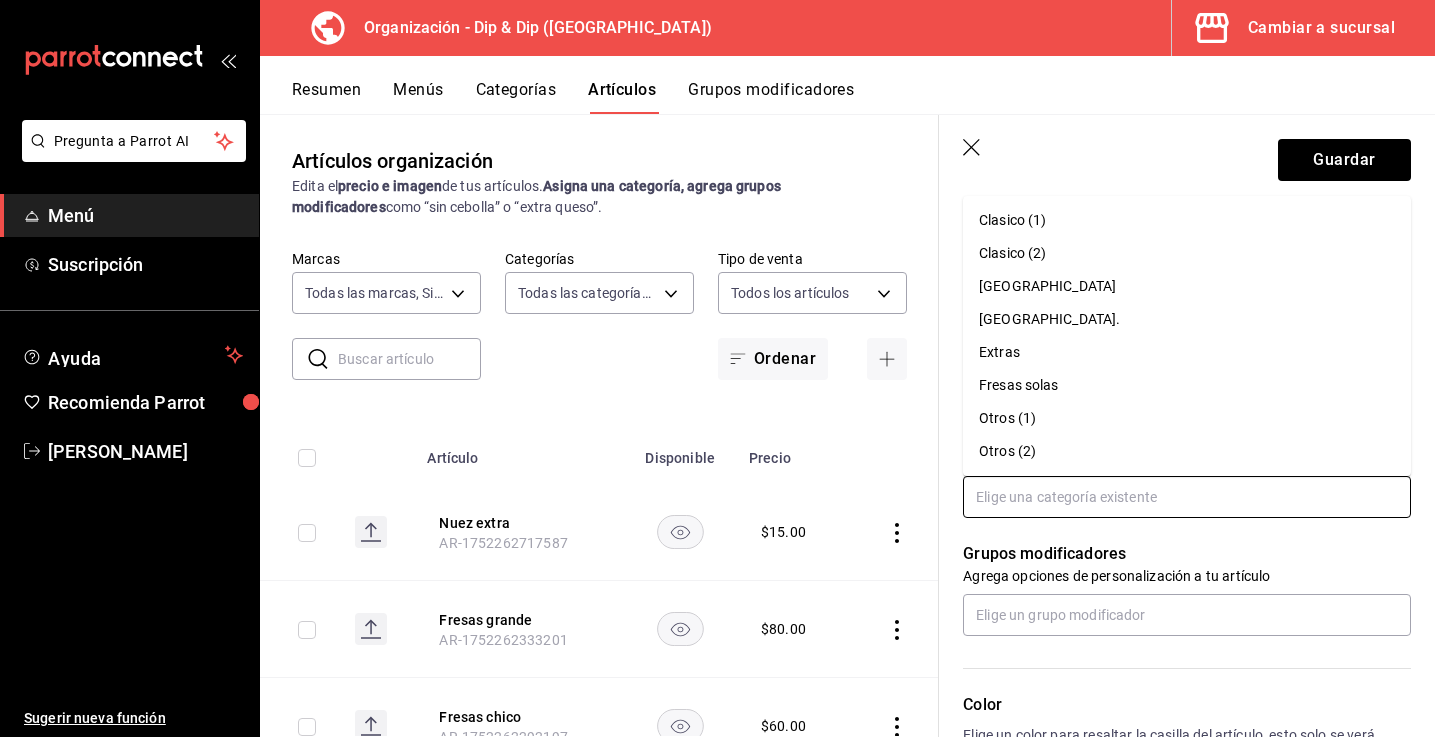 click on "Extras" at bounding box center [1187, 352] 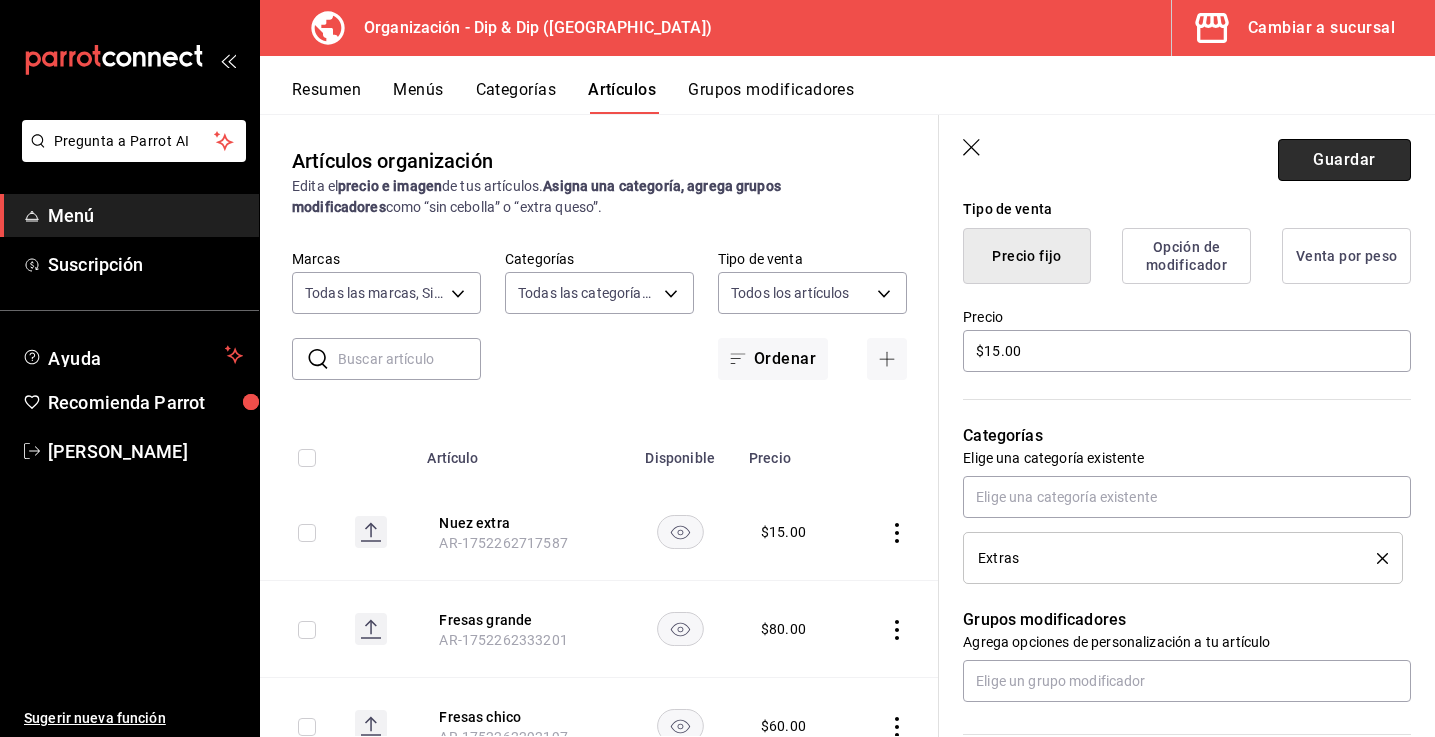 click on "Guardar" at bounding box center (1344, 160) 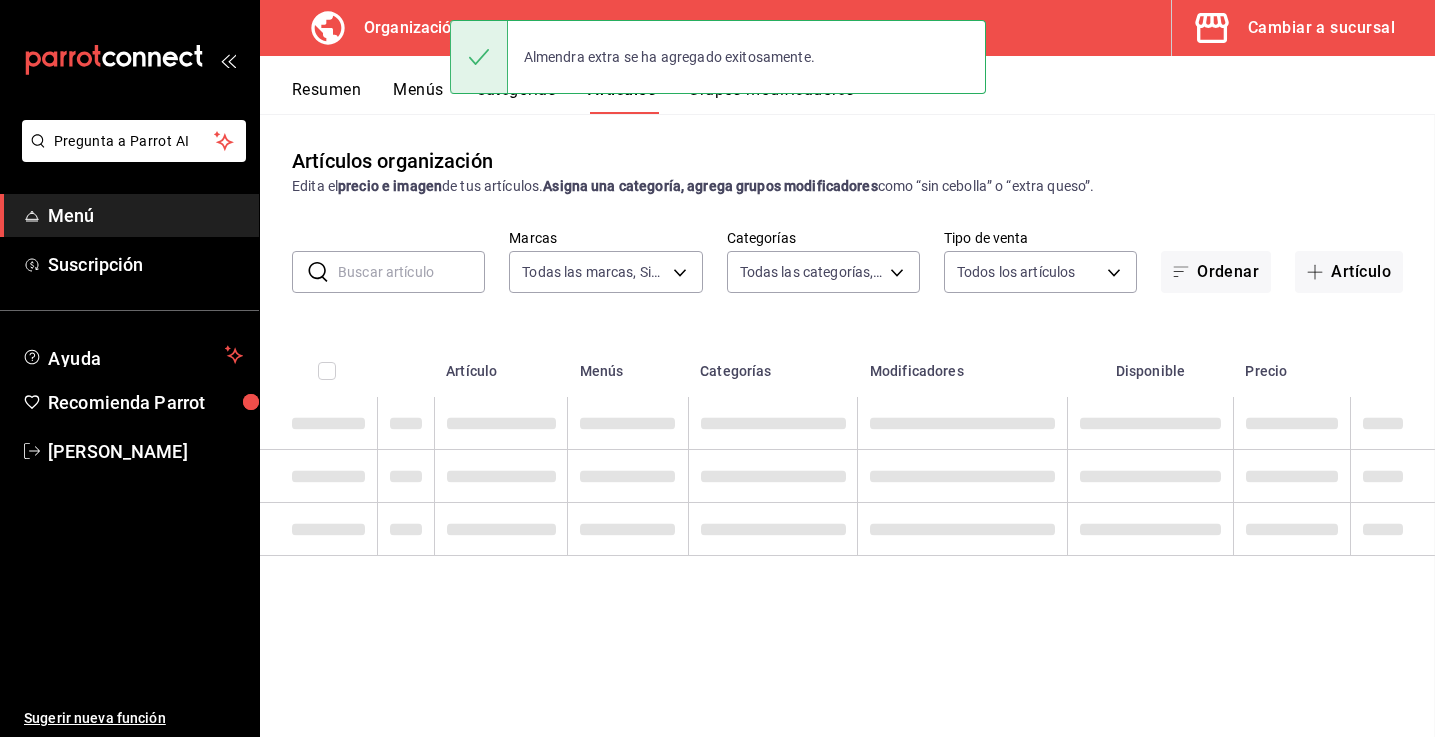 scroll, scrollTop: 0, scrollLeft: 0, axis: both 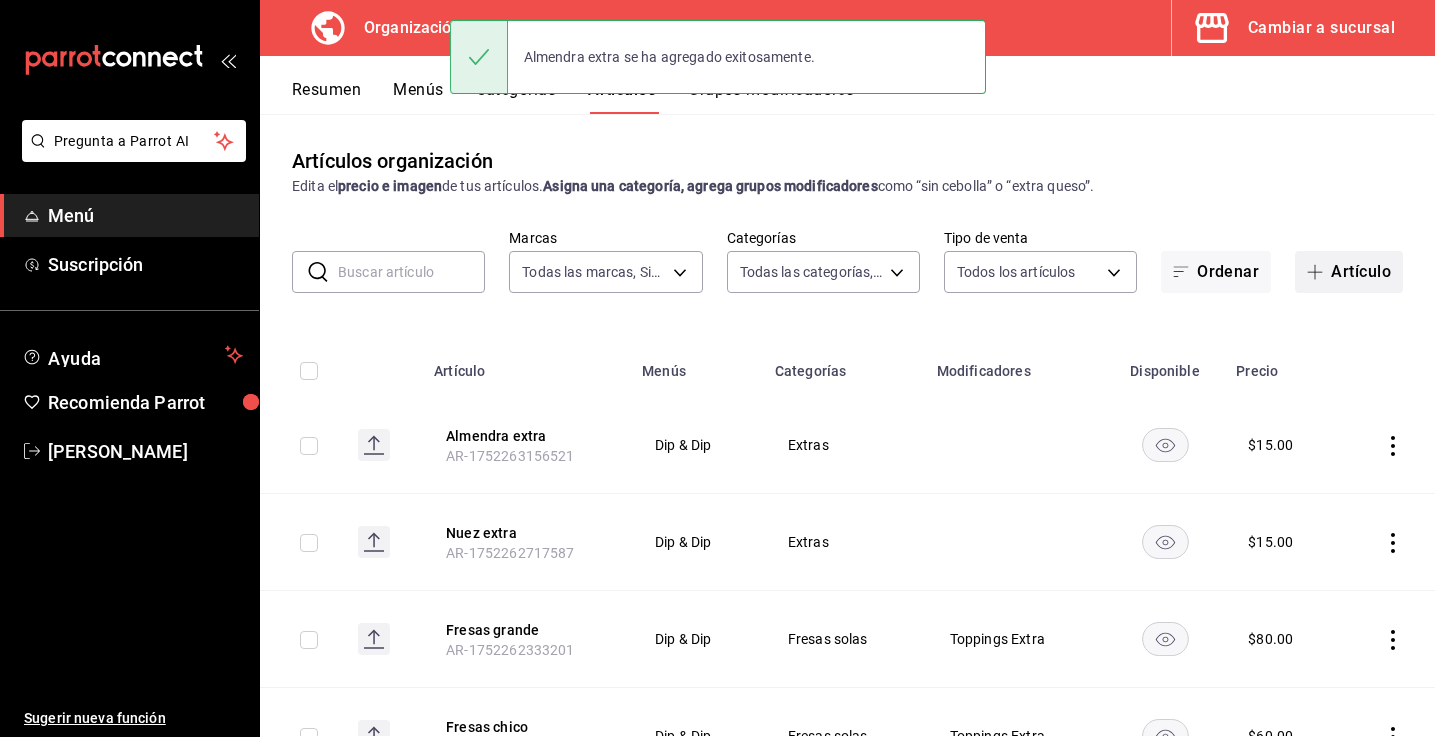 click at bounding box center [1319, 272] 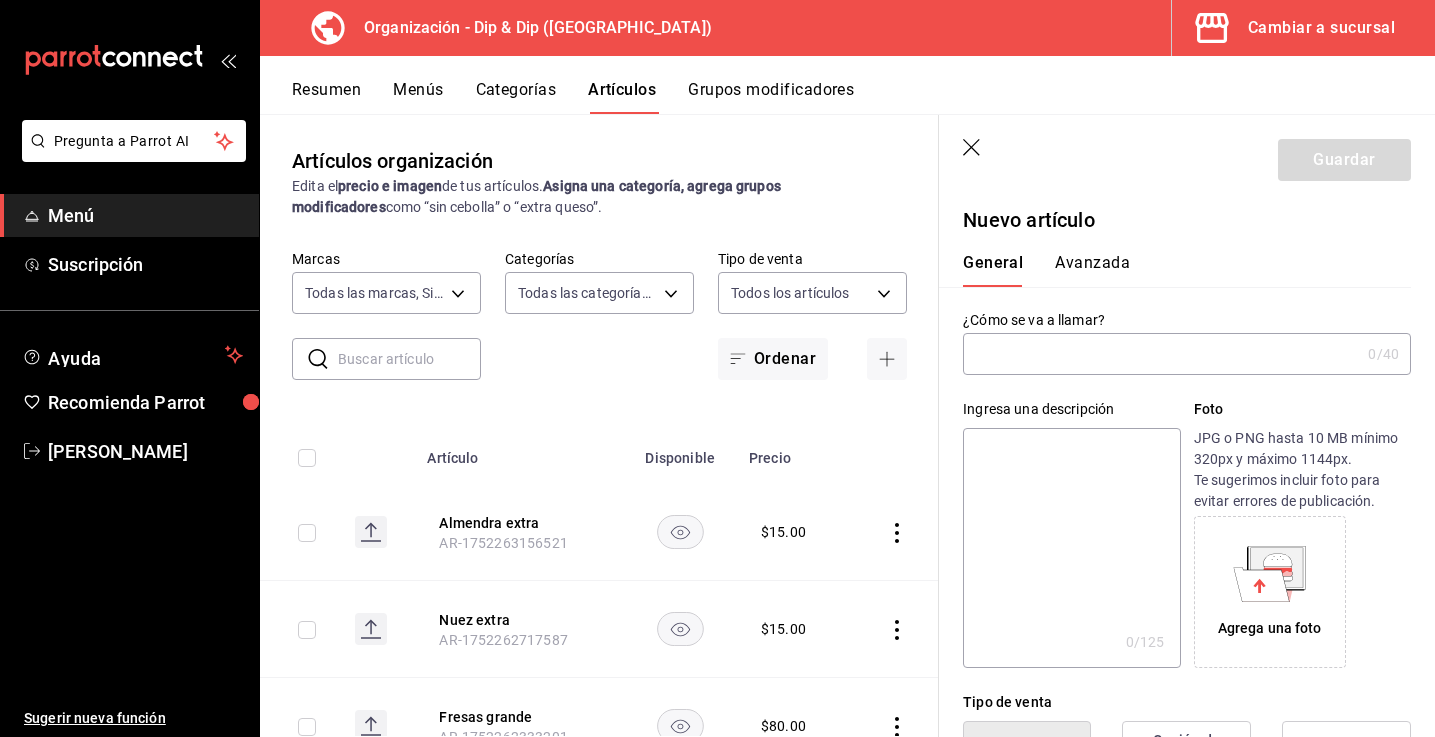 click at bounding box center (1161, 354) 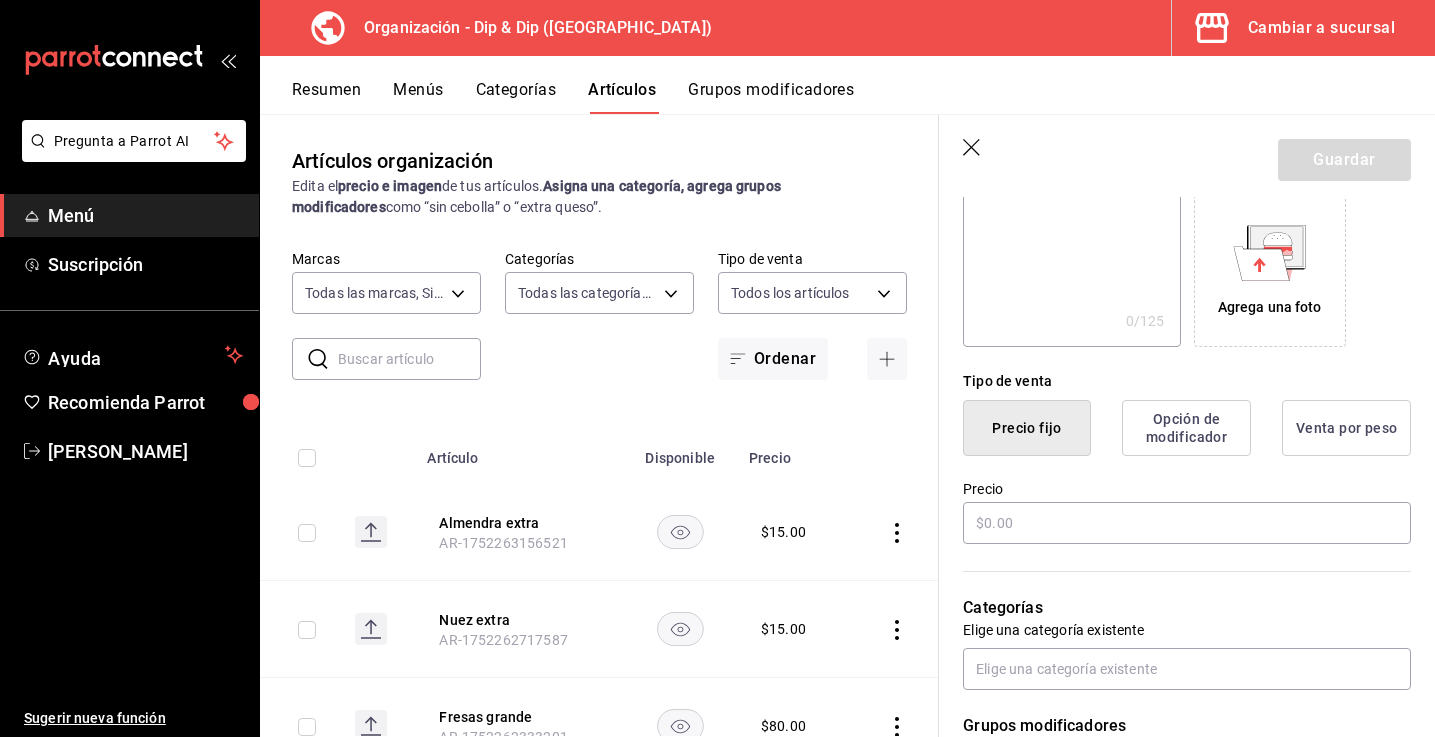 scroll, scrollTop: 334, scrollLeft: 0, axis: vertical 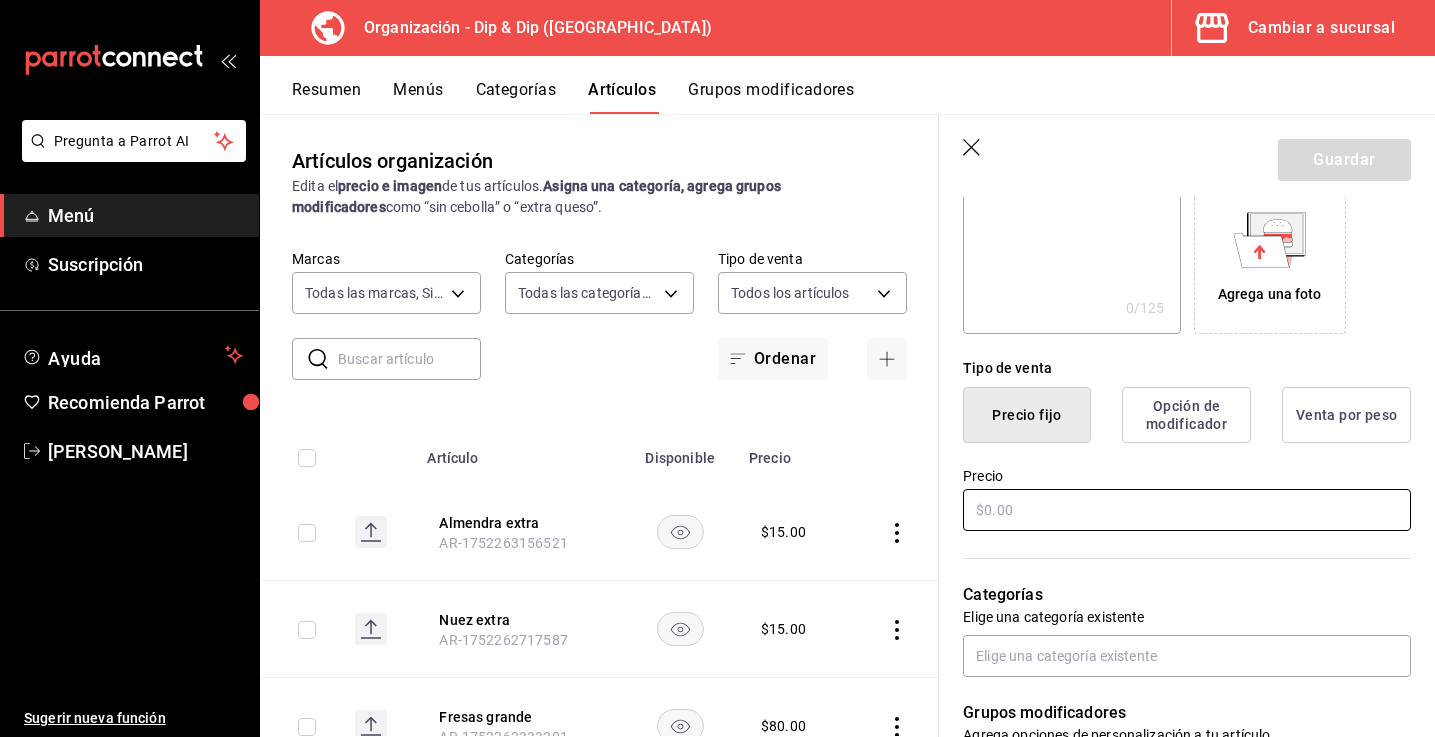 type on "Pistache extra" 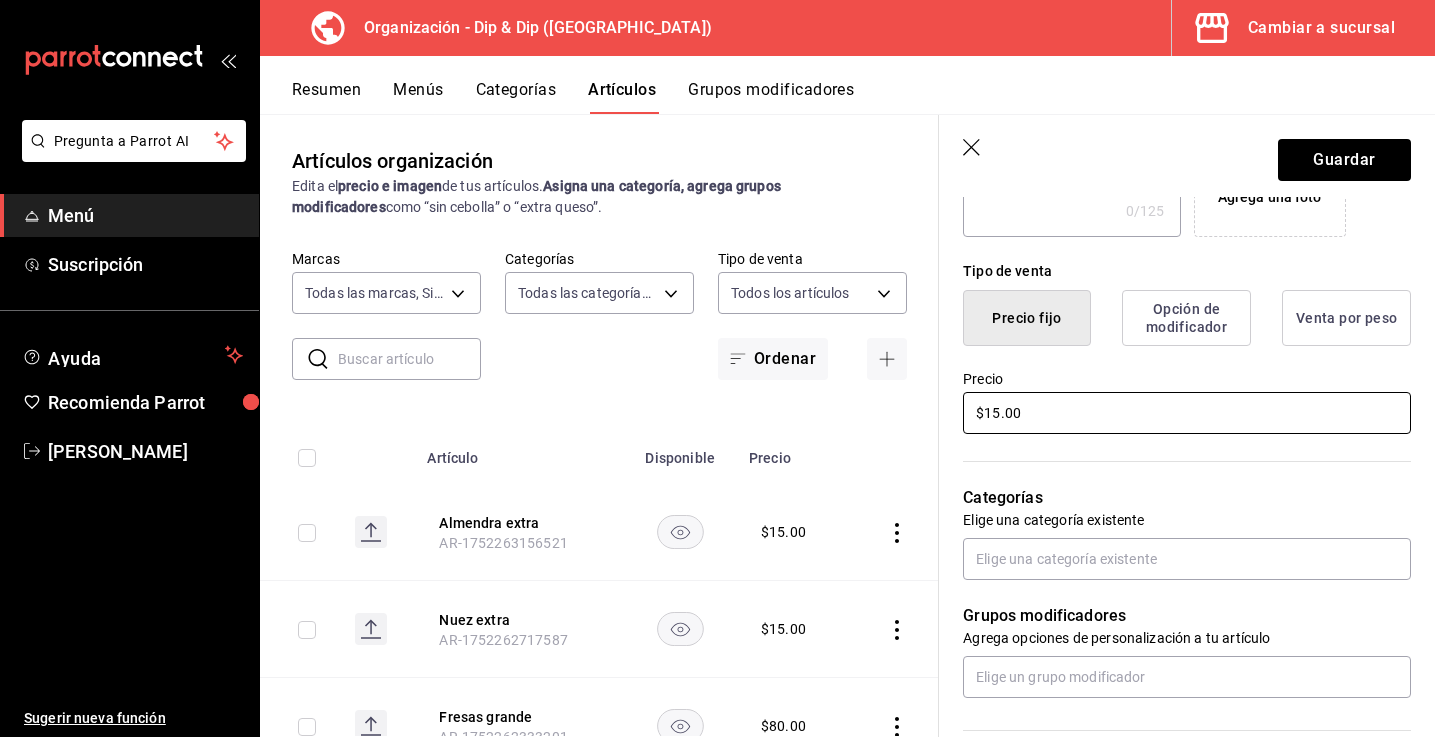 scroll, scrollTop: 432, scrollLeft: 0, axis: vertical 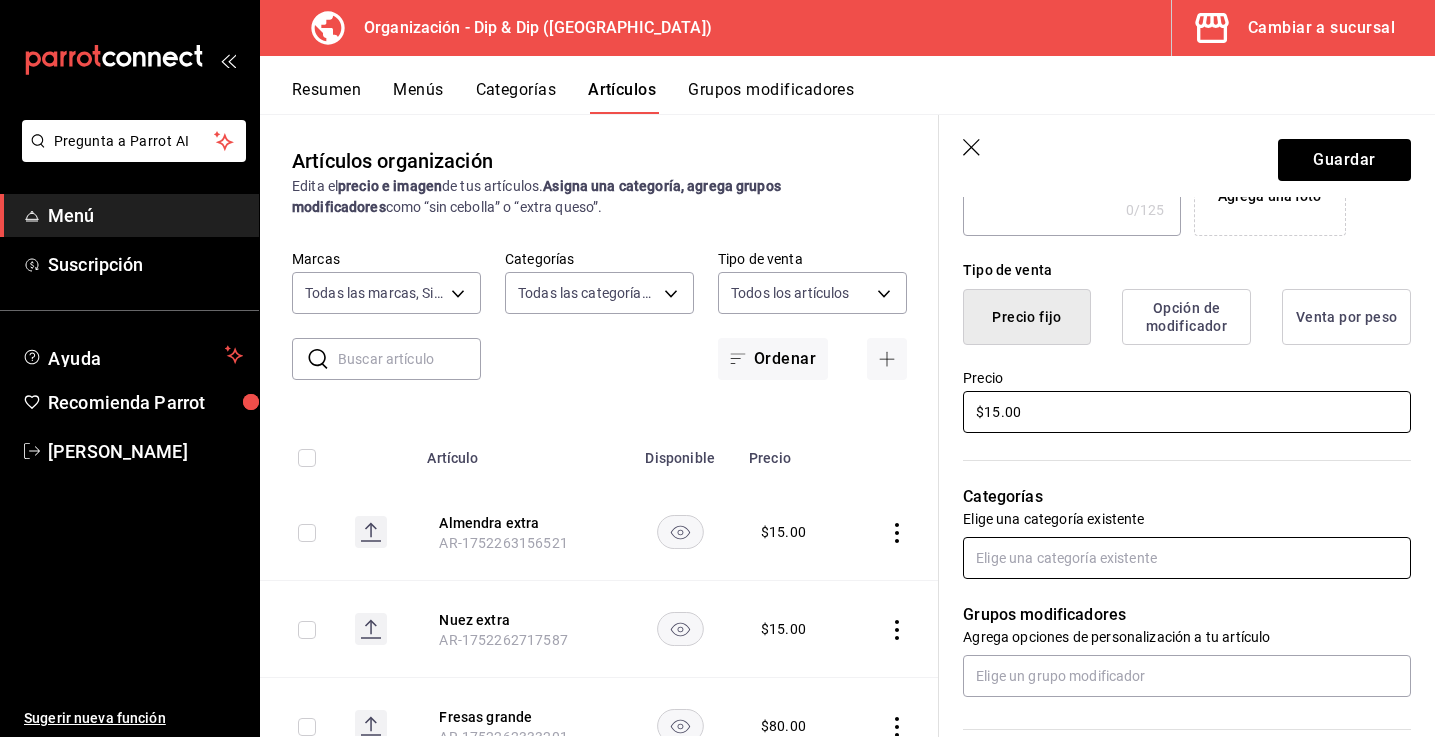 type on "$15.00" 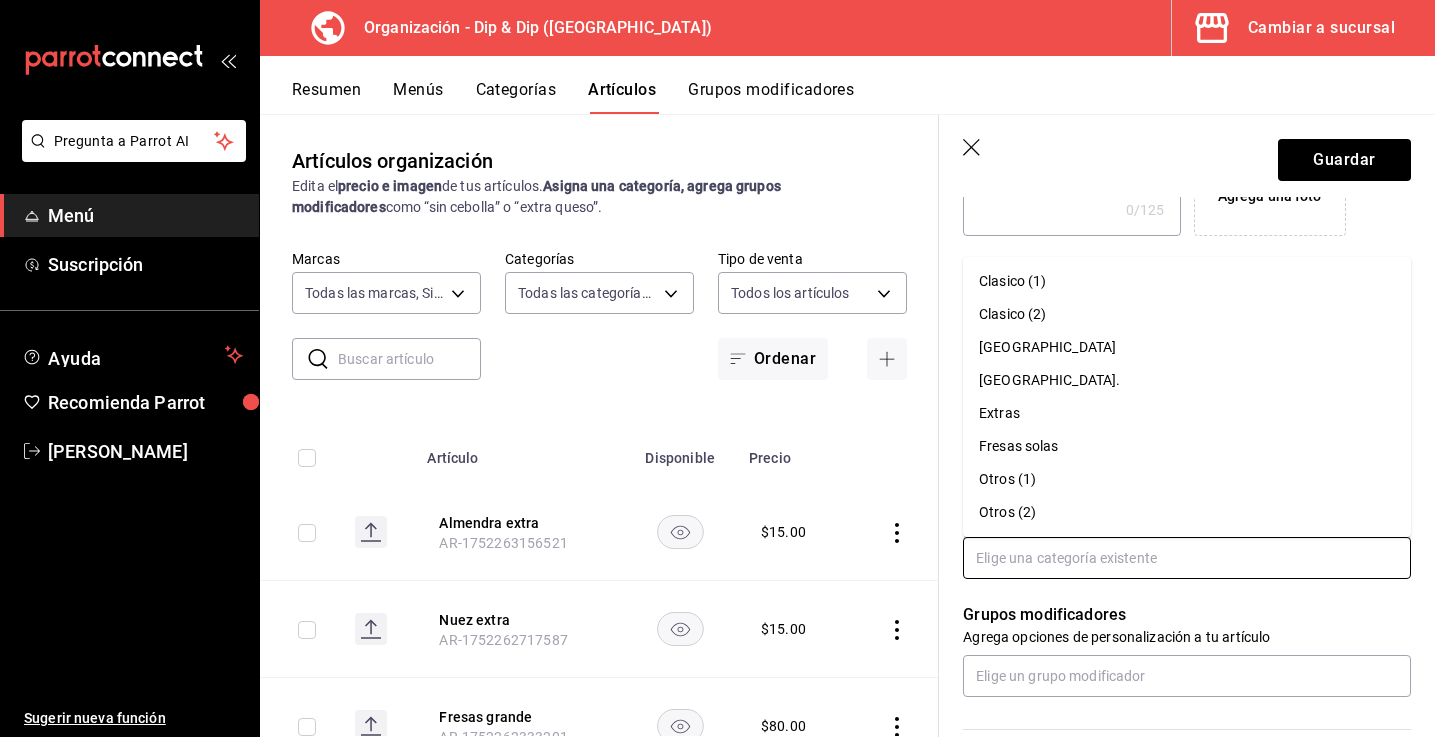 click at bounding box center (1187, 558) 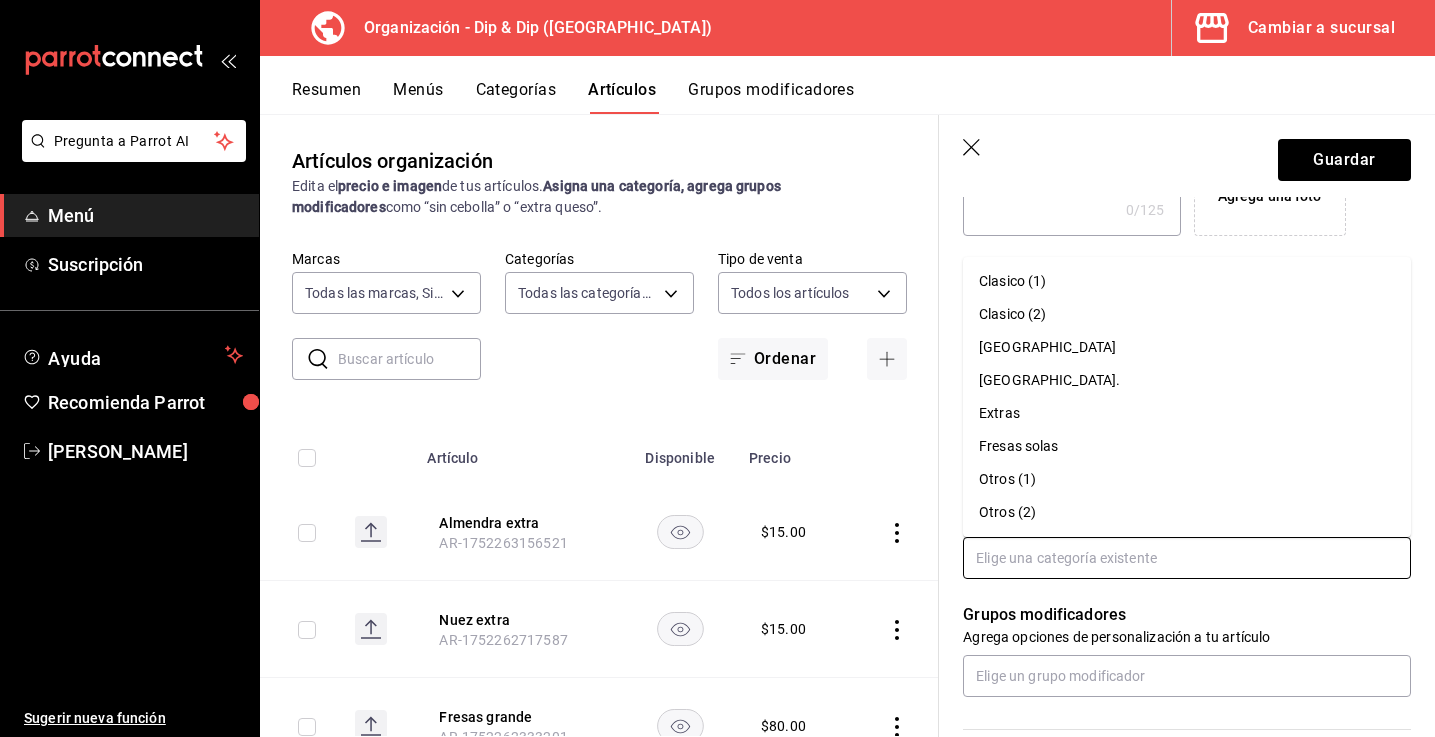 click on "Extras" at bounding box center [1187, 413] 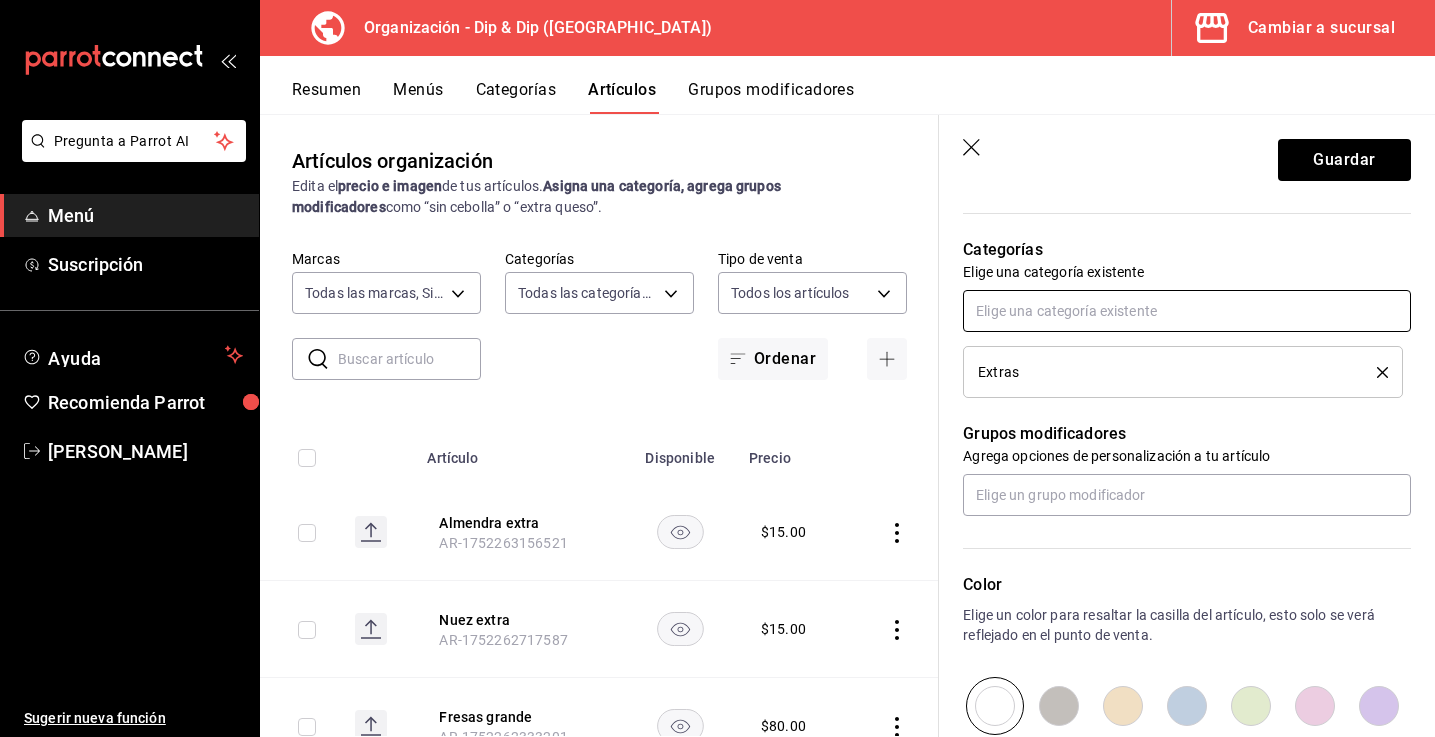 scroll, scrollTop: 683, scrollLeft: 0, axis: vertical 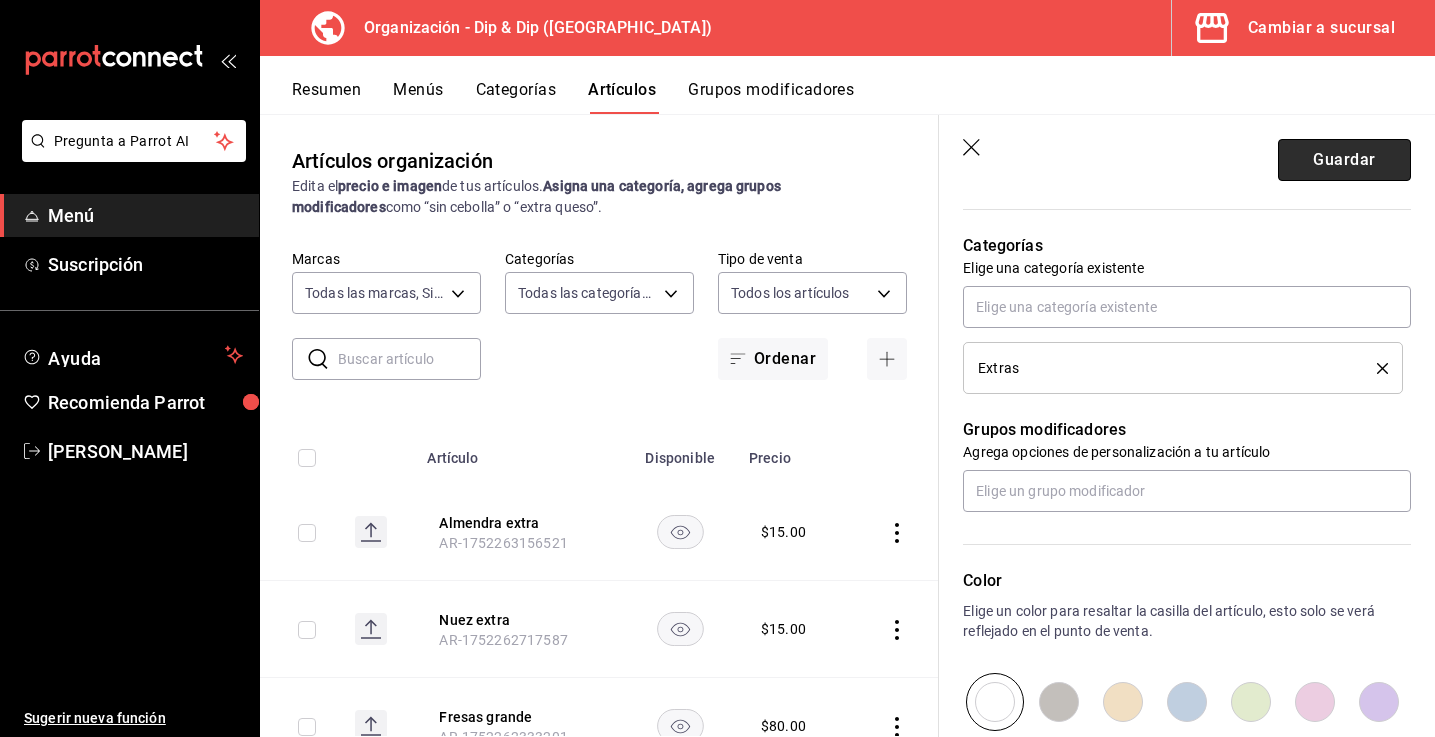 click on "Guardar" at bounding box center (1344, 160) 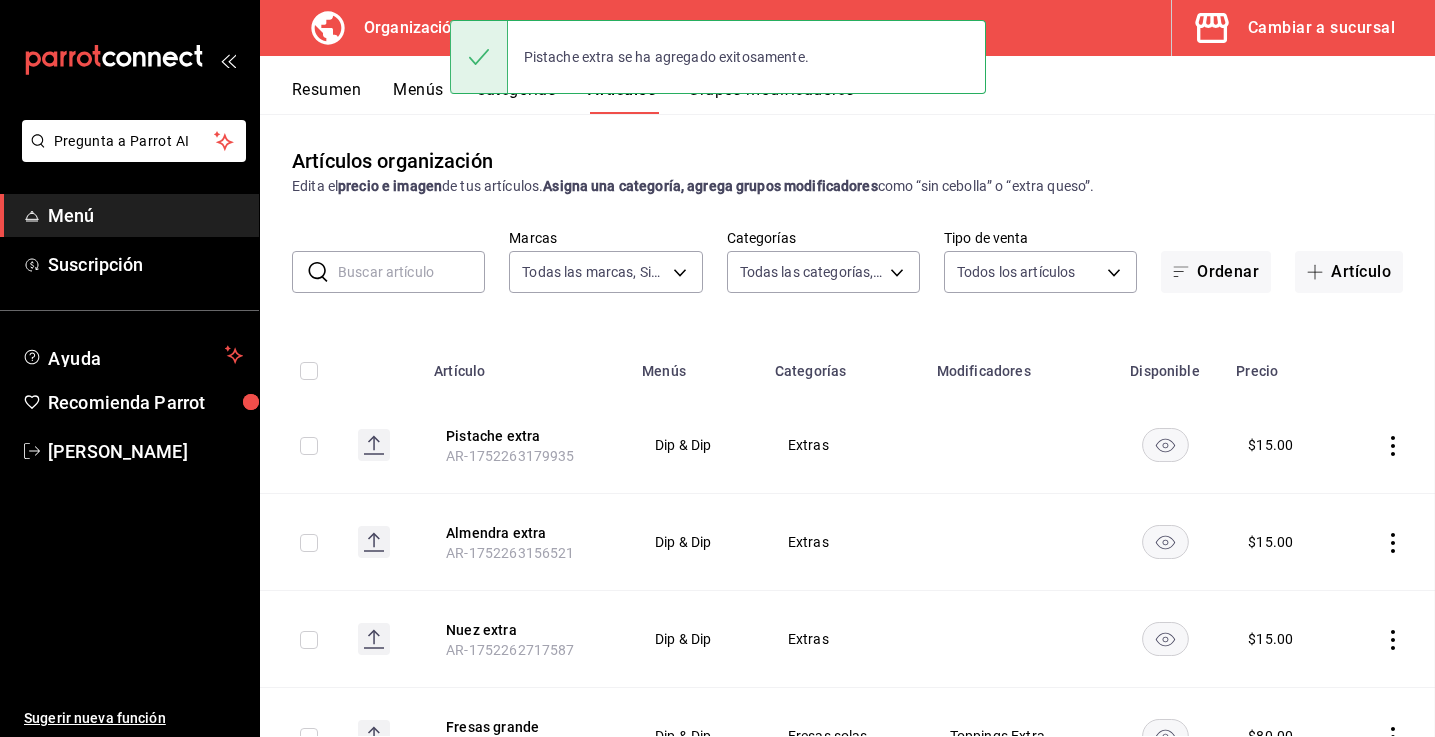 scroll, scrollTop: 0, scrollLeft: 0, axis: both 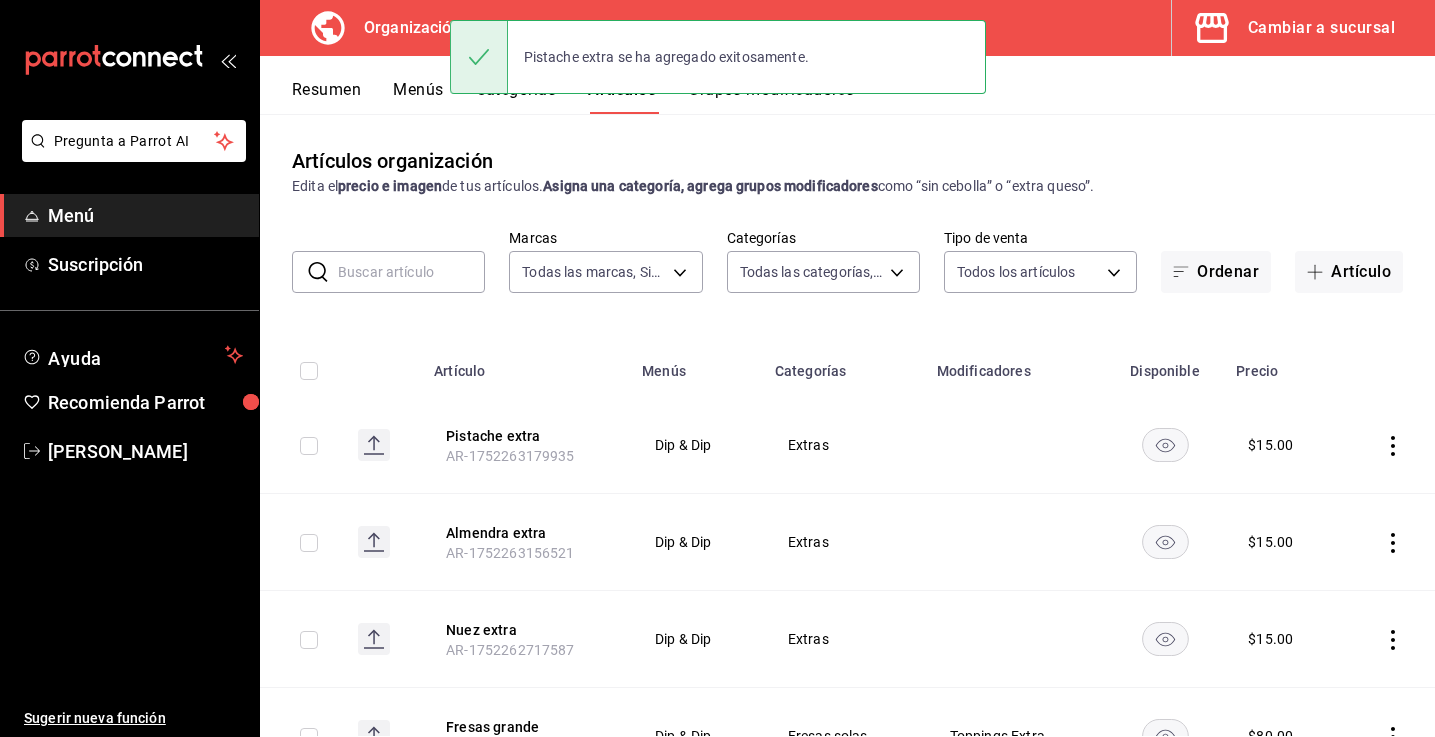 click 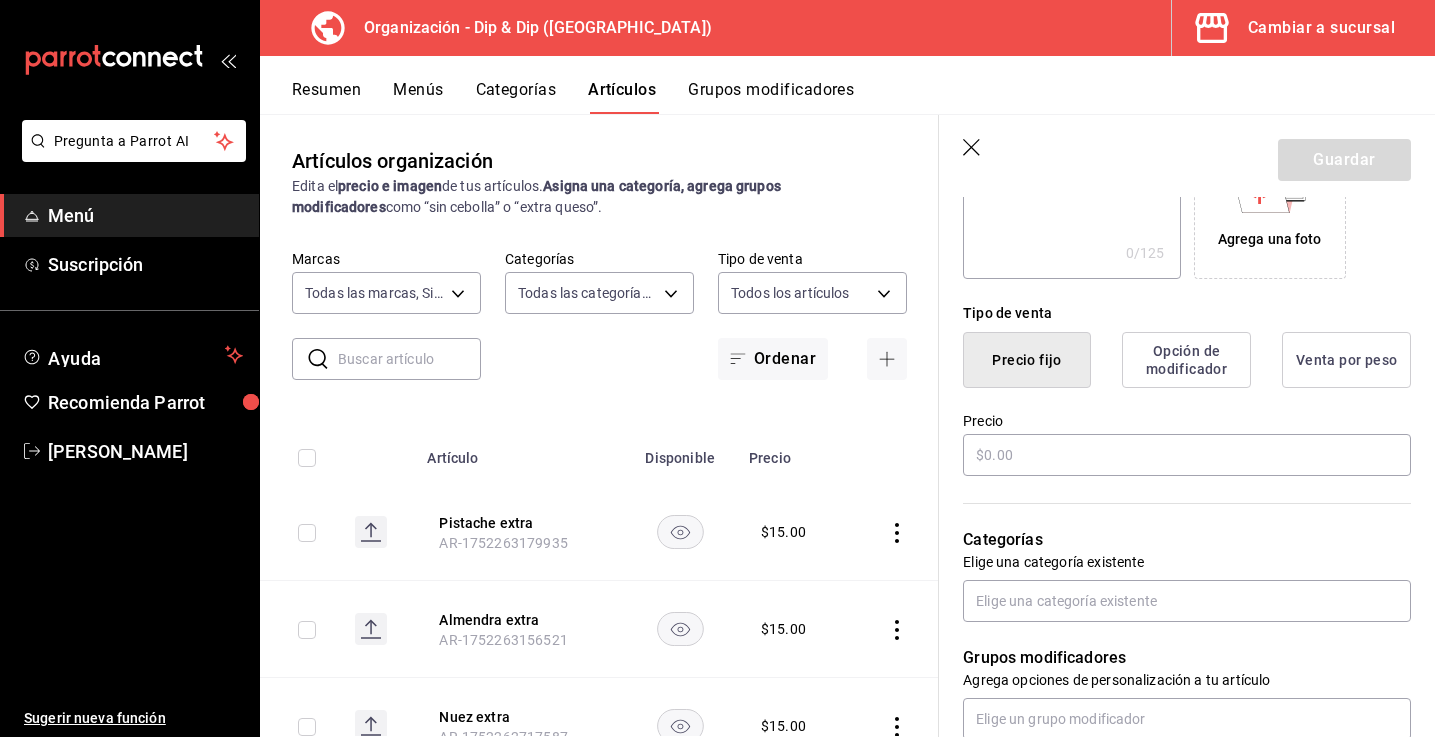 scroll, scrollTop: 392, scrollLeft: 0, axis: vertical 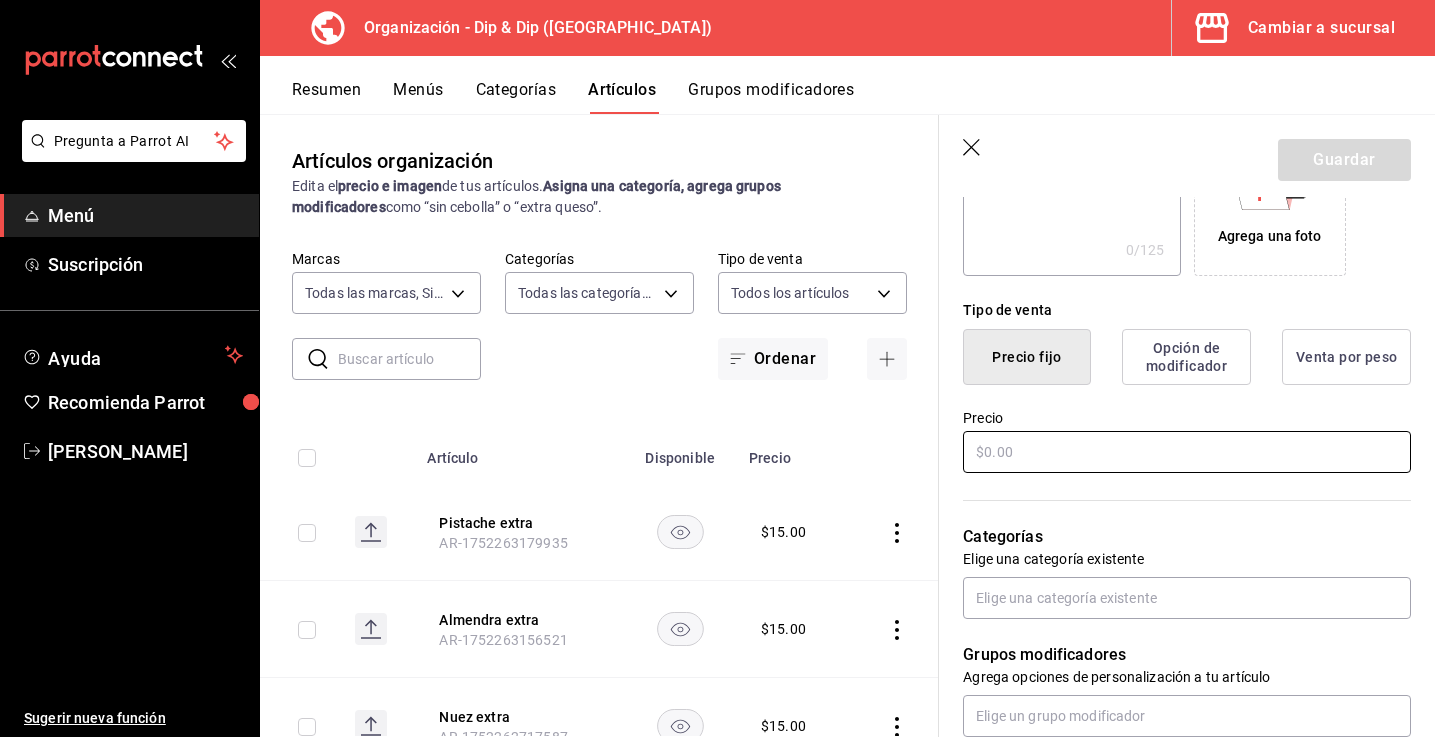 type on "Coco extra" 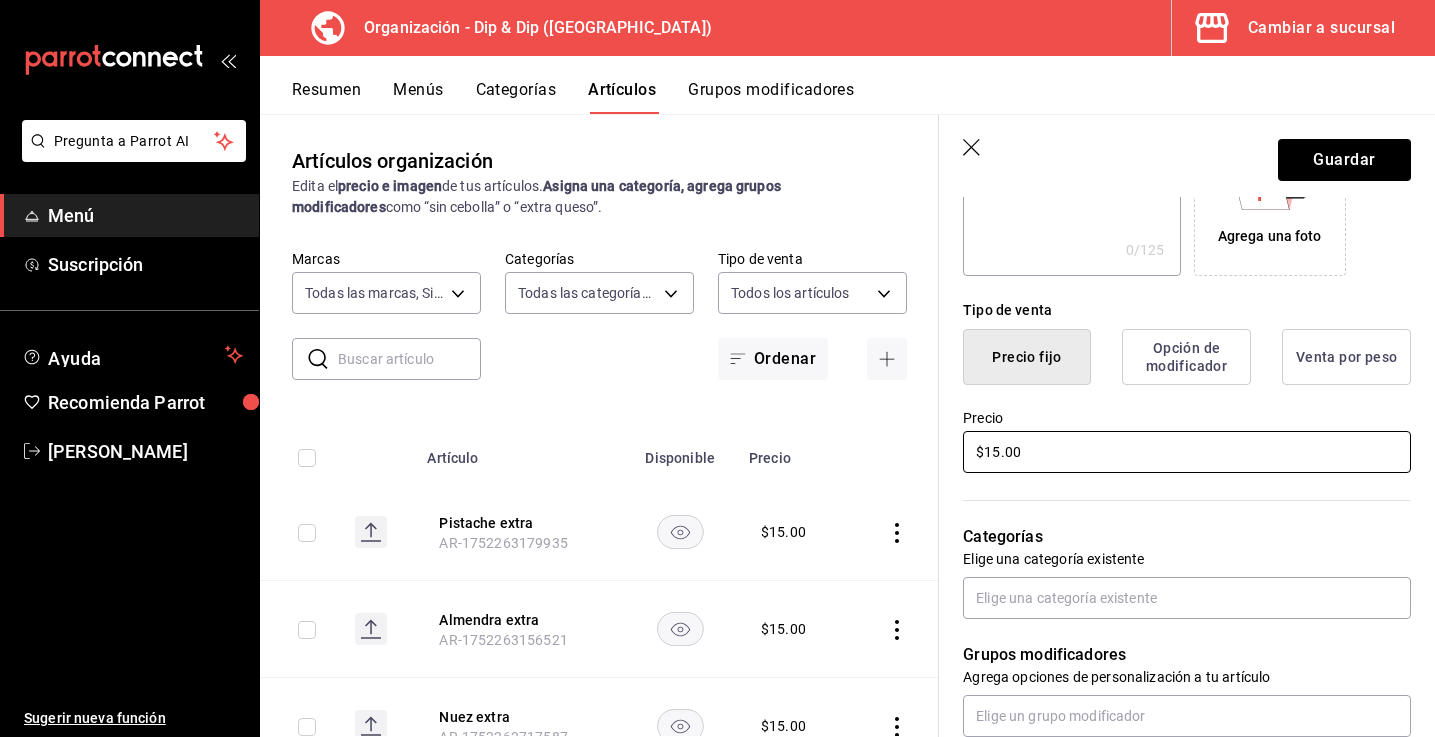 scroll, scrollTop: 550, scrollLeft: 0, axis: vertical 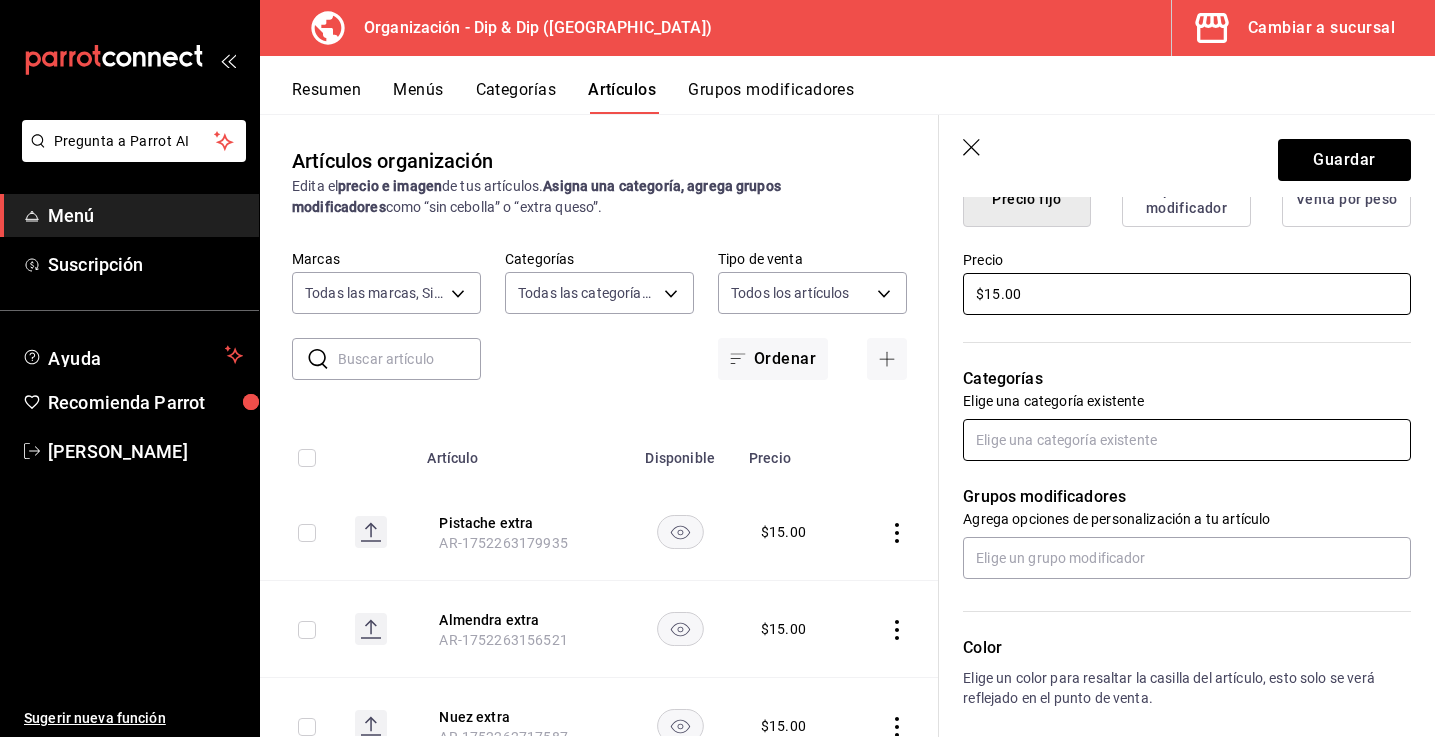 type on "$15.00" 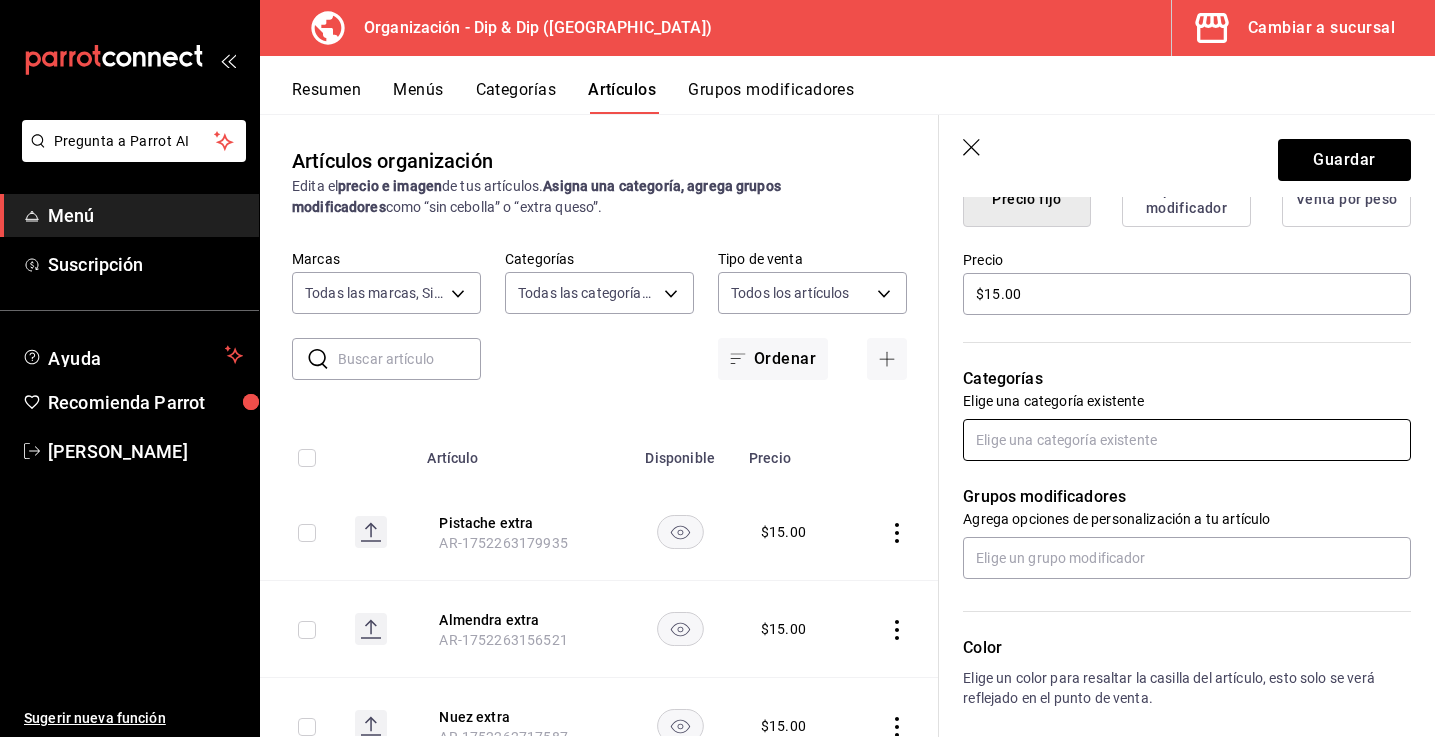 click at bounding box center (1187, 440) 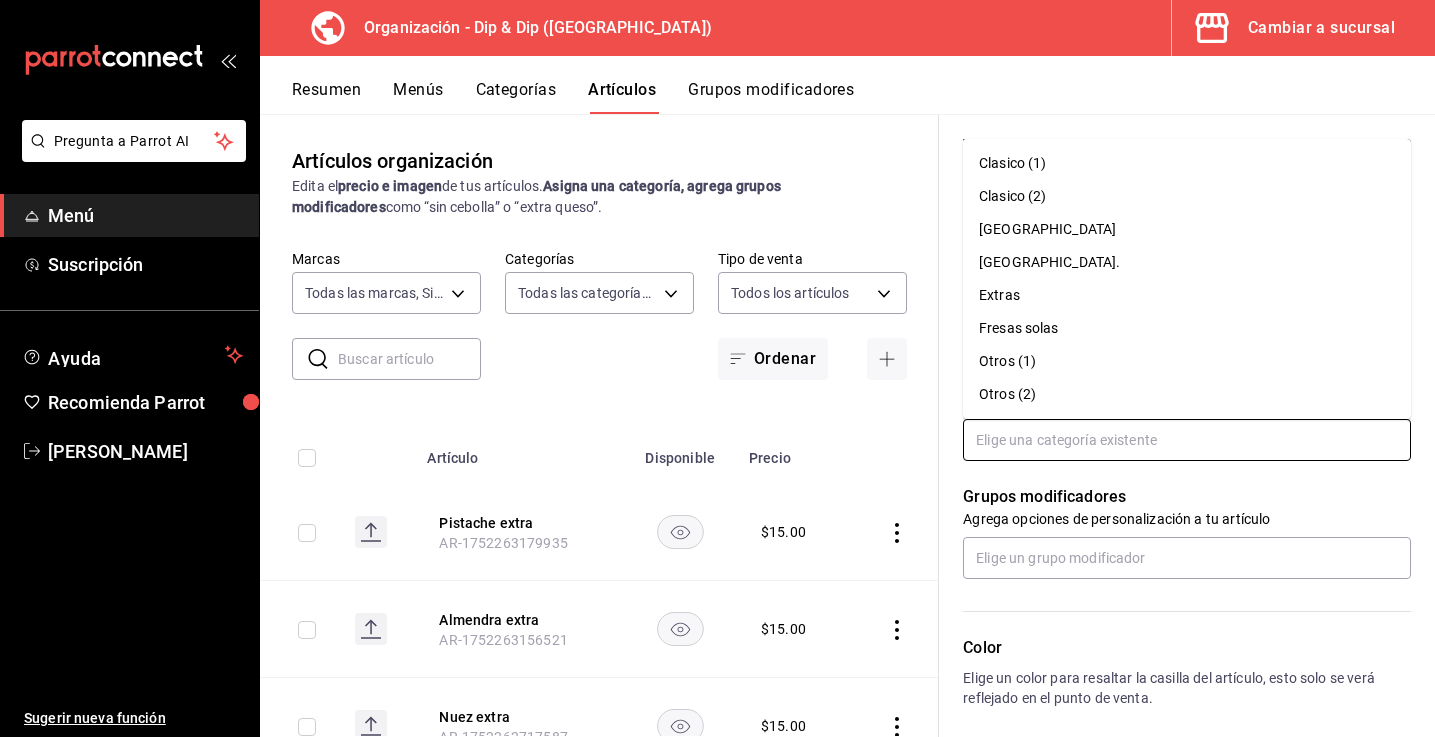 click on "Extras" at bounding box center [1187, 295] 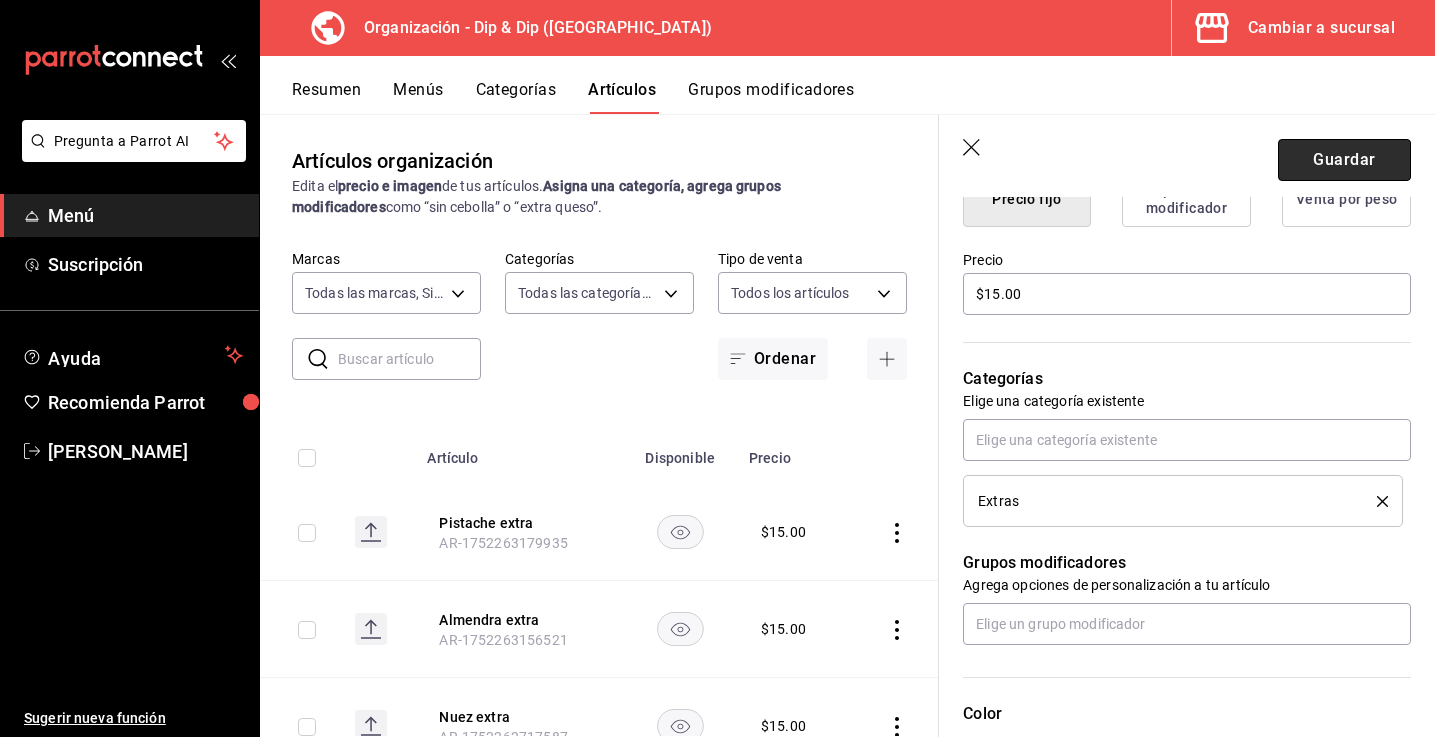 click on "Guardar" at bounding box center [1344, 160] 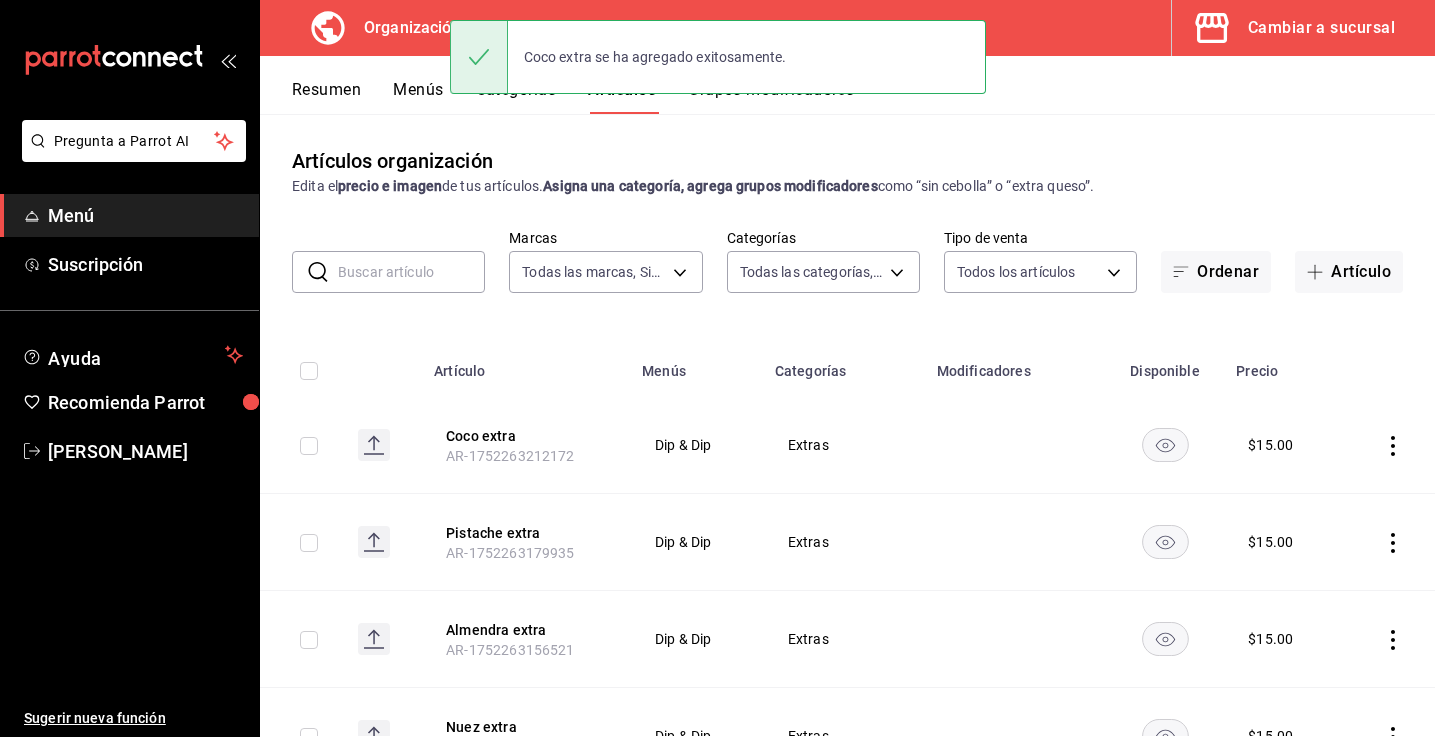 scroll, scrollTop: 0, scrollLeft: 0, axis: both 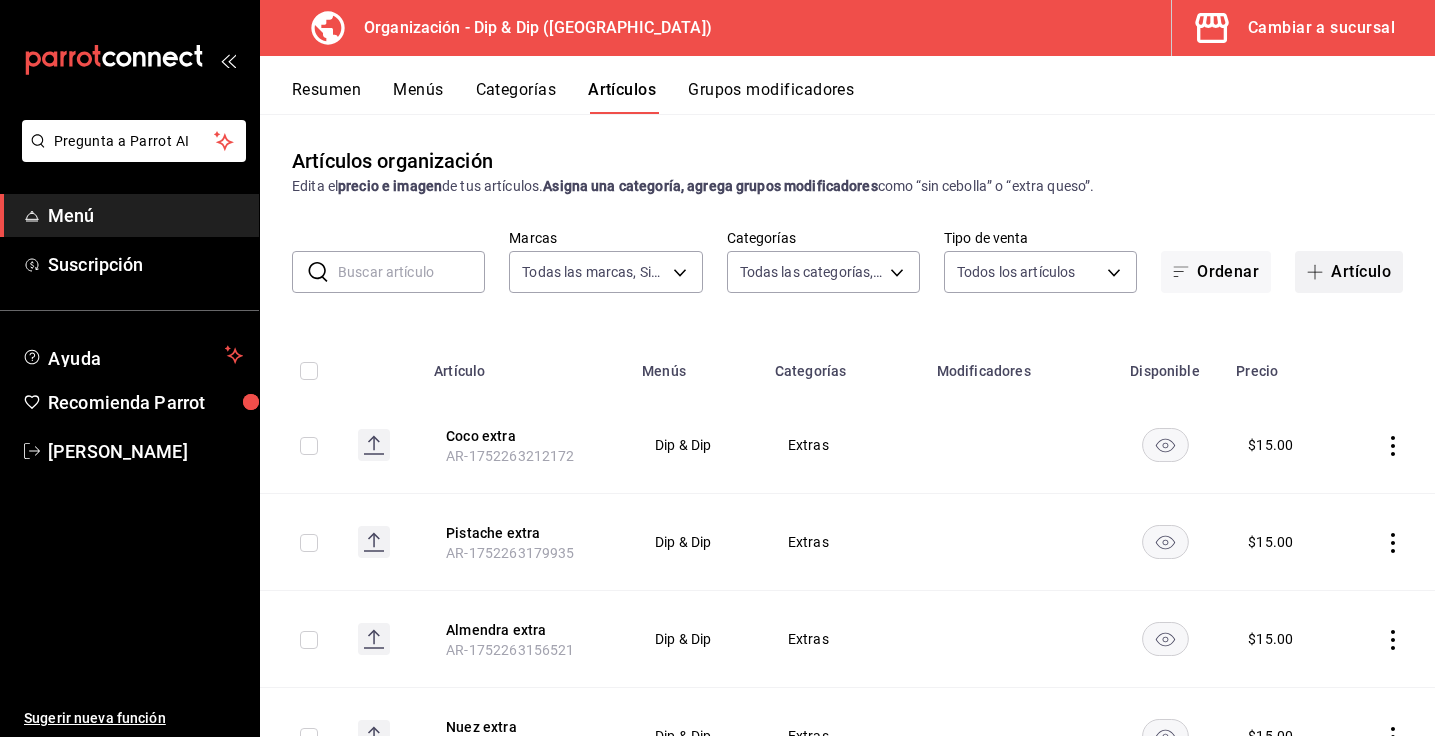 click on "Artículo" at bounding box center [1349, 272] 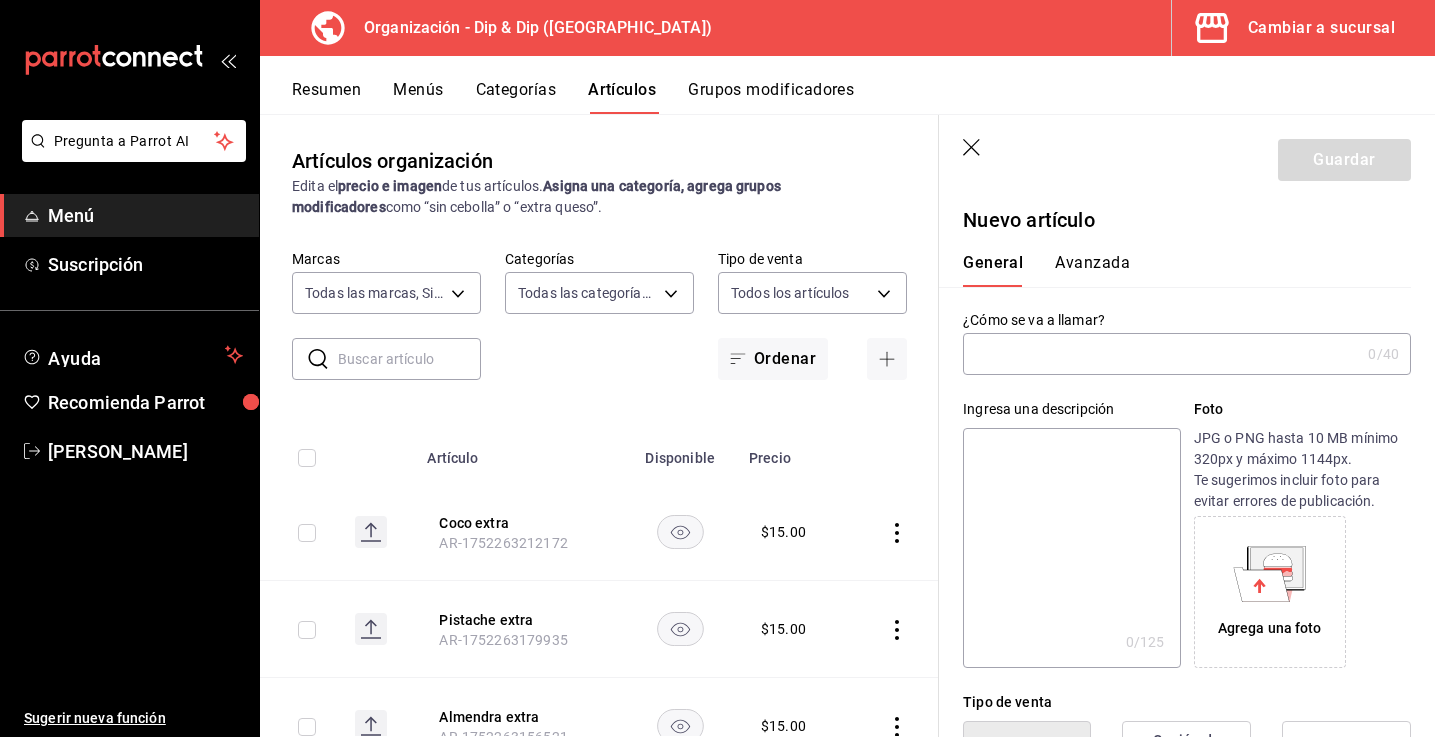type on "F" 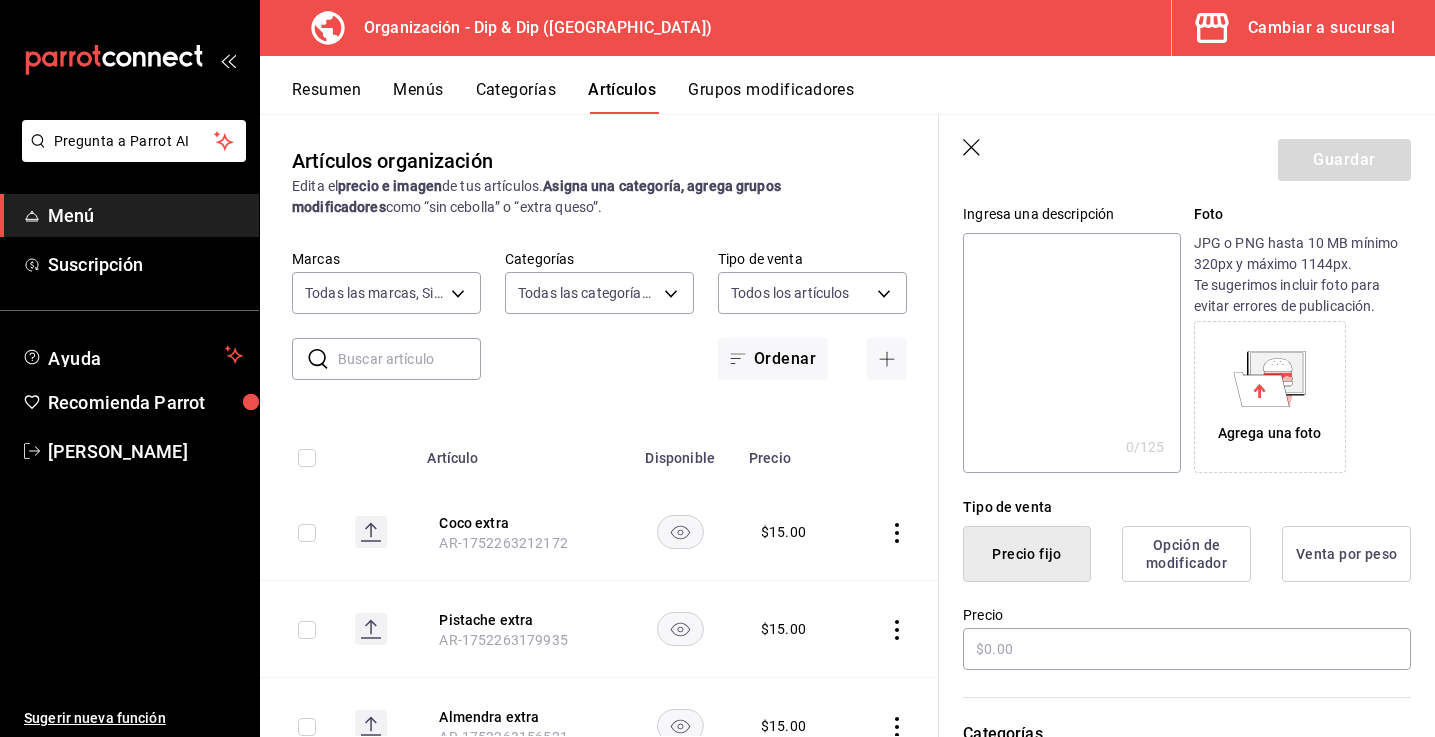 scroll, scrollTop: 297, scrollLeft: 0, axis: vertical 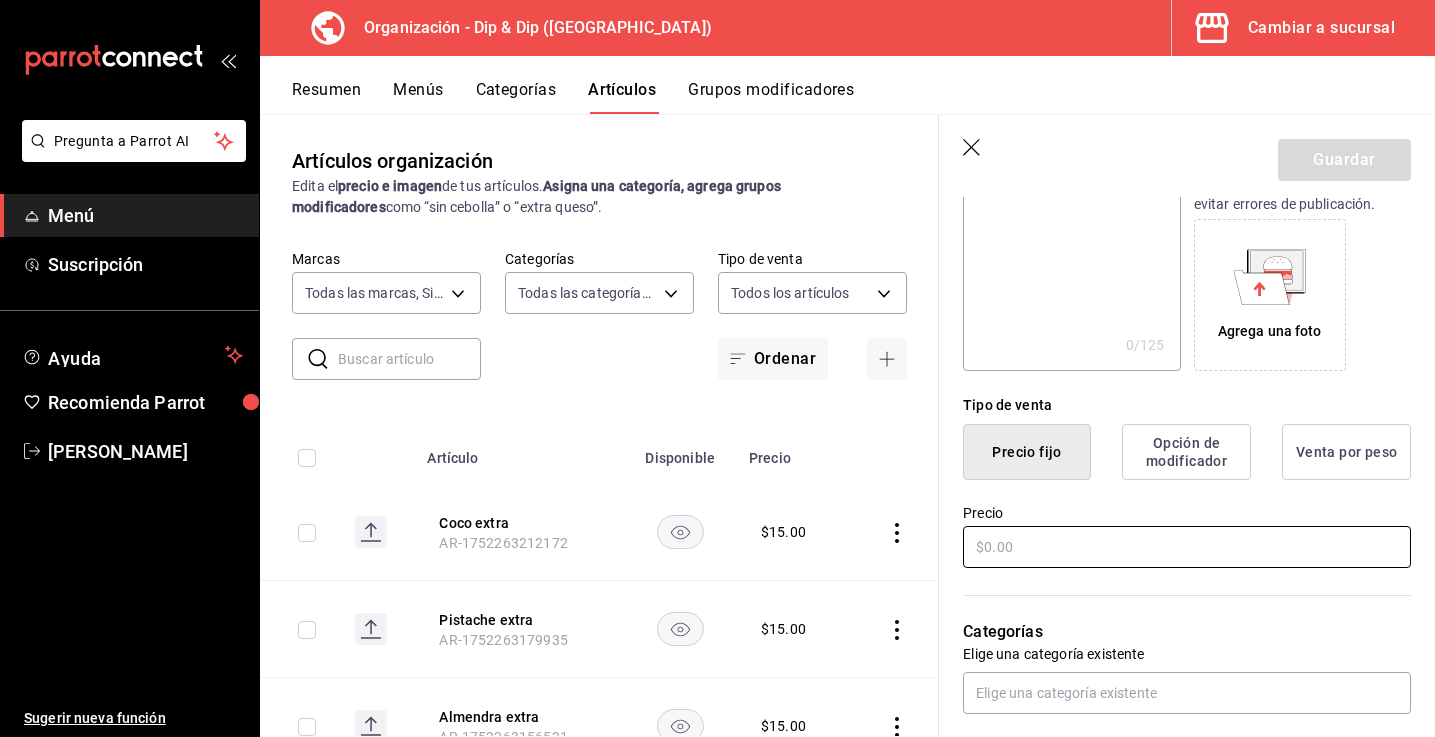 type on "Galleta Lotus" 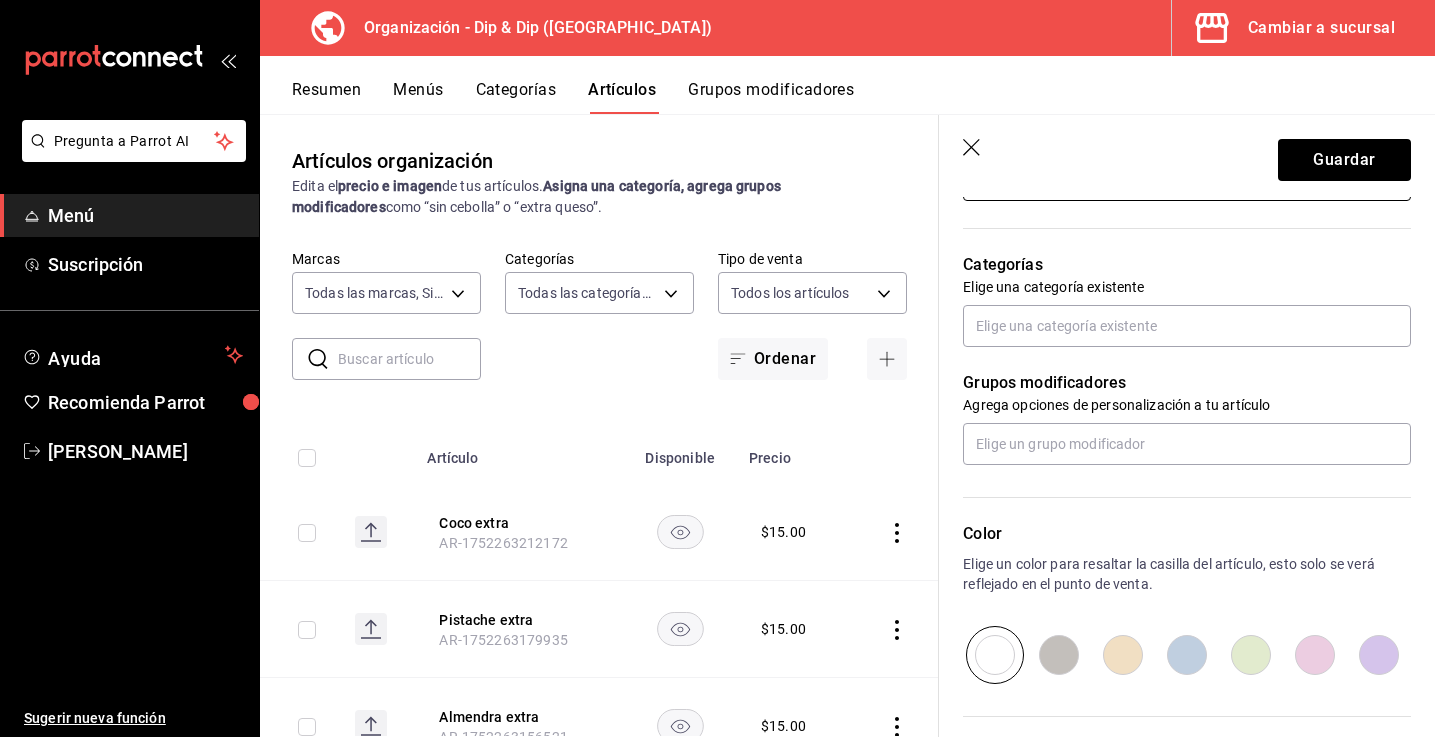 scroll, scrollTop: 666, scrollLeft: 0, axis: vertical 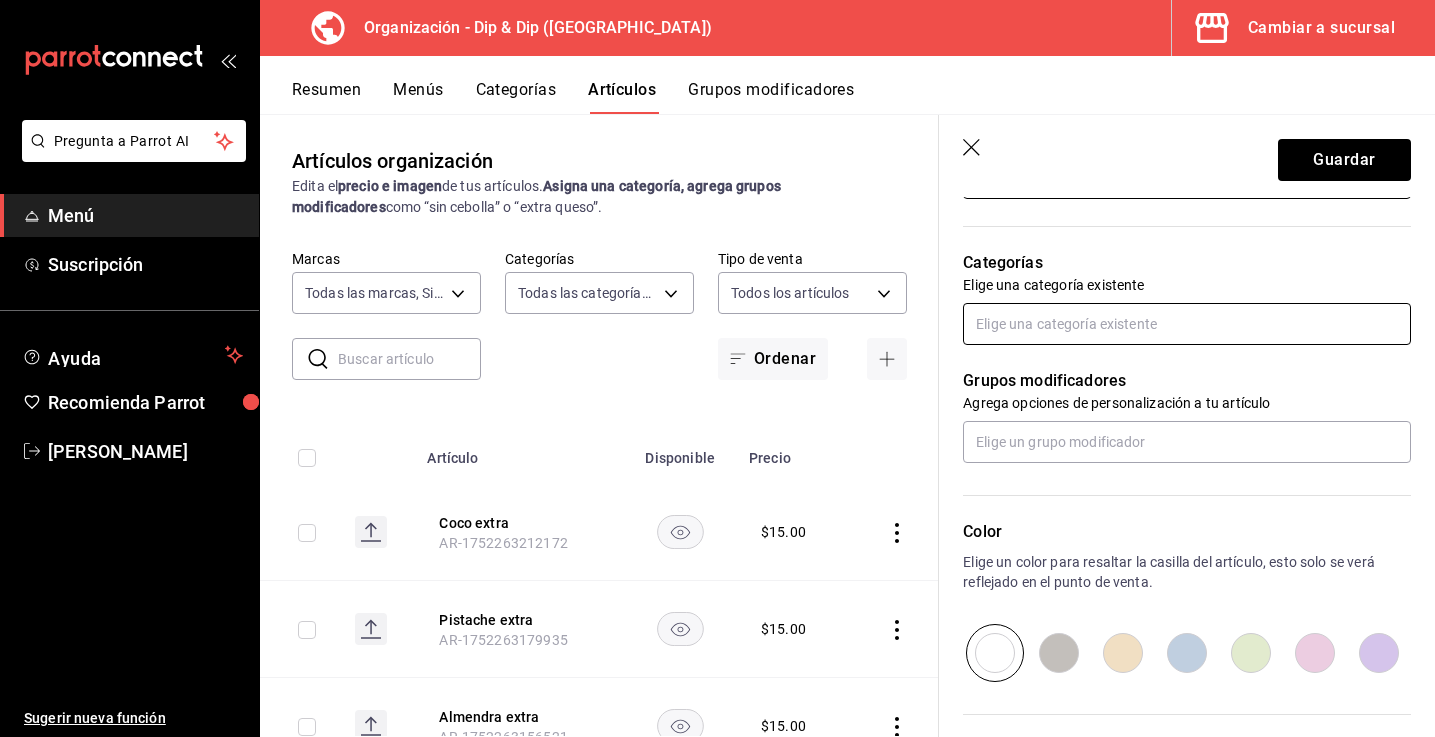 type on "$15.00" 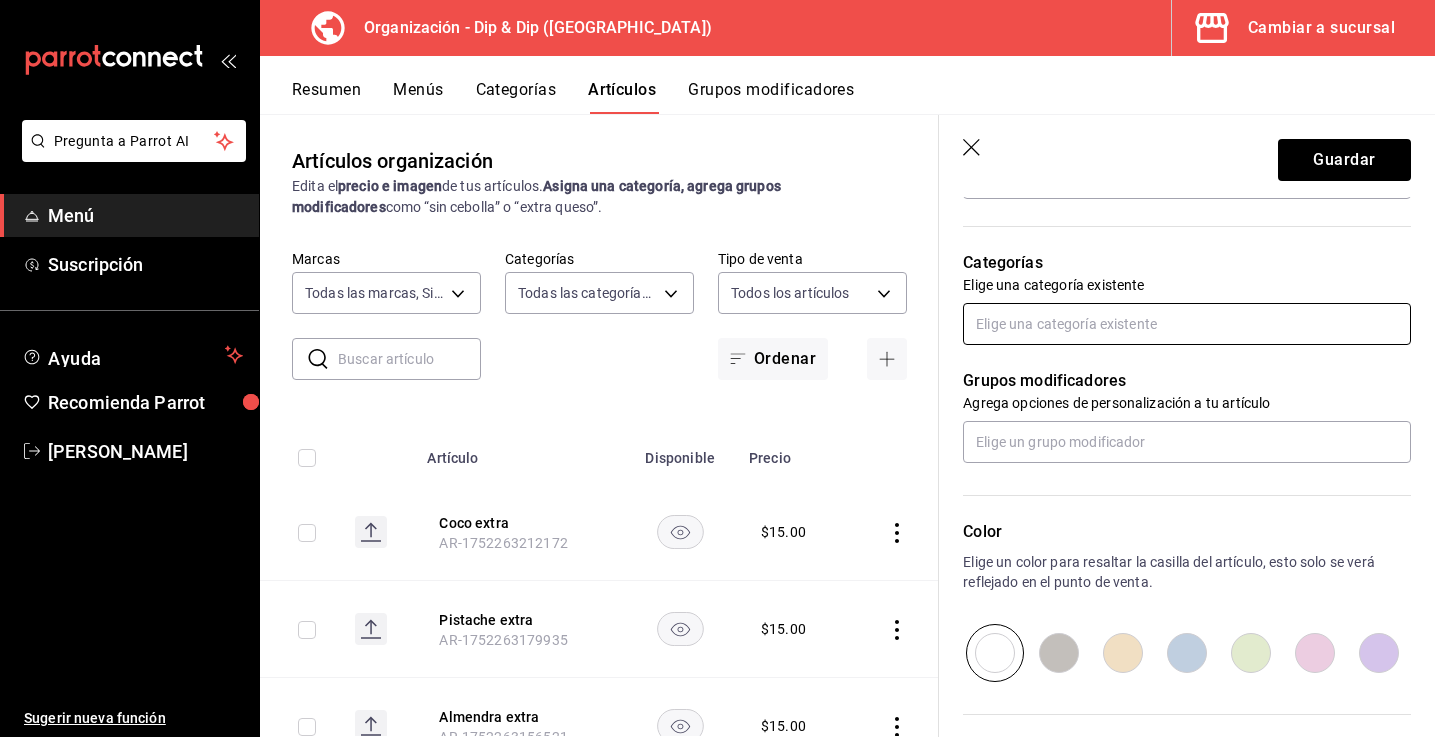 click at bounding box center (1187, 324) 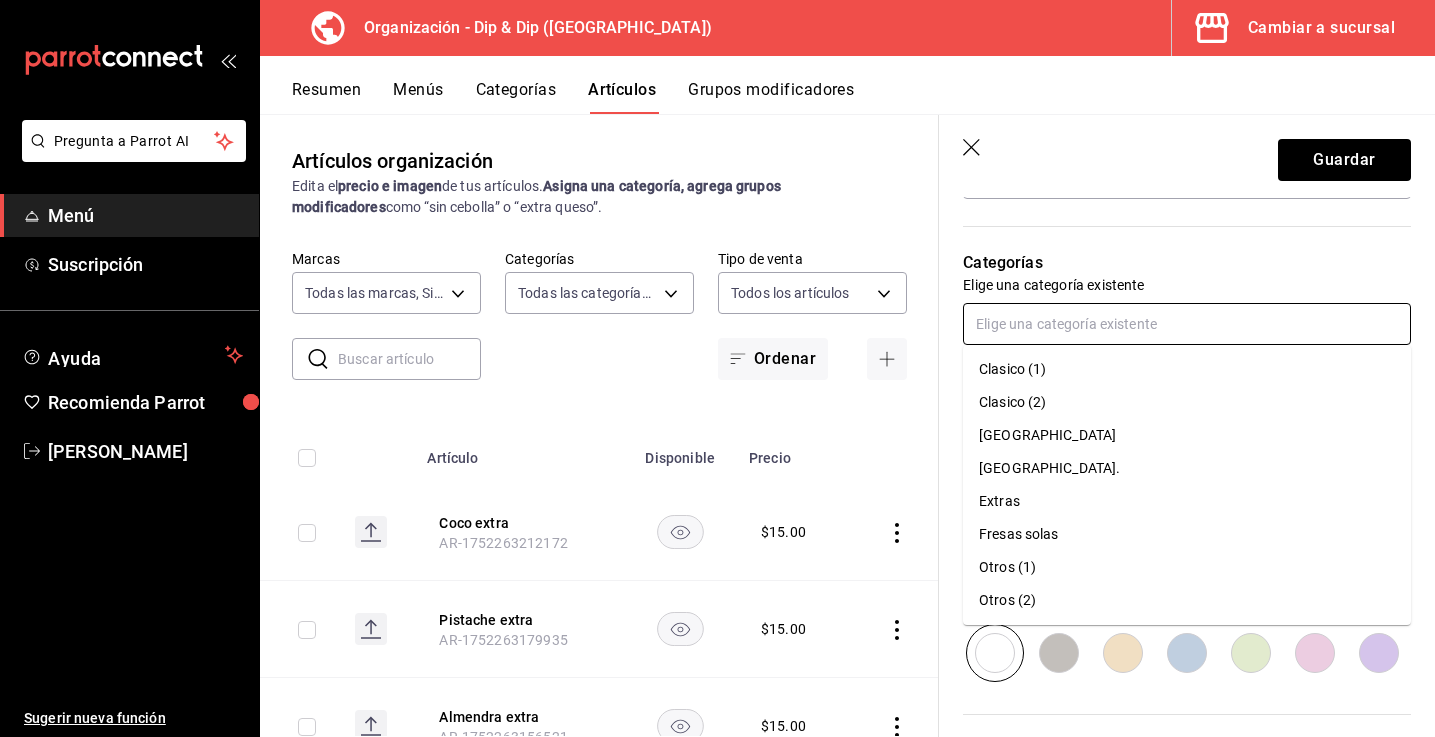 click on "Extras" at bounding box center (1187, 501) 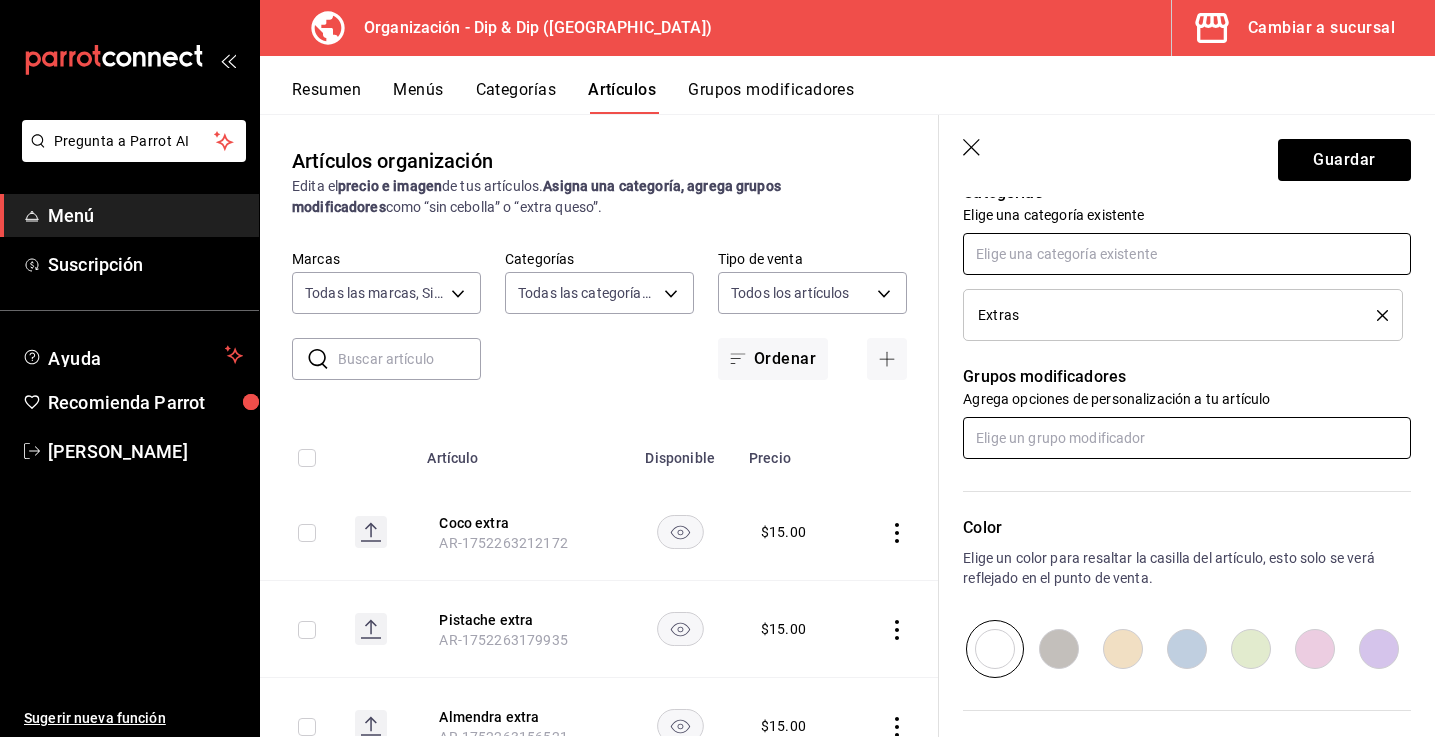 scroll, scrollTop: 738, scrollLeft: 0, axis: vertical 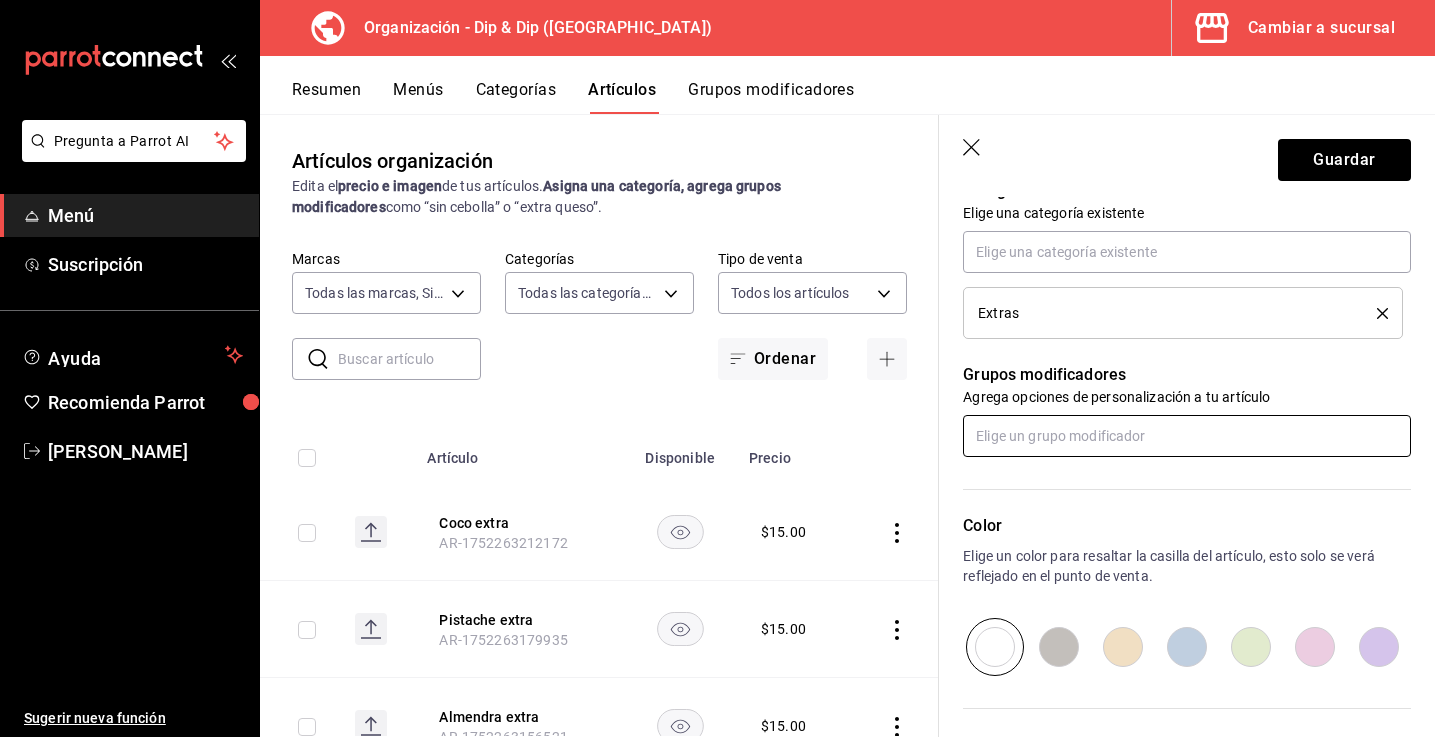 click at bounding box center [1187, 436] 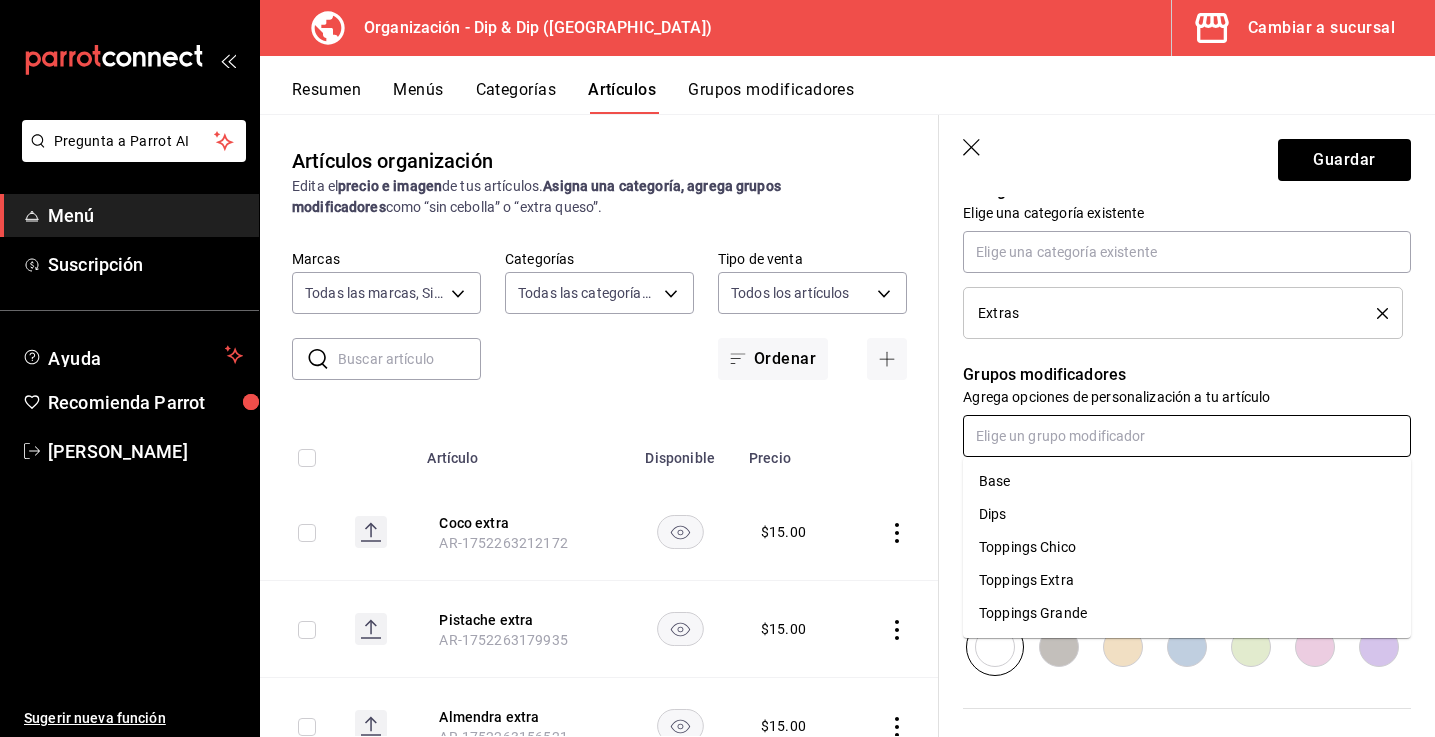 click at bounding box center [1187, 436] 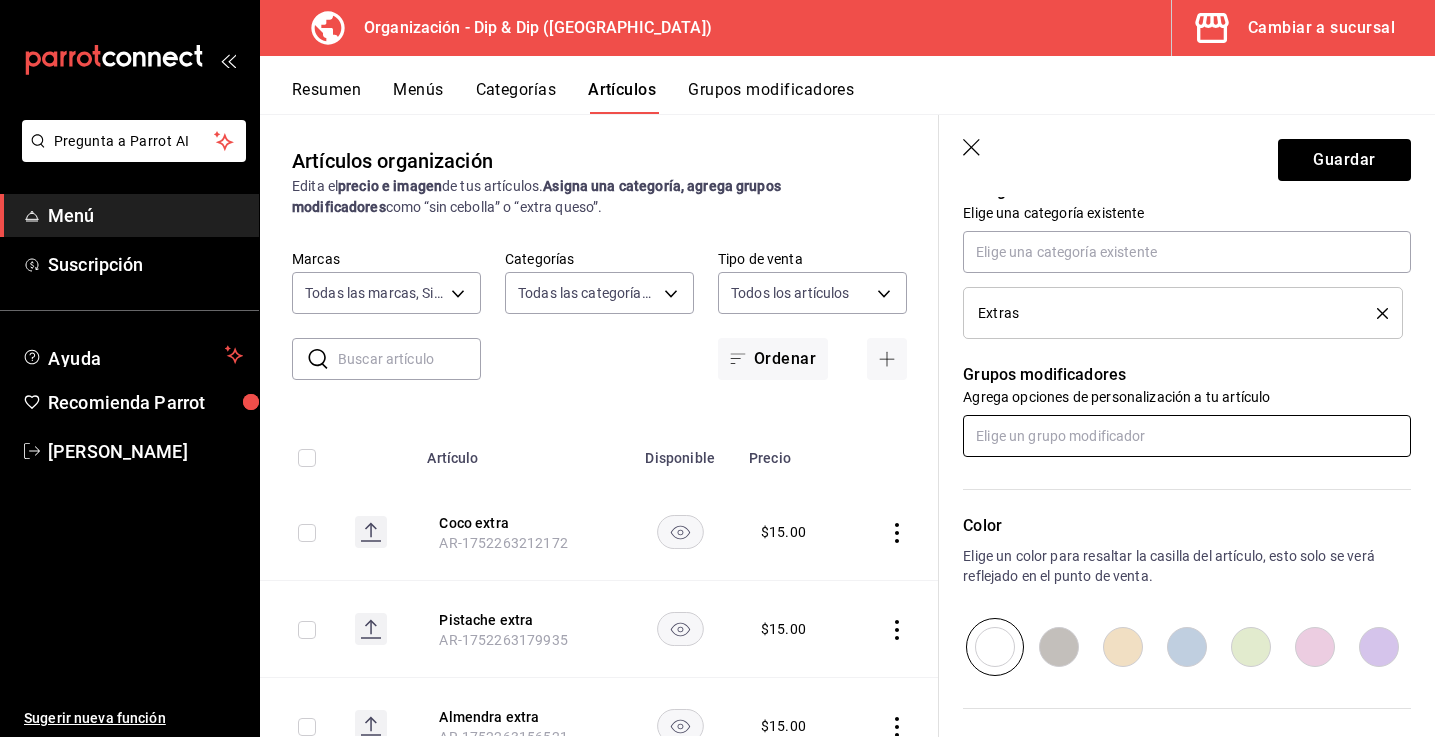 scroll, scrollTop: 684, scrollLeft: 0, axis: vertical 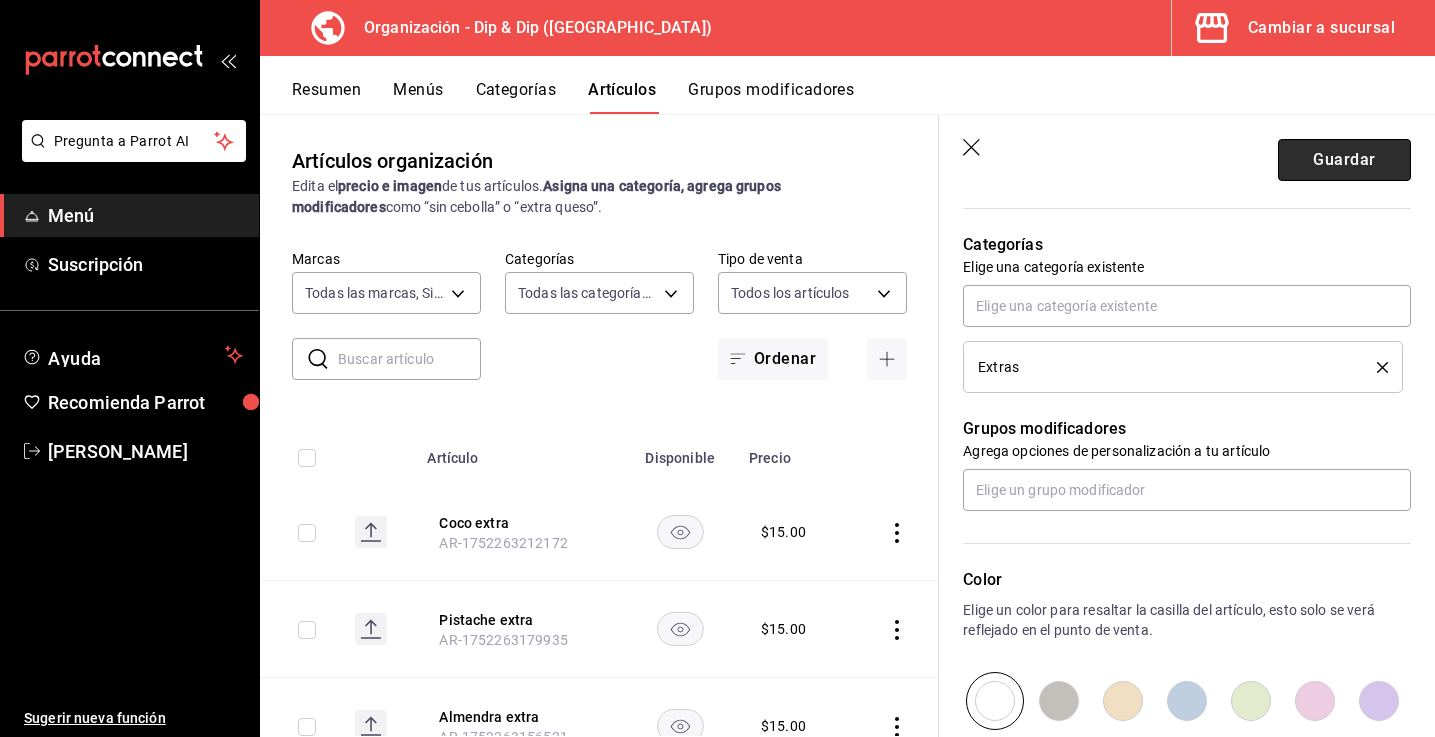 click on "Guardar" at bounding box center (1344, 160) 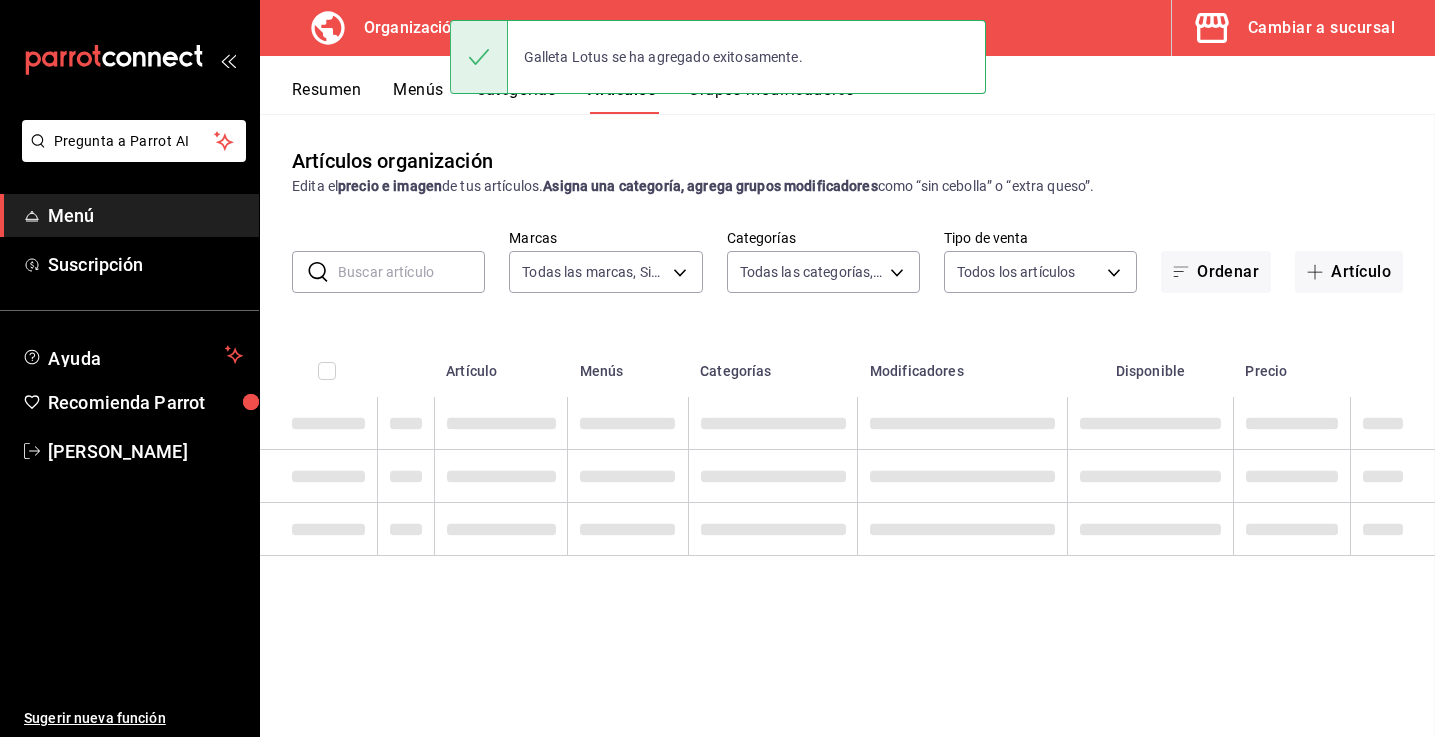 scroll, scrollTop: 0, scrollLeft: 0, axis: both 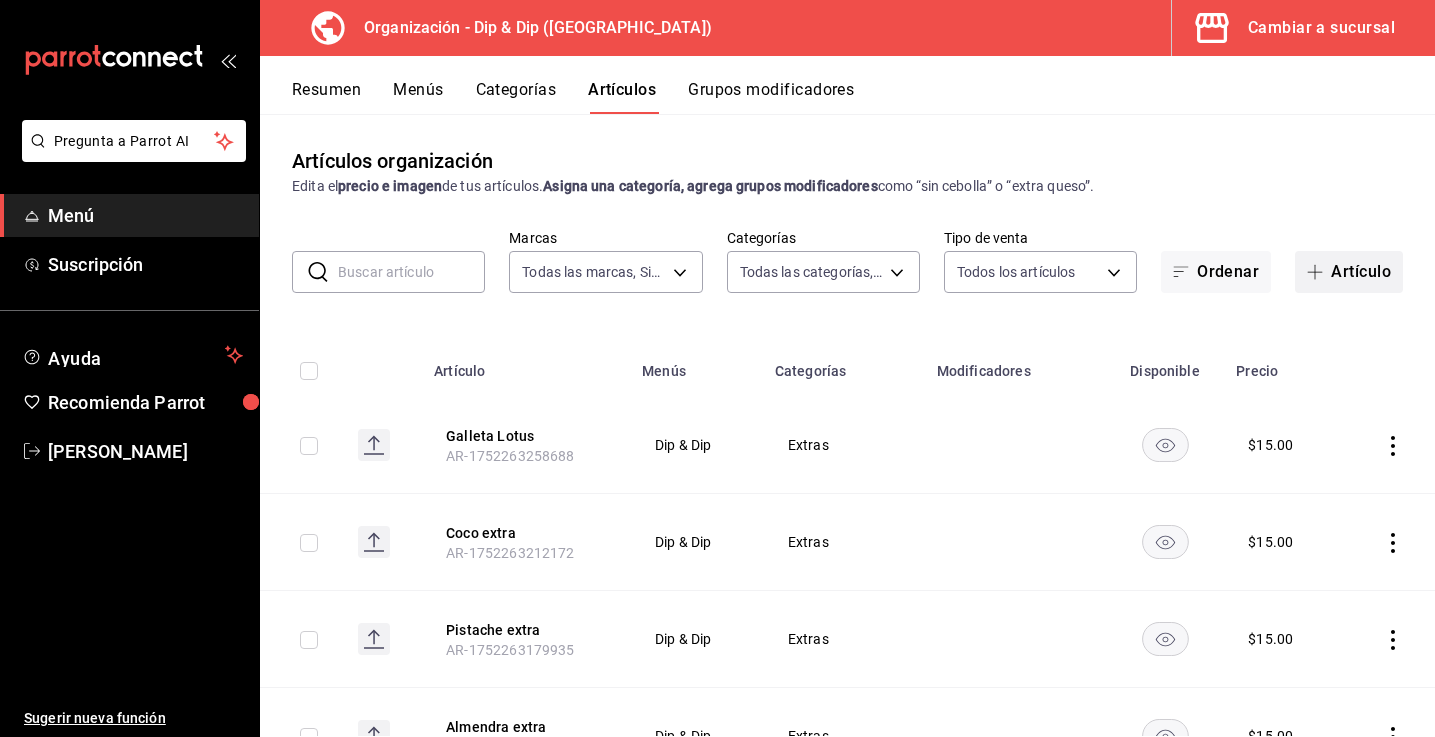 click on "Artículo" at bounding box center [1349, 272] 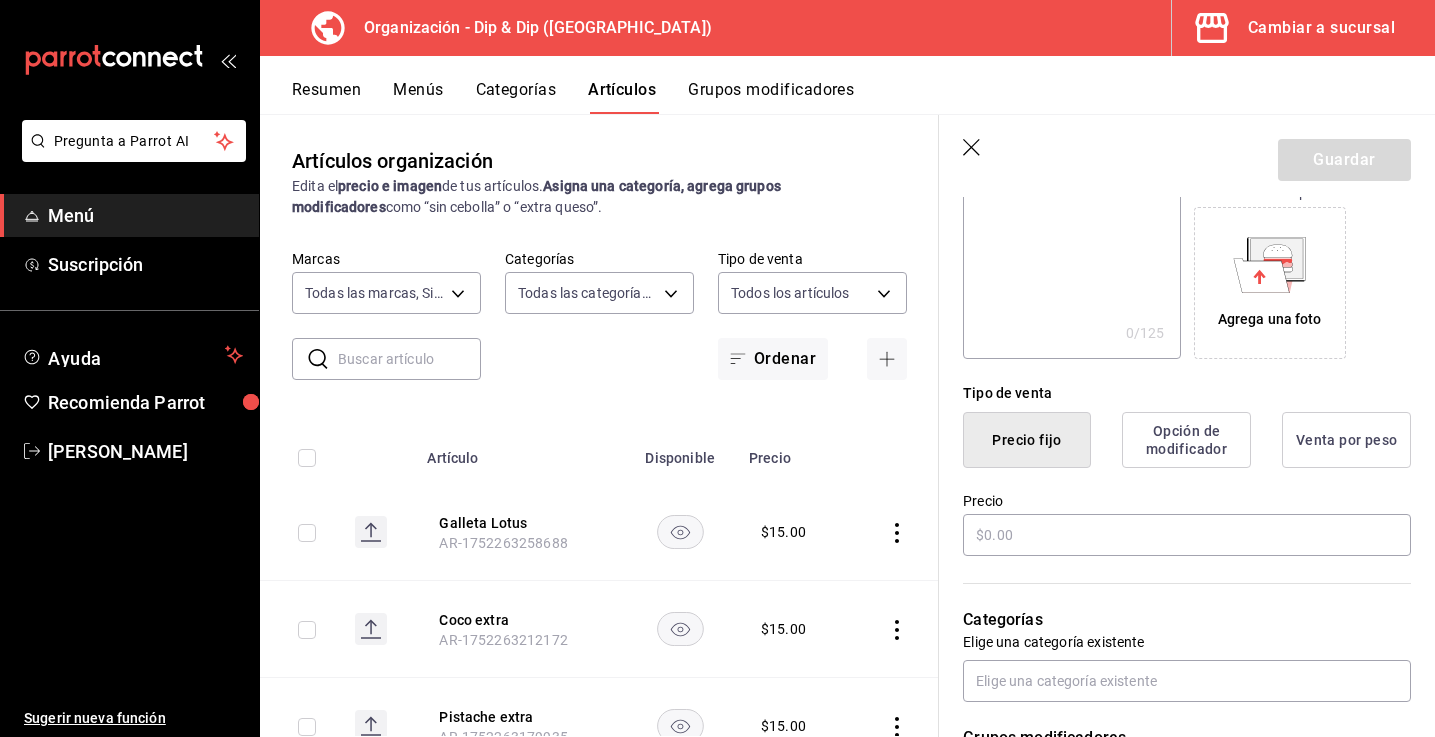 scroll, scrollTop: 332, scrollLeft: 0, axis: vertical 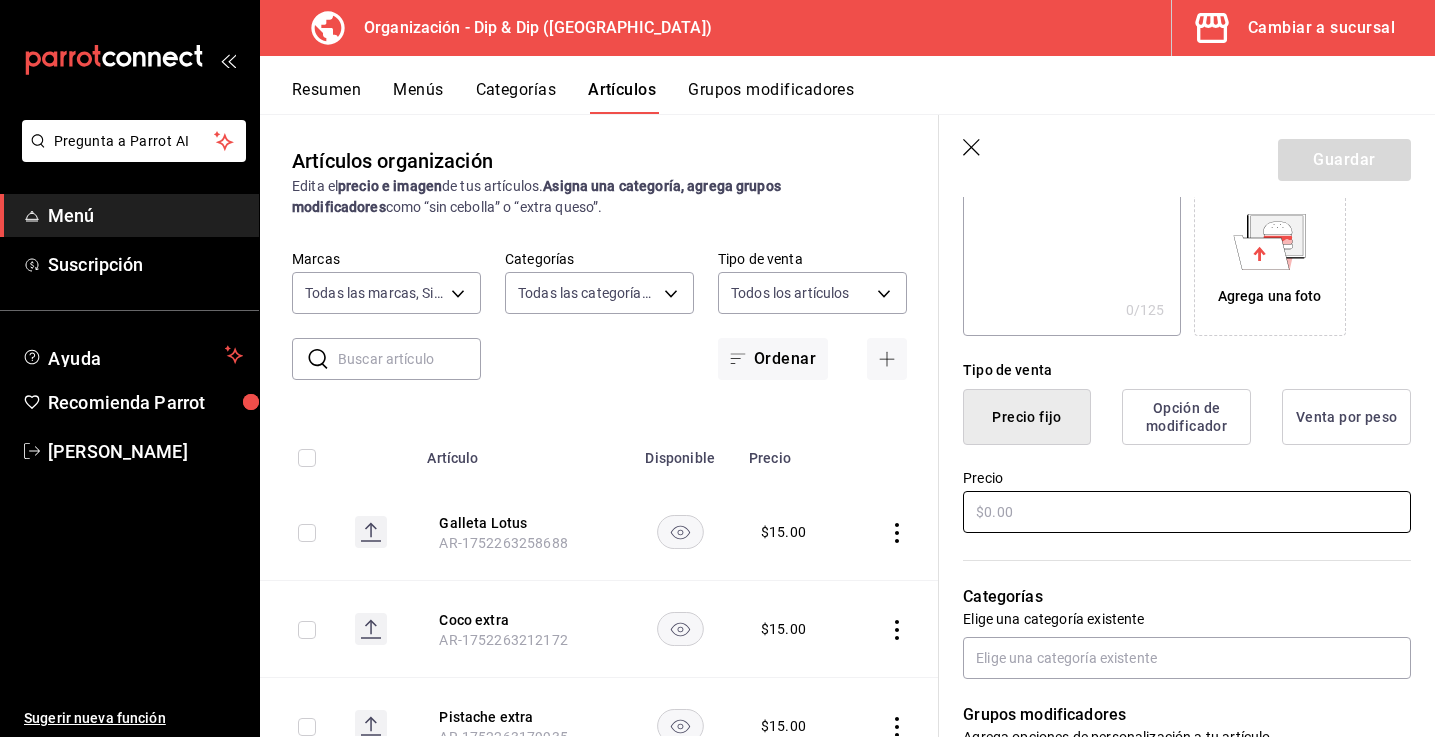 type on "Oreo extra" 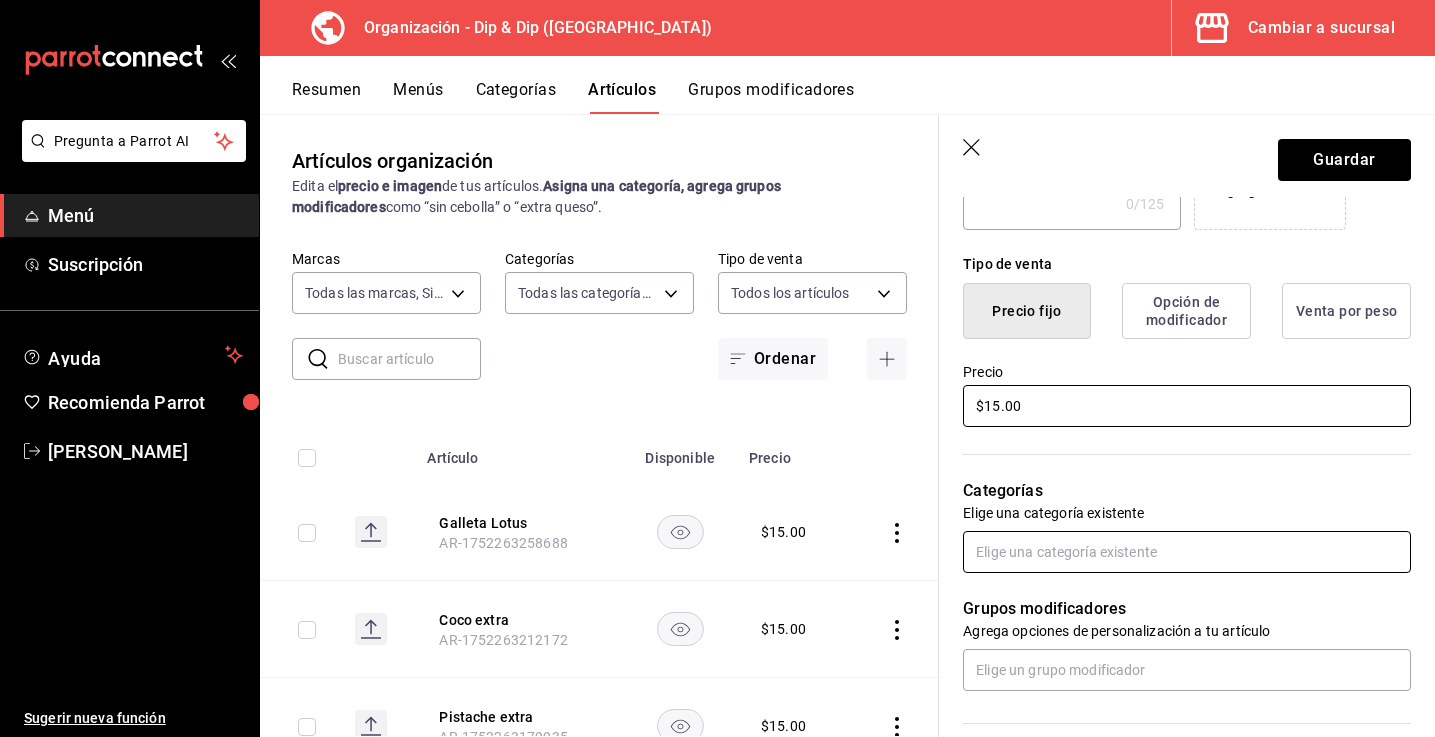 type on "$15.00" 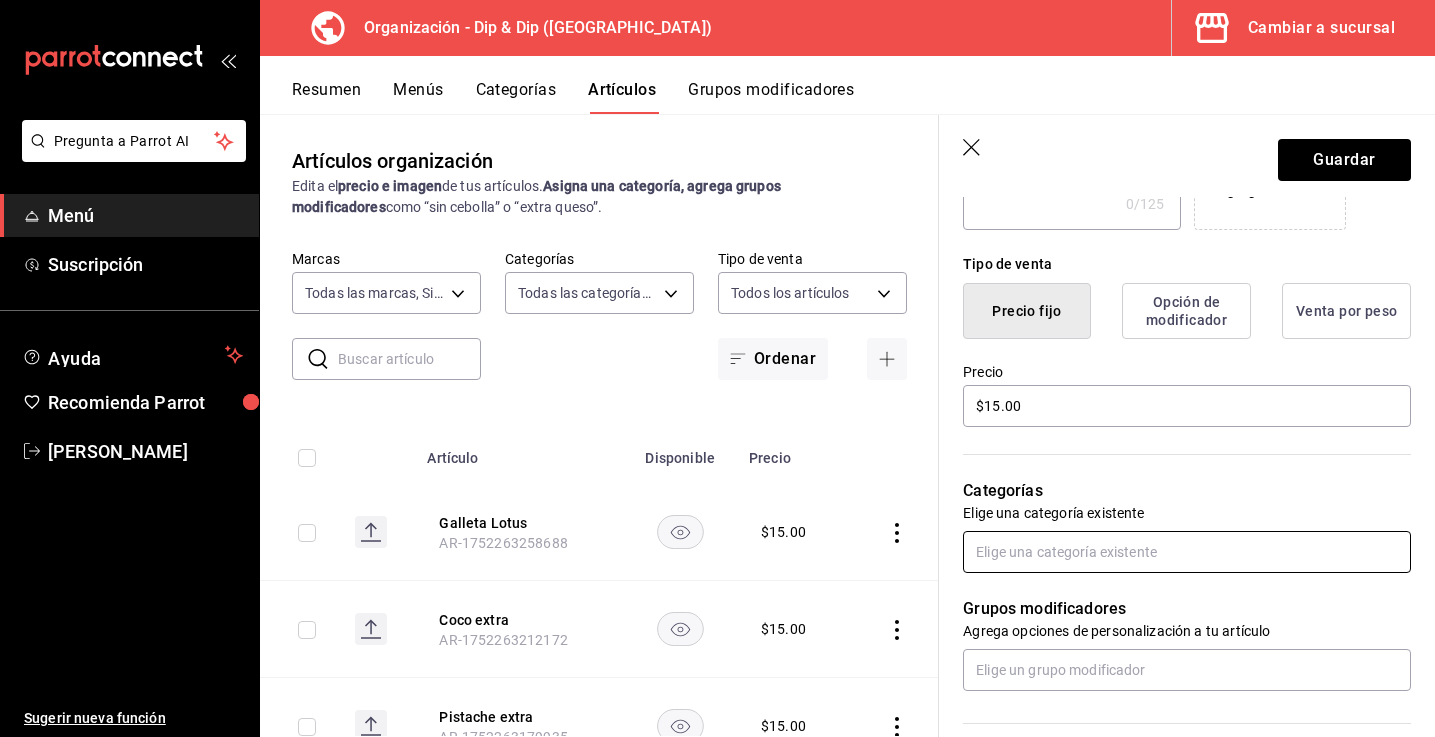 scroll, scrollTop: 437, scrollLeft: 0, axis: vertical 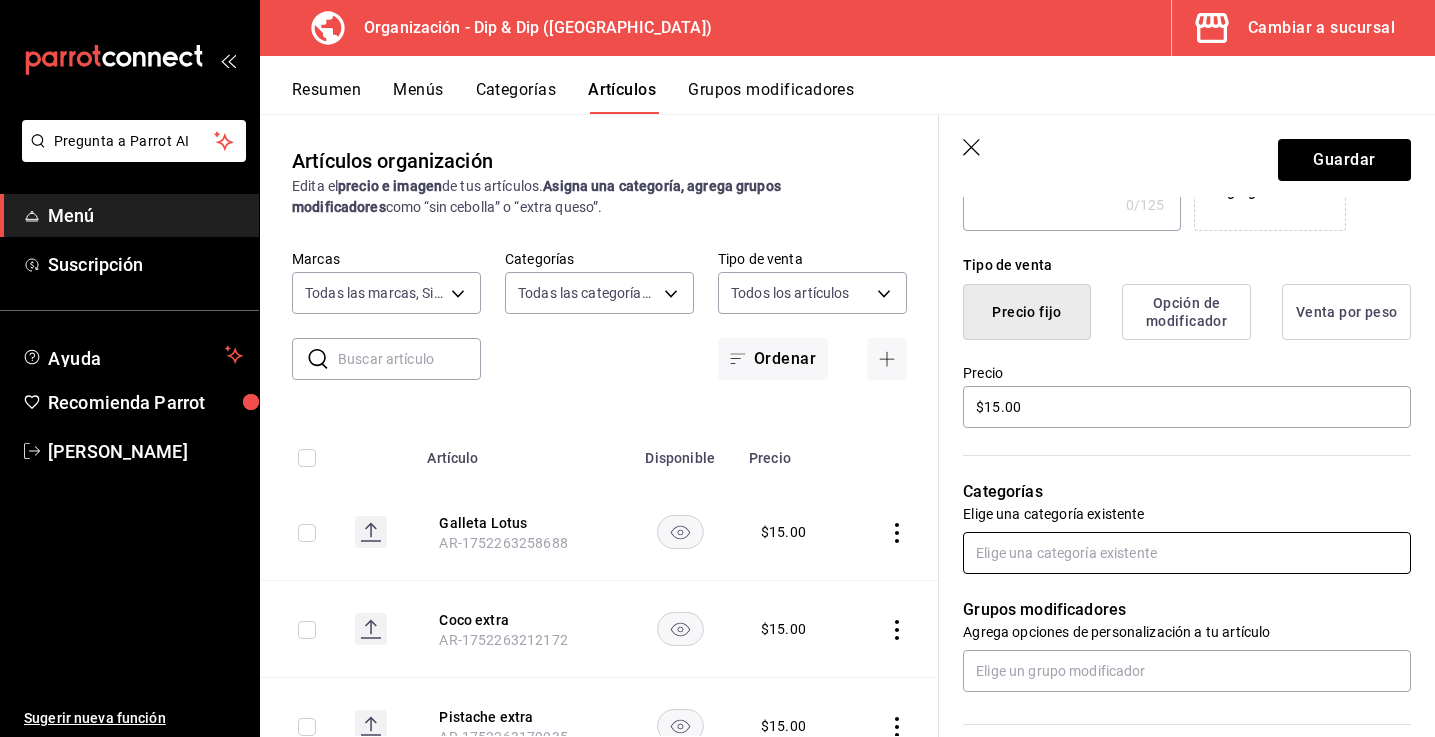 click at bounding box center [1187, 553] 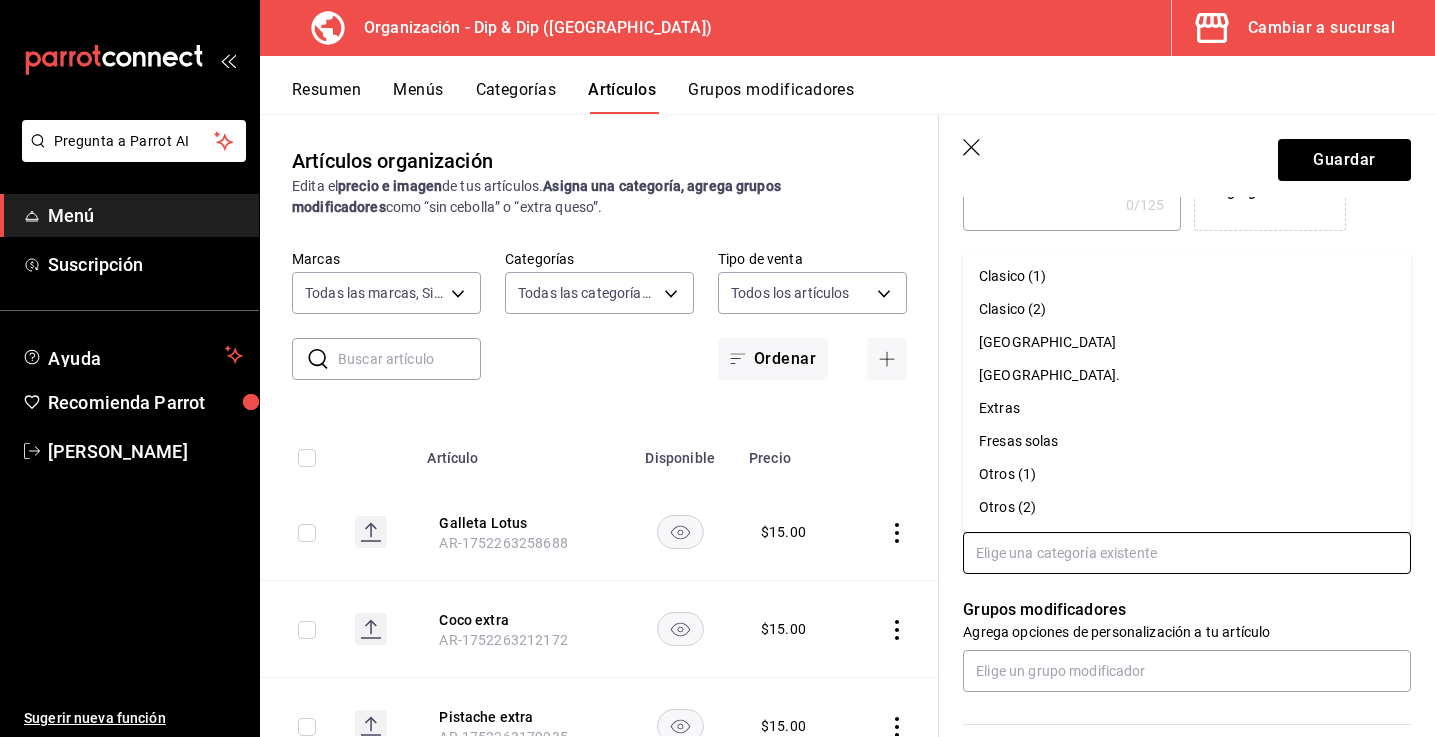 click on "Extras" at bounding box center [1187, 408] 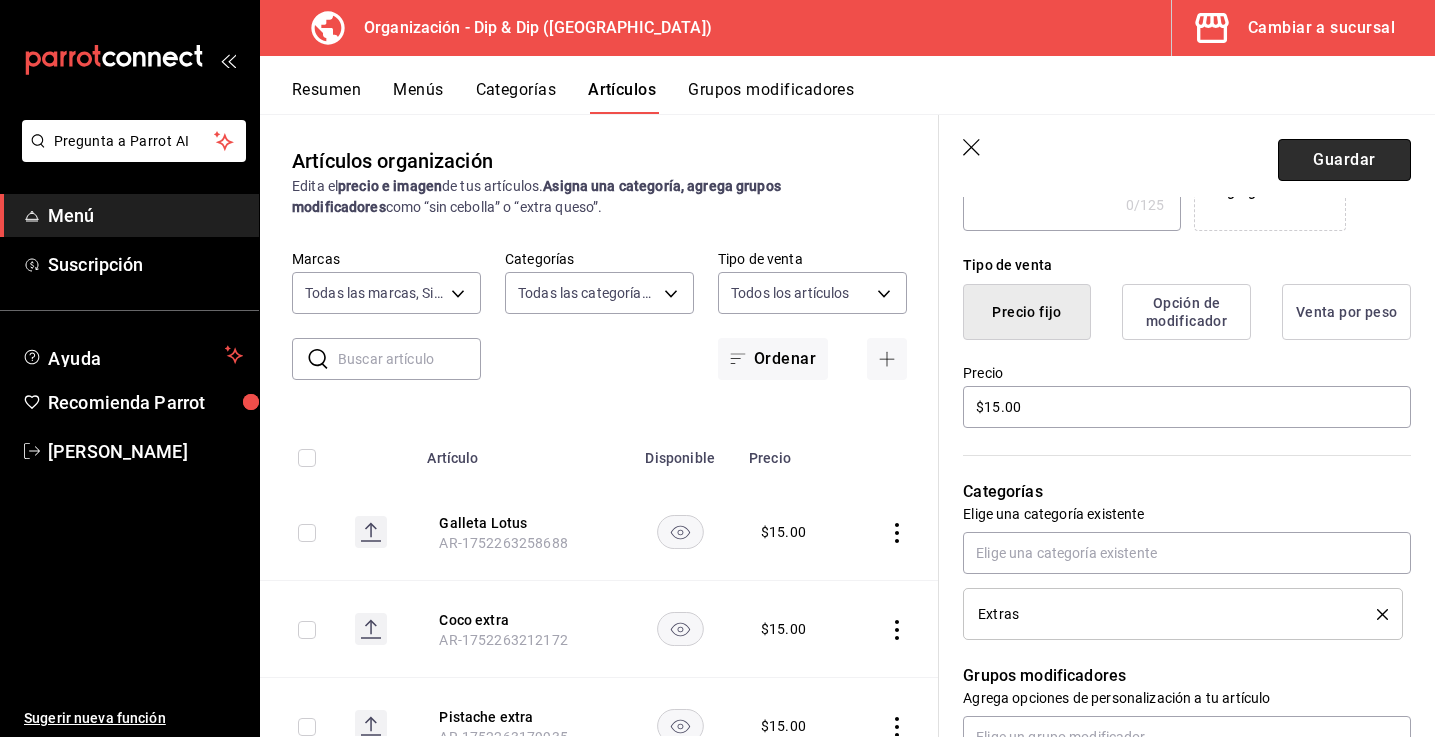 click on "Guardar" at bounding box center (1344, 160) 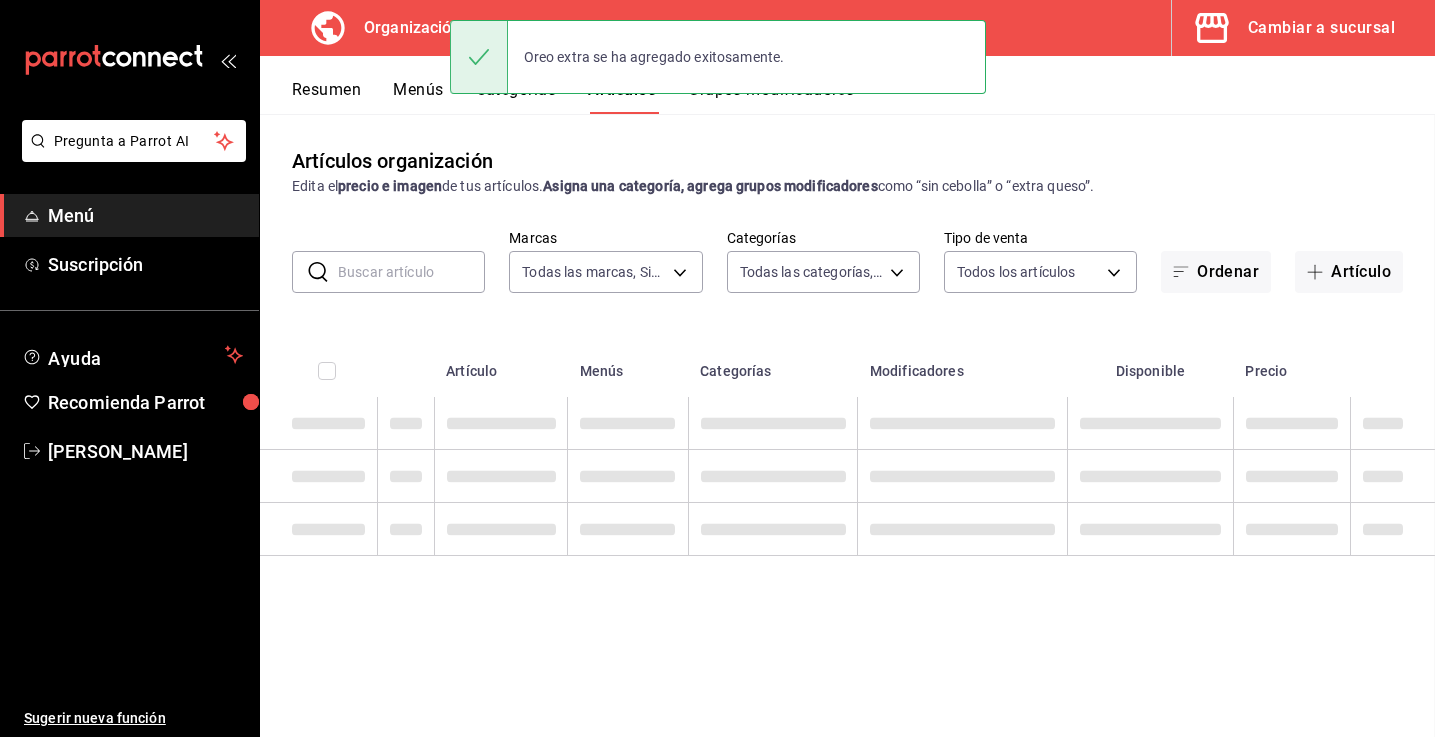 scroll, scrollTop: 0, scrollLeft: 0, axis: both 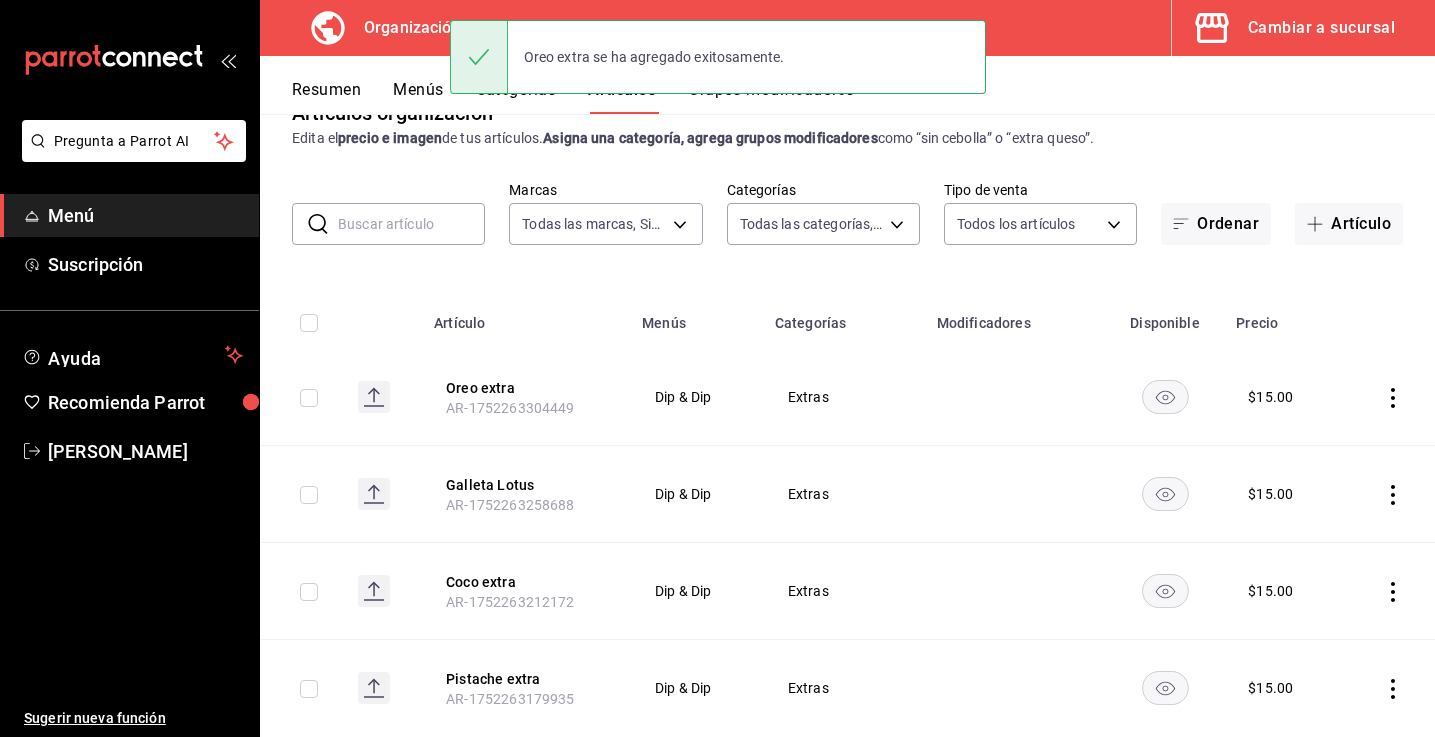 click 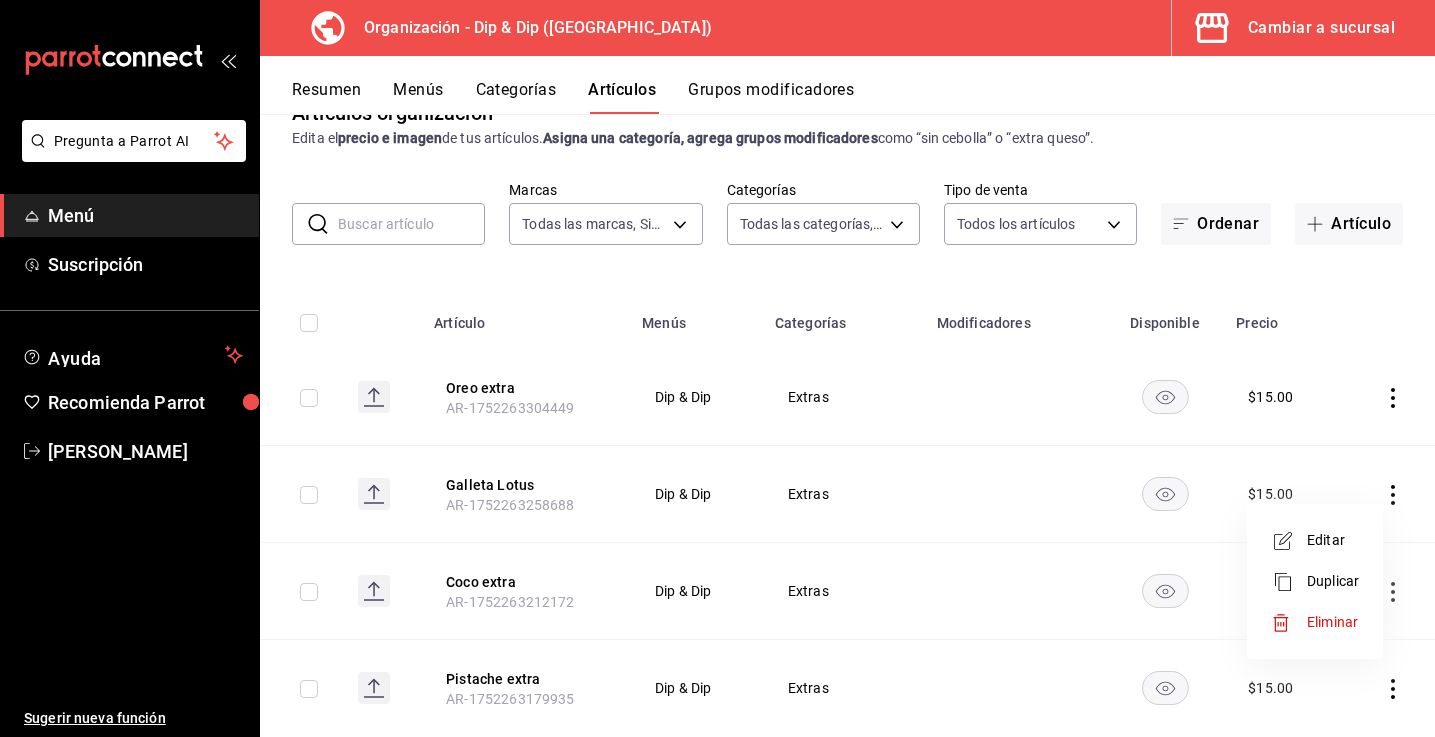 click at bounding box center (1289, 541) 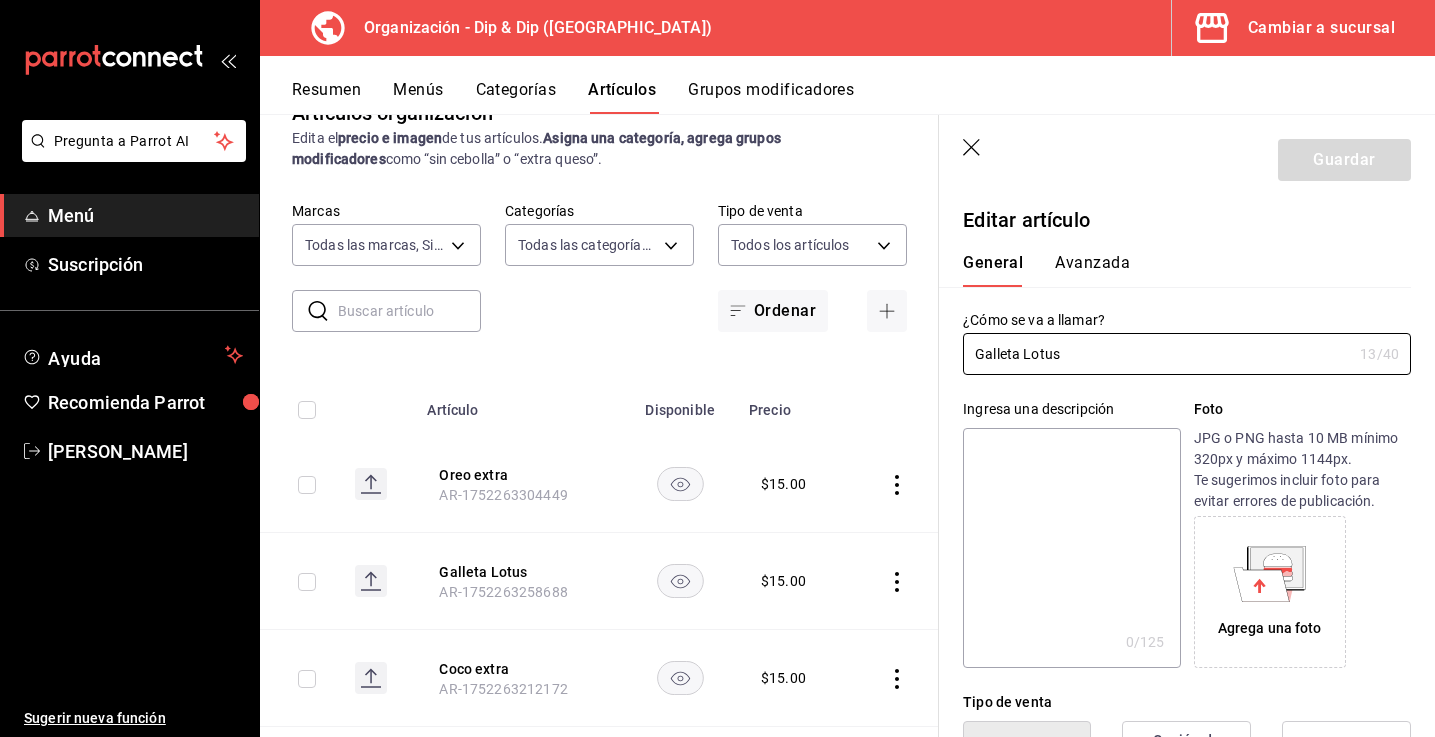 type on "$15.00" 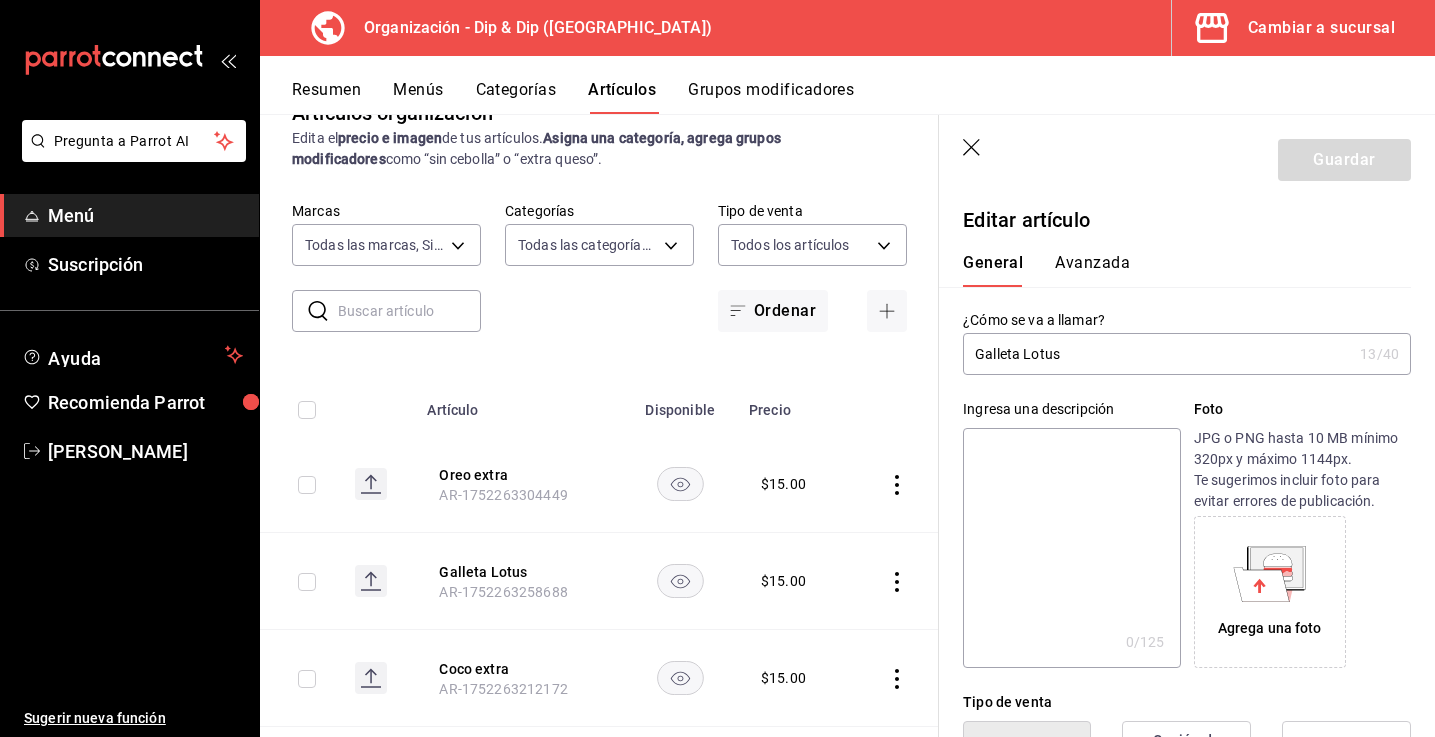 click on "Galleta Lotus" at bounding box center [1157, 354] 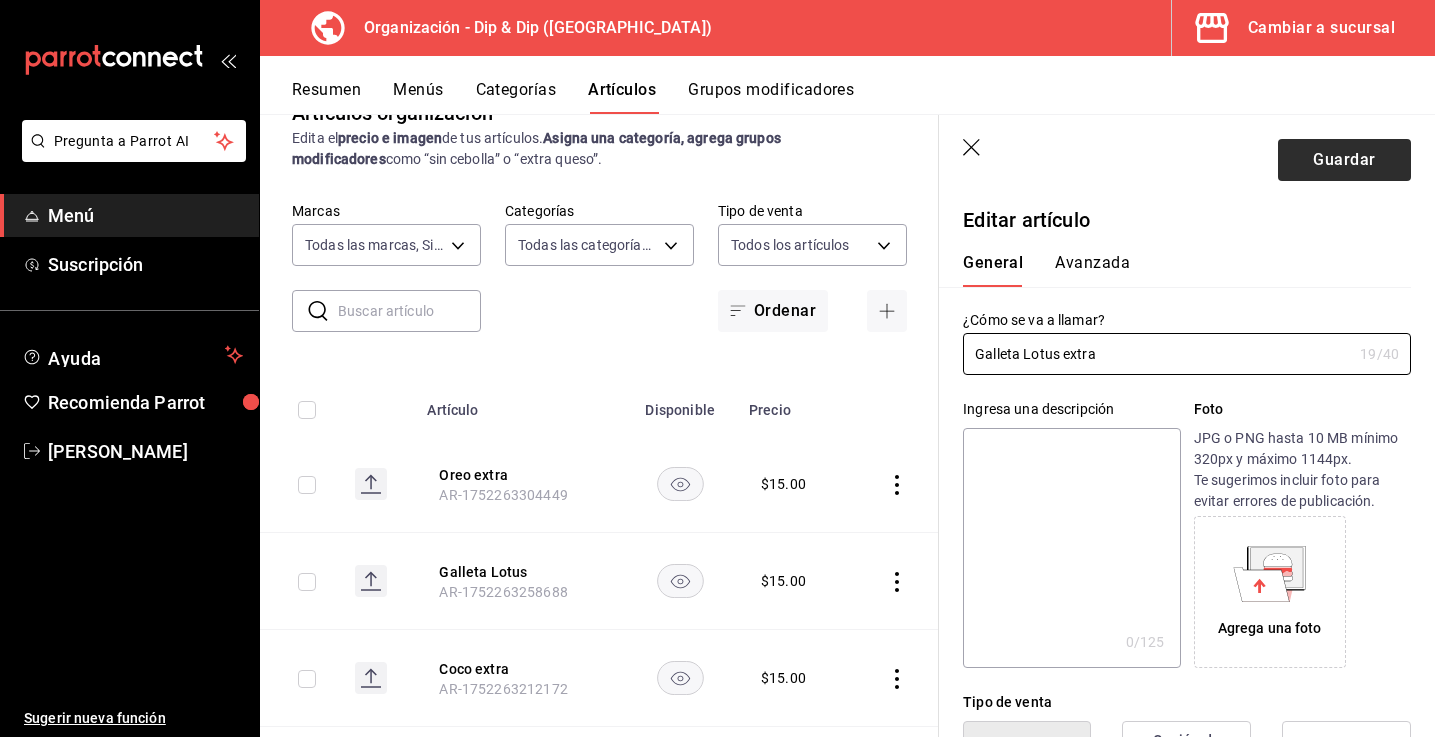 type on "Galleta Lotus extra" 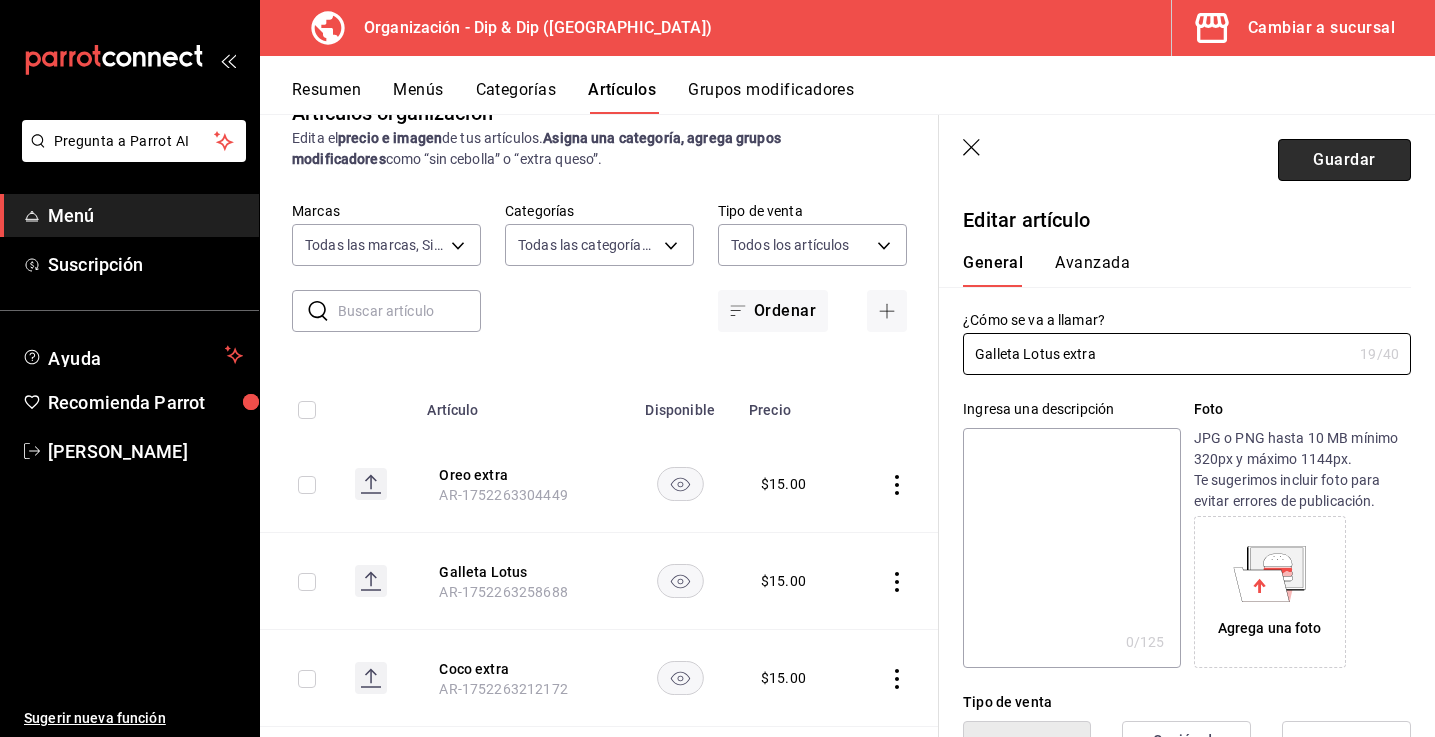 click on "Guardar" at bounding box center (1344, 160) 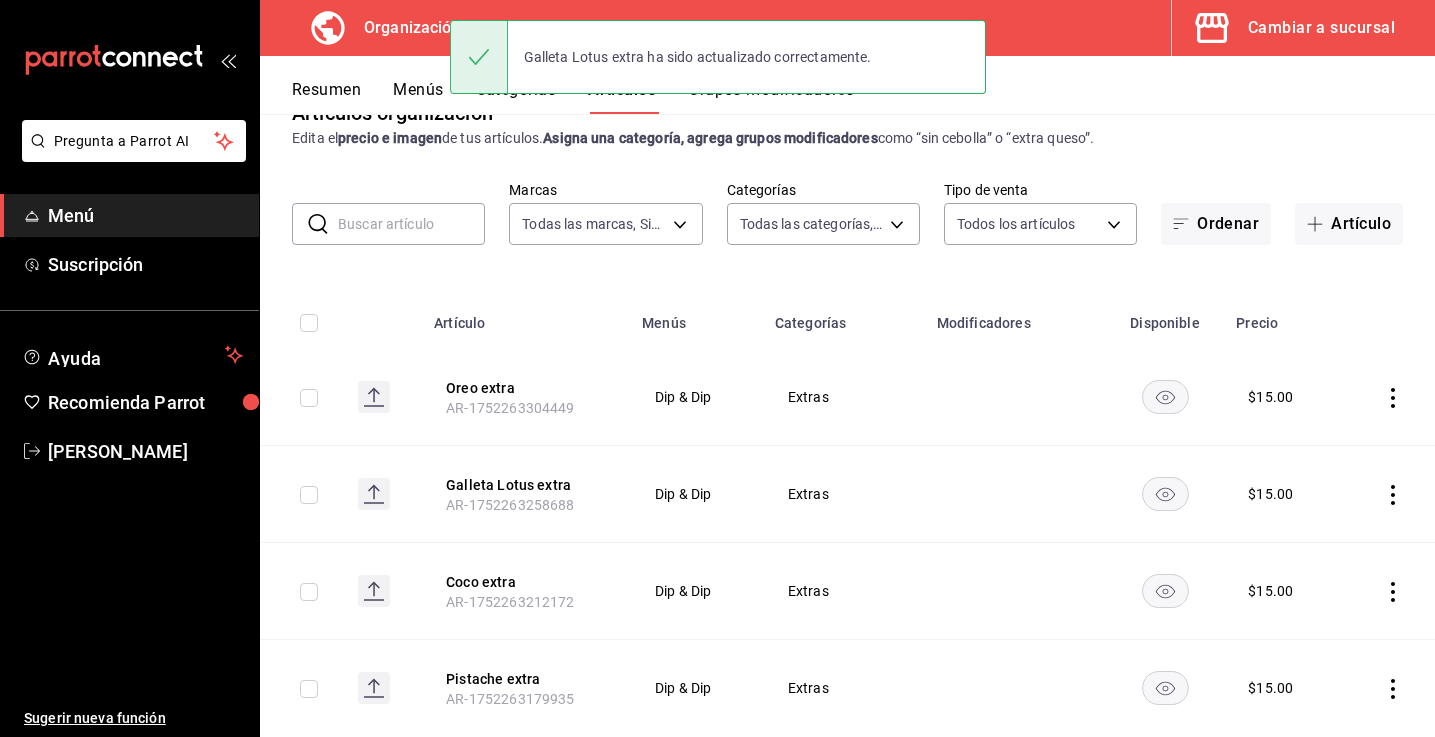scroll, scrollTop: 0, scrollLeft: 0, axis: both 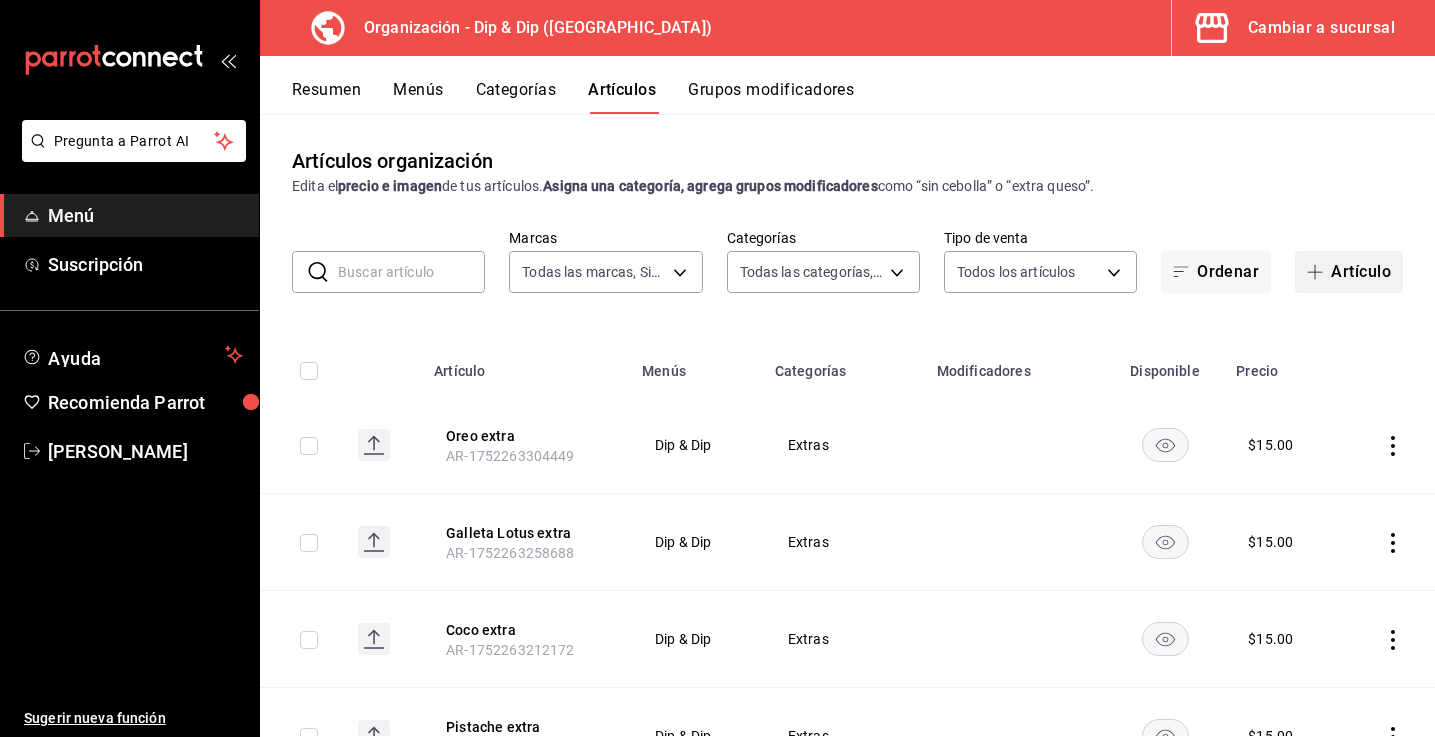 click on "Artículo" at bounding box center (1349, 272) 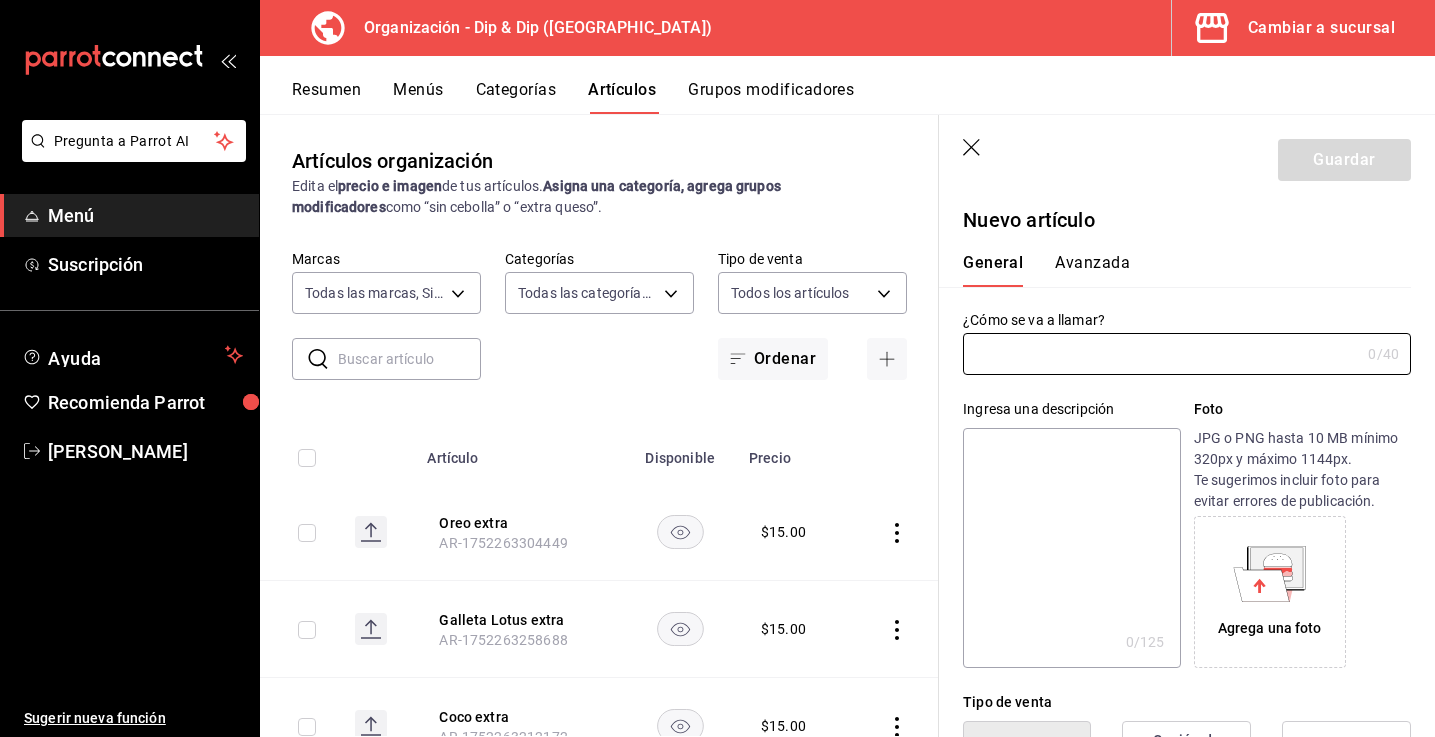 type on "AR-1752263354044" 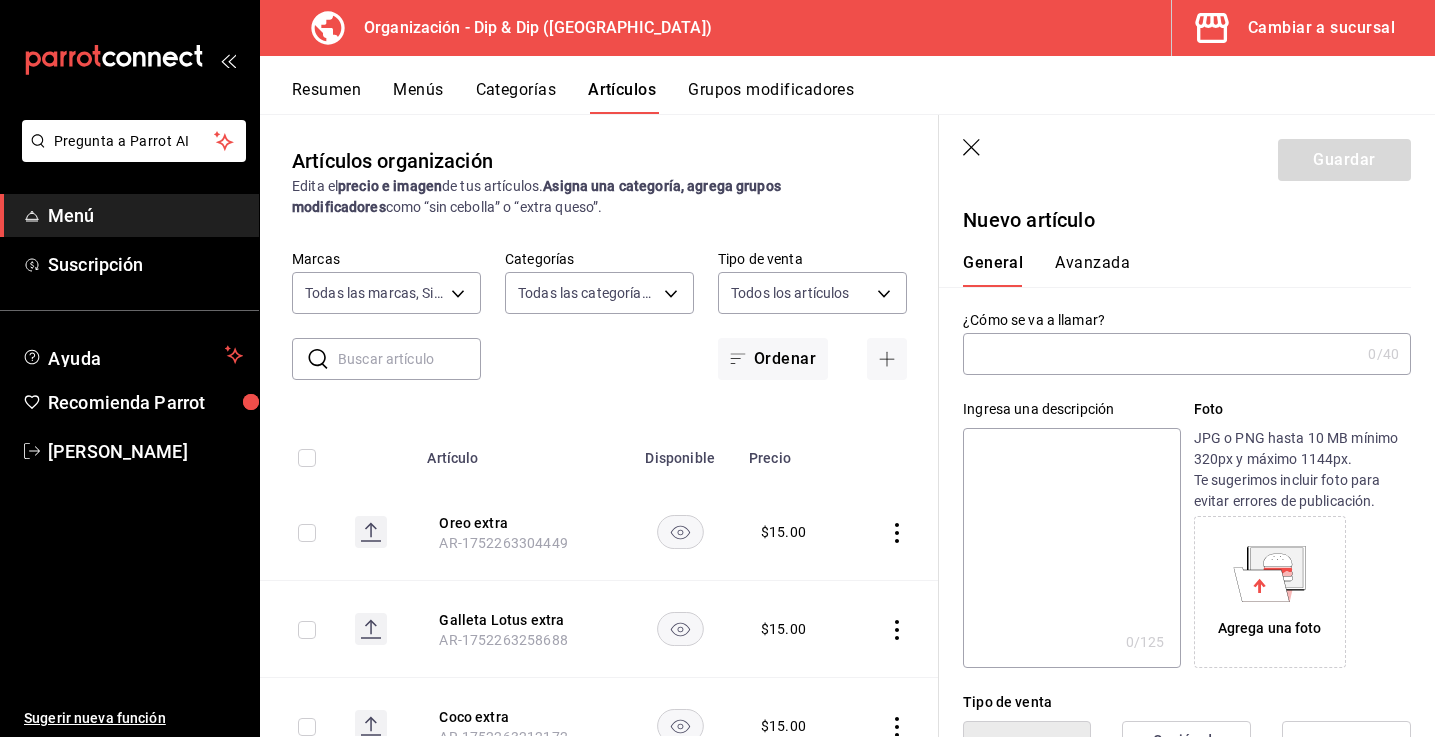 click at bounding box center [1161, 354] 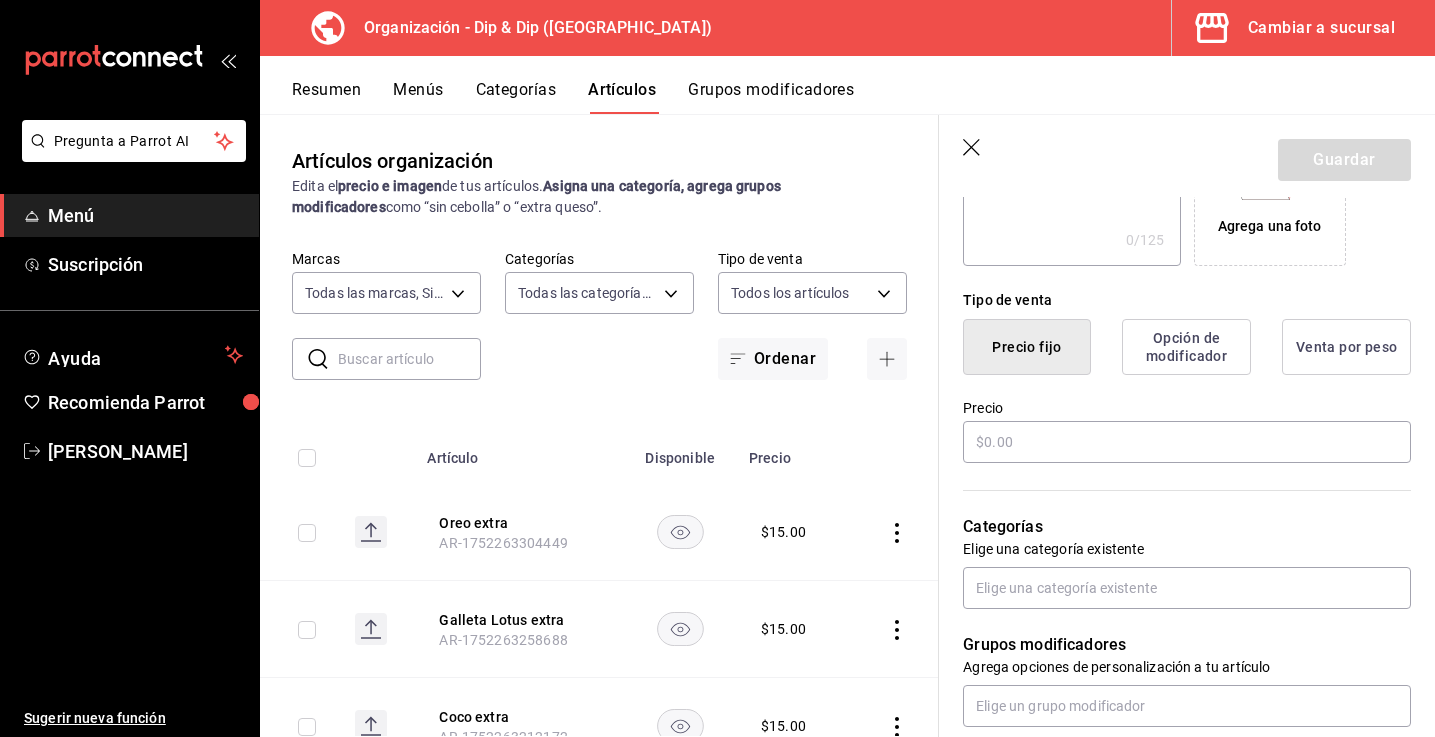 scroll, scrollTop: 461, scrollLeft: 0, axis: vertical 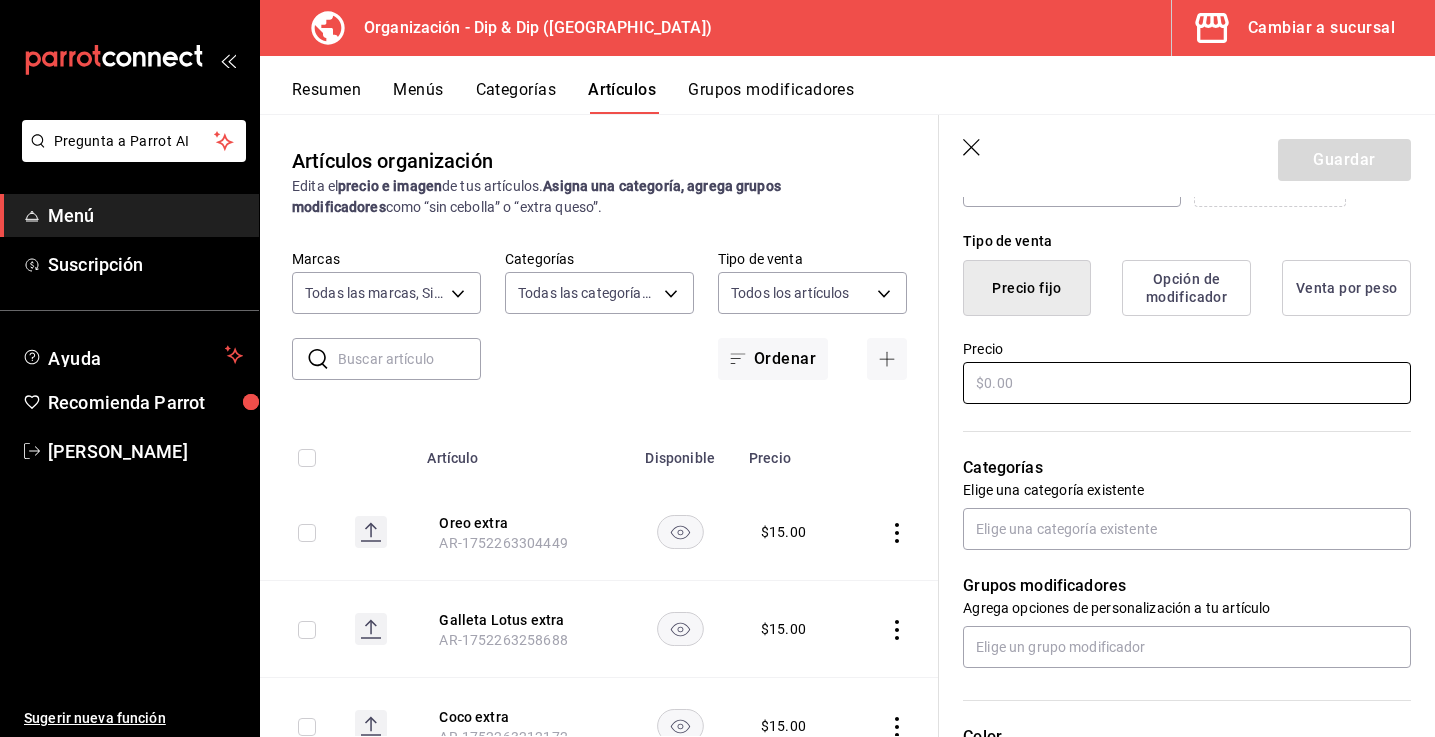 type on "Mazapán extra" 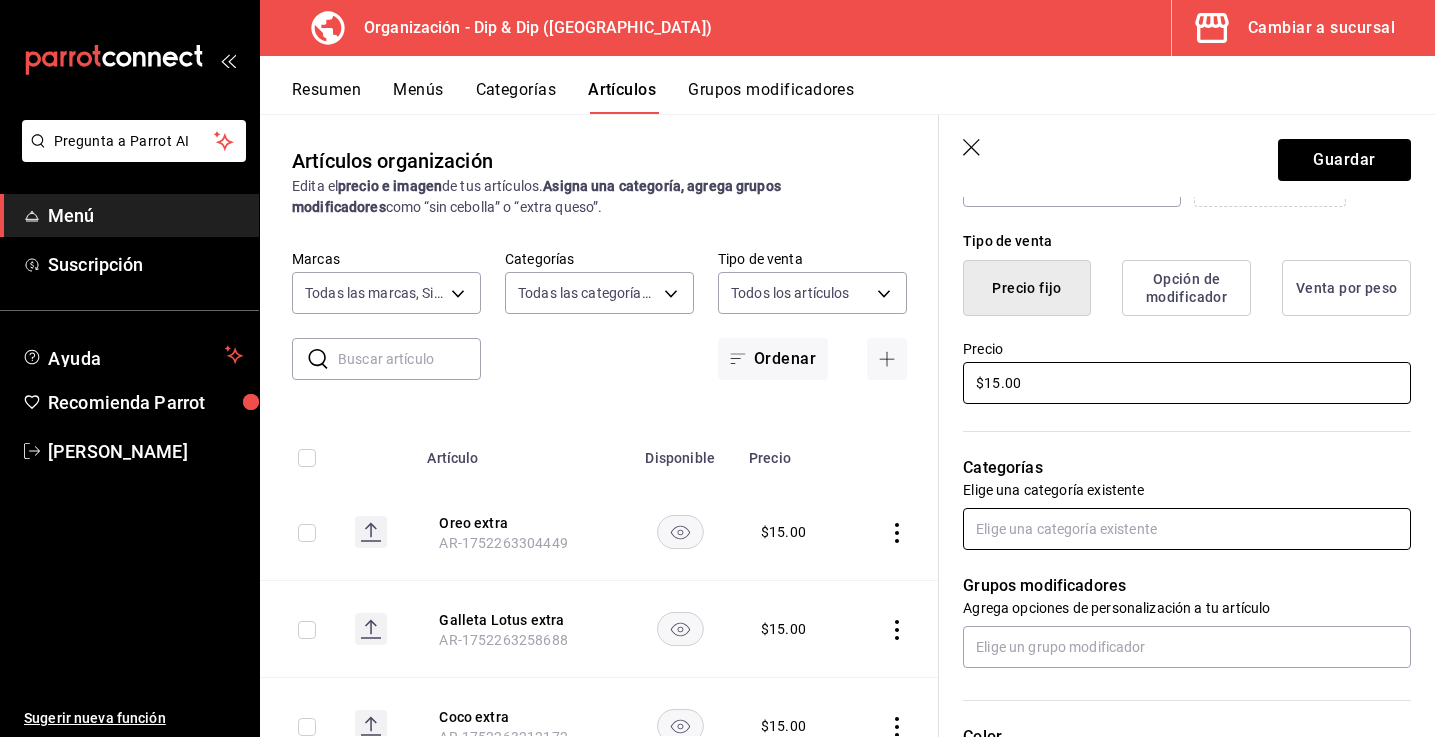 type on "$15.00" 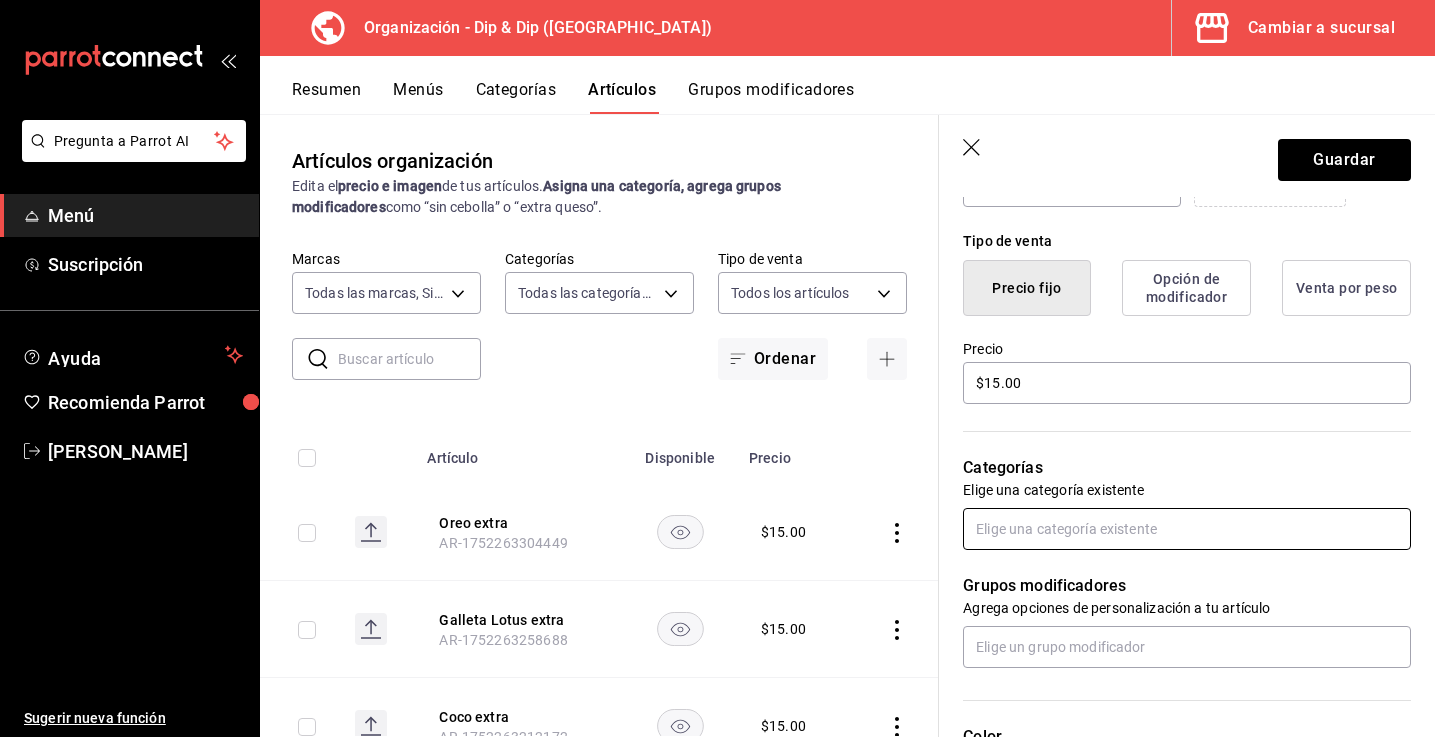 click at bounding box center [1187, 529] 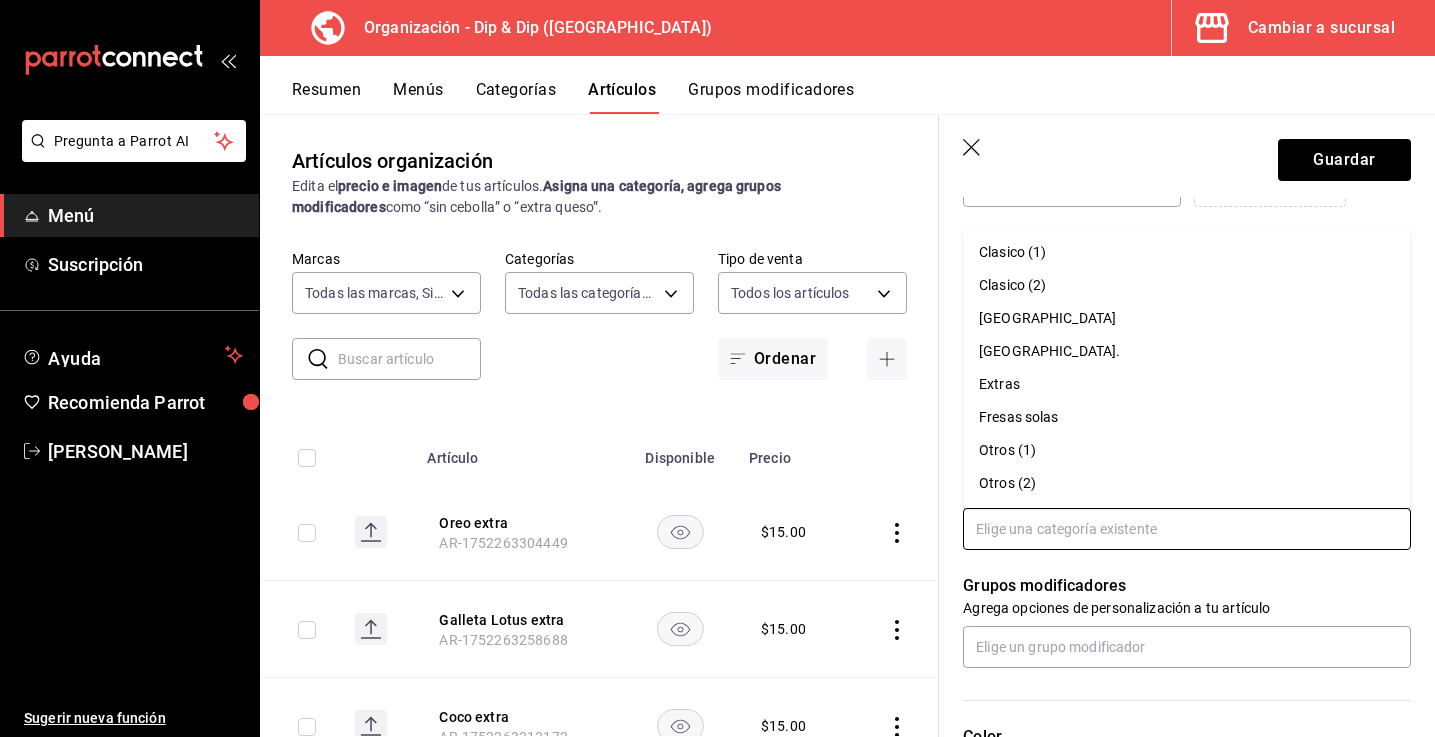 click on "Extras" at bounding box center (1187, 384) 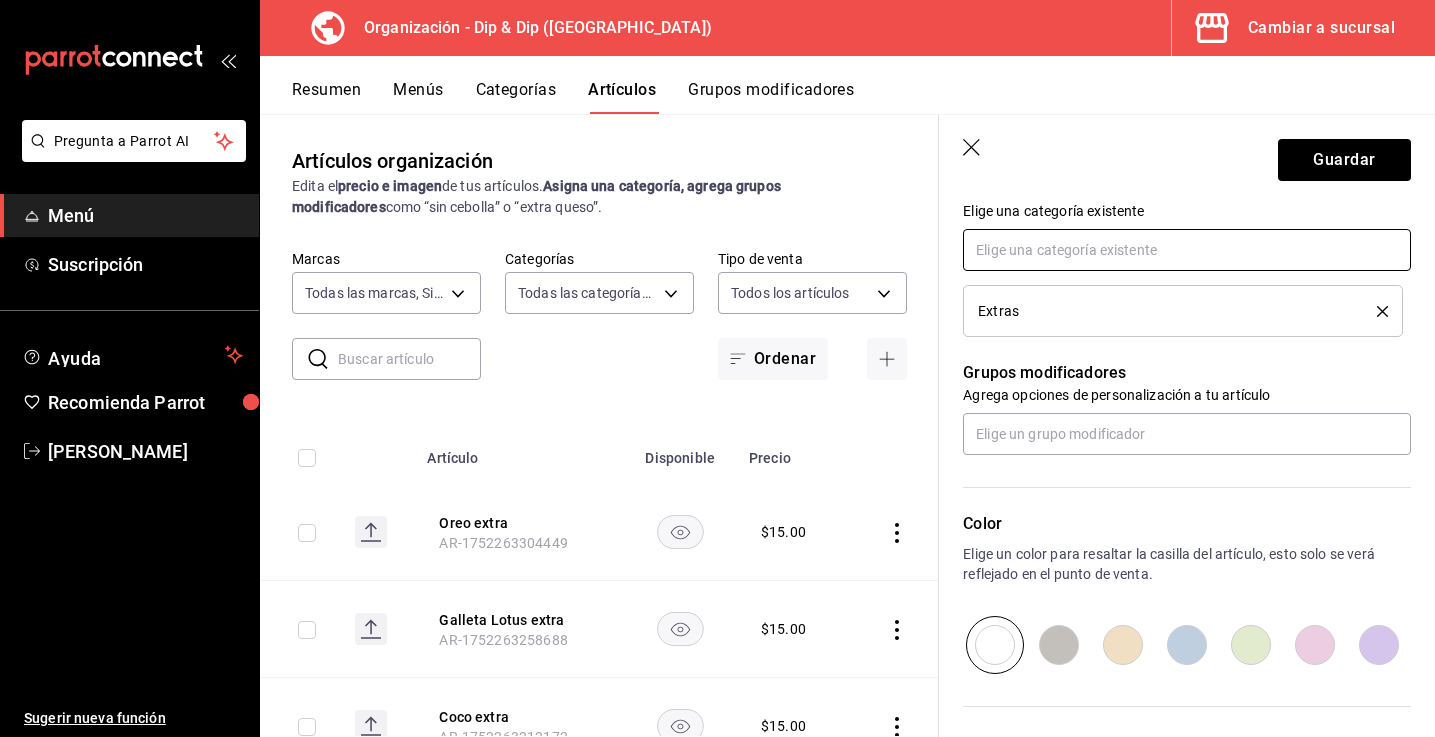 scroll, scrollTop: 928, scrollLeft: 0, axis: vertical 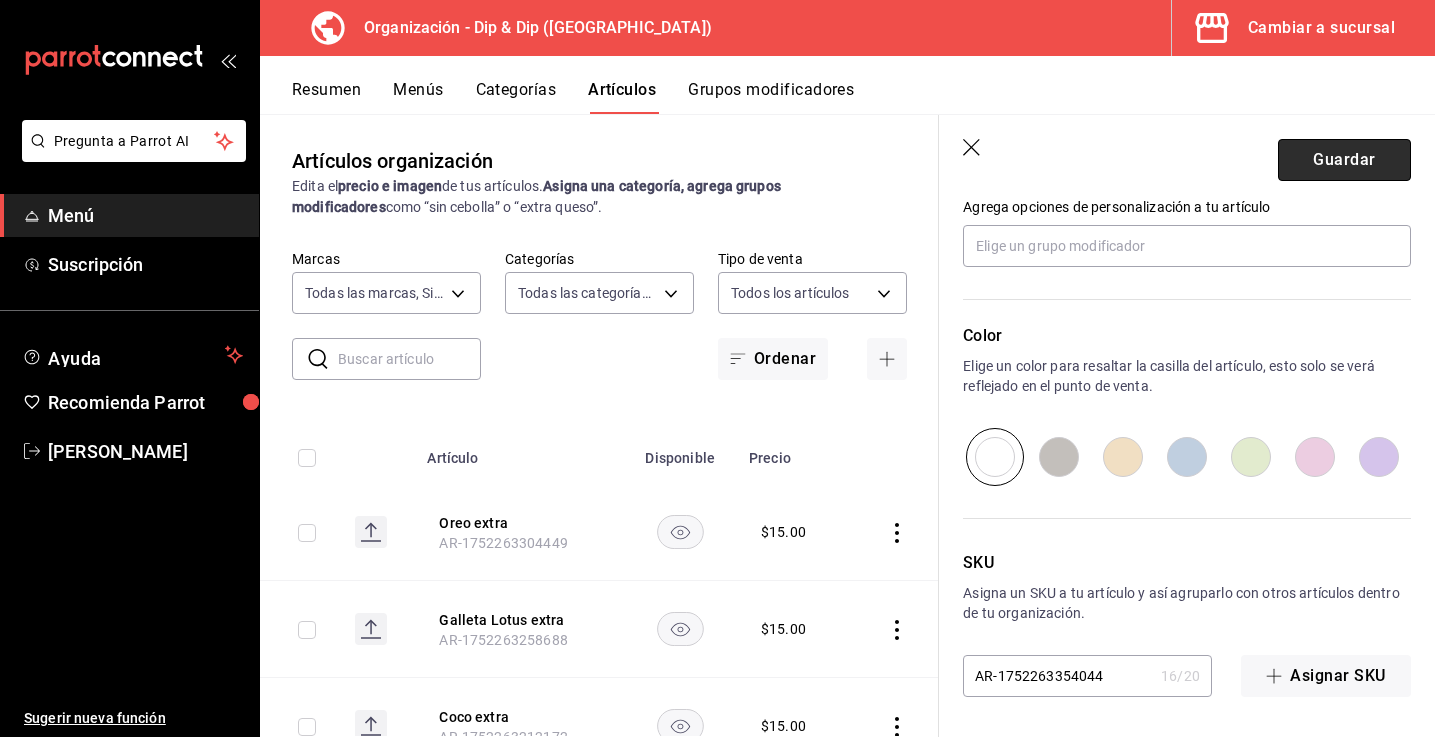 click on "Guardar" at bounding box center [1344, 160] 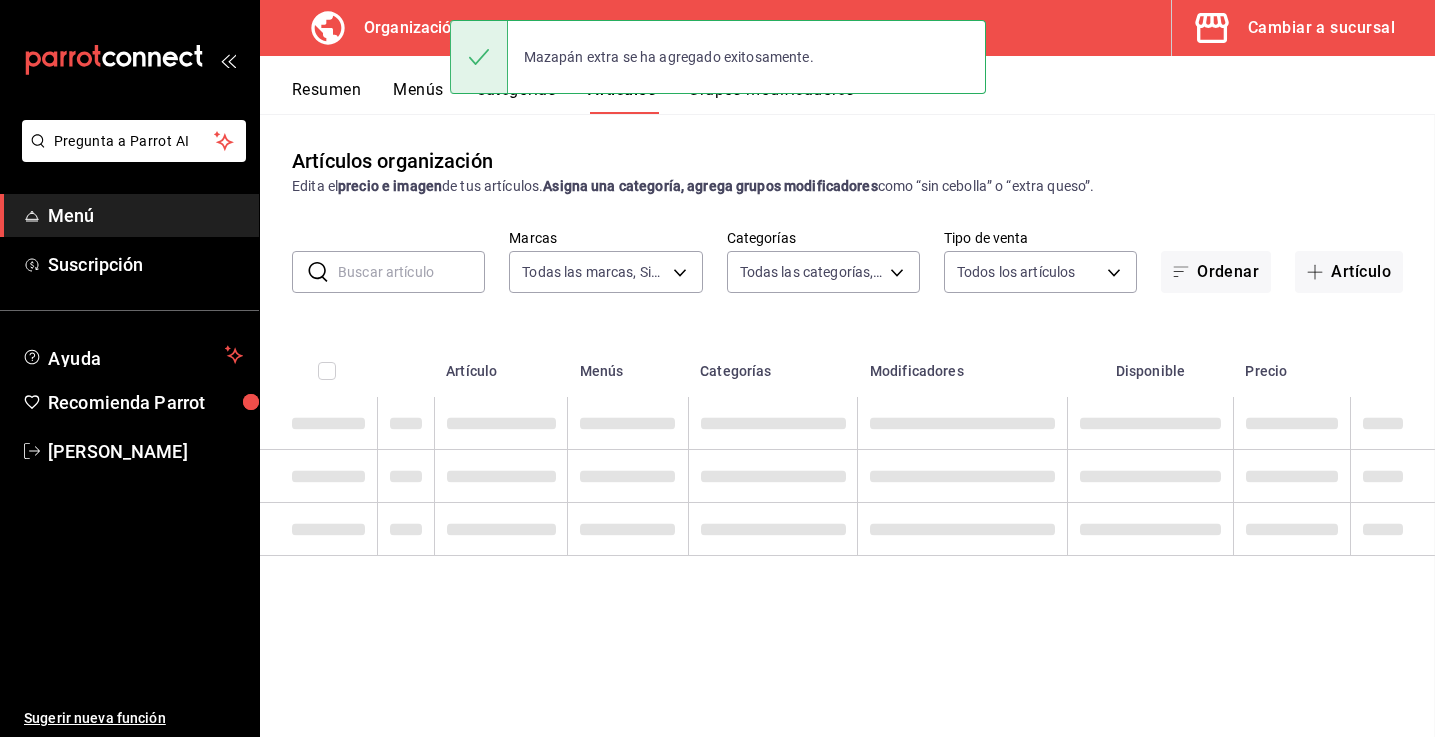 scroll, scrollTop: 0, scrollLeft: 0, axis: both 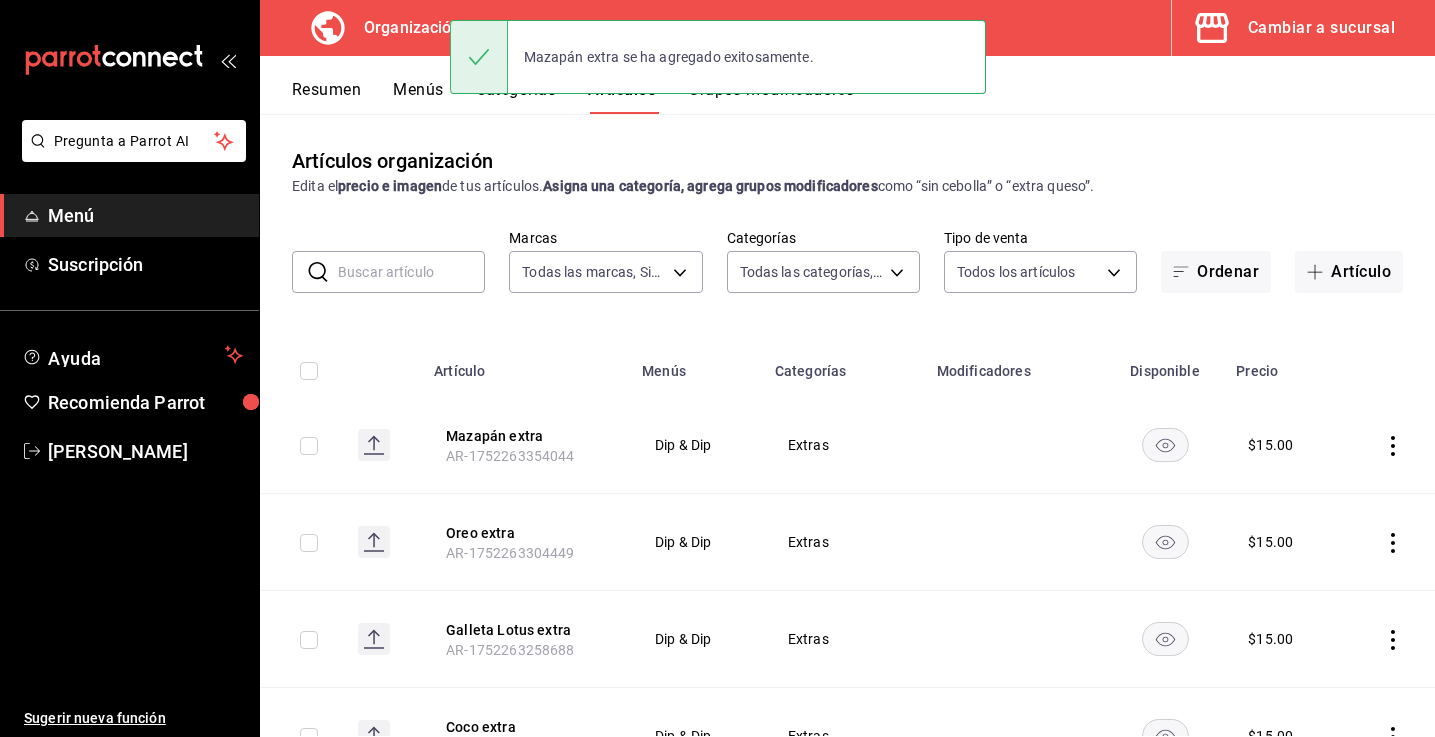 click at bounding box center (1319, 272) 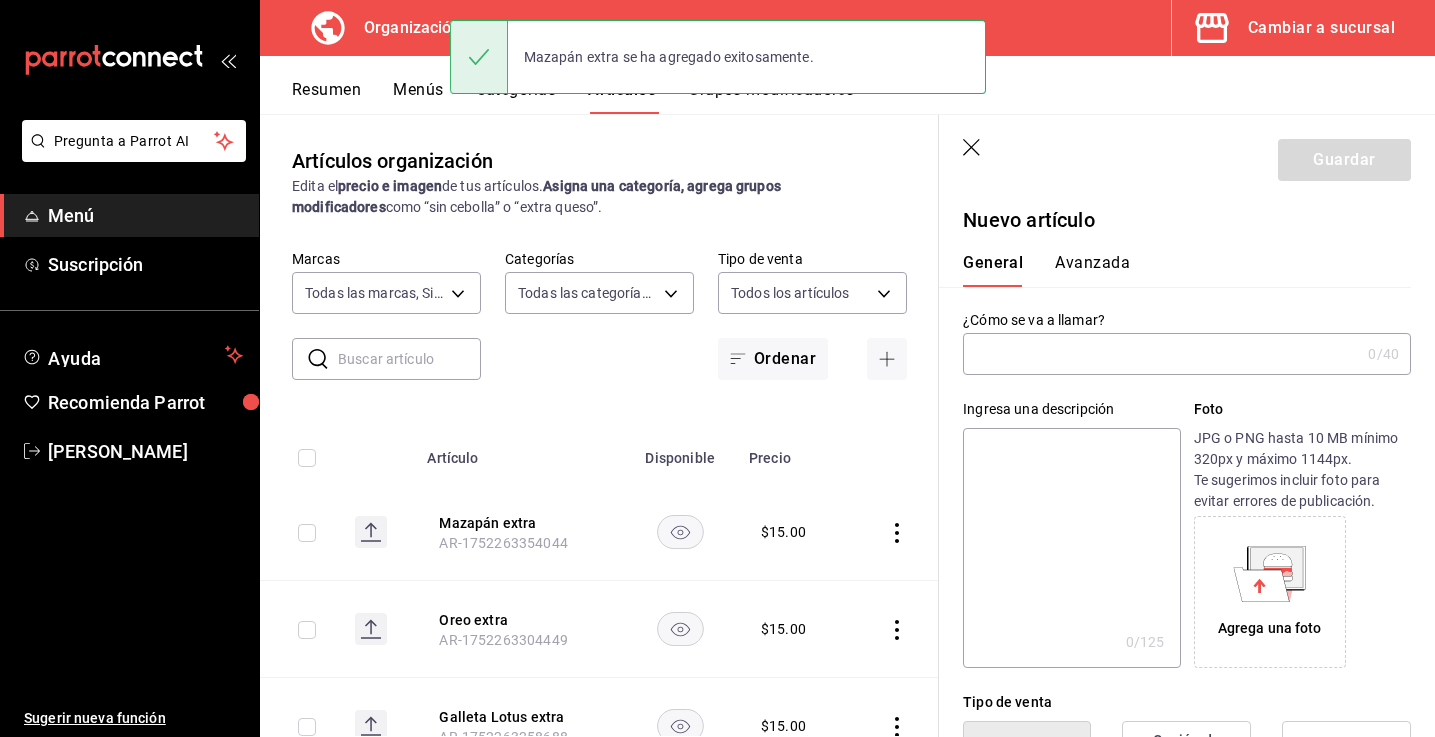 click at bounding box center (1161, 354) 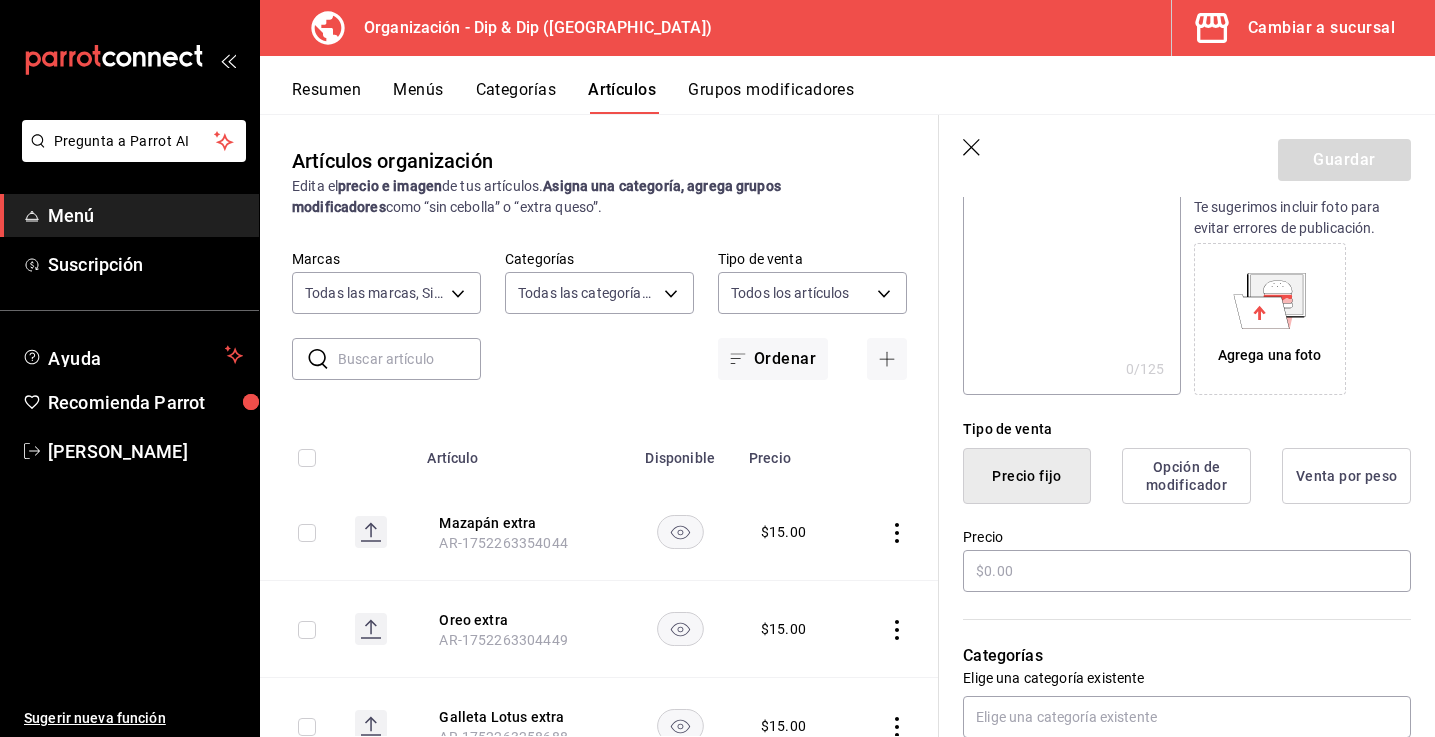 scroll, scrollTop: 330, scrollLeft: 0, axis: vertical 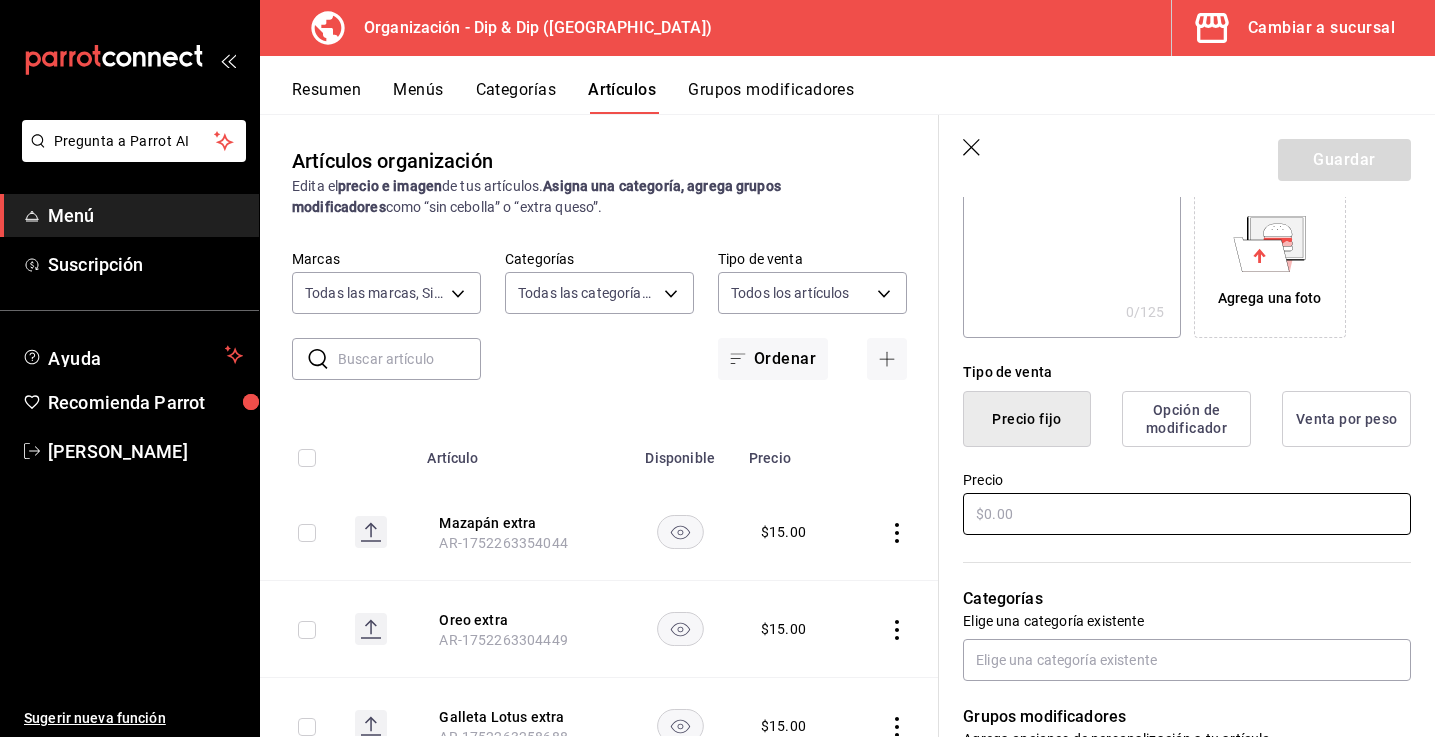 type on "Corn Flakes extra" 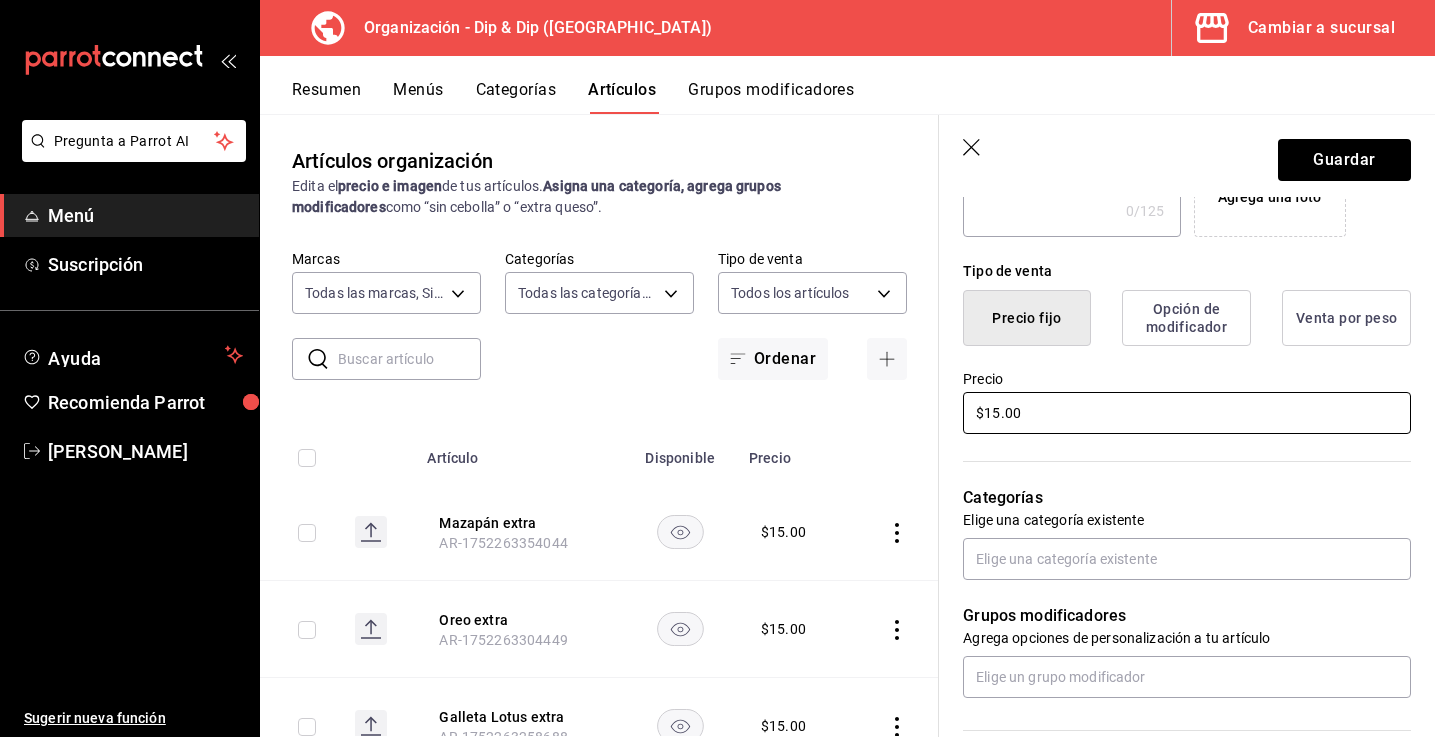 scroll, scrollTop: 562, scrollLeft: 0, axis: vertical 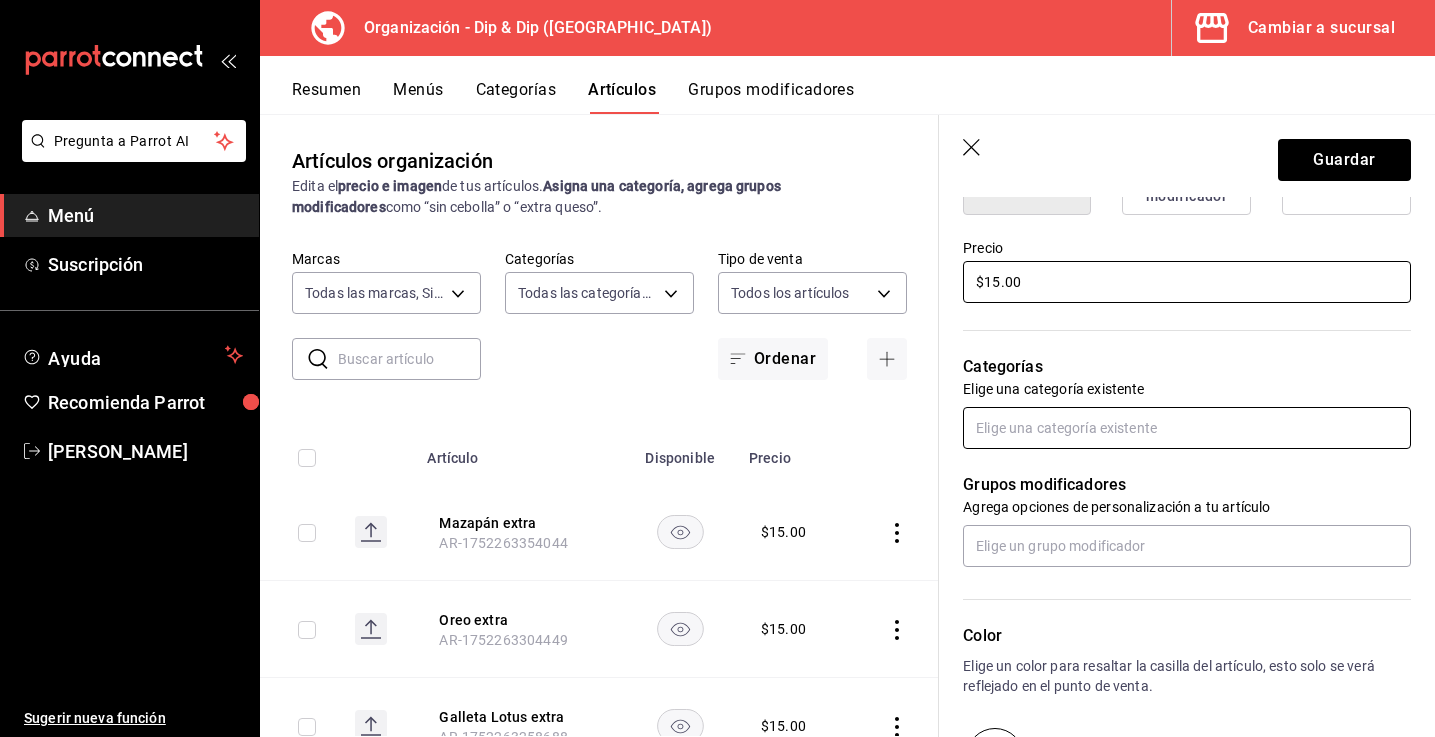 type on "$15.00" 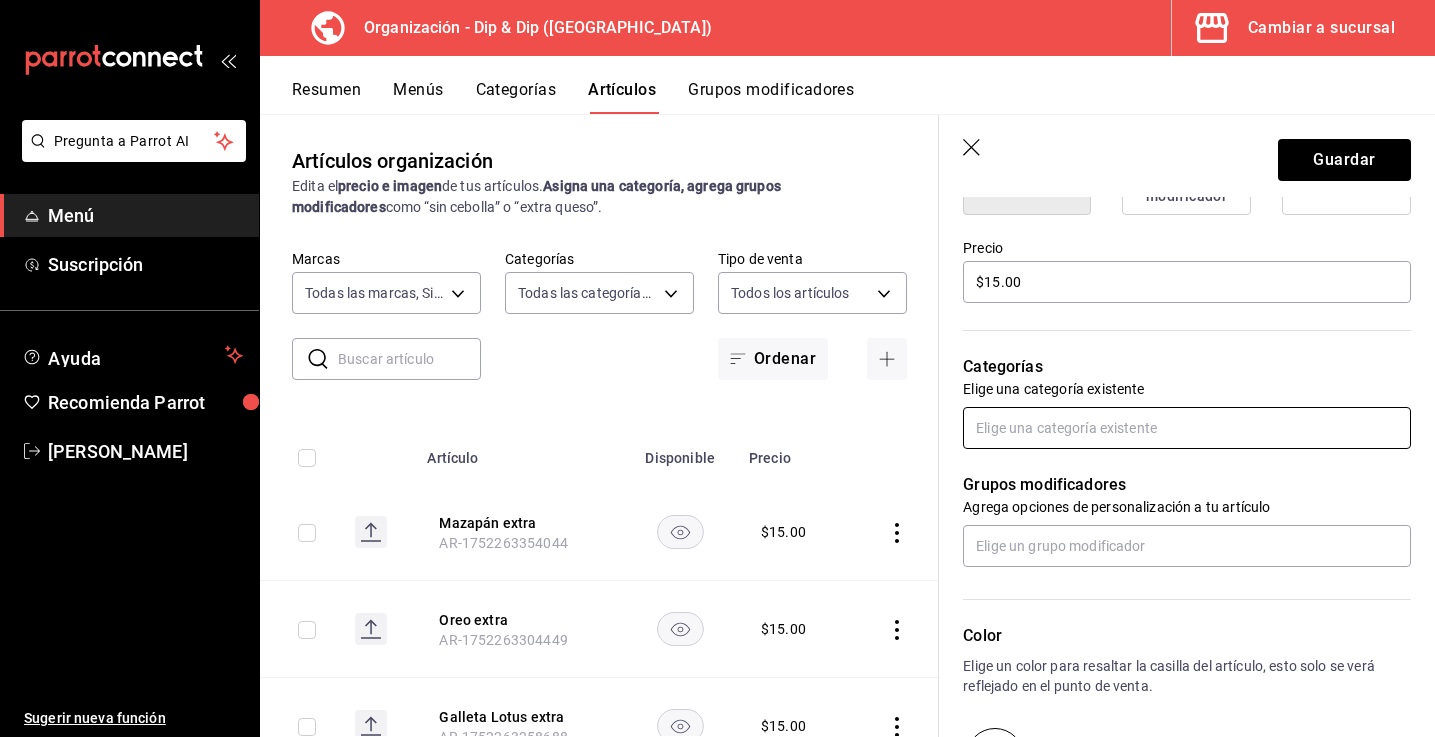 click at bounding box center (1187, 428) 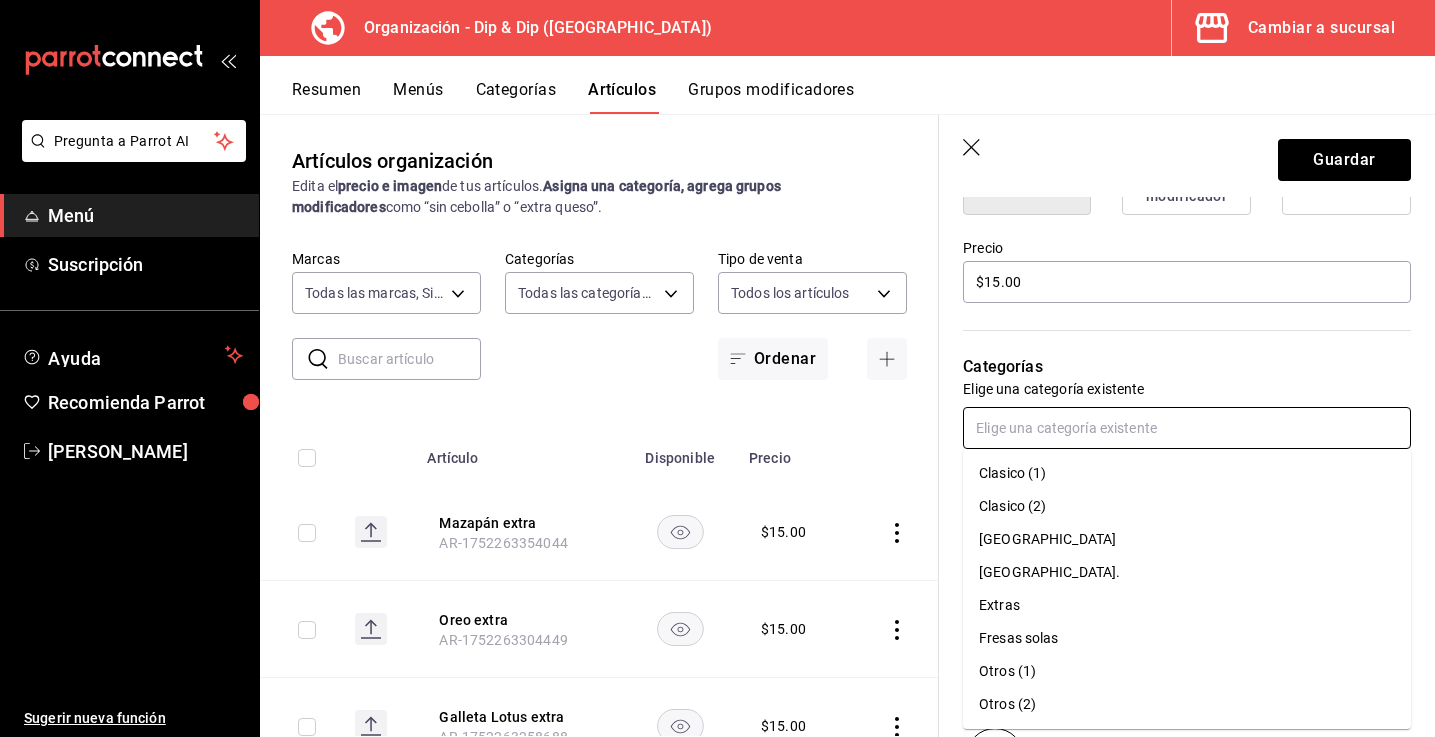 click on "Extras" at bounding box center (1187, 605) 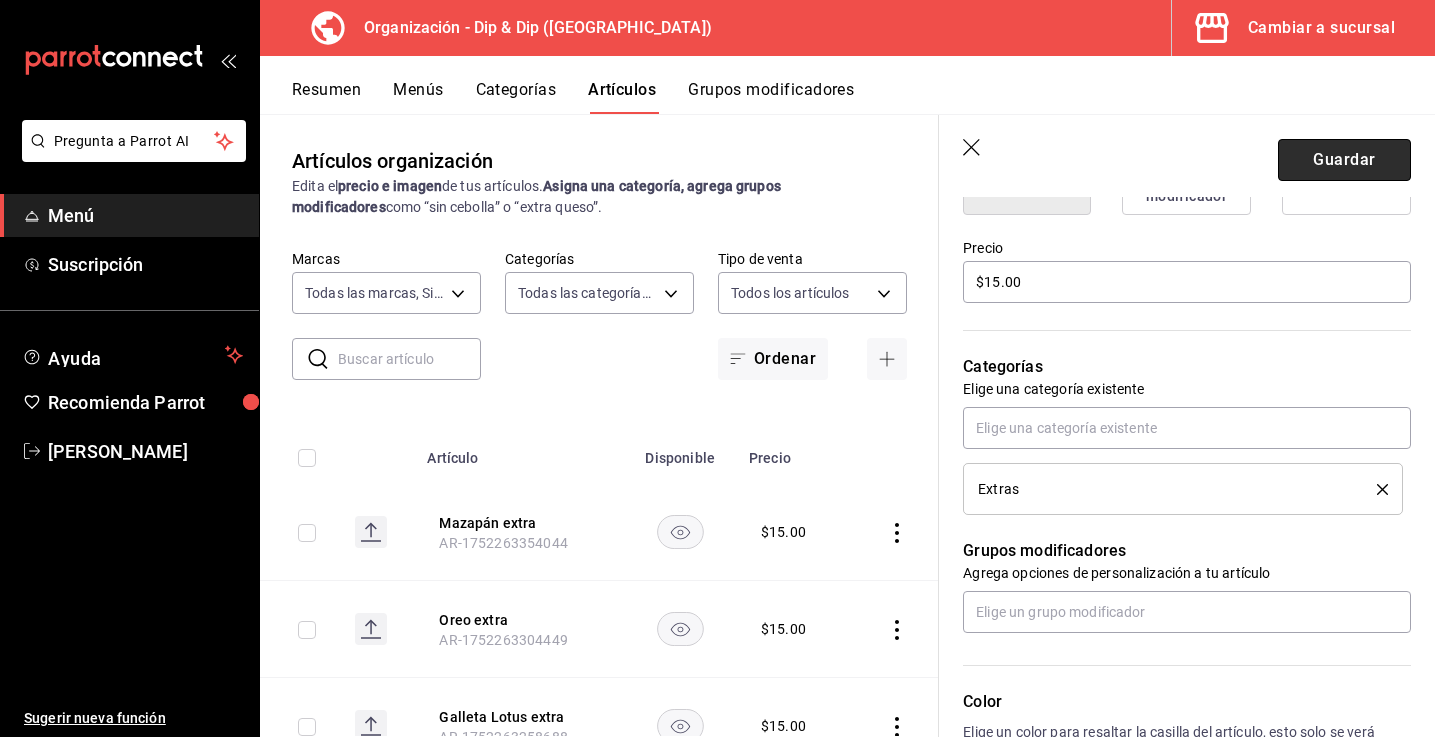 click on "Guardar" at bounding box center [1344, 160] 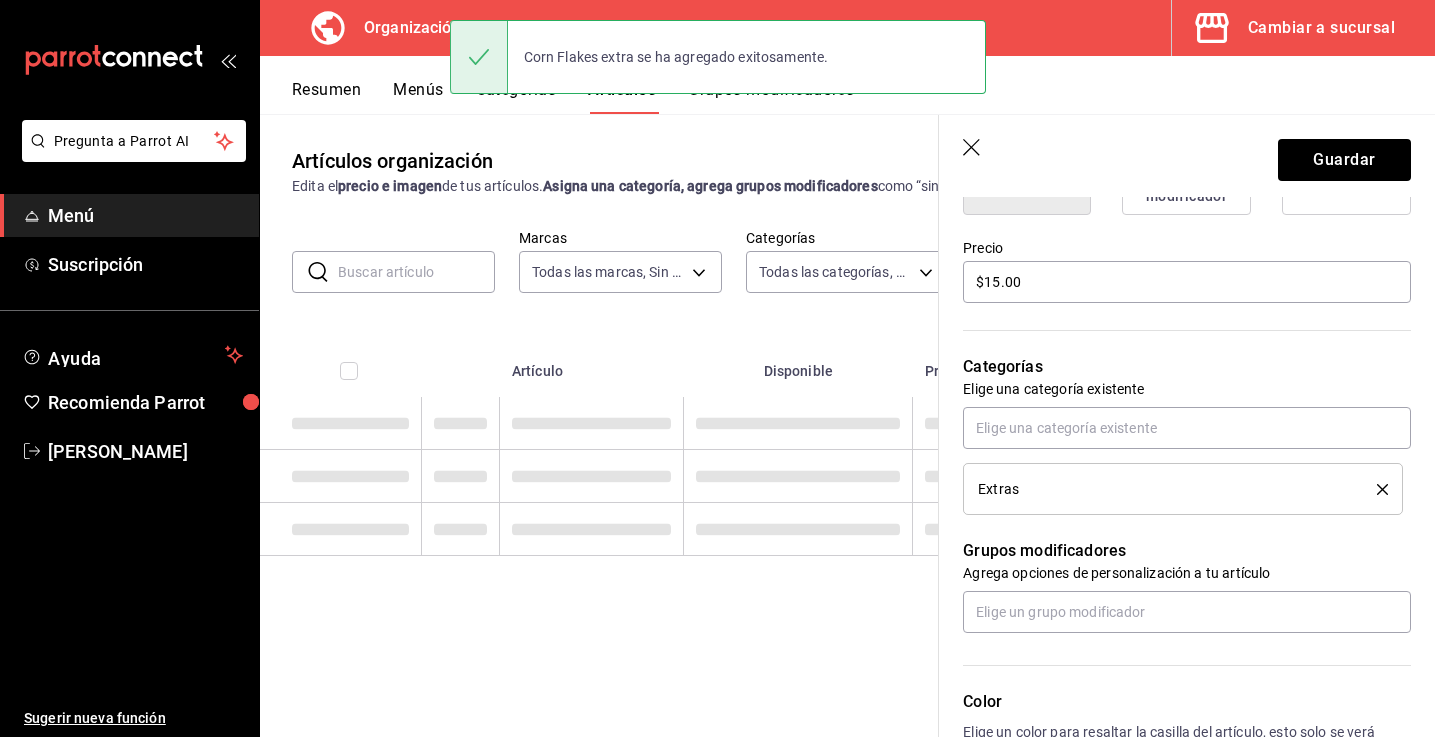 scroll, scrollTop: 0, scrollLeft: 0, axis: both 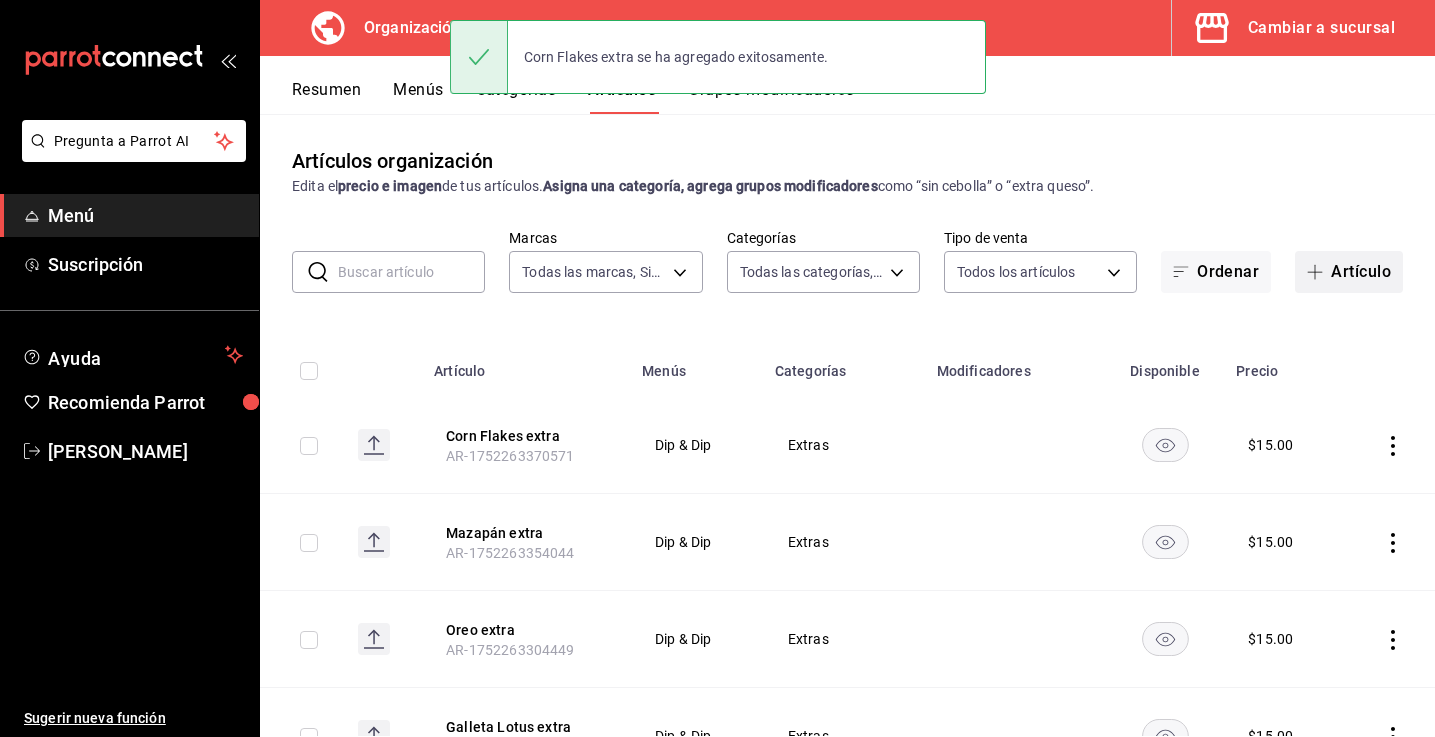 click on "Artículo" at bounding box center (1349, 272) 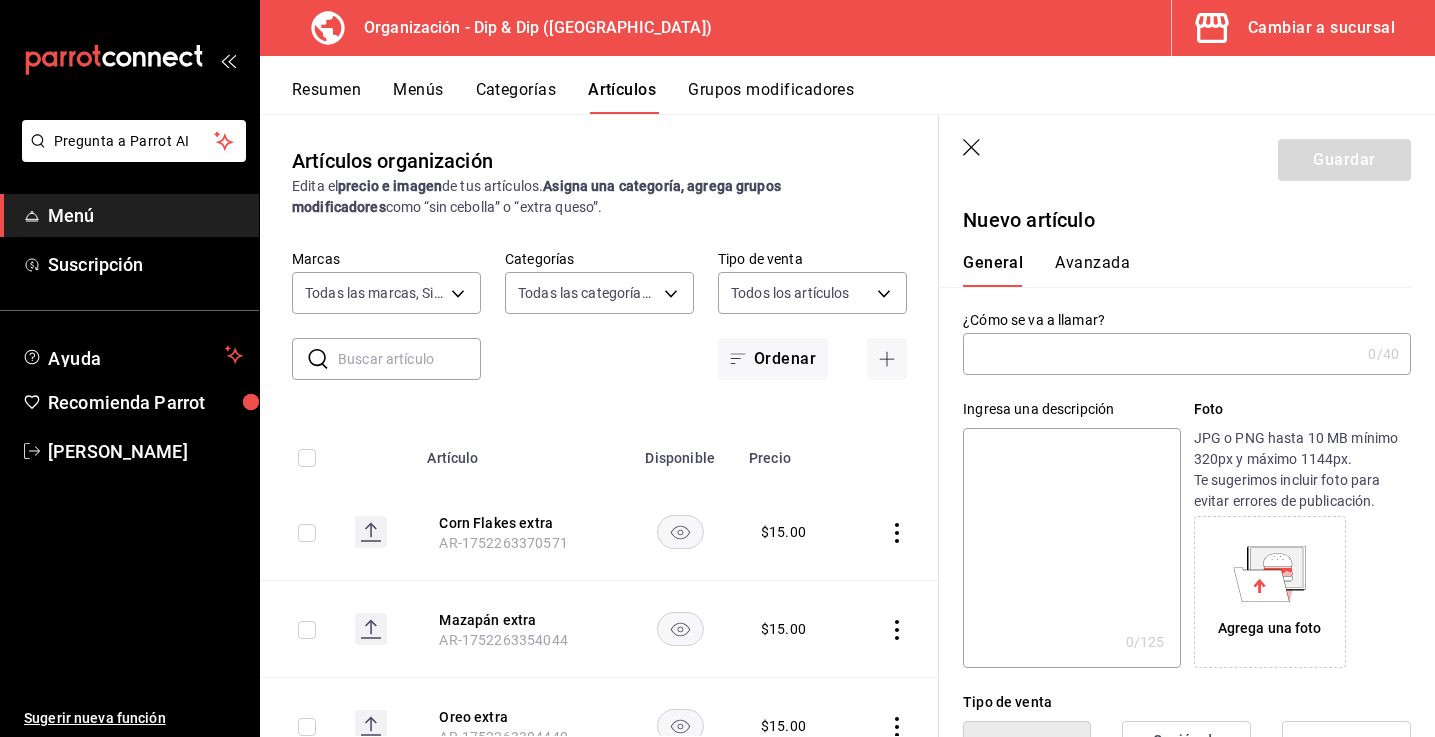type on "L" 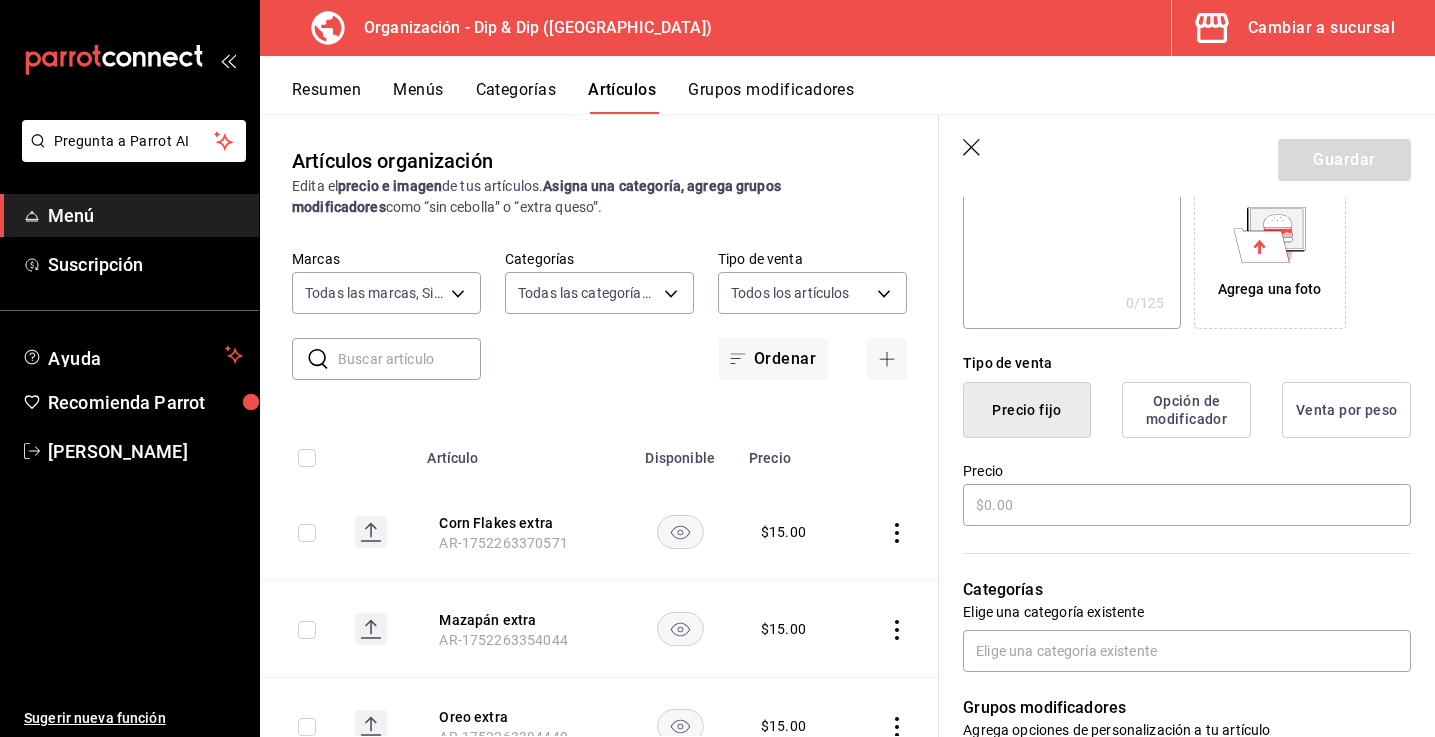 scroll, scrollTop: 375, scrollLeft: 0, axis: vertical 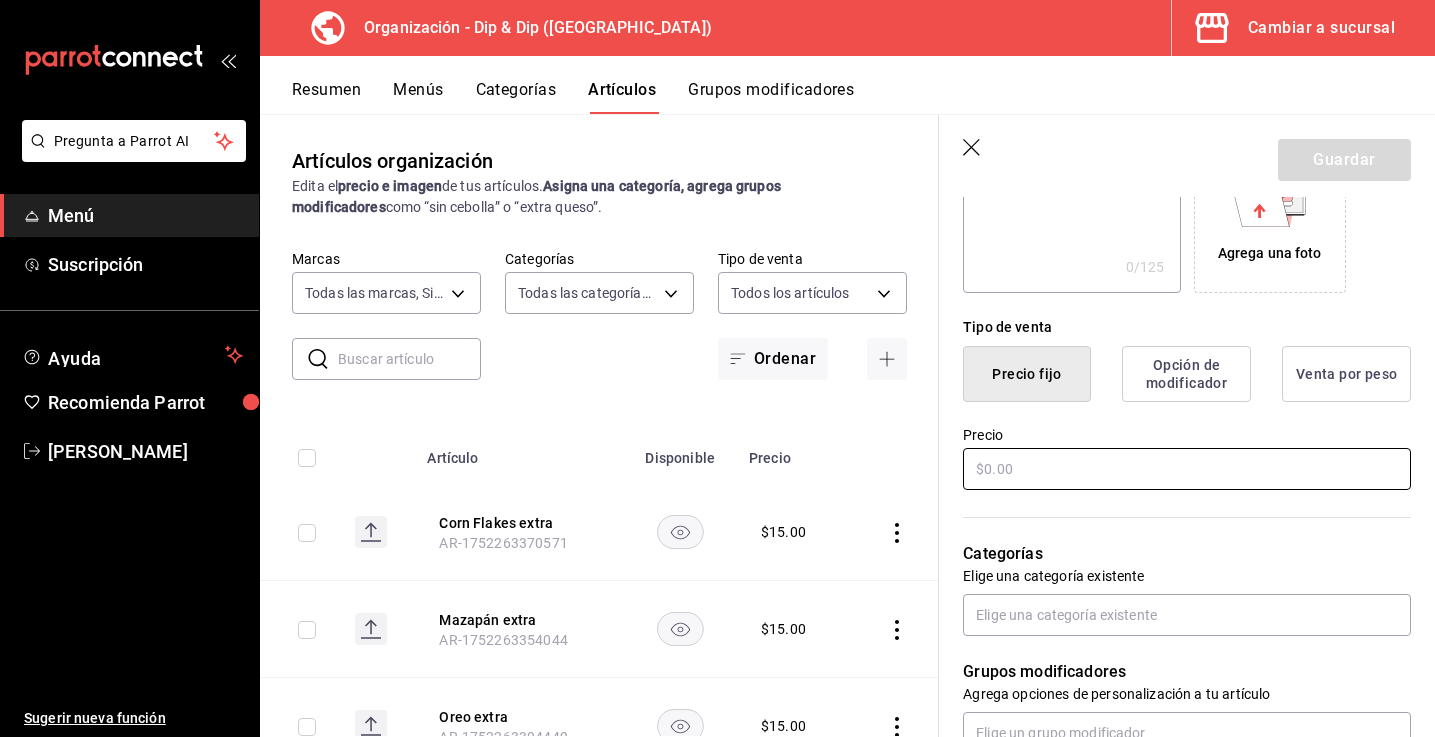 type on "Kataifi extra" 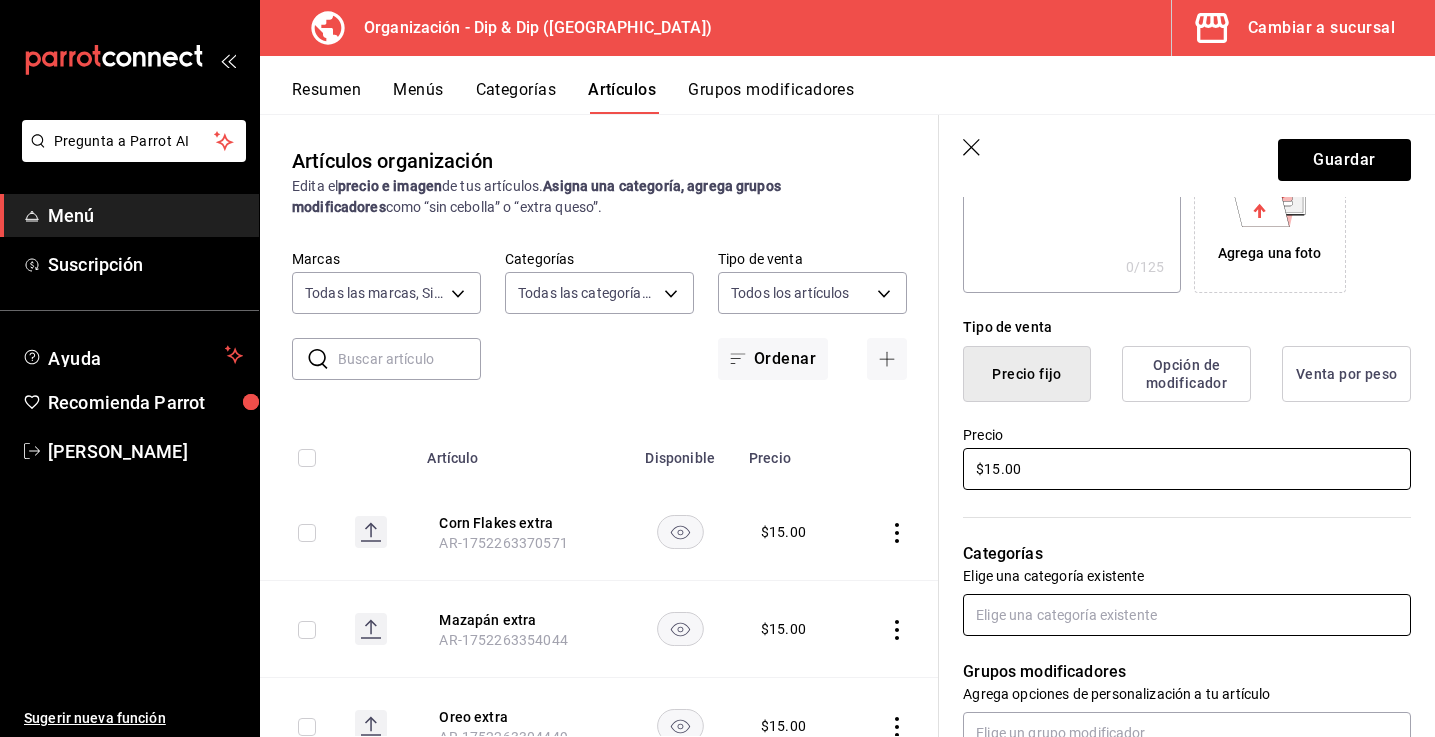 type on "$15.00" 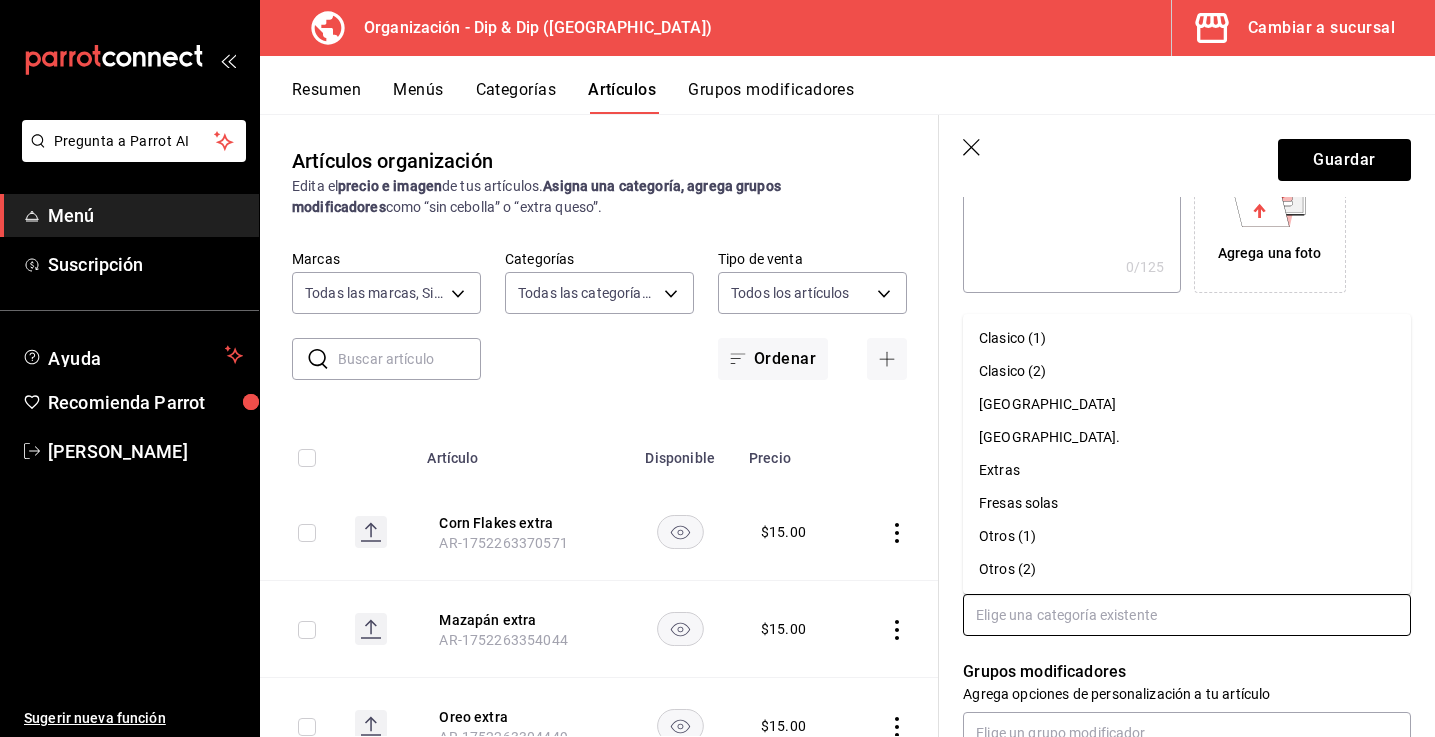 click at bounding box center [1187, 615] 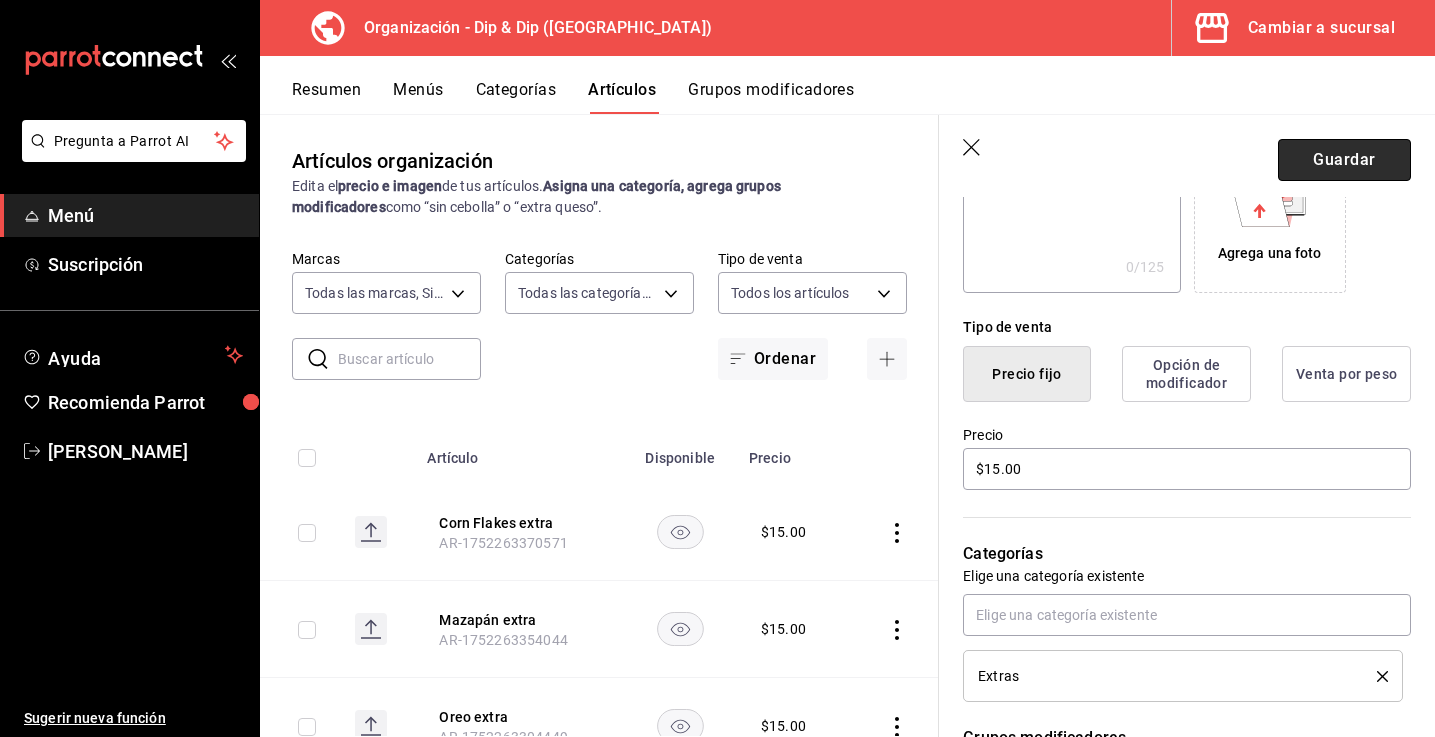 click on "Guardar" at bounding box center [1344, 160] 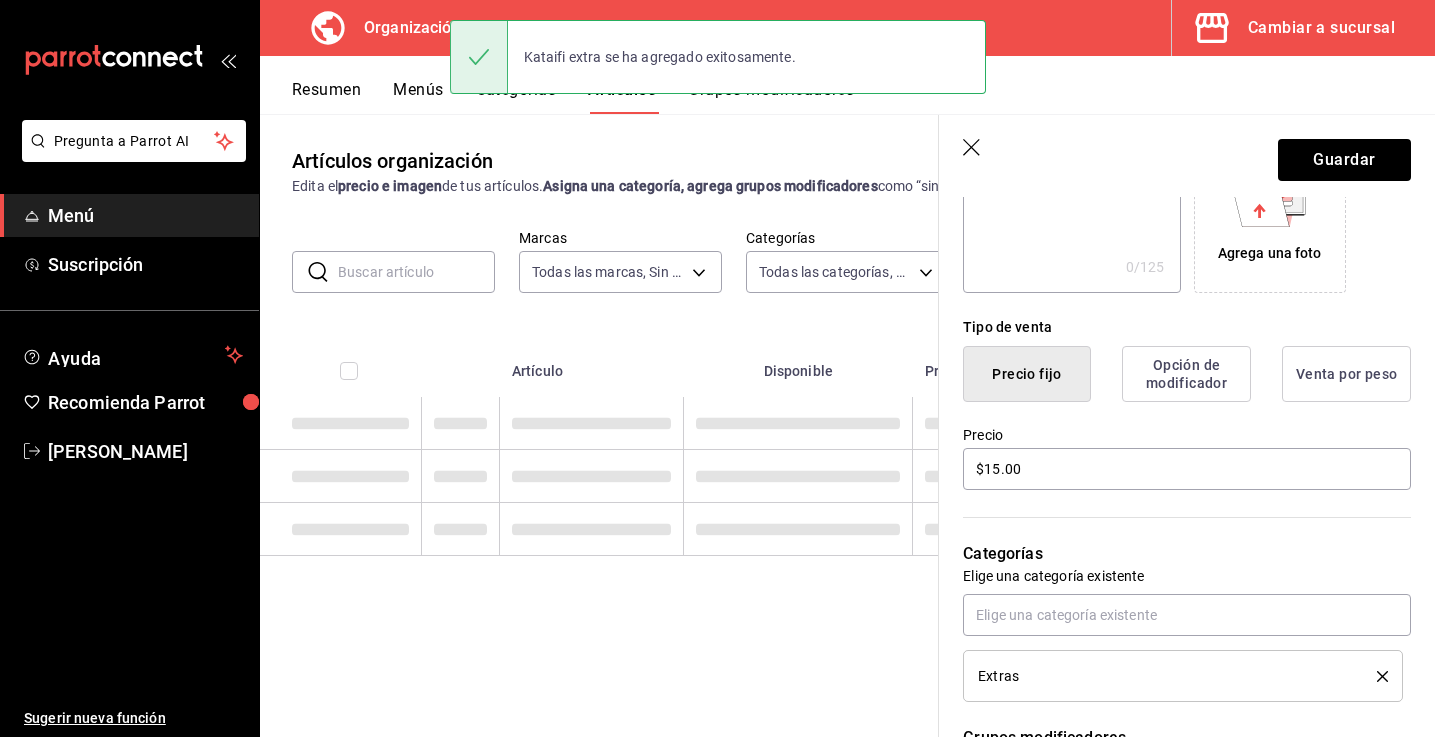 scroll, scrollTop: 0, scrollLeft: 0, axis: both 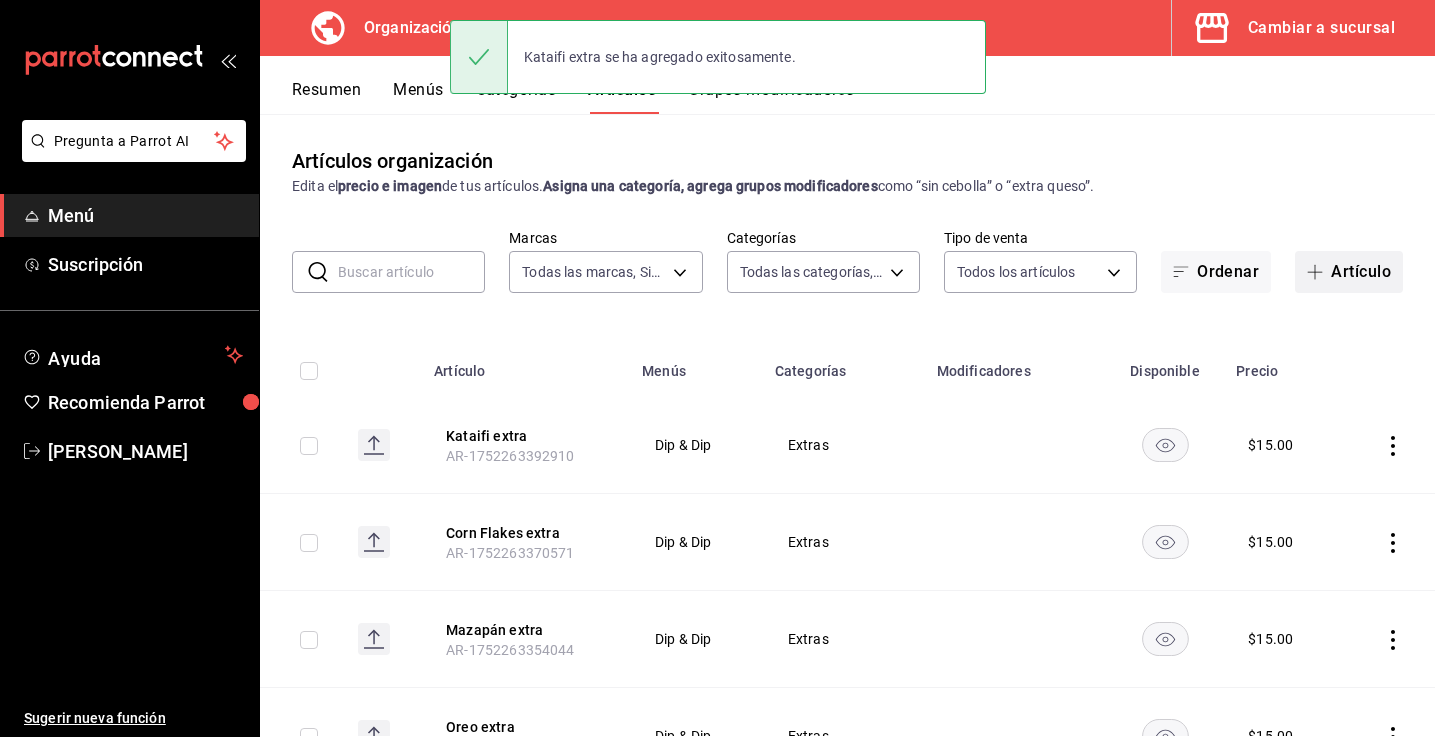 click on "Artículo" at bounding box center [1349, 272] 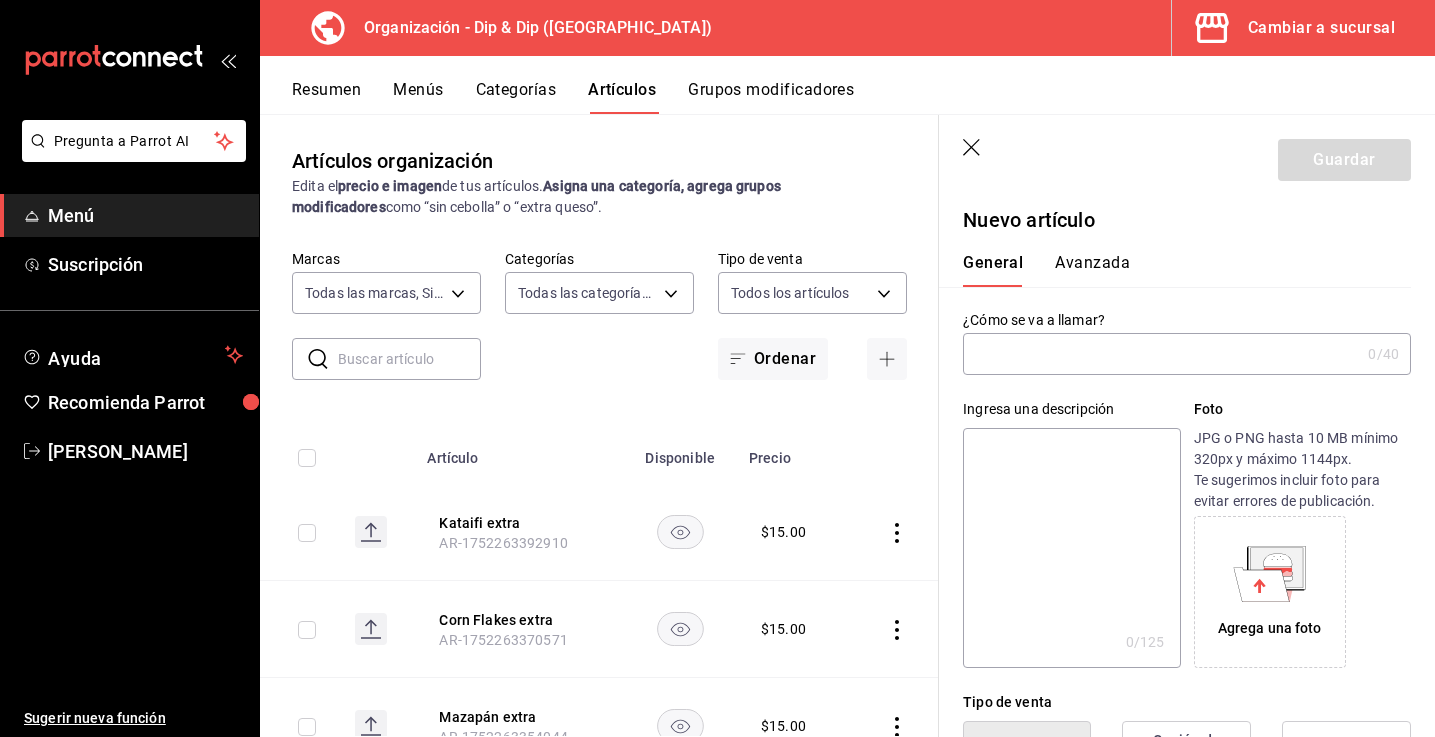 click at bounding box center (1161, 354) 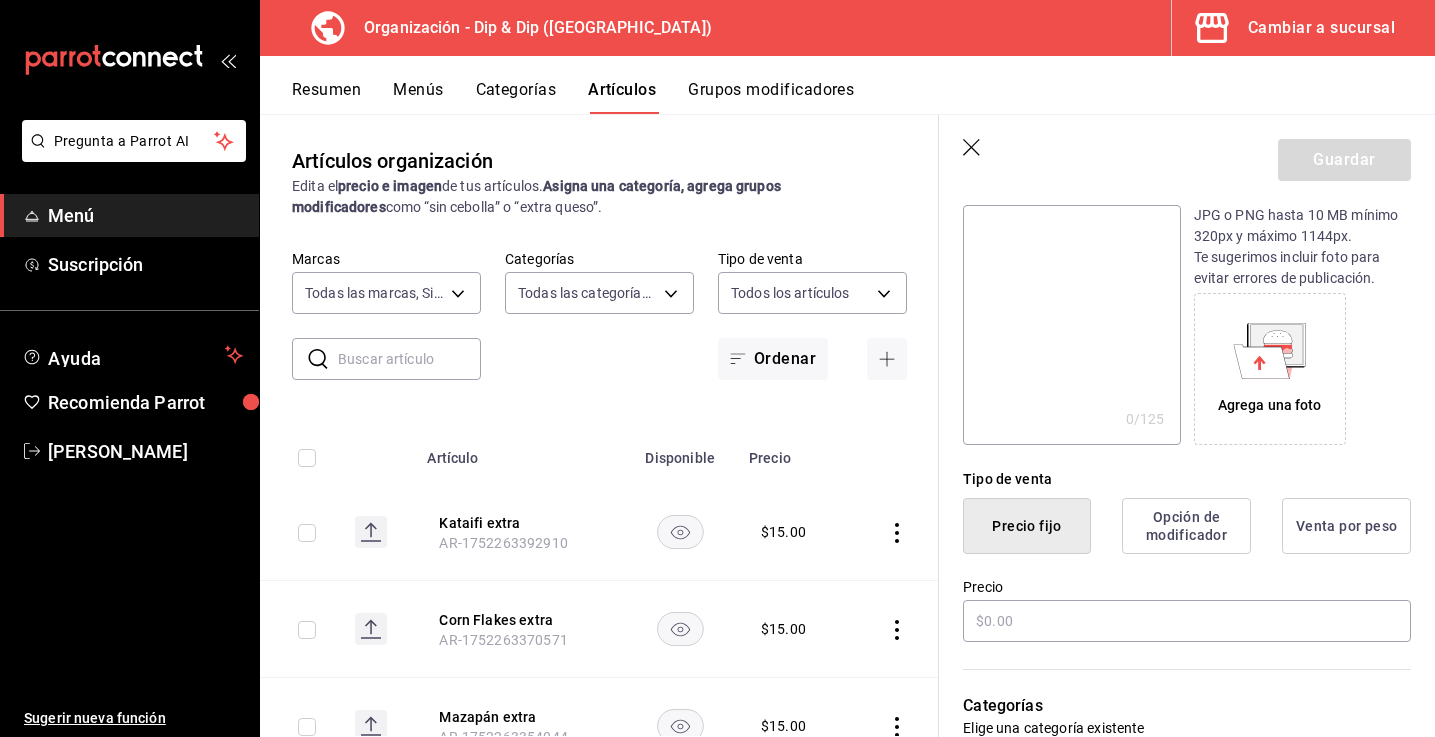 scroll, scrollTop: 248, scrollLeft: 0, axis: vertical 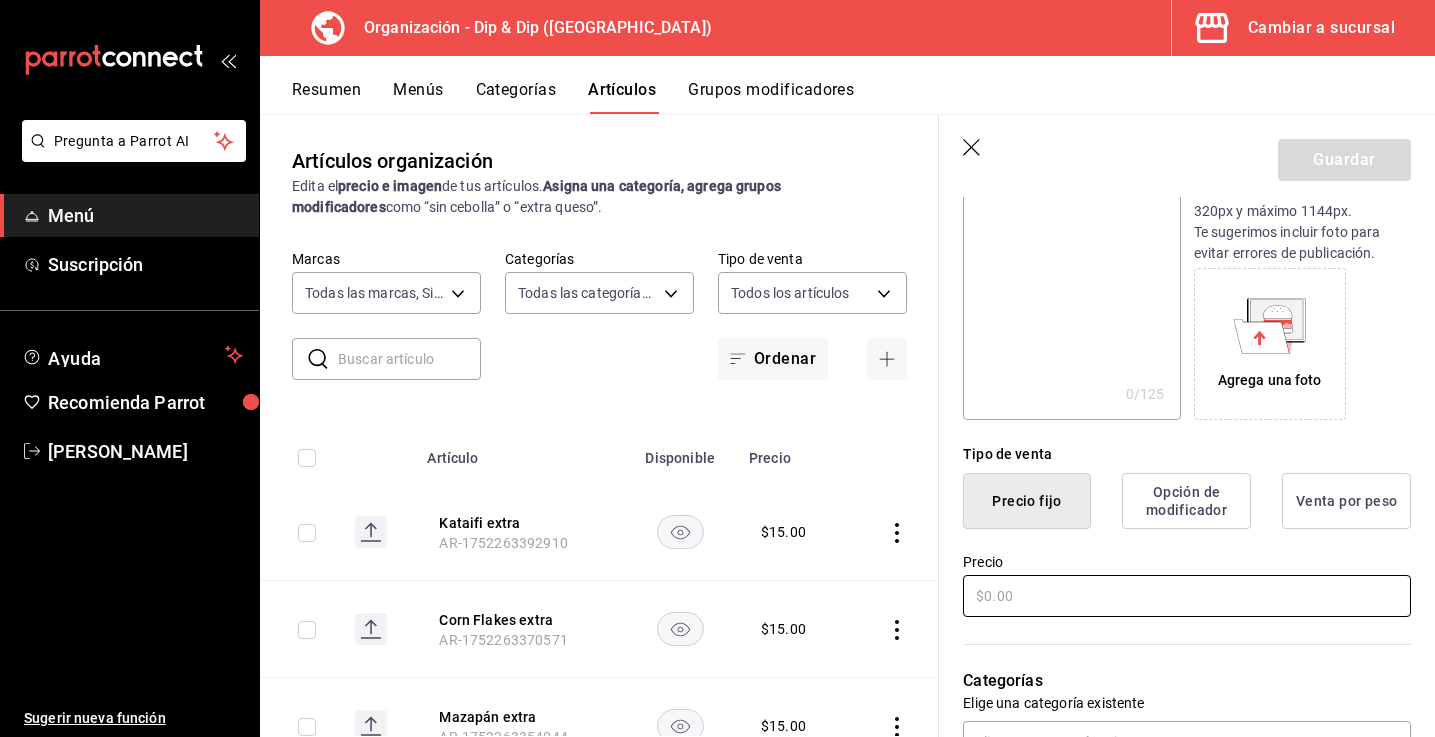 type on "Chocolate de leche extra" 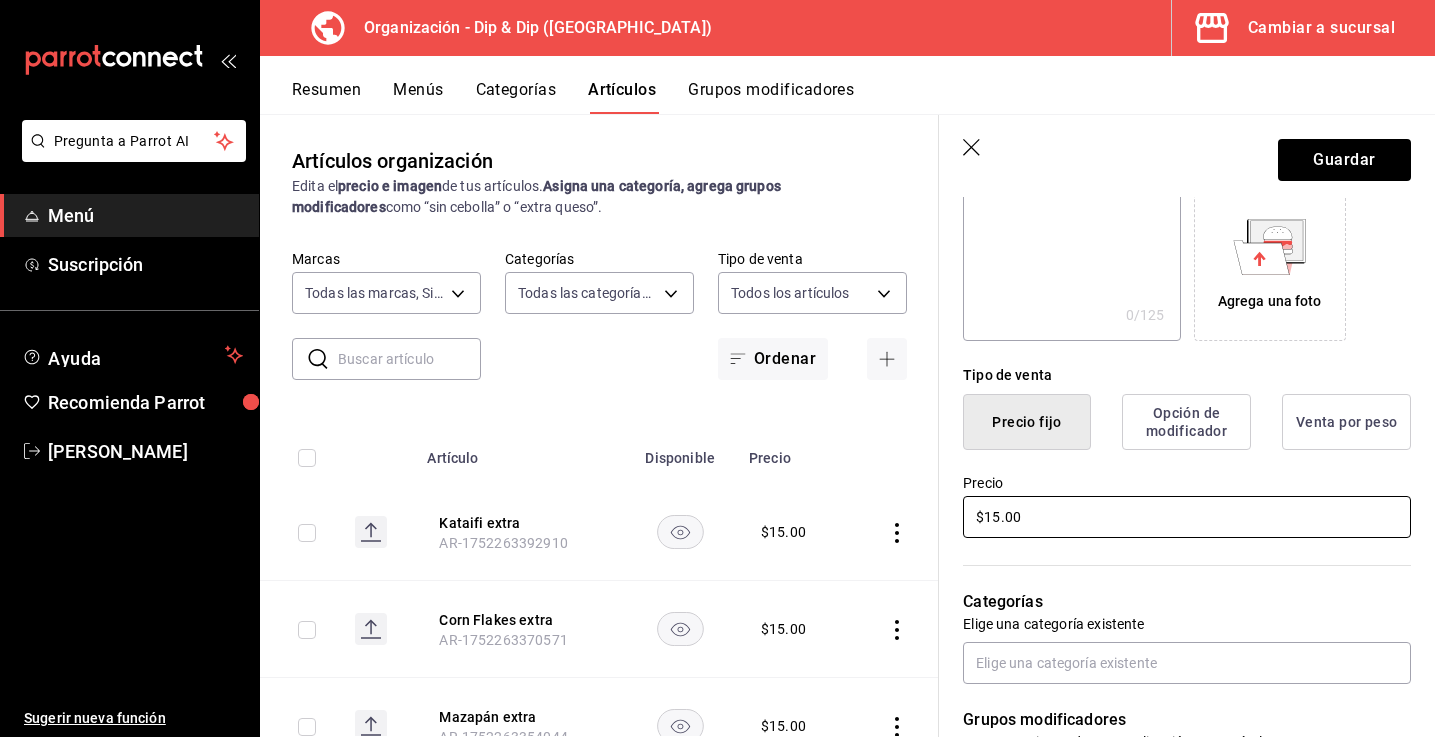 scroll, scrollTop: 402, scrollLeft: 0, axis: vertical 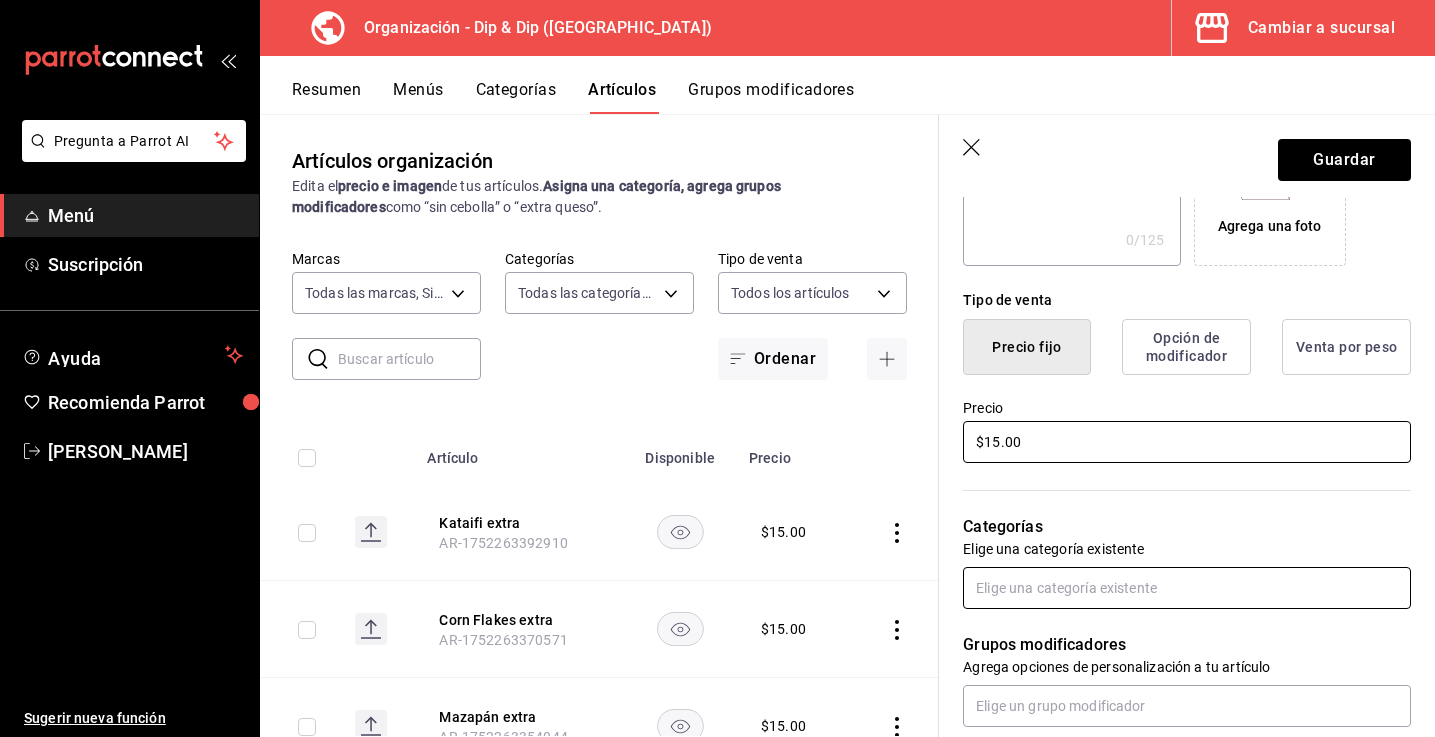 type on "$15.00" 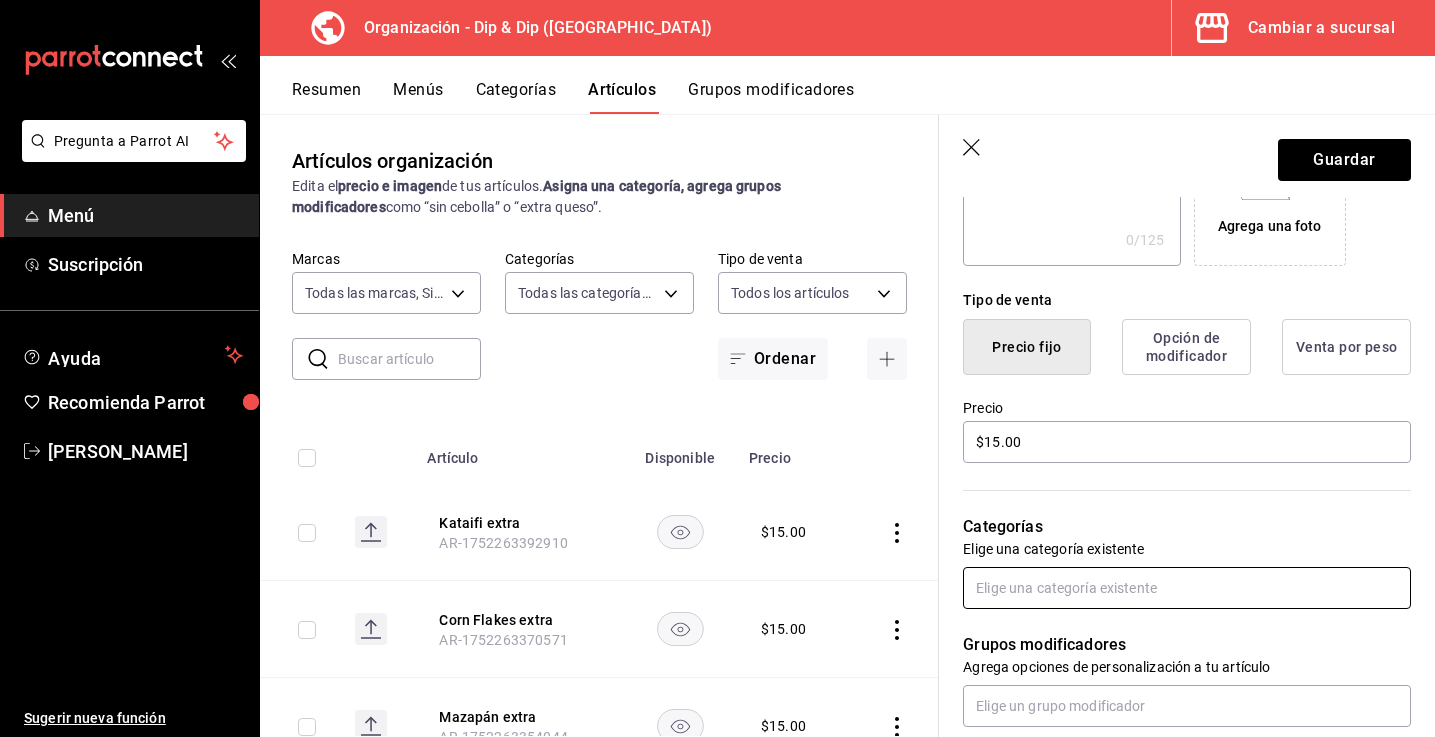 click at bounding box center [1187, 588] 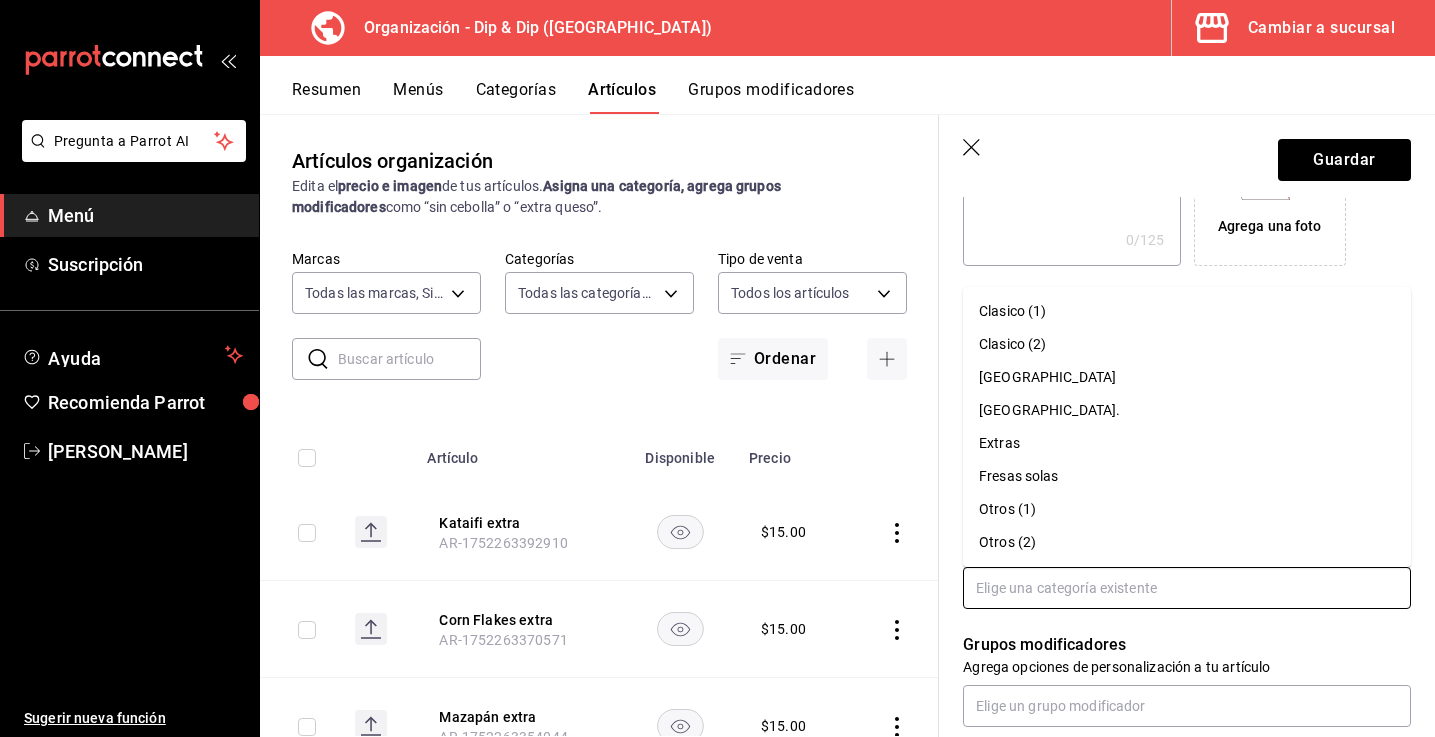click on "Extras" at bounding box center (1187, 443) 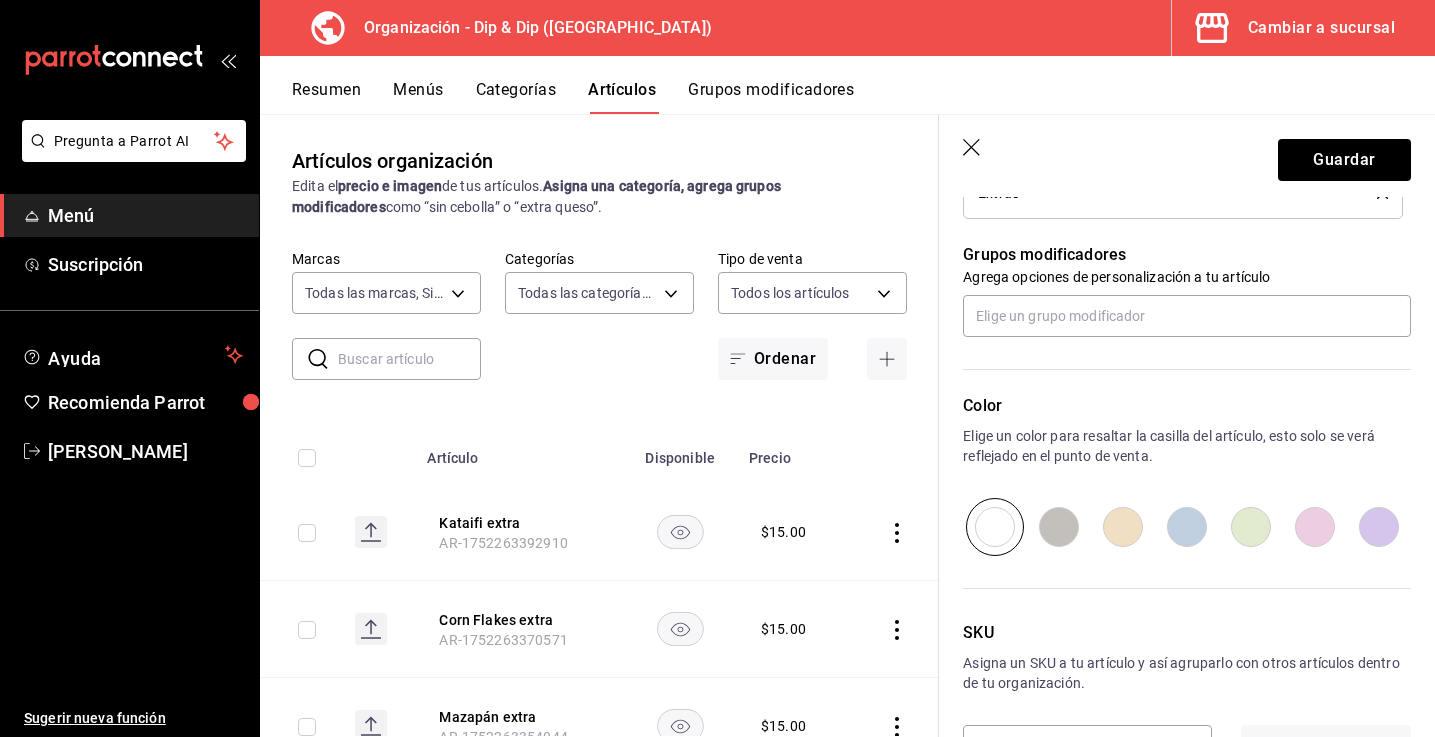 scroll, scrollTop: 928, scrollLeft: 0, axis: vertical 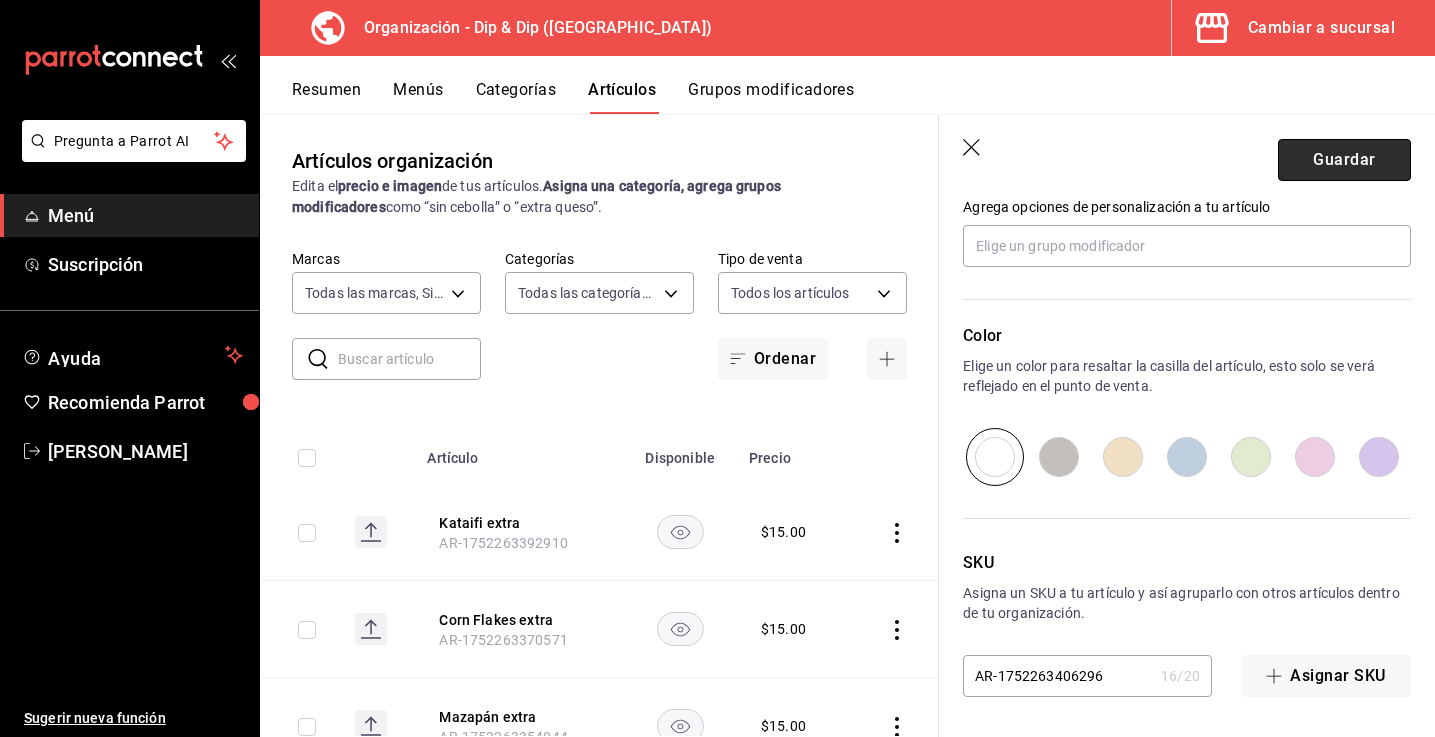 click on "Guardar" at bounding box center (1344, 160) 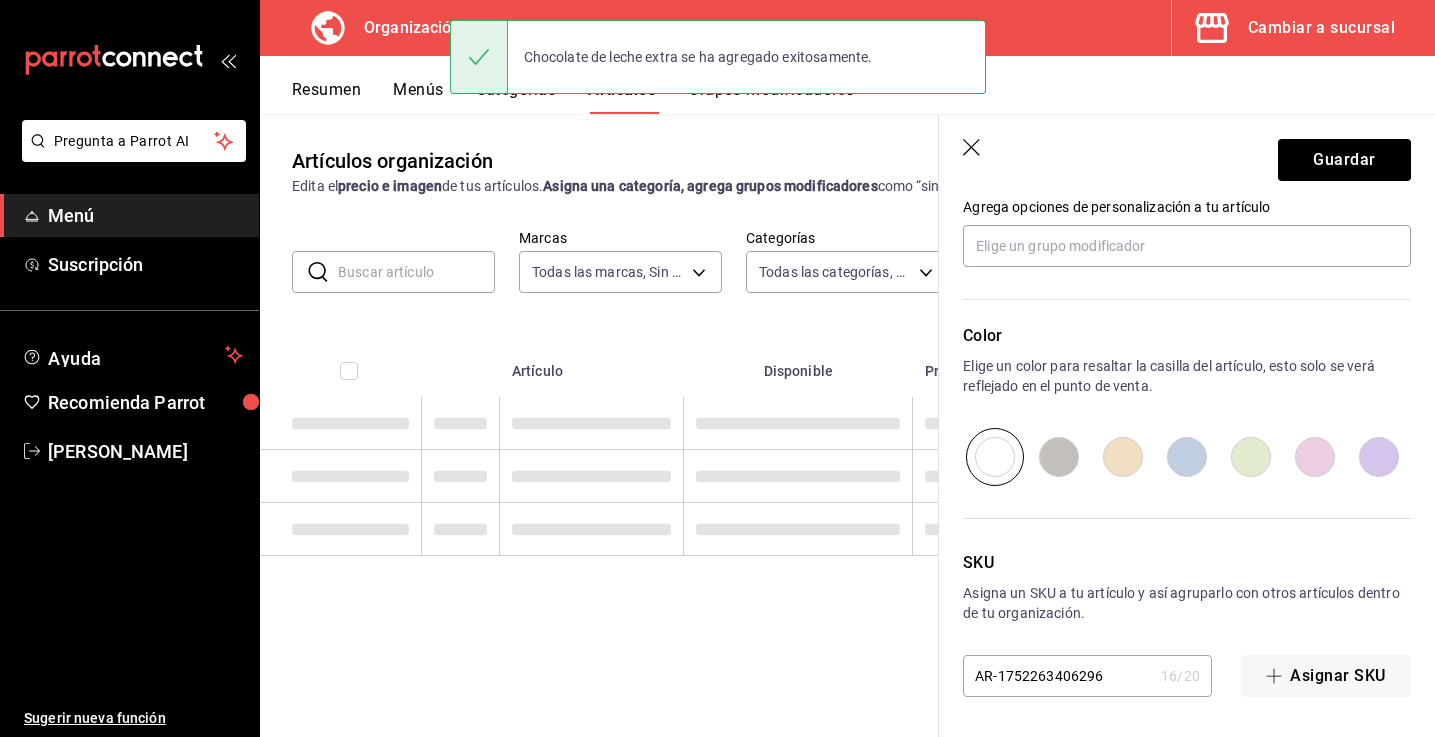 scroll, scrollTop: 0, scrollLeft: 0, axis: both 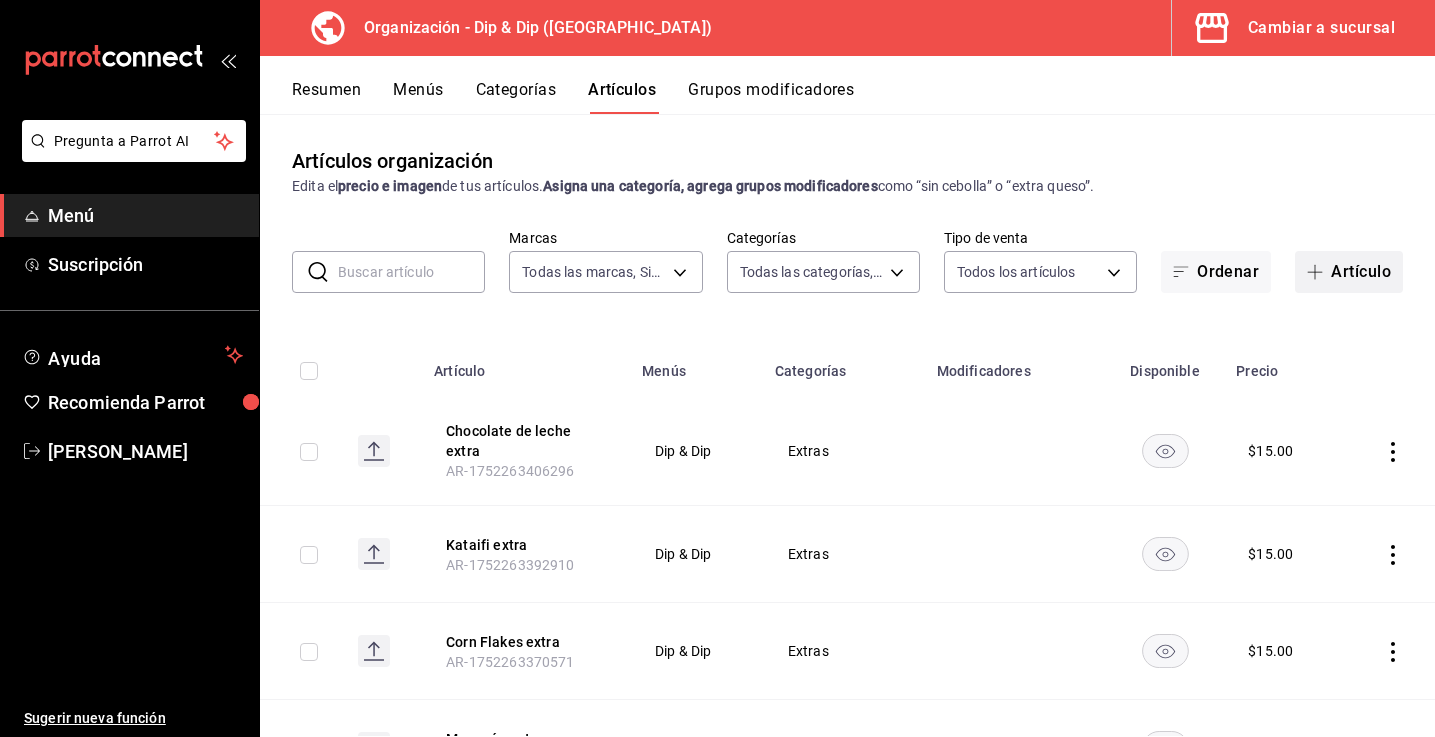 click at bounding box center (1319, 272) 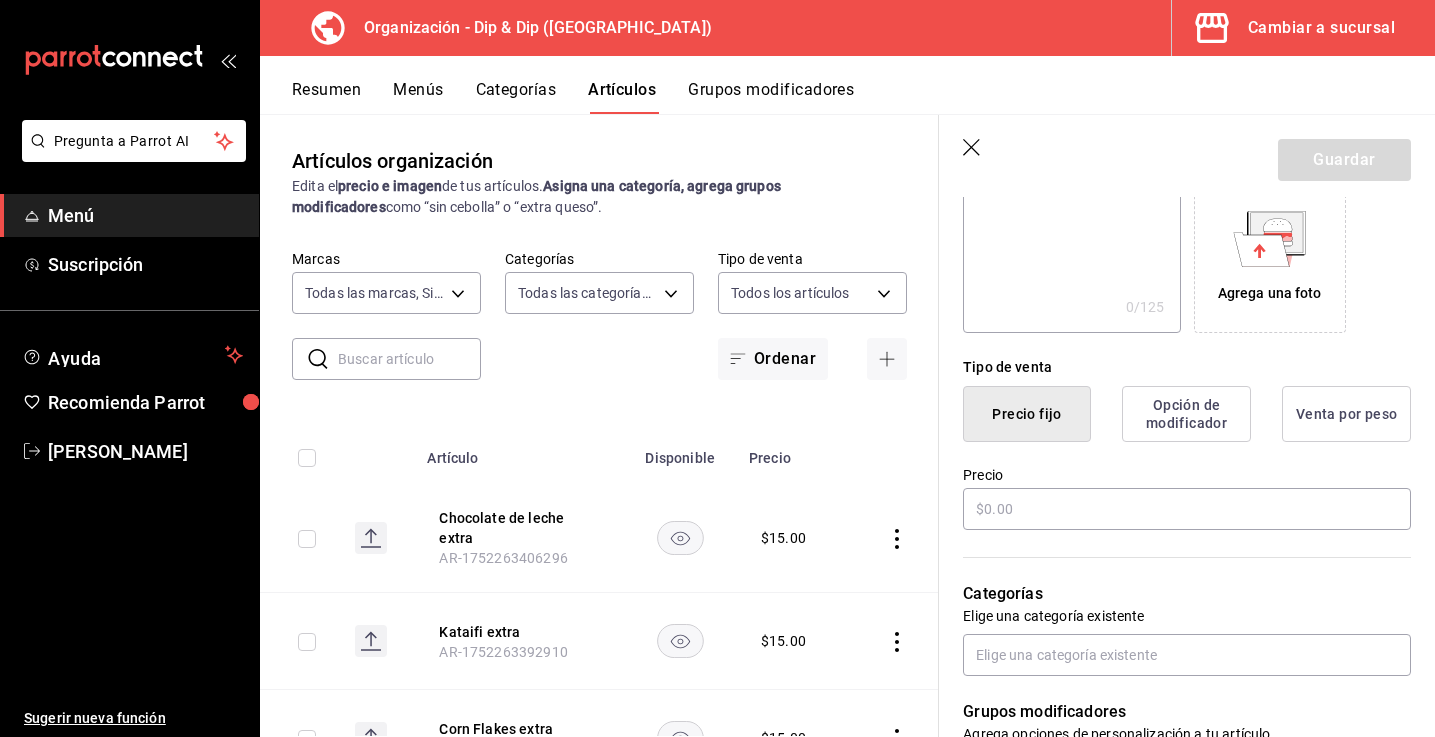 scroll, scrollTop: 347, scrollLeft: 0, axis: vertical 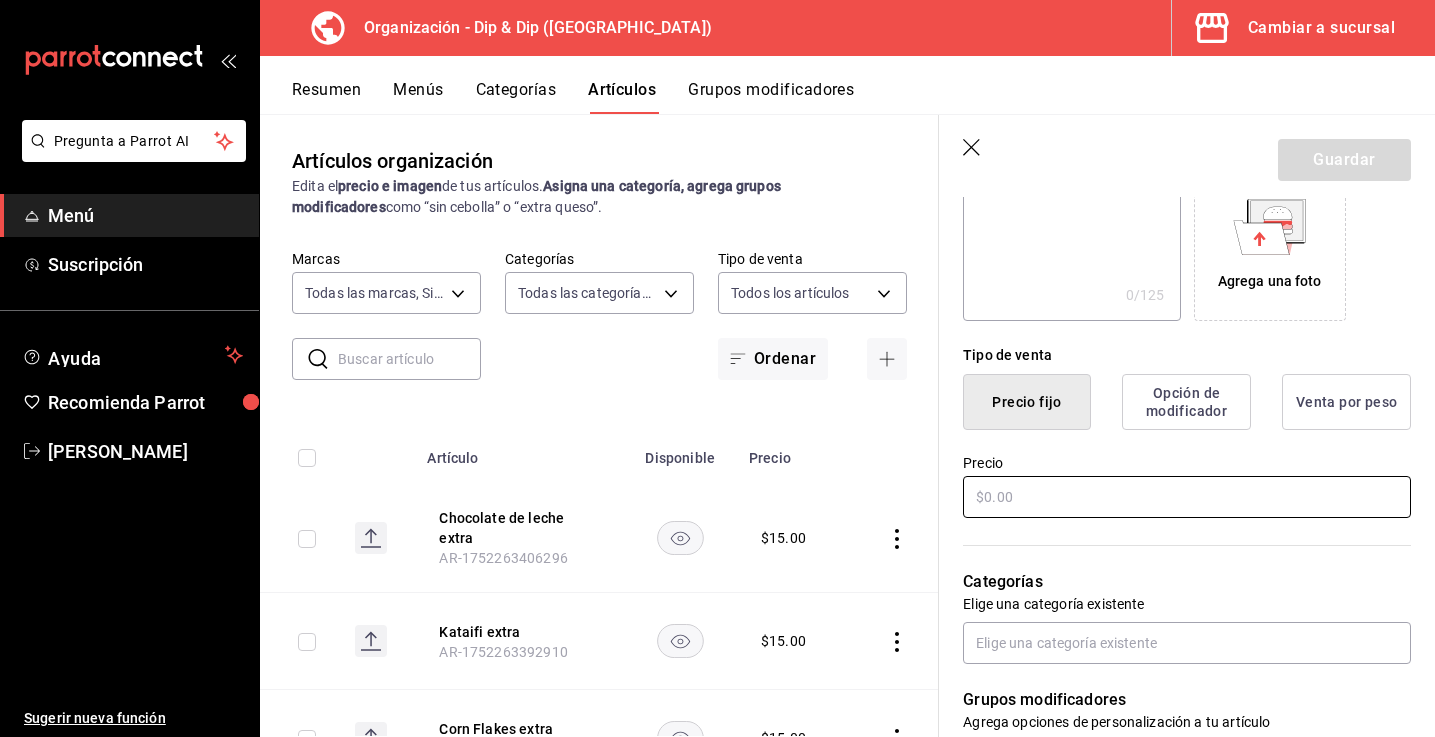 type on "Chocolate obscuro" 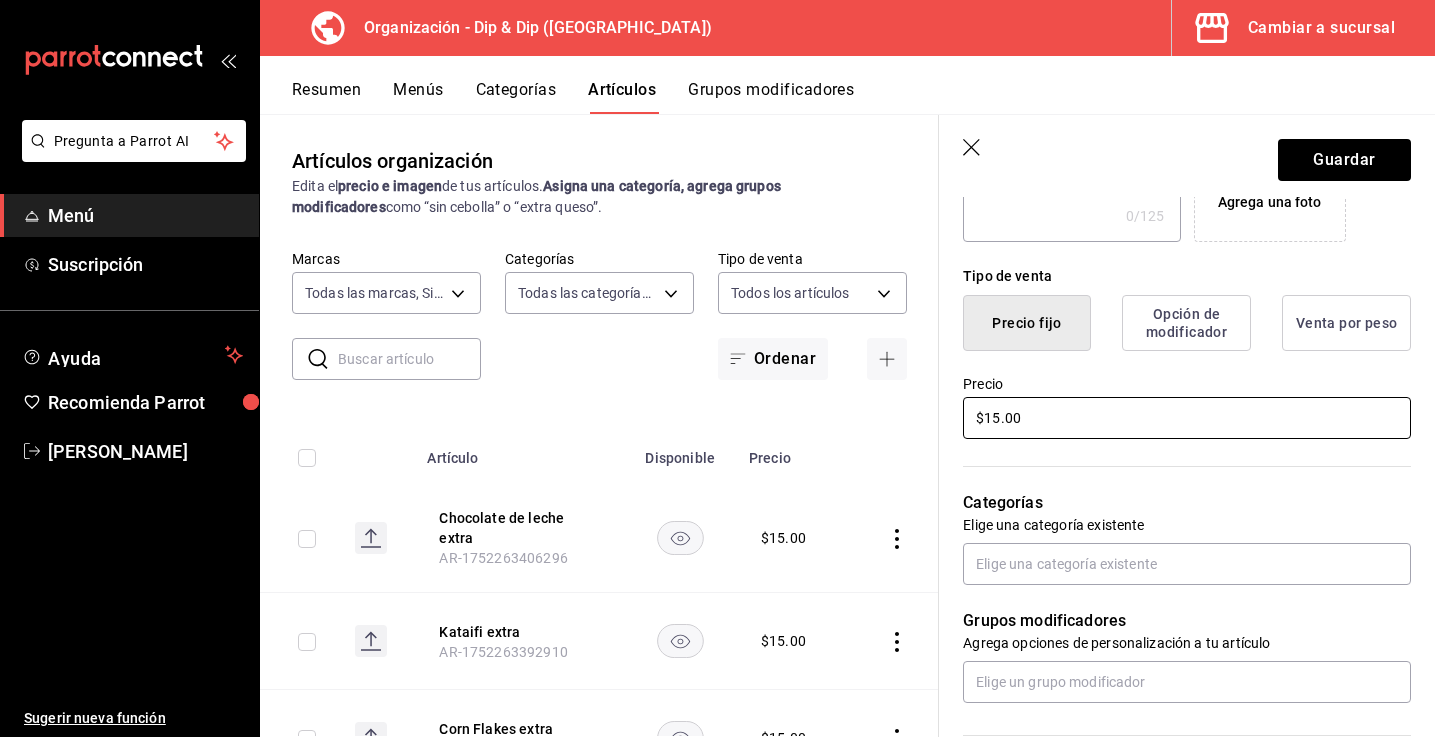 scroll, scrollTop: 474, scrollLeft: 0, axis: vertical 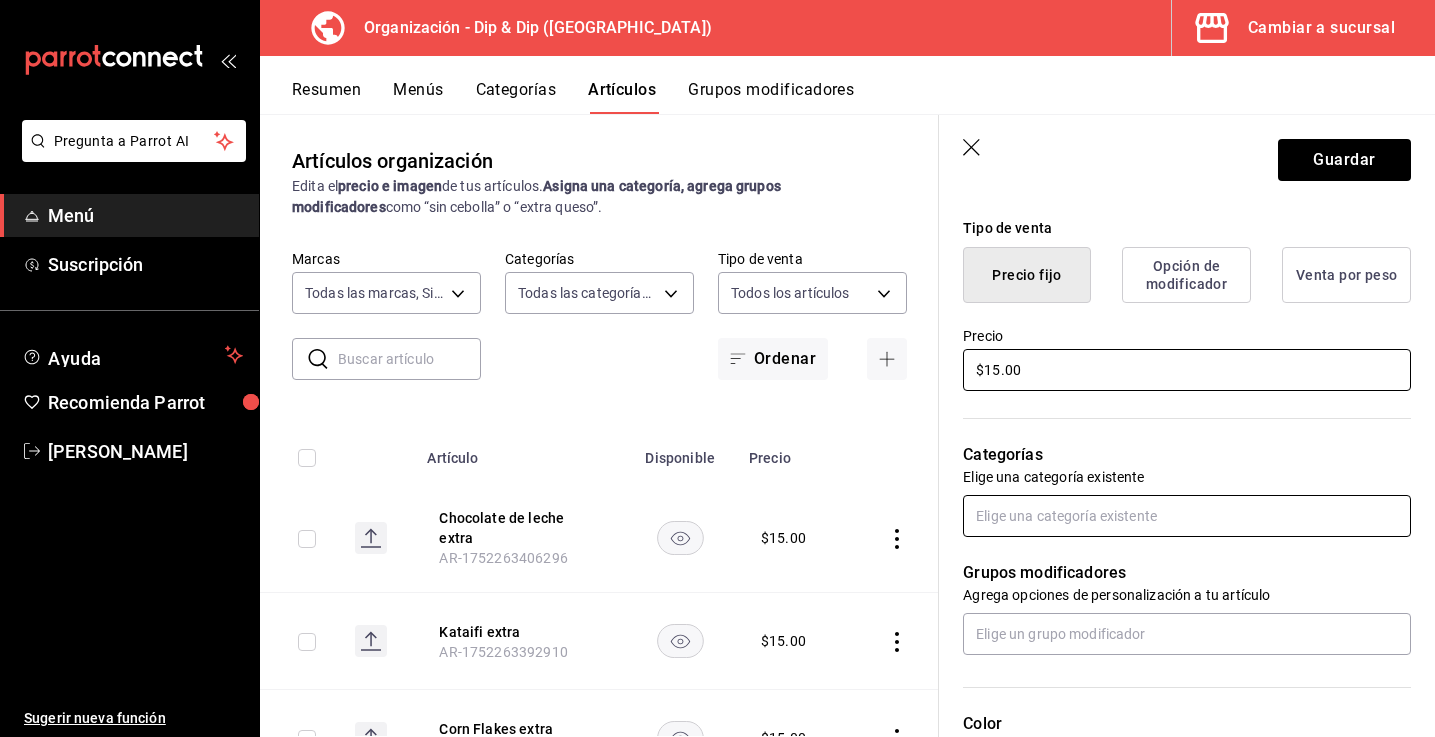 type on "$15.00" 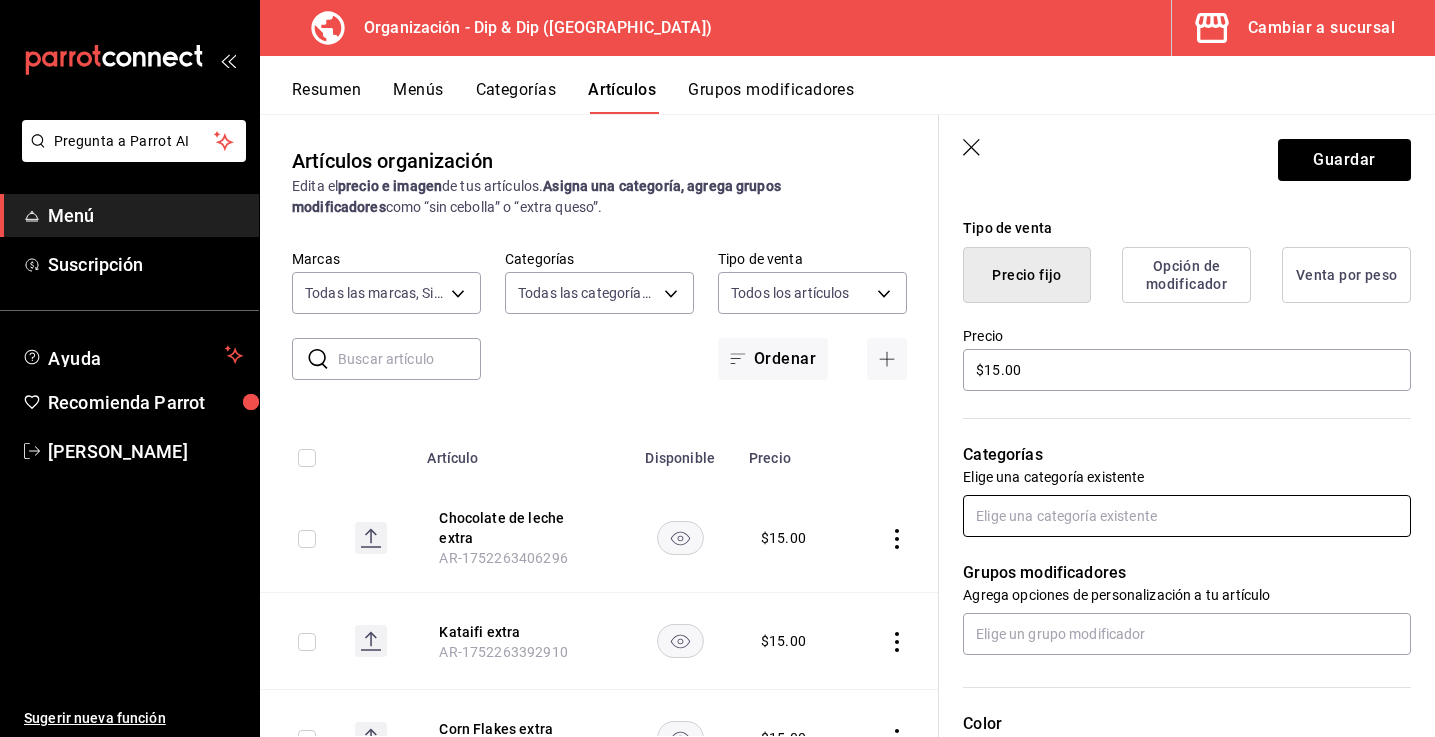 click at bounding box center [1187, 516] 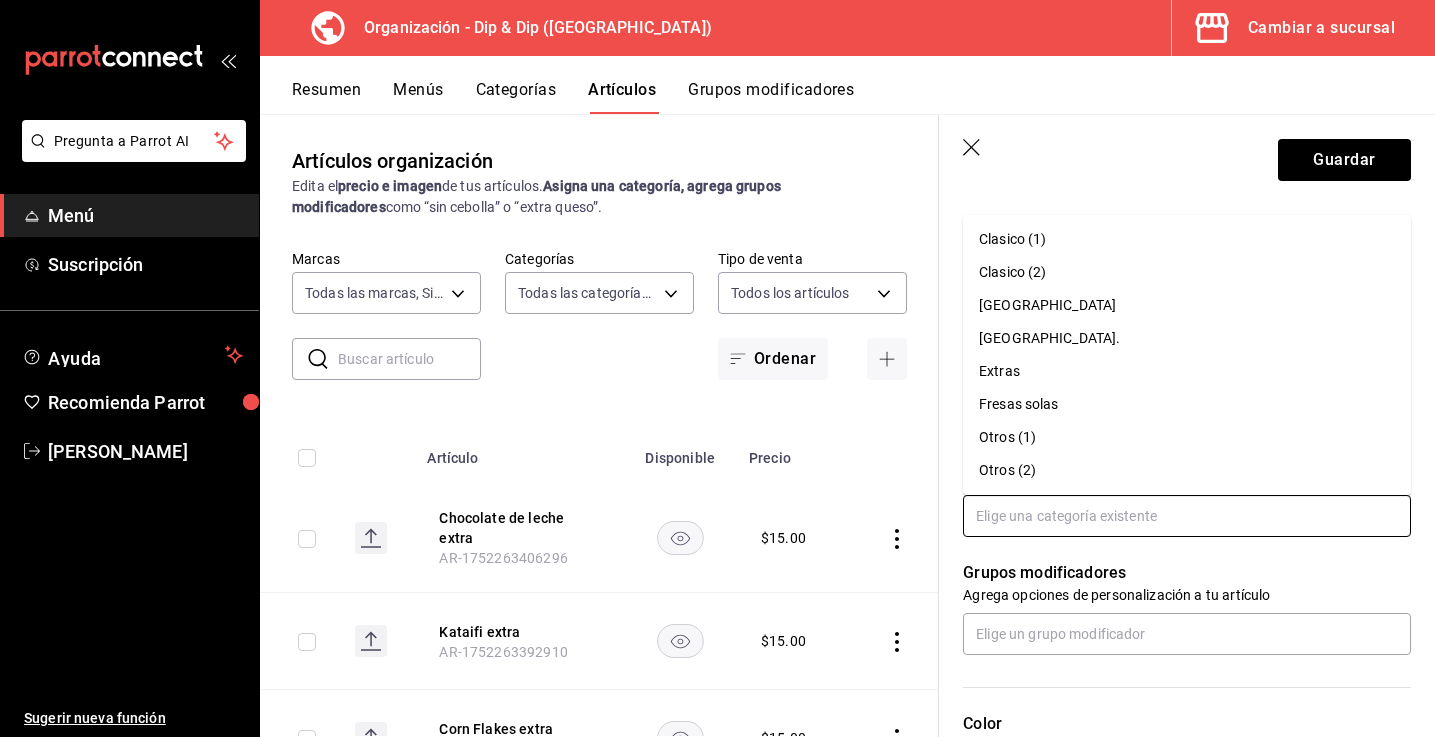 click on "Extras" at bounding box center [1187, 371] 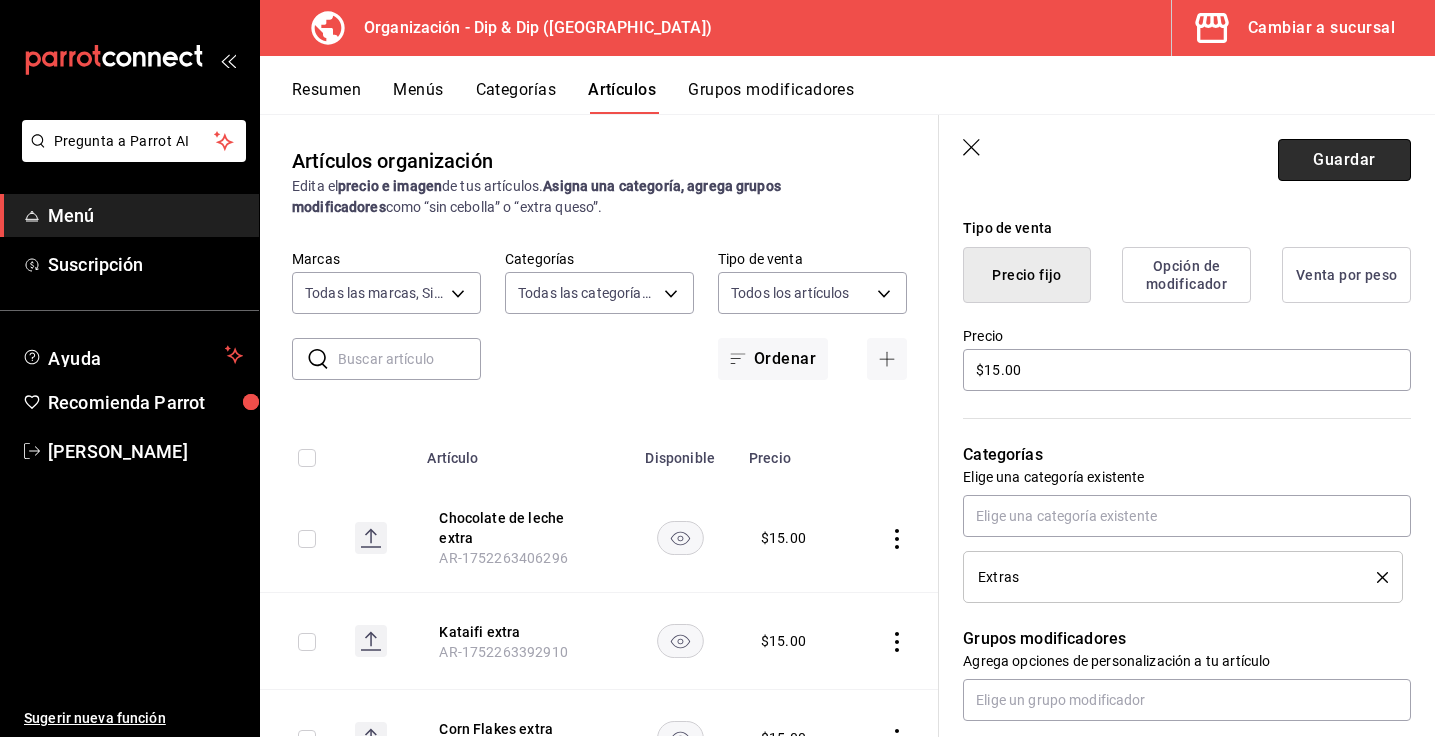 click on "Guardar" at bounding box center [1344, 160] 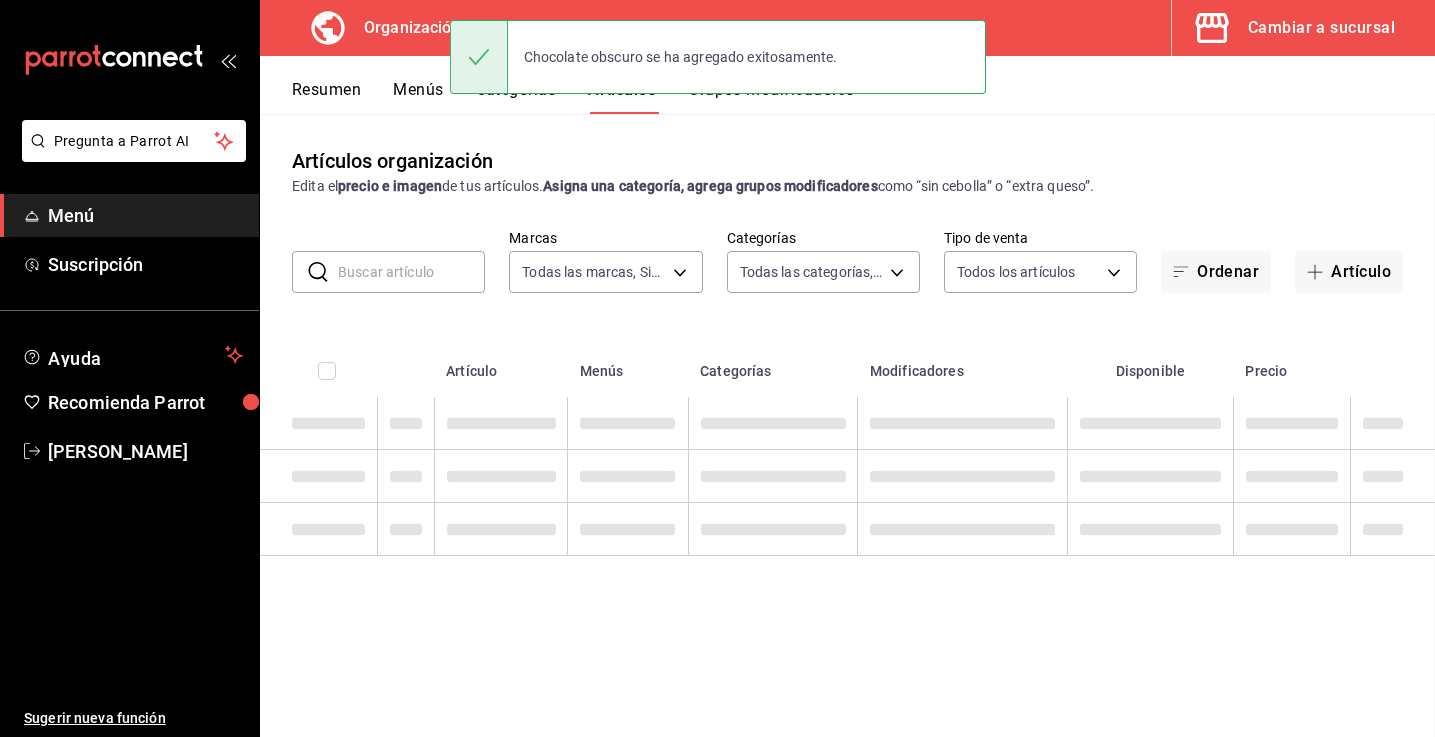 scroll, scrollTop: 0, scrollLeft: 0, axis: both 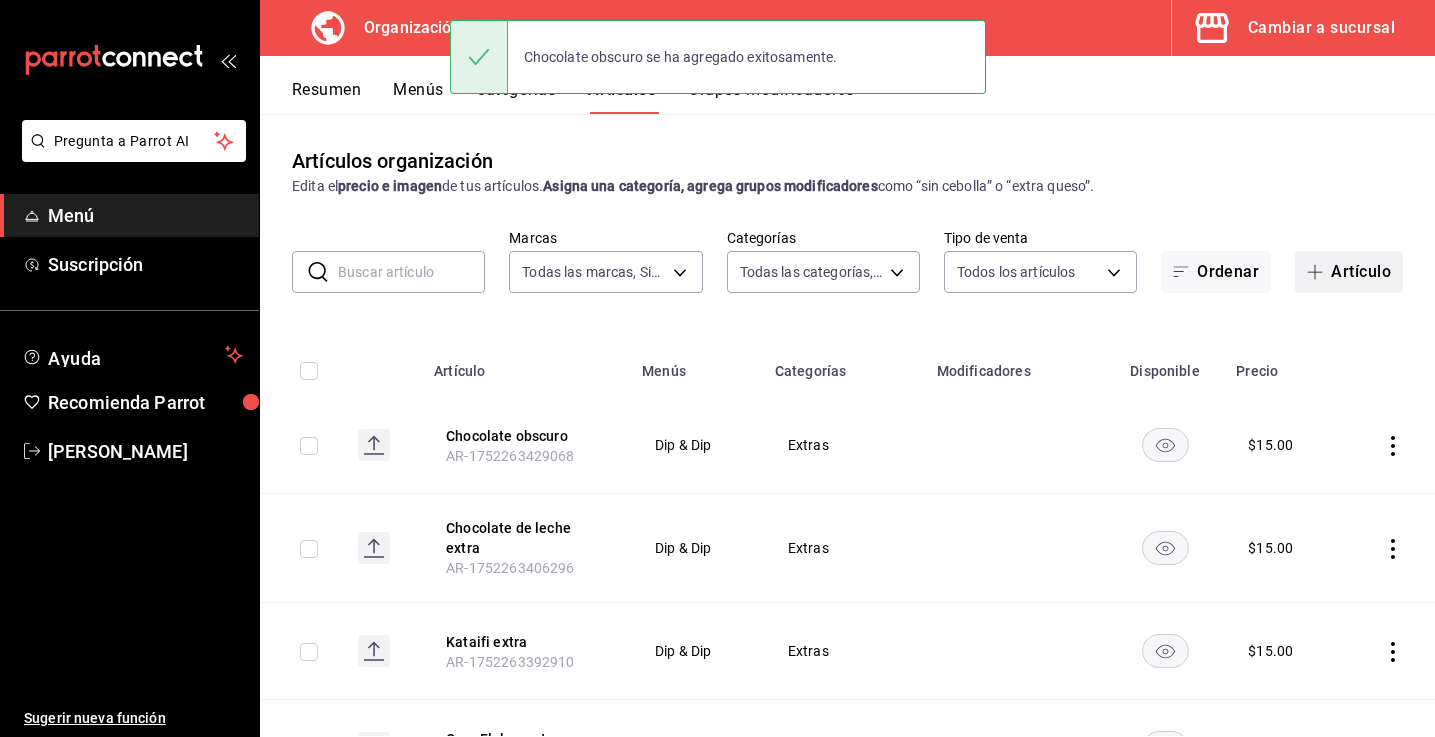 click on "Artículo" at bounding box center [1349, 272] 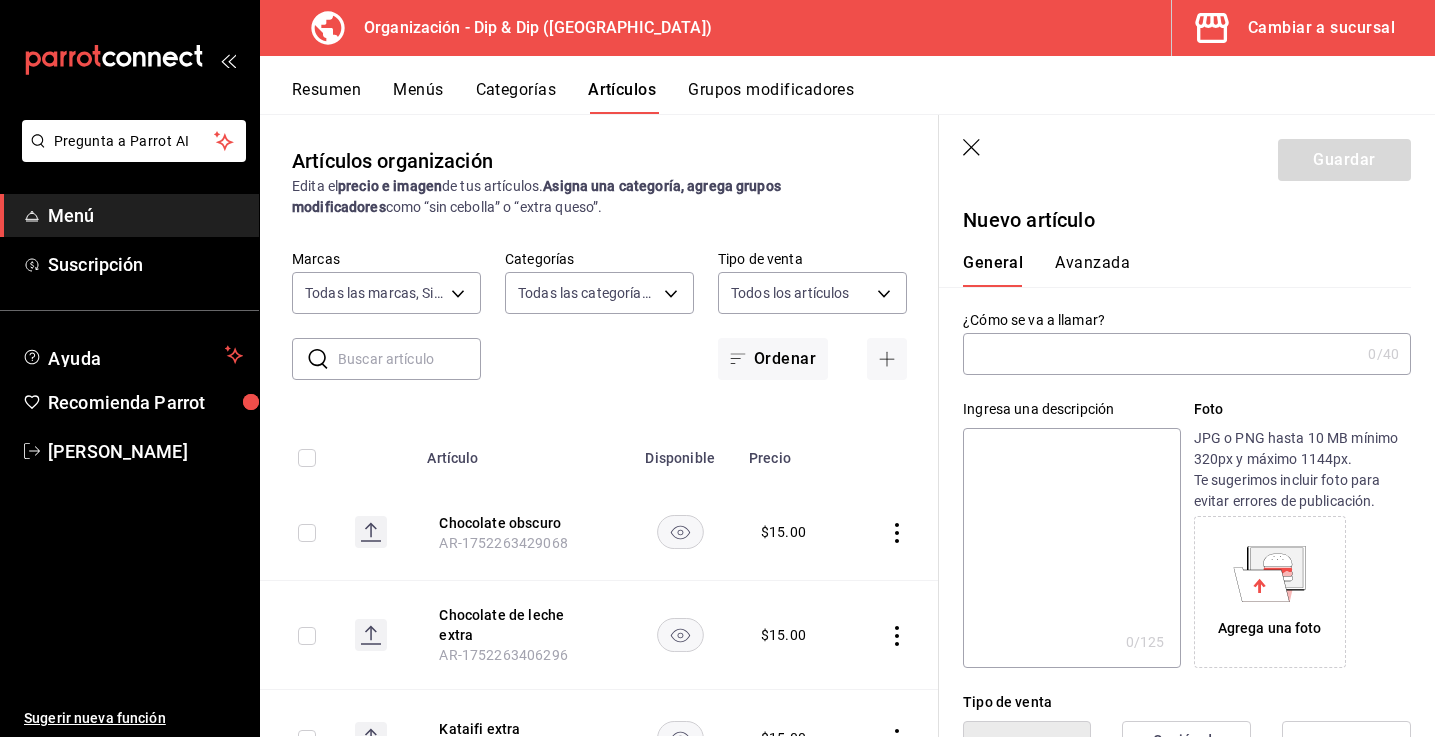 click at bounding box center (1161, 354) 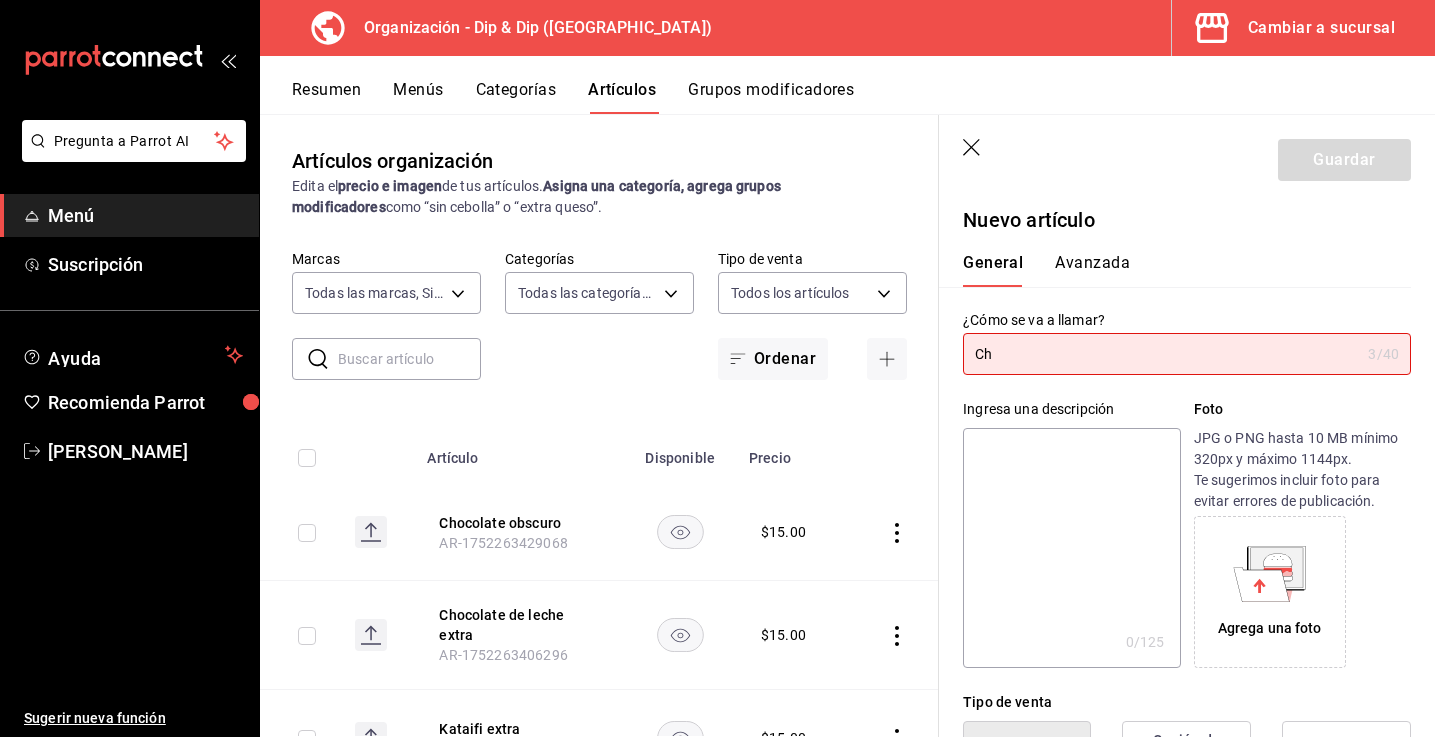 type on "C" 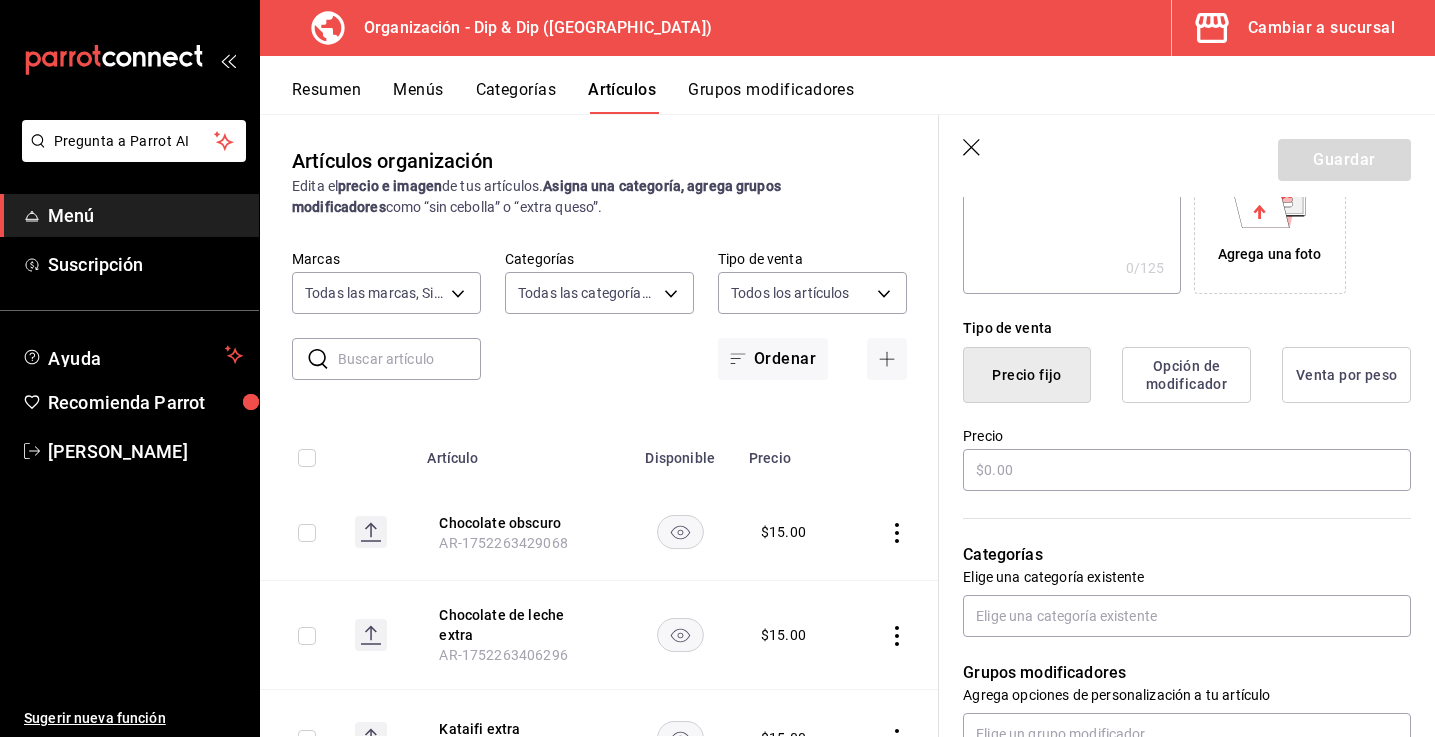 scroll, scrollTop: 383, scrollLeft: 0, axis: vertical 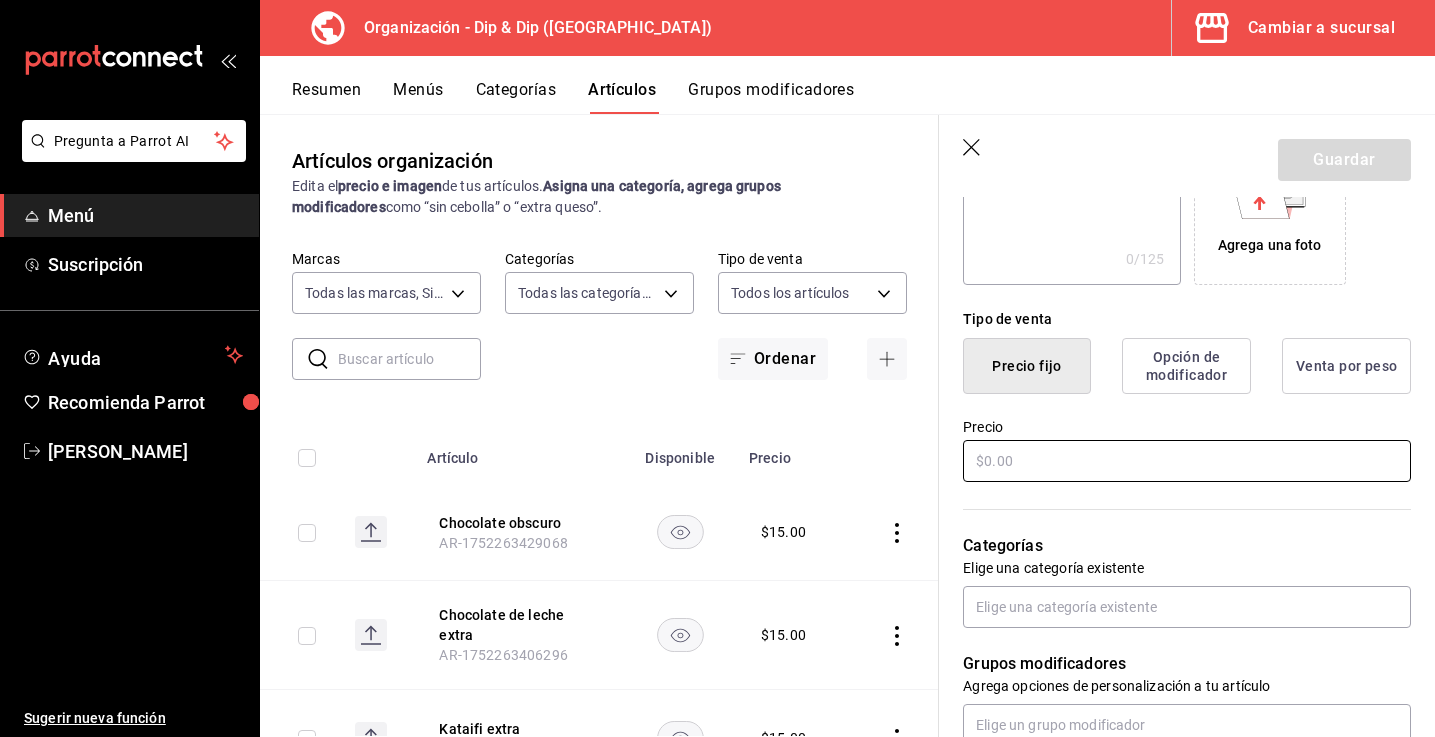 type on "Nutella extra" 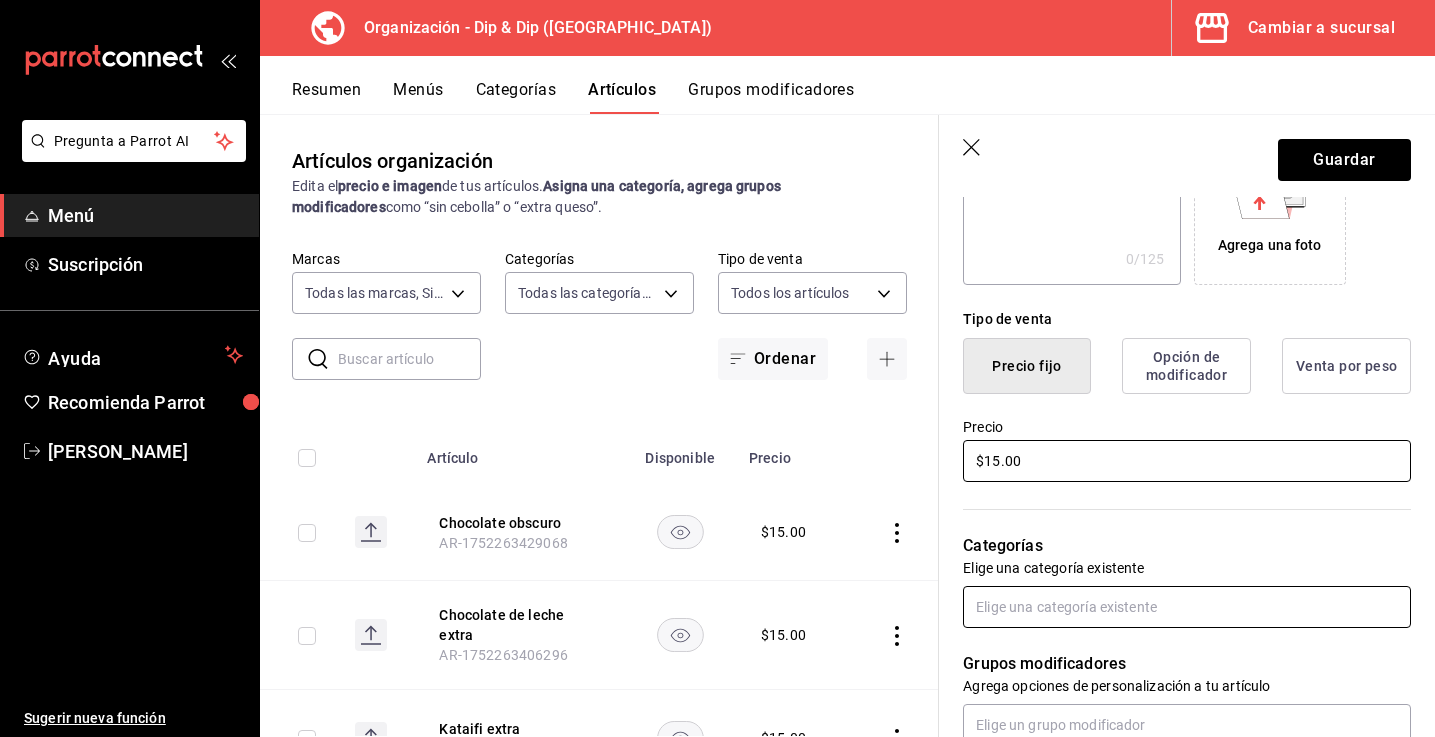 scroll, scrollTop: 455, scrollLeft: 0, axis: vertical 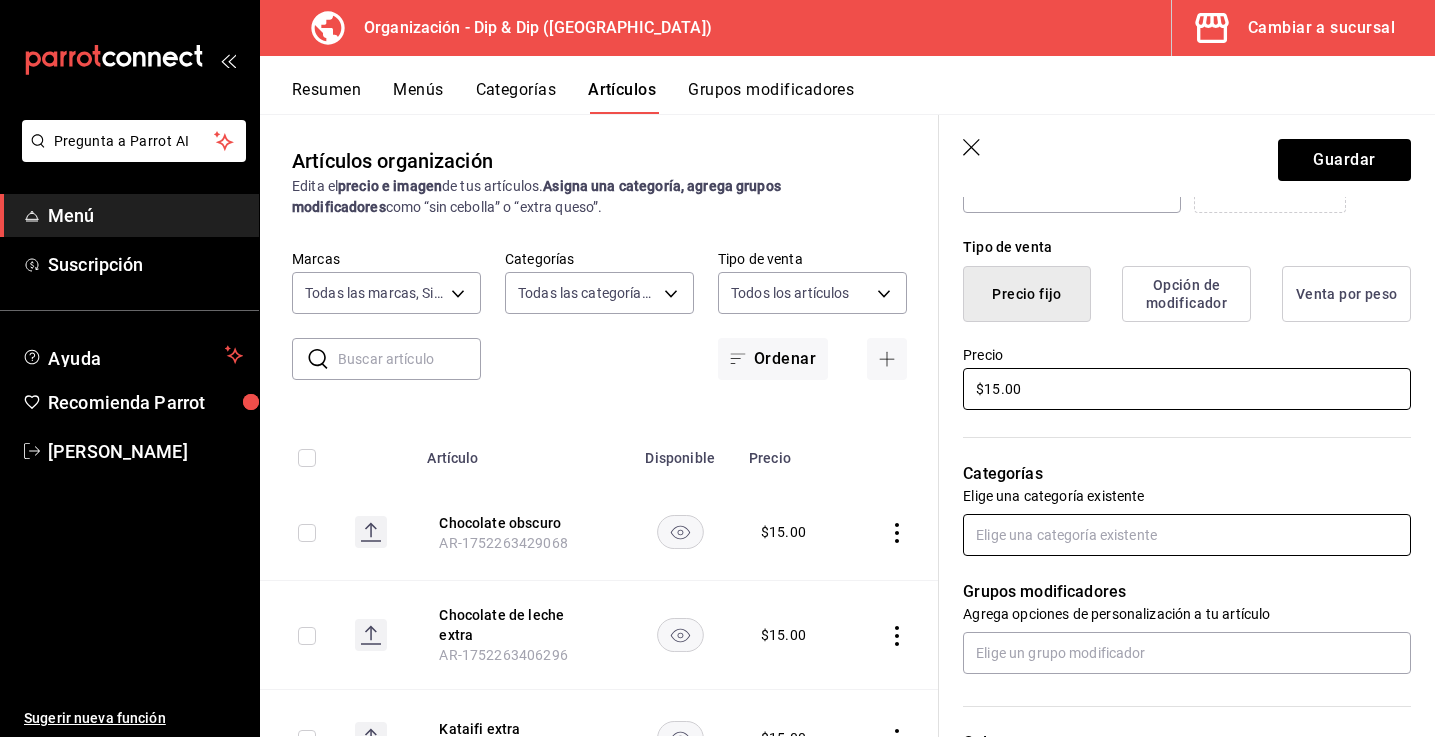 type on "$15.00" 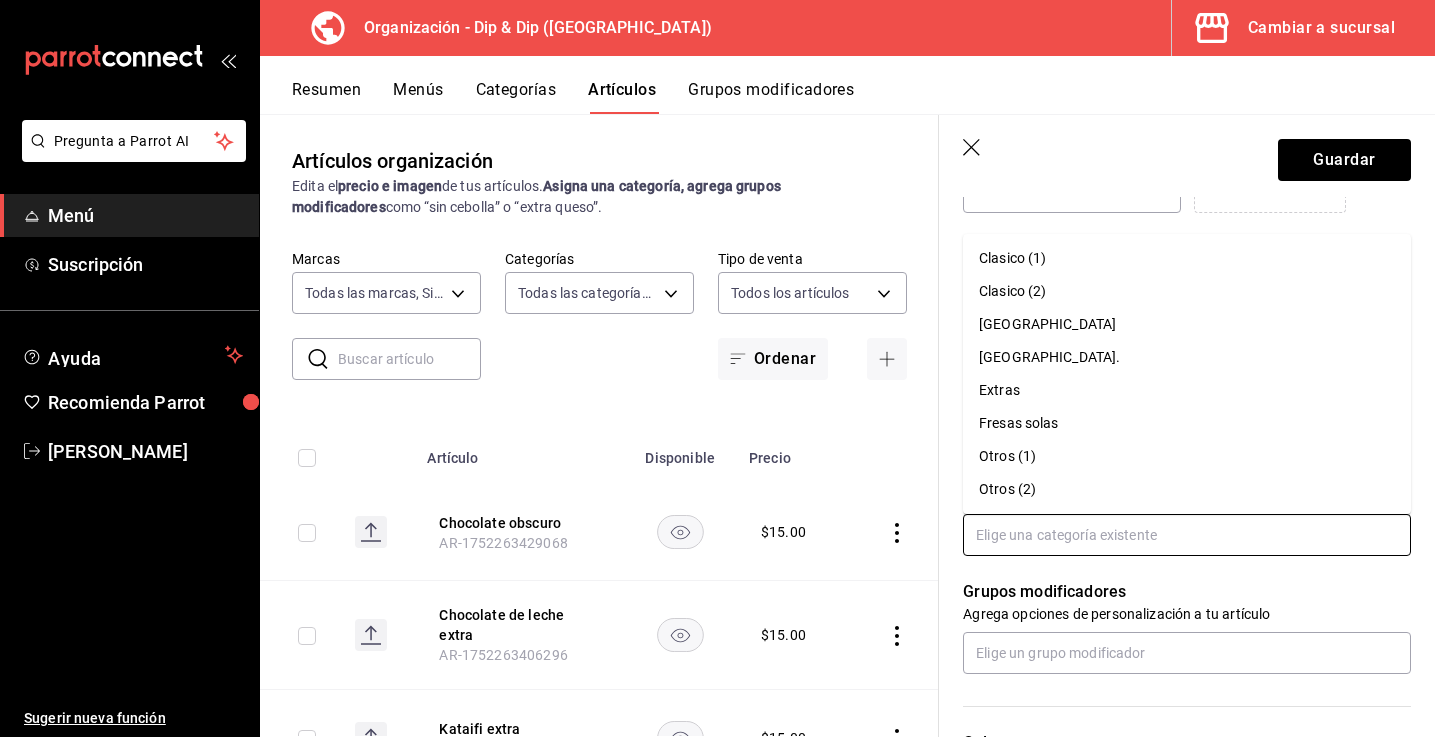 click at bounding box center [1187, 535] 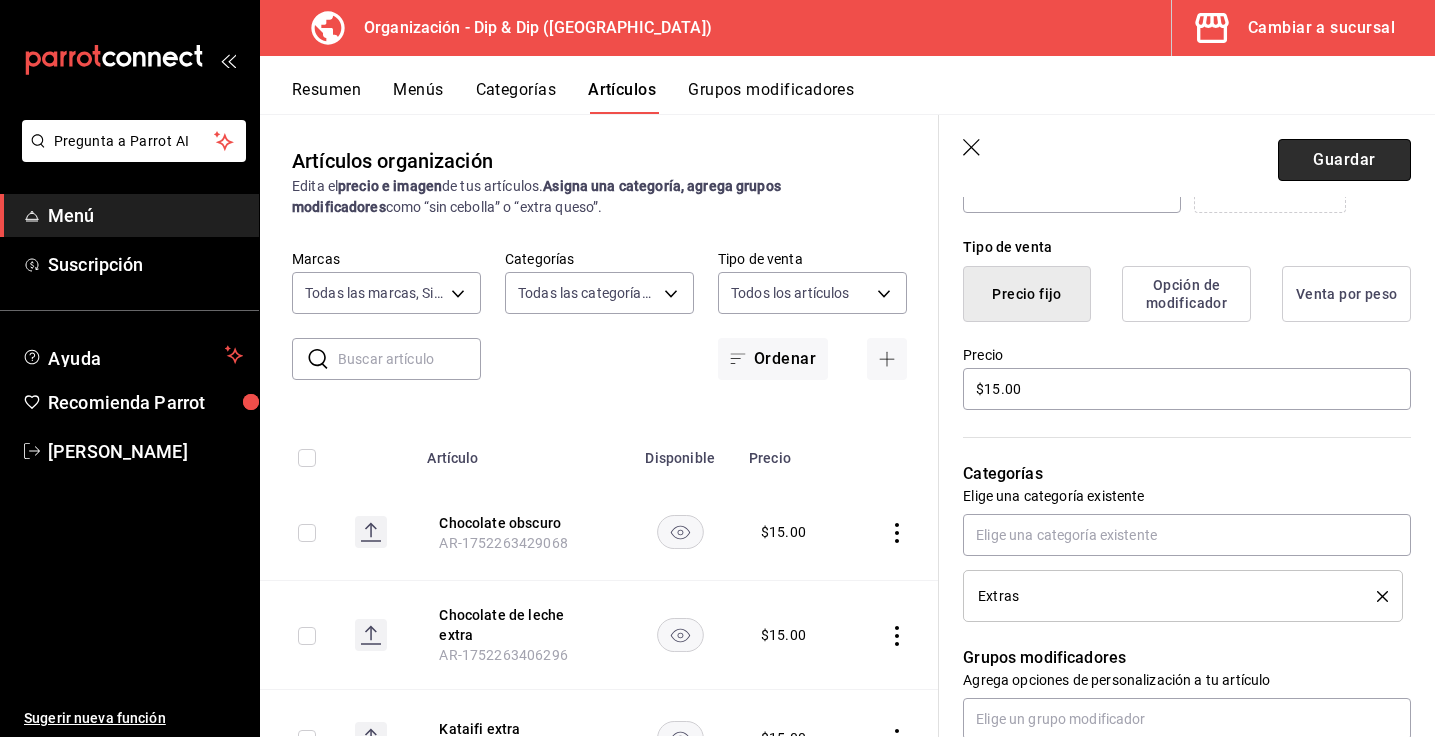 click on "Guardar" at bounding box center [1344, 160] 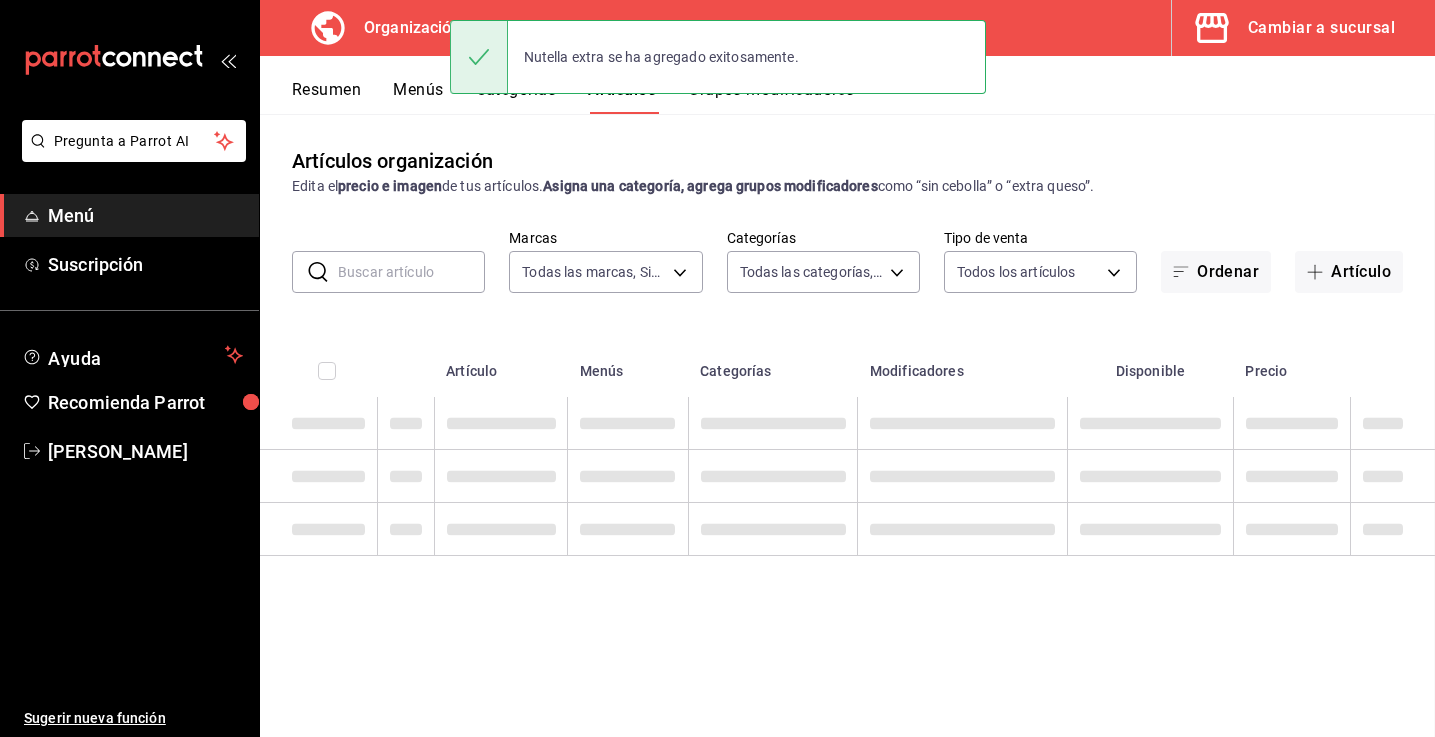 scroll, scrollTop: 0, scrollLeft: 0, axis: both 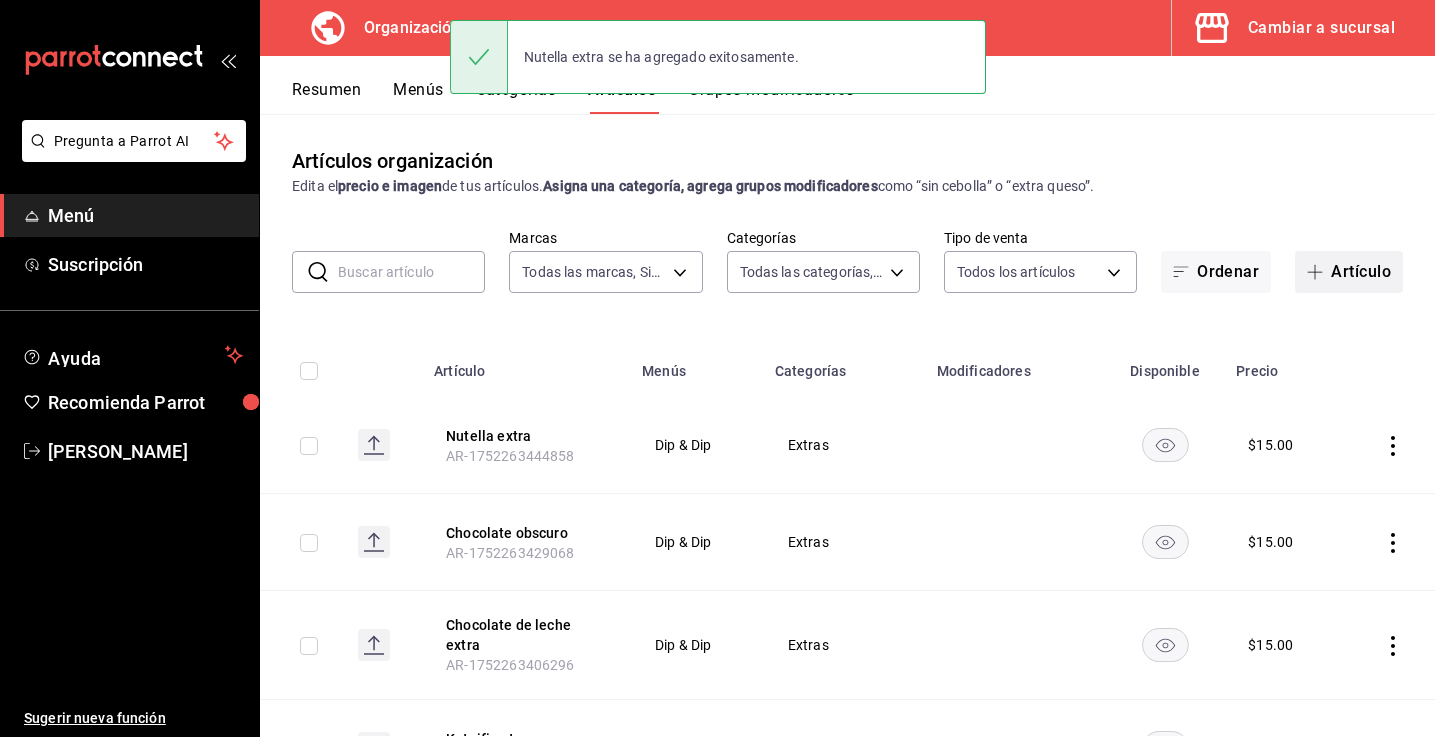 click on "Artículo" at bounding box center [1349, 272] 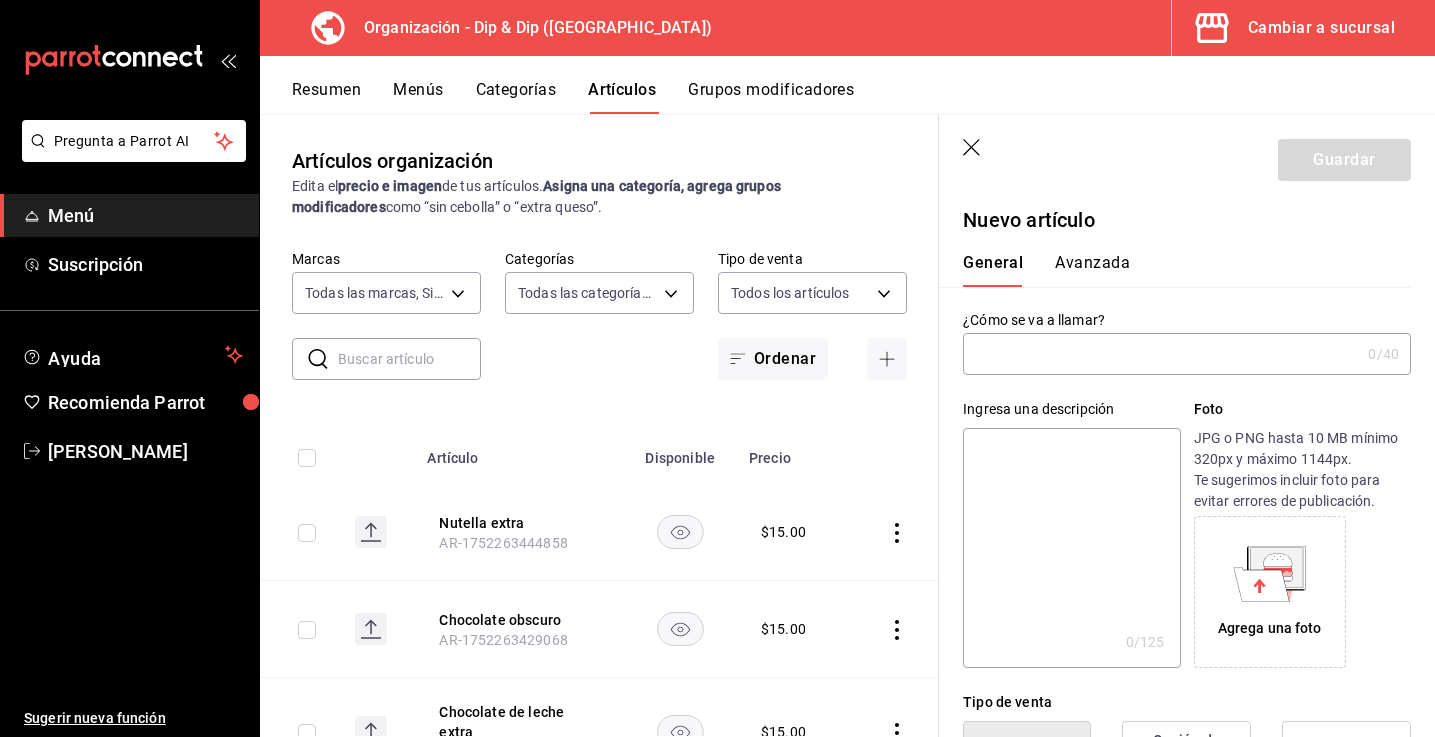 click at bounding box center (1161, 354) 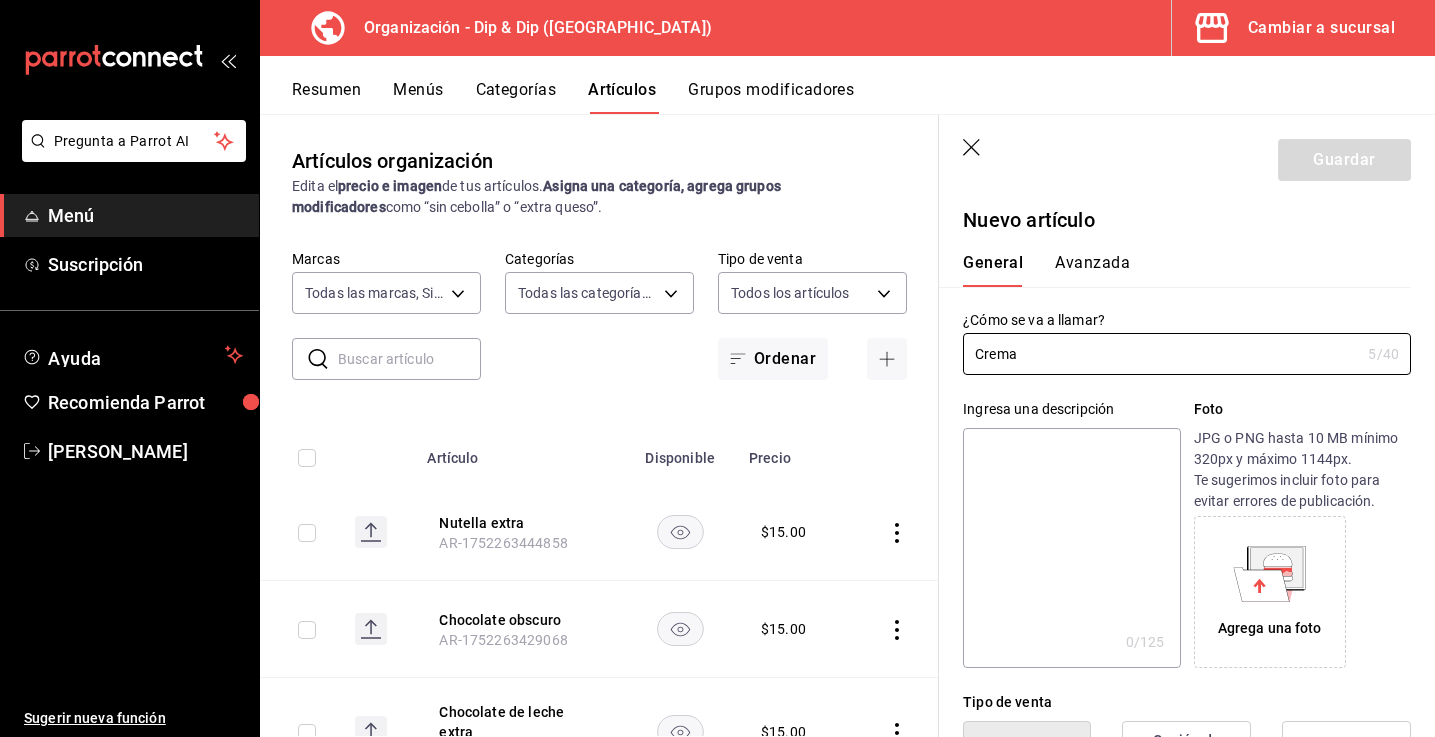 scroll, scrollTop: 219, scrollLeft: 0, axis: vertical 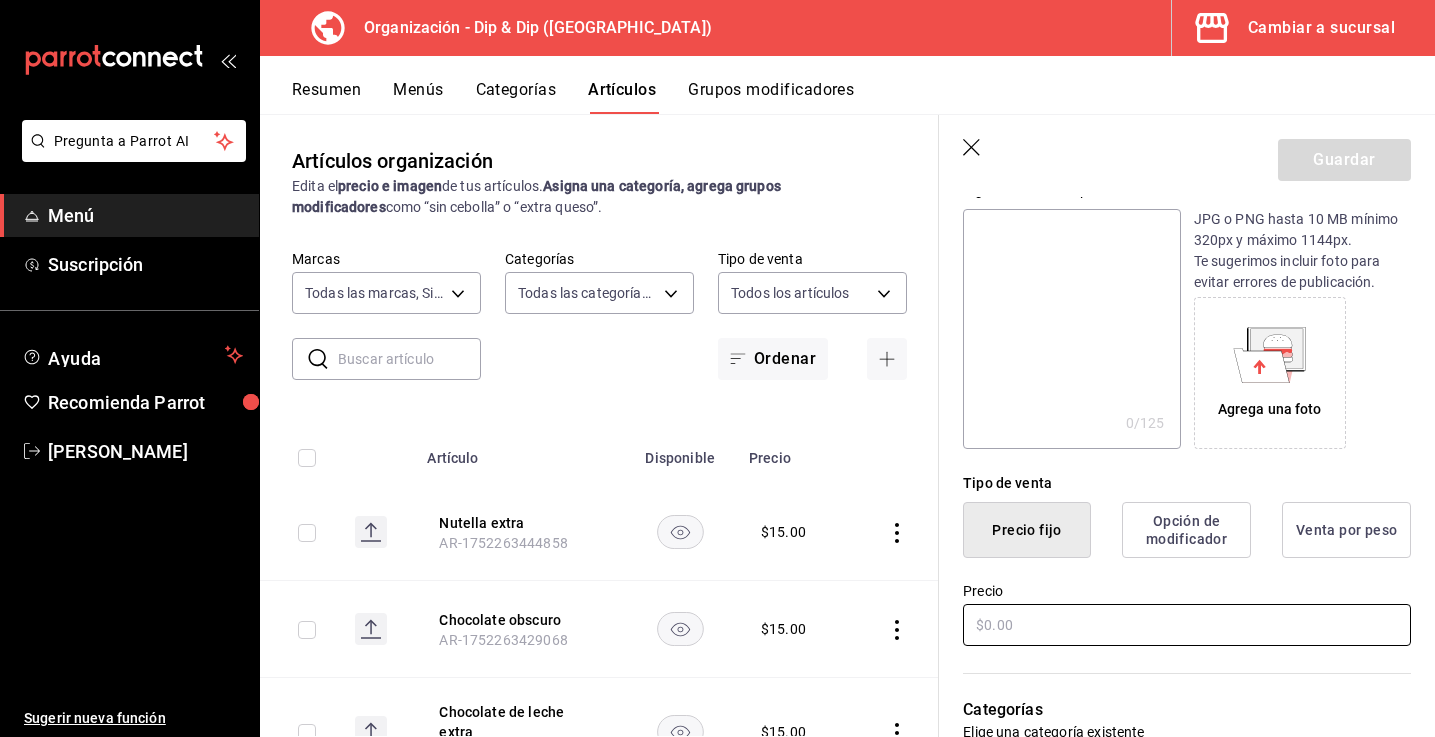 type on "Crema" 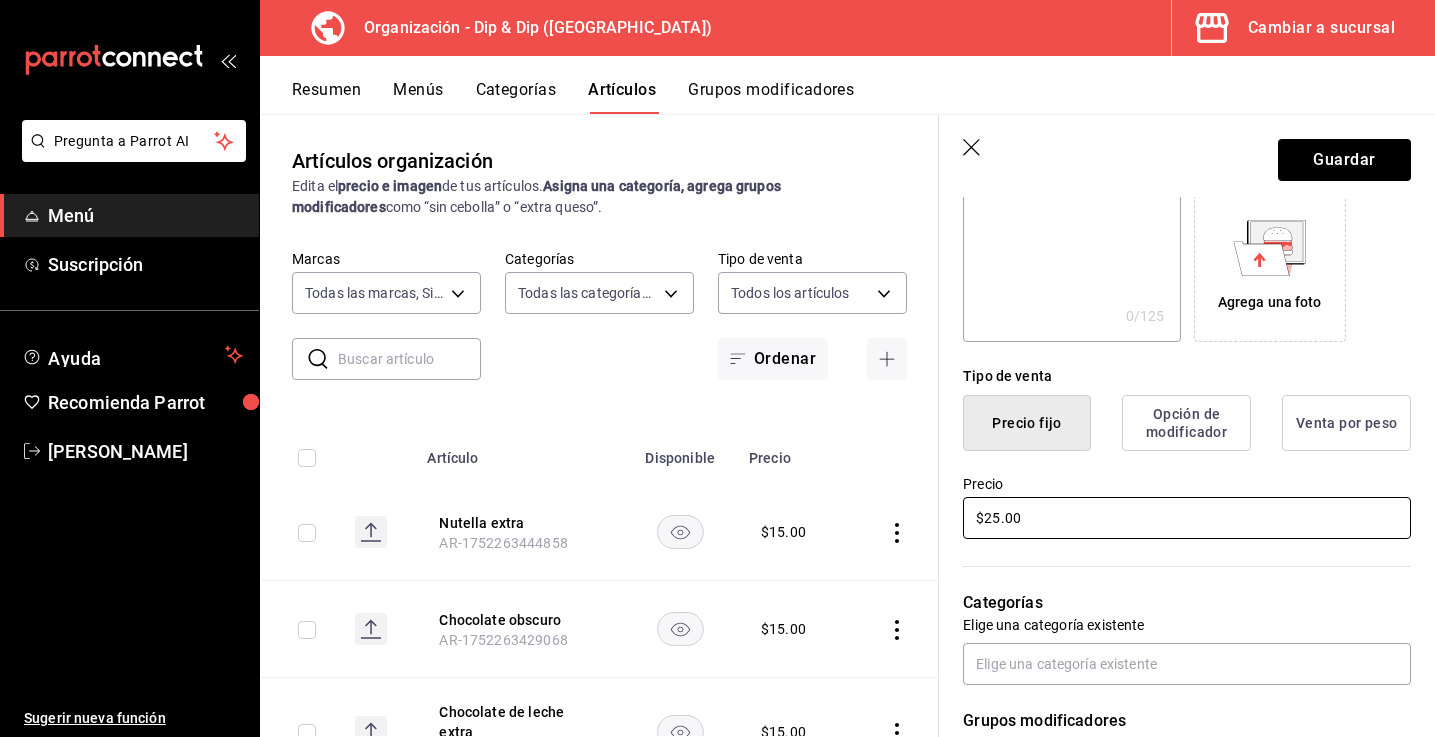 scroll, scrollTop: 351, scrollLeft: 0, axis: vertical 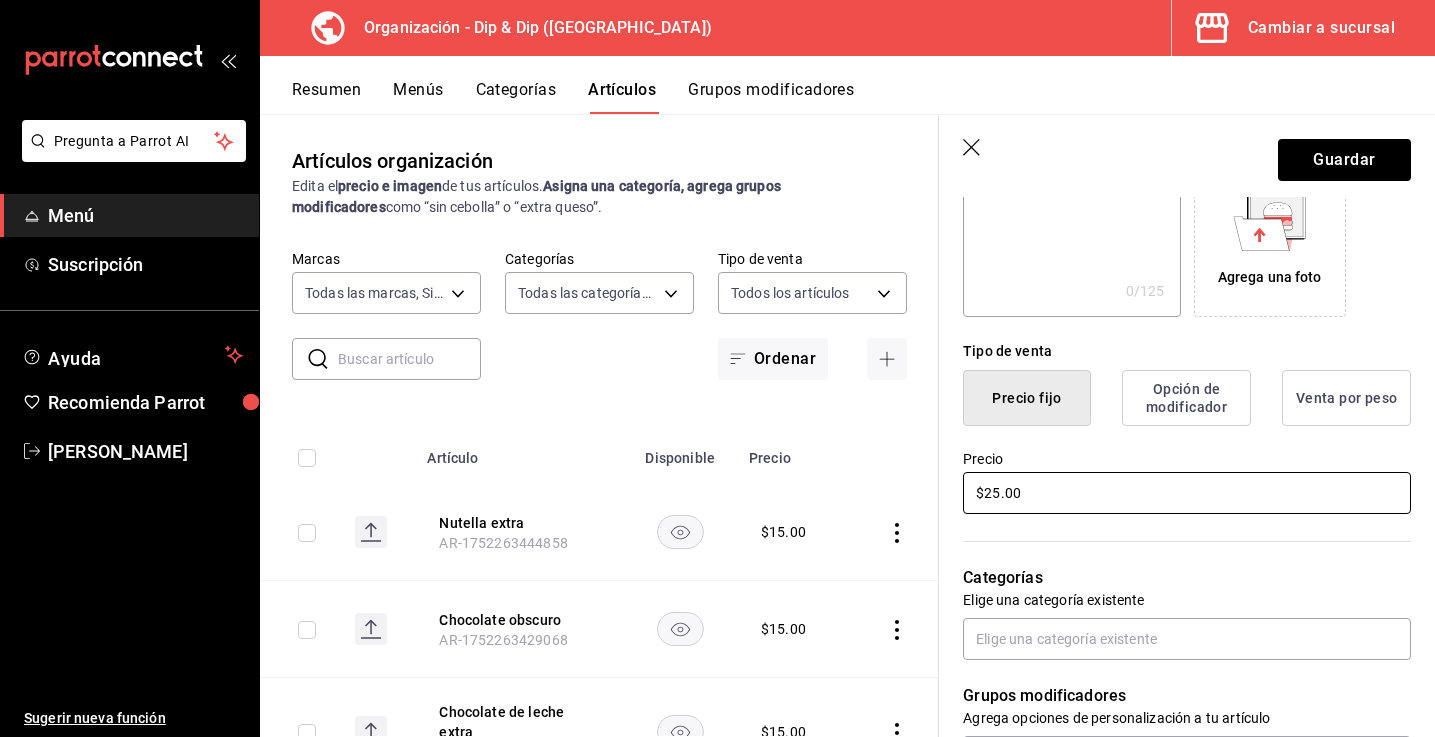 type on "$2.00" 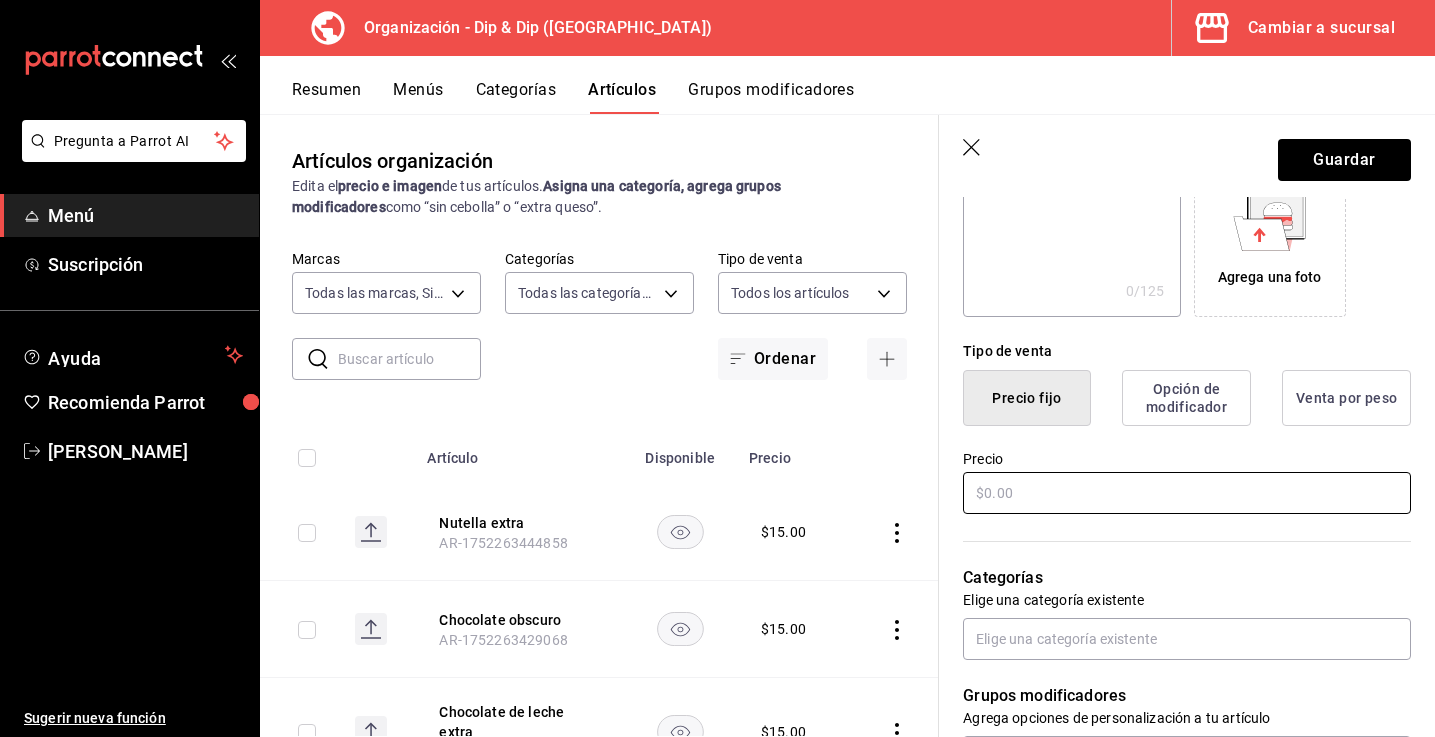 type on "$1.00" 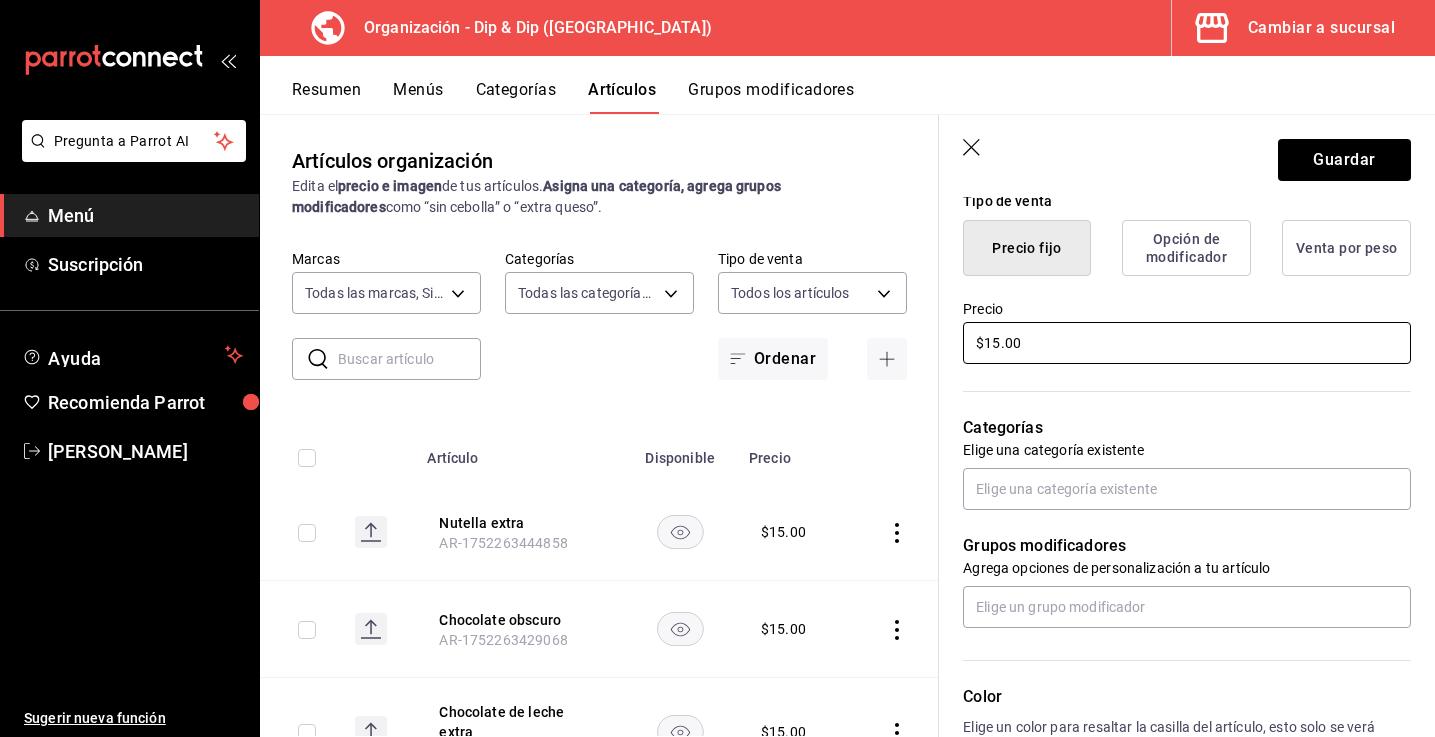 scroll, scrollTop: 507, scrollLeft: 0, axis: vertical 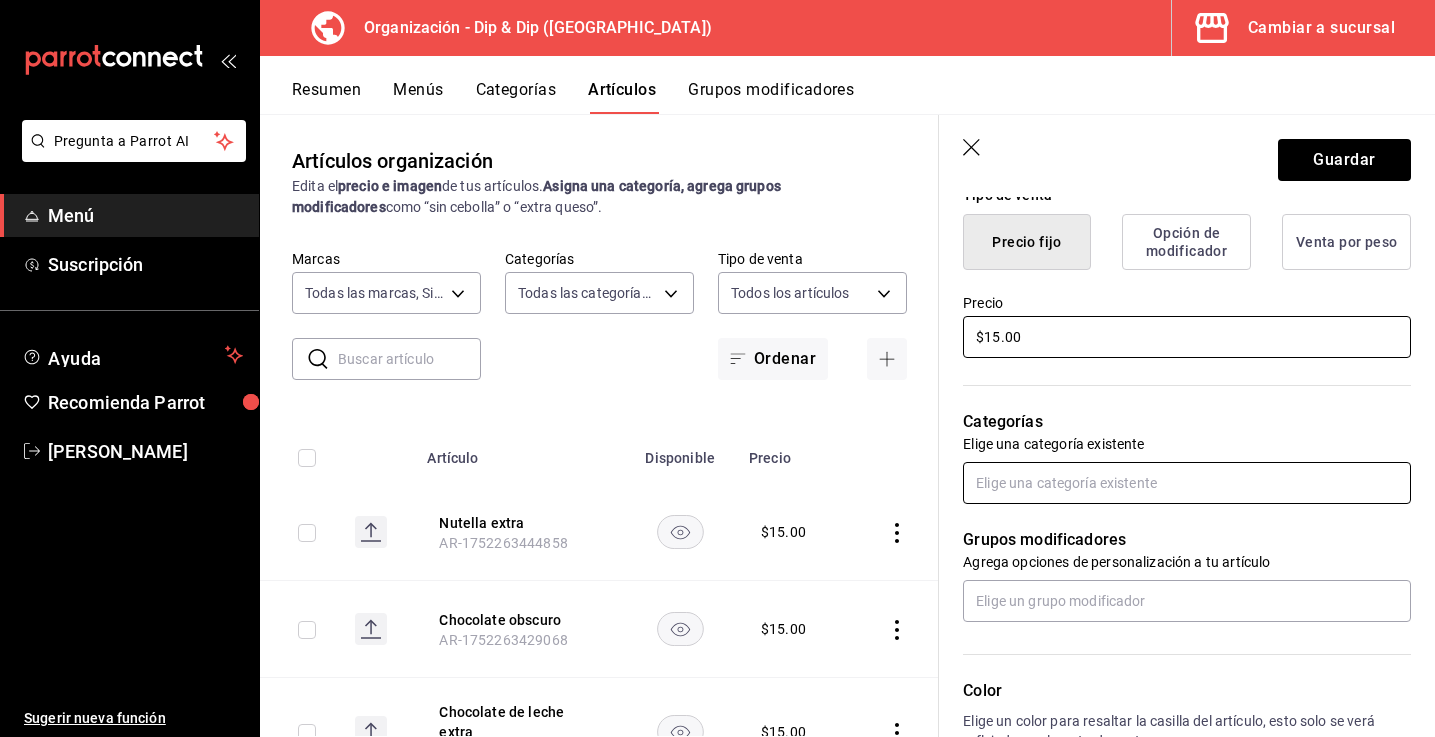 type on "$15.00" 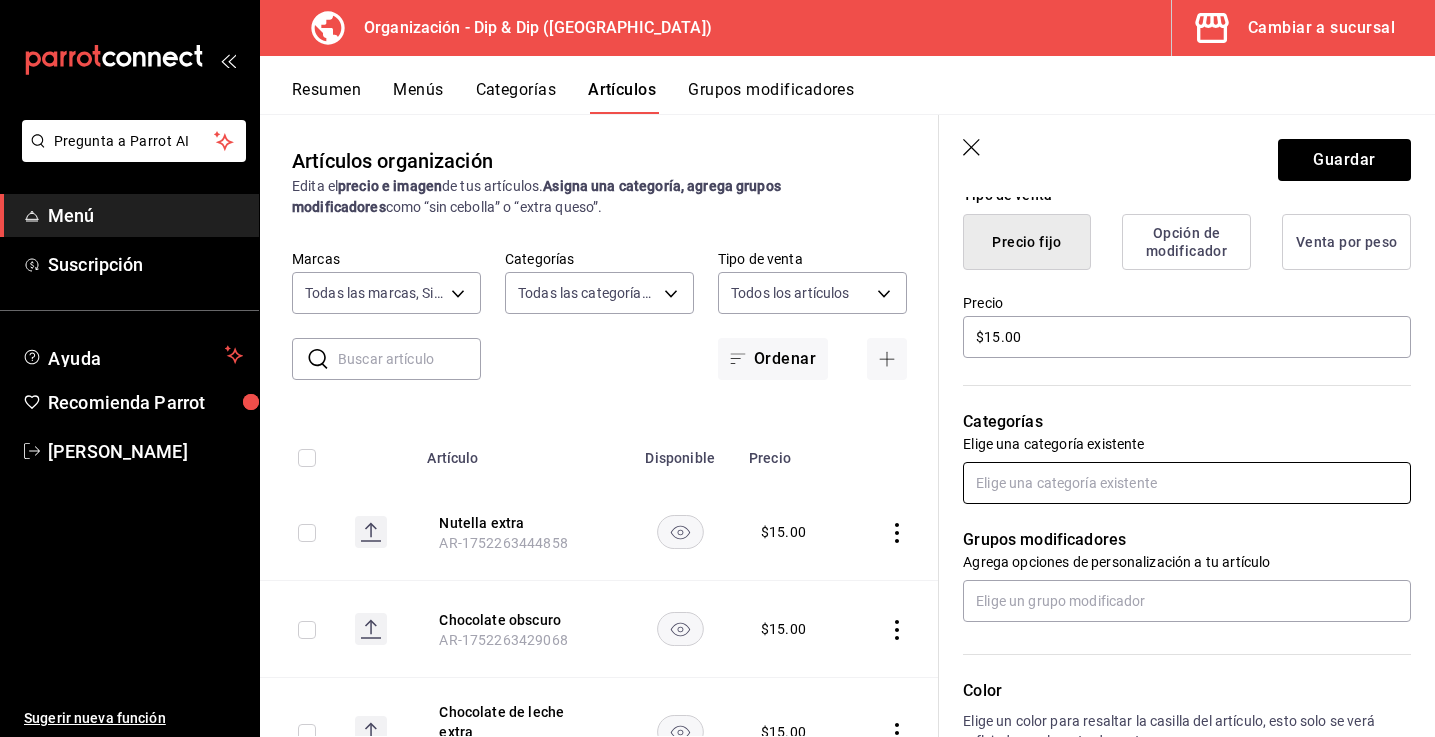 click at bounding box center (1187, 483) 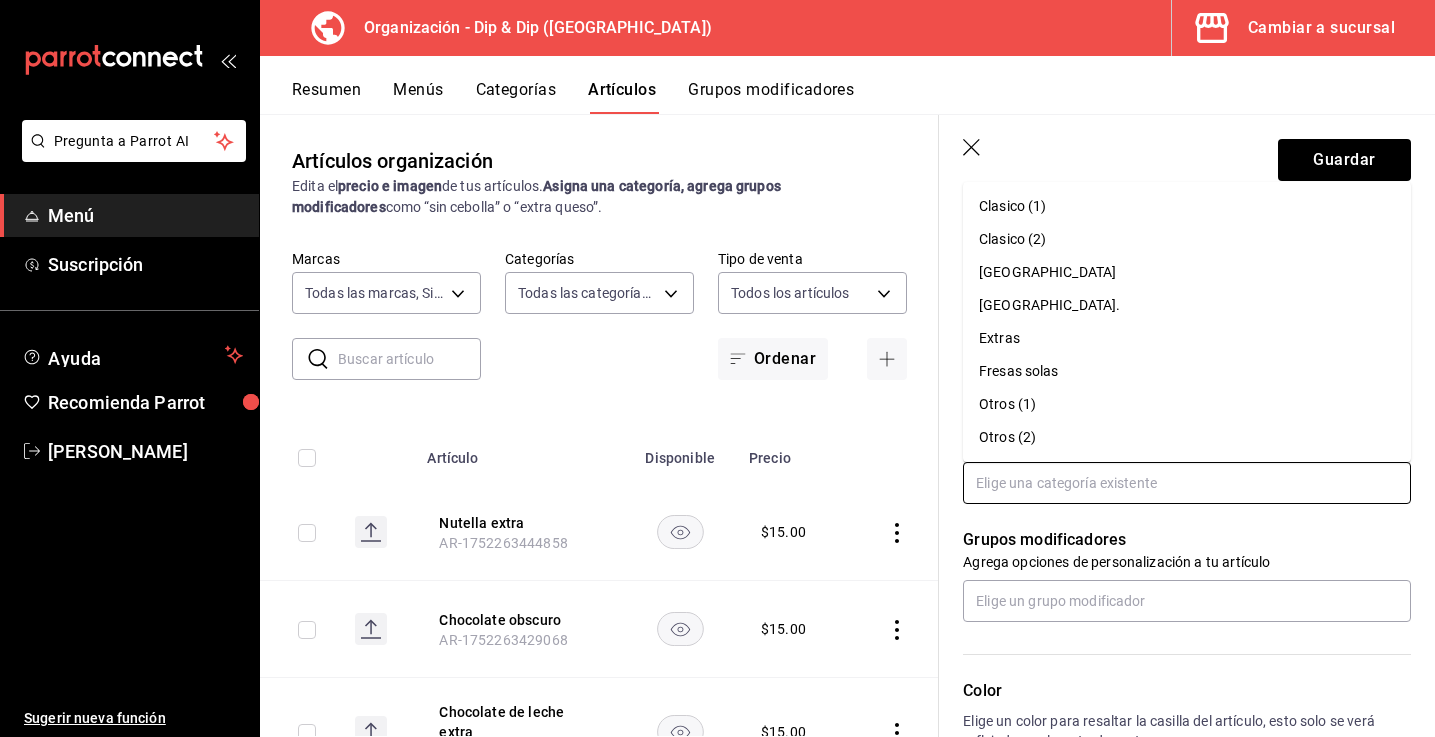 click on "Extras" at bounding box center (1187, 338) 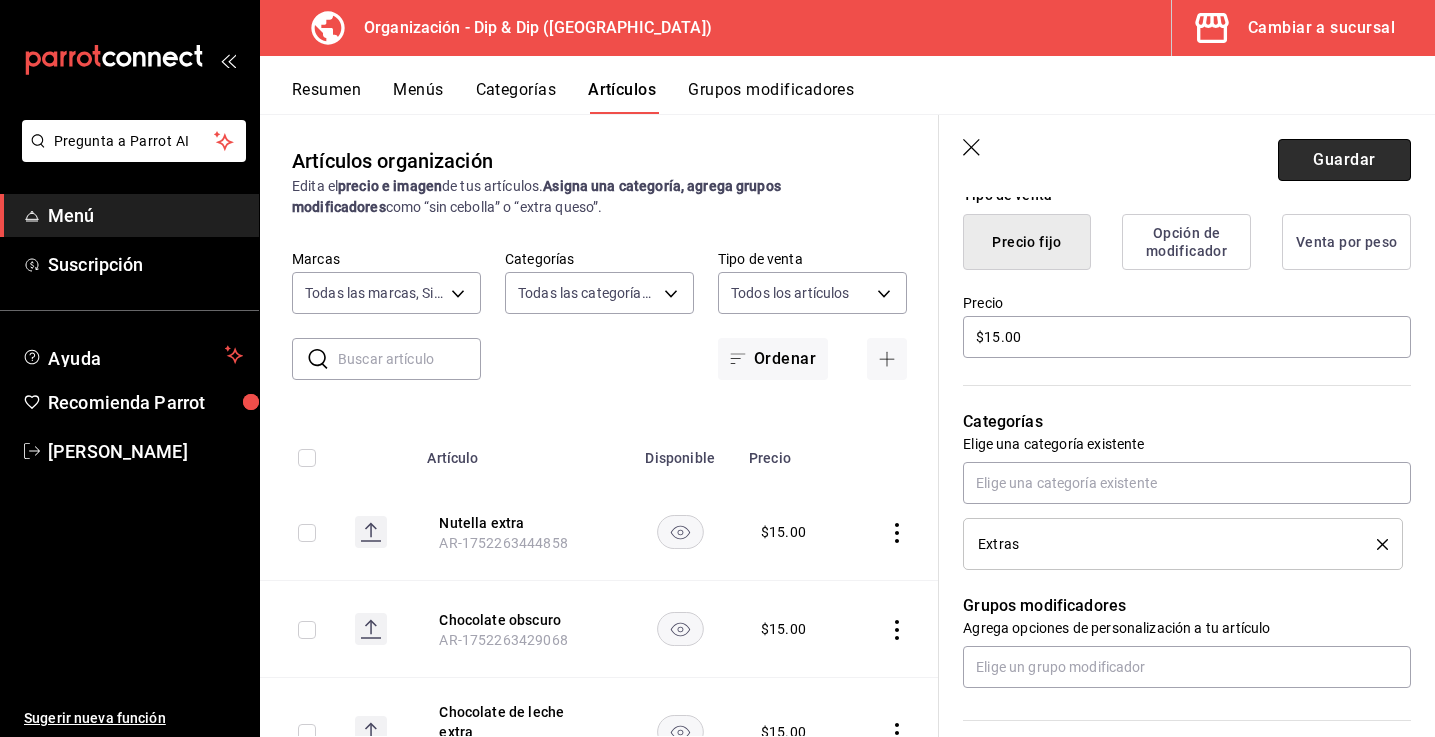 click on "Guardar" at bounding box center [1344, 160] 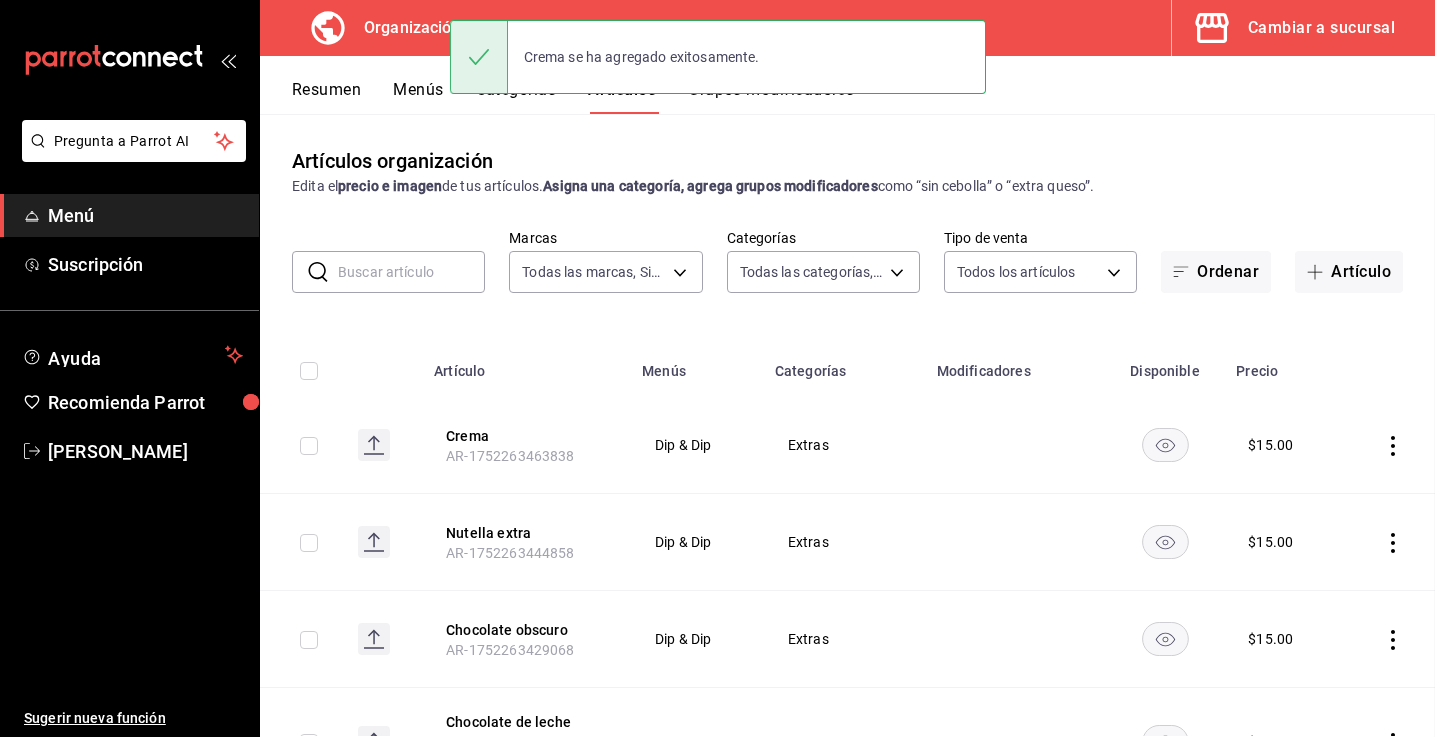 scroll, scrollTop: 0, scrollLeft: 0, axis: both 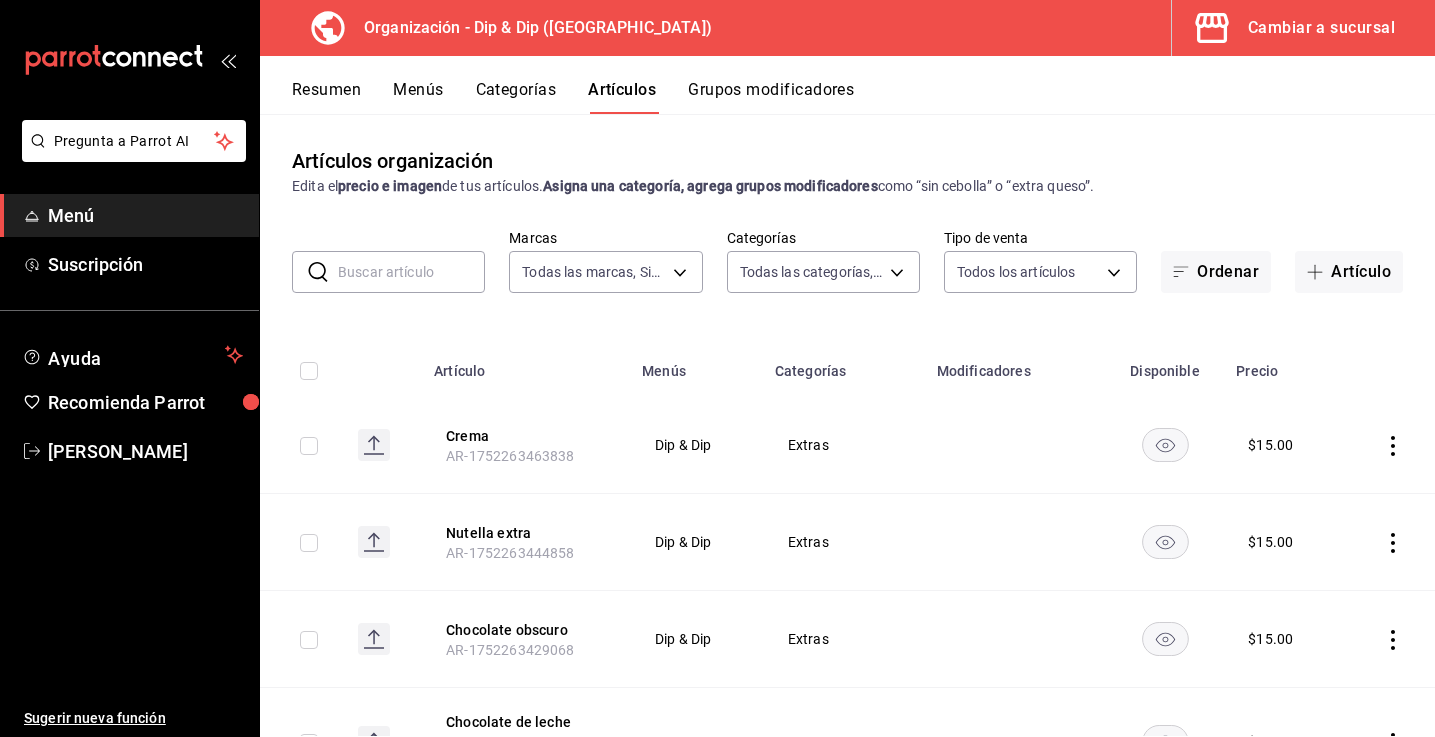 click 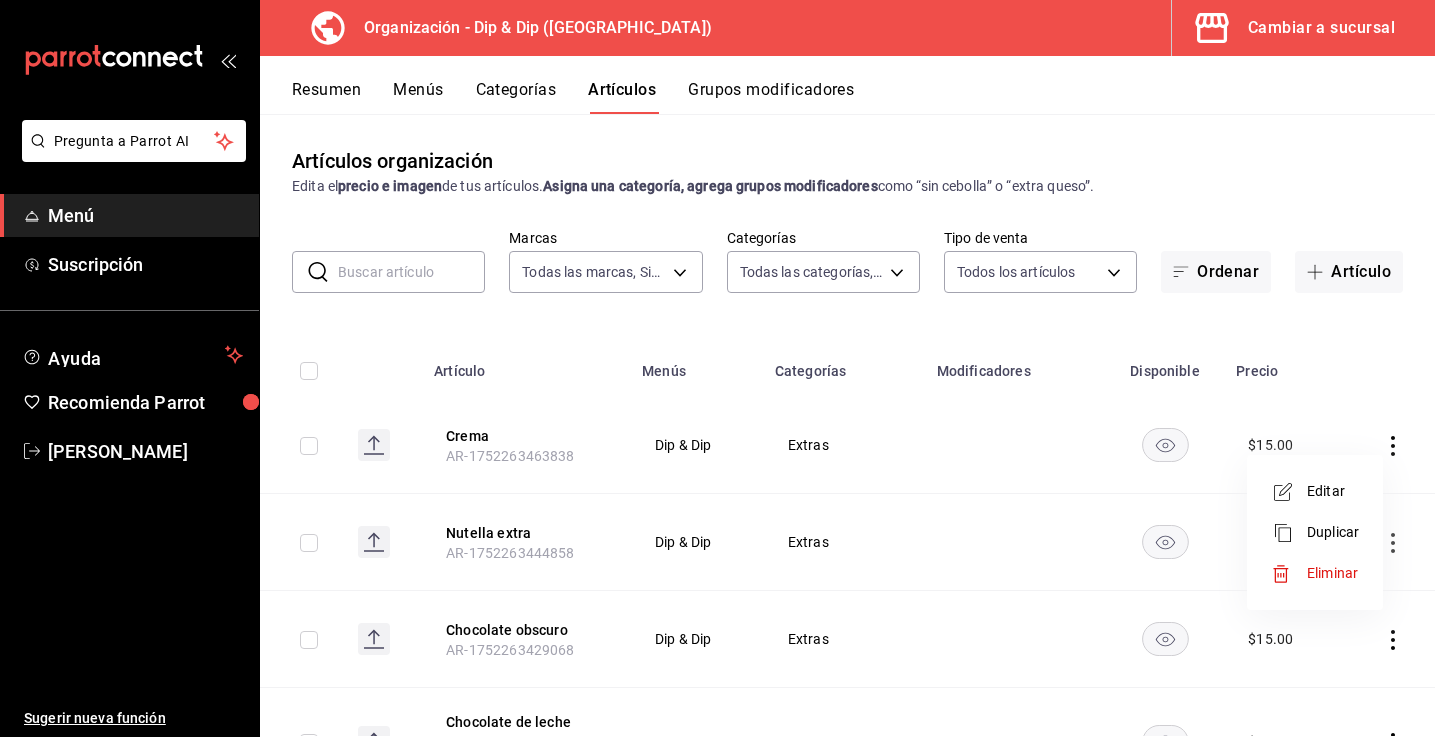 click at bounding box center [1289, 492] 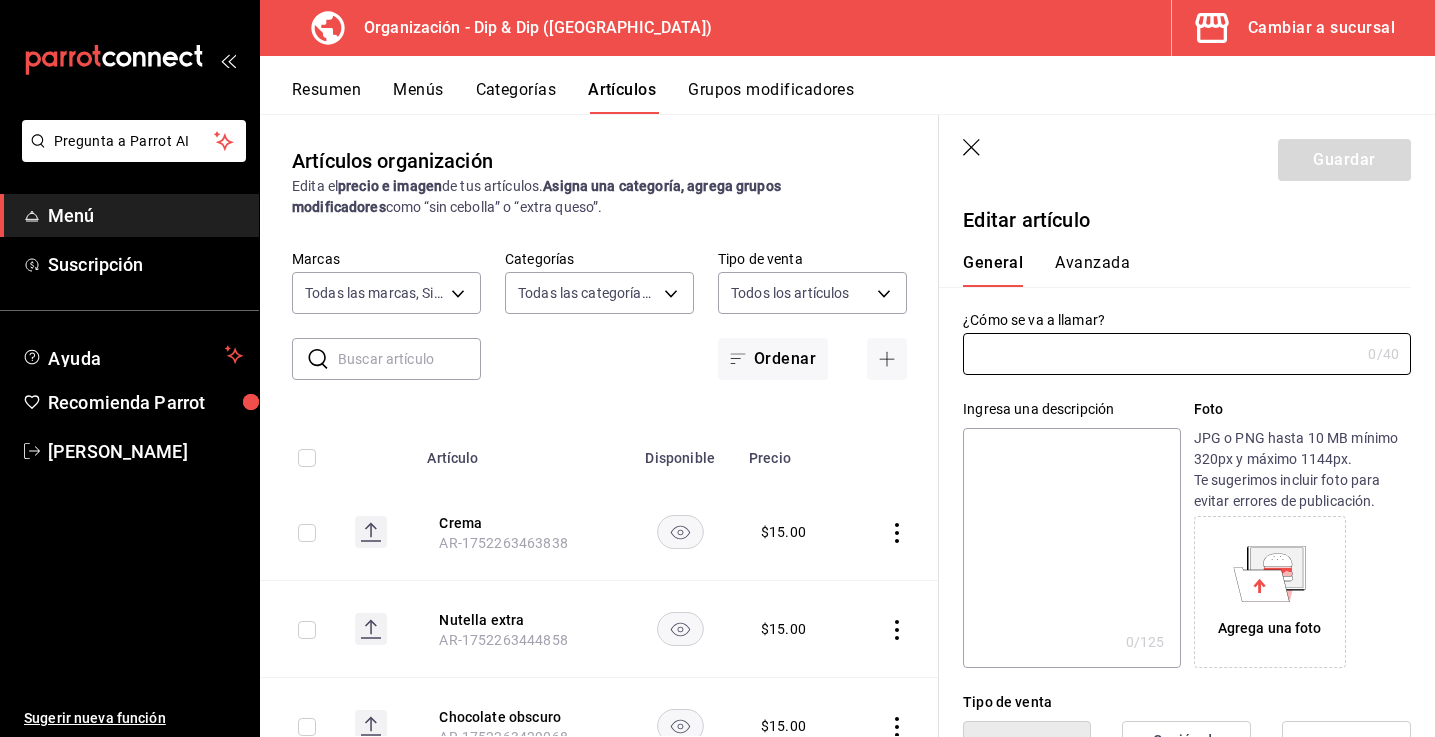 type on "Crema" 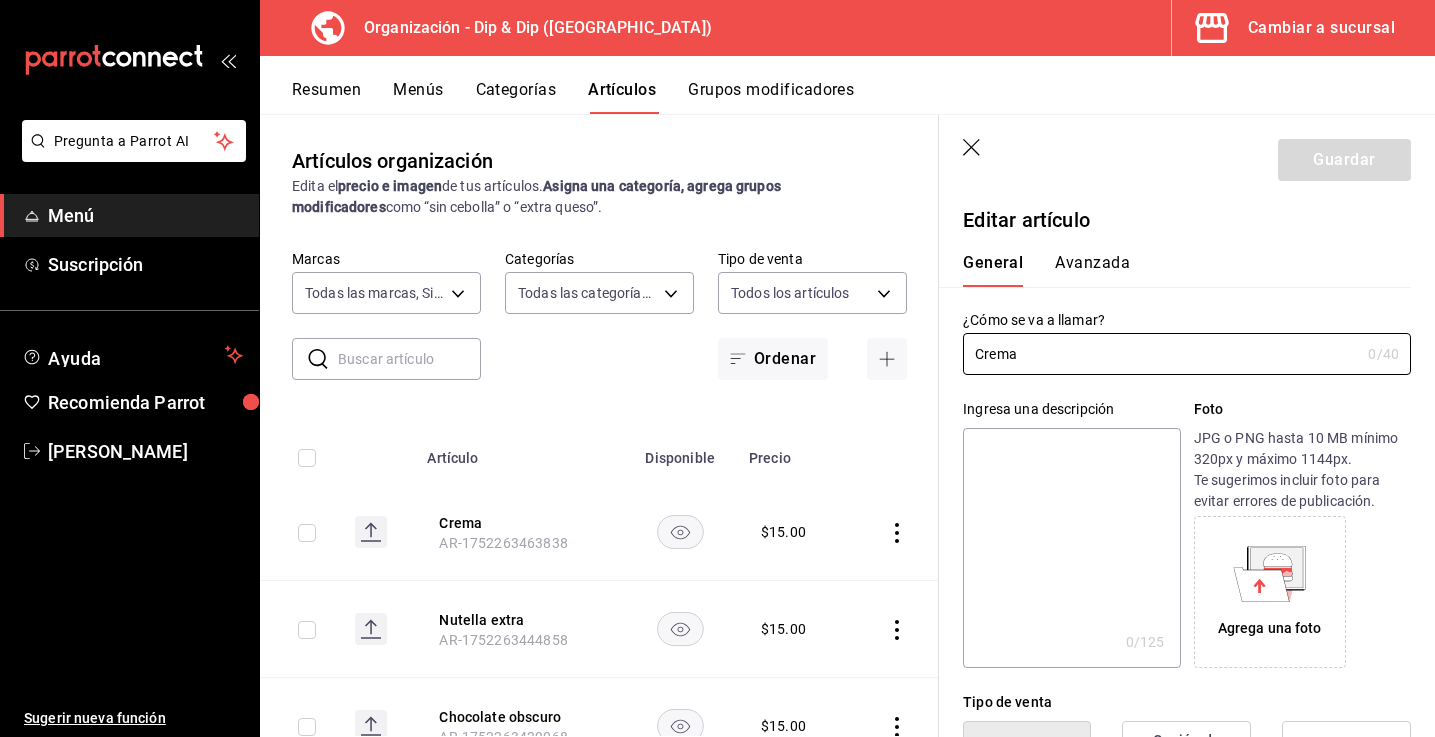 type on "$15.00" 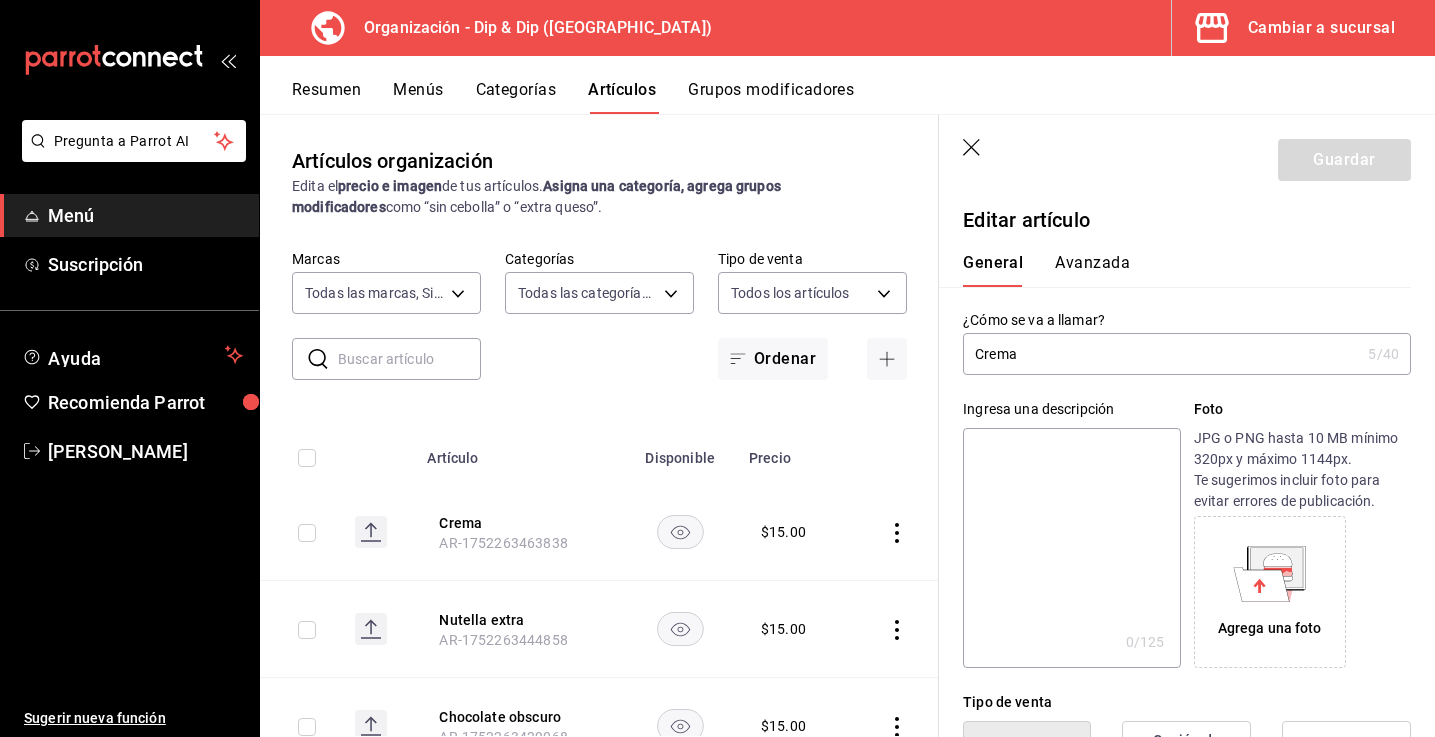 click on "Crema" at bounding box center [1161, 354] 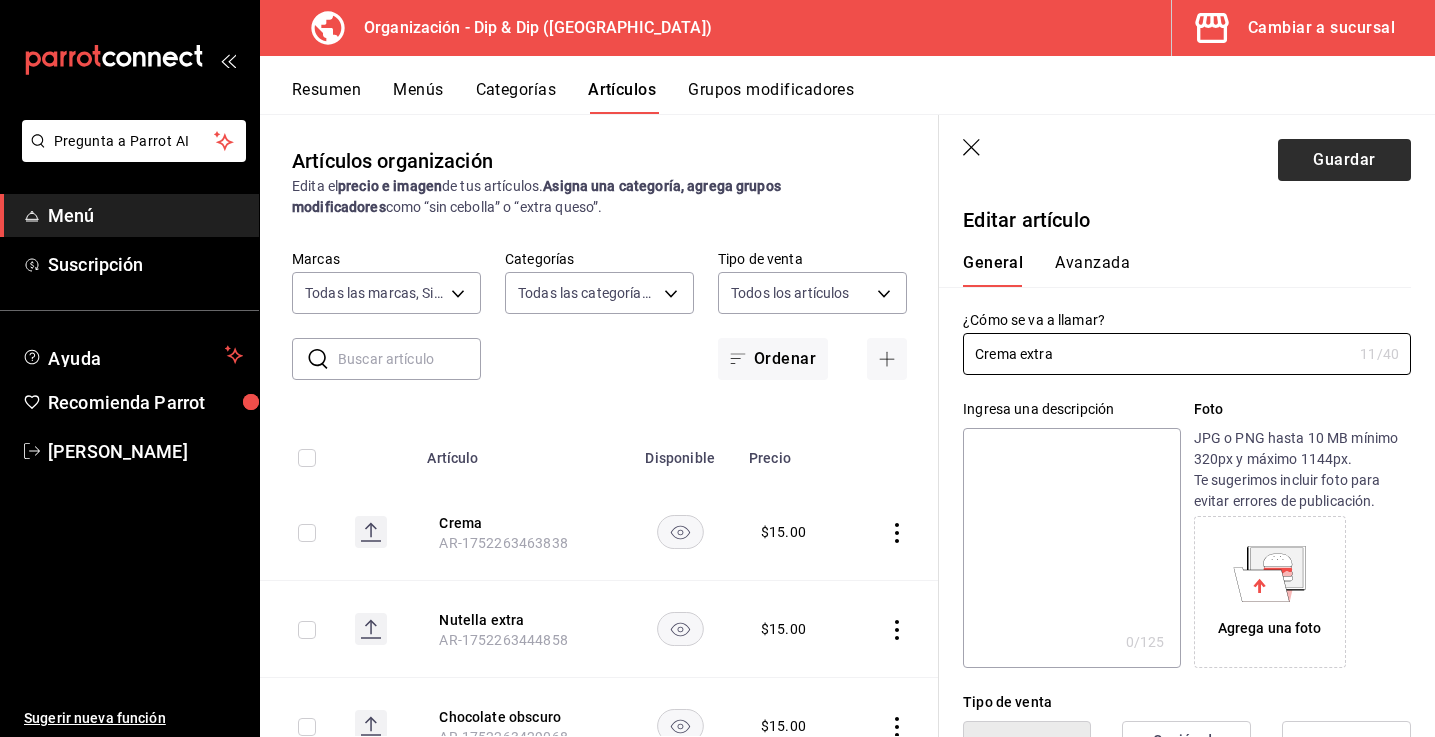 type on "Crema extra" 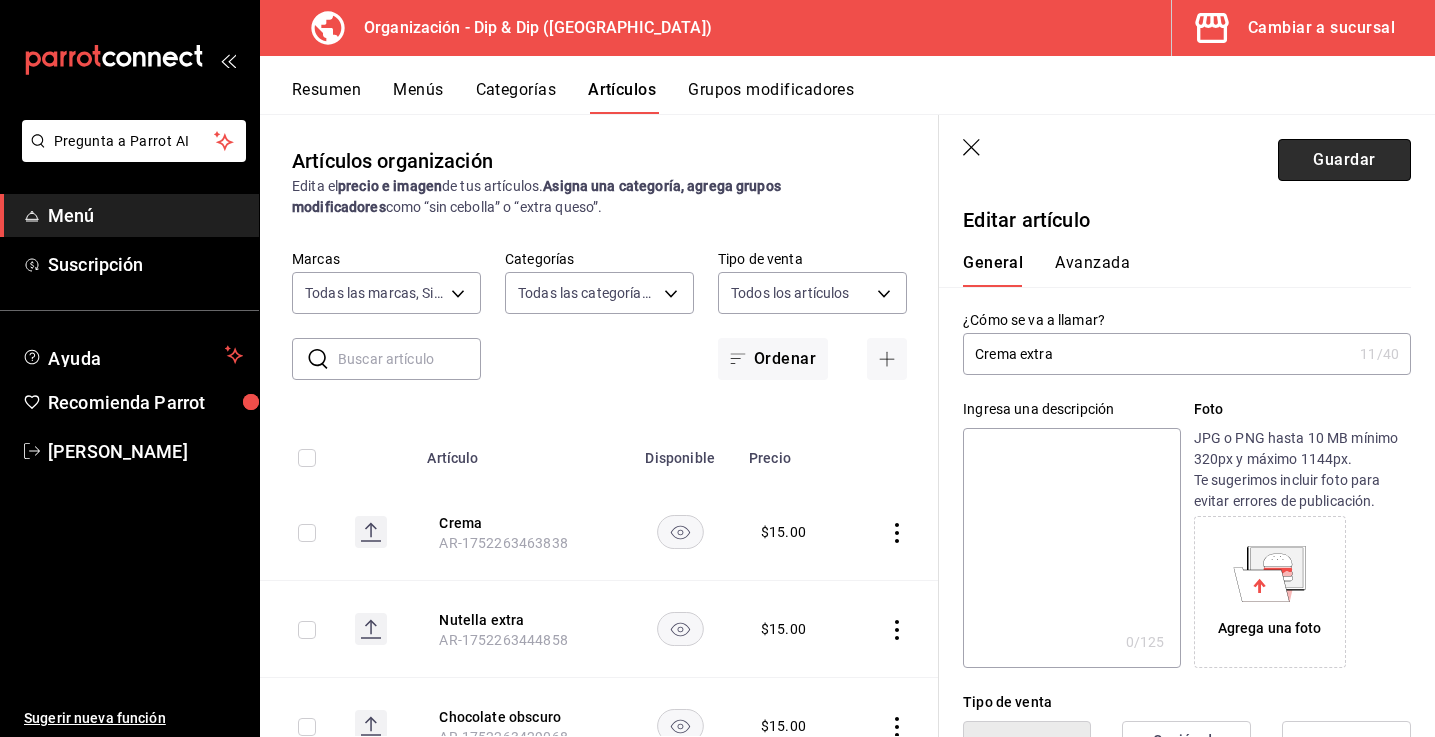 click on "Guardar" at bounding box center [1344, 160] 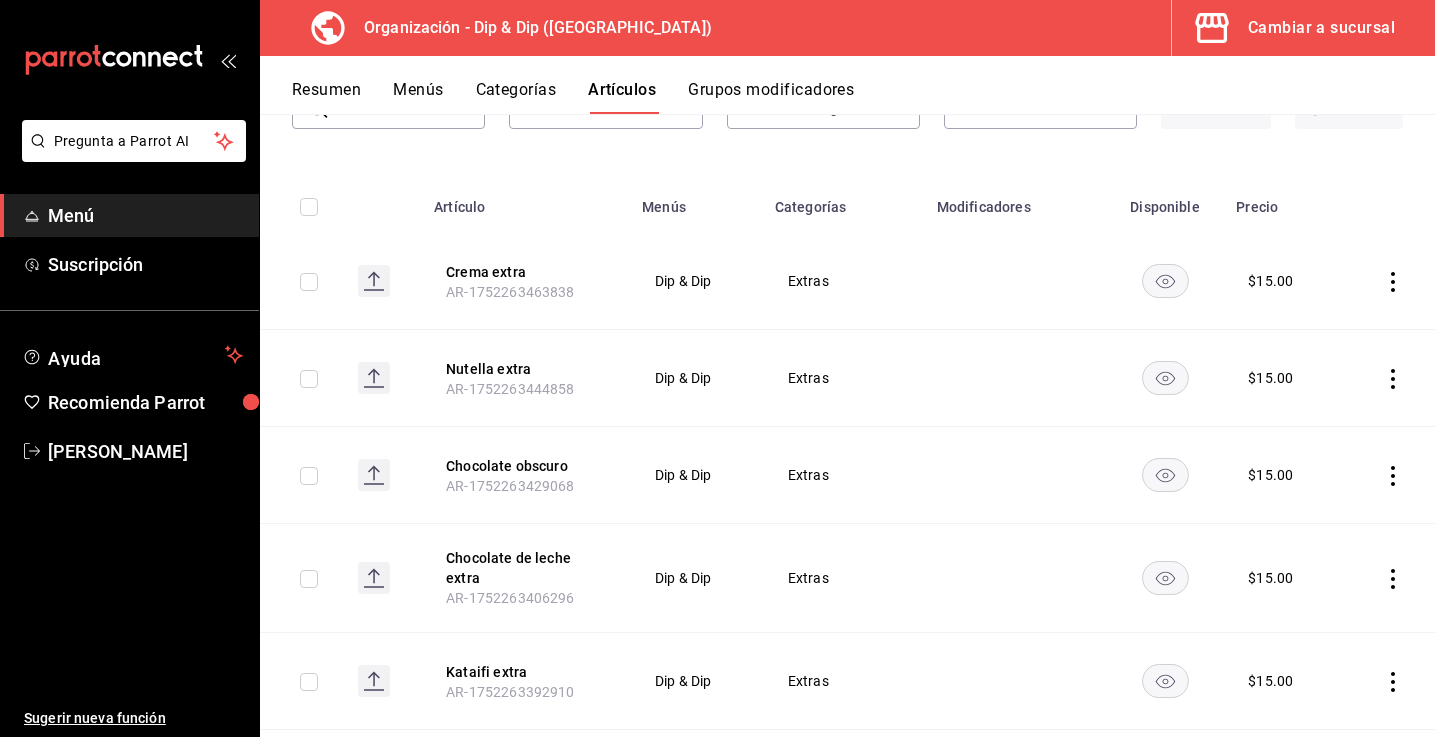 scroll, scrollTop: 180, scrollLeft: 0, axis: vertical 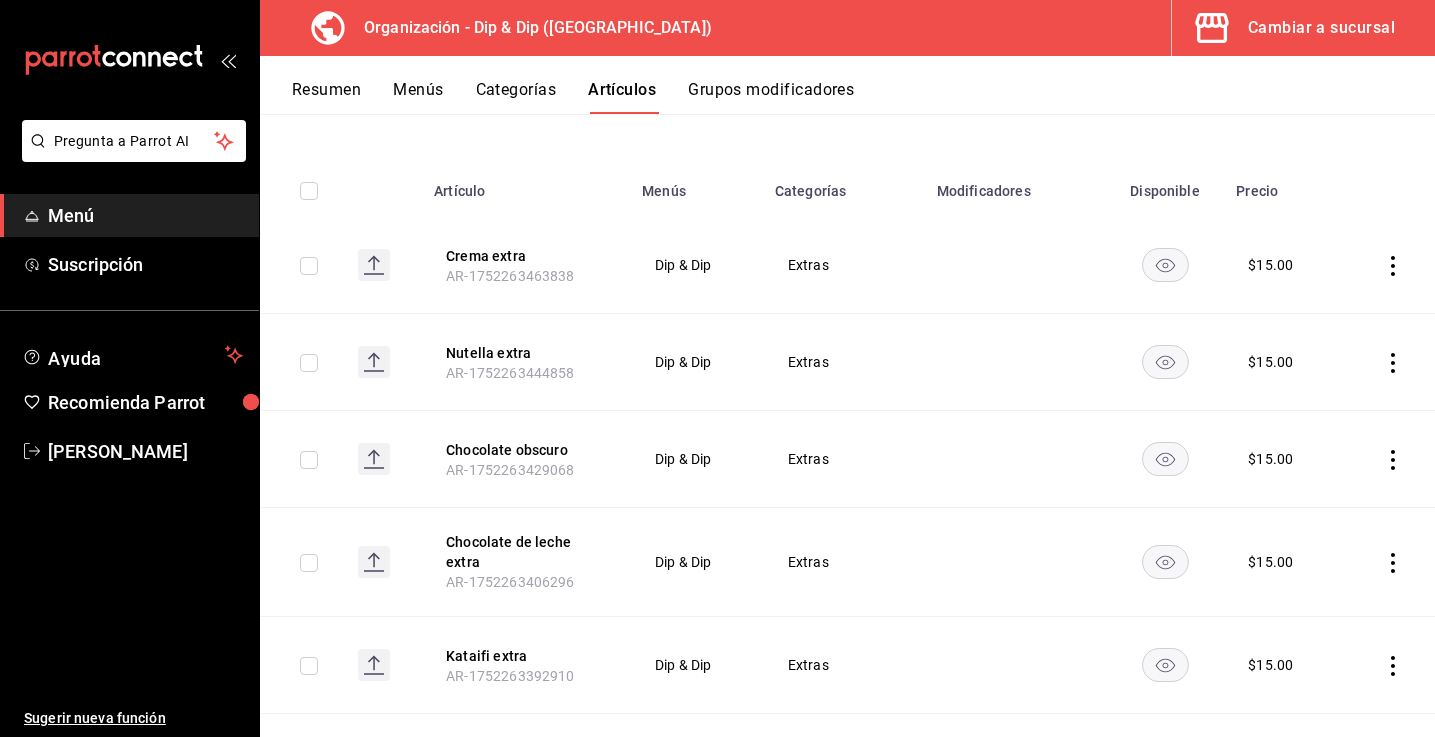 click 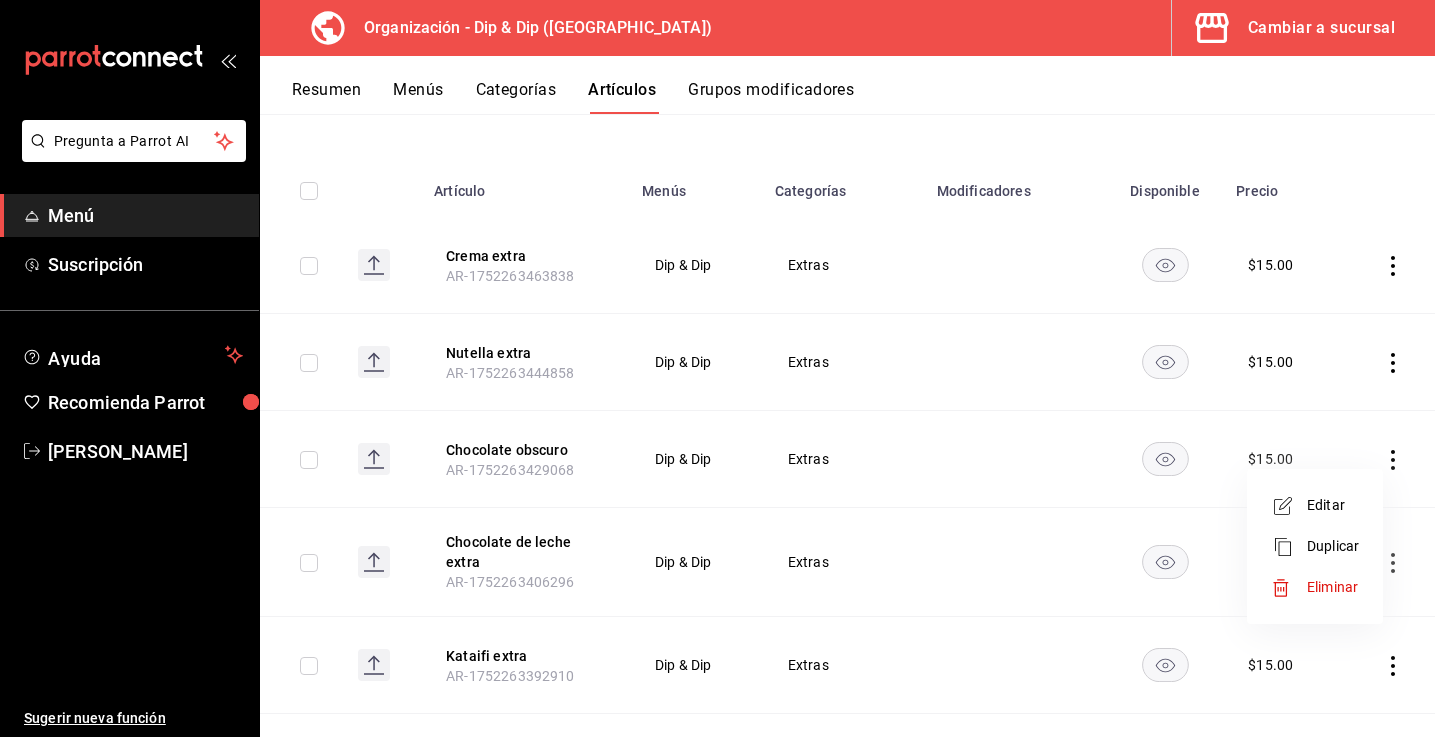 click on "Editar" at bounding box center [1333, 505] 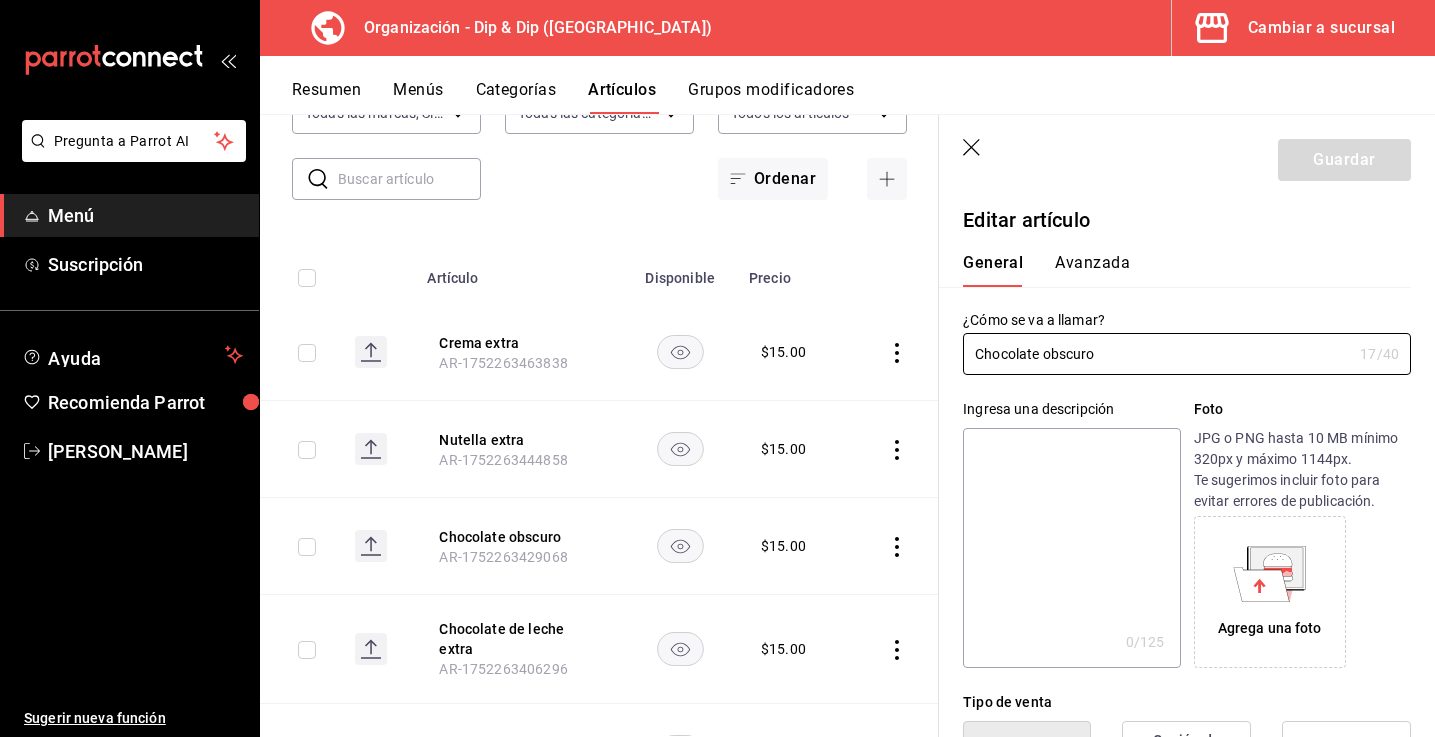 type on "$15.00" 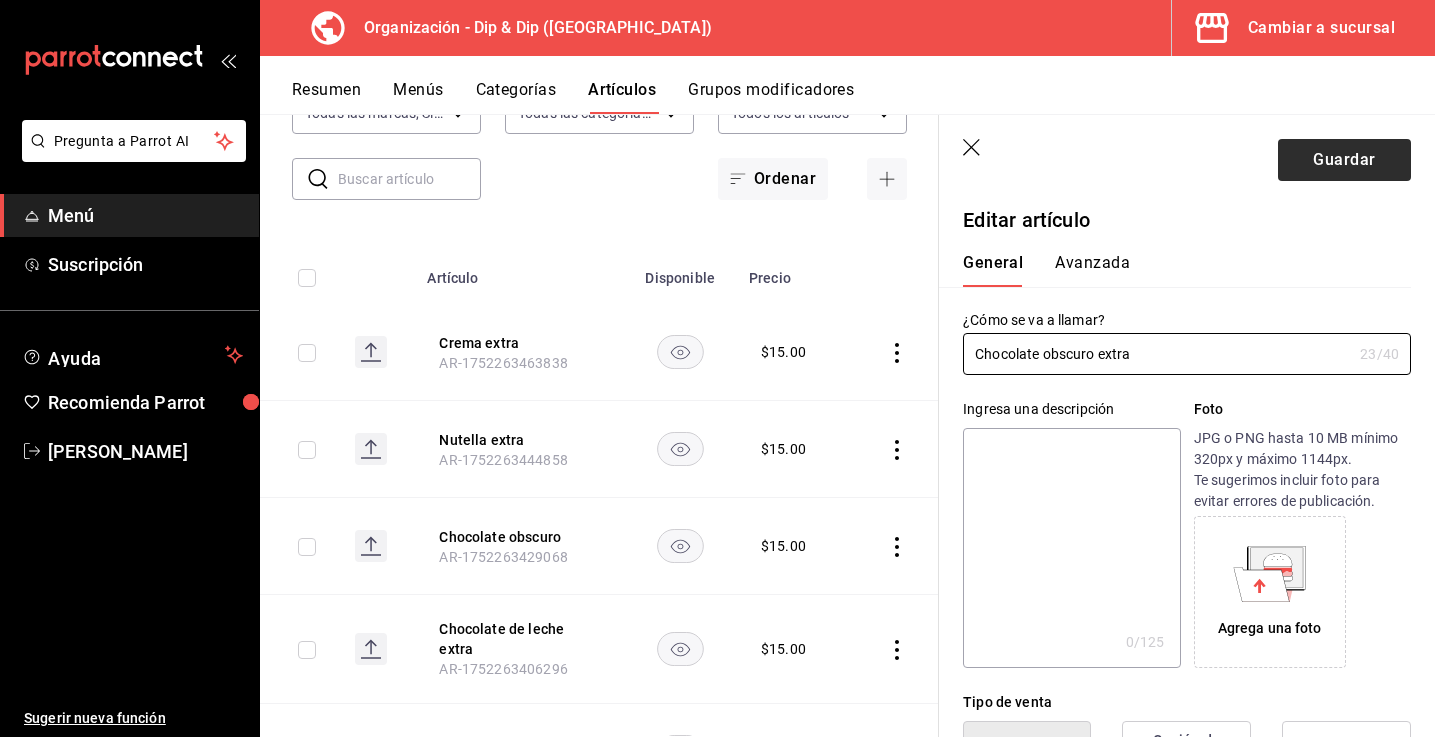 type on "Chocolate obscuro extra" 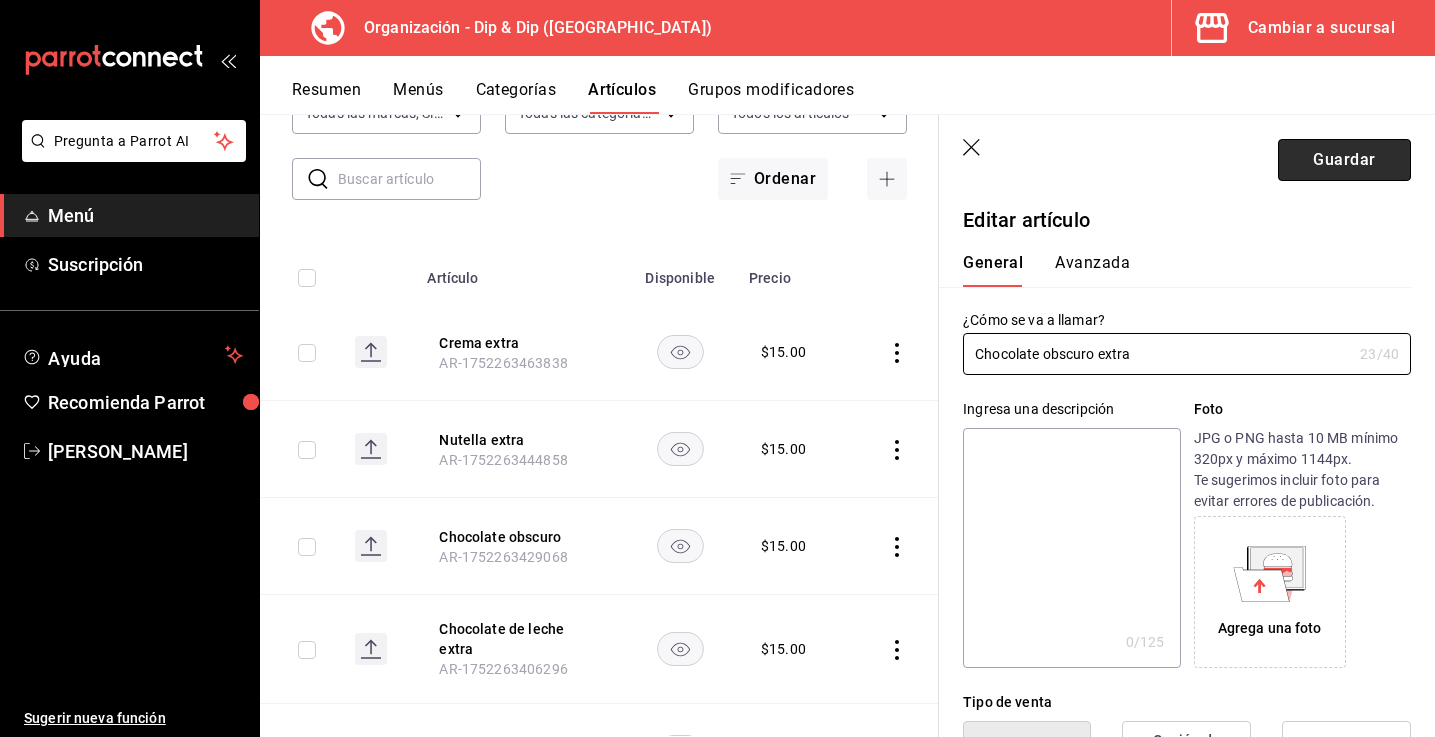 click on "Guardar" at bounding box center [1344, 160] 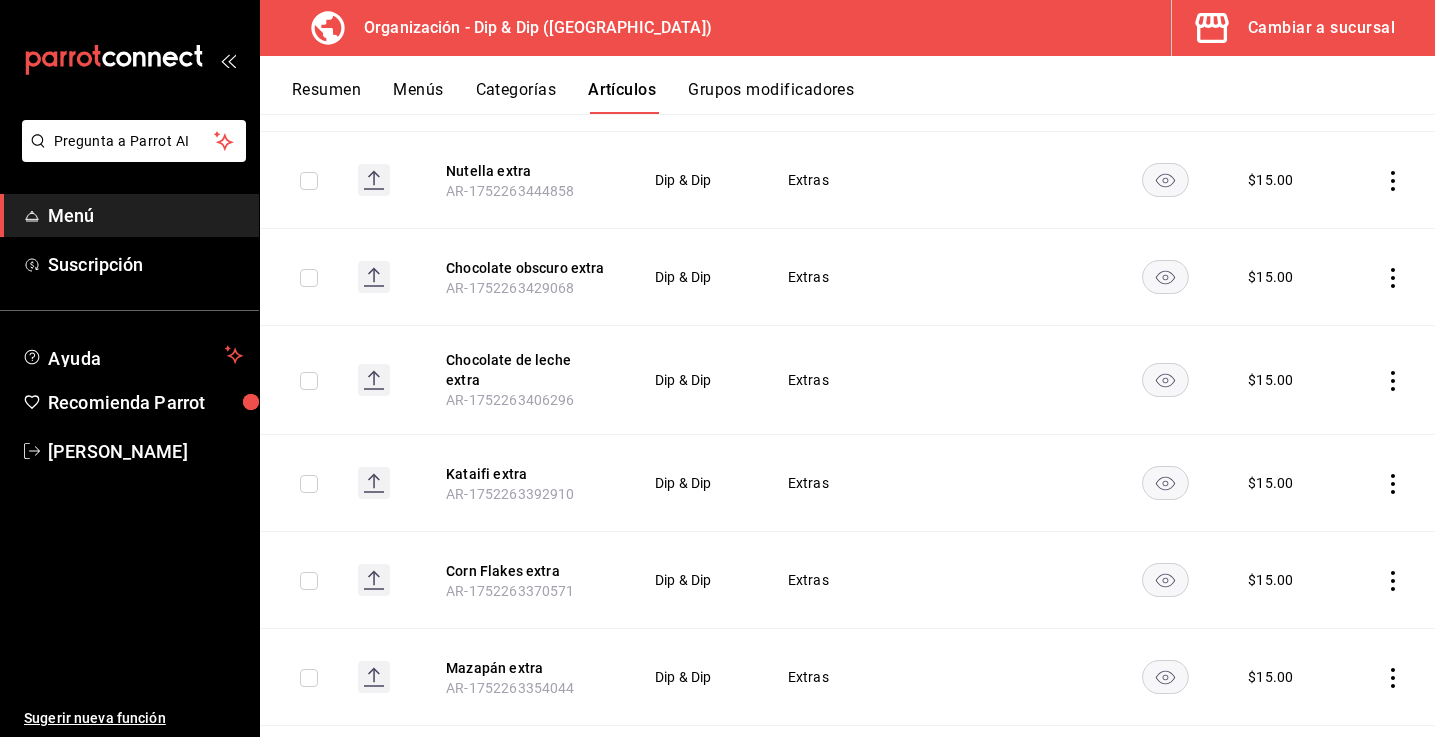 scroll, scrollTop: 0, scrollLeft: 0, axis: both 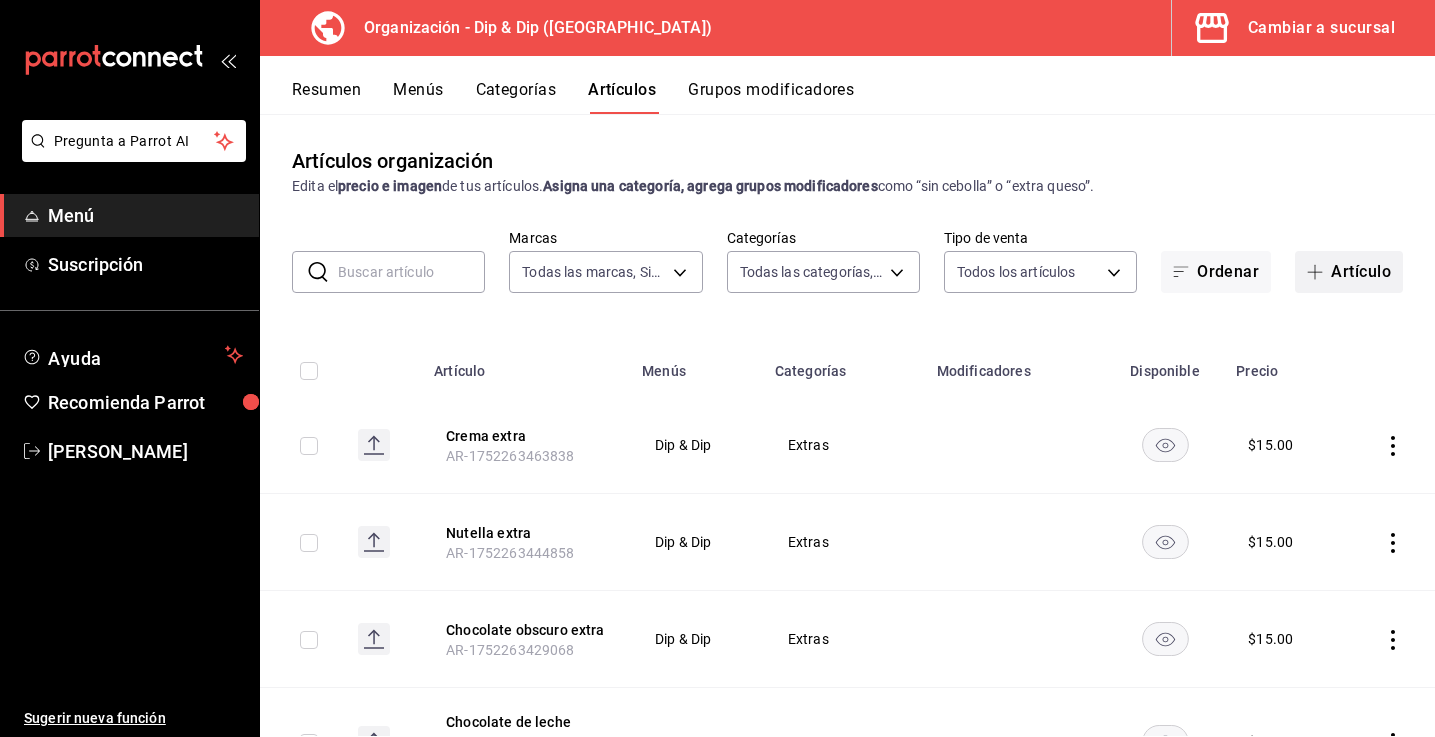 click on "Artículo" at bounding box center (1349, 272) 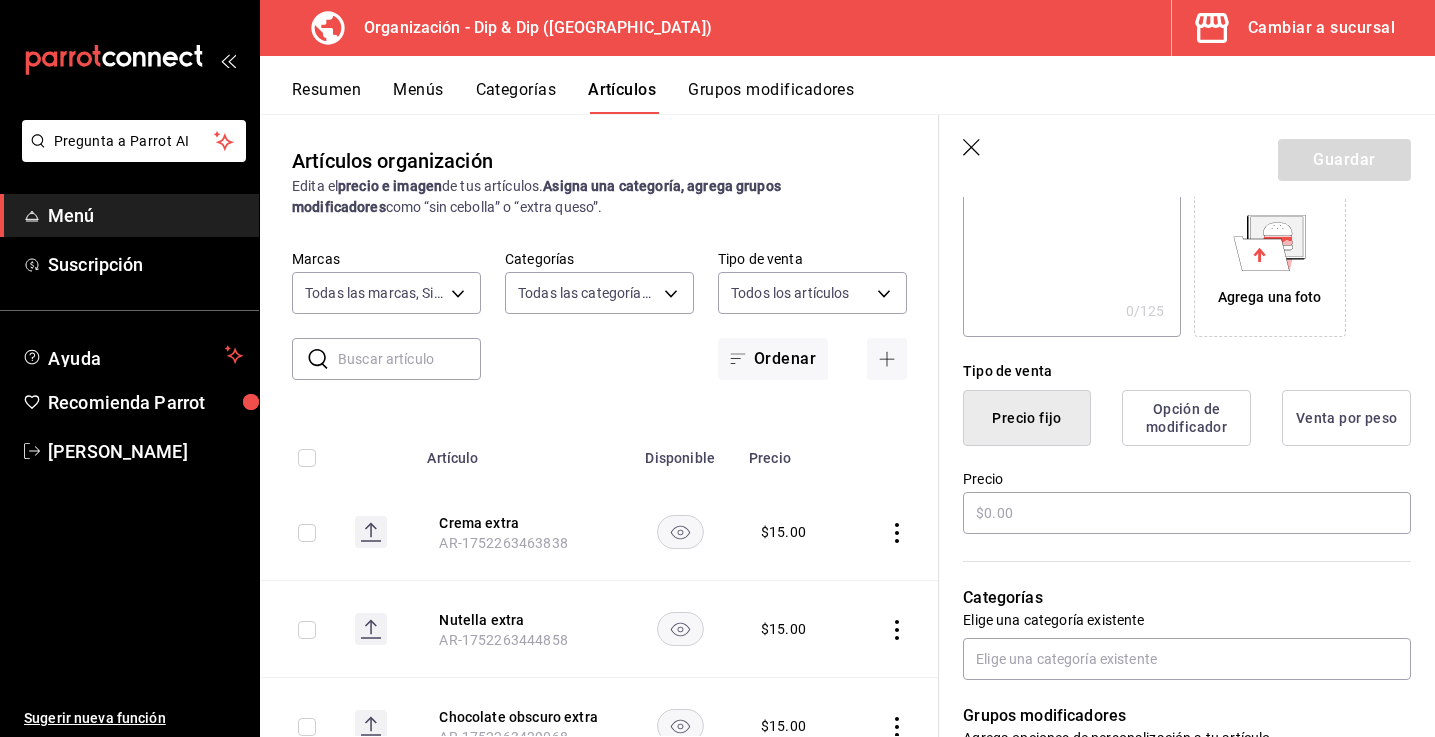 scroll, scrollTop: 333, scrollLeft: 0, axis: vertical 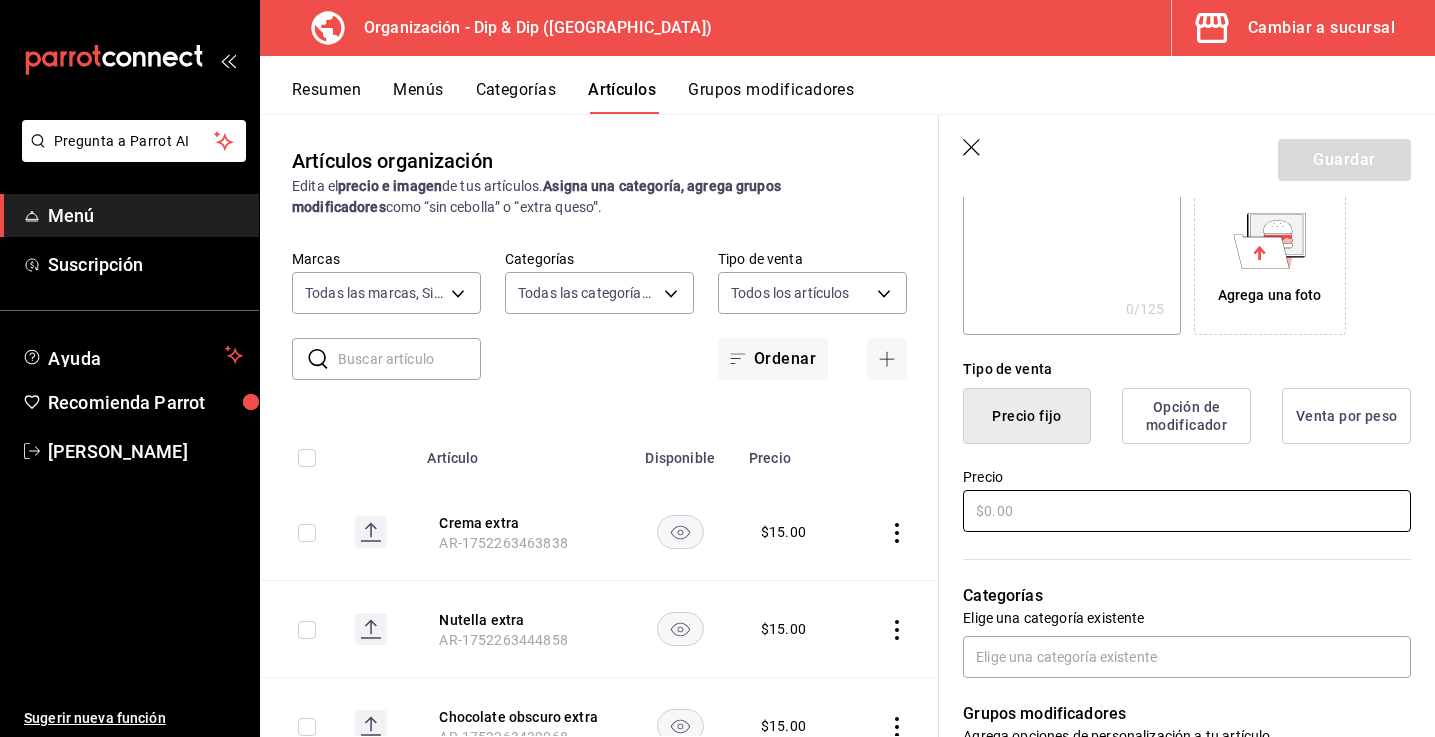 type on "Crema de pistache extra" 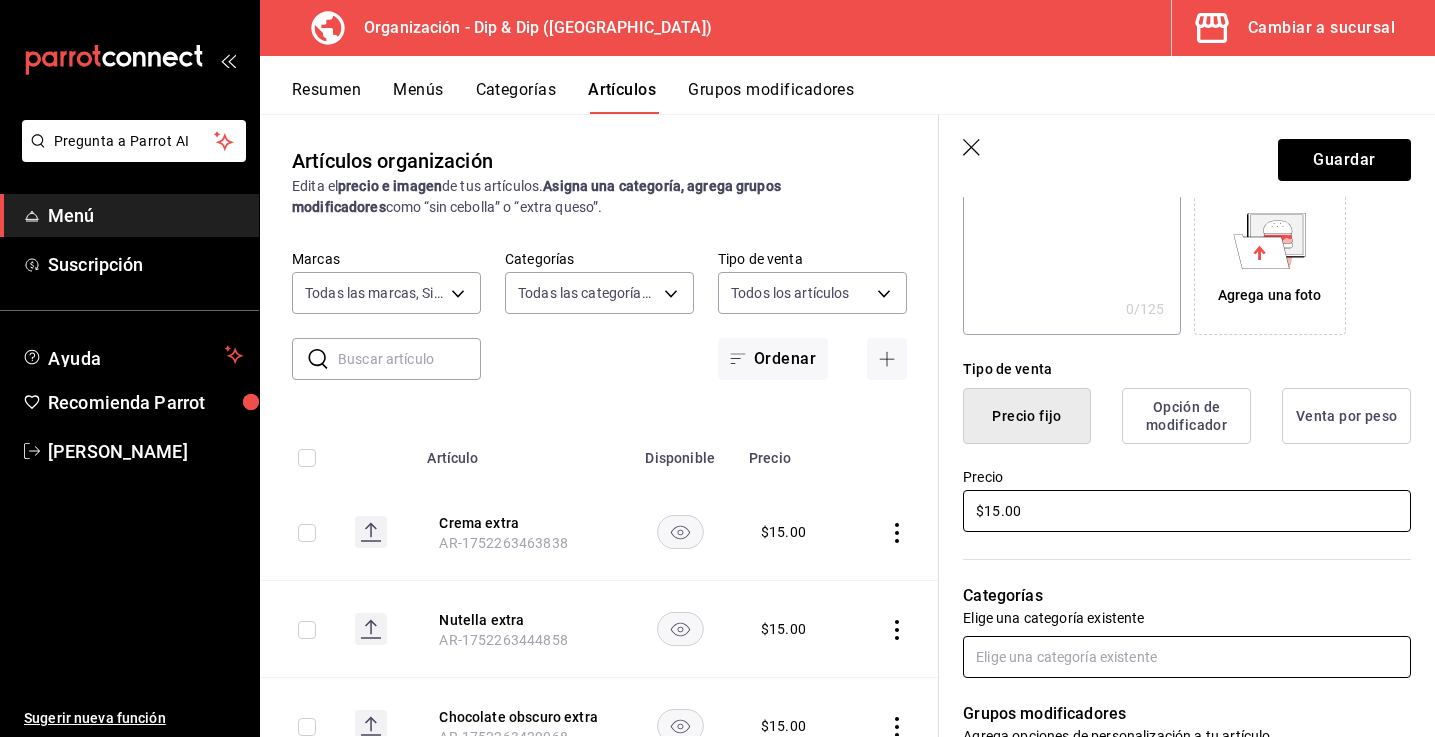 type on "$15.00" 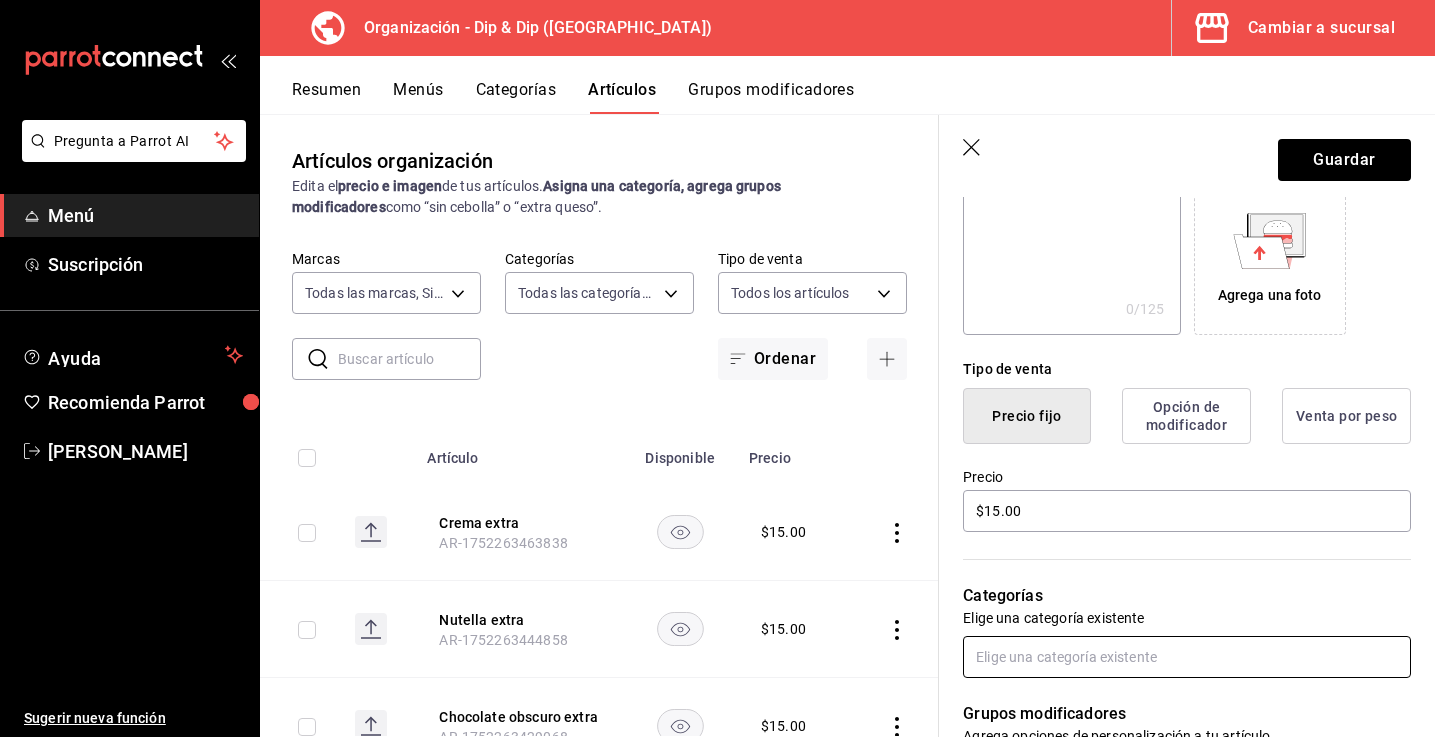 click at bounding box center (1187, 657) 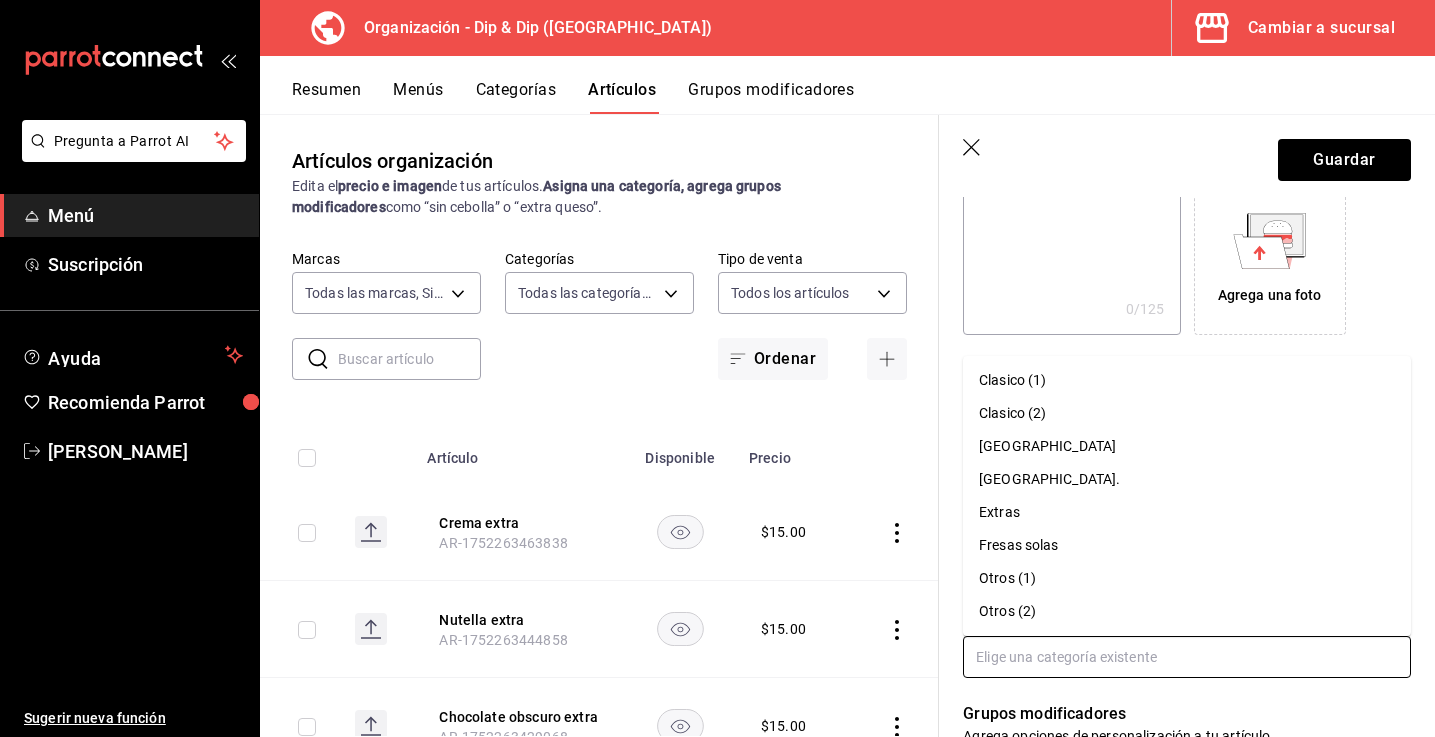 click on "Extras" at bounding box center (1187, 512) 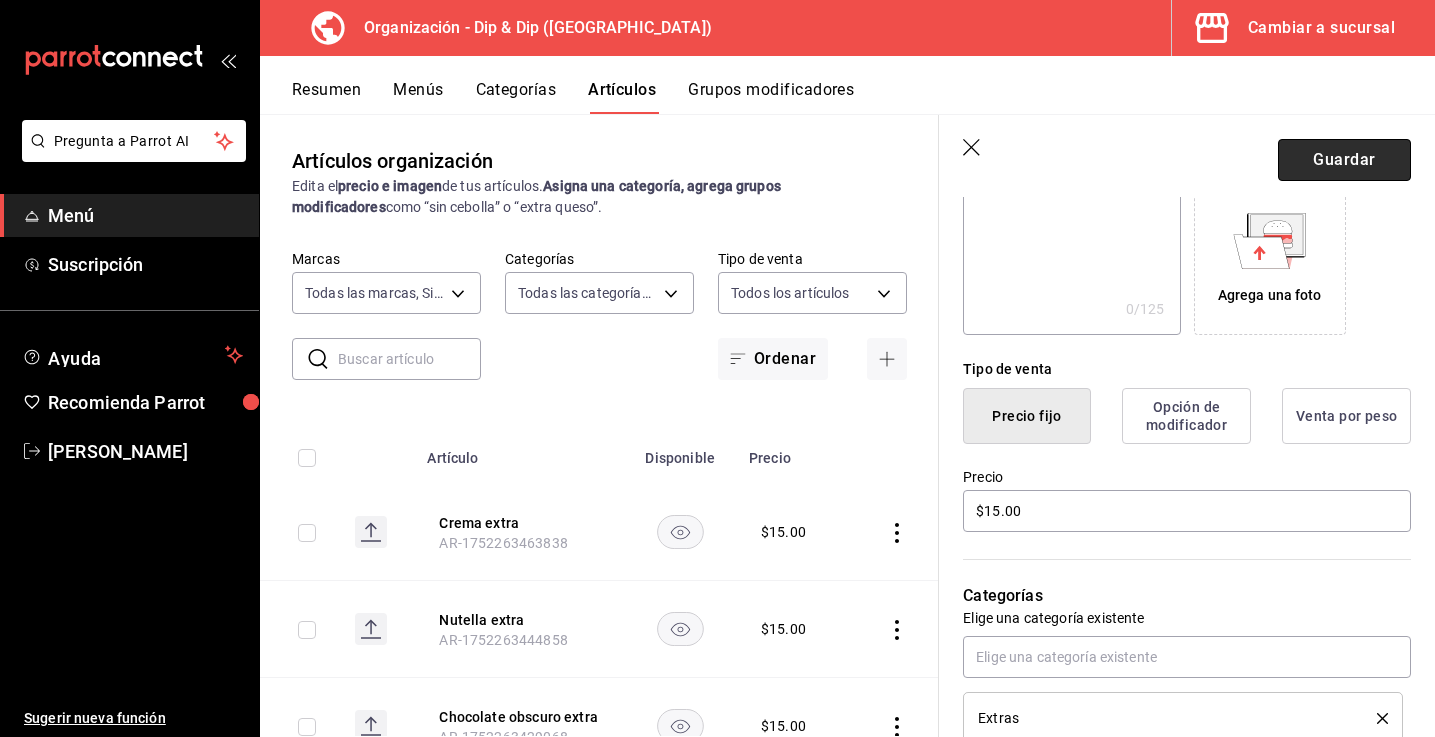 click on "Guardar" at bounding box center [1344, 160] 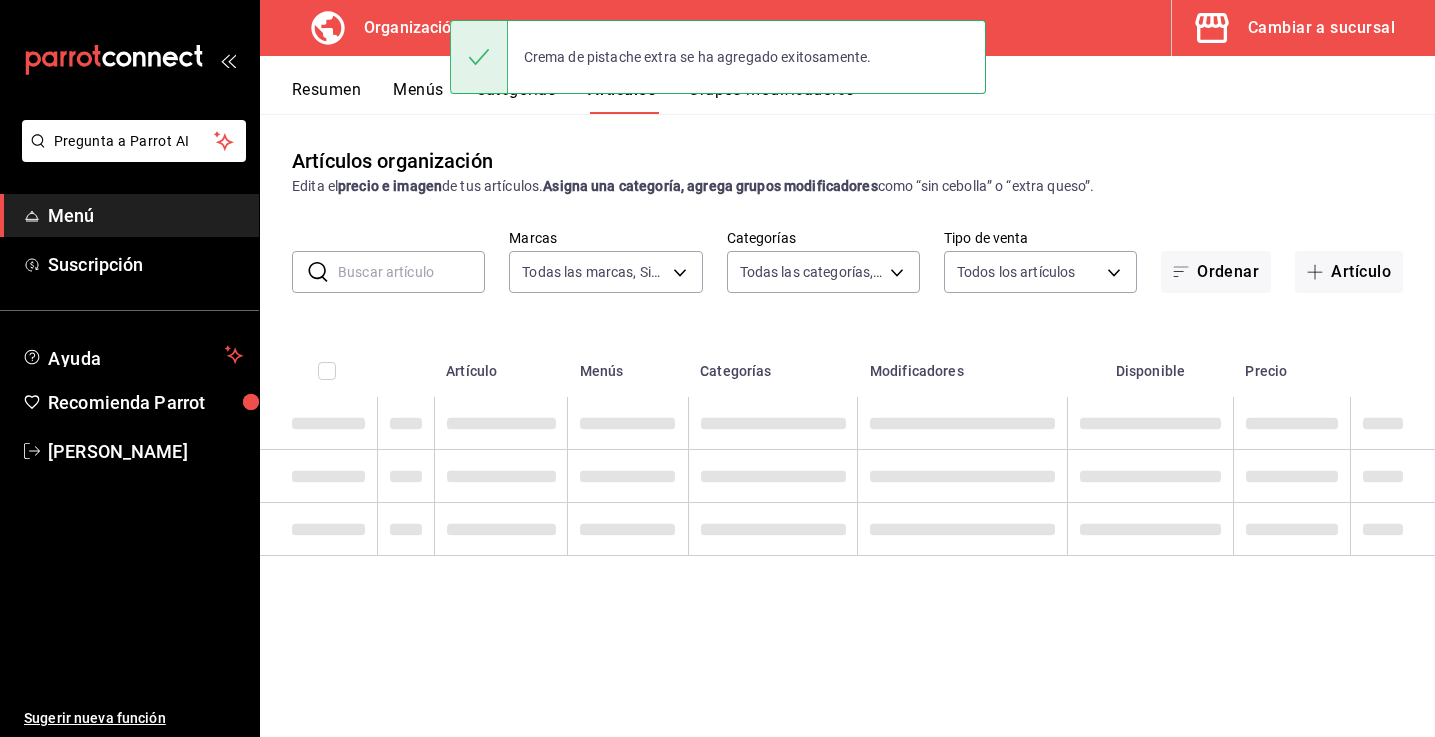 scroll, scrollTop: 0, scrollLeft: 0, axis: both 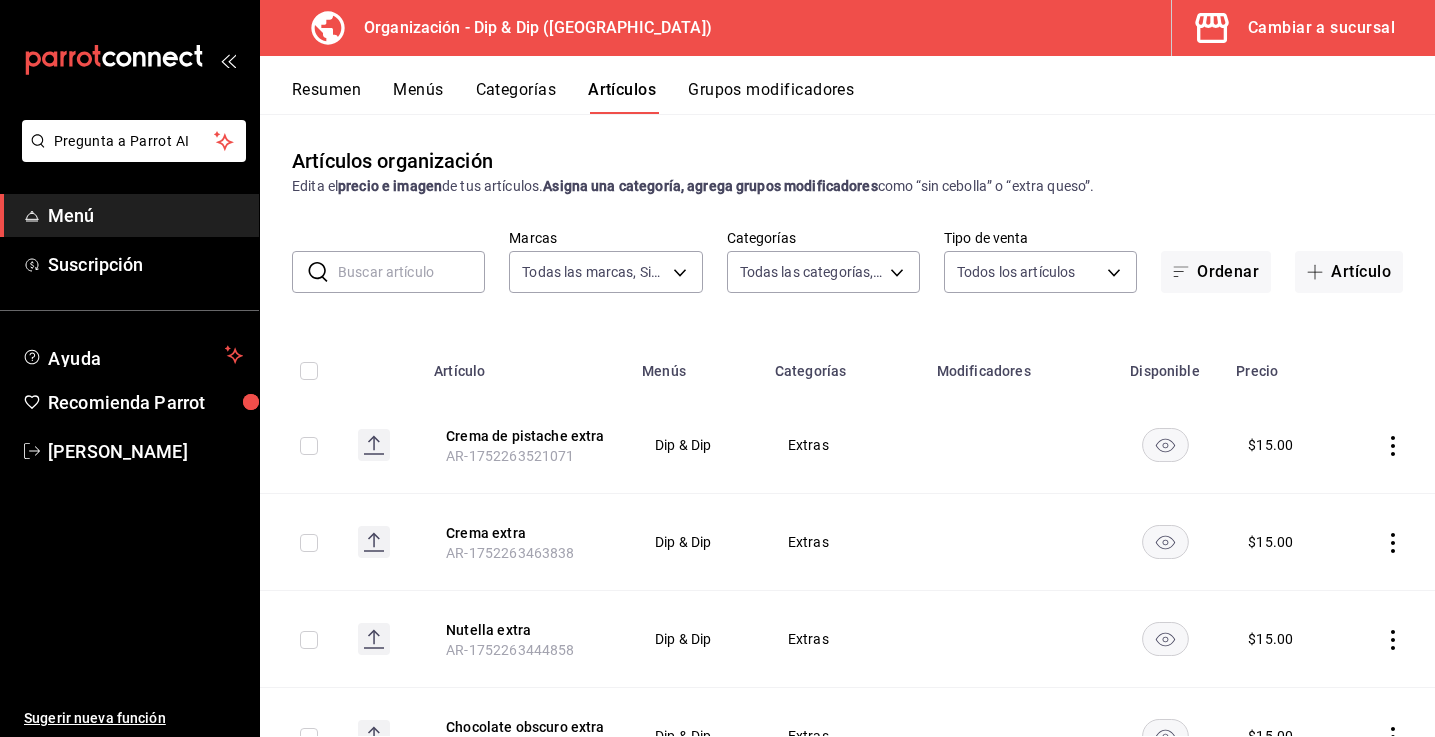 click on "Grupos modificadores" at bounding box center [771, 97] 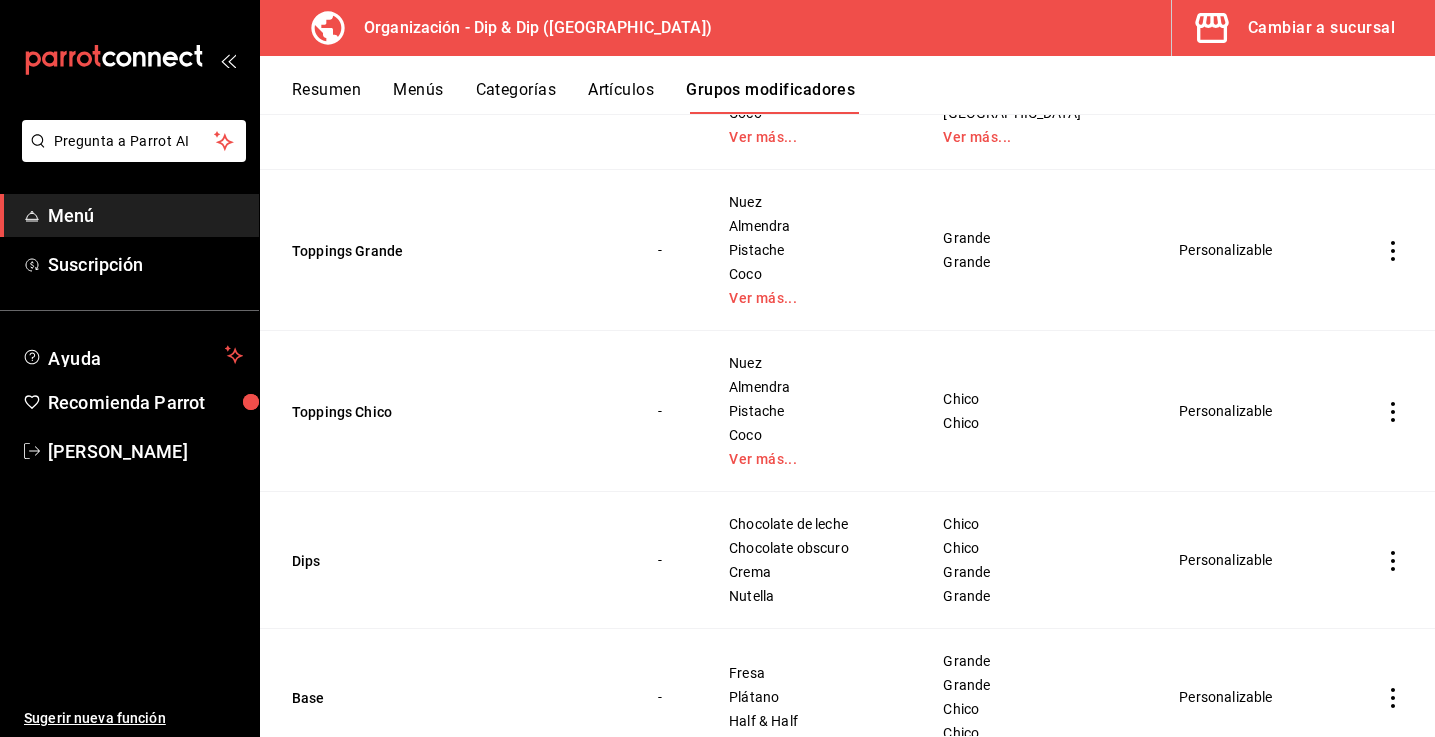 scroll, scrollTop: 329, scrollLeft: 0, axis: vertical 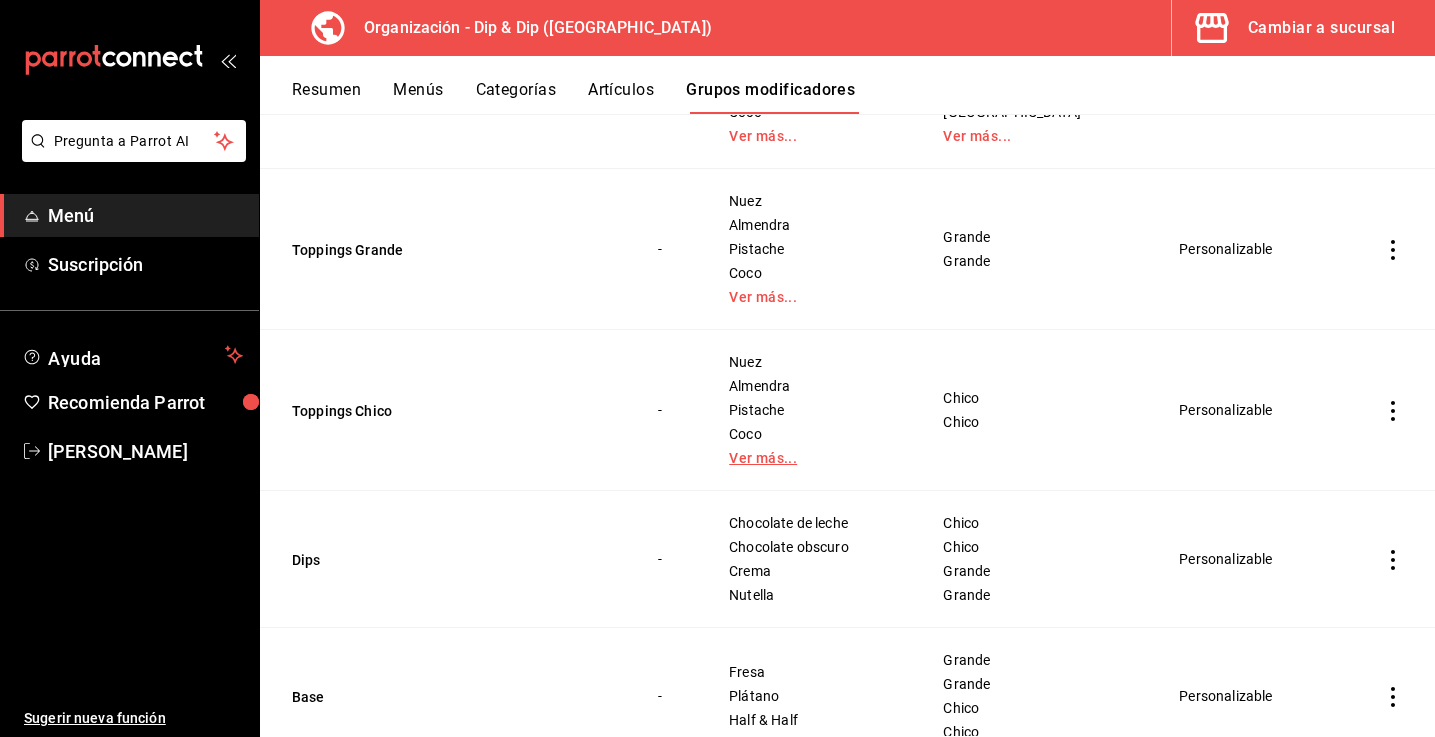 click on "Ver más..." at bounding box center [811, 458] 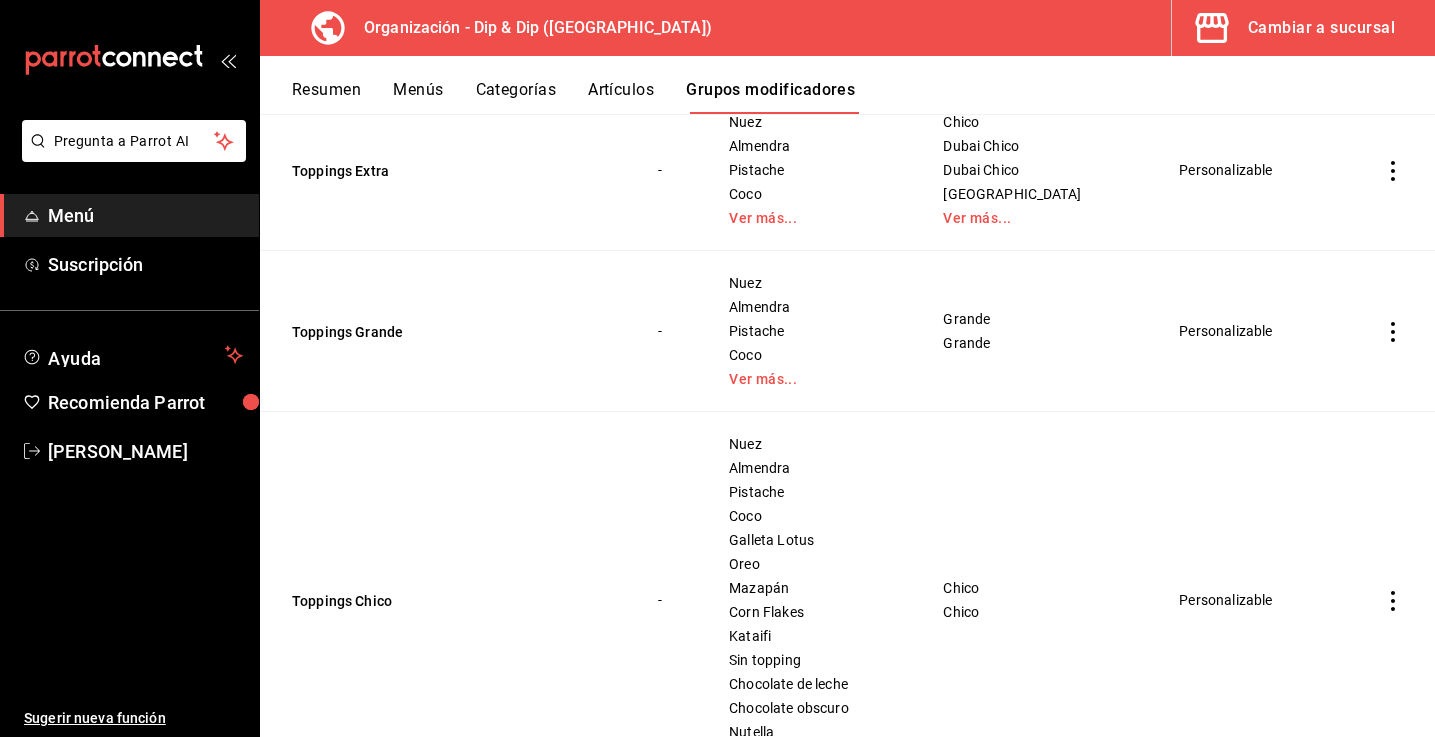 scroll, scrollTop: 245, scrollLeft: 0, axis: vertical 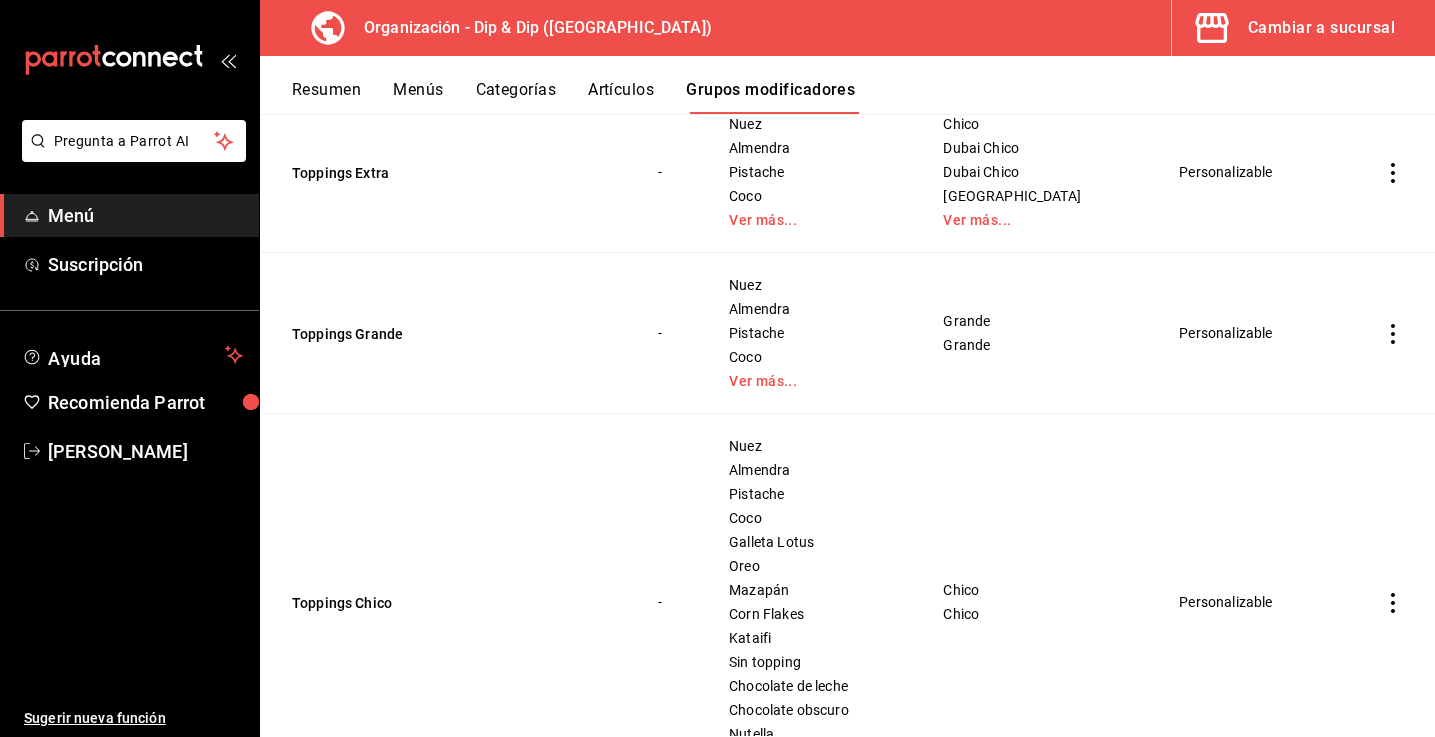 click on "Nuez Almendra Pistache Coco Ver más..." at bounding box center (811, 333) 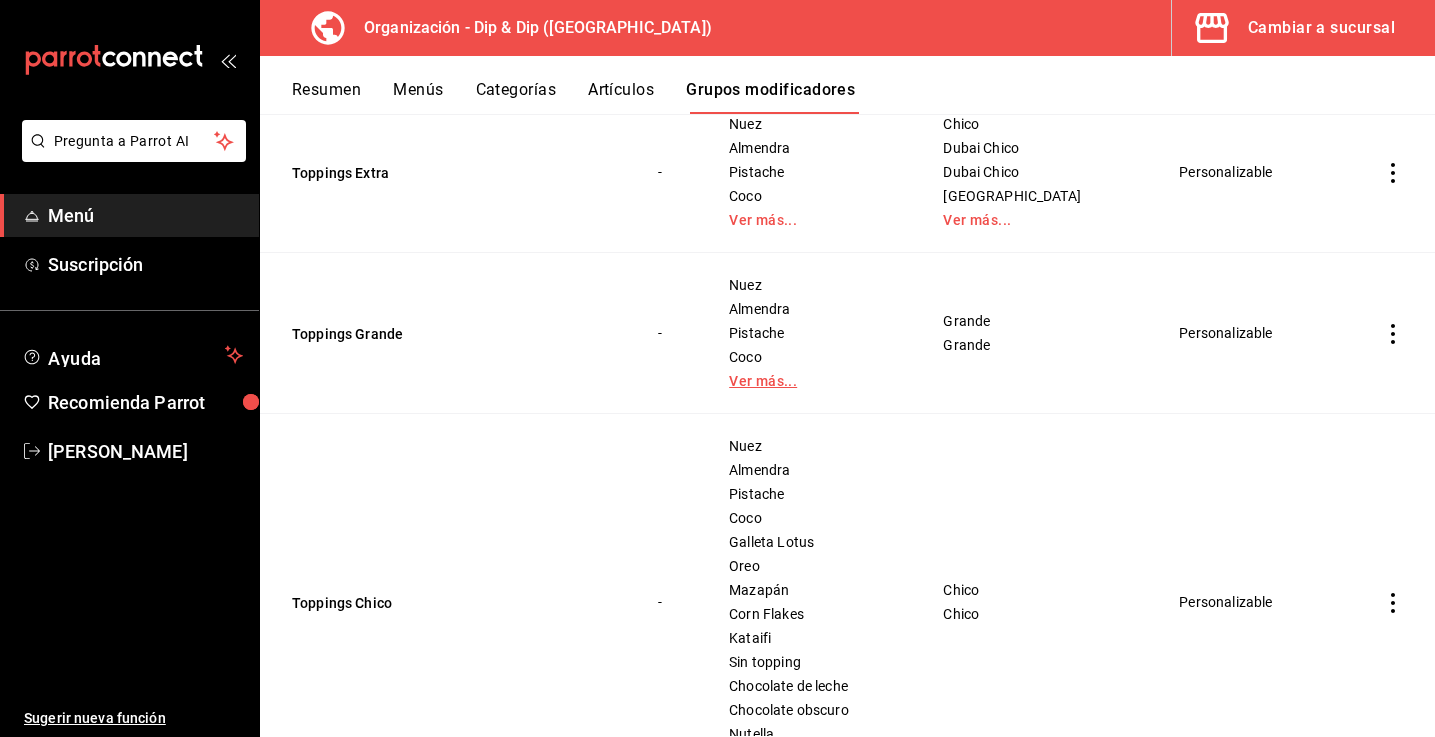 click on "Ver más..." at bounding box center (811, 381) 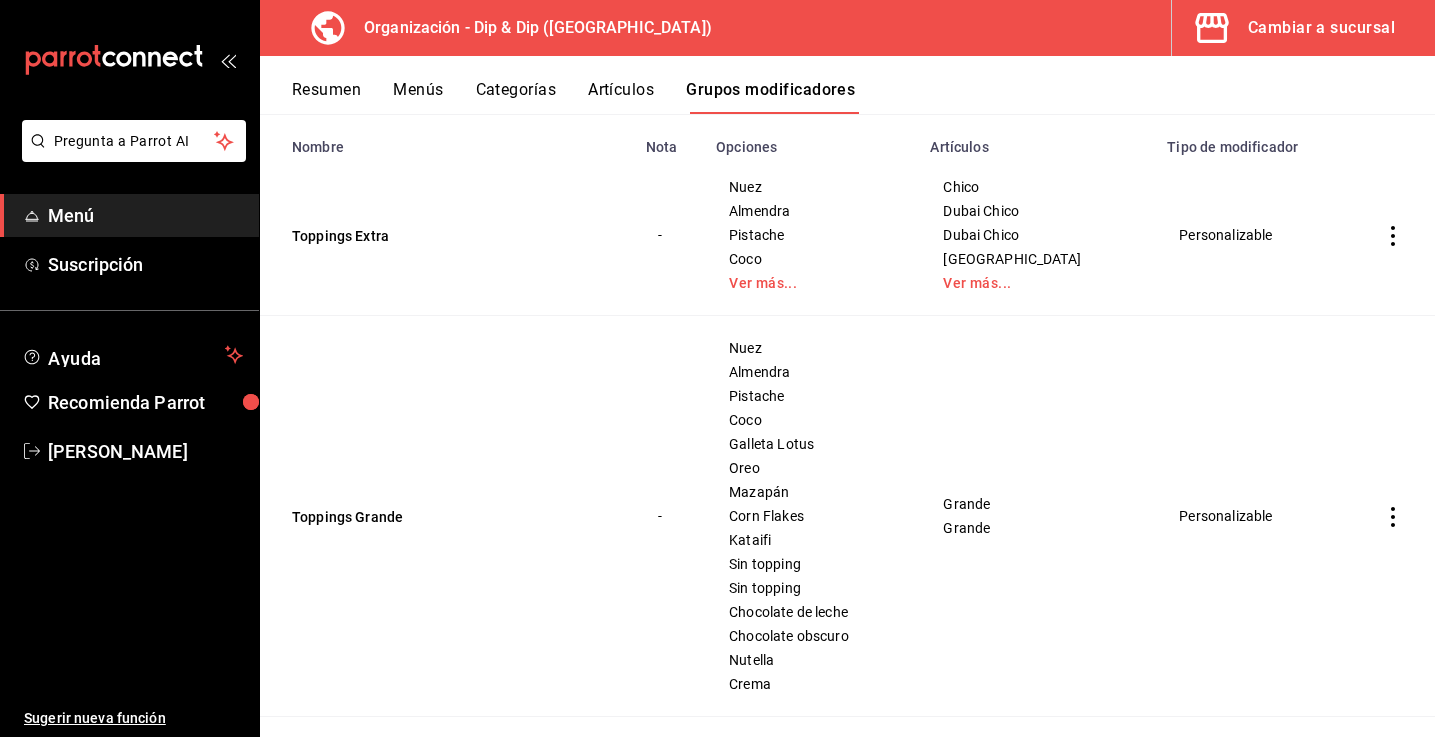 scroll, scrollTop: 179, scrollLeft: 0, axis: vertical 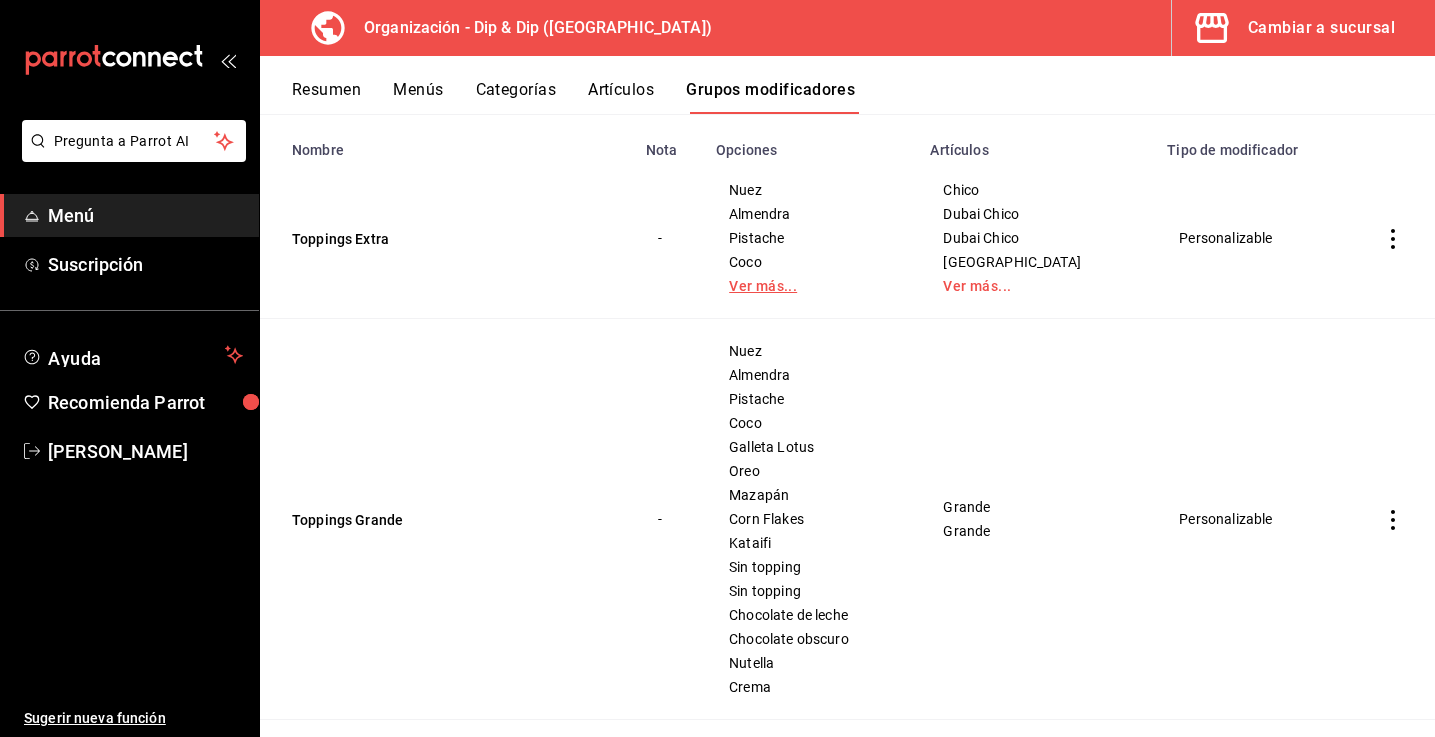 click on "Ver más..." at bounding box center (811, 286) 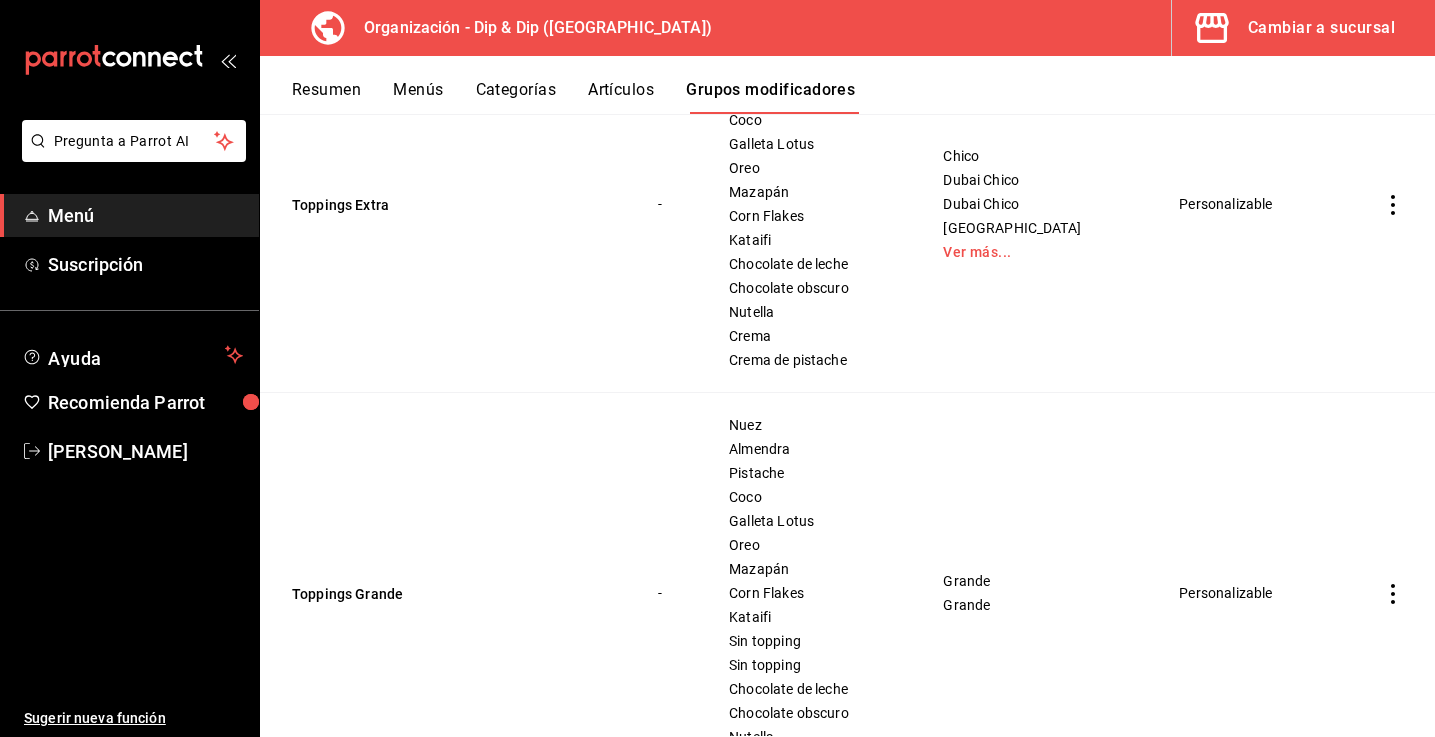 scroll, scrollTop: 0, scrollLeft: 0, axis: both 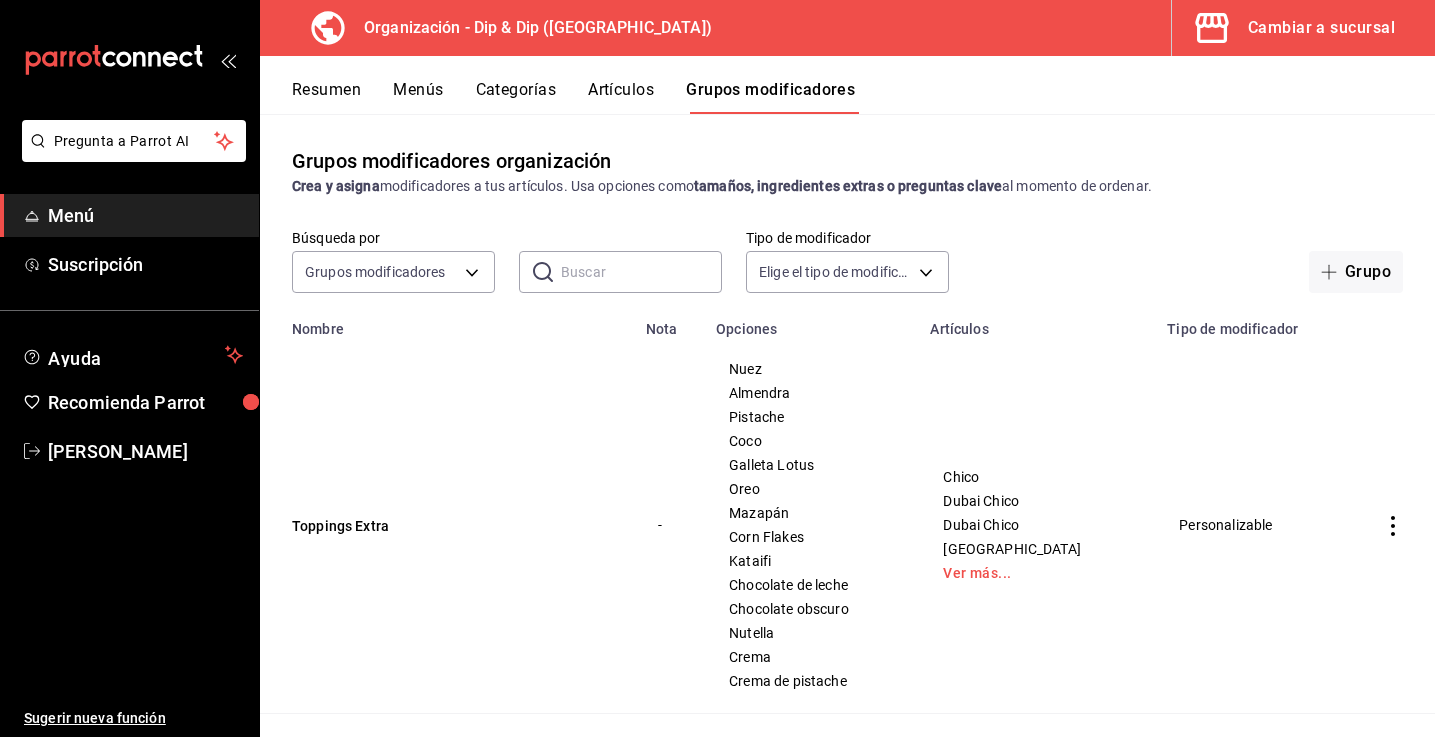 click on "Resumen" at bounding box center (326, 97) 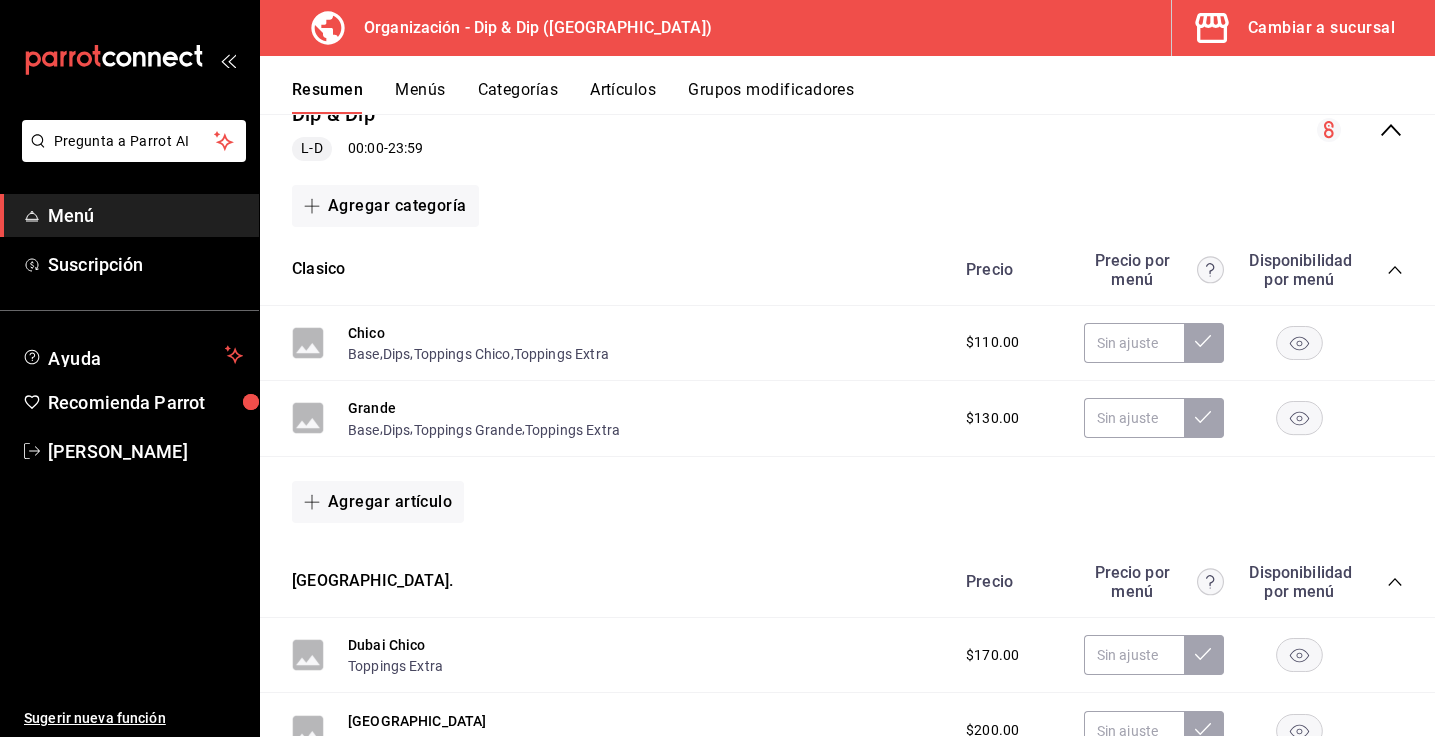 scroll, scrollTop: 234, scrollLeft: 0, axis: vertical 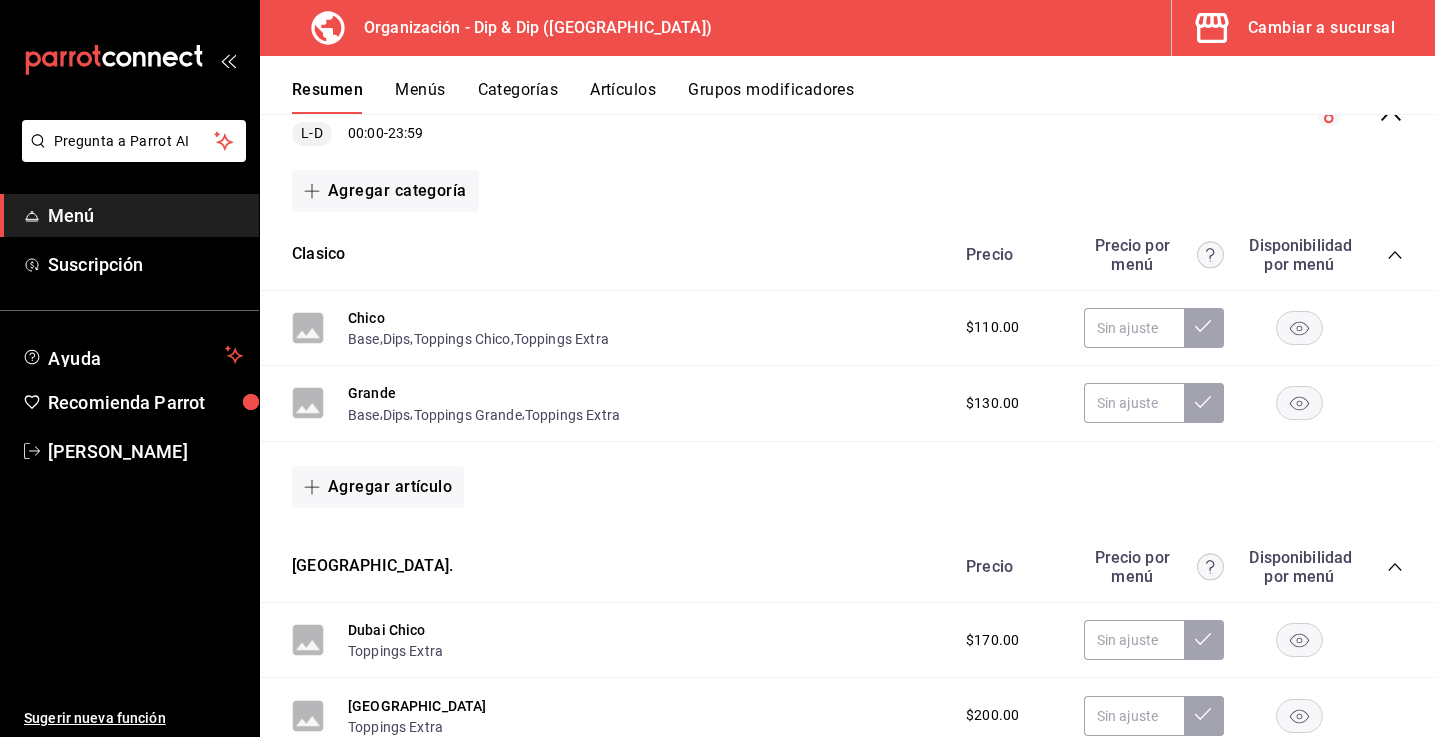 click on "Menús" at bounding box center (420, 97) 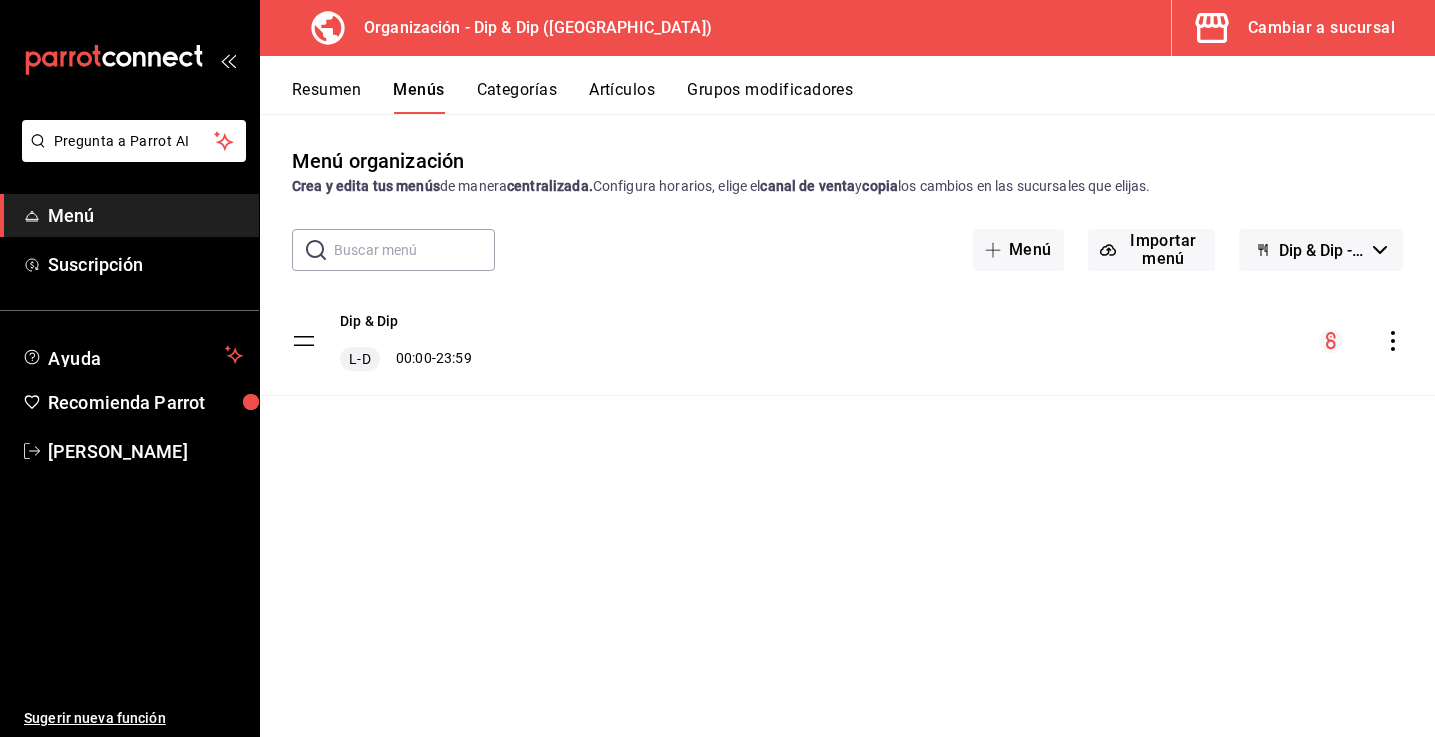 click on "Resumen" at bounding box center [326, 97] 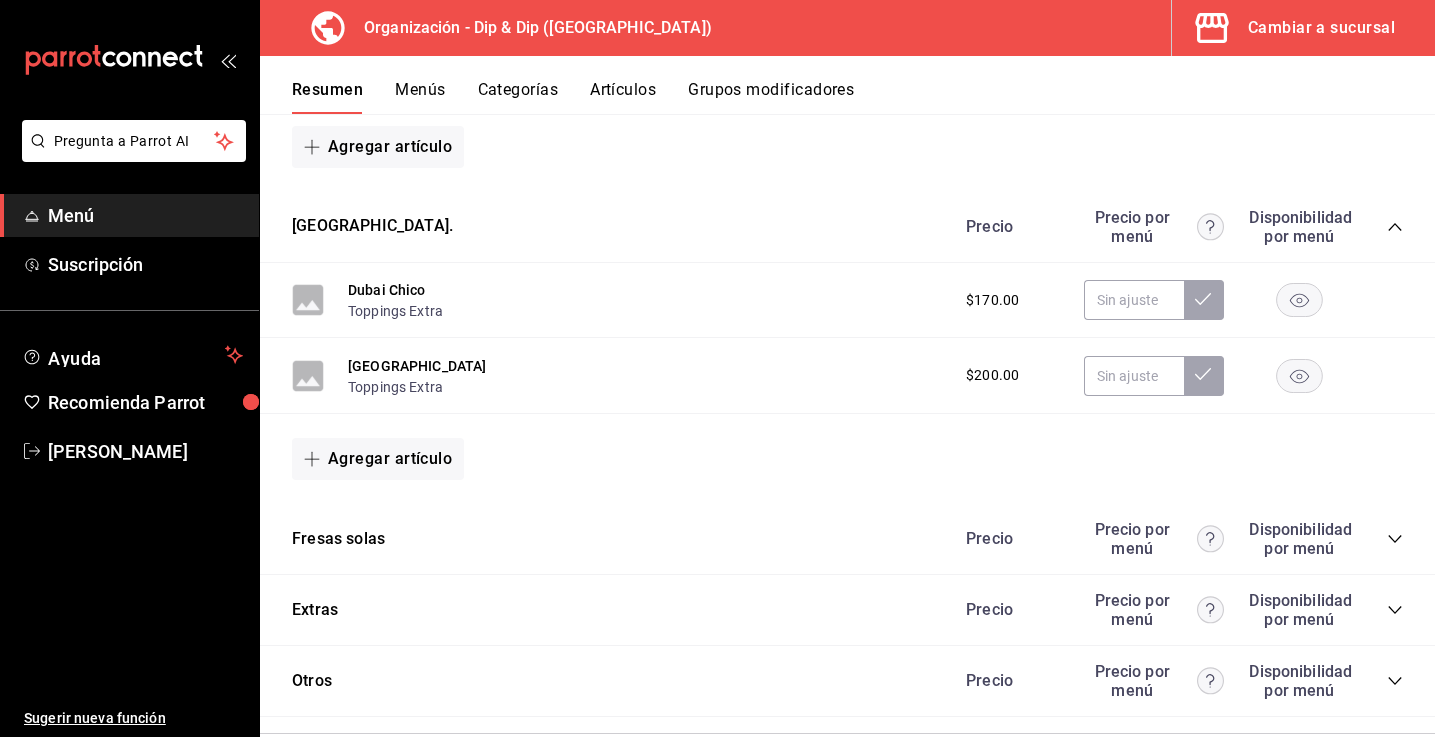 scroll, scrollTop: 612, scrollLeft: 0, axis: vertical 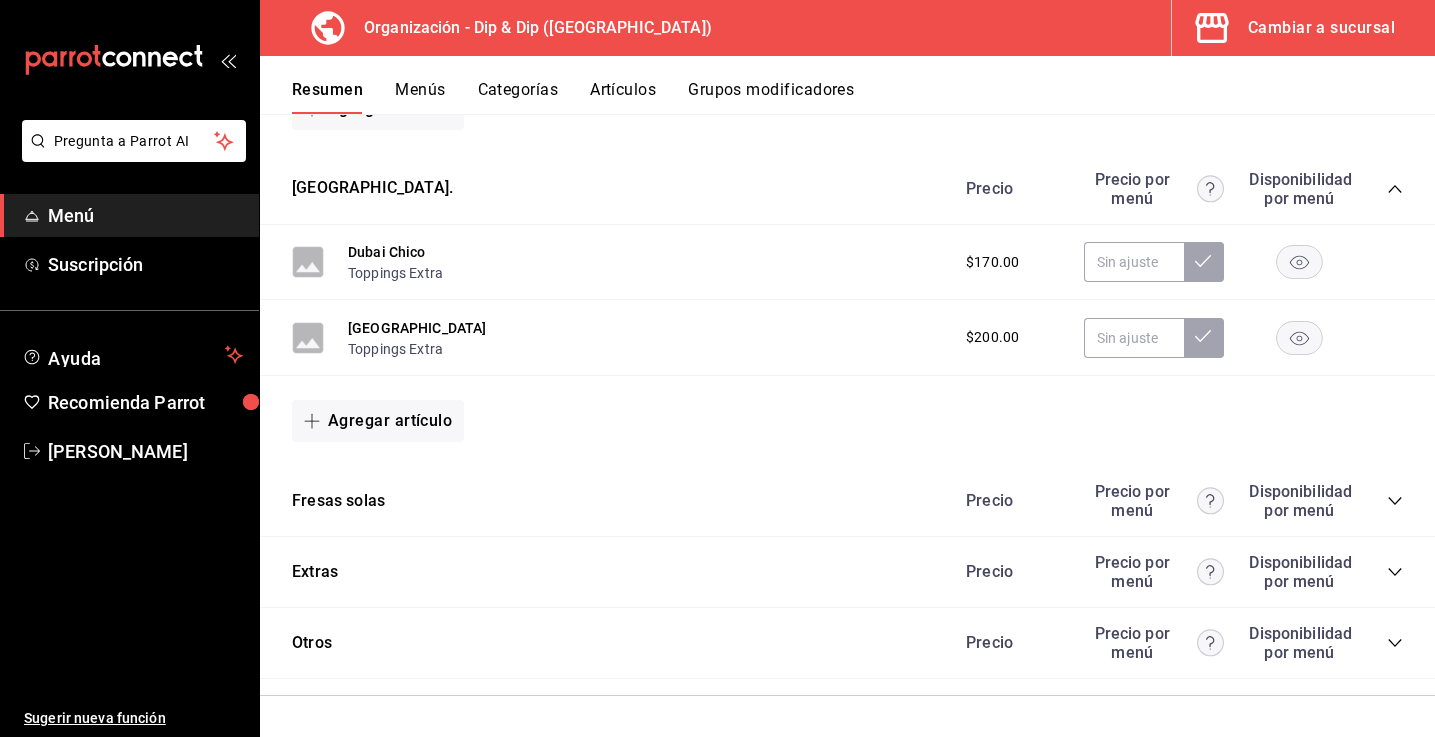 click 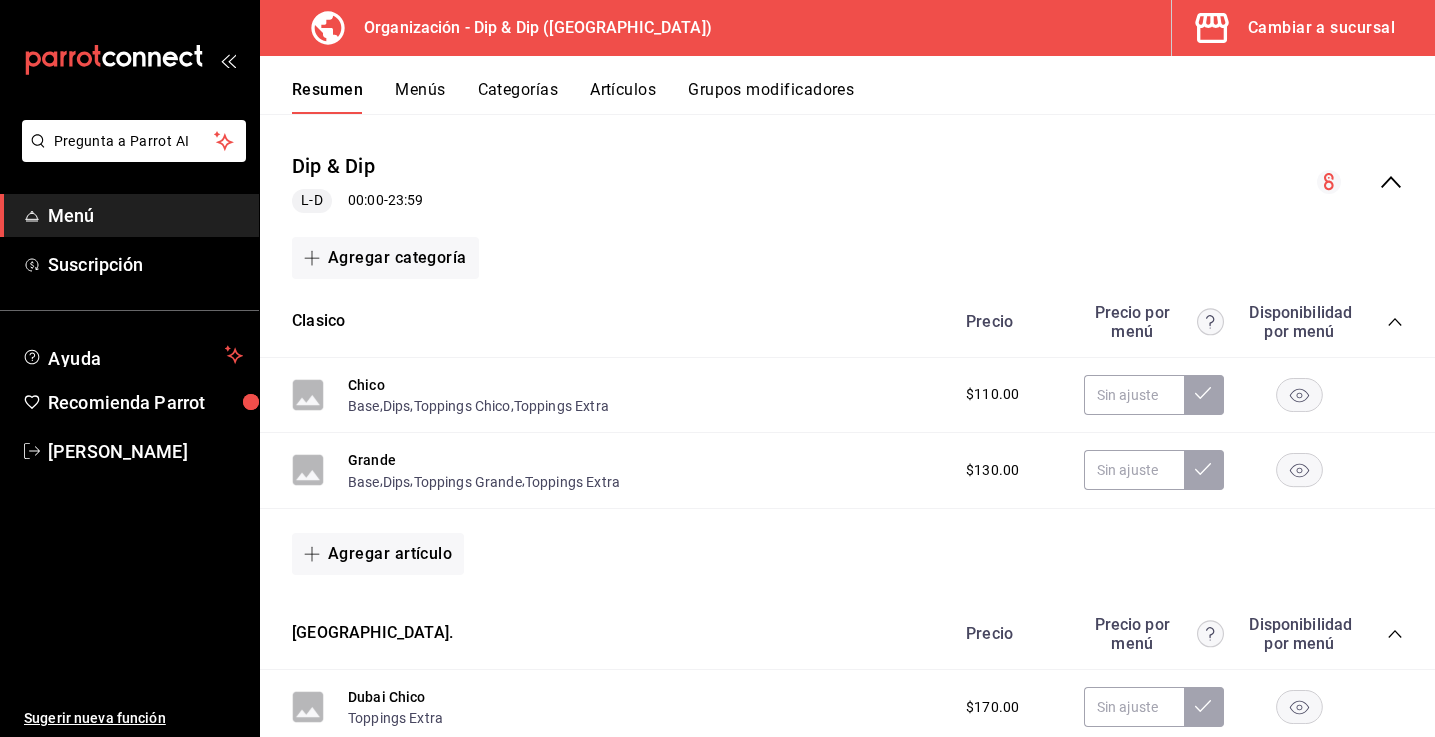 scroll, scrollTop: 163, scrollLeft: 0, axis: vertical 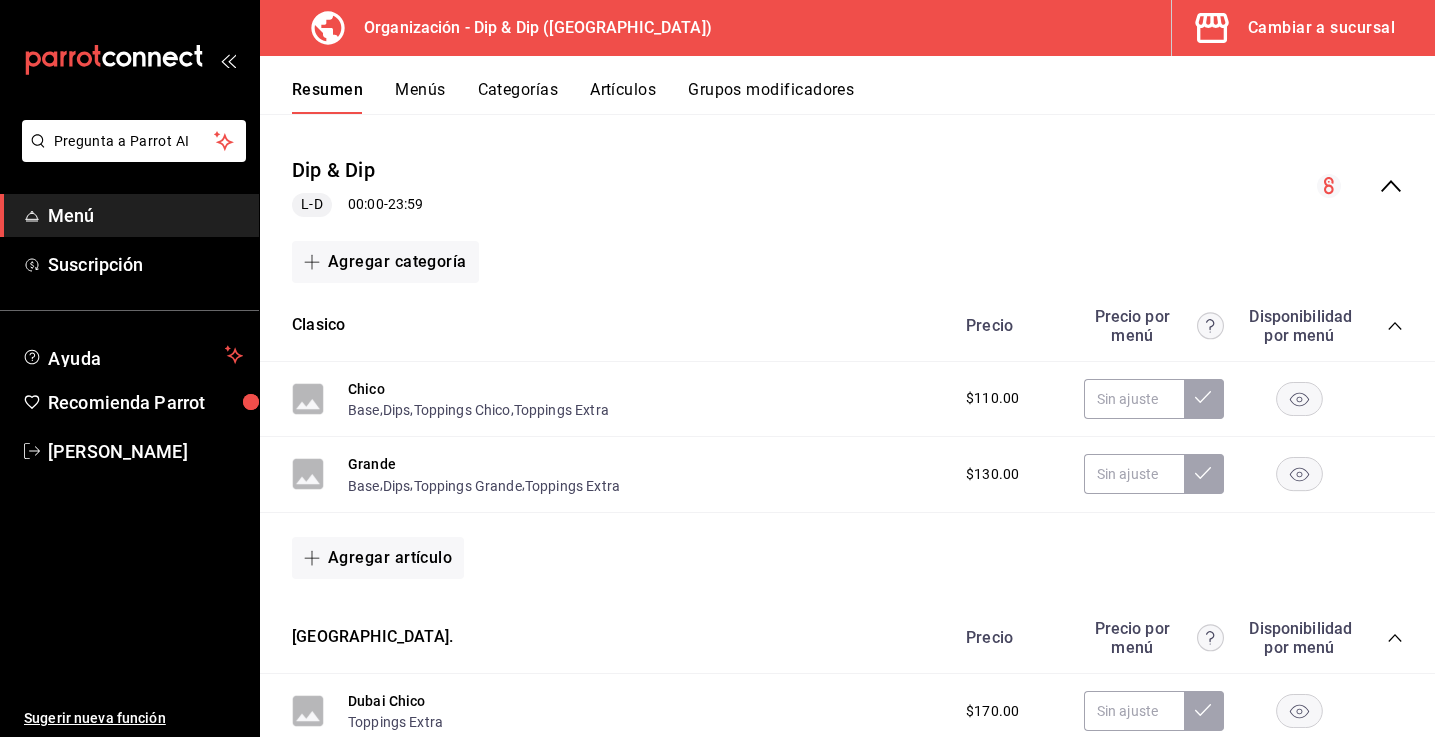 click on "Menús" at bounding box center [420, 97] 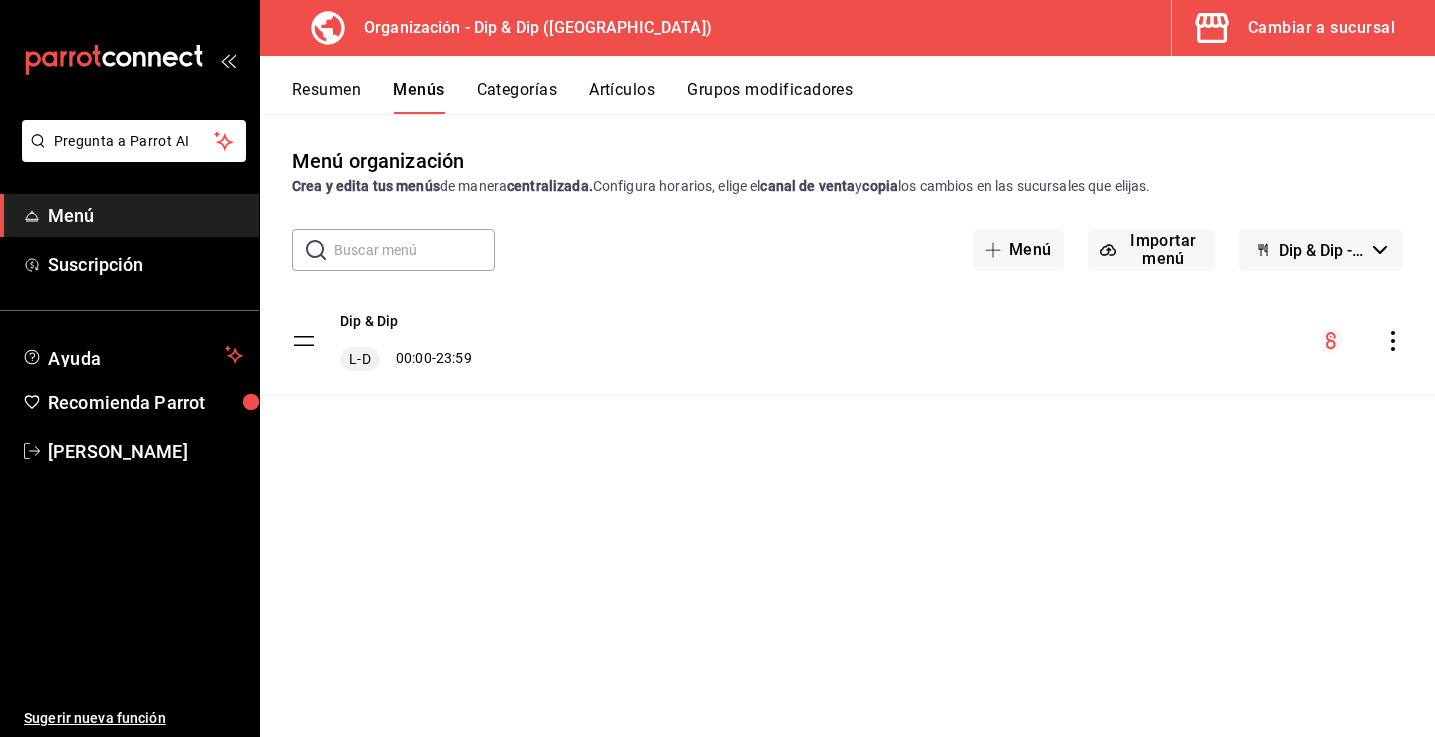 click 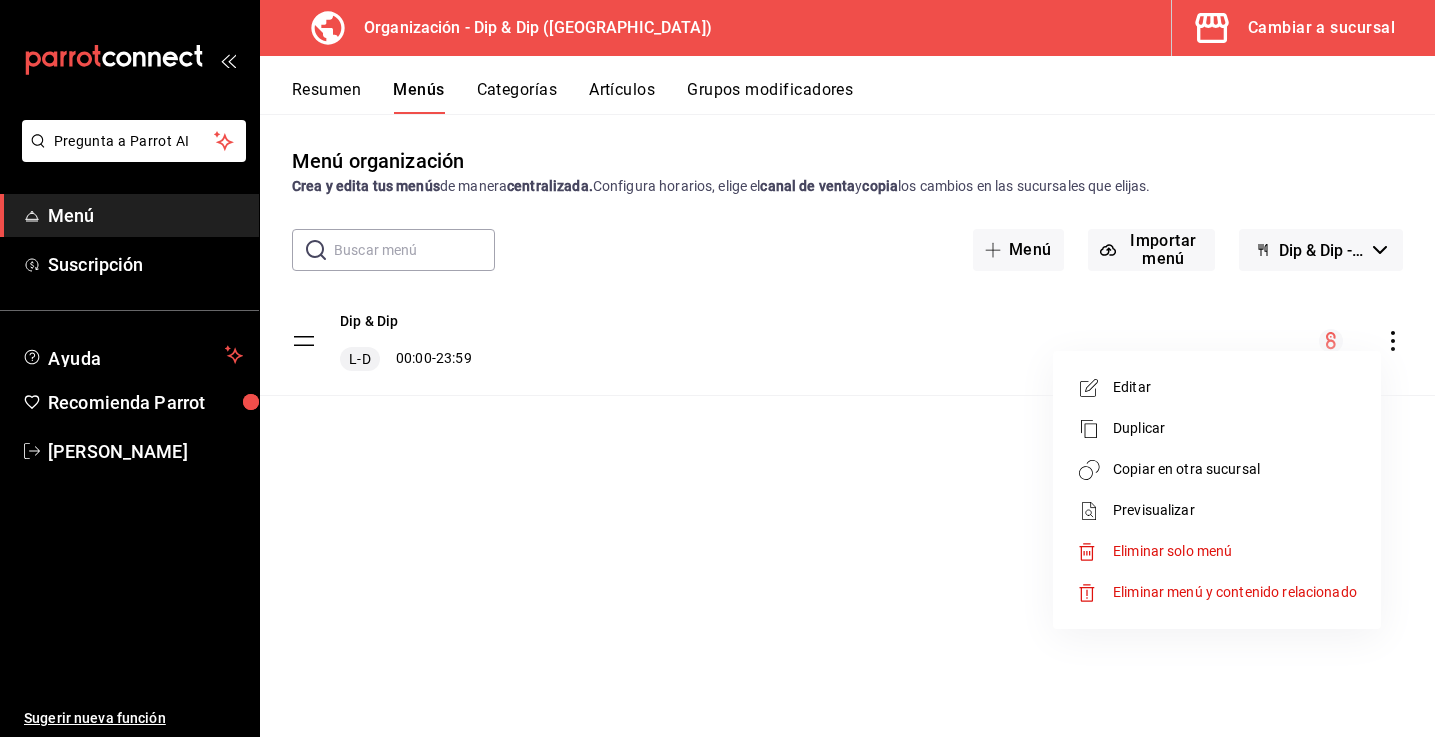 click at bounding box center (717, 368) 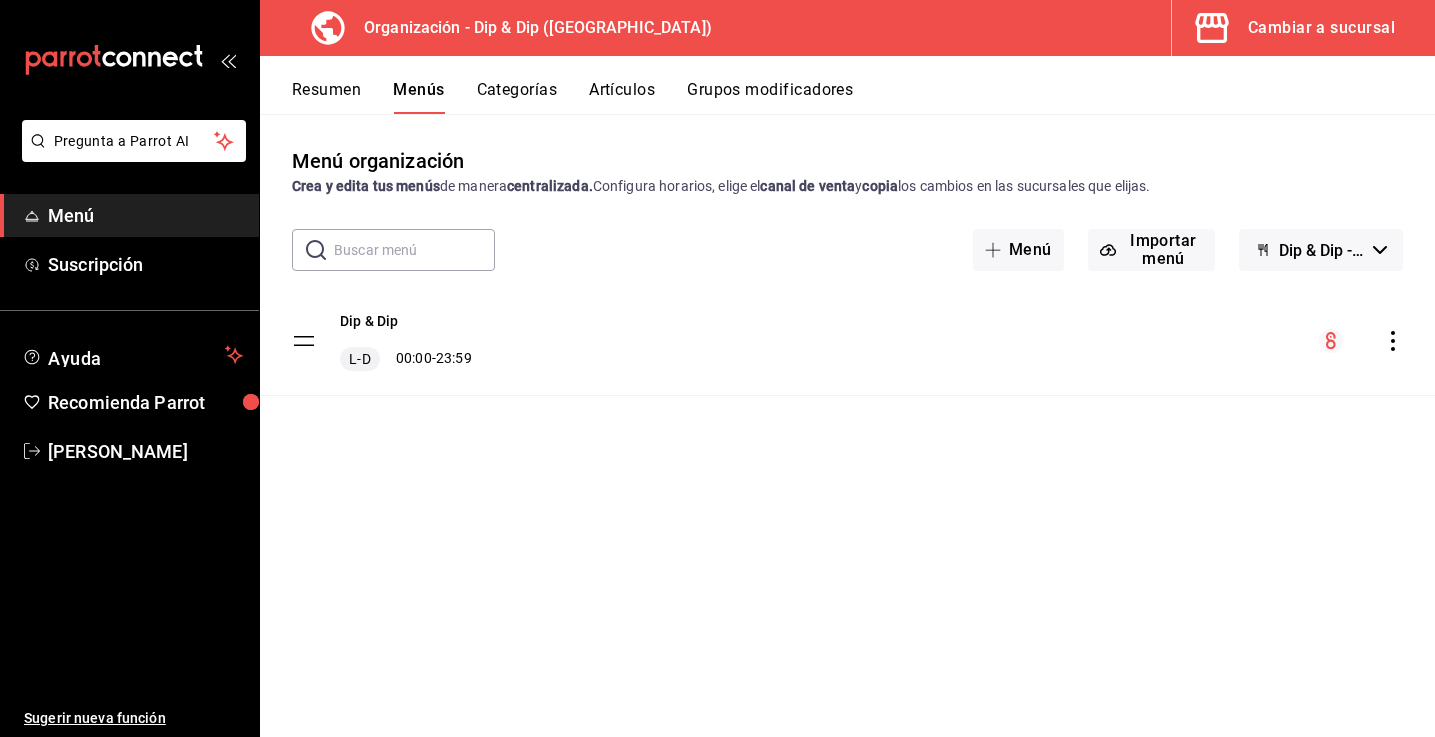 click on "Resumen" at bounding box center [326, 97] 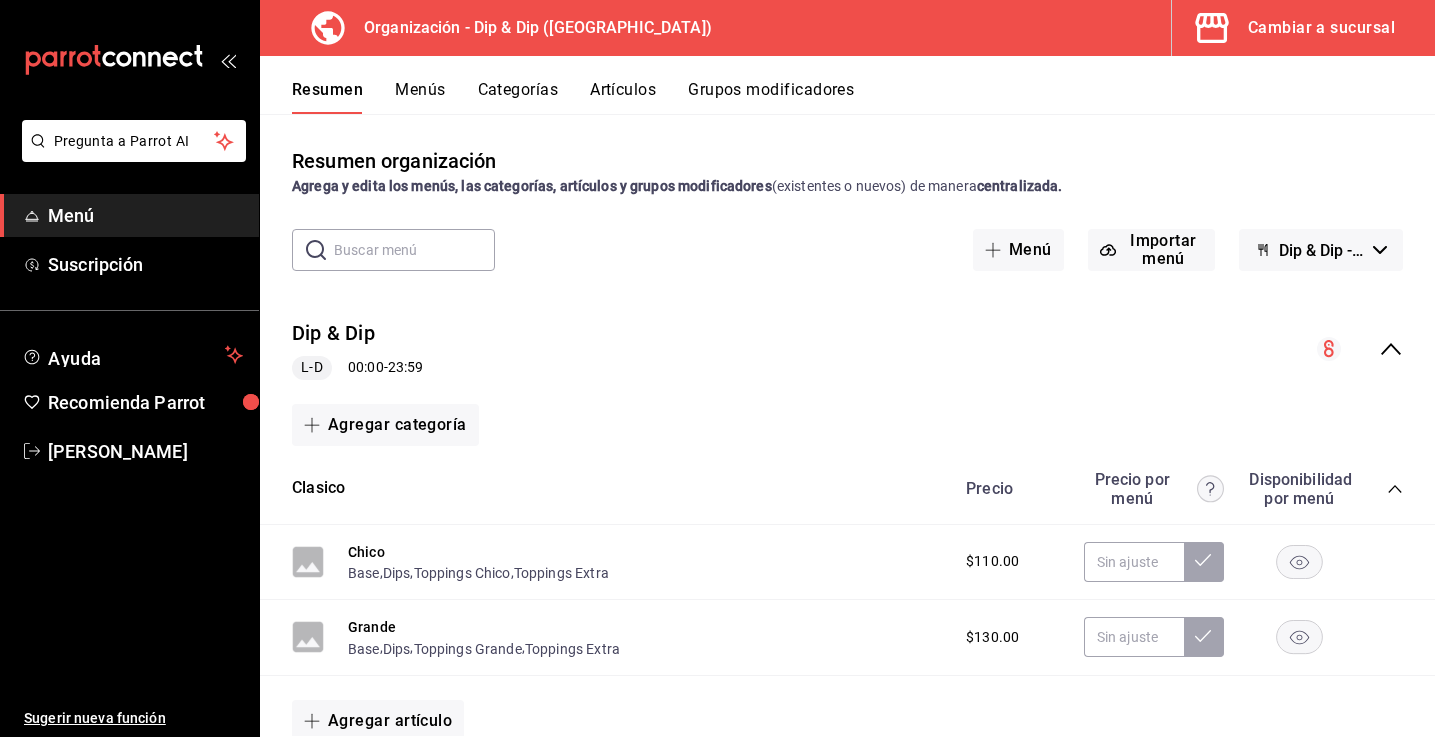 click on "Categorías" at bounding box center (518, 97) 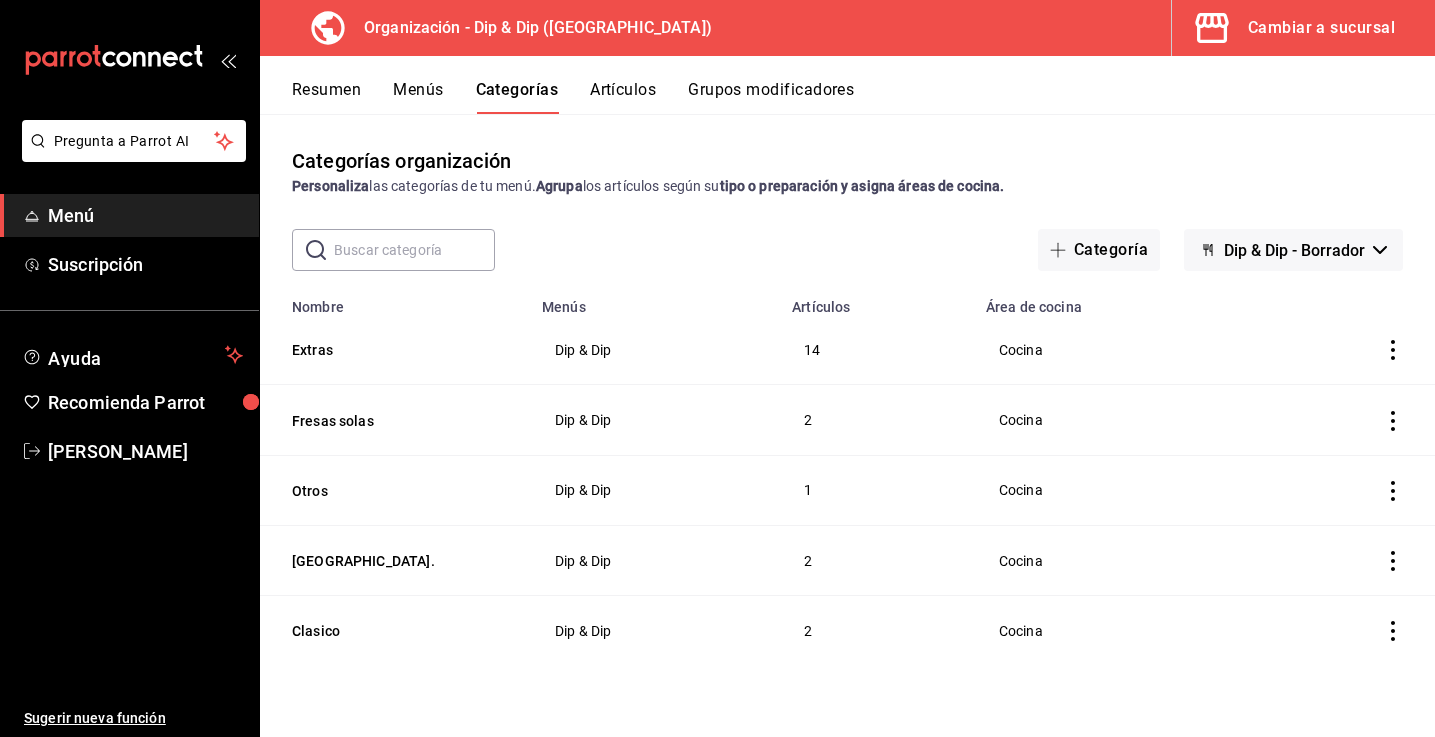 click 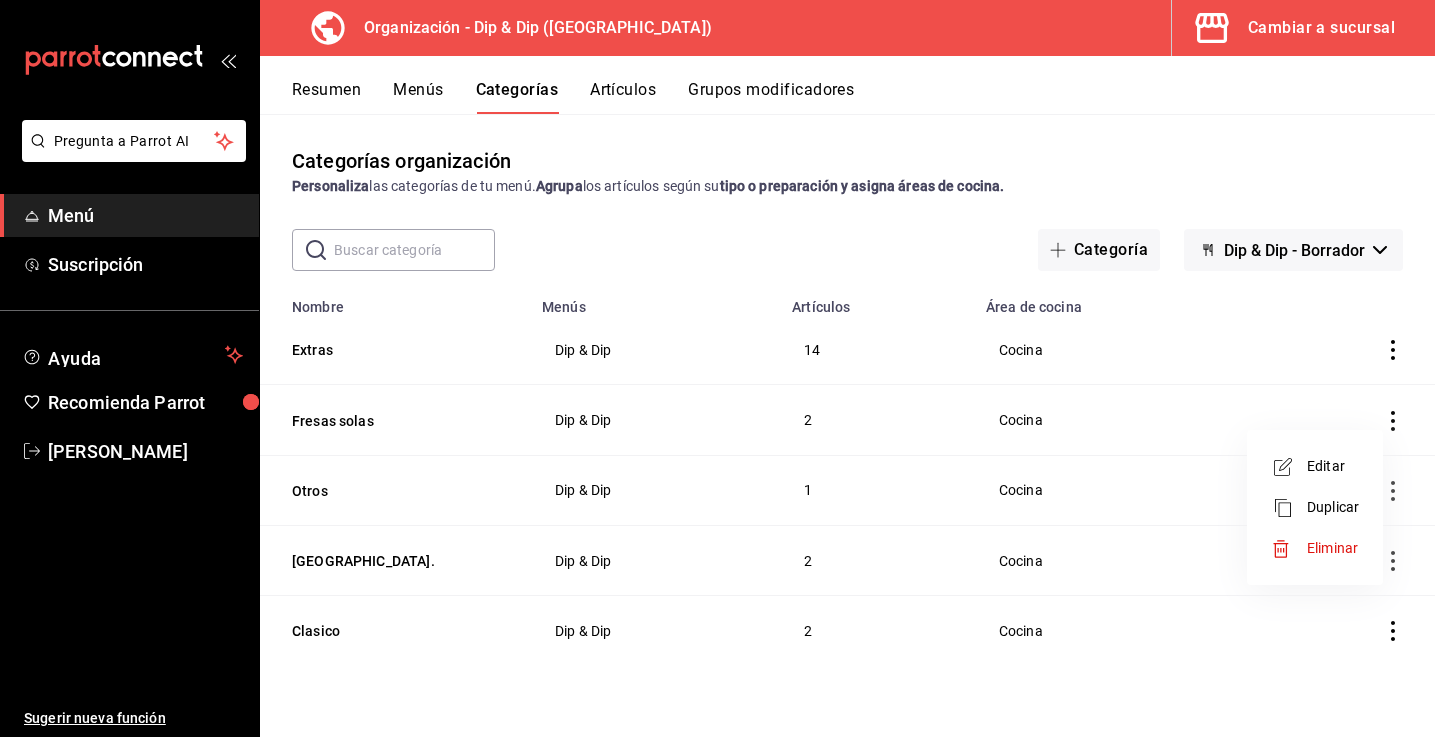 click at bounding box center (1289, 467) 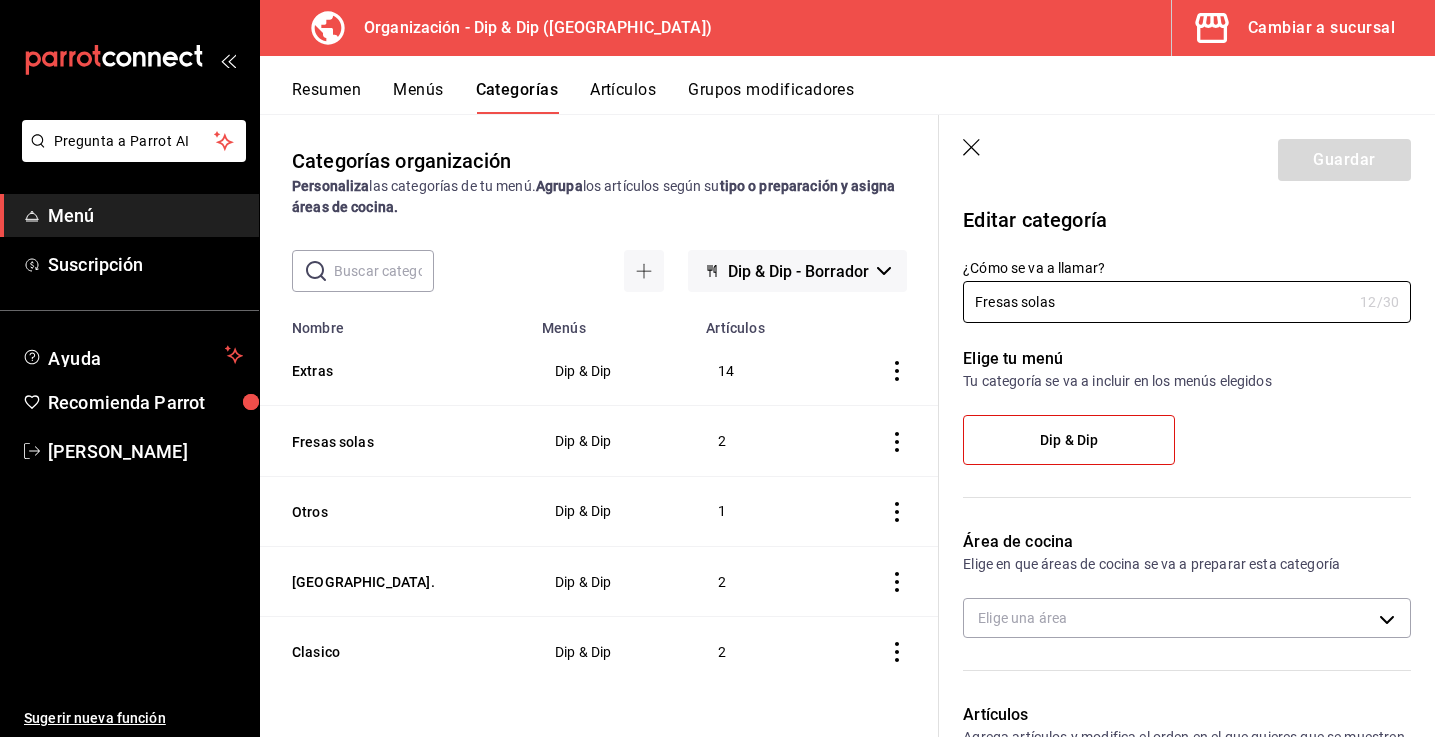 type on "533424d3-2742-4a80-b1ef-ae36276073c6" 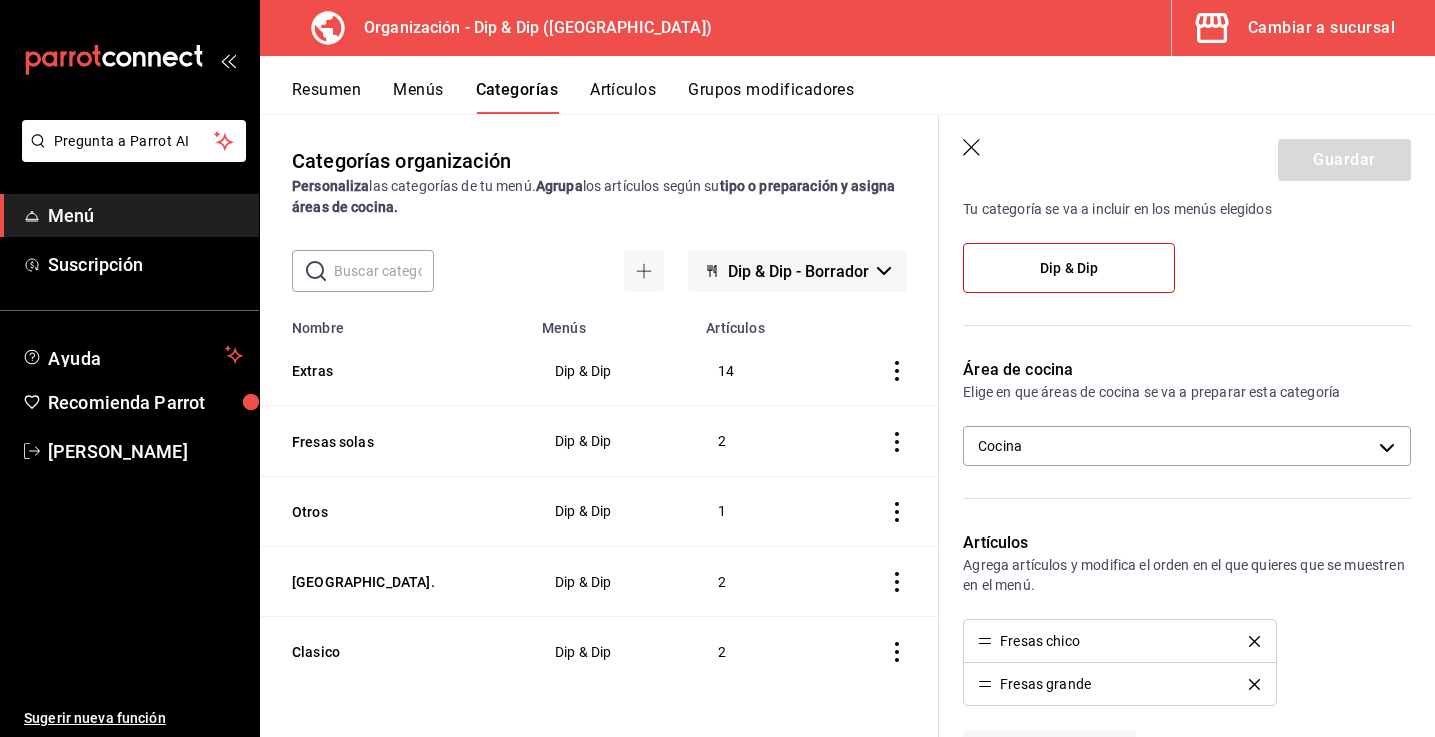 scroll, scrollTop: 0, scrollLeft: 0, axis: both 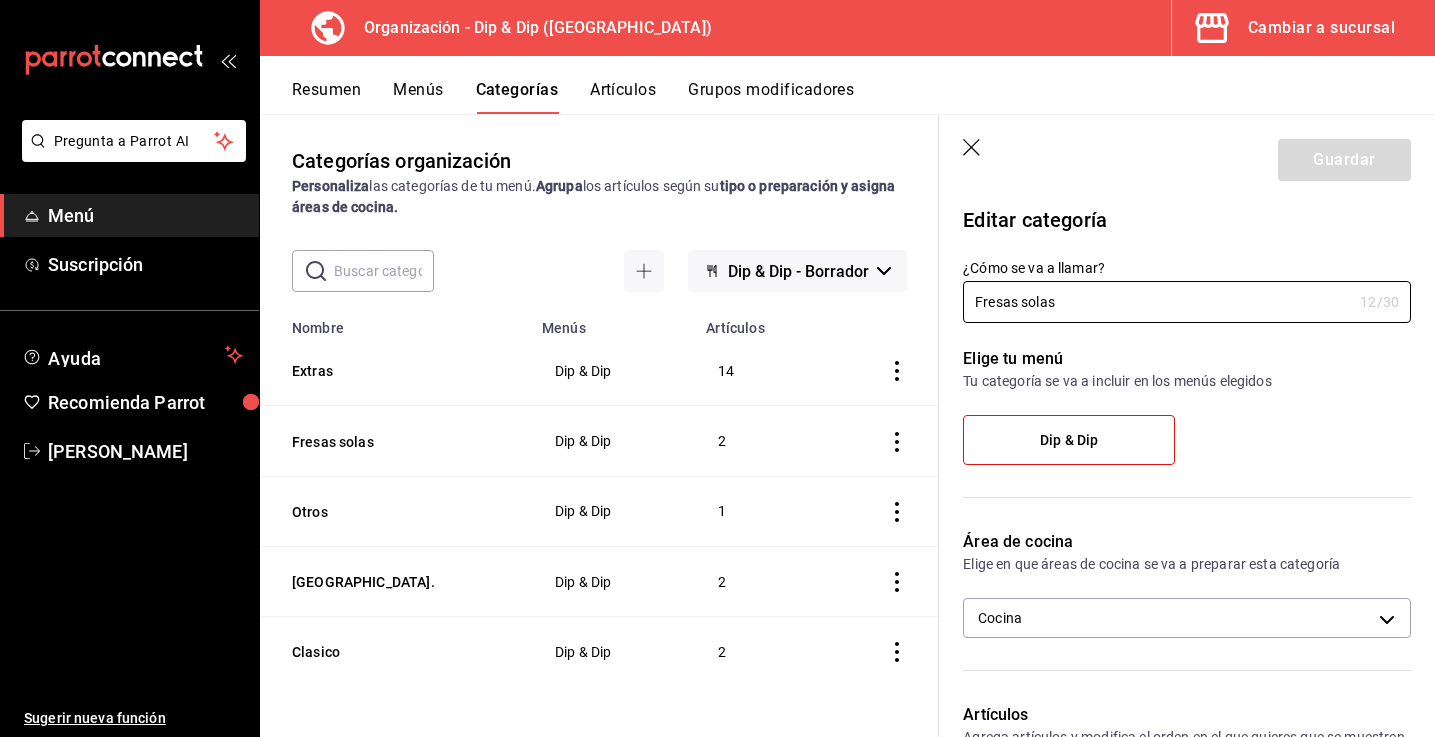click 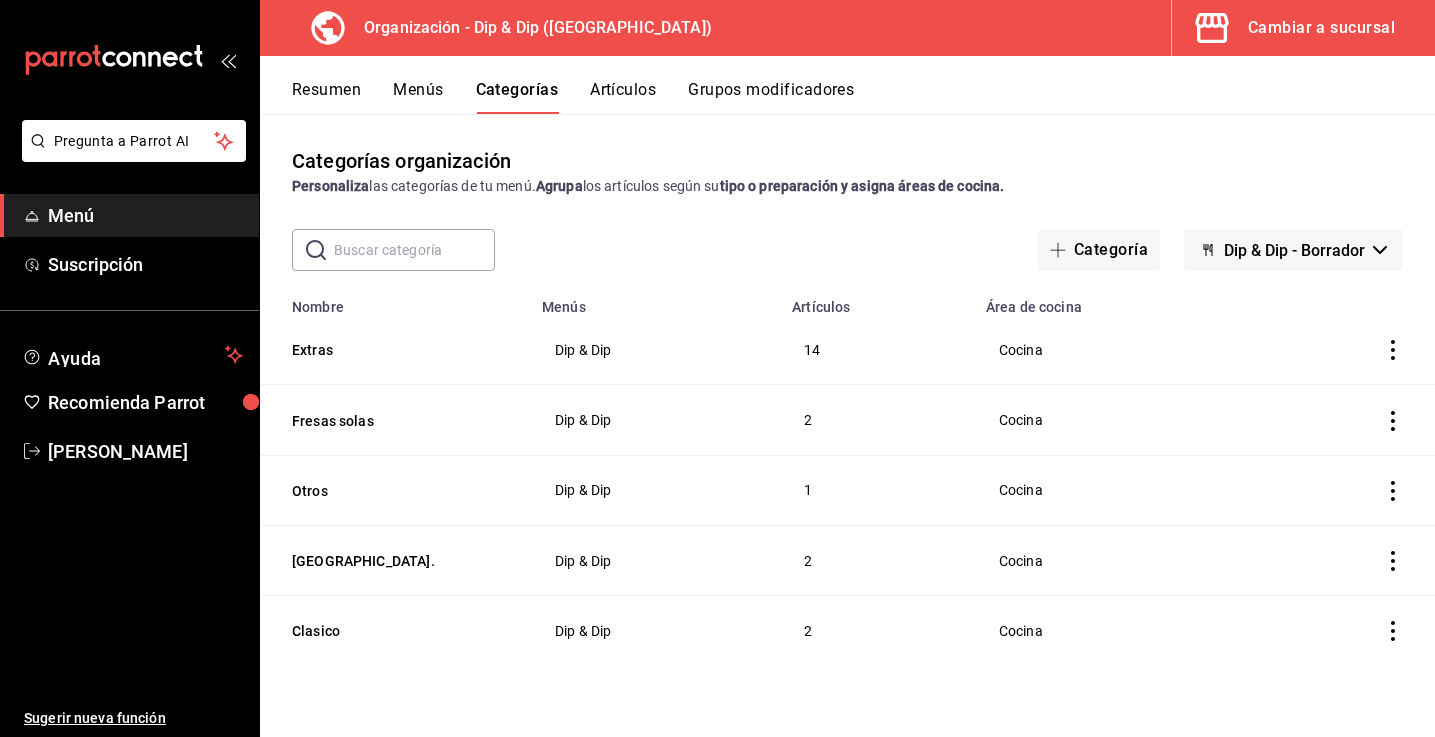 click on "2" at bounding box center (877, 420) 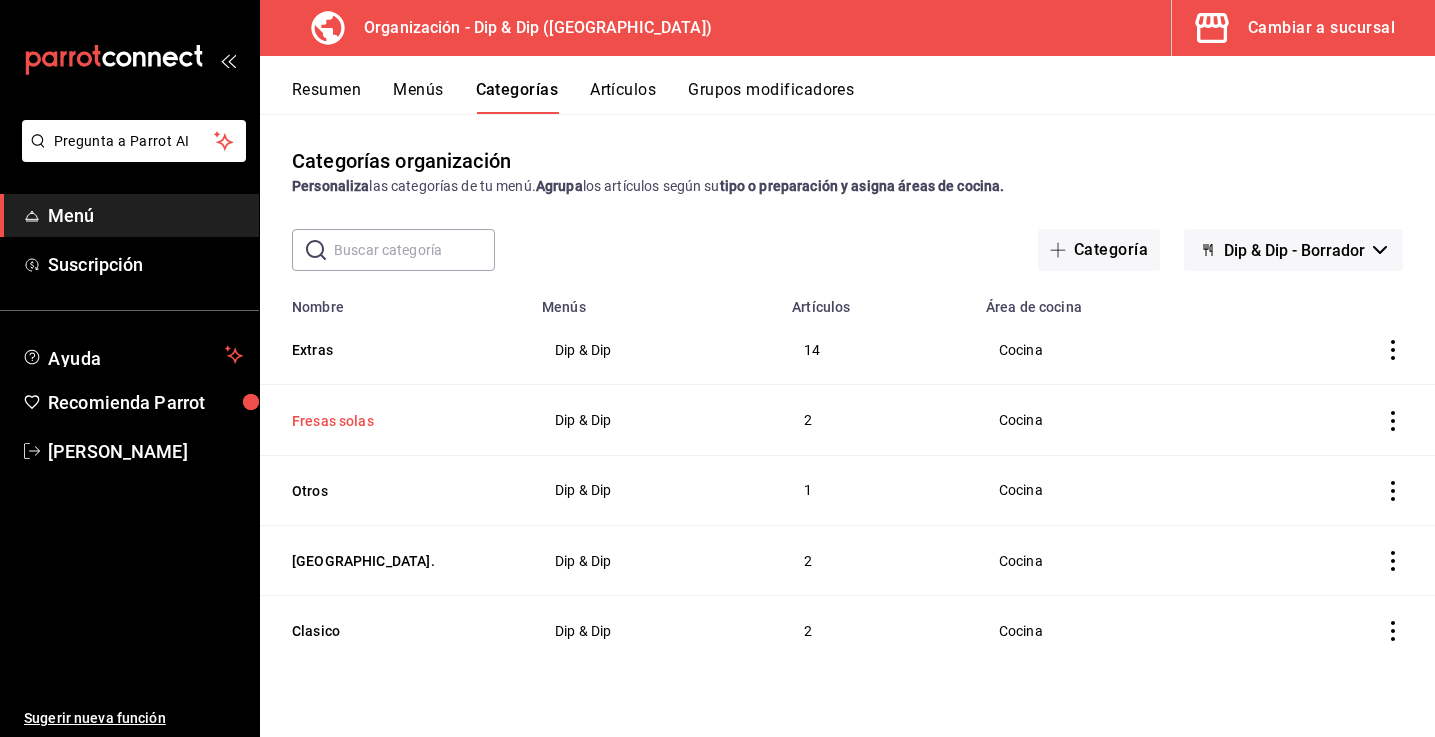 click on "Fresas solas" at bounding box center (392, 421) 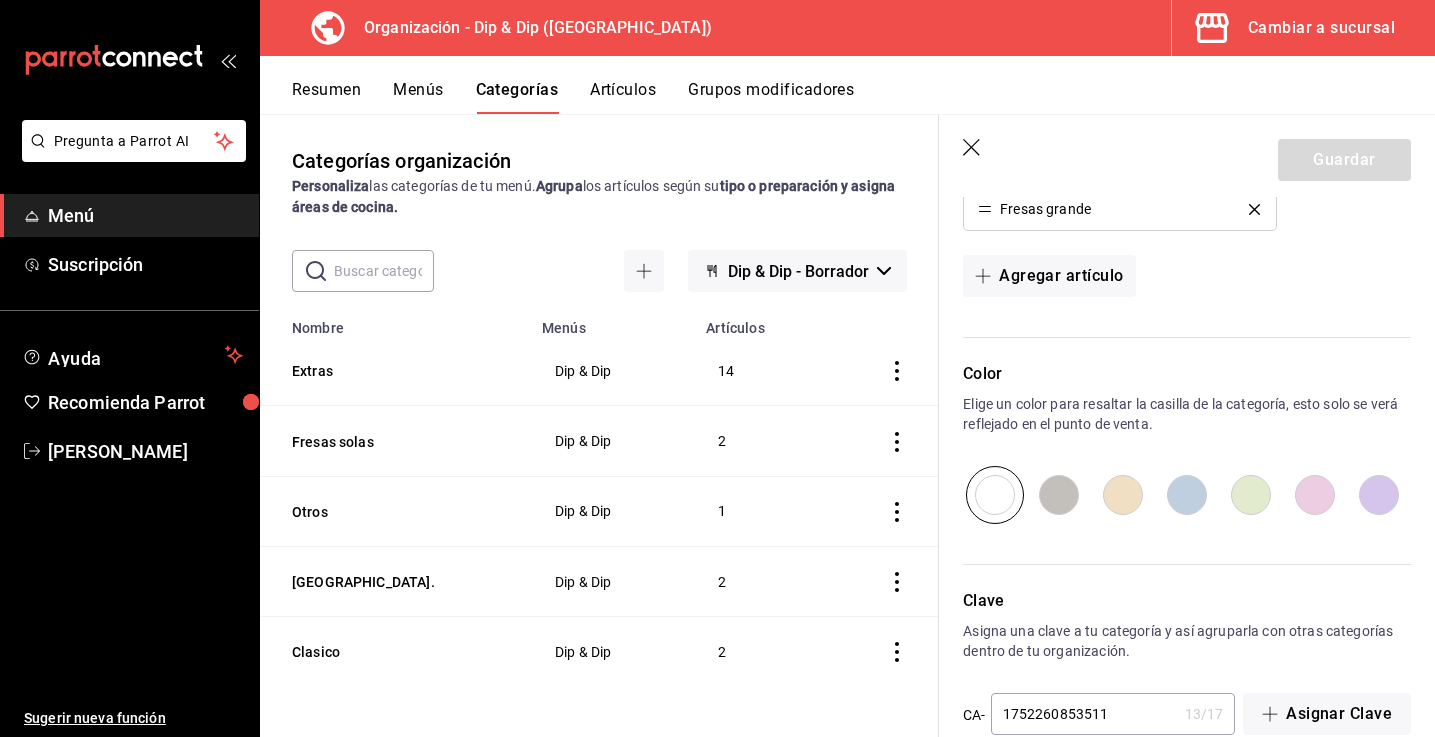 scroll, scrollTop: 687, scrollLeft: 0, axis: vertical 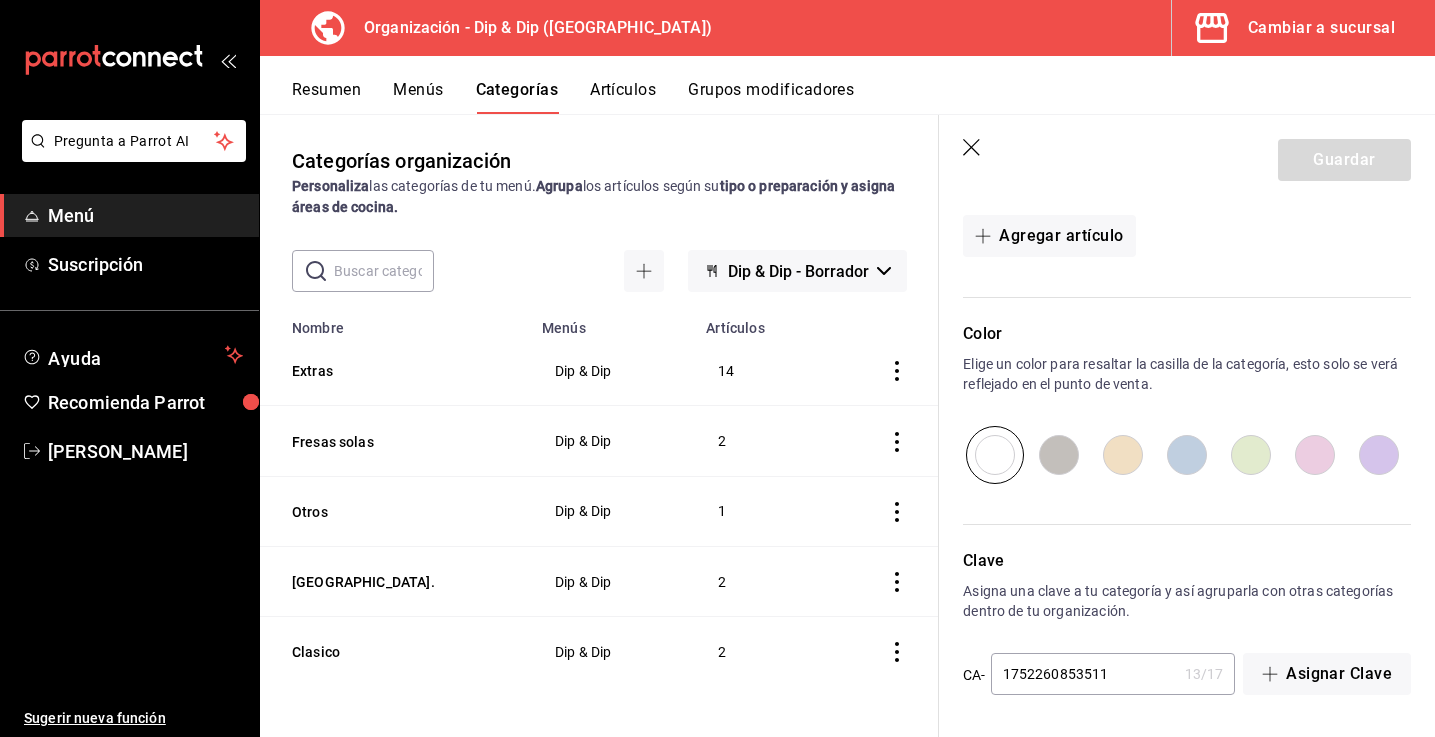 click 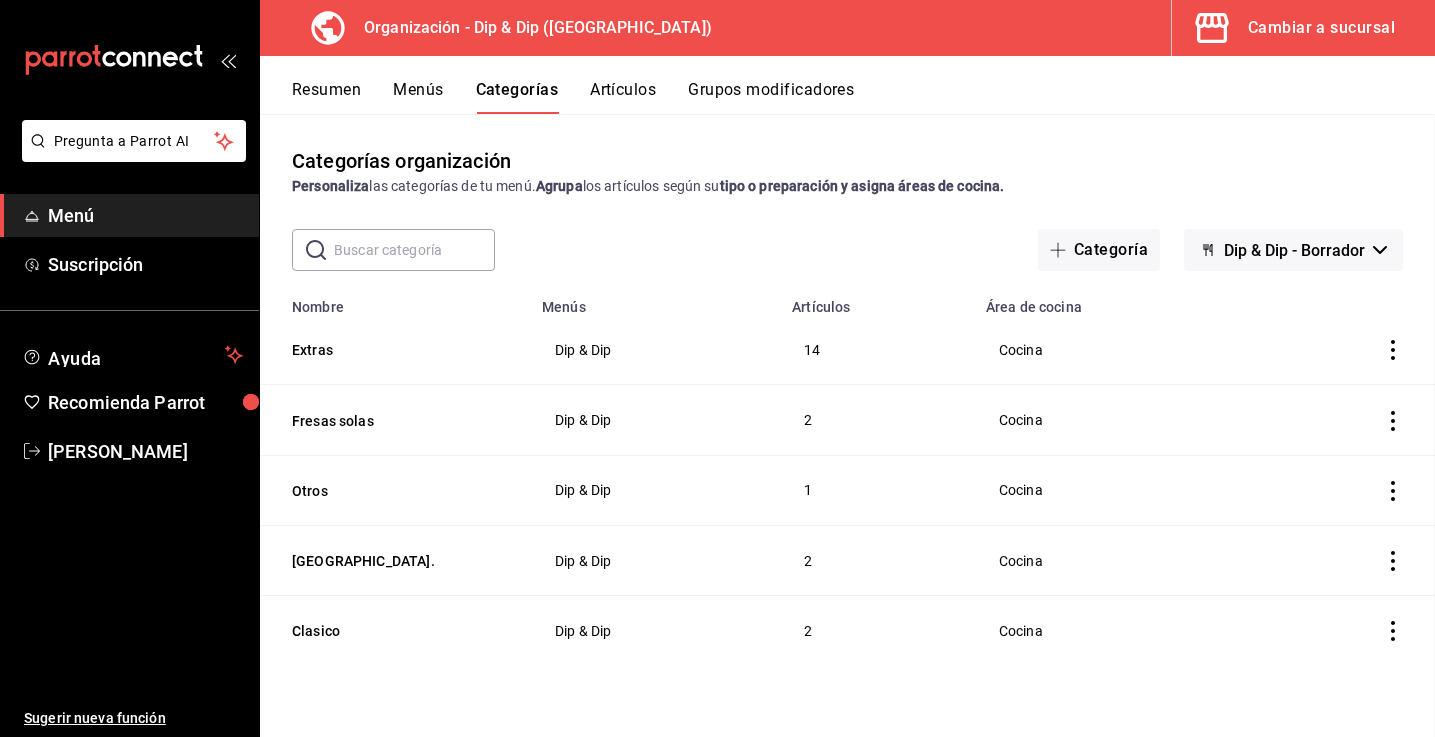 scroll, scrollTop: 0, scrollLeft: 0, axis: both 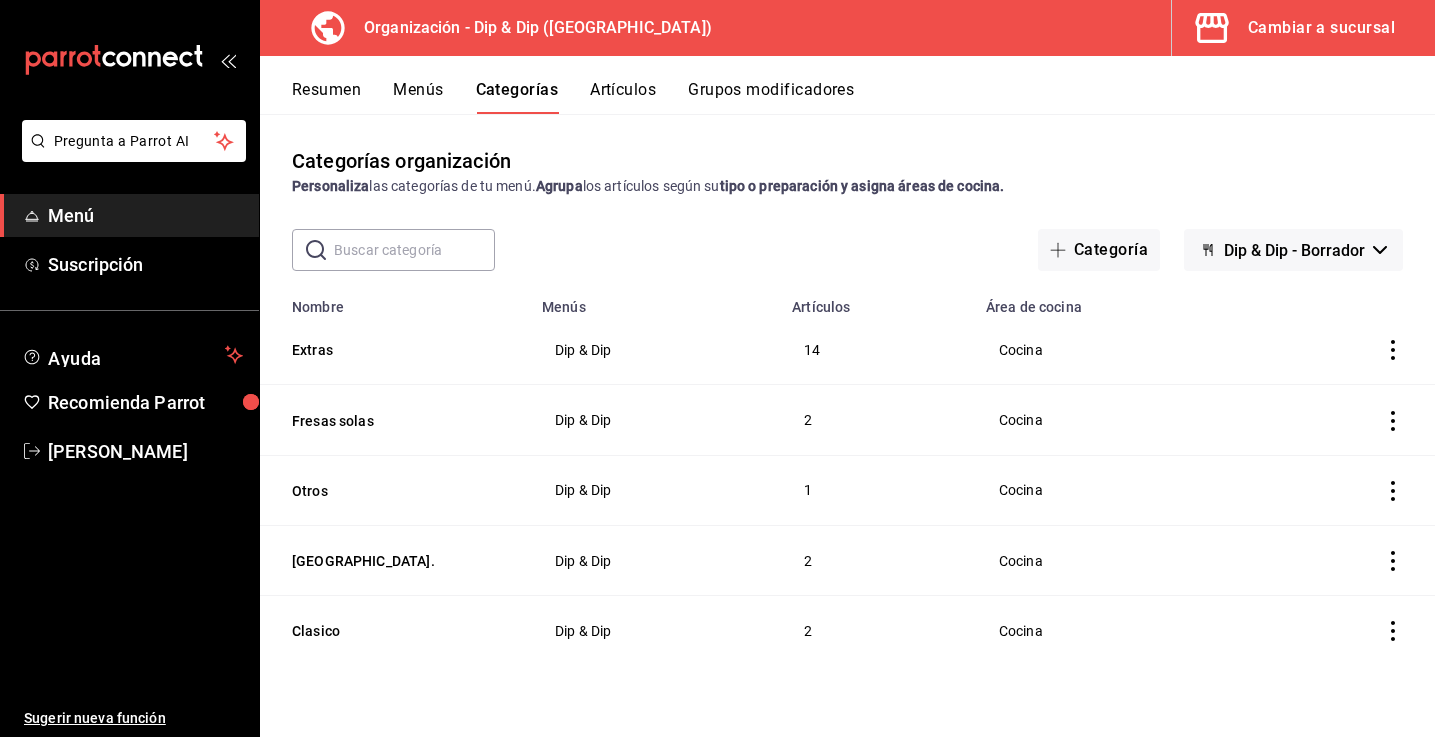click on "Resumen" at bounding box center (326, 97) 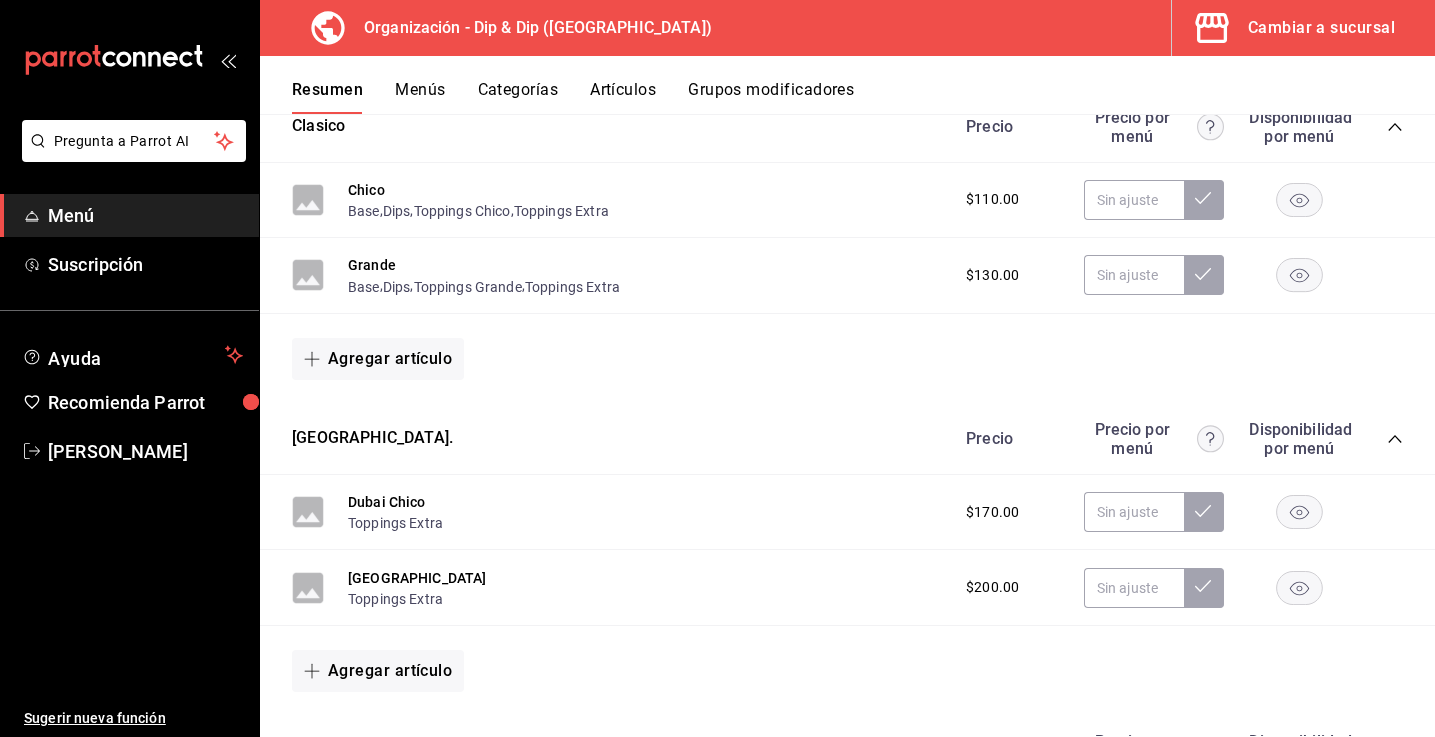 scroll, scrollTop: 612, scrollLeft: 0, axis: vertical 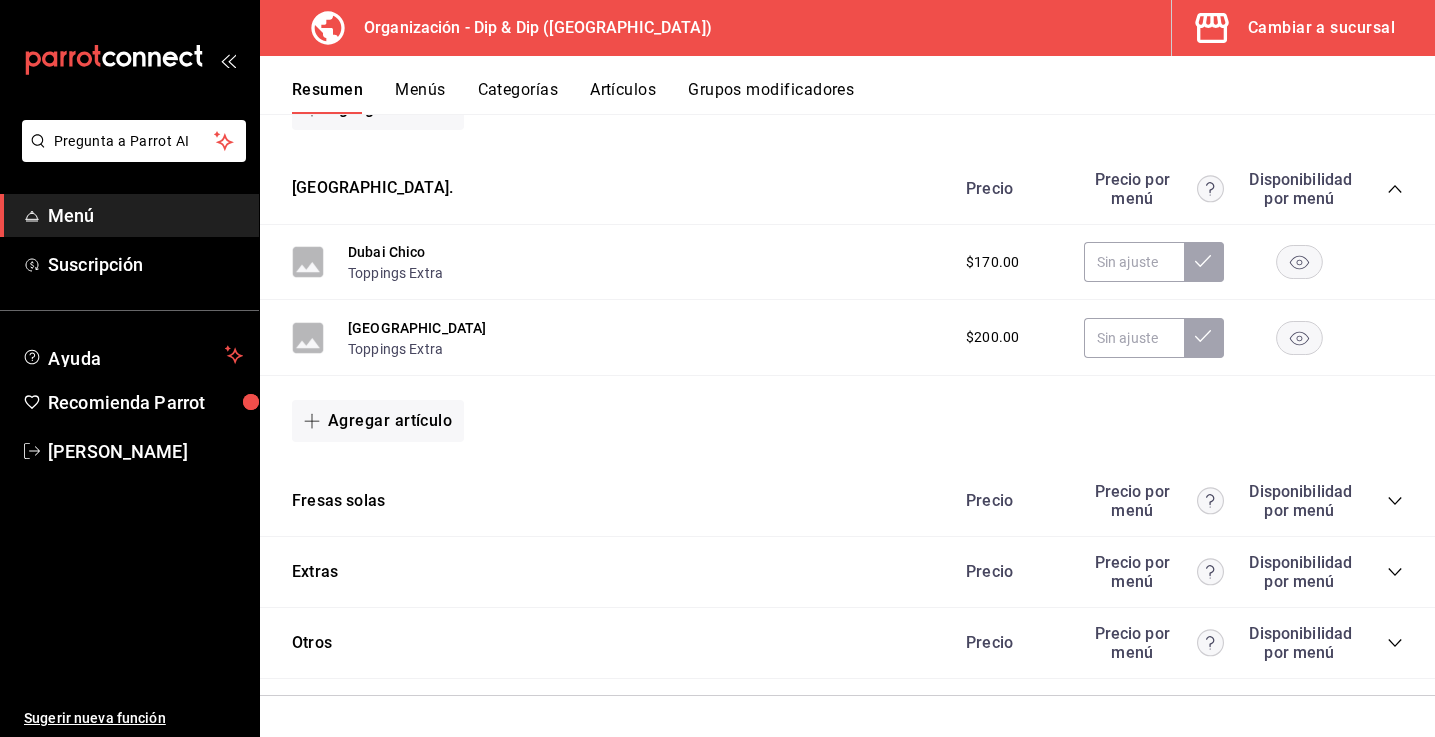 click 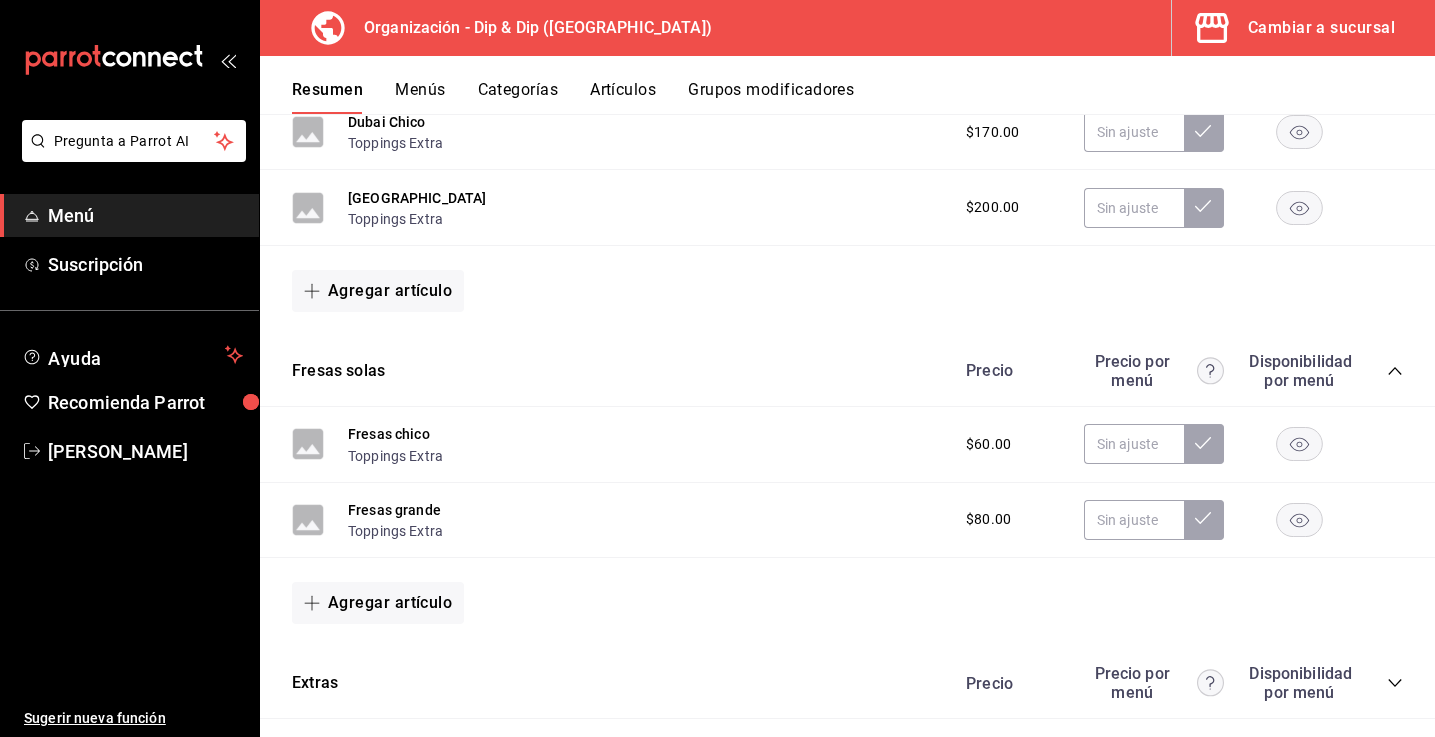 scroll, scrollTop: 803, scrollLeft: 0, axis: vertical 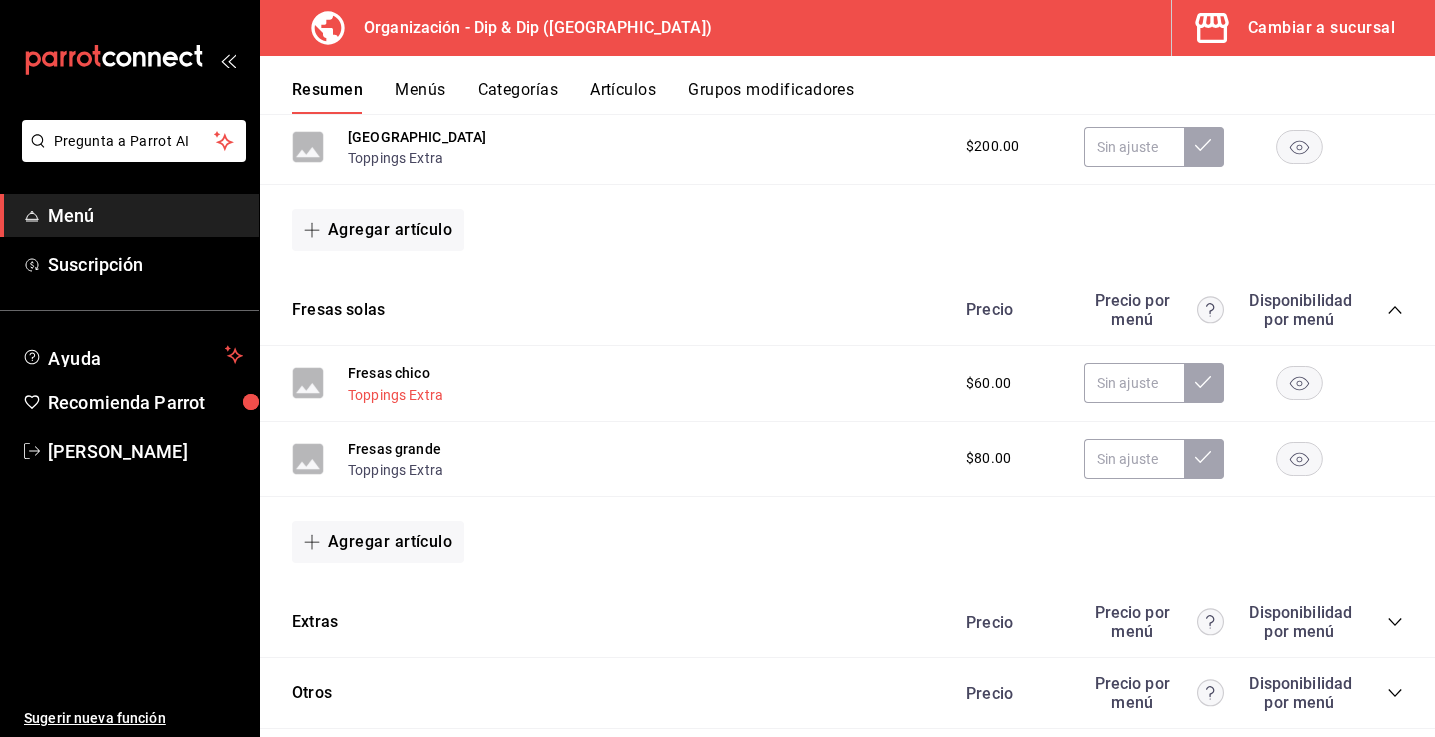 click on "Toppings Extra" at bounding box center (395, 395) 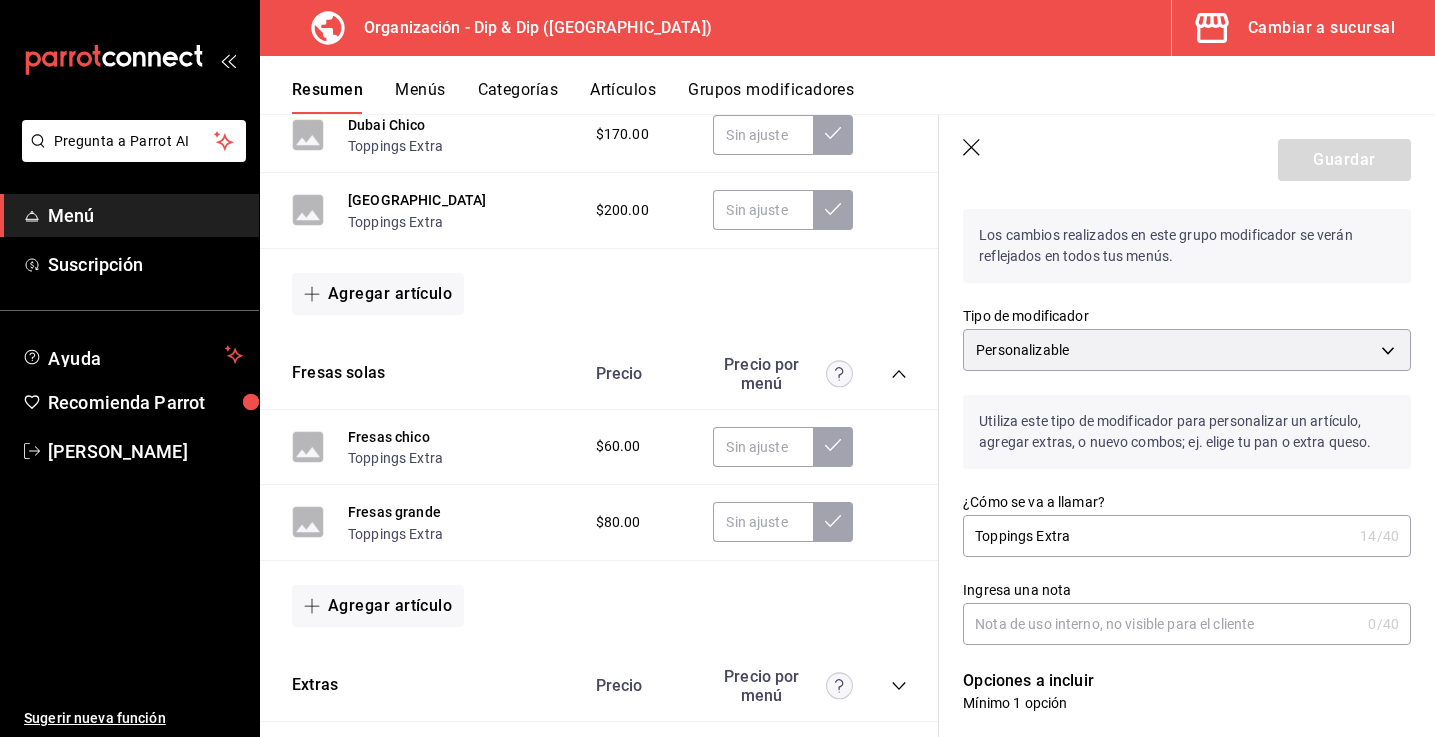 scroll, scrollTop: 66, scrollLeft: 0, axis: vertical 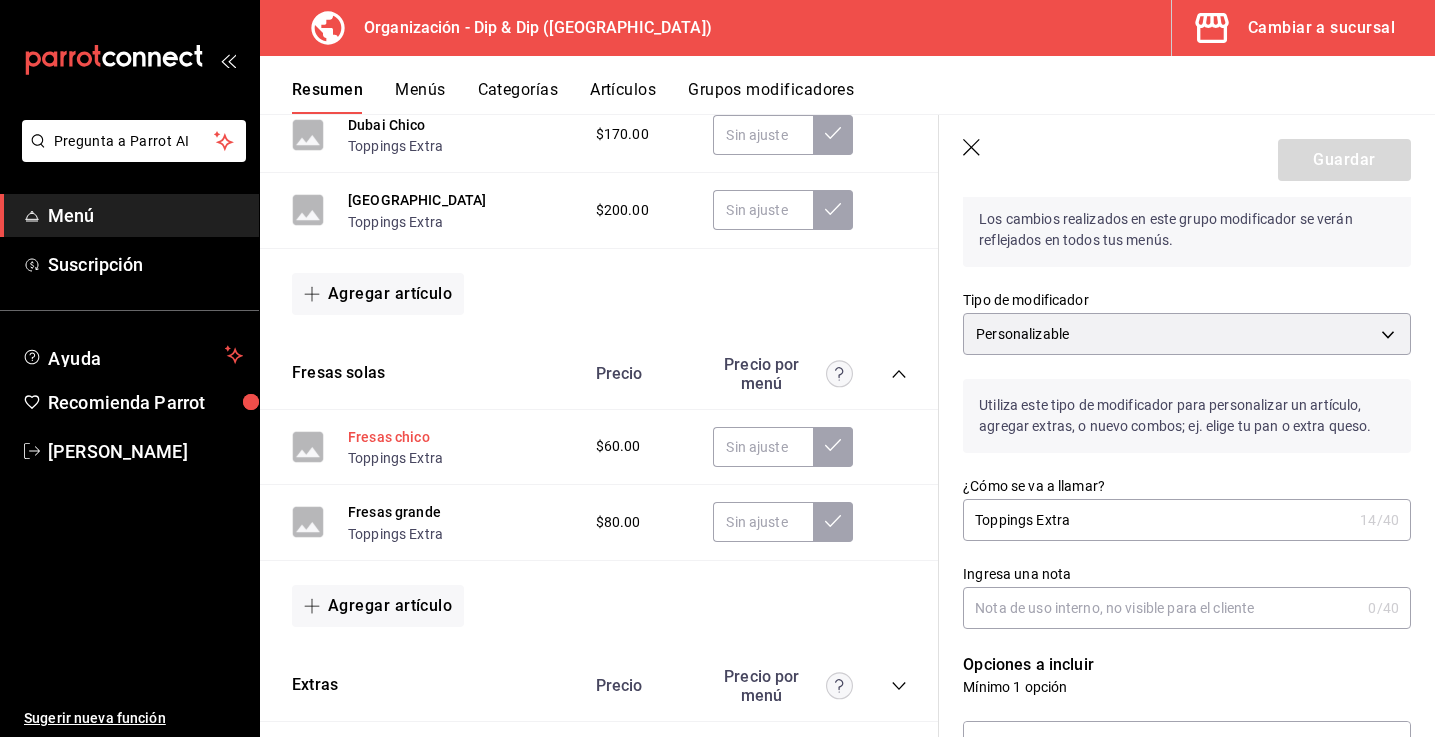 click on "Fresas chico" at bounding box center (389, 437) 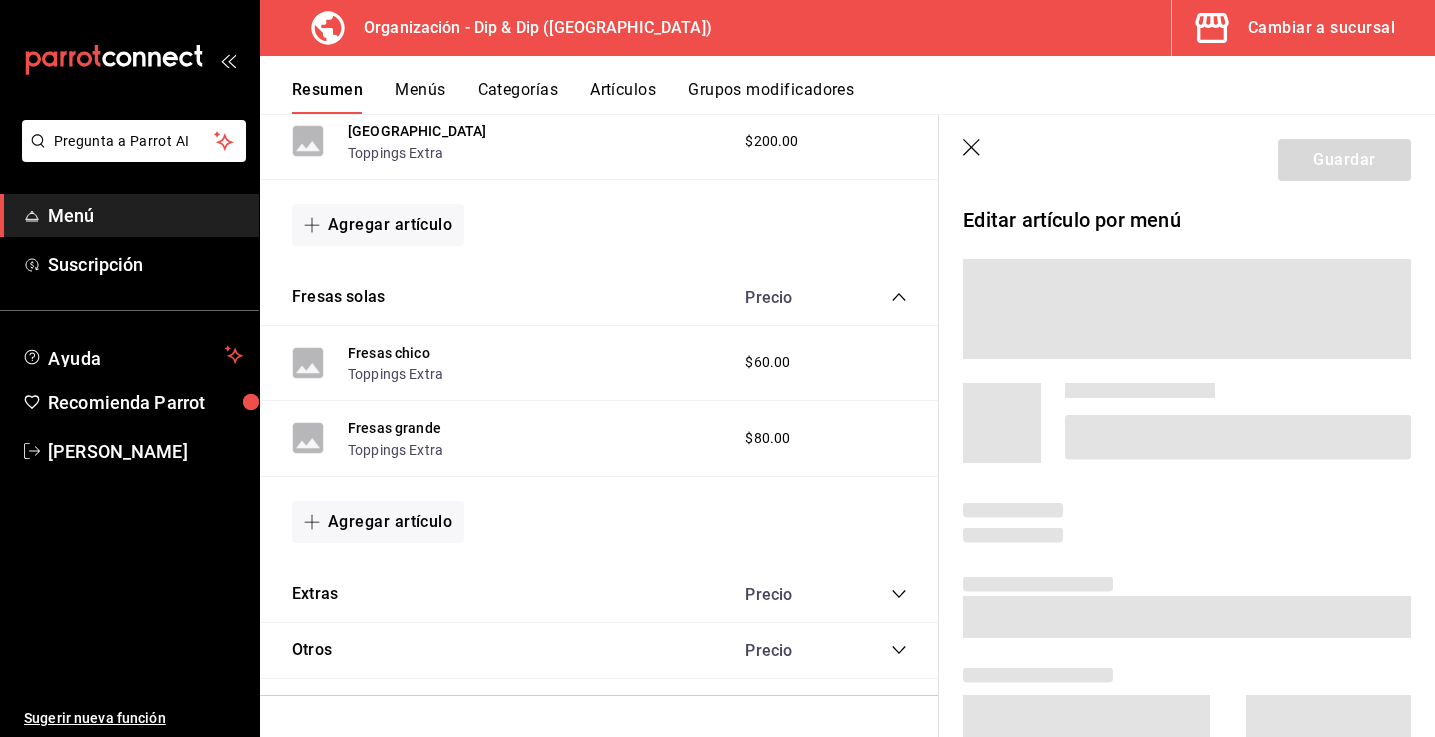 scroll, scrollTop: 730, scrollLeft: 0, axis: vertical 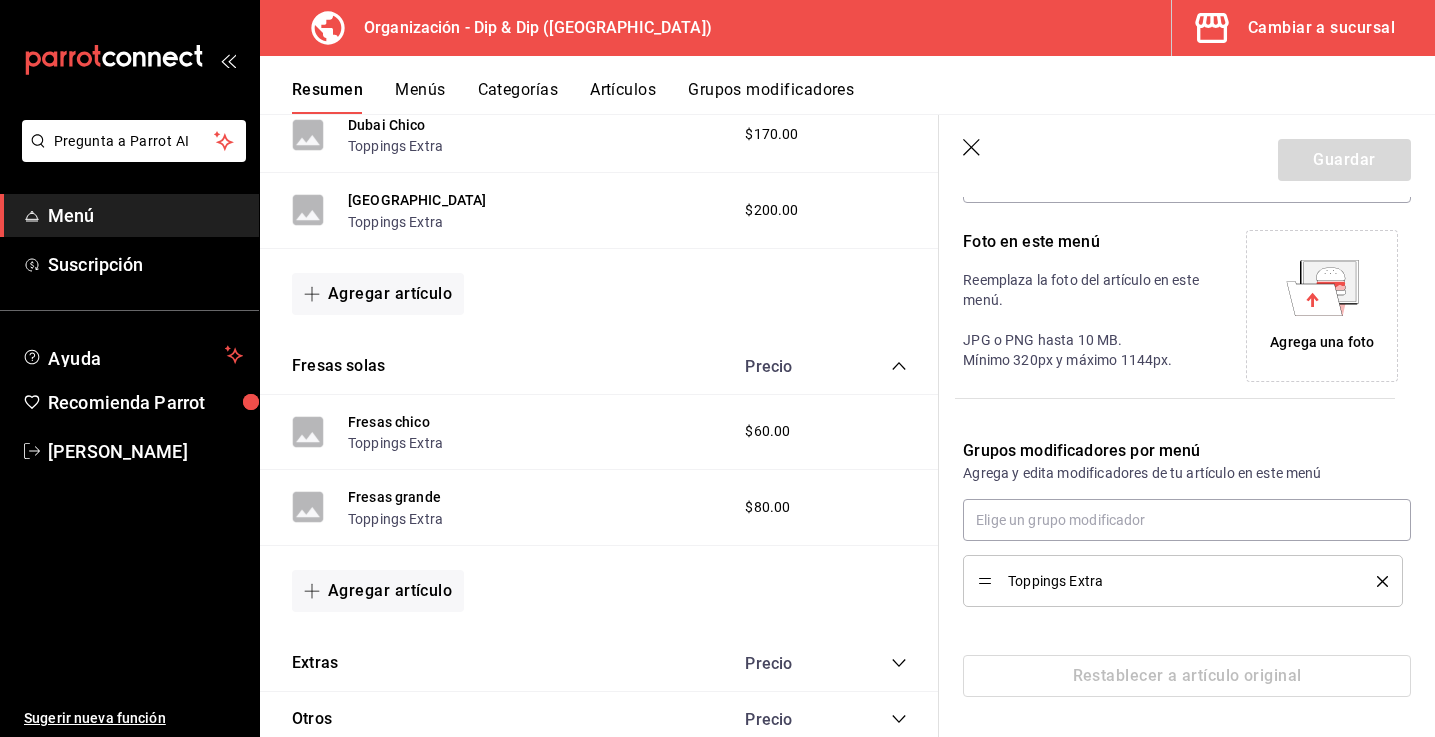 click 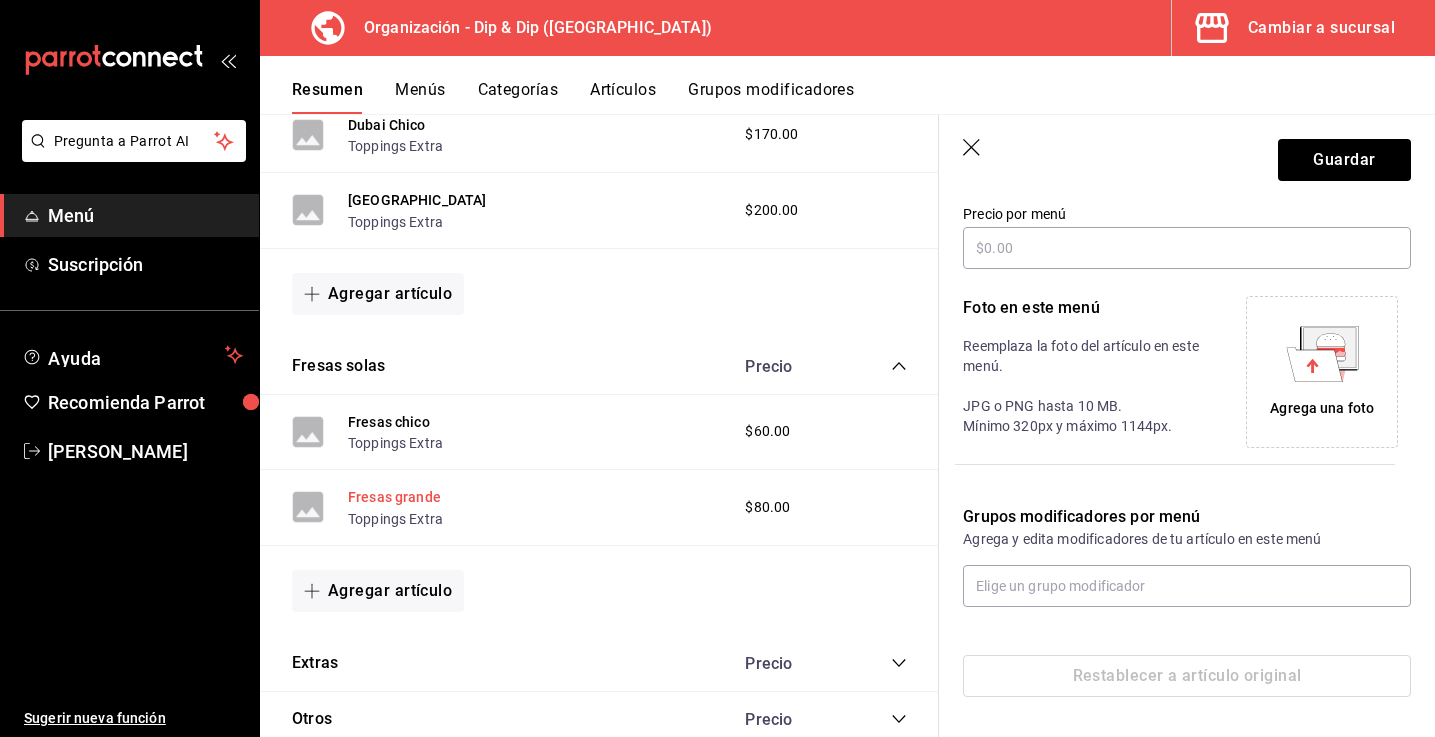 click on "Fresas grande" at bounding box center [394, 497] 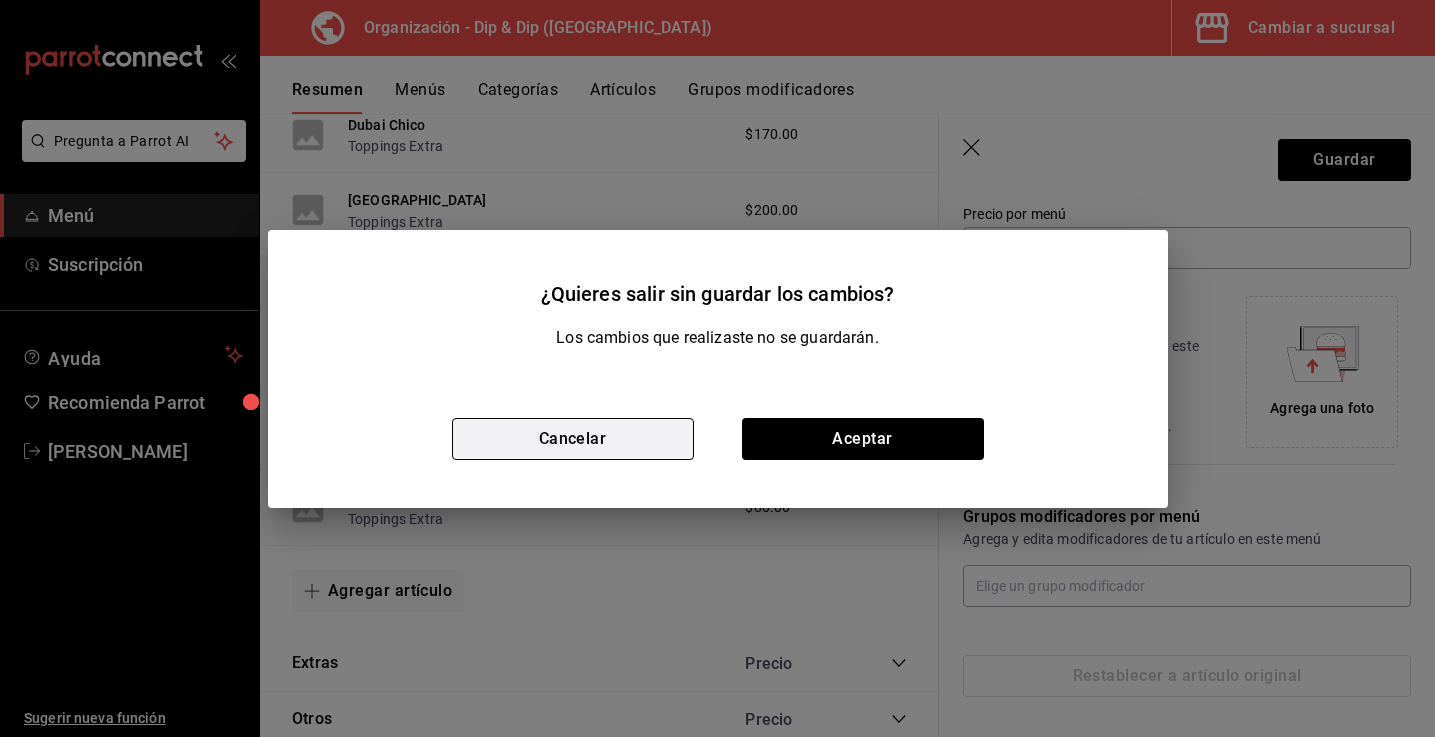 click on "Cancelar" at bounding box center (573, 439) 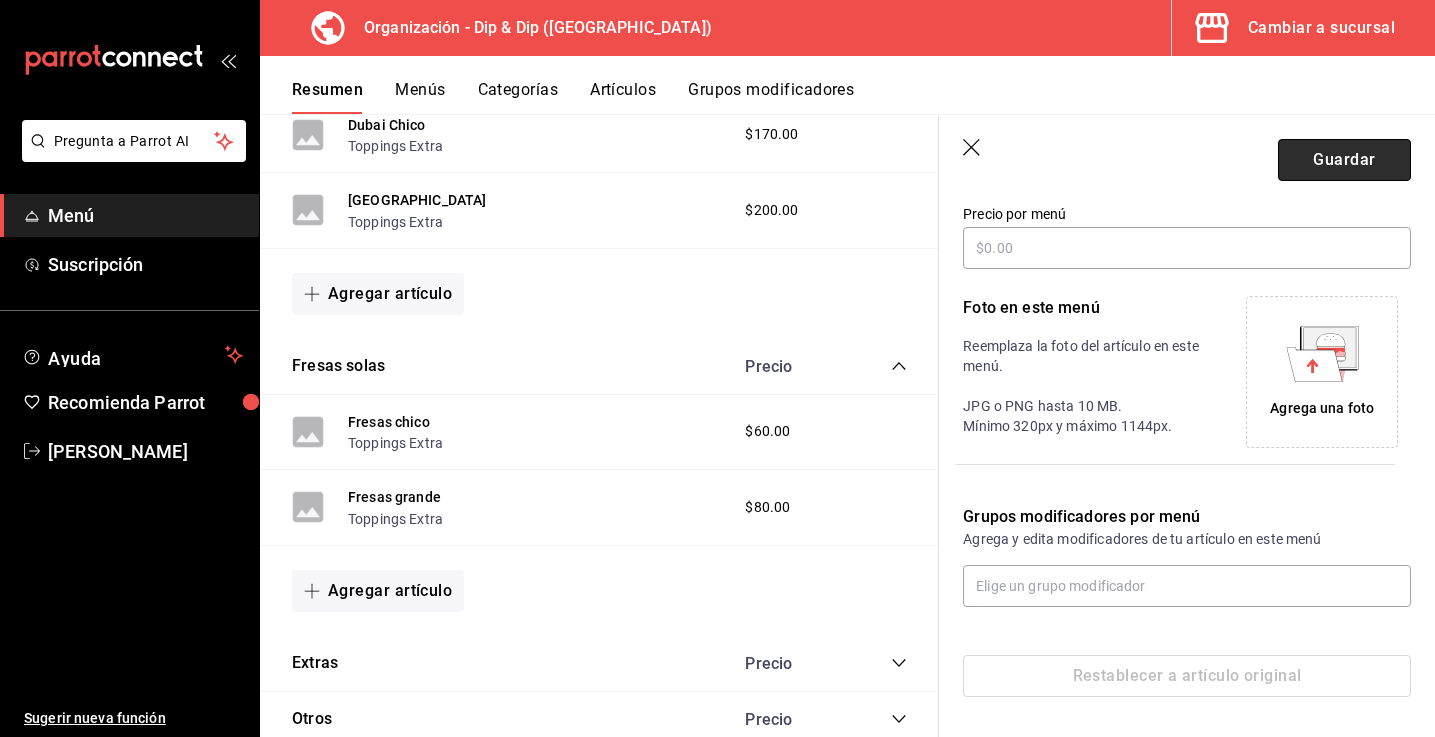 click on "Guardar" at bounding box center (1344, 160) 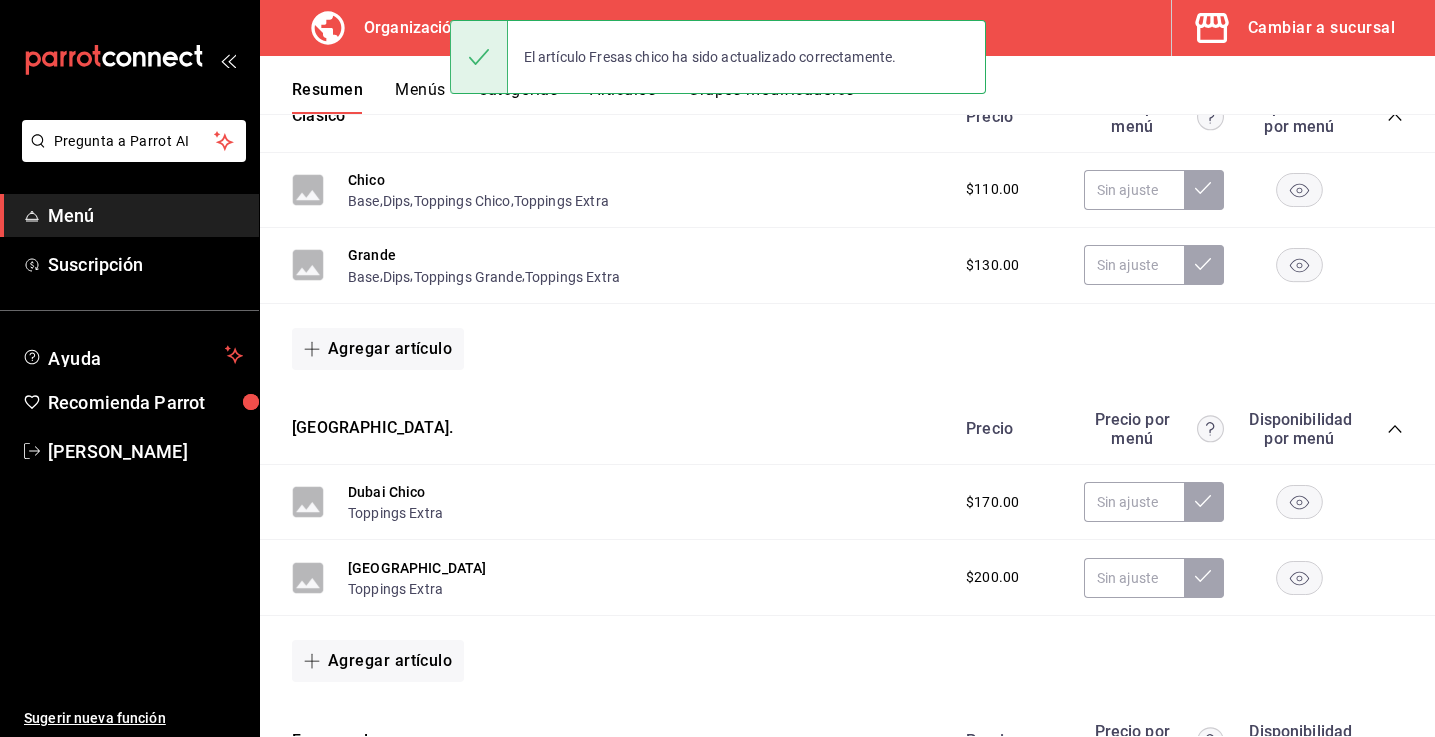 scroll, scrollTop: 612, scrollLeft: 0, axis: vertical 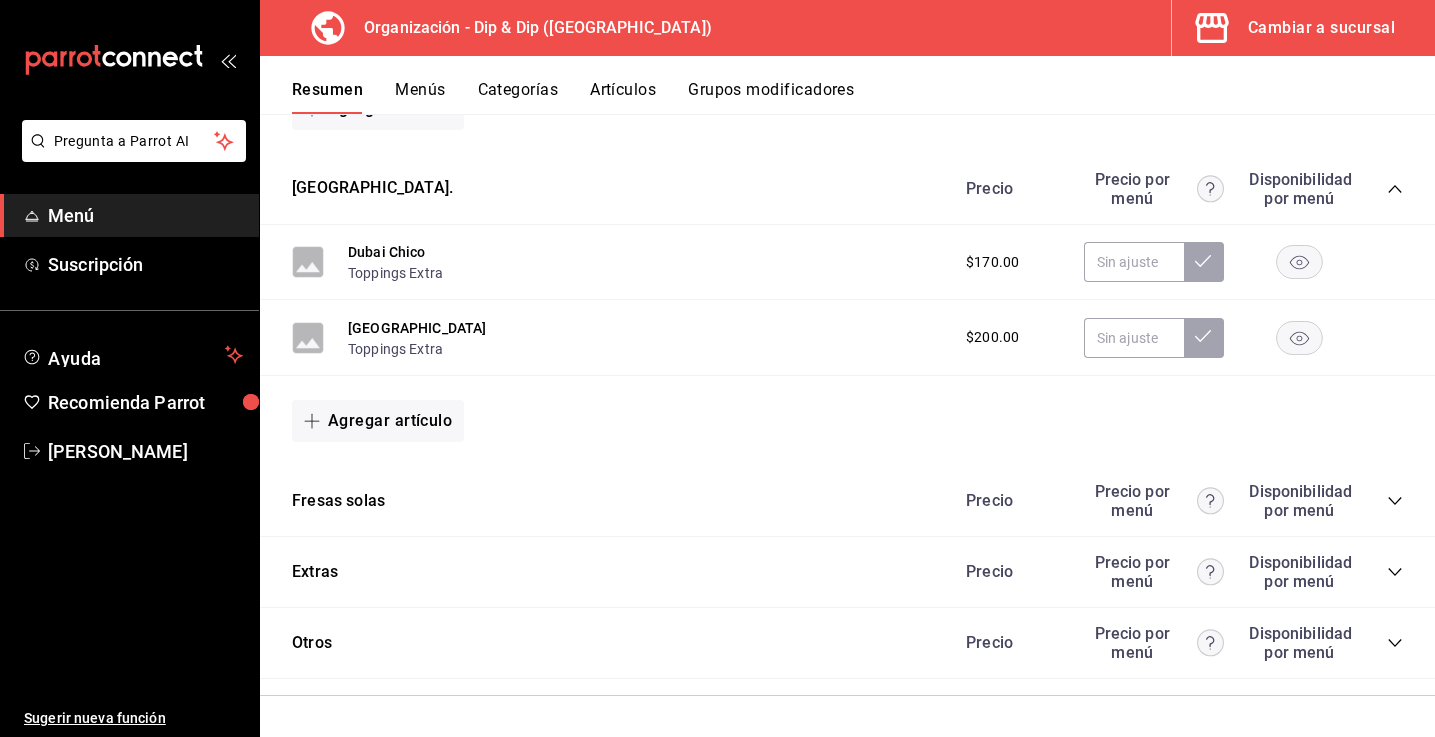 click 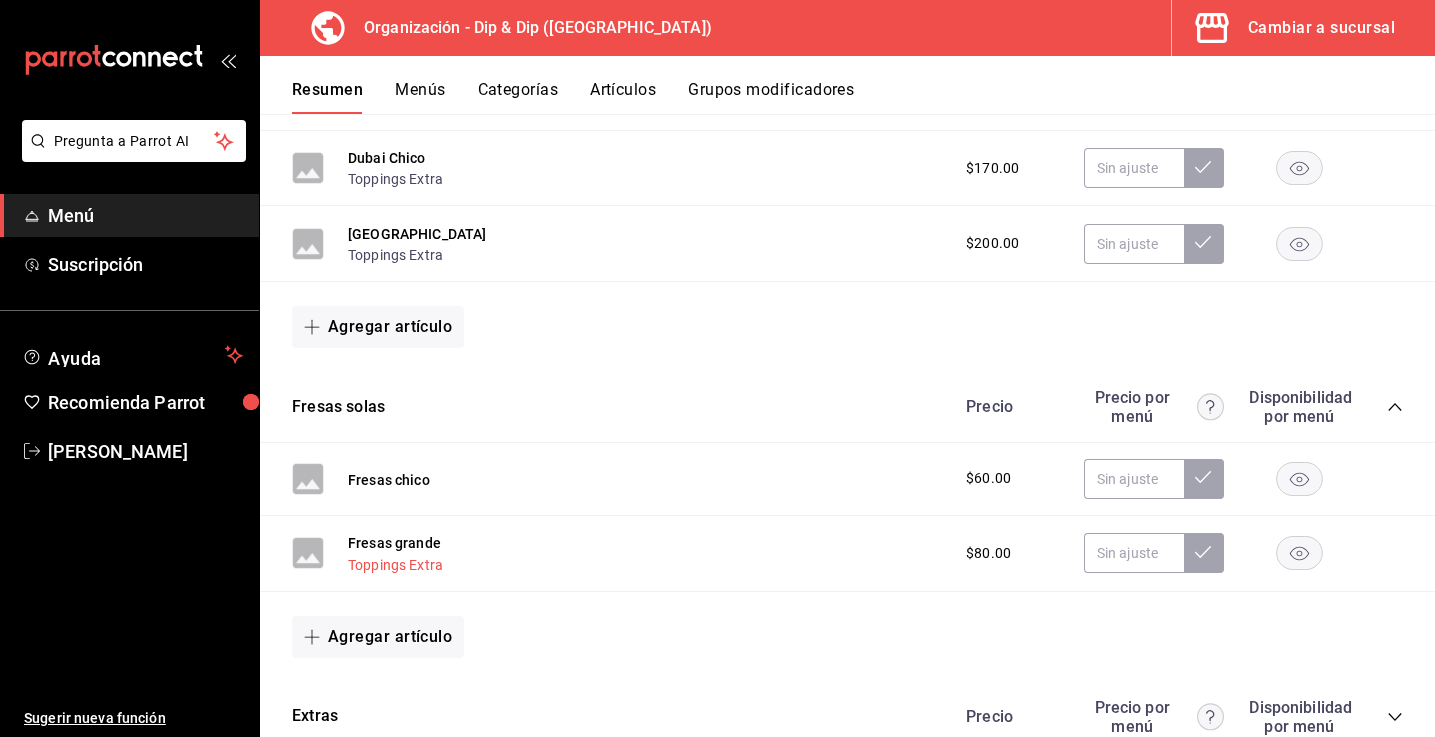 scroll, scrollTop: 719, scrollLeft: 0, axis: vertical 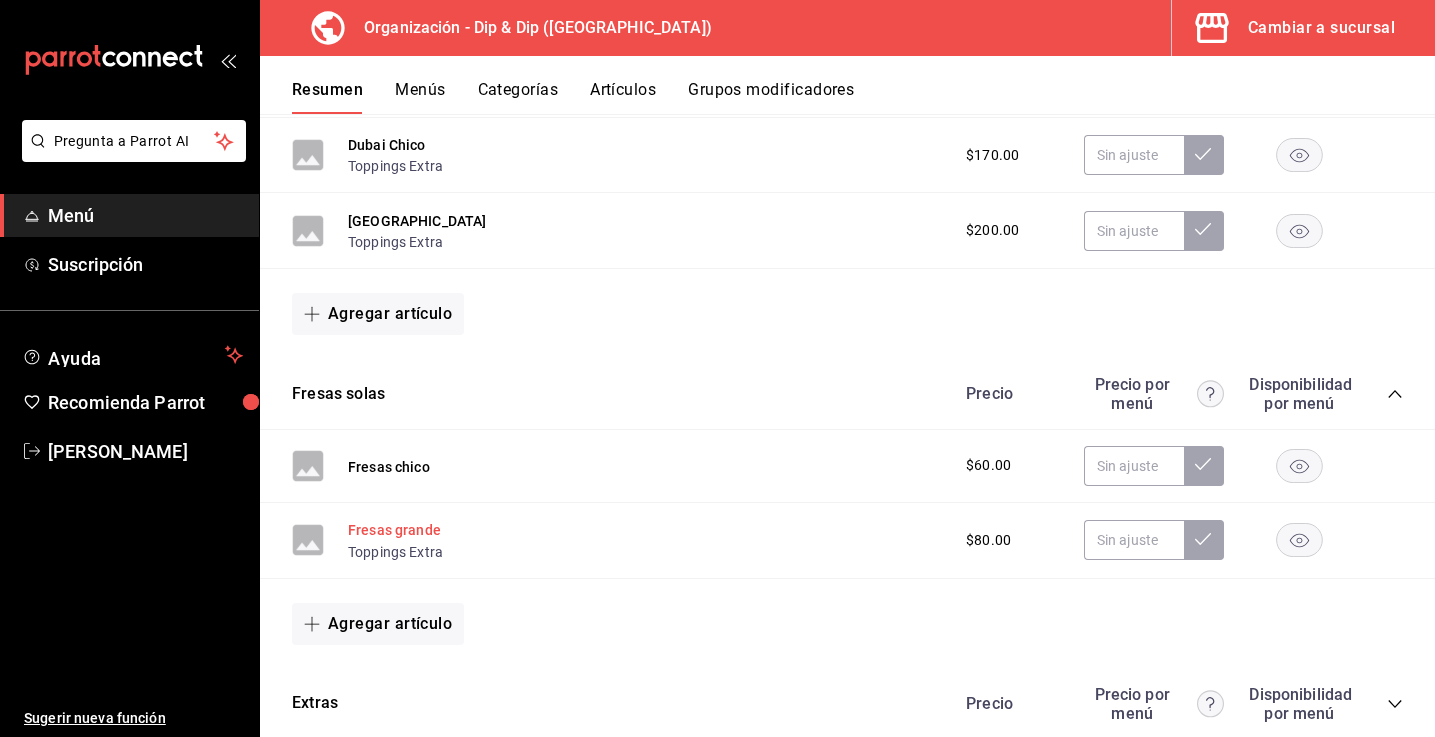 click on "Fresas grande" at bounding box center [394, 530] 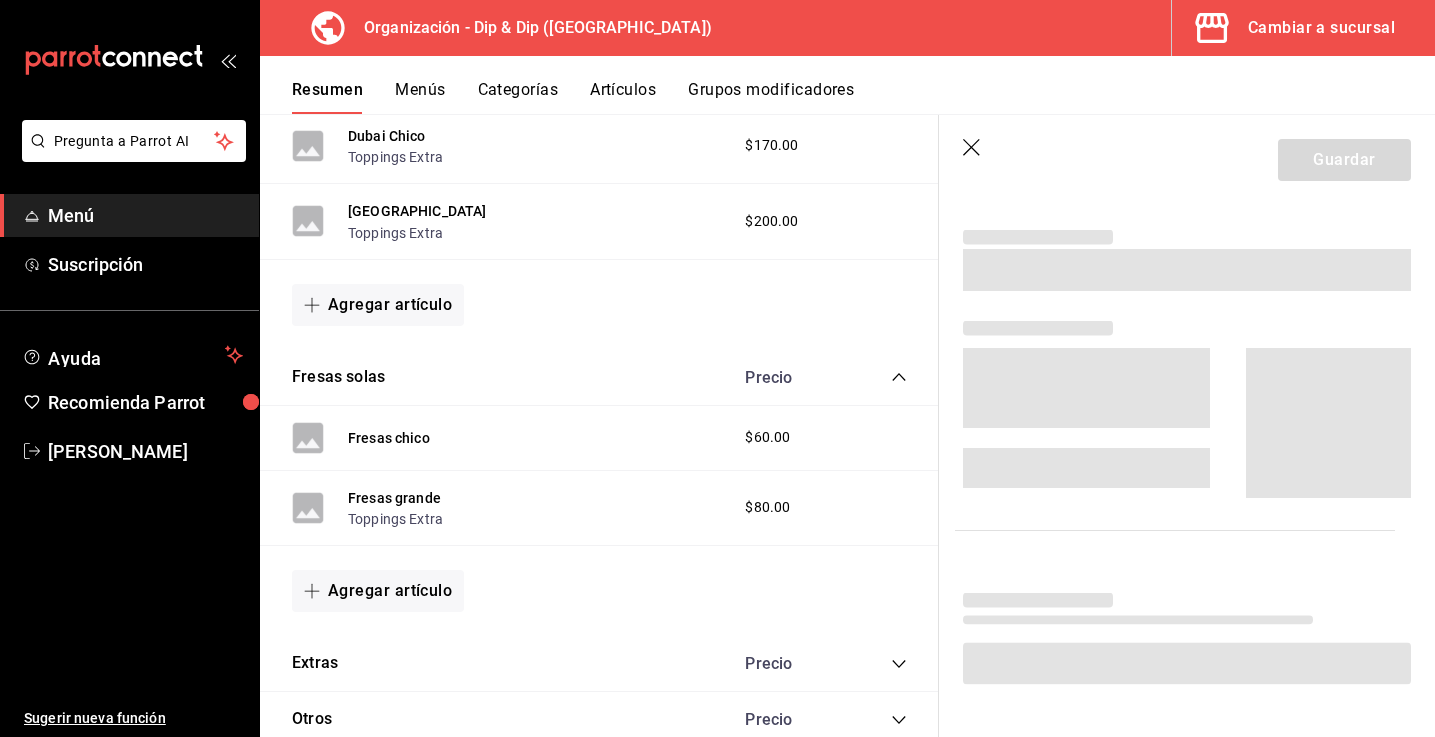 scroll, scrollTop: 703, scrollLeft: 0, axis: vertical 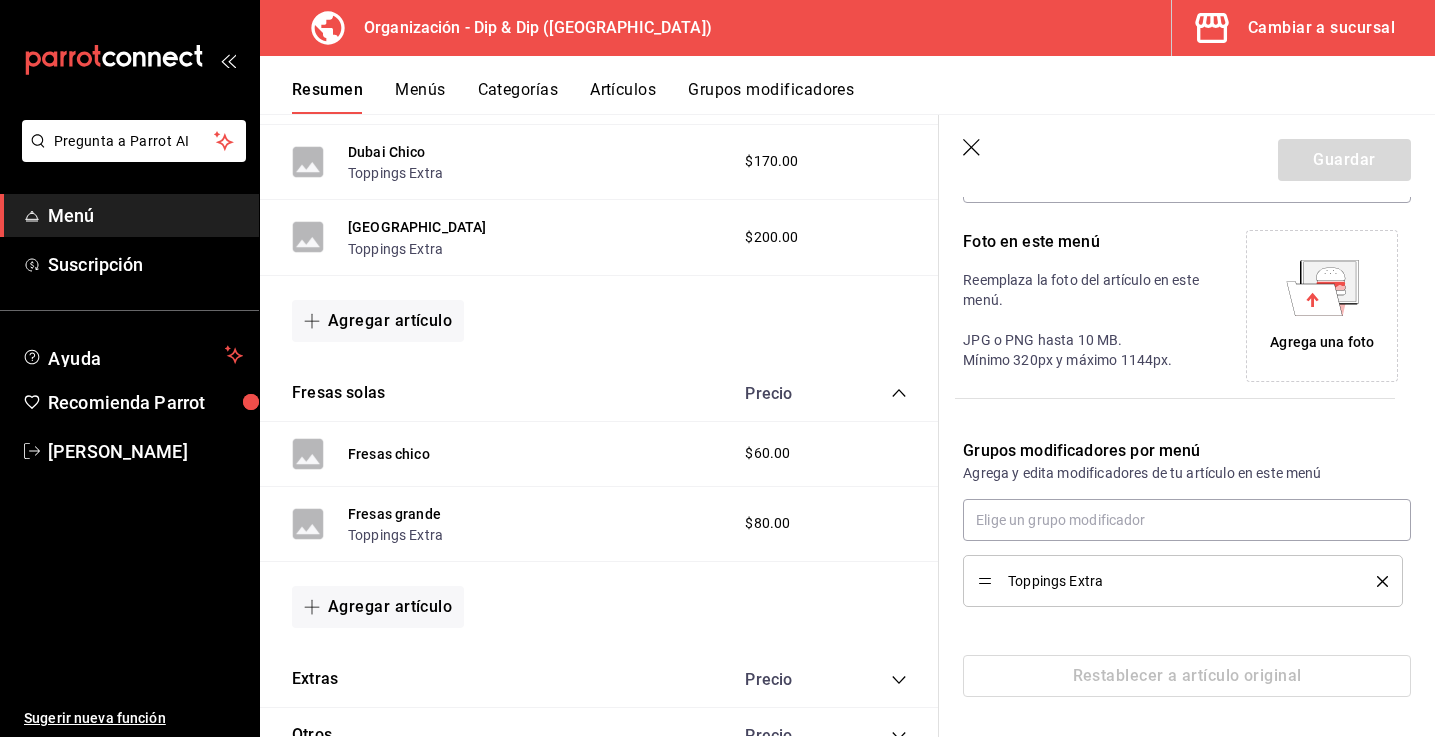 click 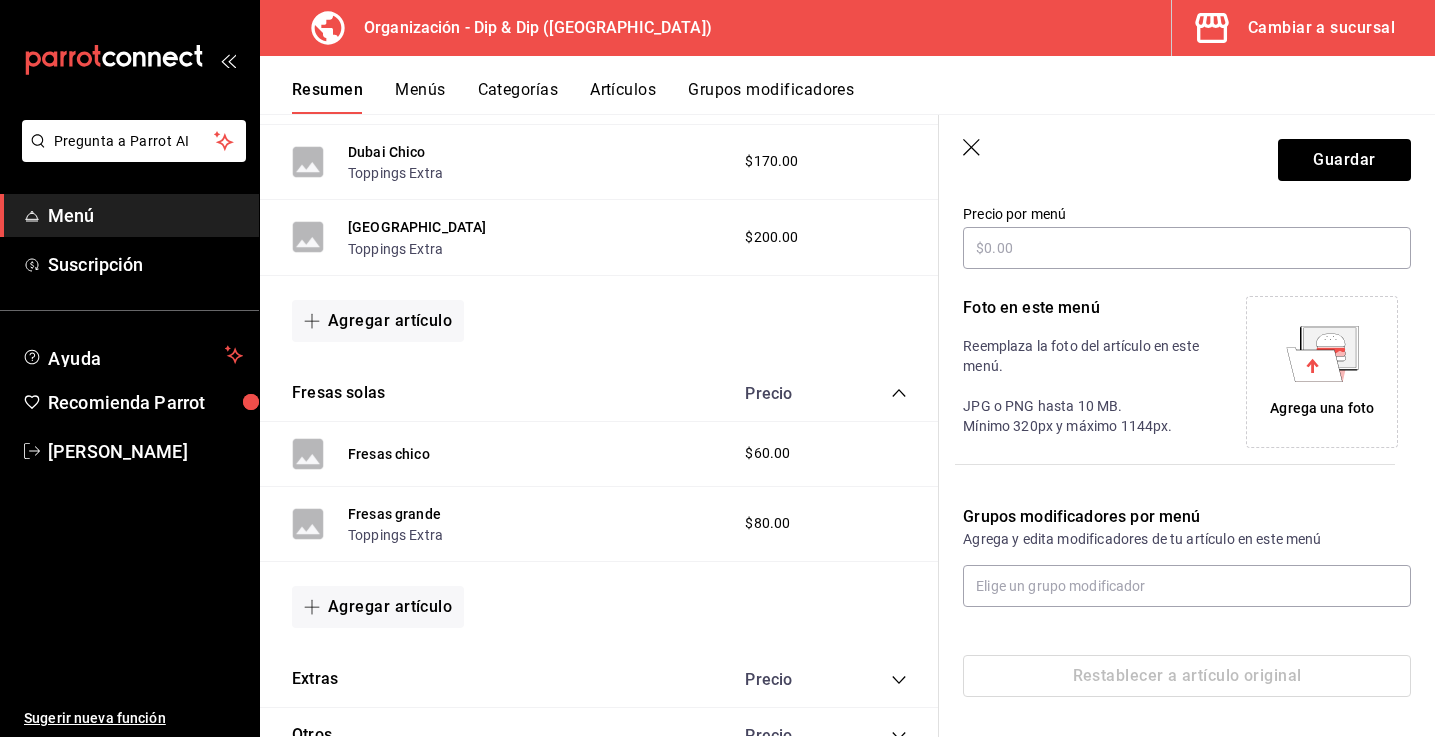 scroll, scrollTop: 347, scrollLeft: 0, axis: vertical 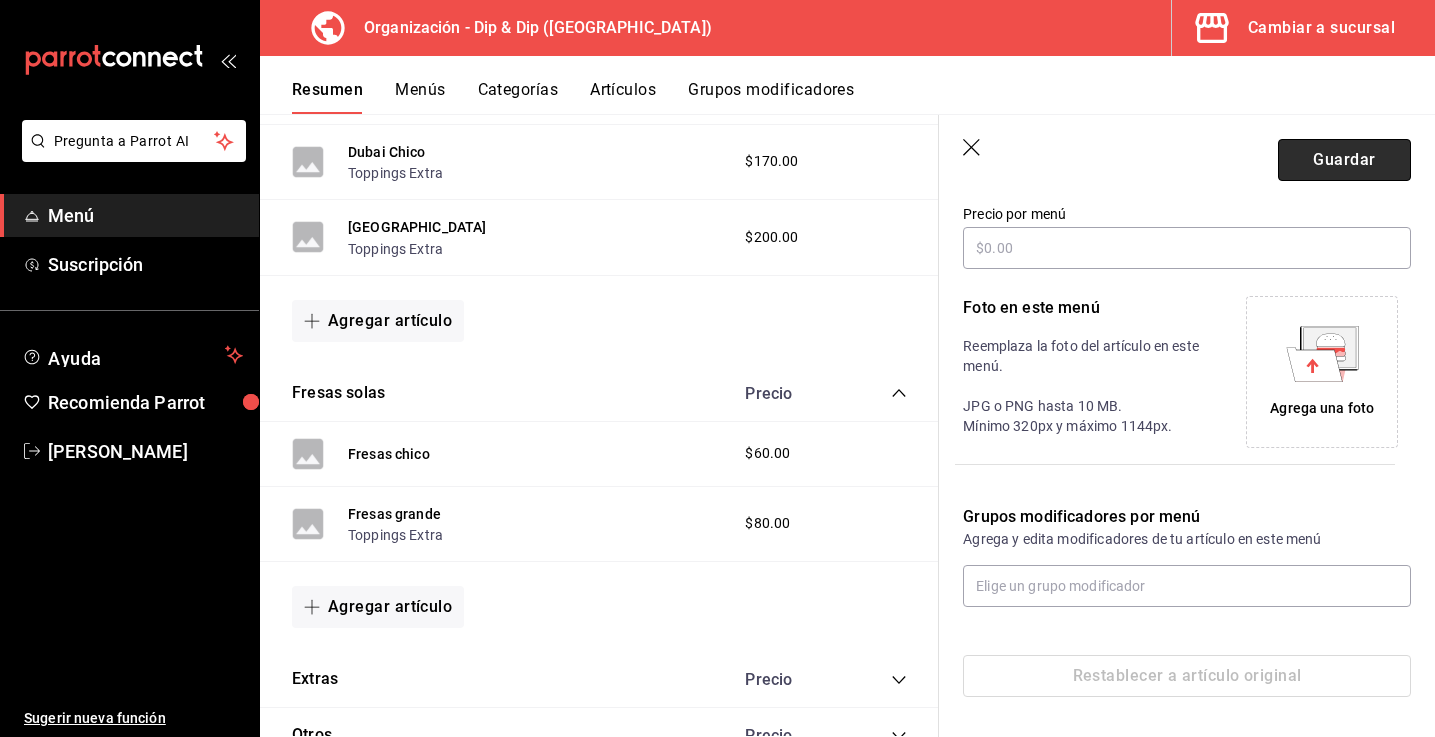 click on "Guardar" at bounding box center [1344, 160] 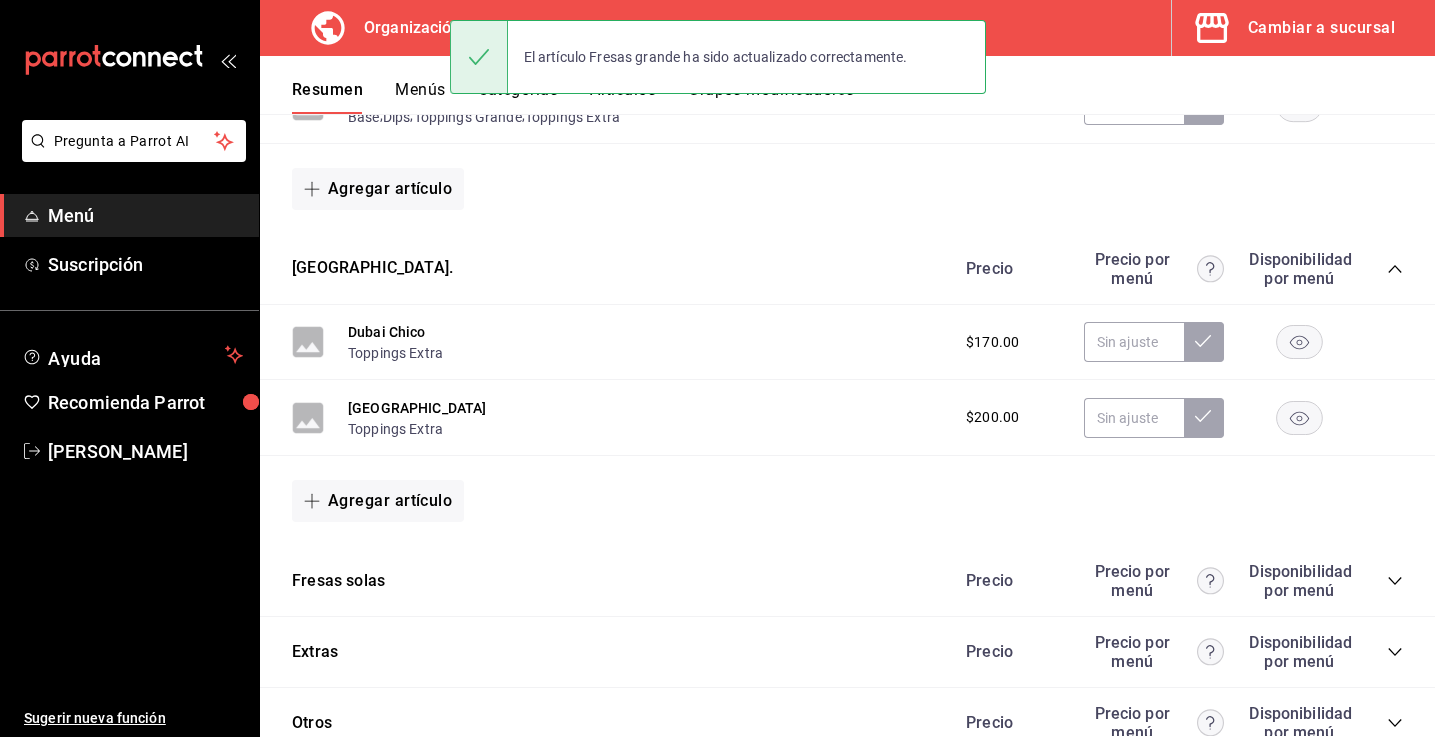 scroll, scrollTop: 612, scrollLeft: 0, axis: vertical 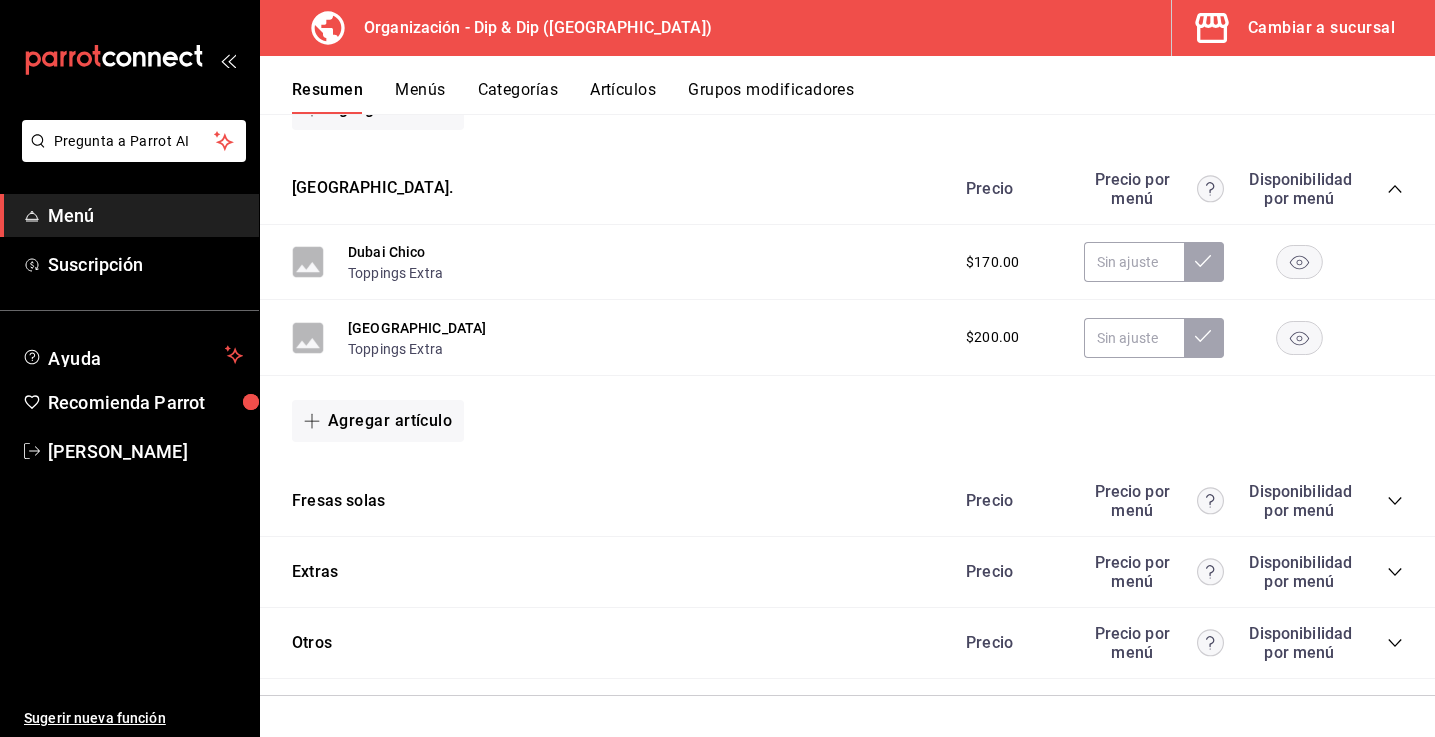 click 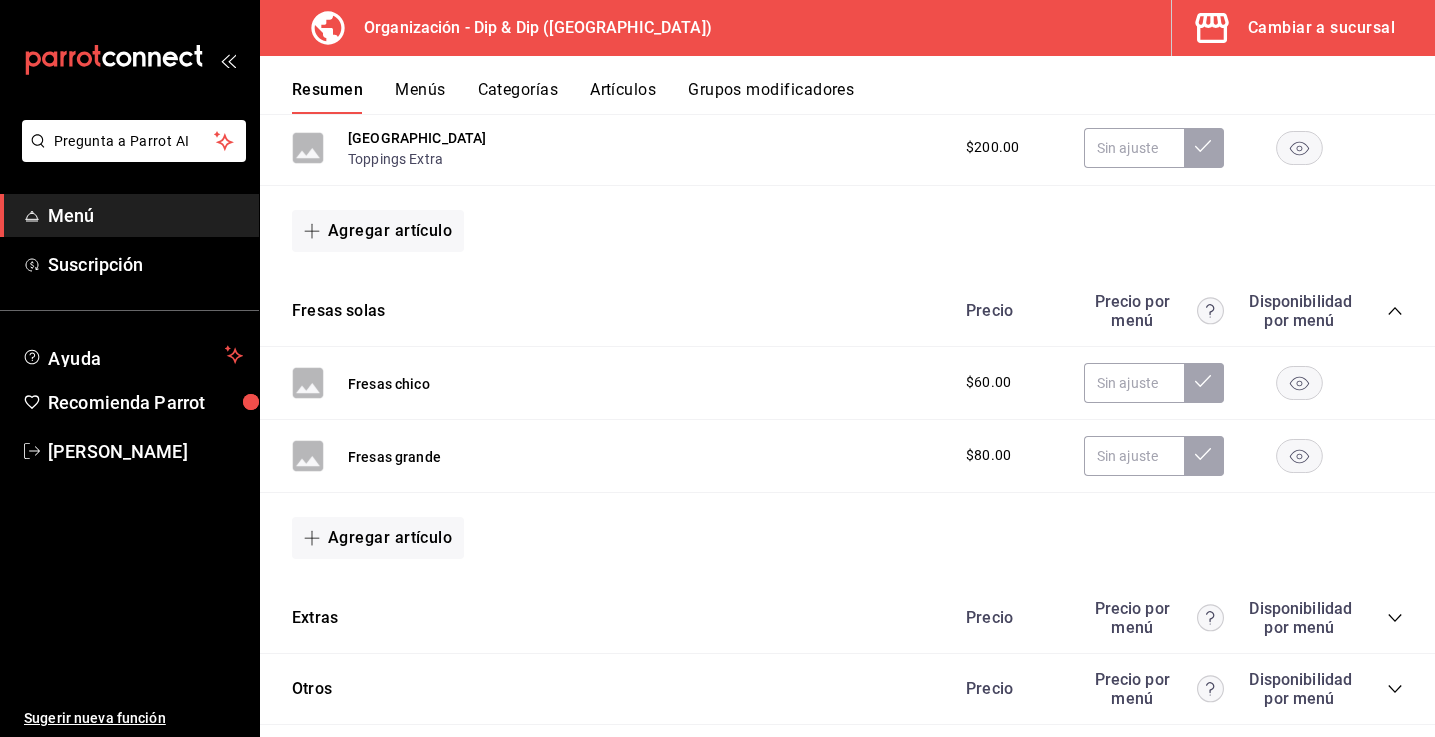 scroll, scrollTop: 848, scrollLeft: 0, axis: vertical 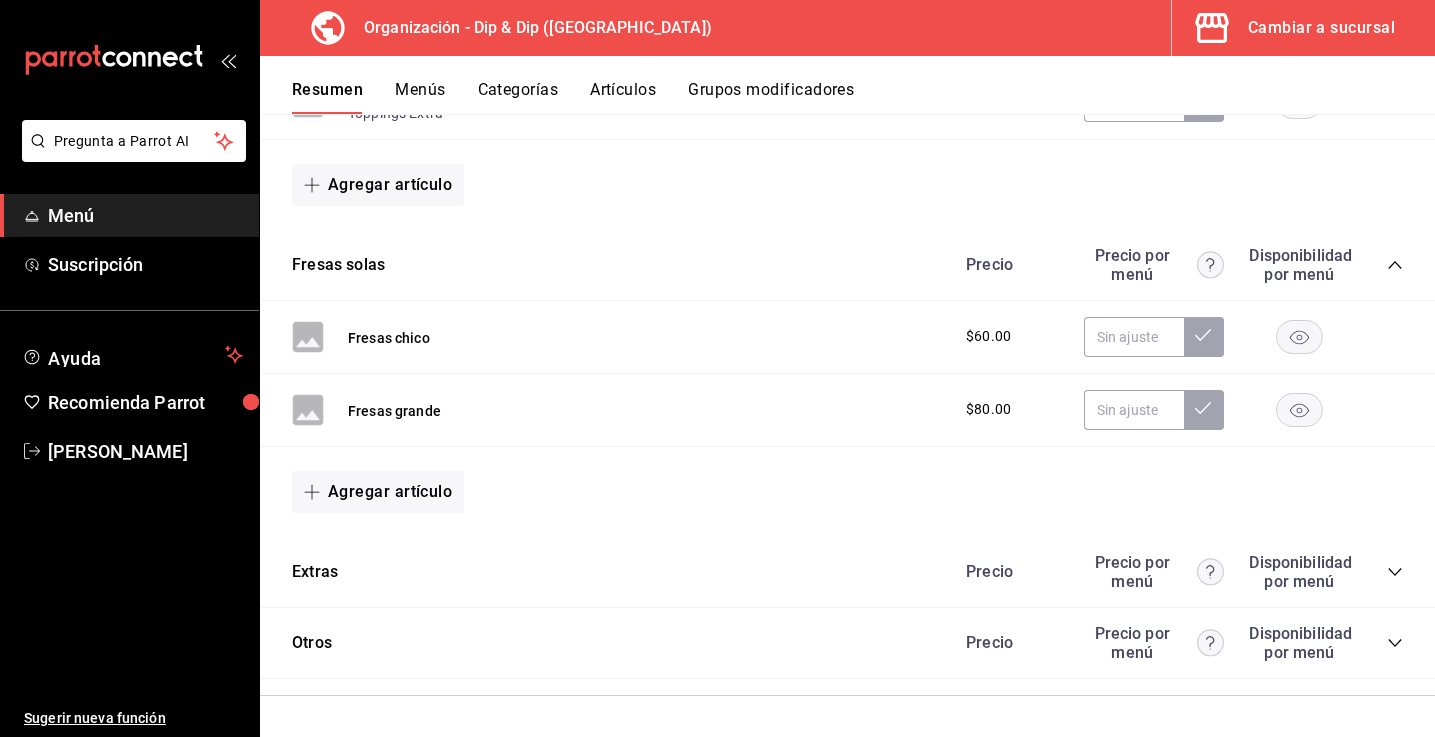 click 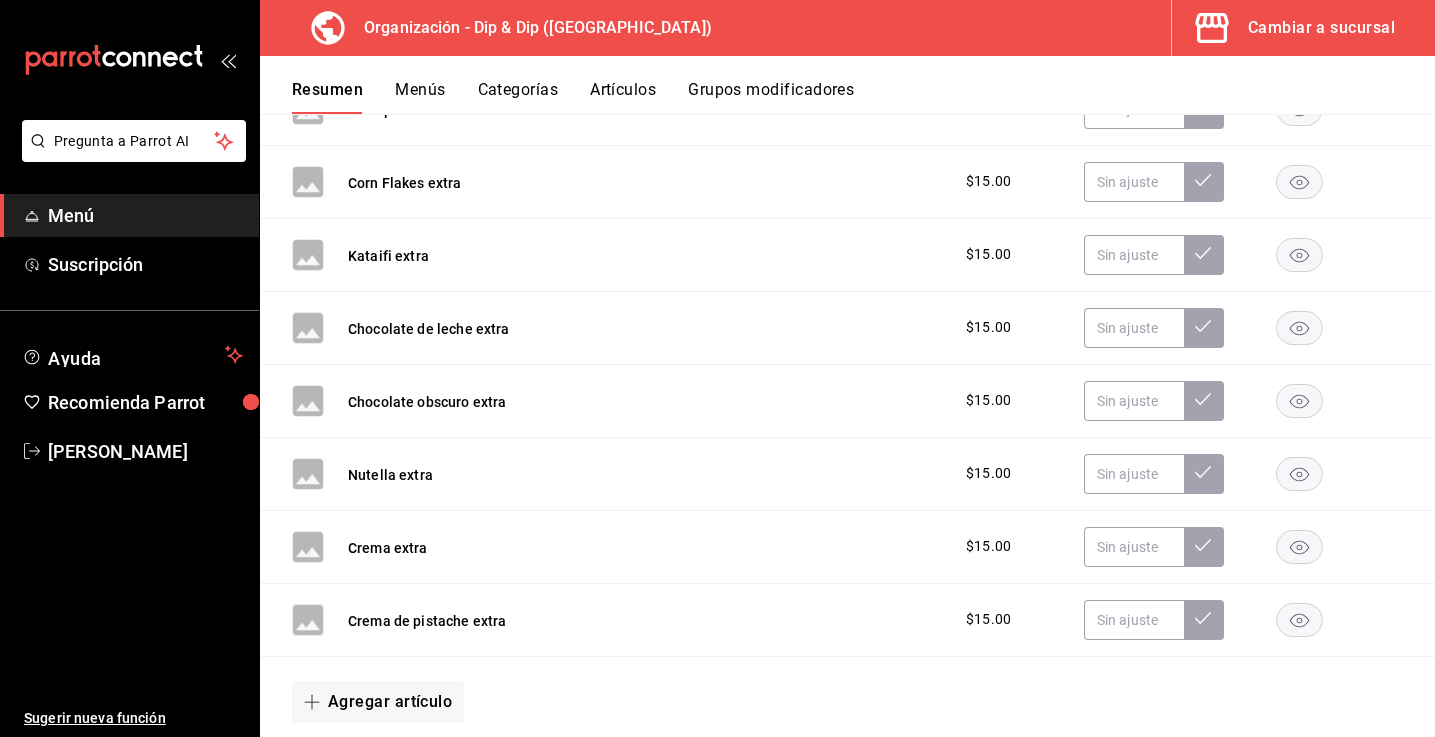 scroll, scrollTop: 1896, scrollLeft: 0, axis: vertical 